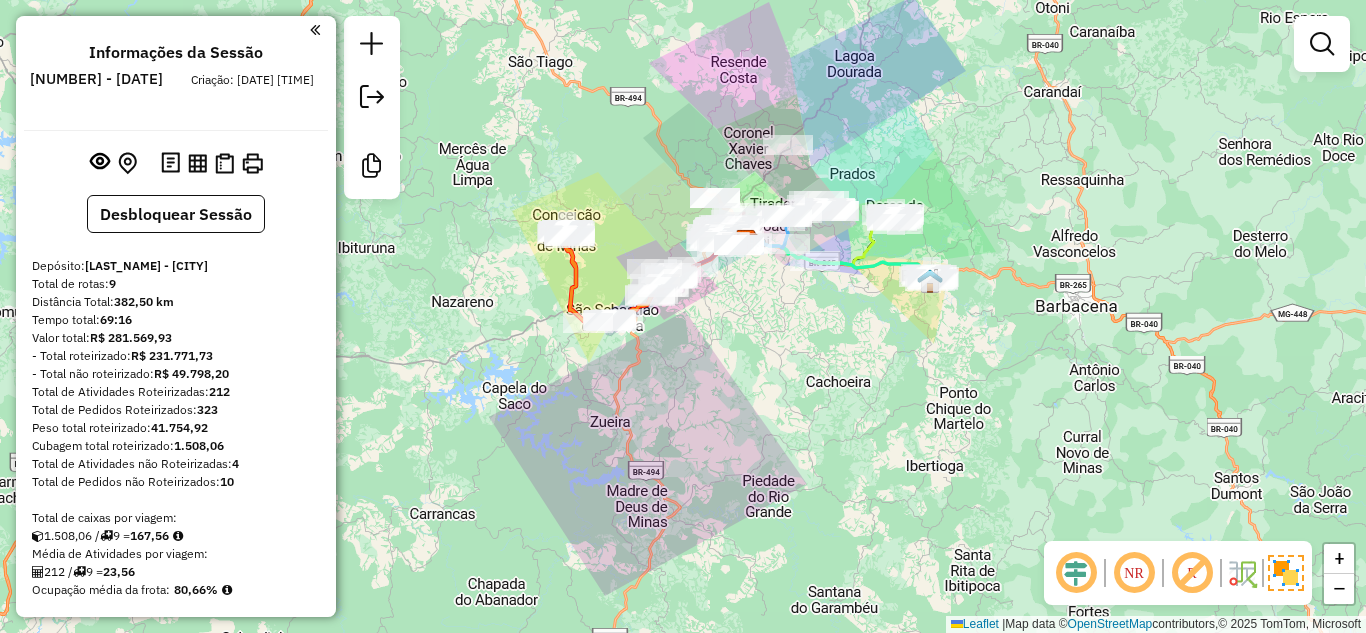 click on "Janela de atendimento Grade de atendimento Capacidade Transportadoras Veículos Cliente Pedidos  Rotas Selecione os dias de semana para filtrar as janelas de atendimento  Seg   Ter   Qua   Qui   Sex   Sáb   Dom  Informe o período da janela de atendimento: De: Até:  Filtrar exatamente a janela do cliente  Considerar janela de atendimento padrão  Selecione os dias de semana para filtrar as grades de atendimento  Seg   Ter   Qua   Qui   Sex   Sáb   Dom   Considerar clientes sem dia de atendimento cadastrado  Clientes fora do dia de atendimento selecionado Filtrar as atividades entre os valores definidos abaixo:  Peso mínimo:   Peso máximo:   Cubagem mínima:   Cubagem máxima:   De:   Até:  Filtrar as atividades entre o tempo de atendimento definido abaixo:  De:   Até:   Considerar capacidade total dos clientes não roteirizados Transportadora: Selecione um ou mais itens Tipo de veículo: Selecione um ou mais itens Veículo: Selecione um ou mais itens Motorista: Selecione um ou mais itens Nome: Rótulo:" 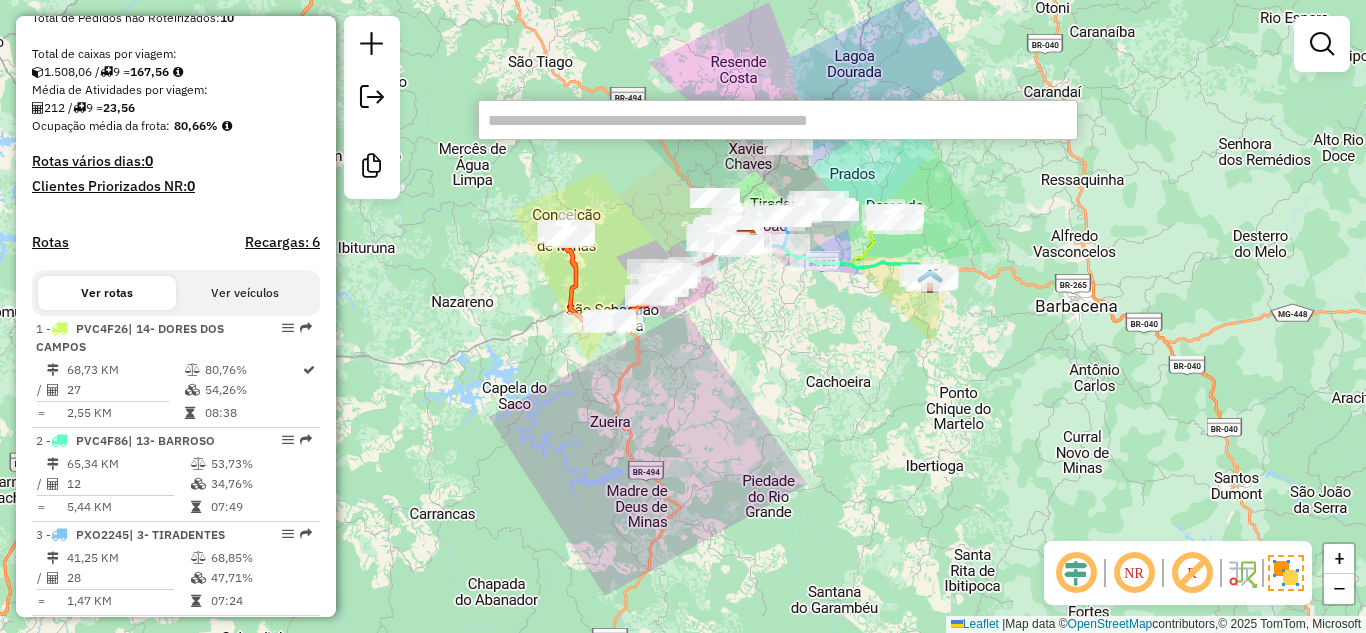 paste on "*****" 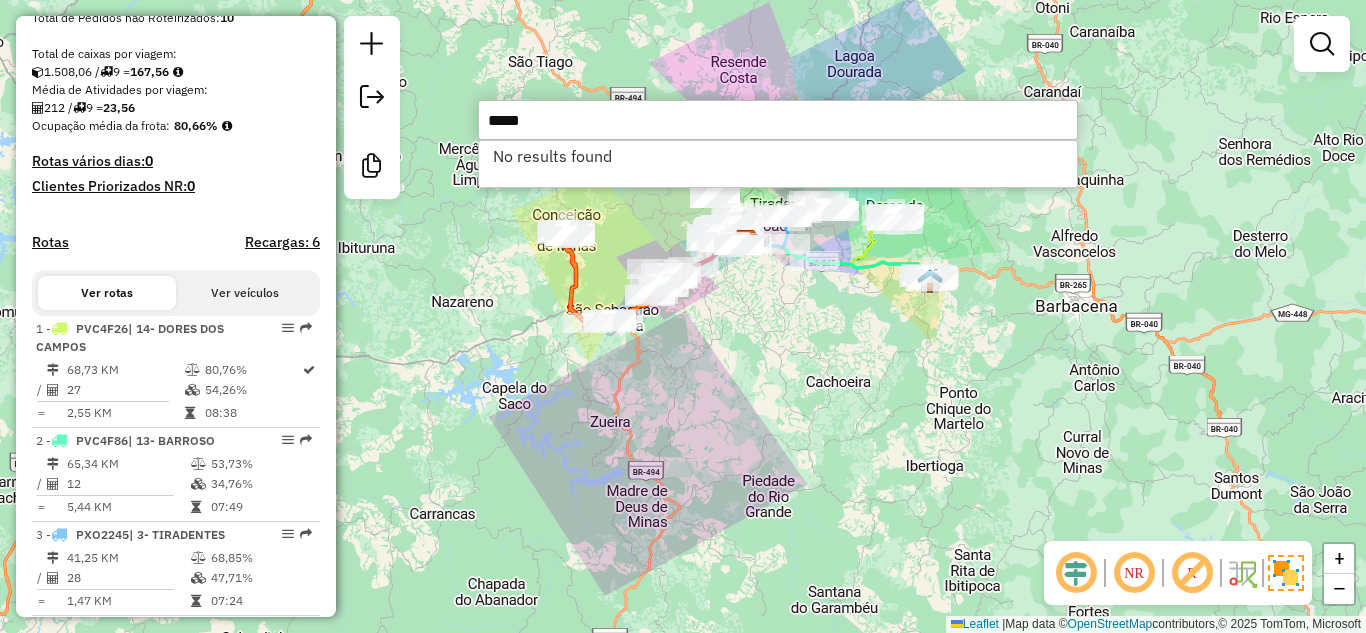 type on "*****" 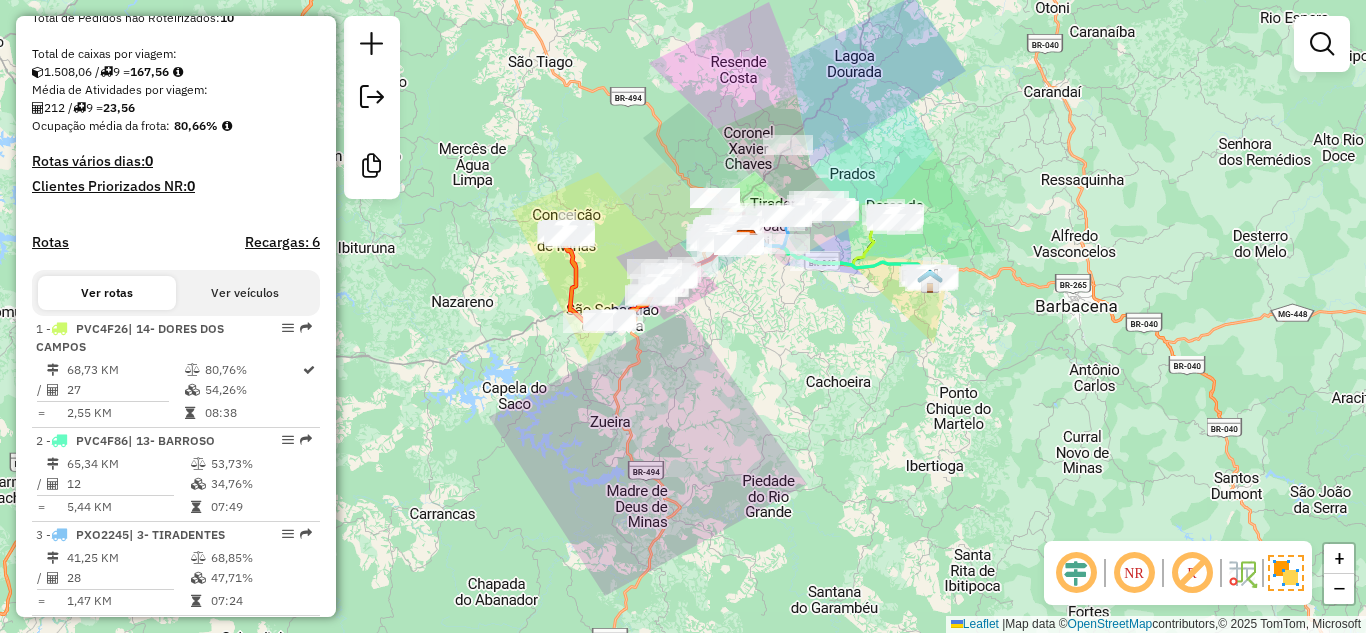 click on "Janela de atendimento Grade de atendimento Capacidade Transportadoras Veículos Cliente Pedidos  Rotas Selecione os dias de semana para filtrar as janelas de atendimento  Seg   Ter   Qua   Qui   Sex   Sáb   Dom  Informe o período da janela de atendimento: De: Até:  Filtrar exatamente a janela do cliente  Considerar janela de atendimento padrão  Selecione os dias de semana para filtrar as grades de atendimento  Seg   Ter   Qua   Qui   Sex   Sáb   Dom   Considerar clientes sem dia de atendimento cadastrado  Clientes fora do dia de atendimento selecionado Filtrar as atividades entre os valores definidos abaixo:  Peso mínimo:   Peso máximo:   Cubagem mínima:   Cubagem máxima:   De:   Até:  Filtrar as atividades entre o tempo de atendimento definido abaixo:  De:   Até:   Considerar capacidade total dos clientes não roteirizados Transportadora: Selecione um ou mais itens Tipo de veículo: Selecione um ou mais itens Veículo: Selecione um ou mais itens Motorista: Selecione um ou mais itens Nome: Rótulo:" 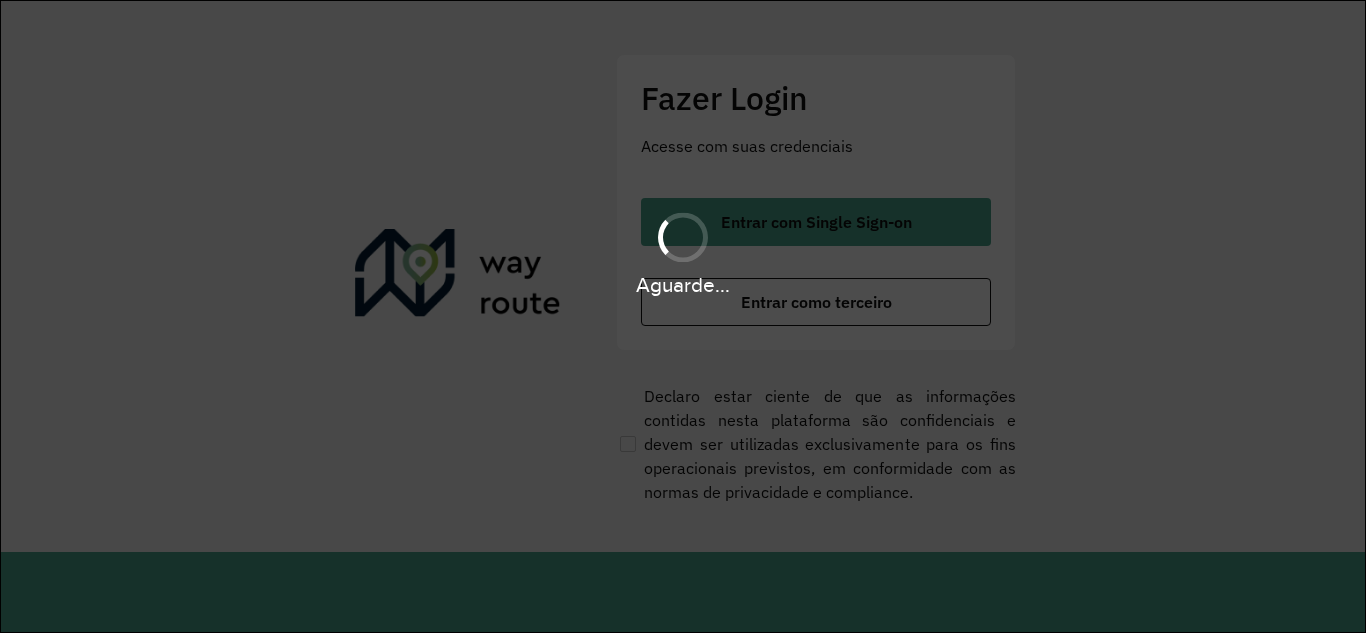 scroll, scrollTop: 0, scrollLeft: 0, axis: both 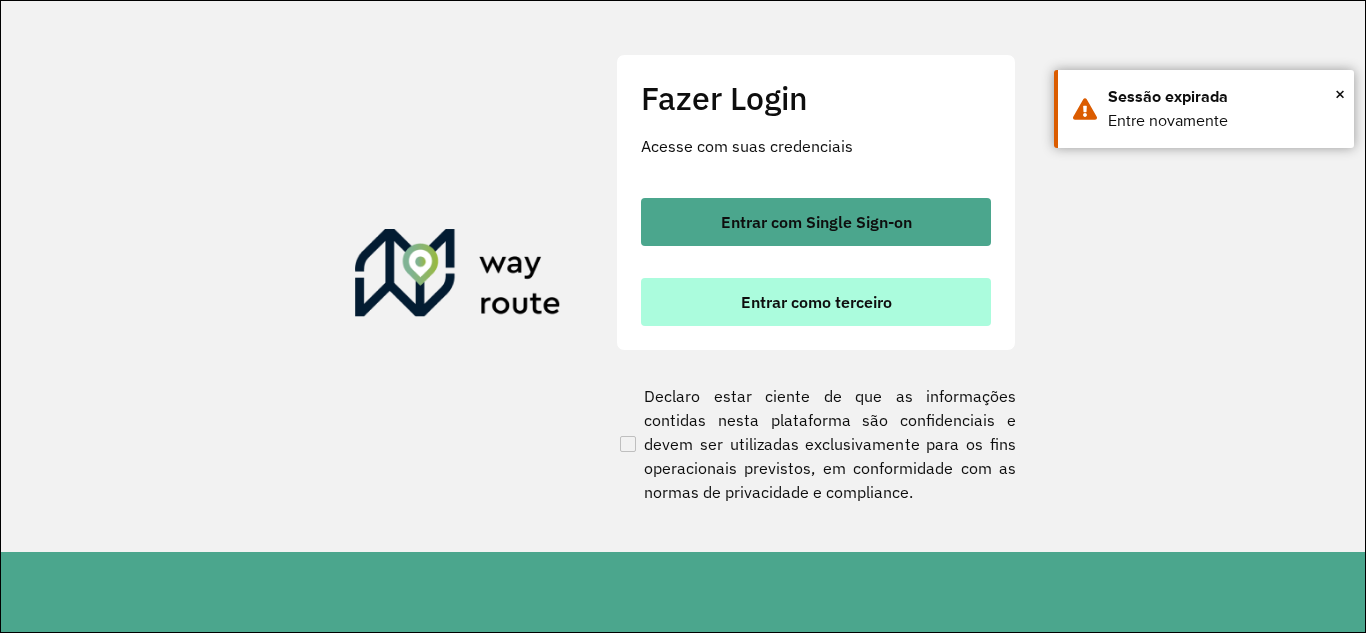 click on "Entrar como terceiro" at bounding box center [816, 302] 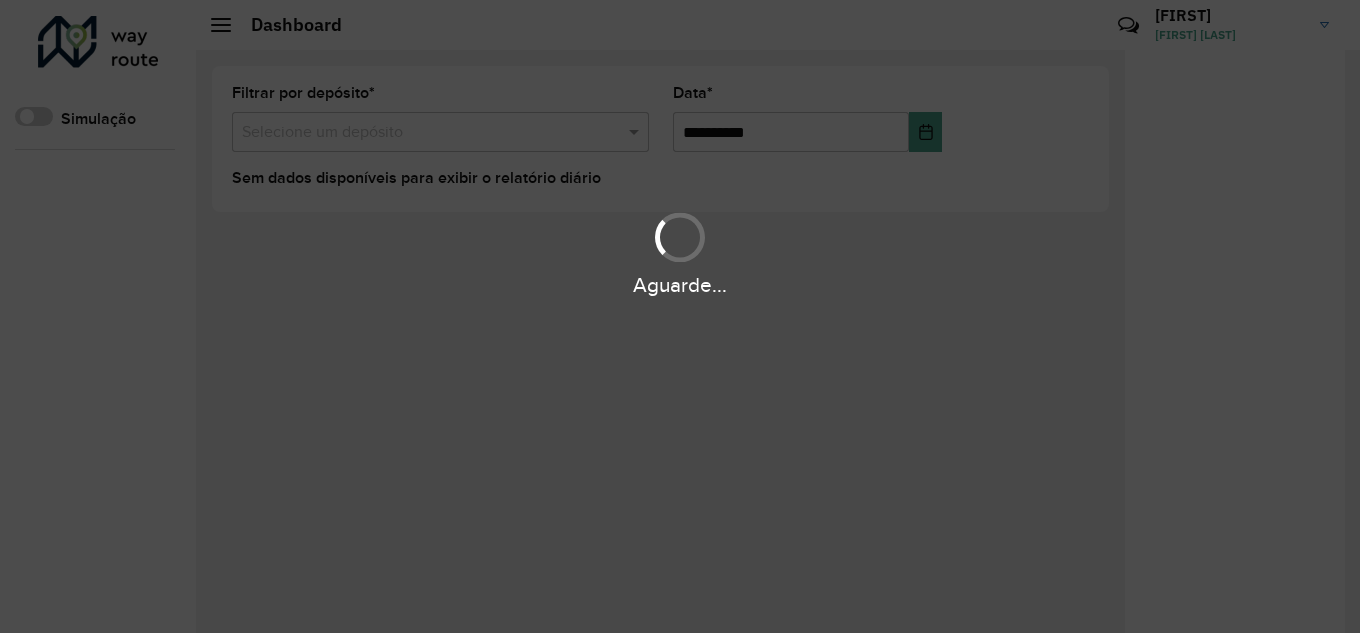 scroll, scrollTop: 0, scrollLeft: 0, axis: both 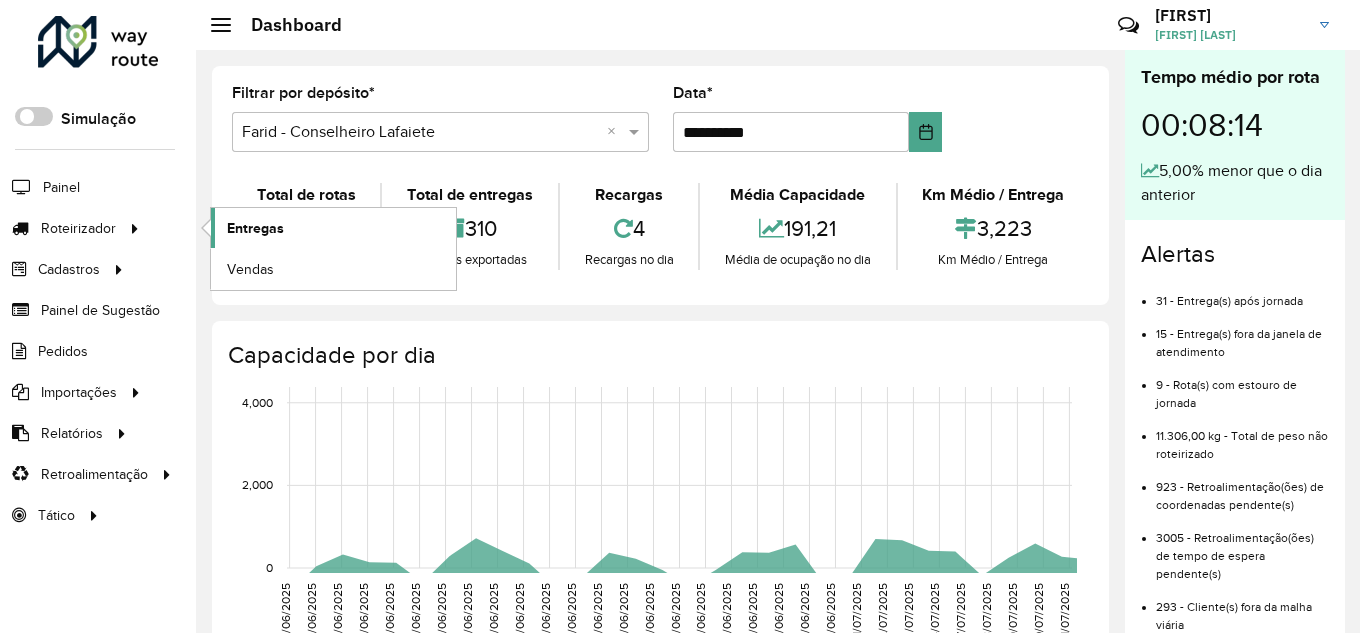 click on "Entregas" 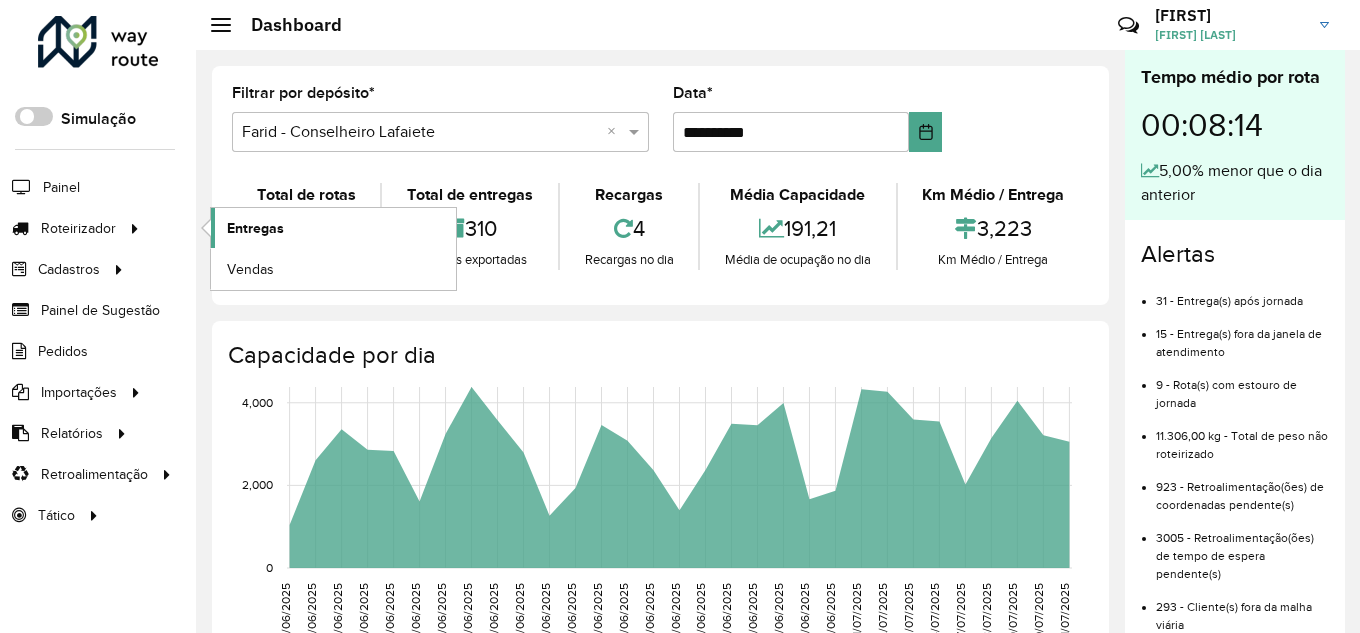 click on "Entregas" 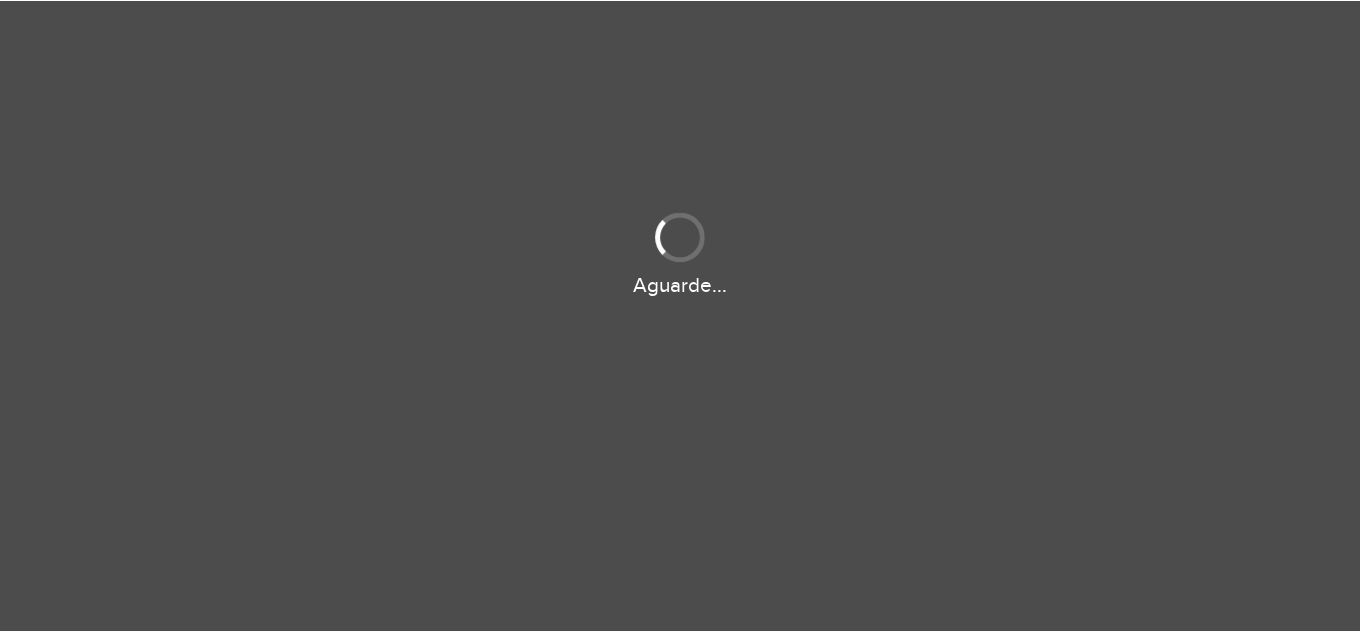 scroll, scrollTop: 0, scrollLeft: 0, axis: both 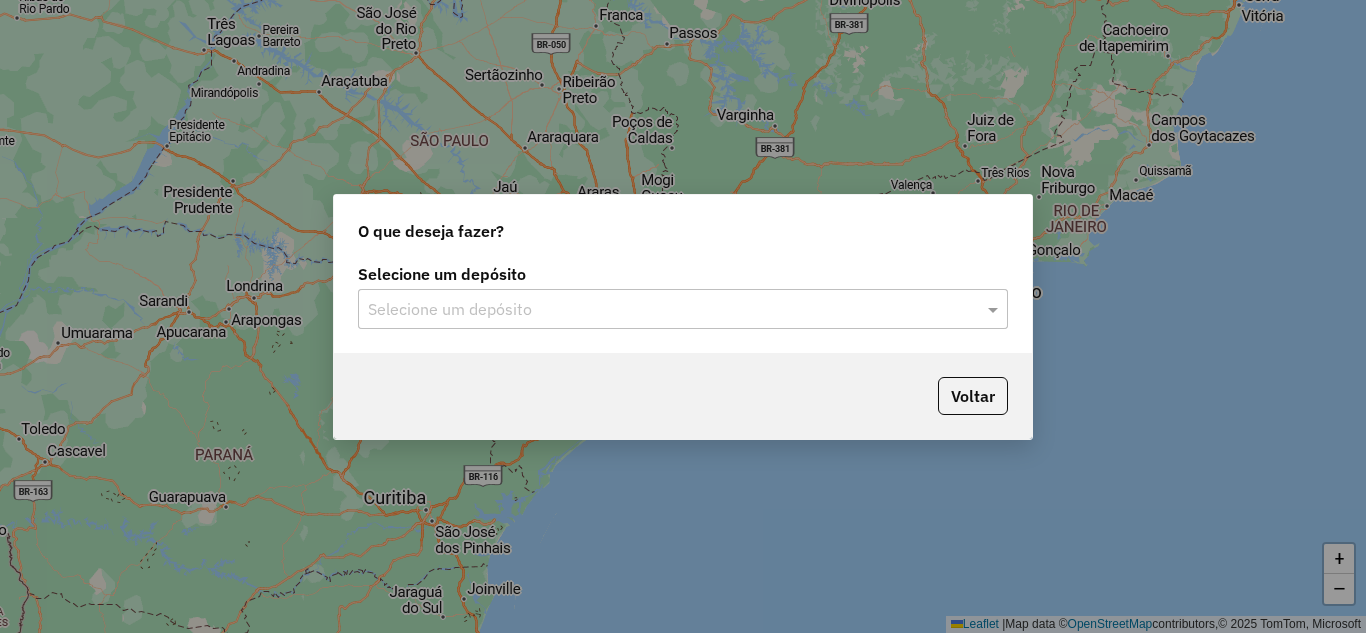 click 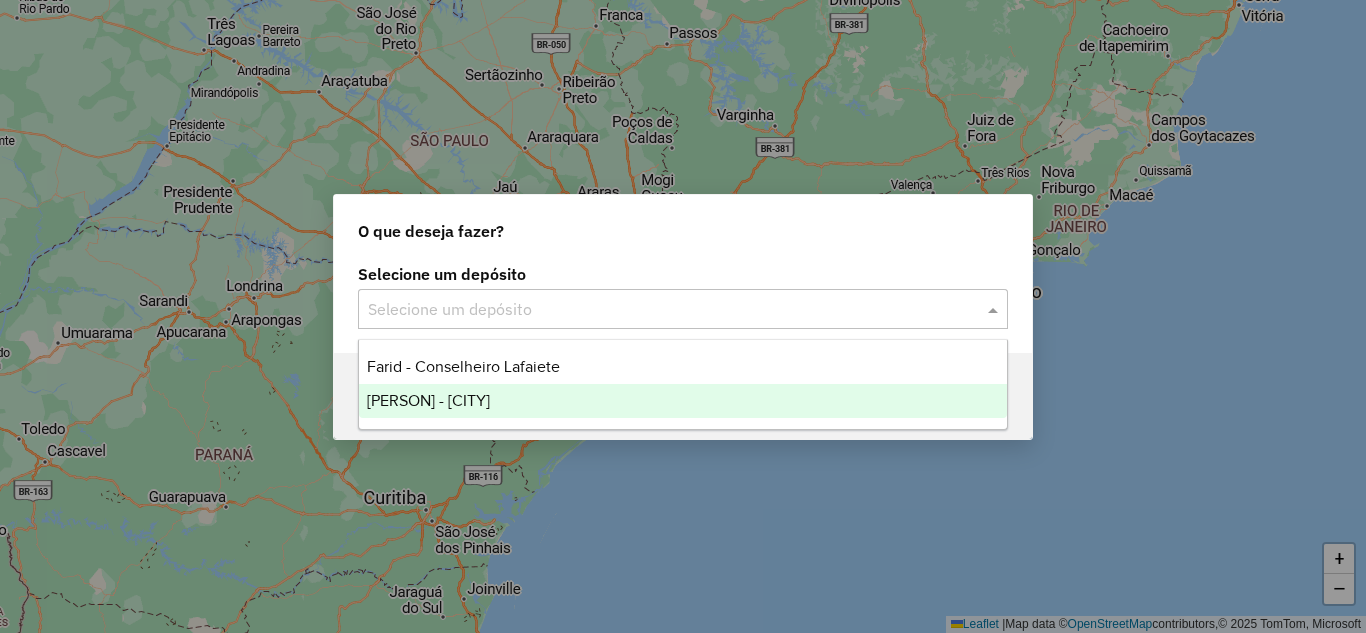 click on "Farid - São João del Rei" at bounding box center (428, 400) 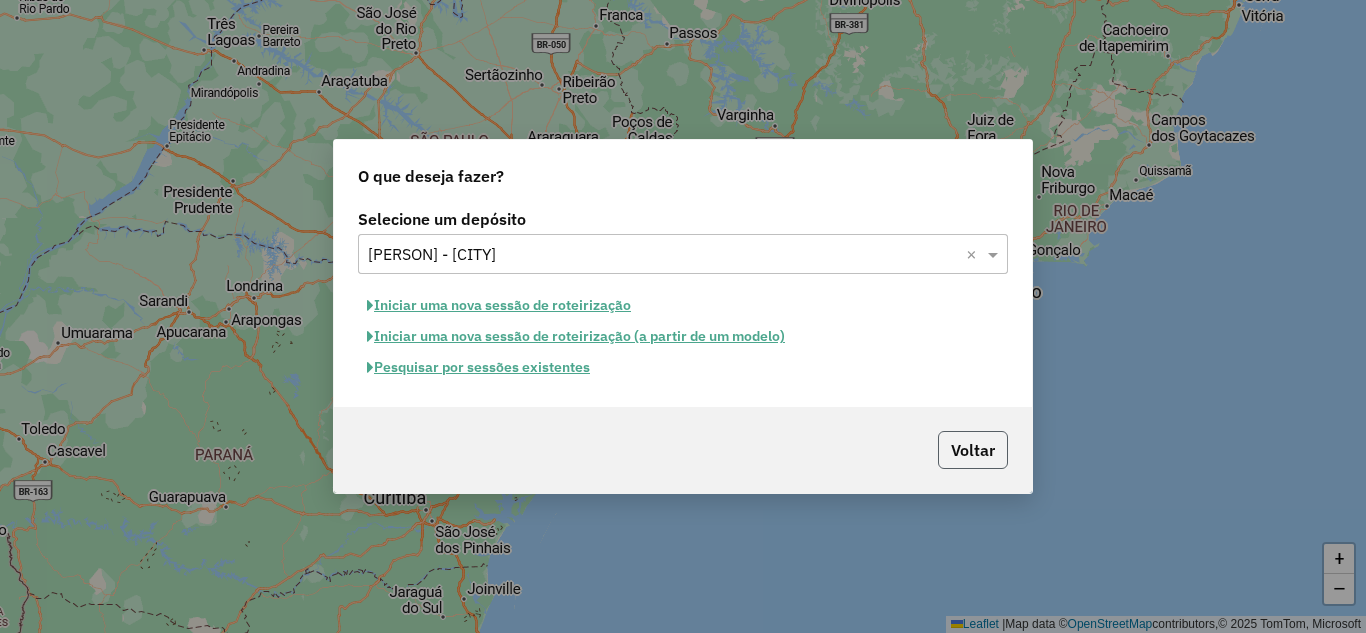 click on "Voltar" 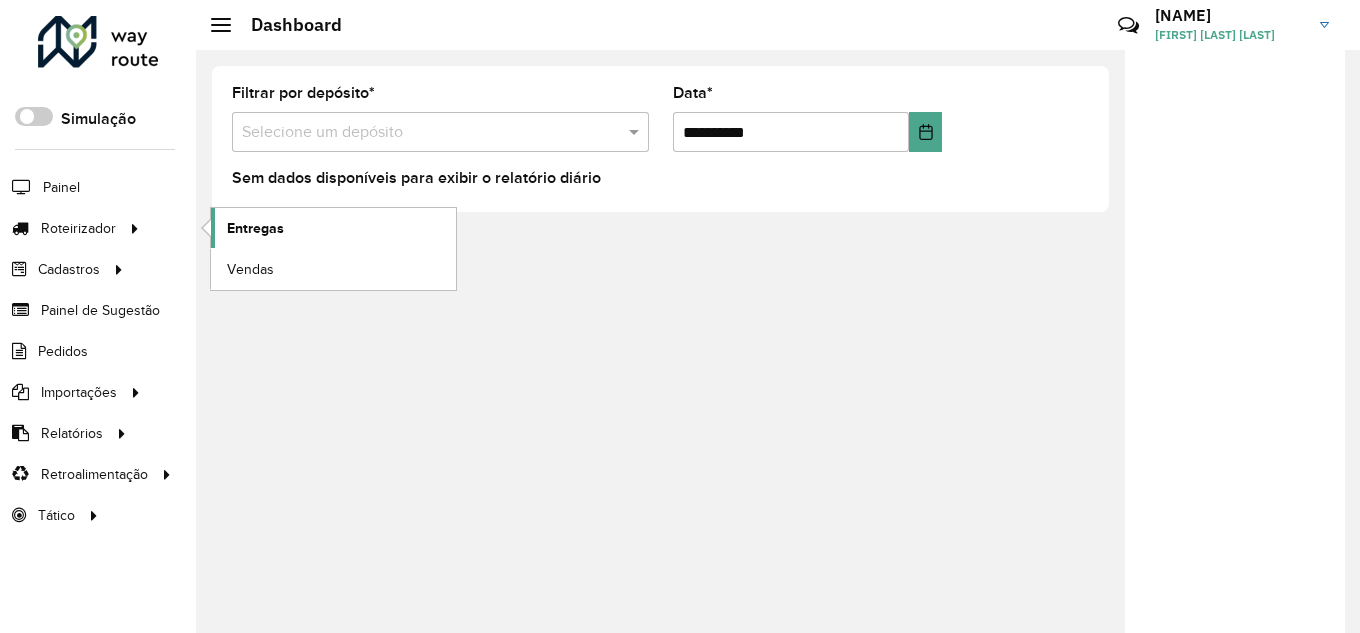 click on "Entregas" 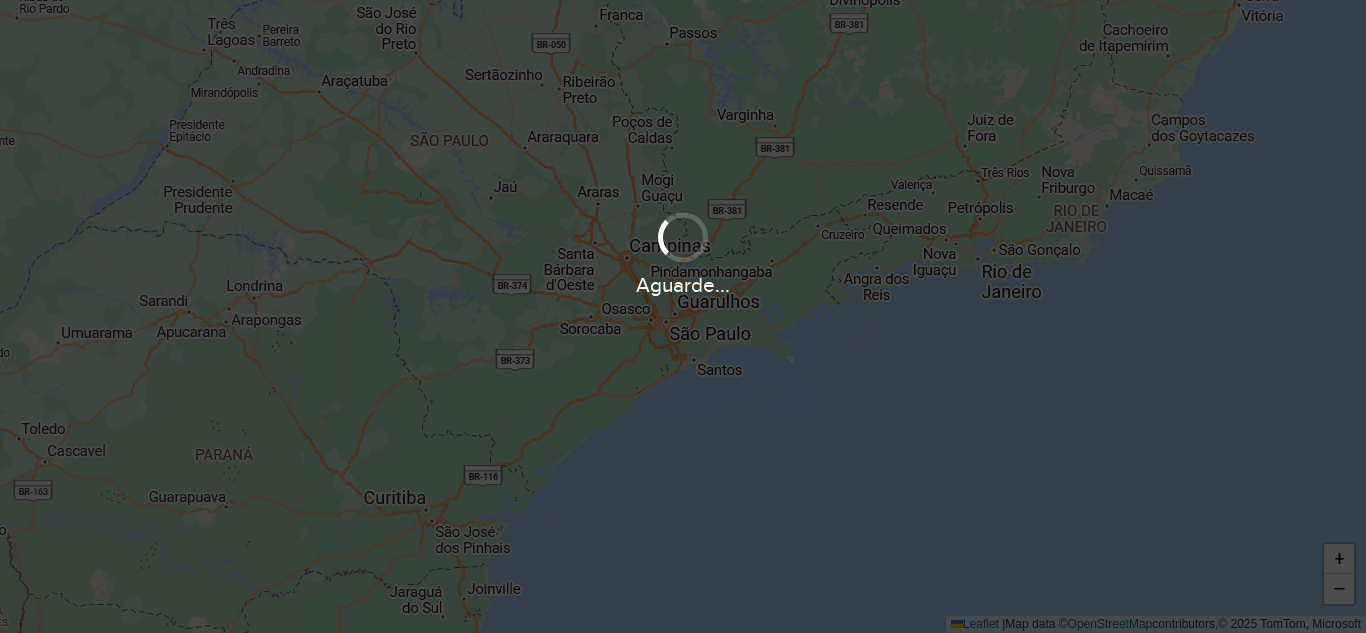 scroll, scrollTop: 0, scrollLeft: 0, axis: both 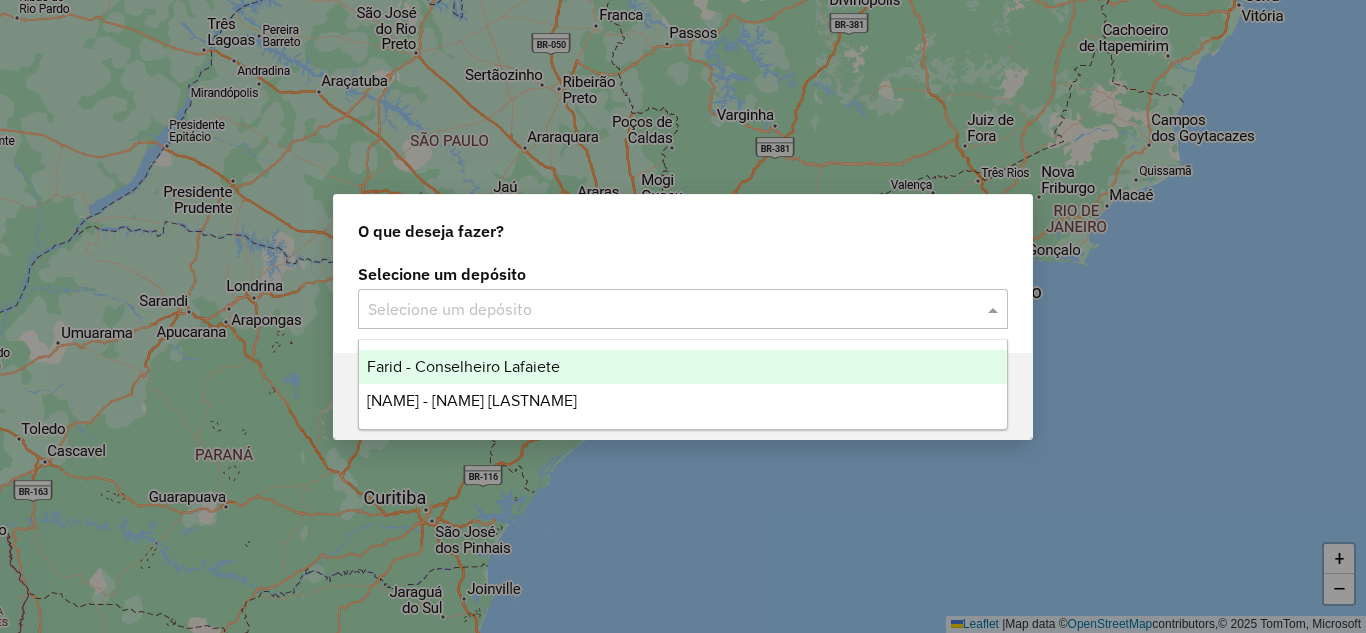 click 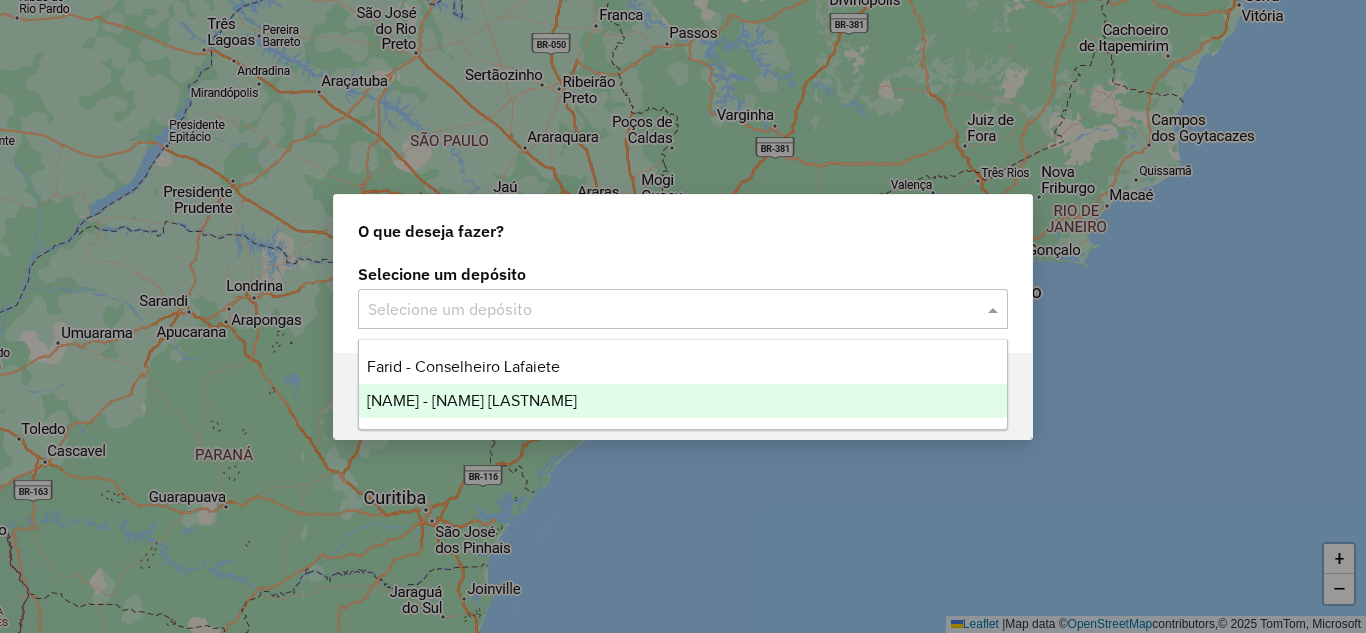 click on "[LAST_NAME] - [CITY]" at bounding box center (472, 400) 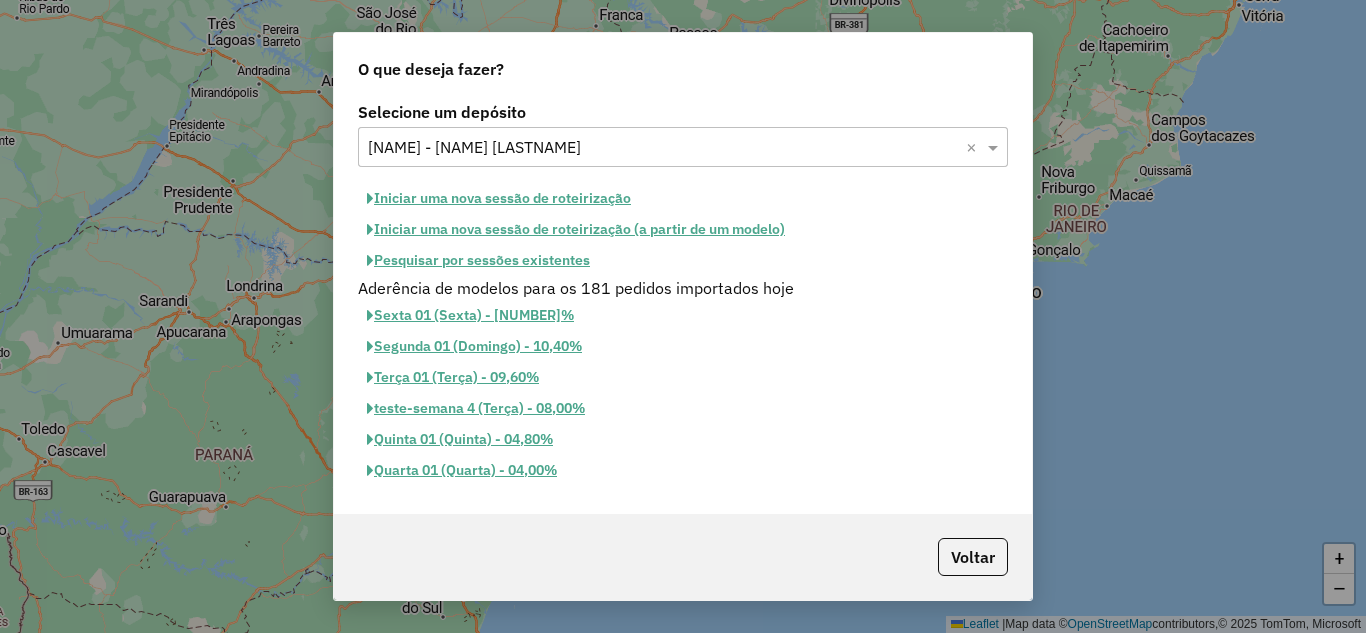 click on "Iniciar uma nova sessão de roteirização" 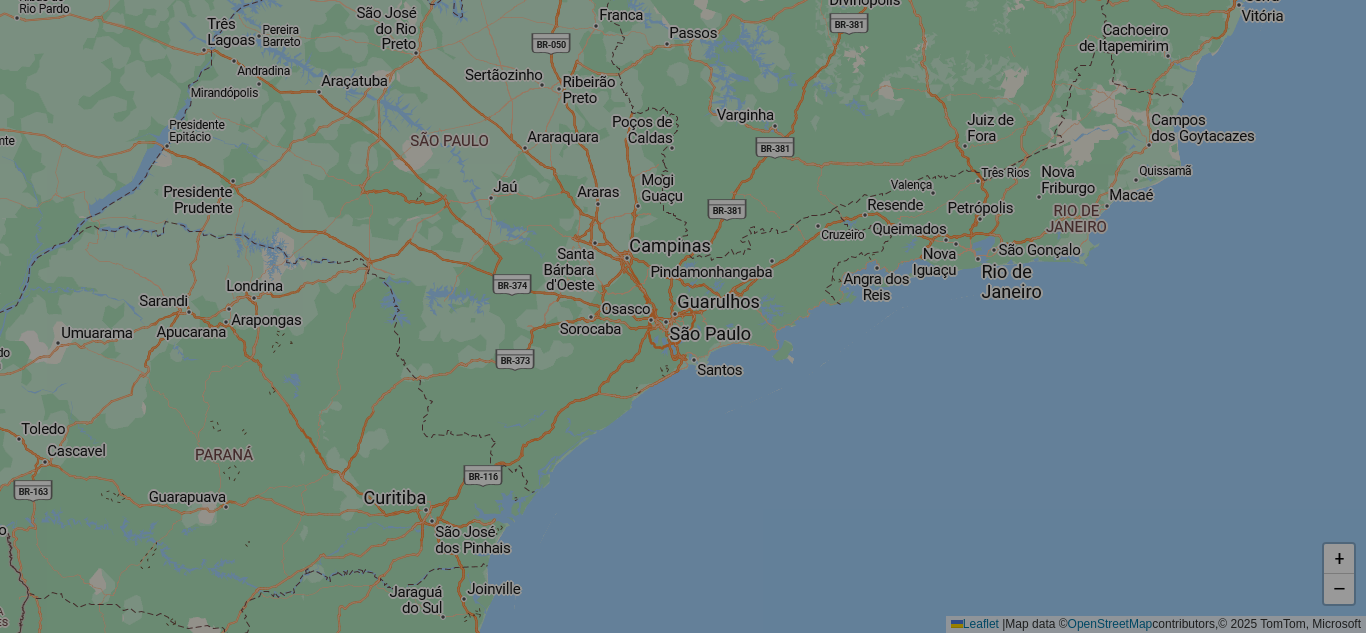 select on "*" 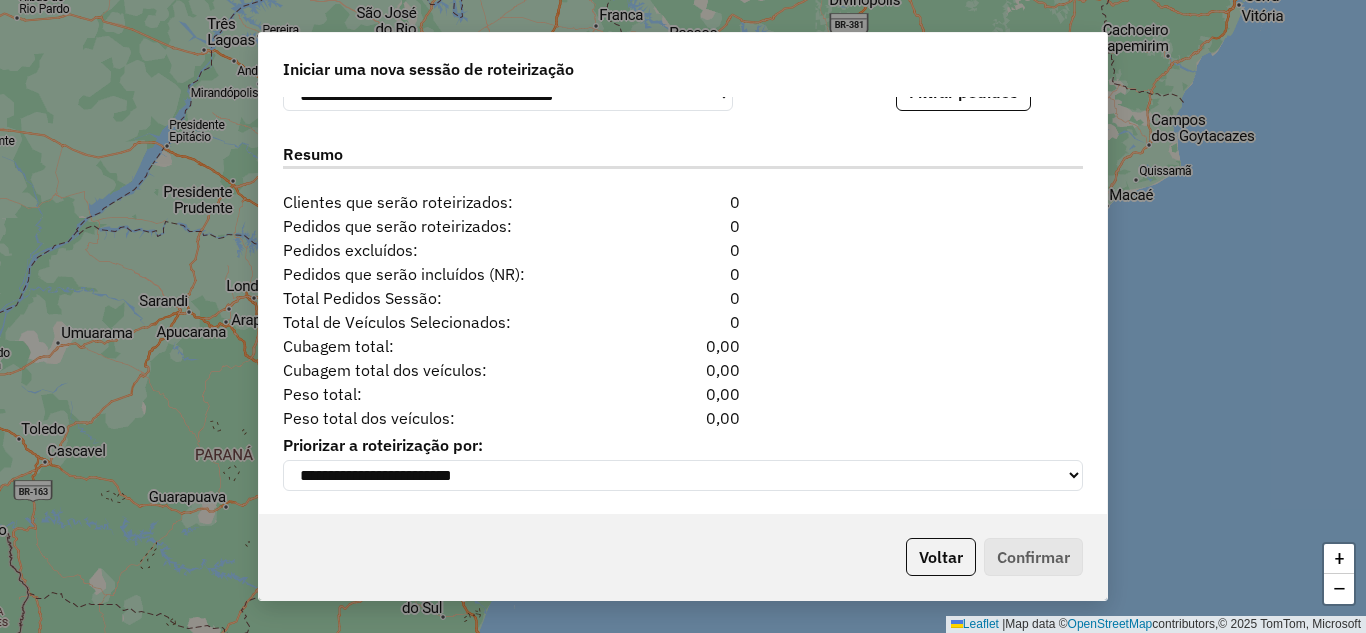 scroll, scrollTop: 2026, scrollLeft: 0, axis: vertical 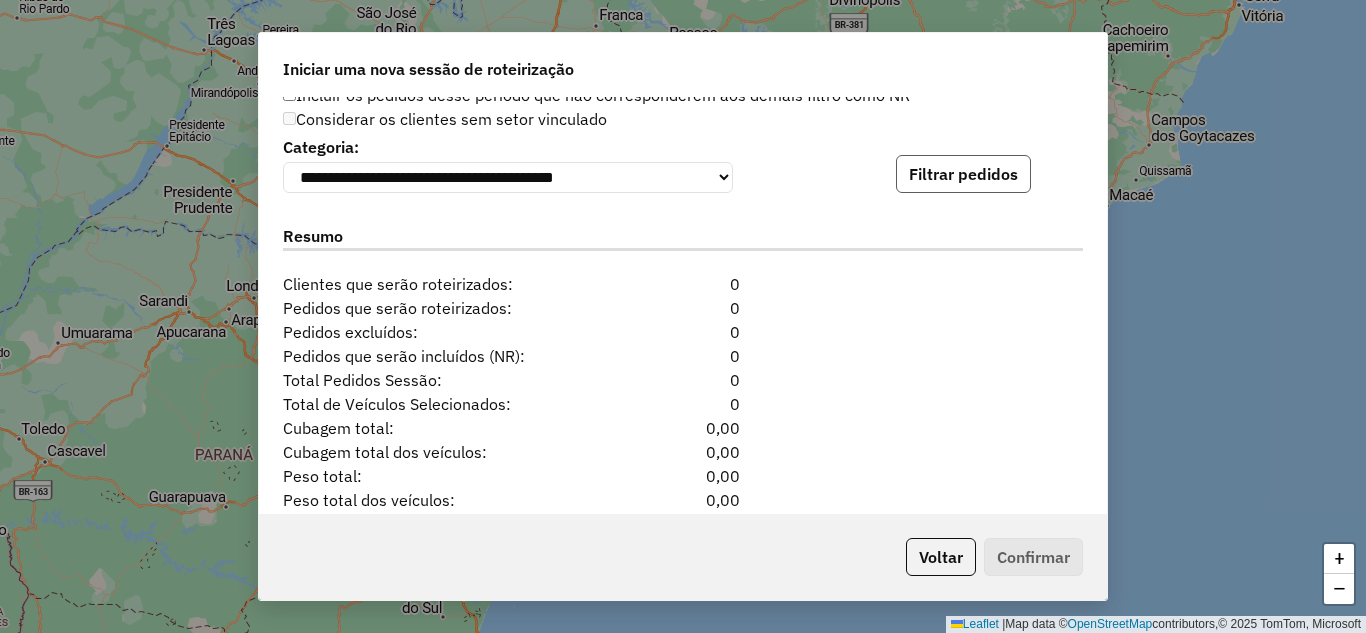 click on "Filtrar pedidos" 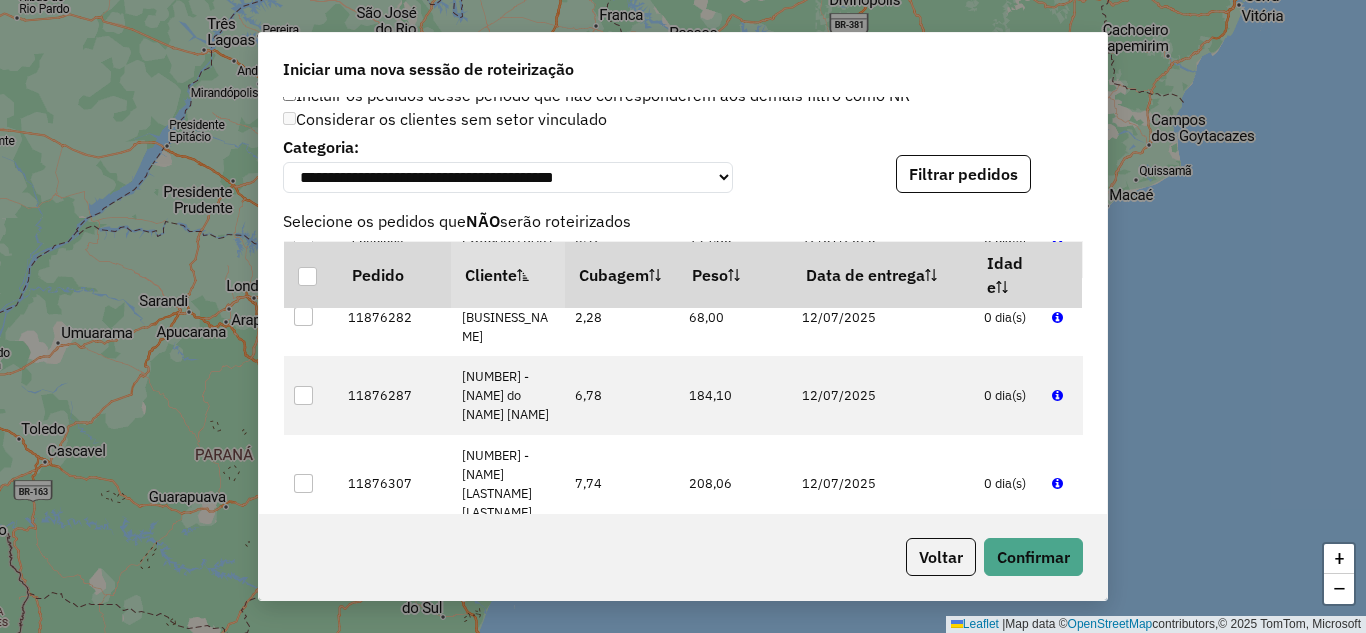 scroll, scrollTop: 200, scrollLeft: 0, axis: vertical 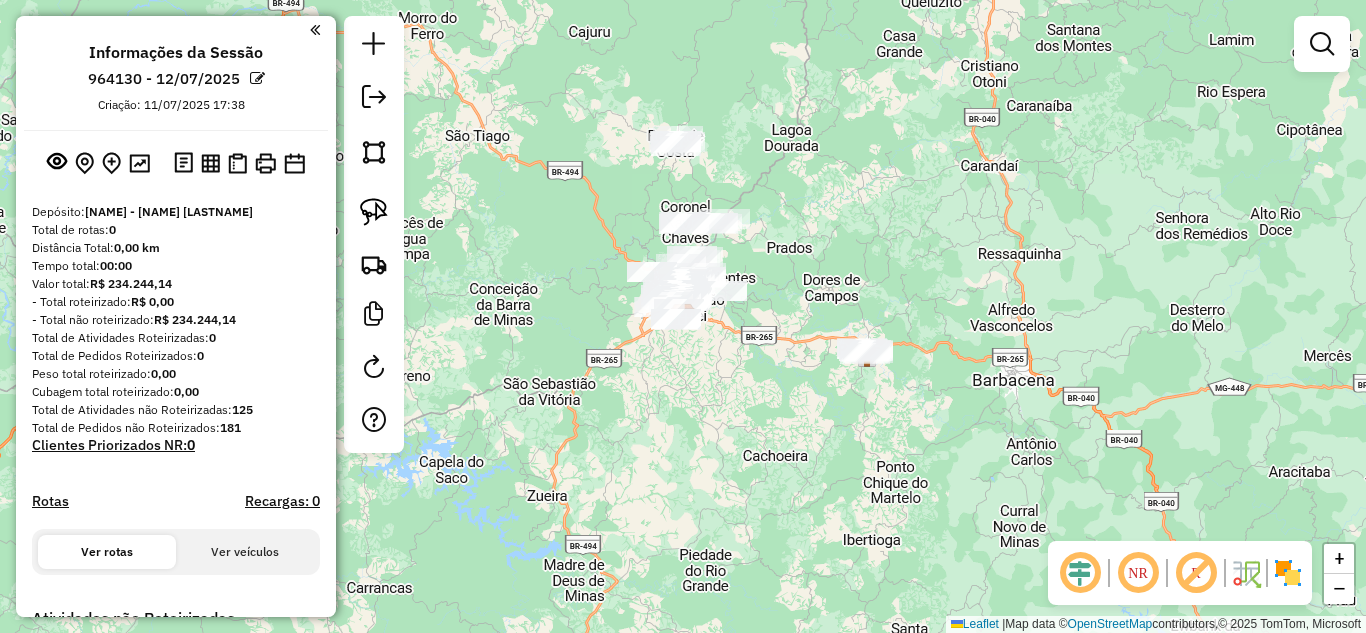 click 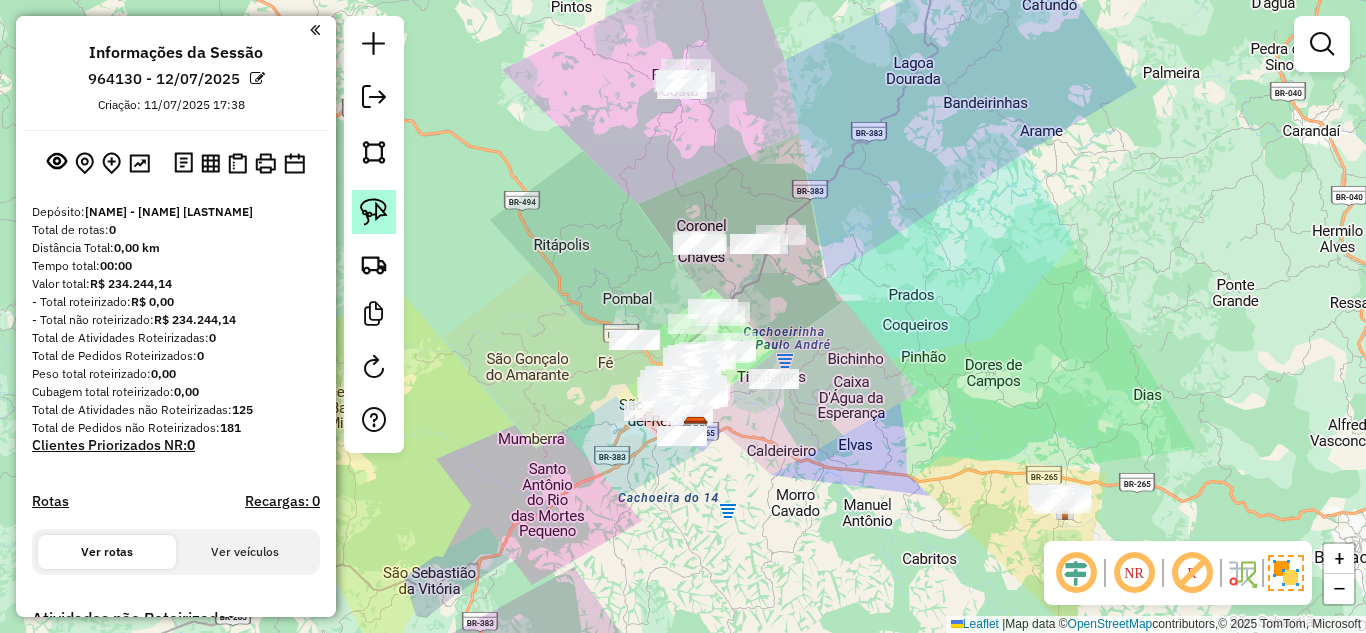 click 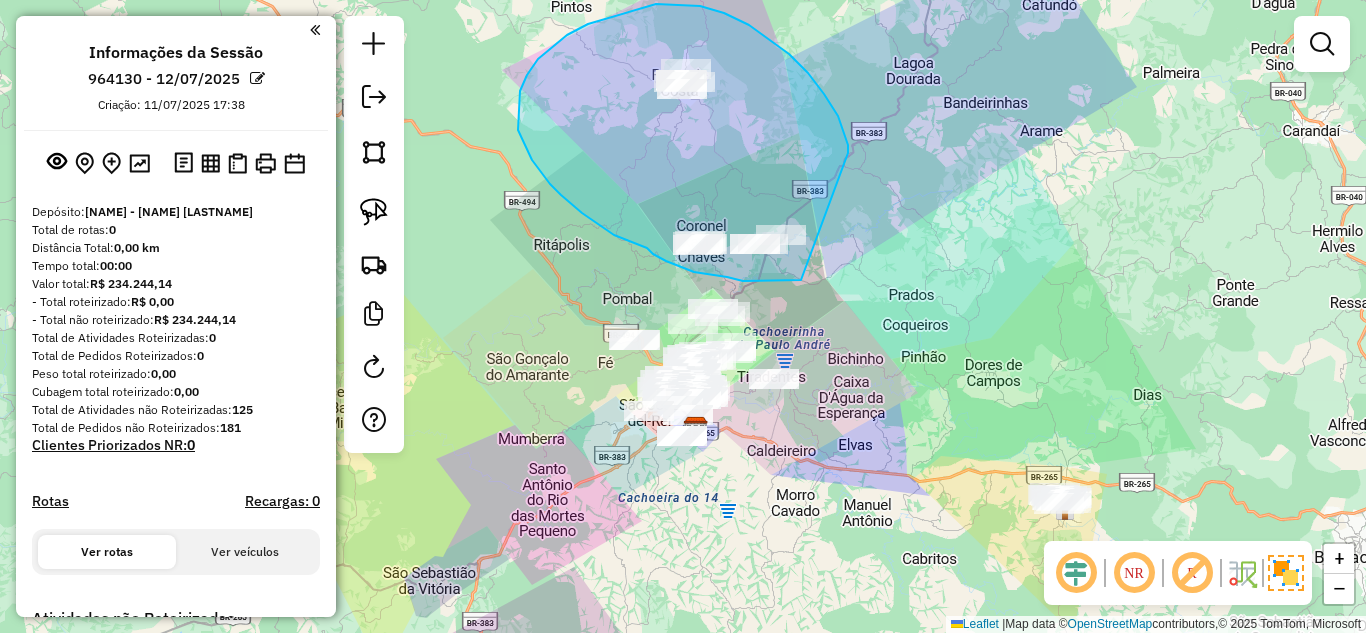 drag, startPoint x: 848, startPoint y: 151, endPoint x: 846, endPoint y: 269, distance: 118.016945 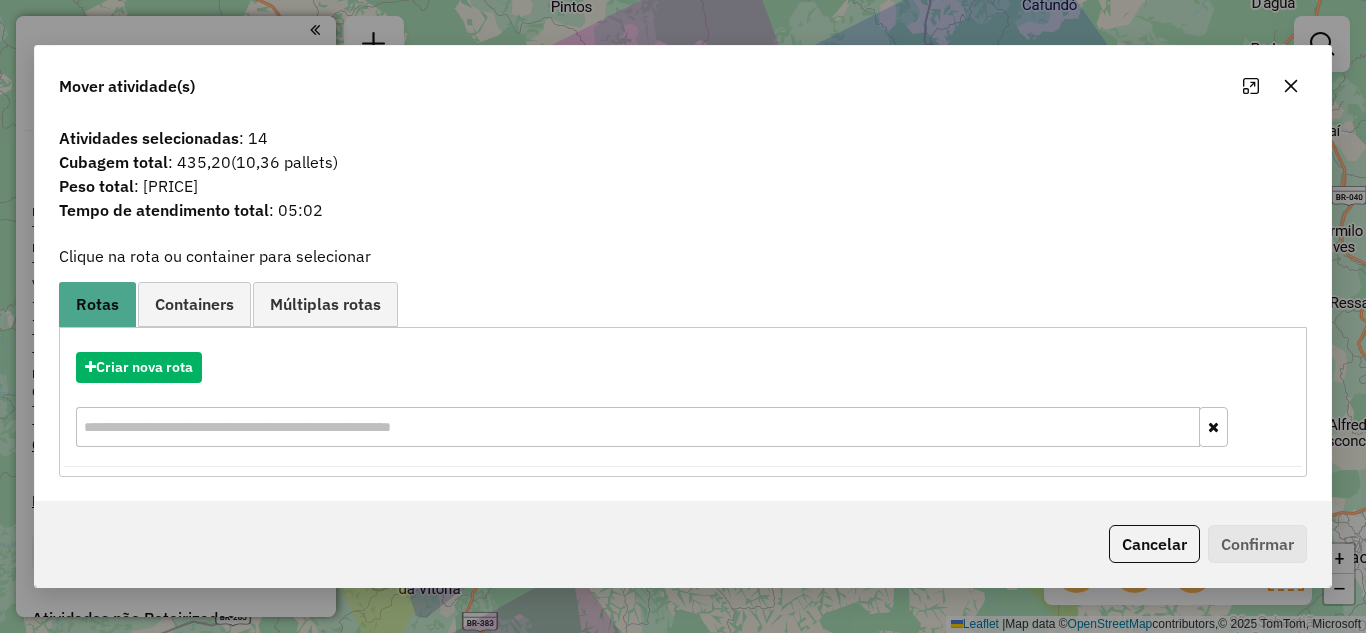 click 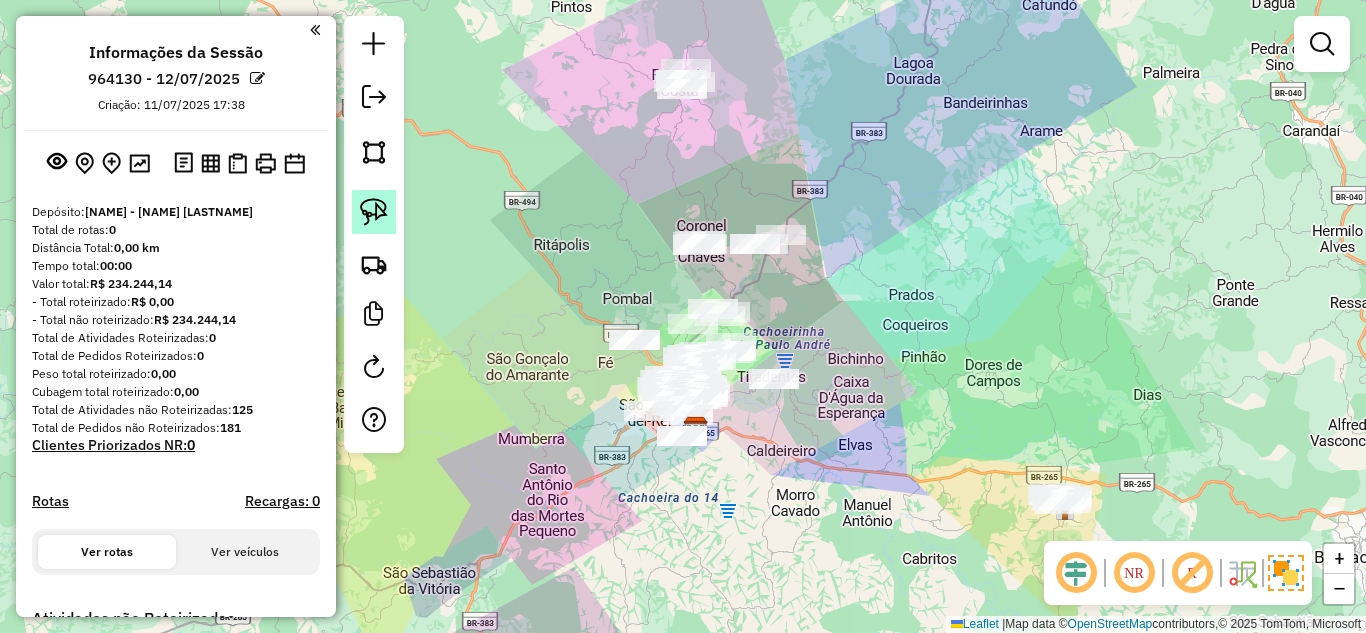 click 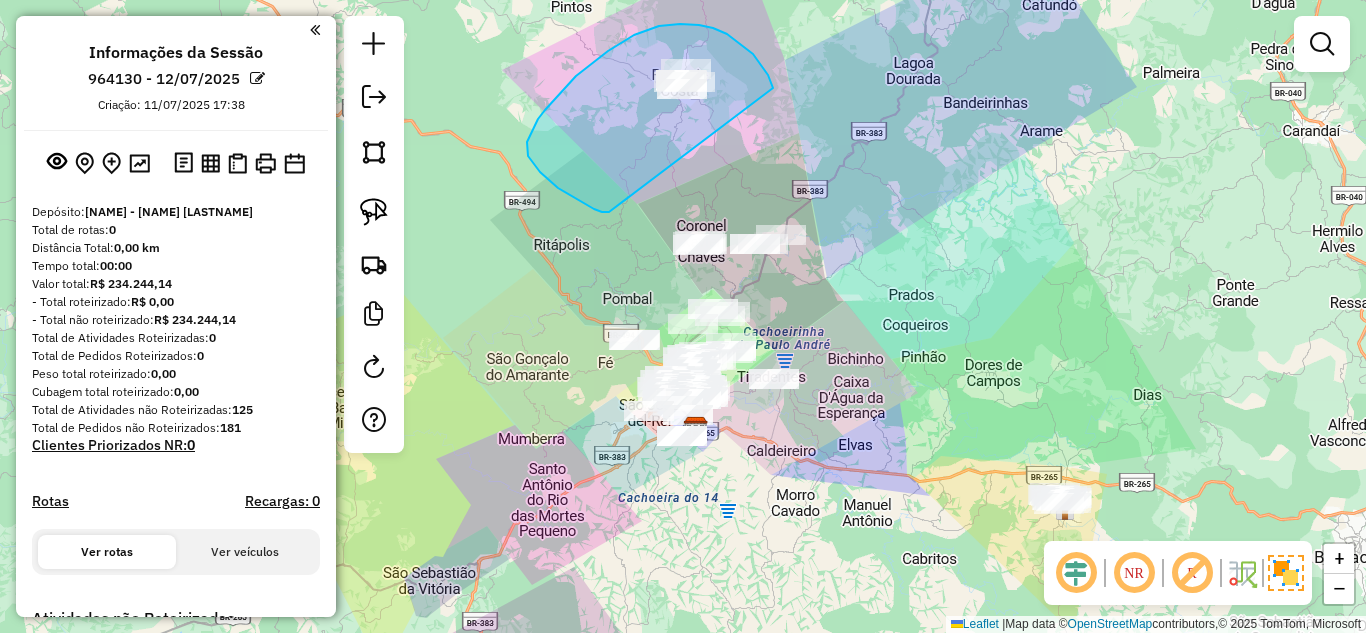drag, startPoint x: 680, startPoint y: 24, endPoint x: 609, endPoint y: 213, distance: 201.89601 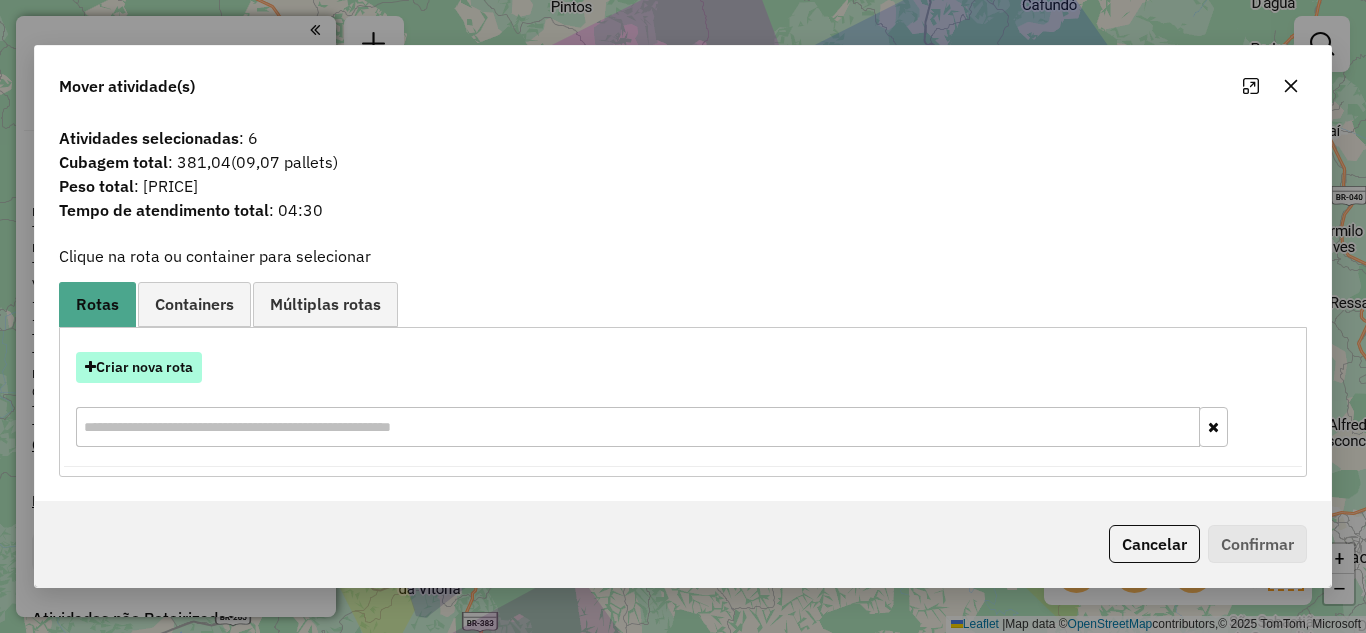 click on "Criar nova rota" at bounding box center (139, 367) 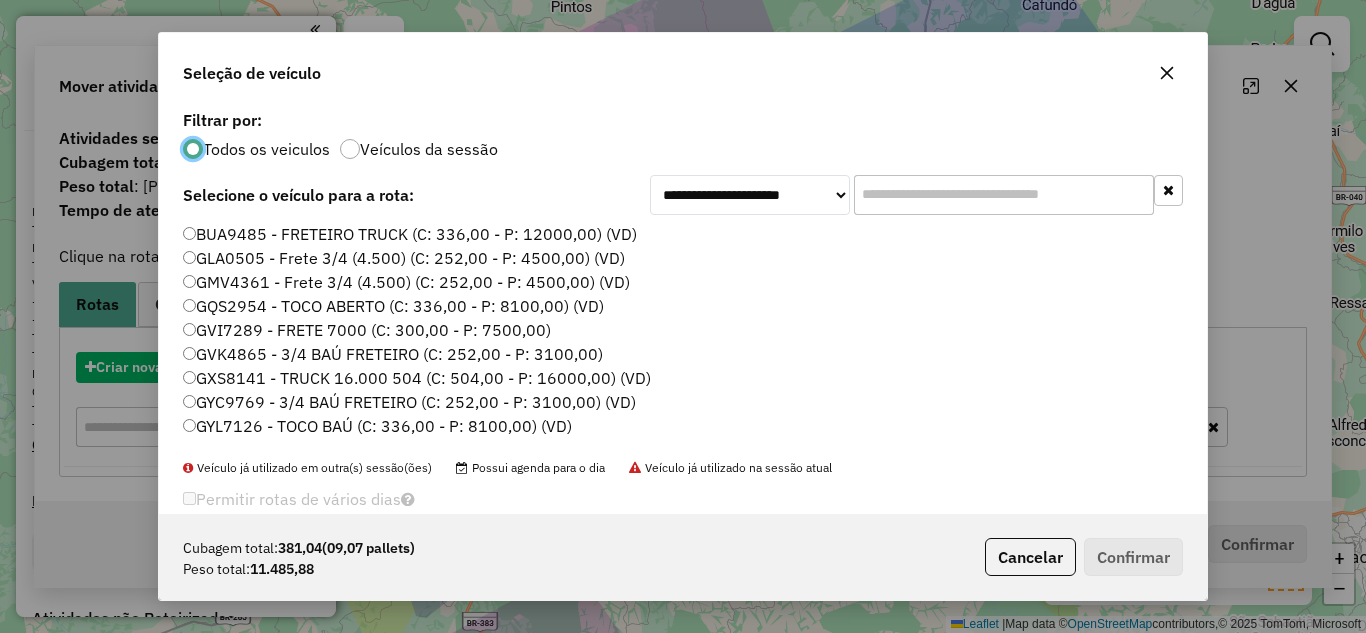 scroll, scrollTop: 11, scrollLeft: 6, axis: both 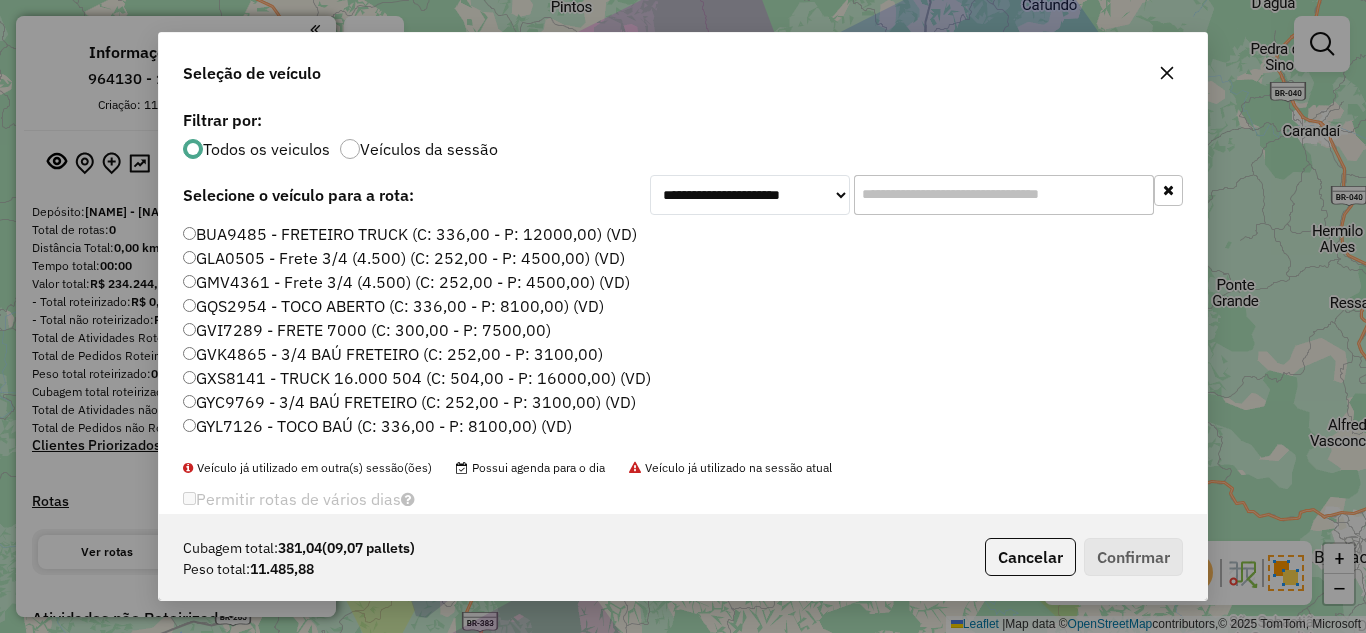 drag, startPoint x: 855, startPoint y: 201, endPoint x: 941, endPoint y: 198, distance: 86.05231 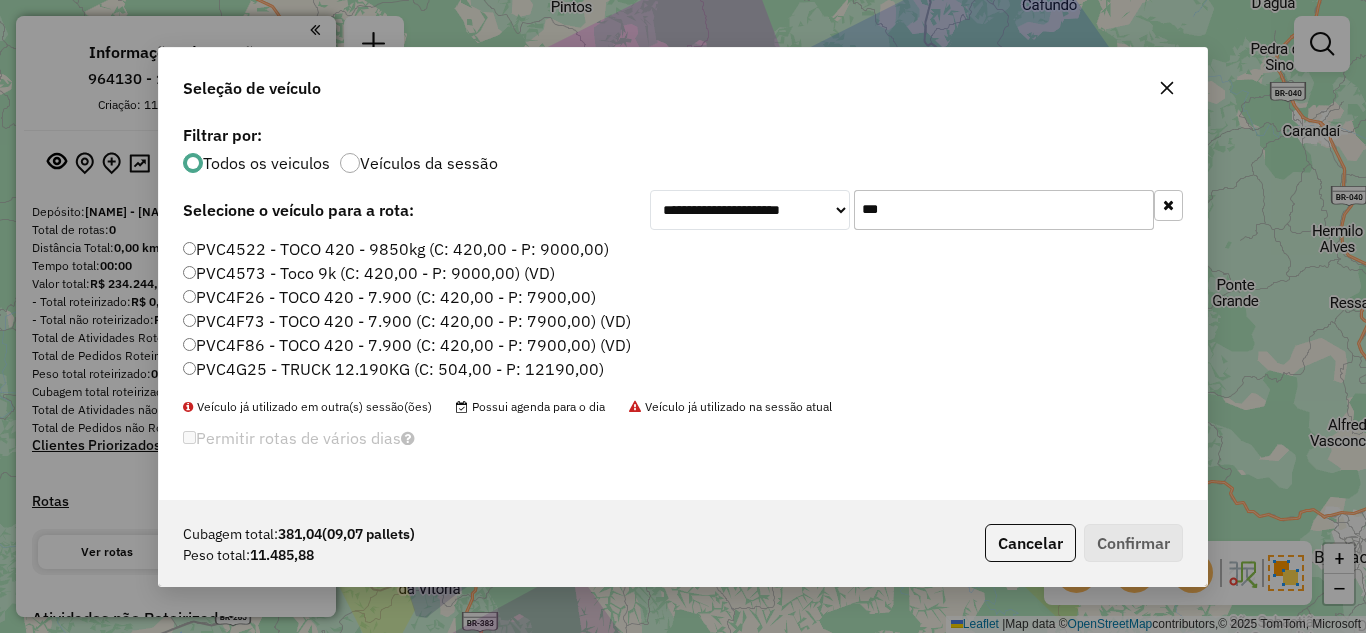 type on "***" 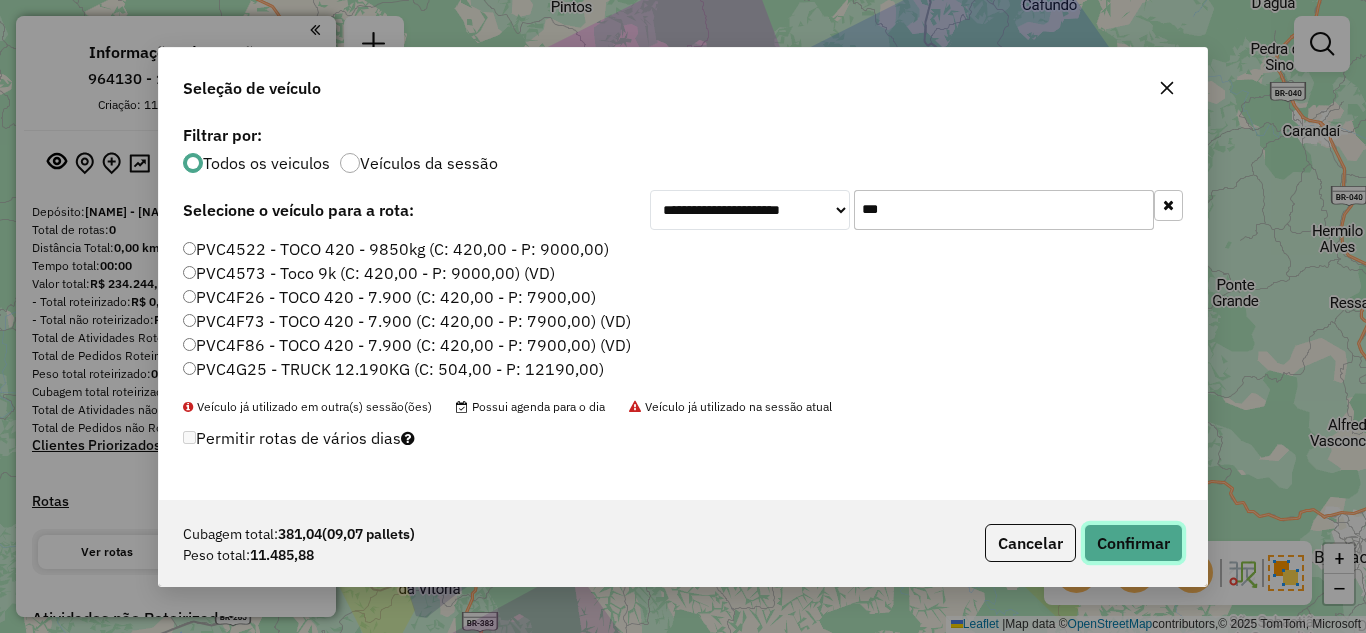 click on "Confirmar" 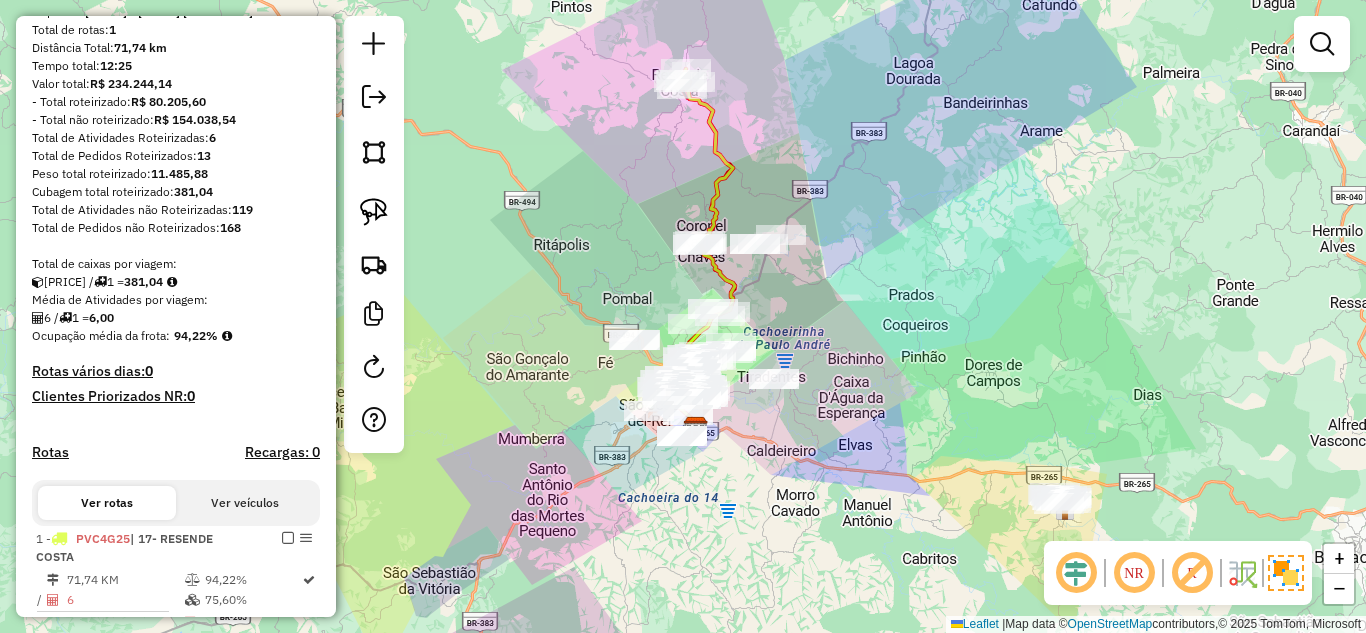 scroll, scrollTop: 400, scrollLeft: 0, axis: vertical 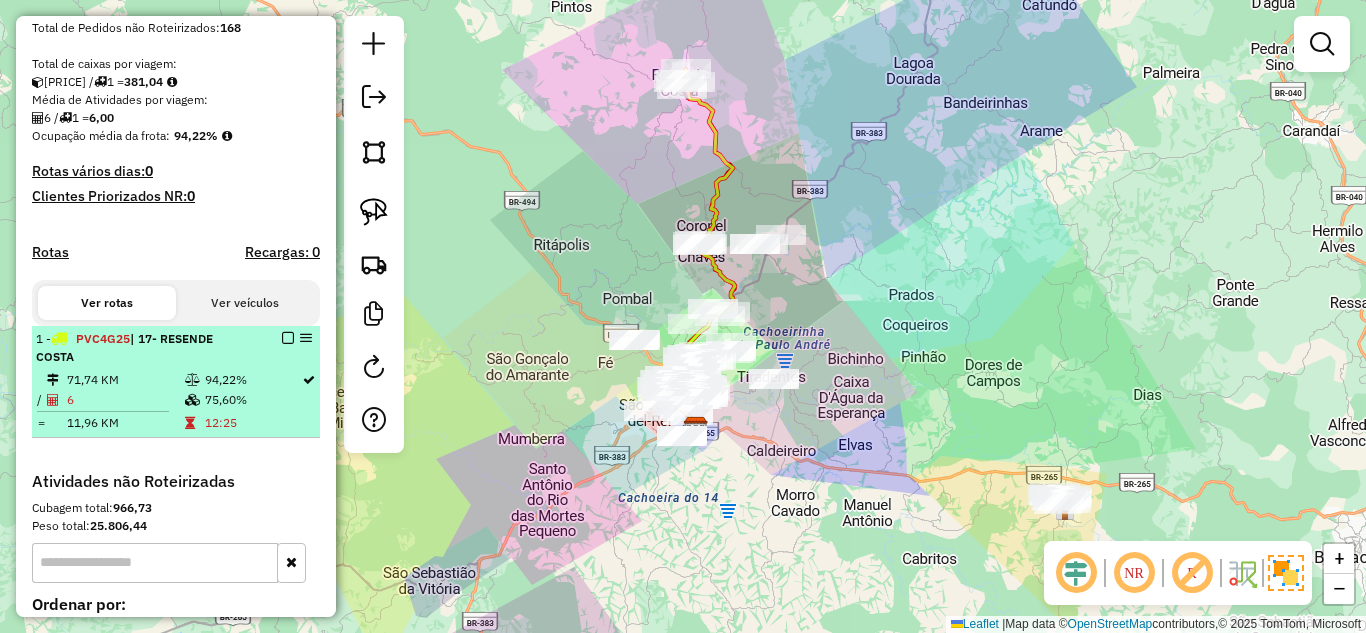 click at bounding box center [288, 338] 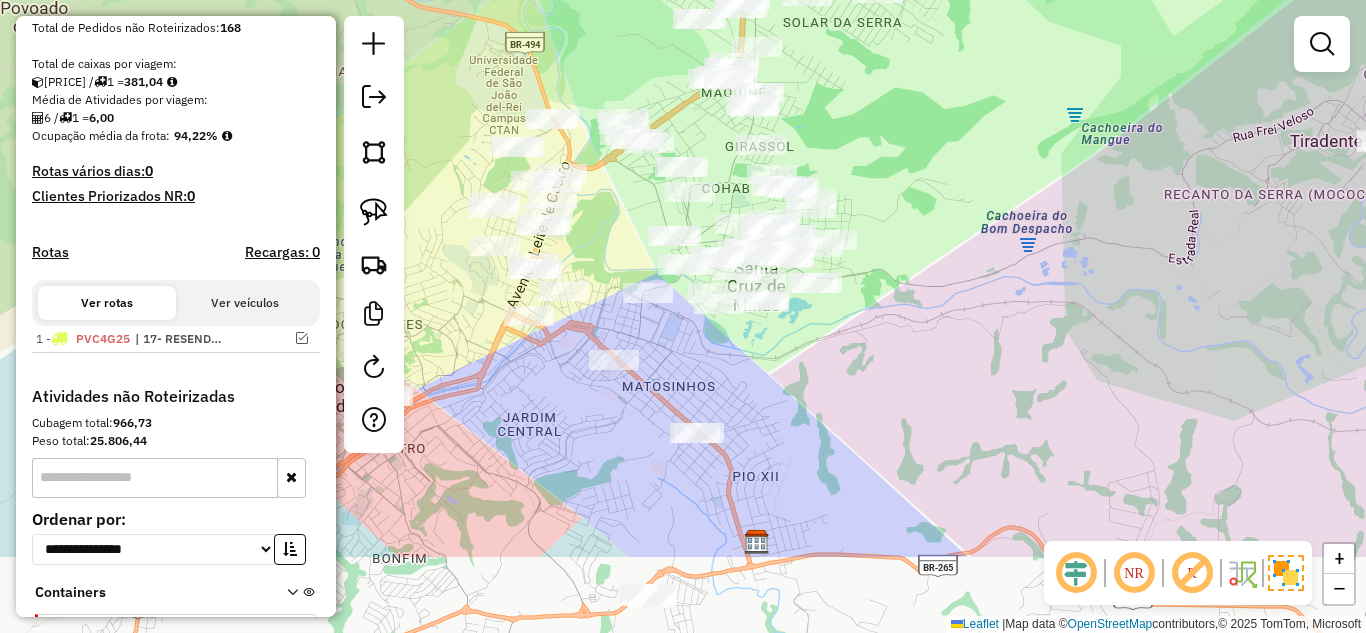 drag, startPoint x: 993, startPoint y: 413, endPoint x: 963, endPoint y: 273, distance: 143.1782 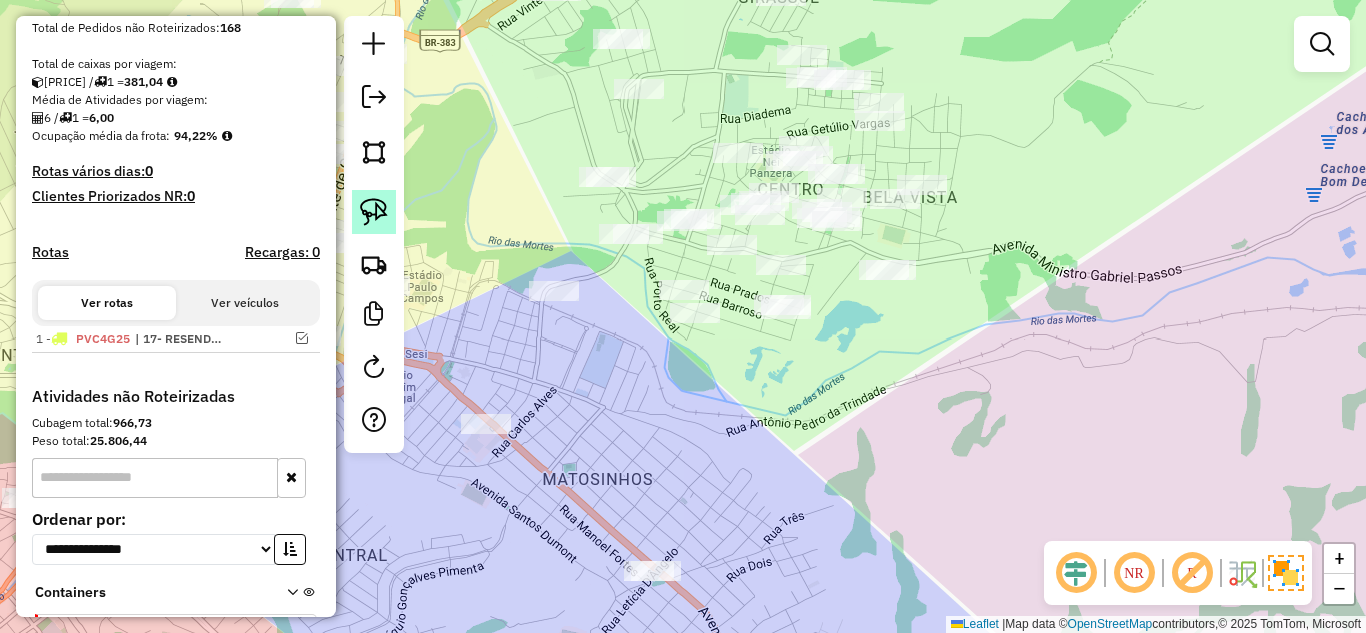 click 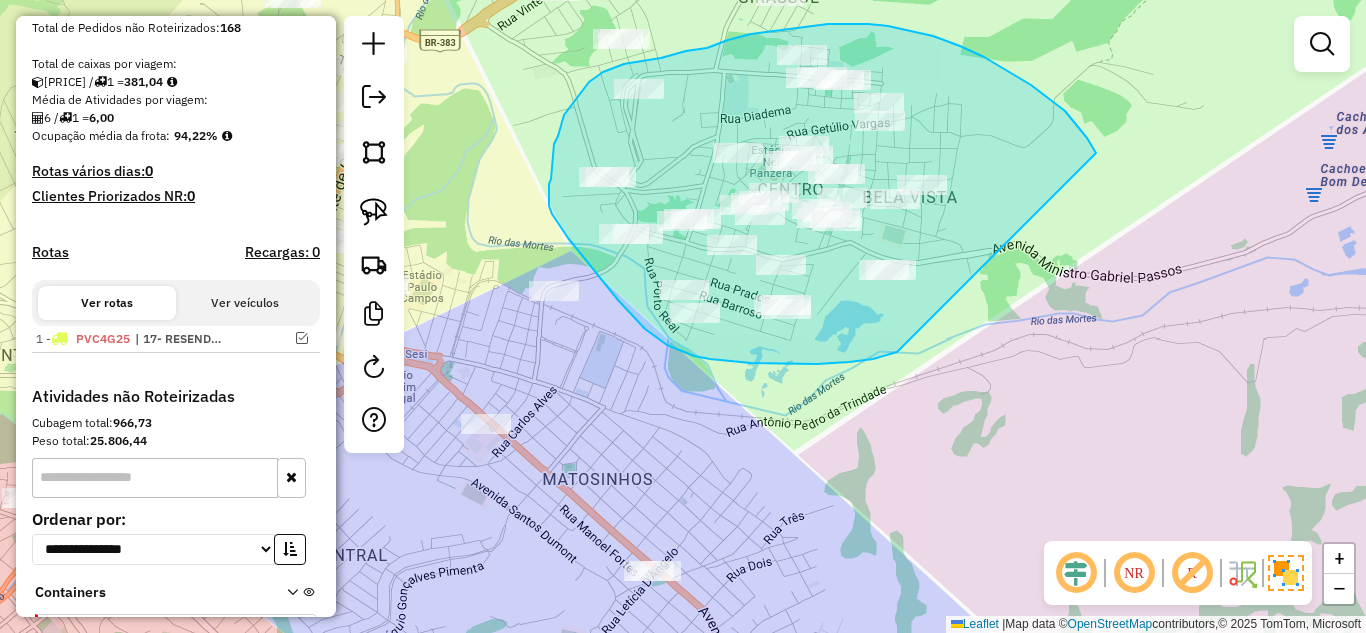 drag, startPoint x: 1065, startPoint y: 111, endPoint x: 897, endPoint y: 352, distance: 293.77713 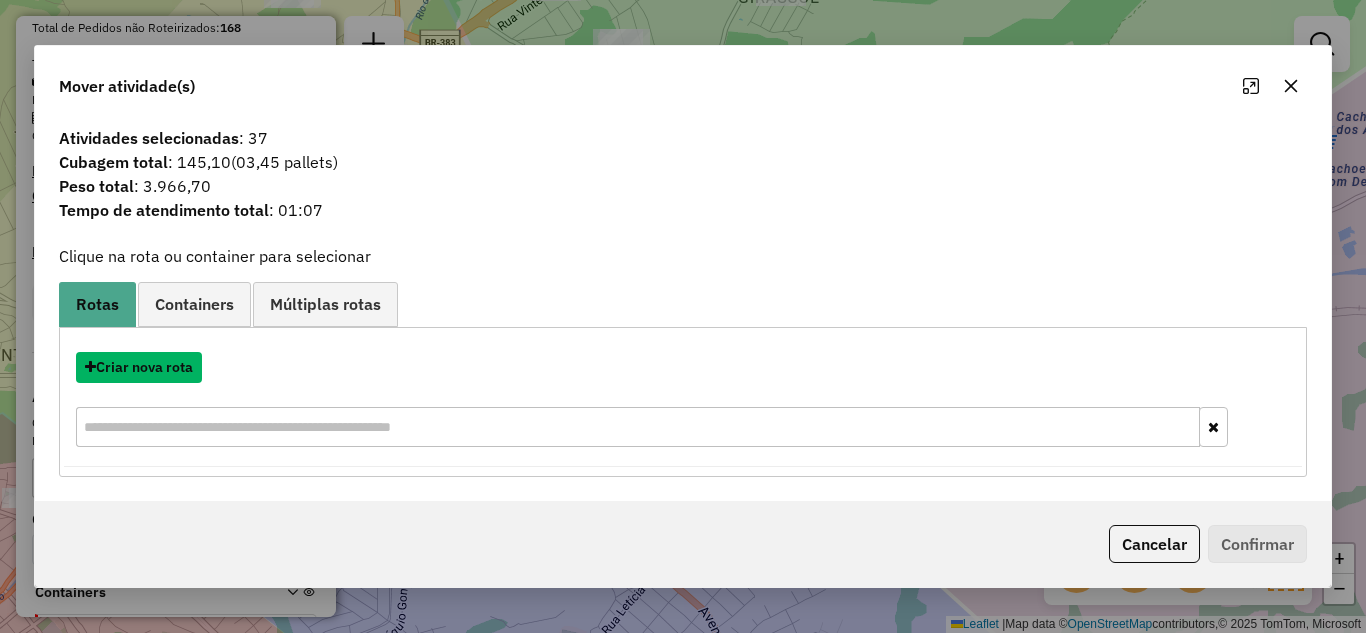 click on "Criar nova rota" at bounding box center (139, 367) 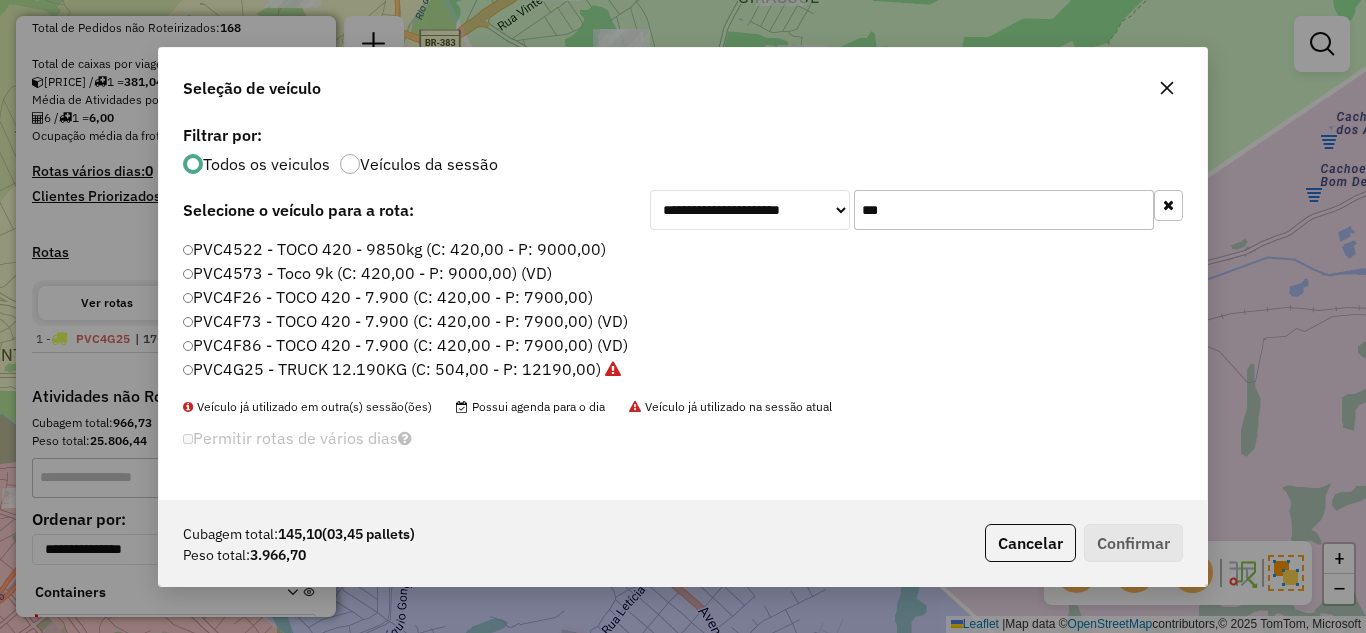 scroll, scrollTop: 11, scrollLeft: 6, axis: both 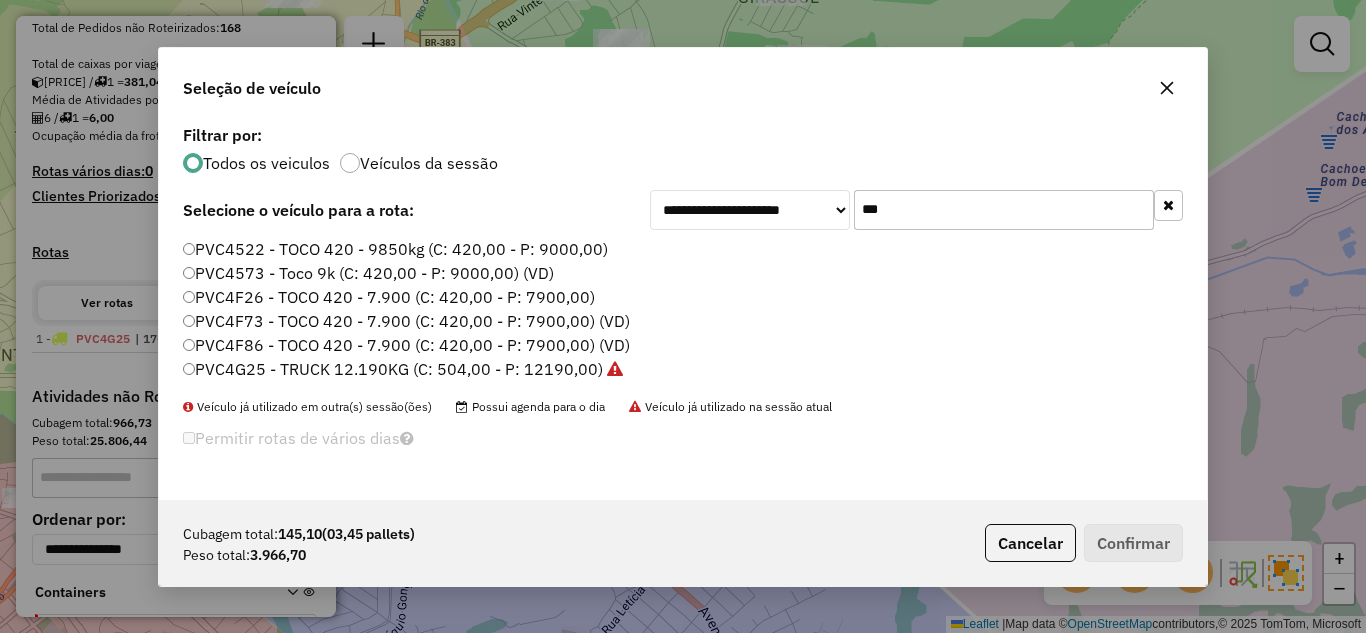 drag, startPoint x: 909, startPoint y: 218, endPoint x: 821, endPoint y: 220, distance: 88.02273 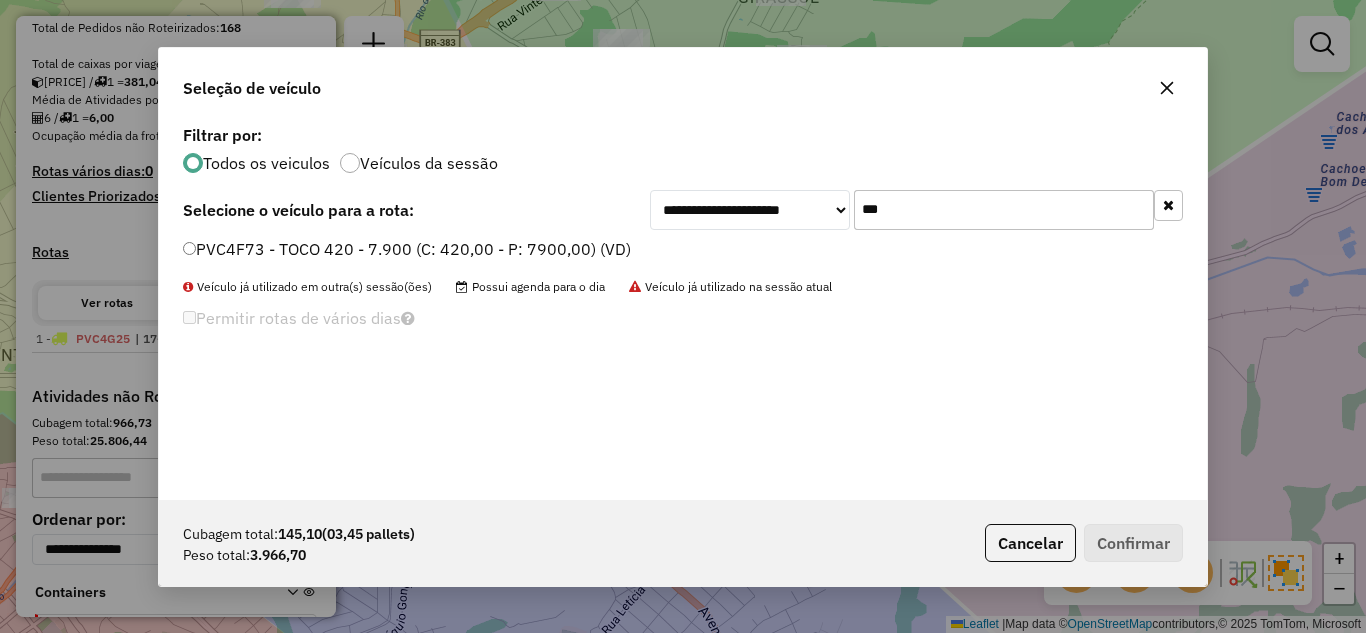 type on "***" 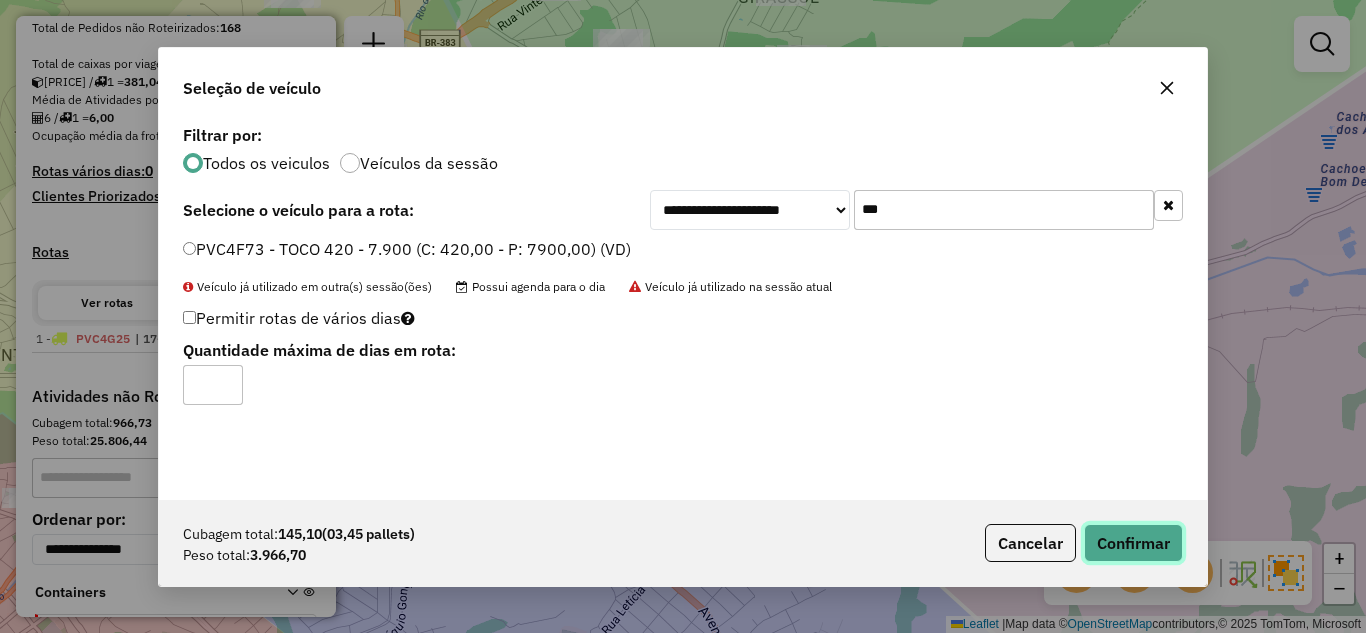 click on "Confirmar" 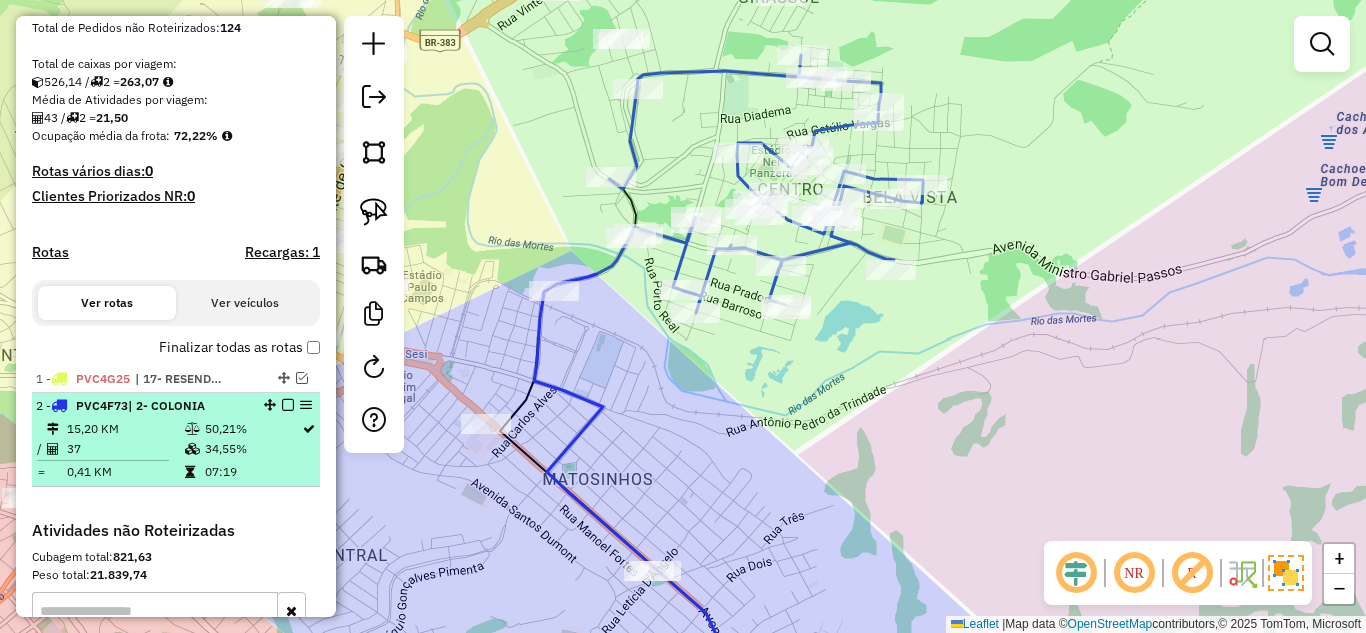 click on "37" at bounding box center (125, 449) 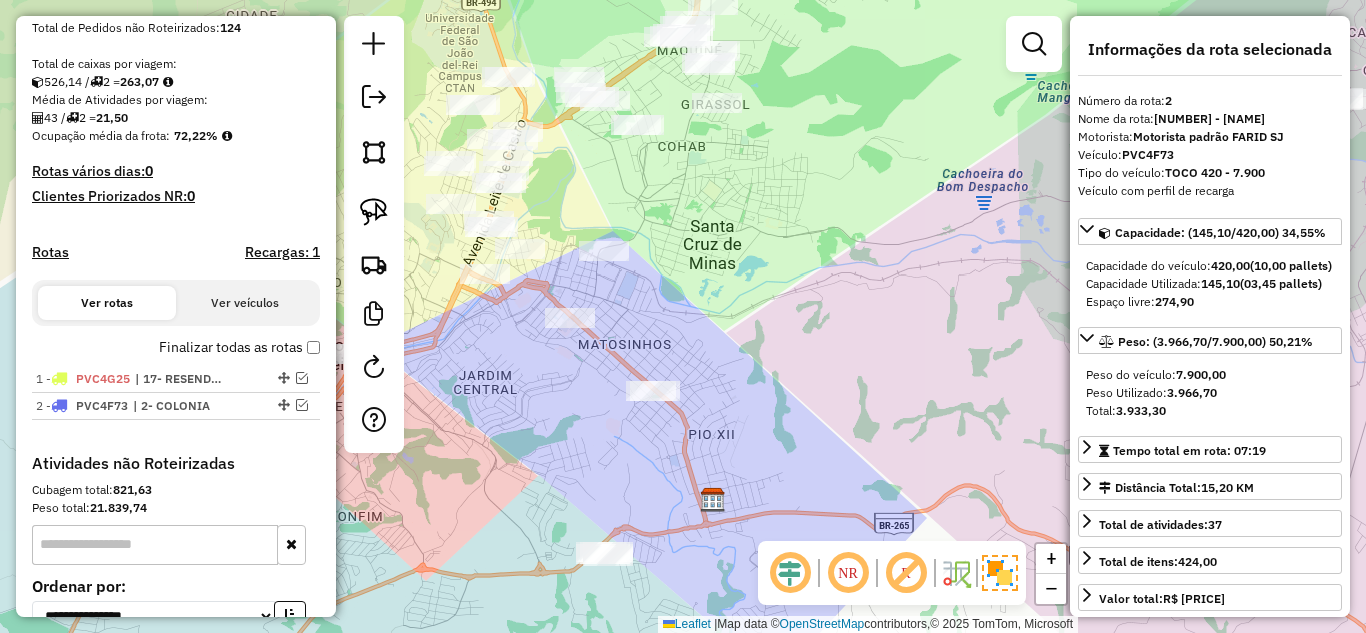 click on "Janela de atendimento Grade de atendimento Capacidade Transportadoras Veículos Cliente Pedidos  Rotas Selecione os dias de semana para filtrar as janelas de atendimento  Seg   Ter   Qua   Qui   Sex   Sáb   Dom  Informe o período da janela de atendimento: De: Até:  Filtrar exatamente a janela do cliente  Considerar janela de atendimento padrão  Selecione os dias de semana para filtrar as grades de atendimento  Seg   Ter   Qua   Qui   Sex   Sáb   Dom   Considerar clientes sem dia de atendimento cadastrado  Clientes fora do dia de atendimento selecionado Filtrar as atividades entre os valores definidos abaixo:  Peso mínimo:   Peso máximo:   Cubagem mínima:   Cubagem máxima:   De:   Até:  Filtrar as atividades entre o tempo de atendimento definido abaixo:  De:   Até:   Considerar capacidade total dos clientes não roteirizados Transportadora: Selecione um ou mais itens Tipo de veículo: Selecione um ou mais itens Veículo: Selecione um ou mais itens Motorista: Selecione um ou mais itens Nome: Rótulo:" 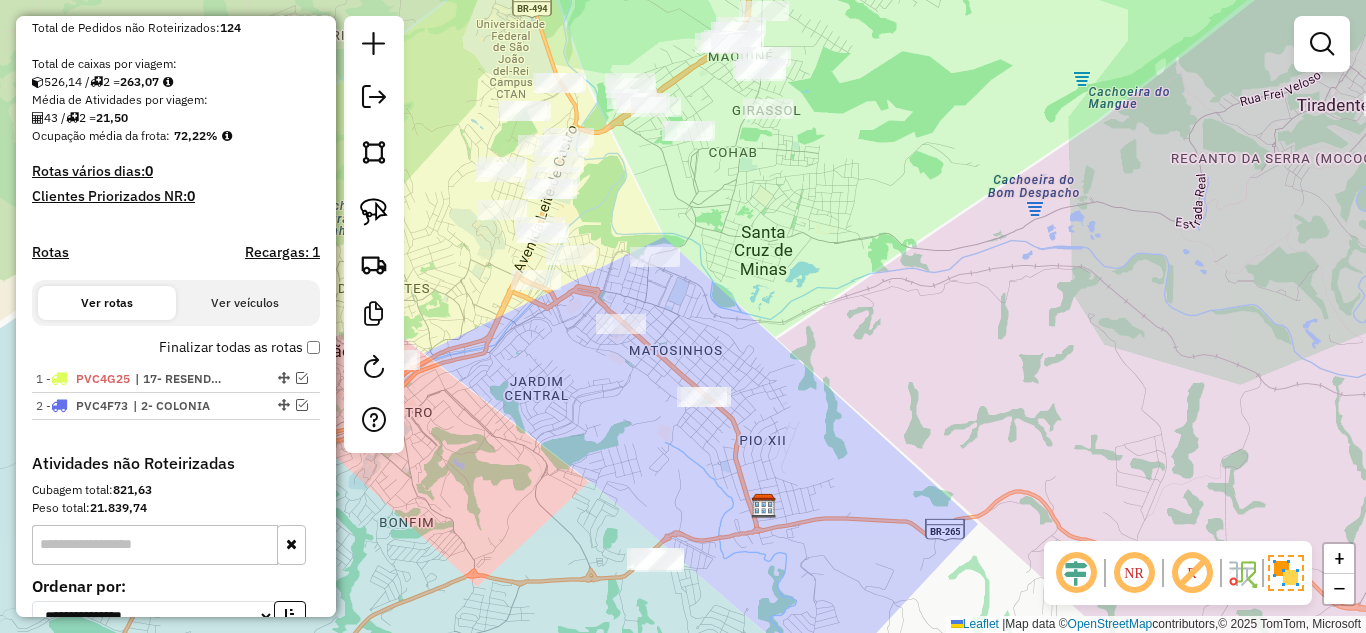 drag, startPoint x: 698, startPoint y: 326, endPoint x: 897, endPoint y: 340, distance: 199.49185 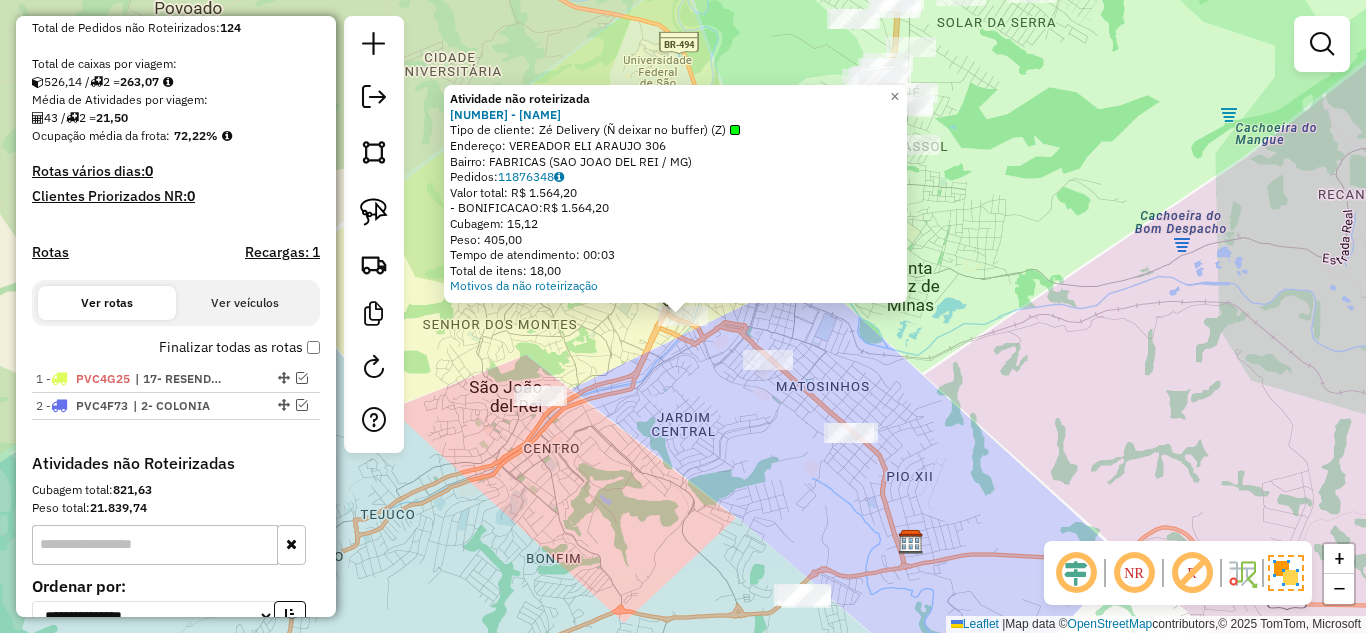 click on "Atividade não roteirizada 9137 - BEBE ESPONJA  Tipo de cliente:   Zé Delivery (Ñ deixar no buffer) (Z)   Endereço:  VEREADOR ELI ARAUJO 306   Bairro: FABRICAS (SAO JOAO DEL REI / MG)   Pedidos:  11876348   Valor total: R$ 1.564,20   - BONIFICACAO:  R$ 1.564,20   Cubagem: 15,12   Peso: 405,00   Tempo de atendimento: 00:03   Total de itens: 18,00  Motivos da não roteirização × Janela de atendimento Grade de atendimento Capacidade Transportadoras Veículos Cliente Pedidos  Rotas Selecione os dias de semana para filtrar as janelas de atendimento  Seg   Ter   Qua   Qui   Sex   Sáb   Dom  Informe o período da janela de atendimento: De: Até:  Filtrar exatamente a janela do cliente  Considerar janela de atendimento padrão  Selecione os dias de semana para filtrar as grades de atendimento  Seg   Ter   Qua   Qui   Sex   Sáb   Dom   Considerar clientes sem dia de atendimento cadastrado  Clientes fora do dia de atendimento selecionado Filtrar as atividades entre os valores definidos abaixo:  Peso mínimo:  +" 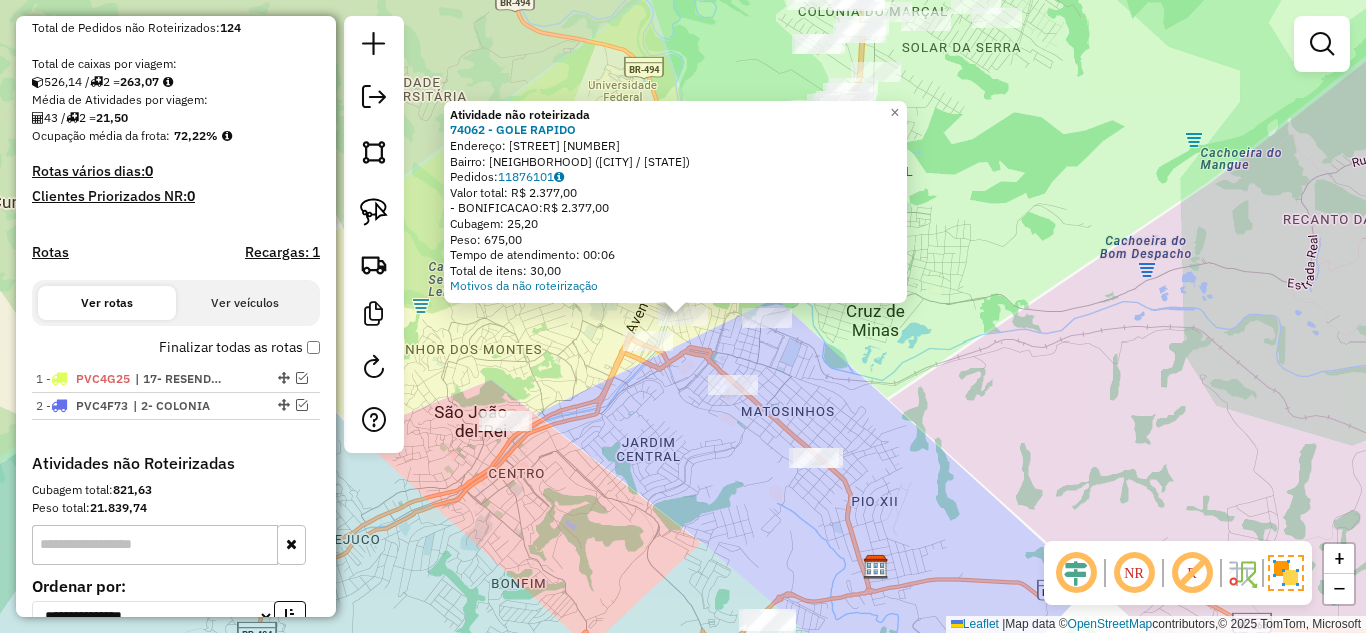 click on "Atividade não roteirizada 74062 - GOLE RAPIDO  Endereço:  JOSE LUIZ ALVES 241   Bairro: VILA NOSSA SENHORA DE FATIMA (SAO JOAO DEL REI / MG)   Pedidos:  11876101   Valor total: R$ 2.377,00   - BONIFICACAO:  R$ 2.377,00   Cubagem: 25,20   Peso: 675,00   Tempo de atendimento: 00:06   Total de itens: 30,00  Motivos da não roteirização × Janela de atendimento Grade de atendimento Capacidade Transportadoras Veículos Cliente Pedidos  Rotas Selecione os dias de semana para filtrar as janelas de atendimento  Seg   Ter   Qua   Qui   Sex   Sáb   Dom  Informe o período da janela de atendimento: De: Até:  Filtrar exatamente a janela do cliente  Considerar janela de atendimento padrão  Selecione os dias de semana para filtrar as grades de atendimento  Seg   Ter   Qua   Qui   Sex   Sáb   Dom   Considerar clientes sem dia de atendimento cadastrado  Clientes fora do dia de atendimento selecionado Filtrar as atividades entre os valores definidos abaixo:  Peso mínimo:   Peso máximo:   Cubagem mínima:   De:  De:" 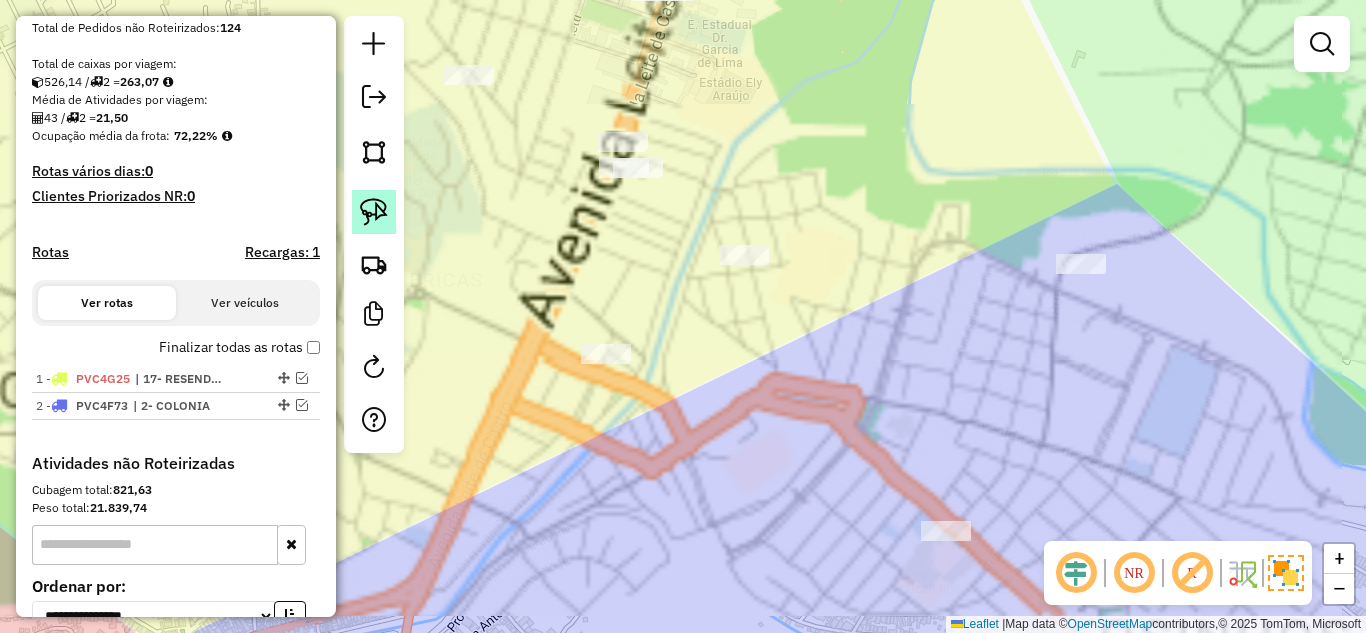 click 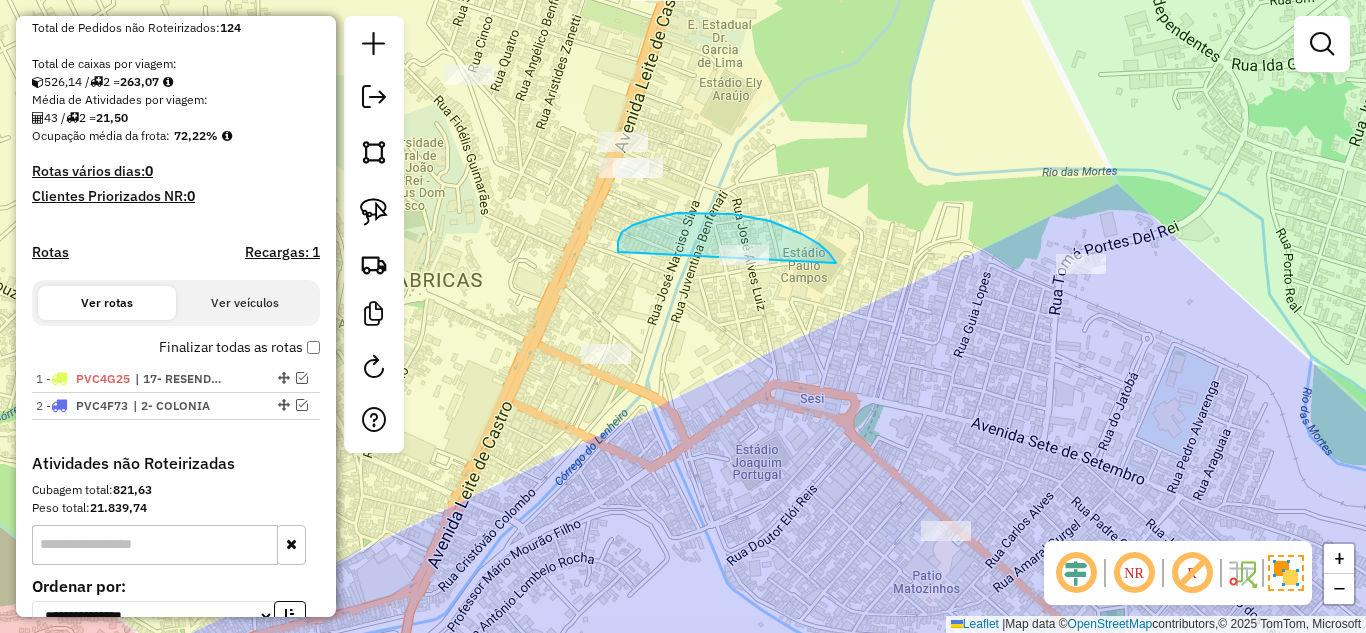 drag, startPoint x: 703, startPoint y: 213, endPoint x: 690, endPoint y: 303, distance: 90.934044 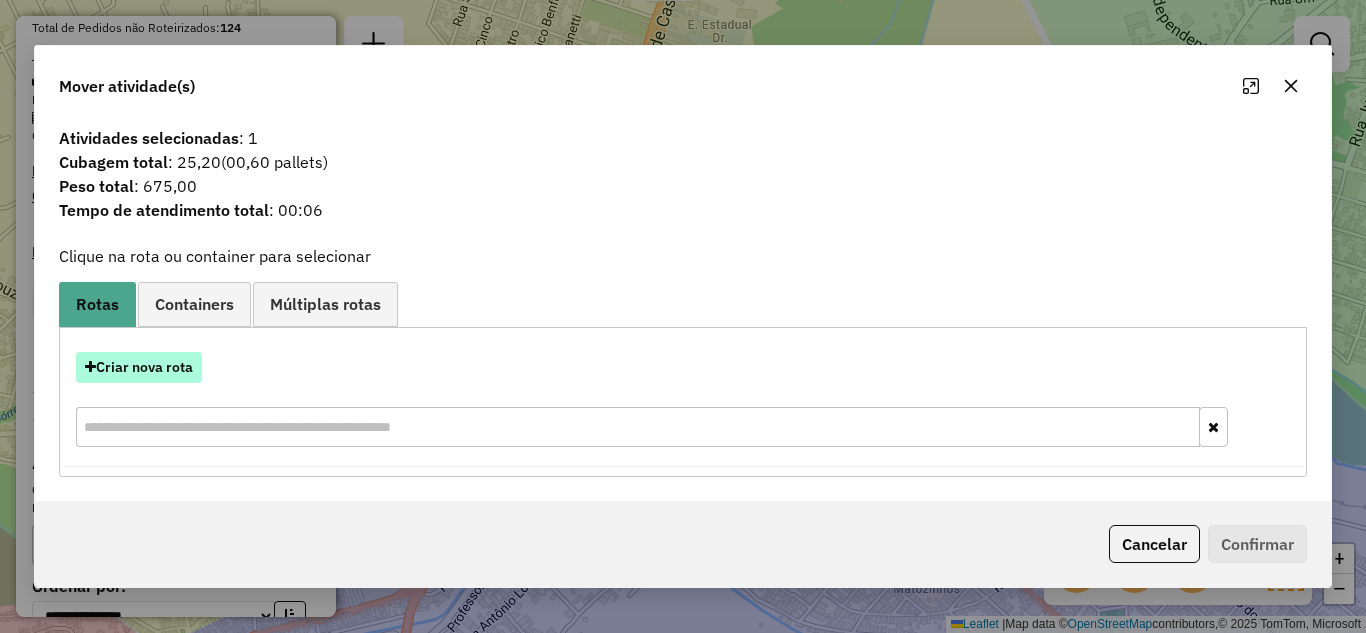 click on "Criar nova rota" at bounding box center (139, 367) 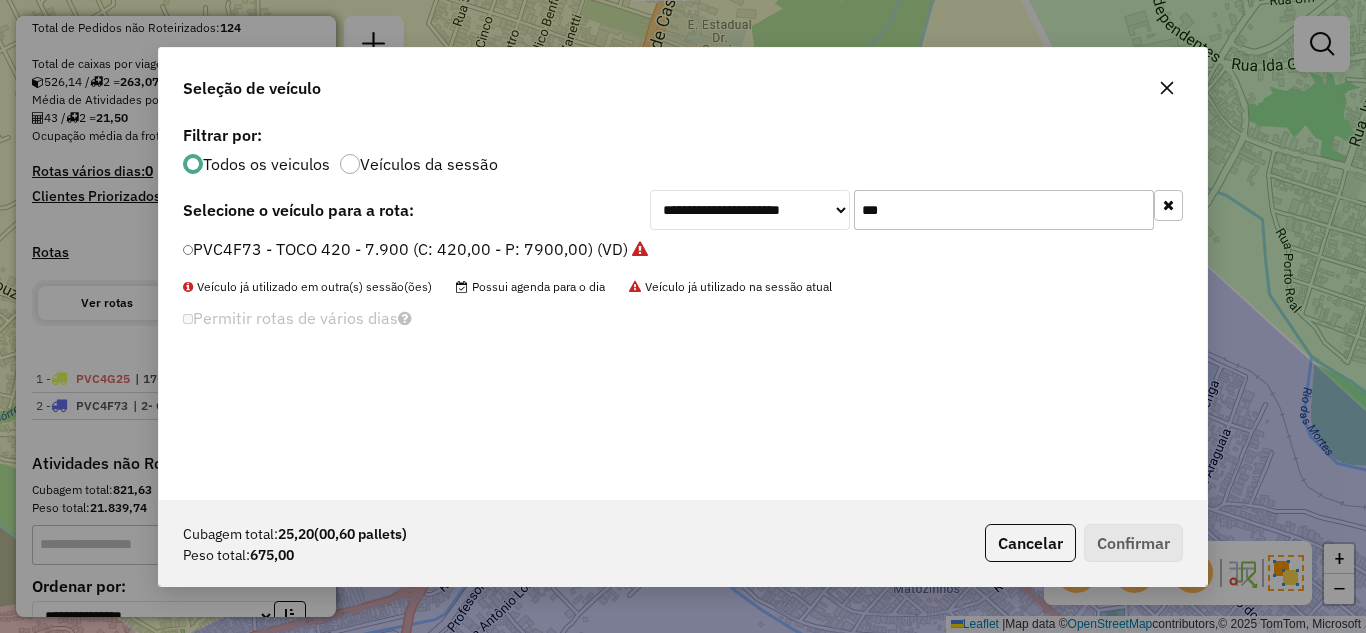 scroll, scrollTop: 11, scrollLeft: 6, axis: both 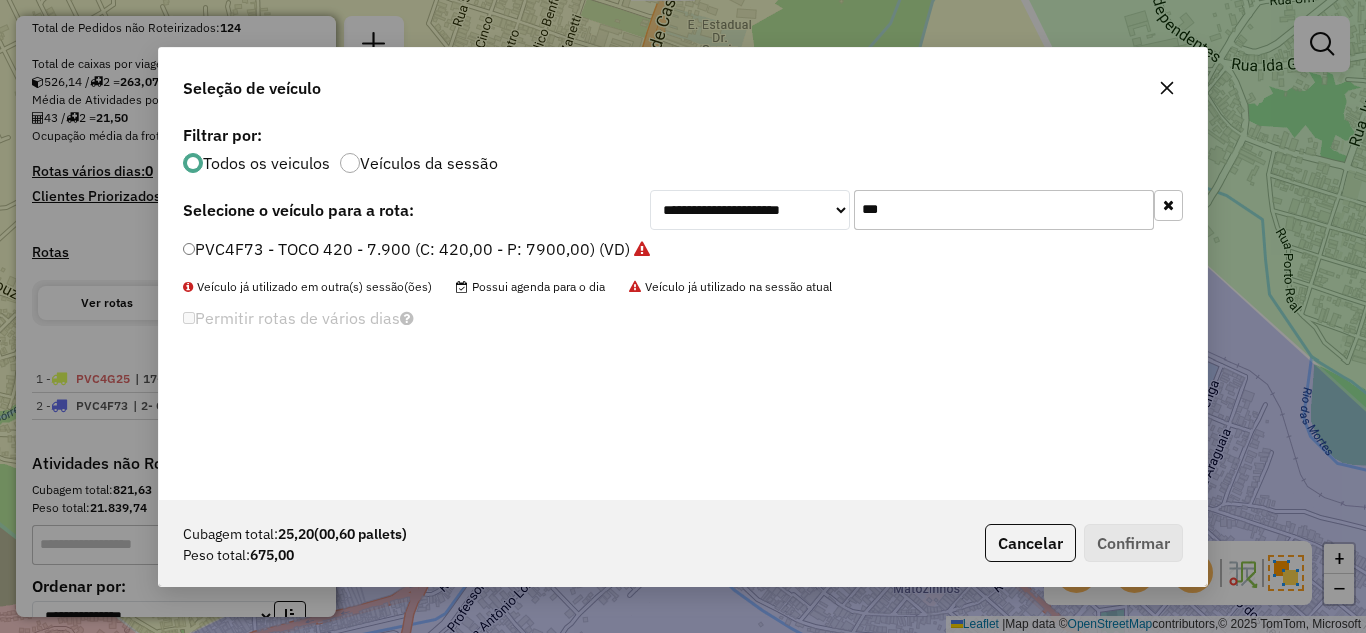 drag, startPoint x: 910, startPoint y: 204, endPoint x: 830, endPoint y: 206, distance: 80.024994 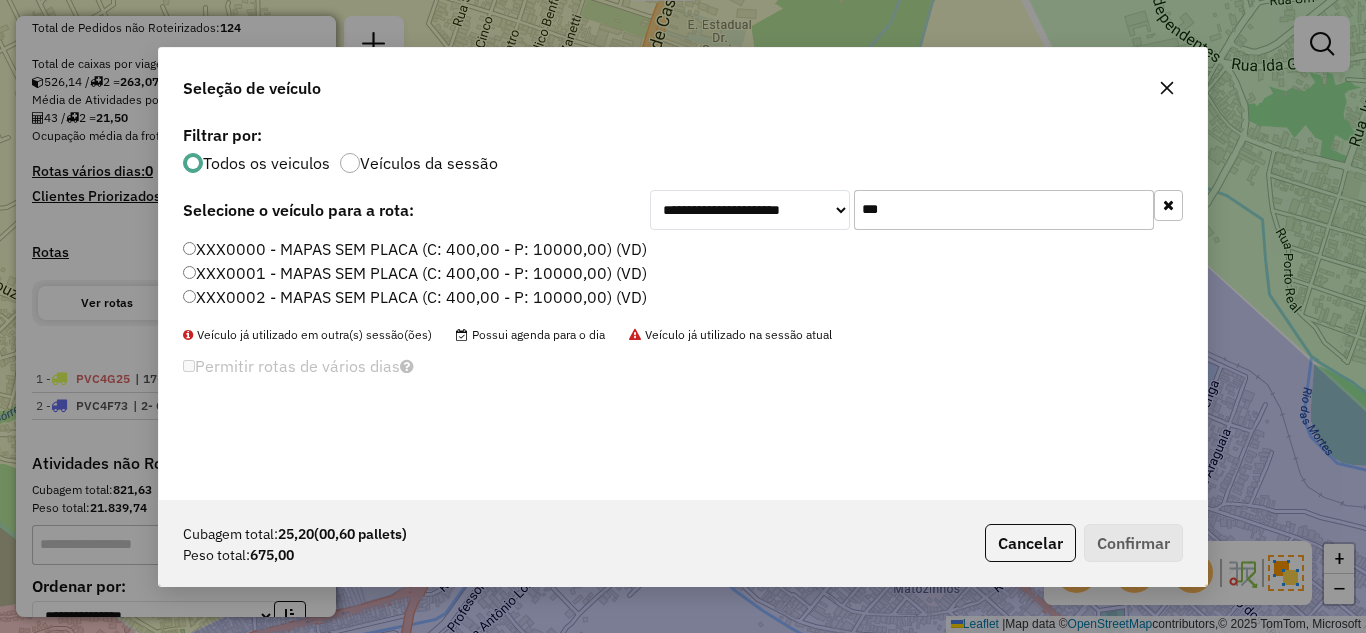 type on "***" 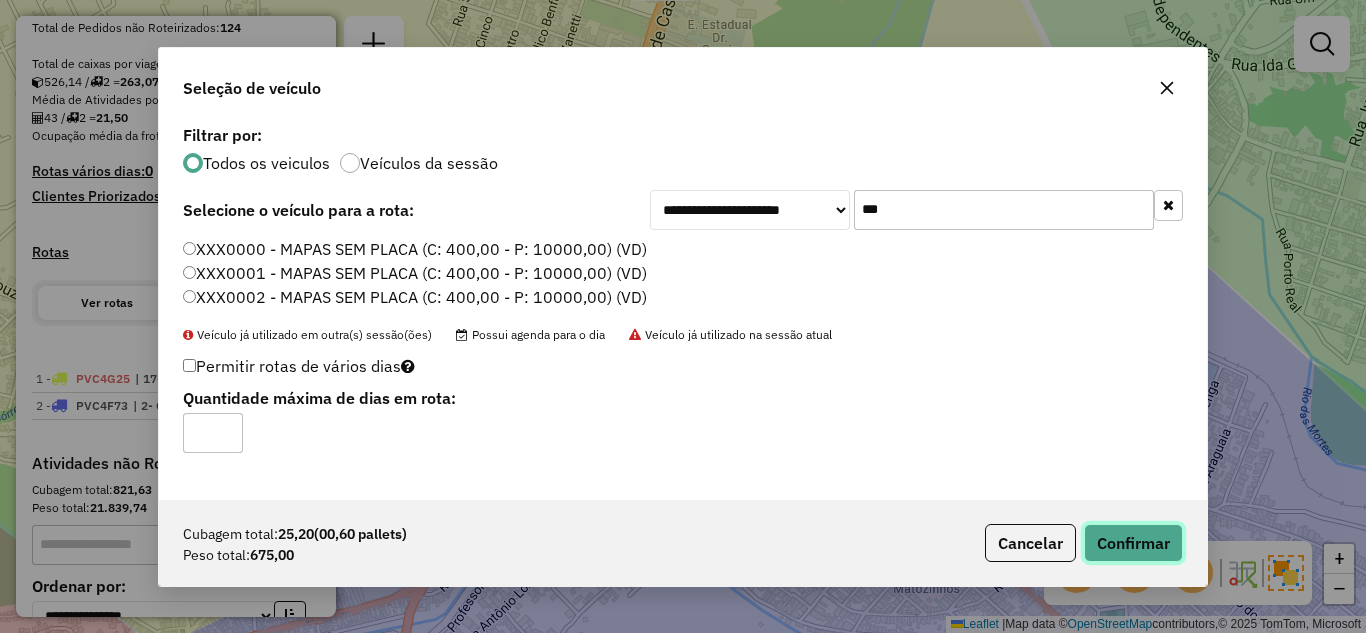 click on "Confirmar" 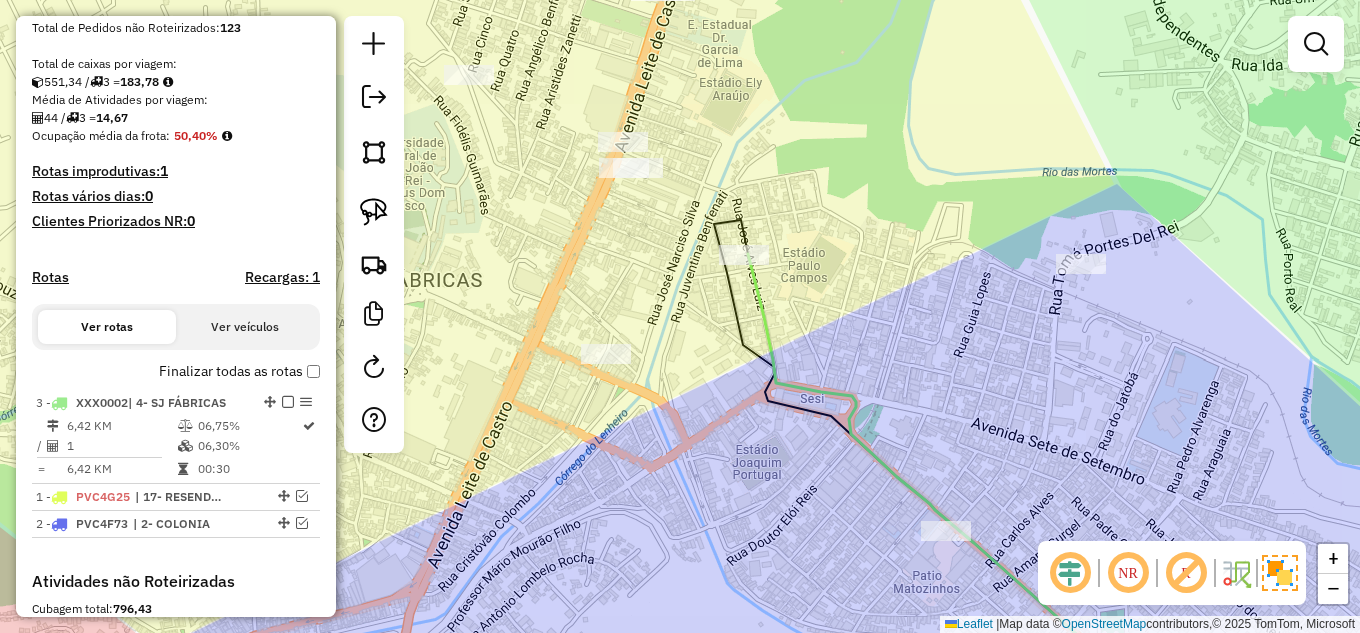 drag, startPoint x: 267, startPoint y: 458, endPoint x: 265, endPoint y: 396, distance: 62.03225 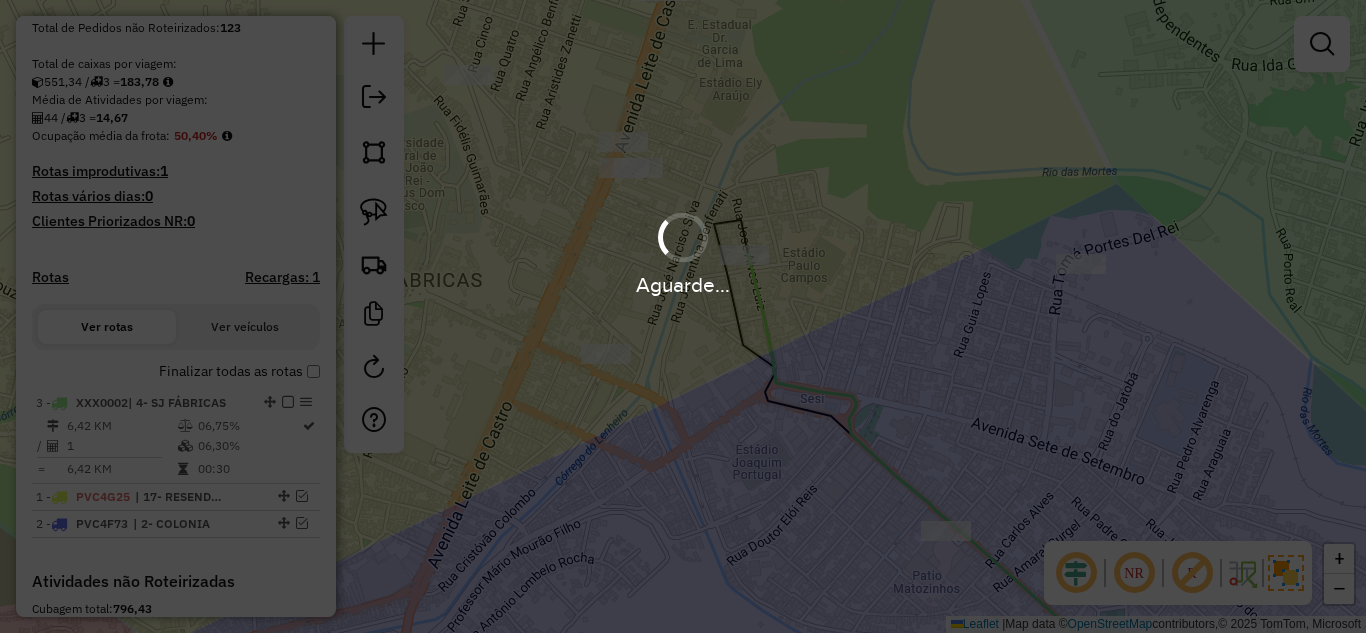 click on "Aguarde..." at bounding box center [683, 316] 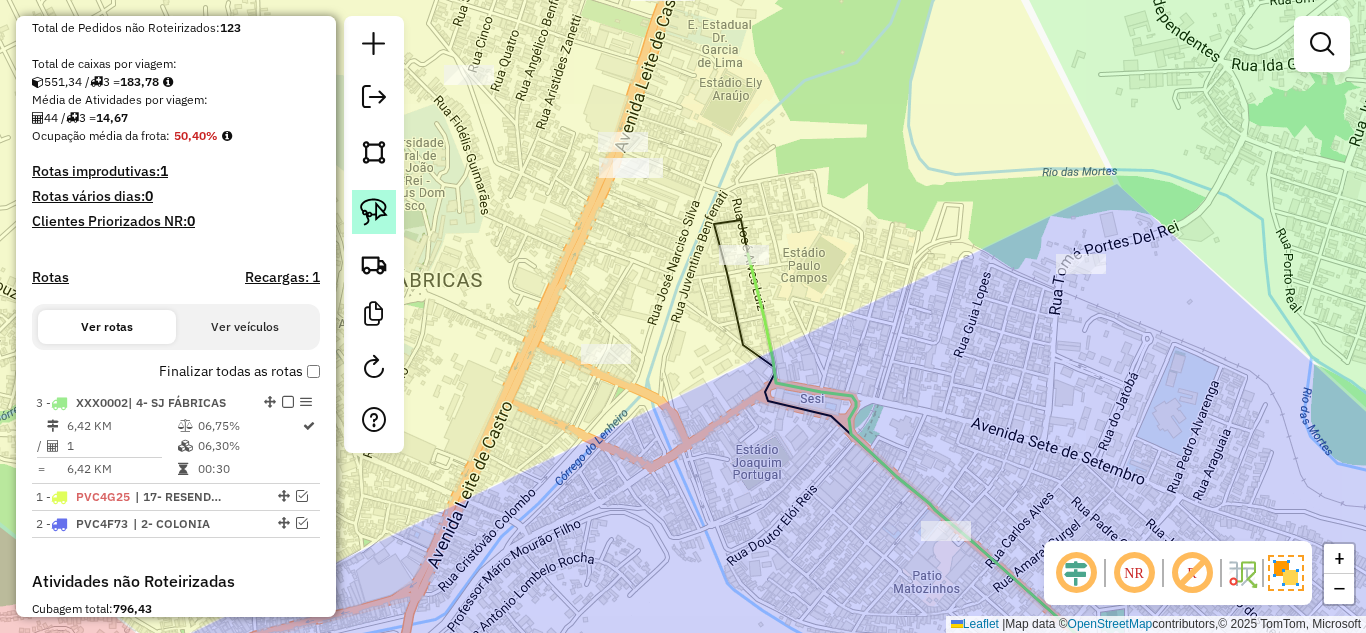 click 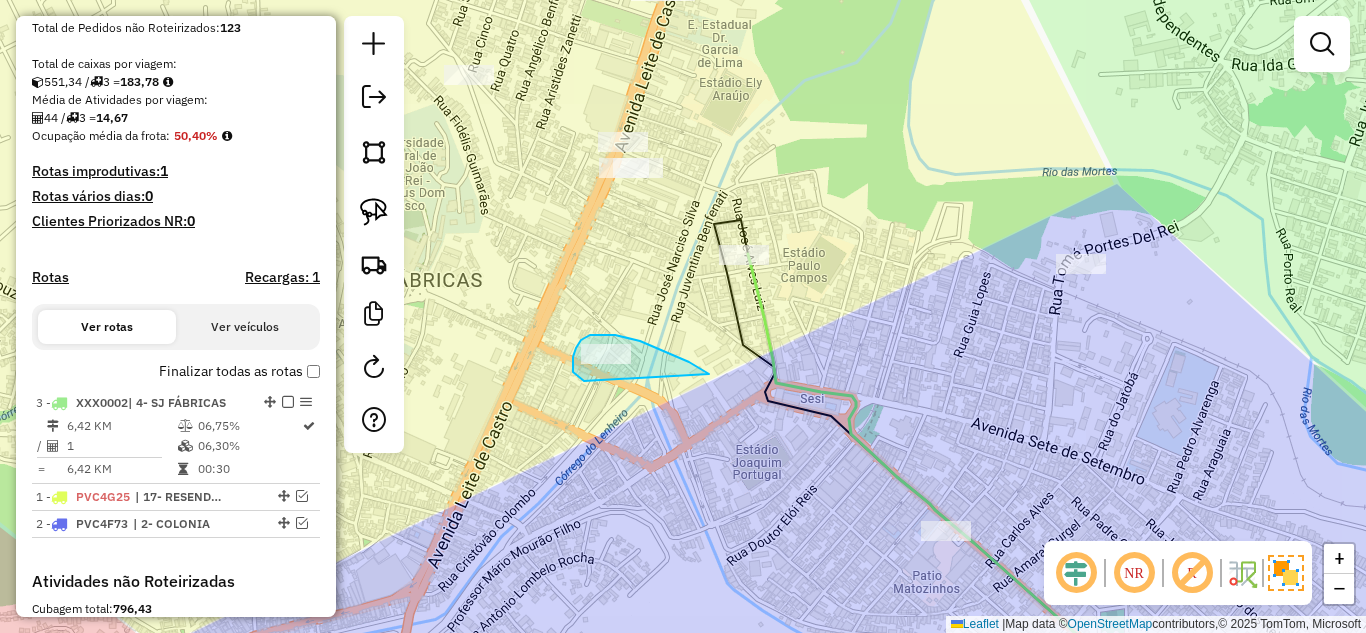 drag, startPoint x: 689, startPoint y: 362, endPoint x: 584, endPoint y: 381, distance: 106.7052 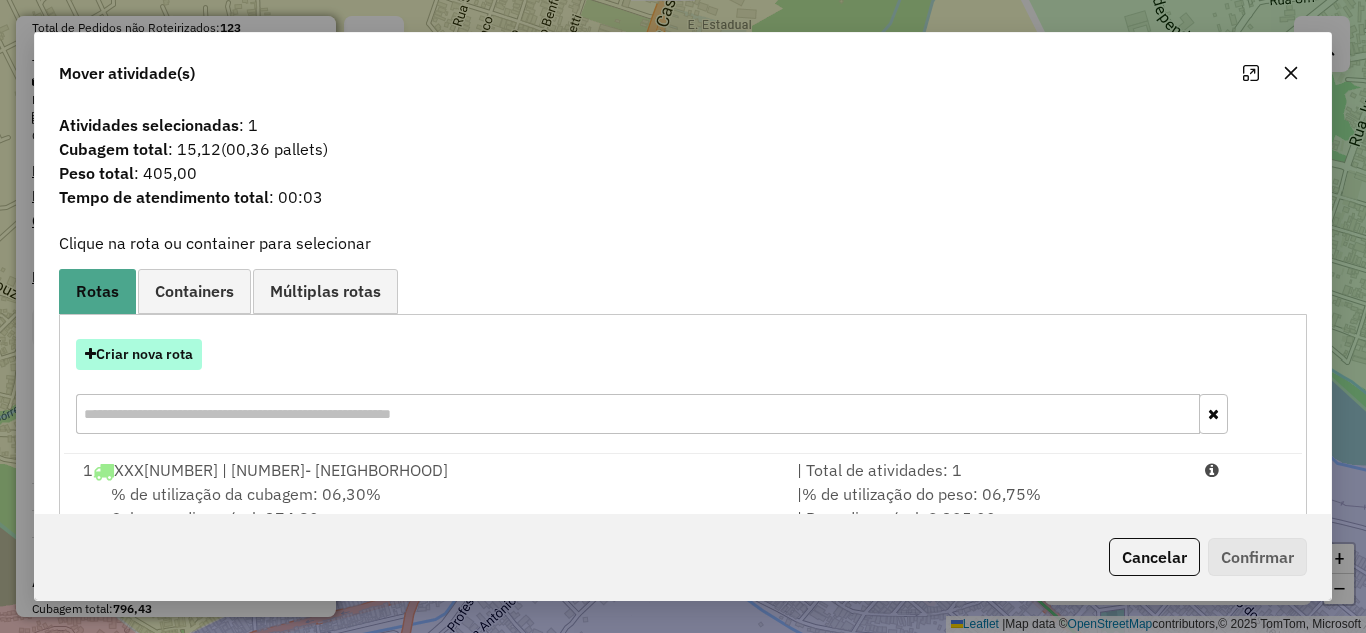 click on "Criar nova rota" at bounding box center [139, 354] 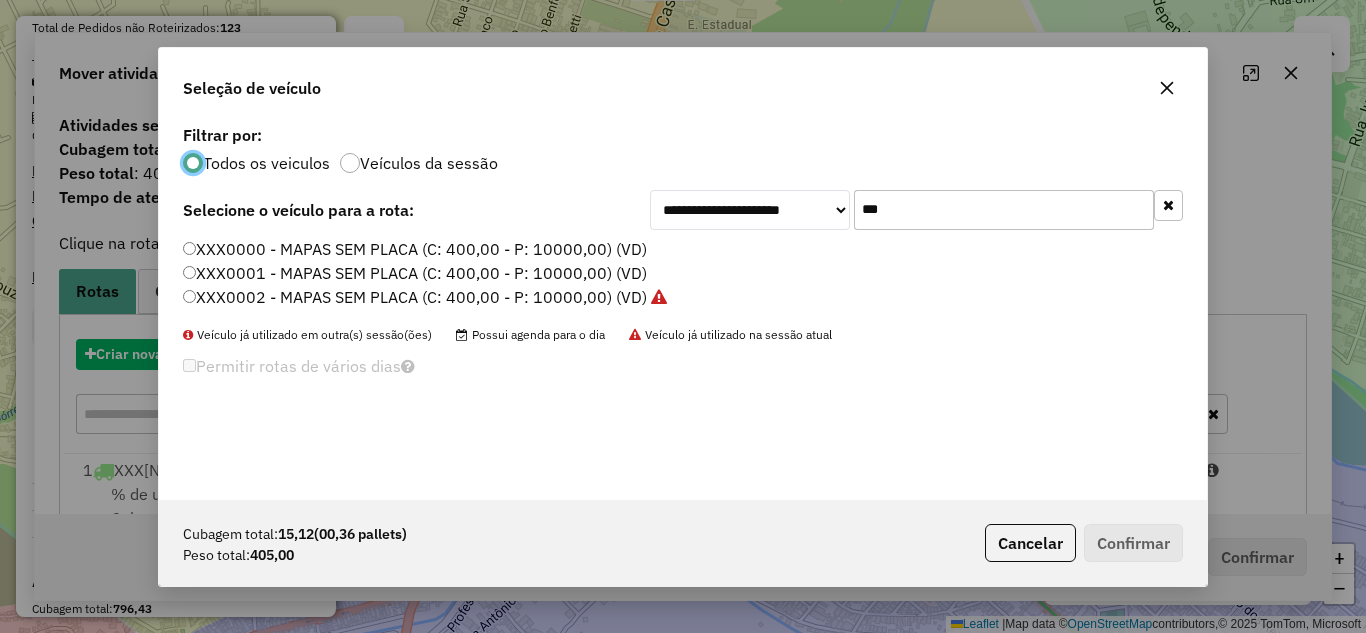 scroll, scrollTop: 11, scrollLeft: 6, axis: both 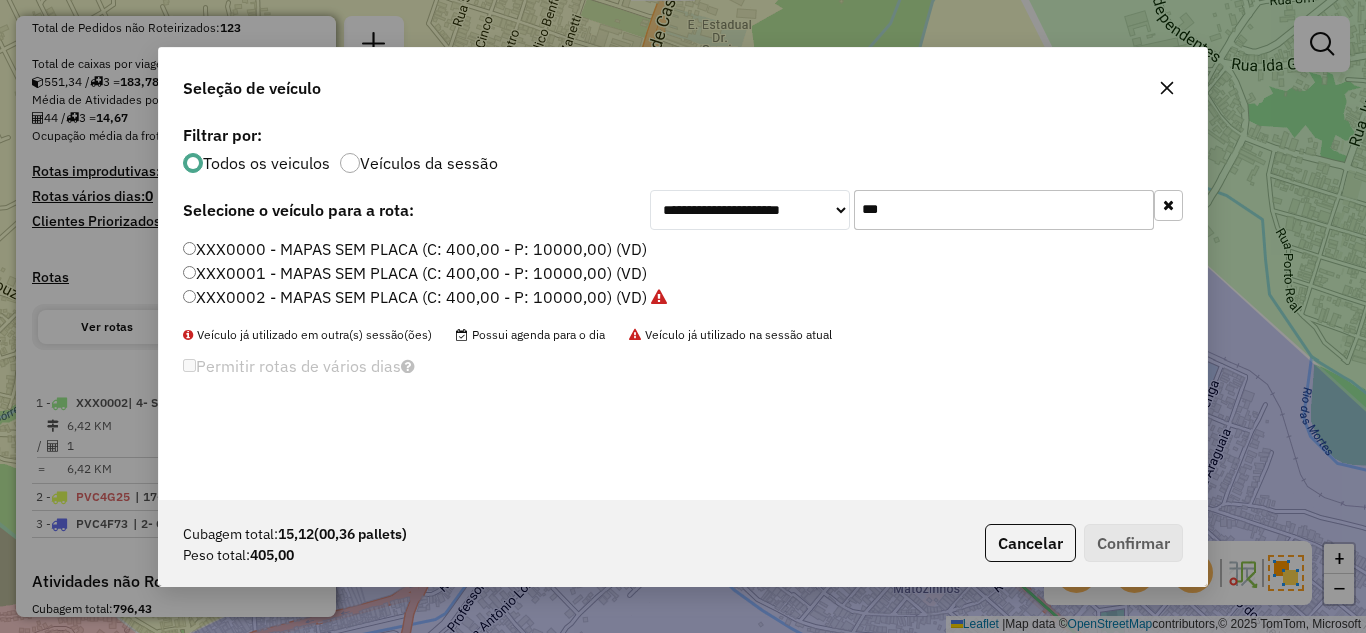 drag, startPoint x: 897, startPoint y: 219, endPoint x: 799, endPoint y: 208, distance: 98.61542 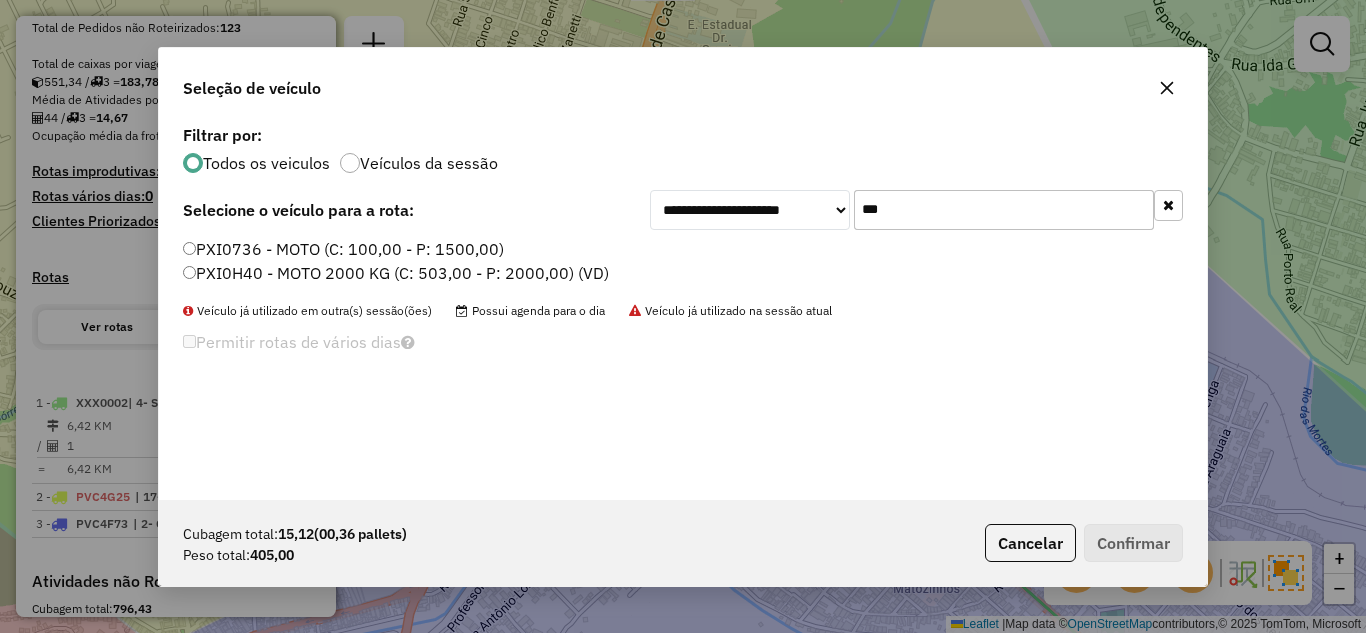 type on "***" 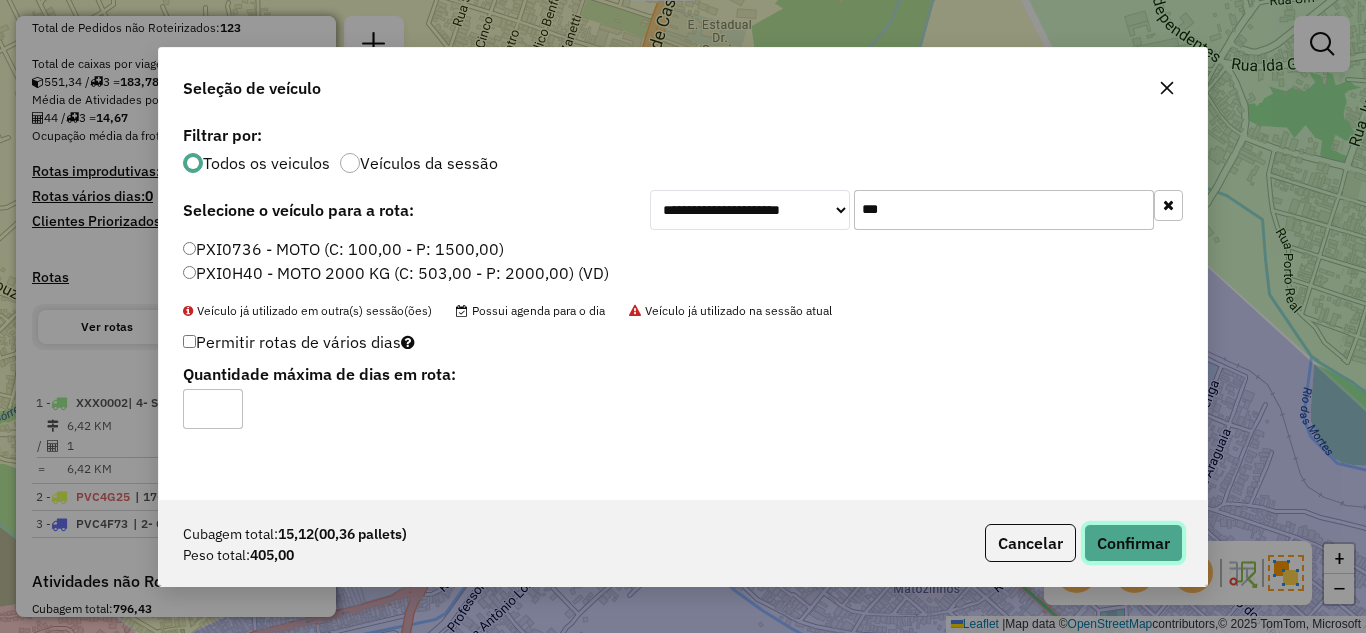 click on "Confirmar" 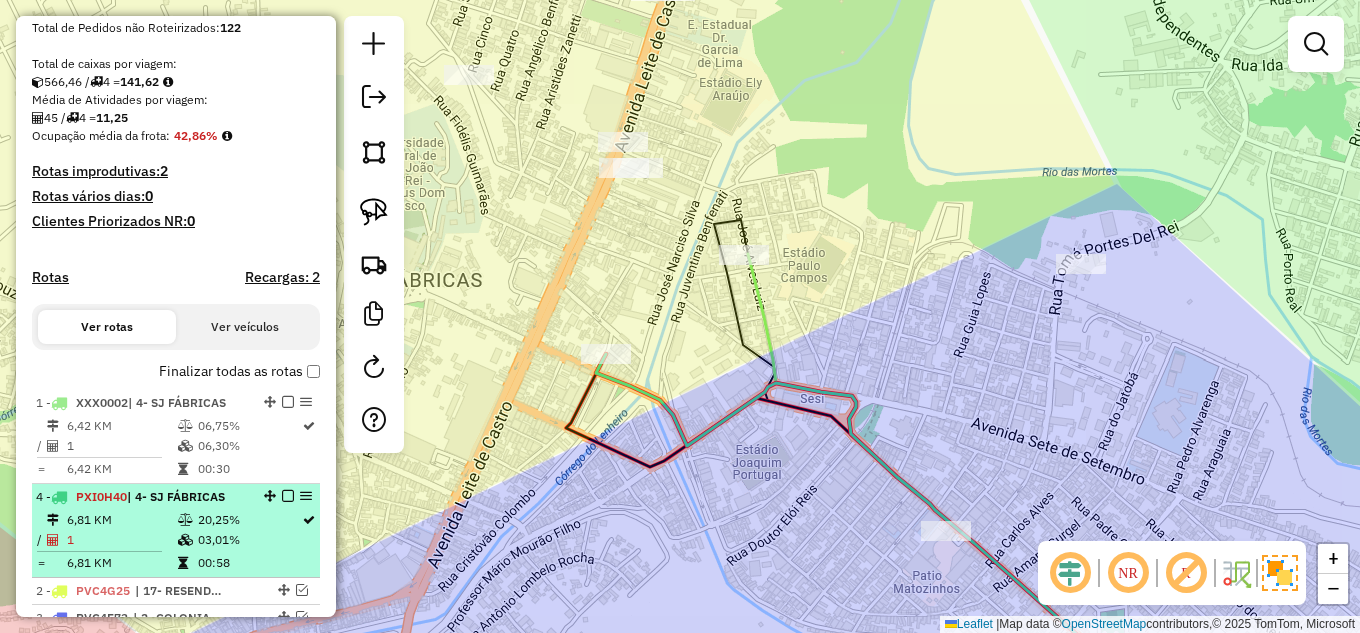 drag, startPoint x: 265, startPoint y: 550, endPoint x: 257, endPoint y: 492, distance: 58.549126 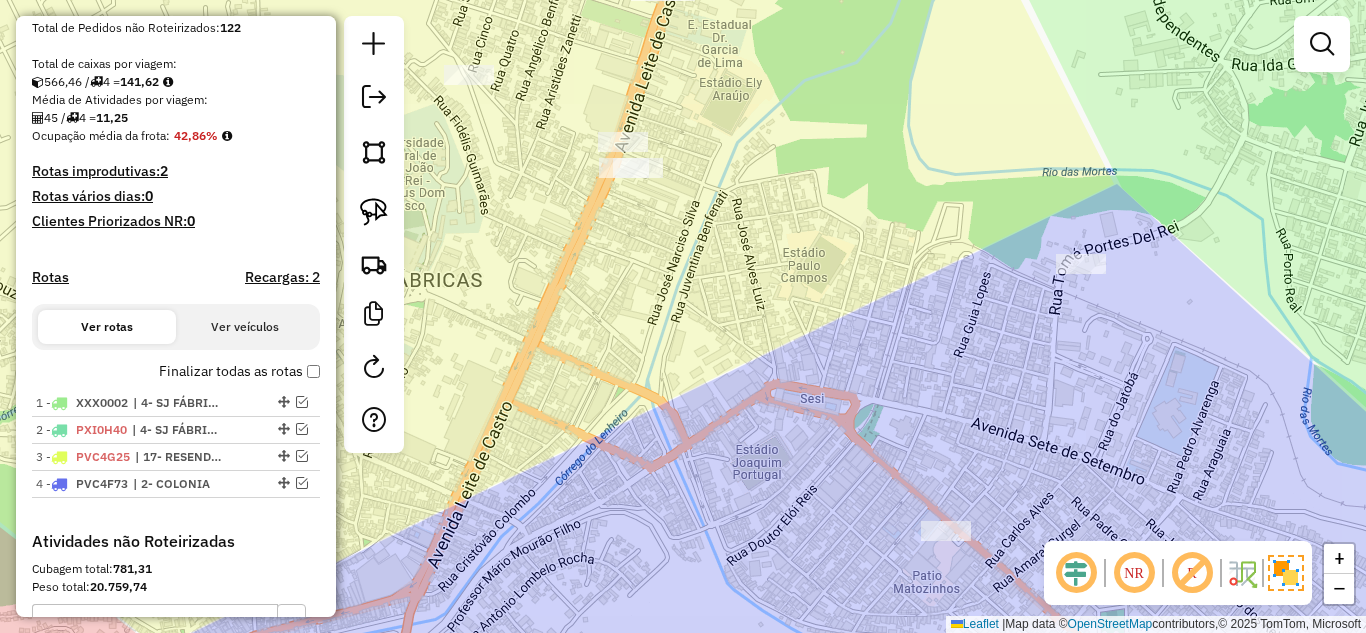 click on "Janela de atendimento Grade de atendimento Capacidade Transportadoras Veículos Cliente Pedidos  Rotas Selecione os dias de semana para filtrar as janelas de atendimento  Seg   Ter   Qua   Qui   Sex   Sáb   Dom  Informe o período da janela de atendimento: De: Até:  Filtrar exatamente a janela do cliente  Considerar janela de atendimento padrão  Selecione os dias de semana para filtrar as grades de atendimento  Seg   Ter   Qua   Qui   Sex   Sáb   Dom   Considerar clientes sem dia de atendimento cadastrado  Clientes fora do dia de atendimento selecionado Filtrar as atividades entre os valores definidos abaixo:  Peso mínimo:   Peso máximo:   Cubagem mínima:   Cubagem máxima:   De:   Até:  Filtrar as atividades entre o tempo de atendimento definido abaixo:  De:   Até:   Considerar capacidade total dos clientes não roteirizados Transportadora: Selecione um ou mais itens Tipo de veículo: Selecione um ou mais itens Veículo: Selecione um ou mais itens Motorista: Selecione um ou mais itens Nome: Rótulo:" 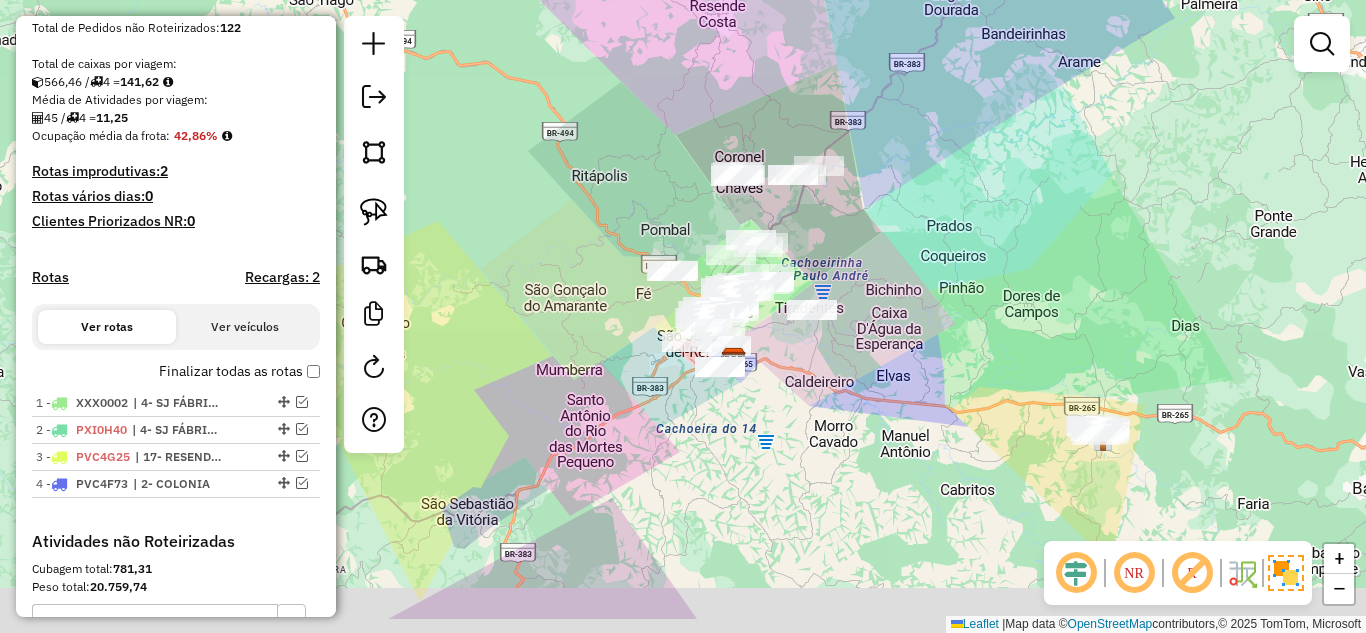 drag, startPoint x: 964, startPoint y: 482, endPoint x: 752, endPoint y: 319, distance: 267.41916 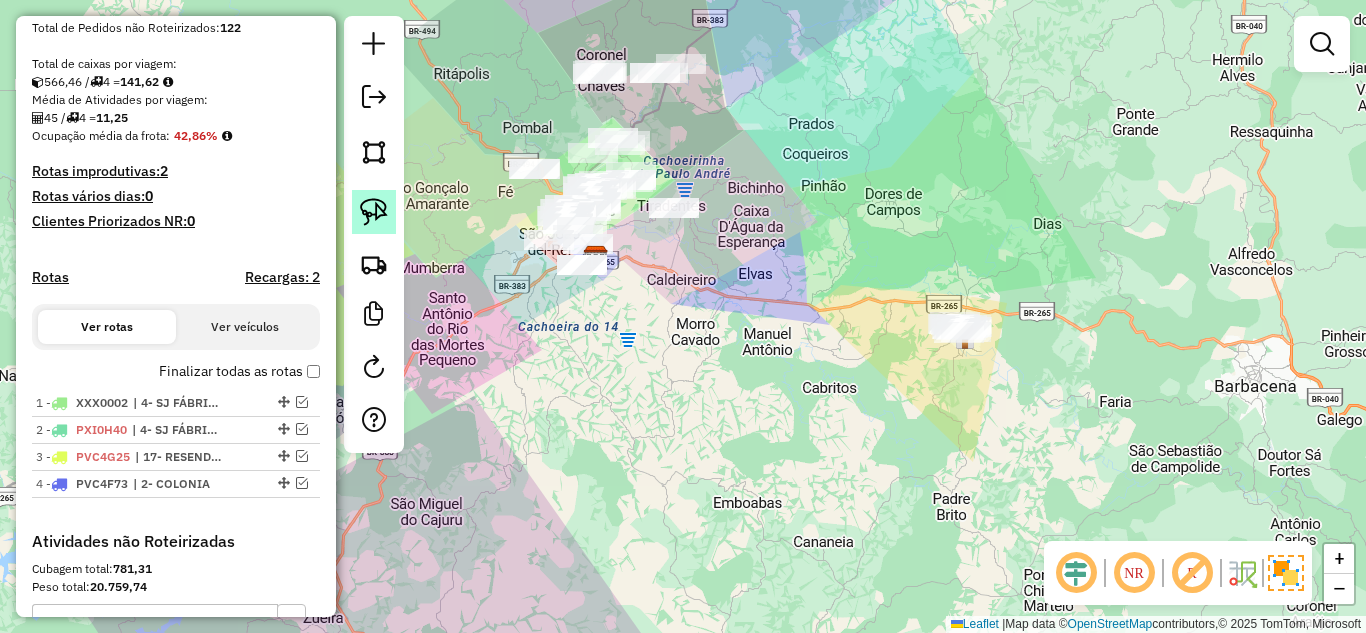 click 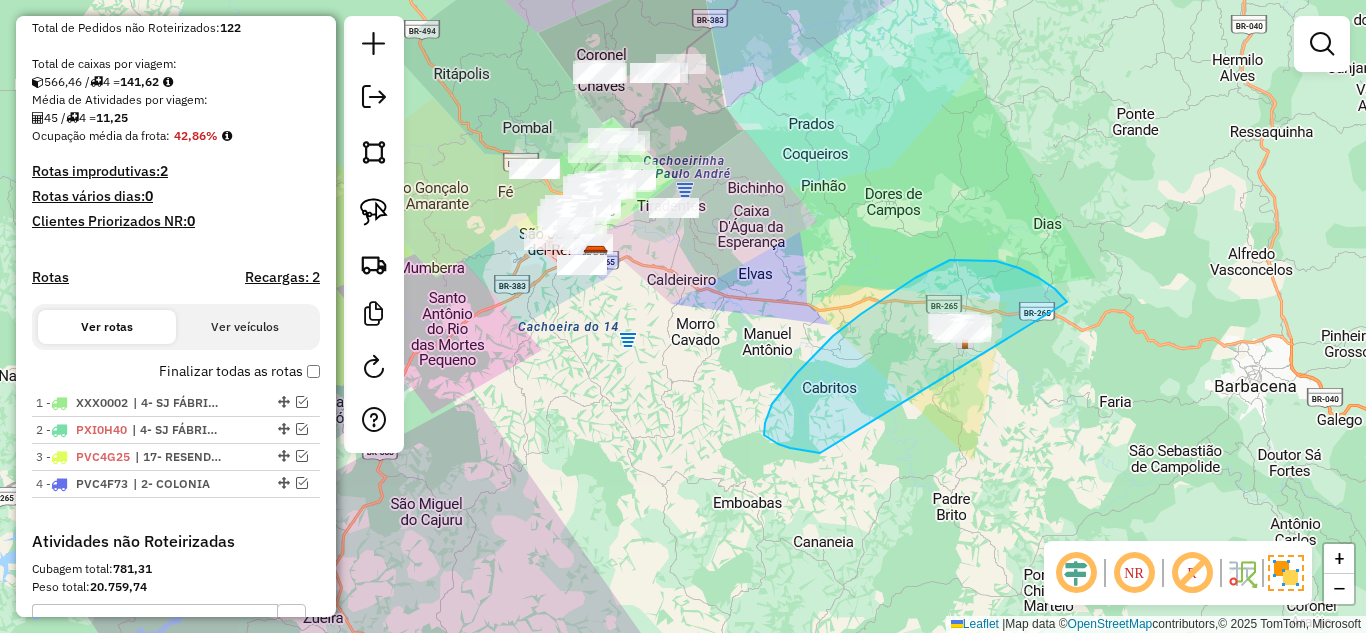 drag, startPoint x: 1039, startPoint y: 278, endPoint x: 829, endPoint y: 453, distance: 273.35873 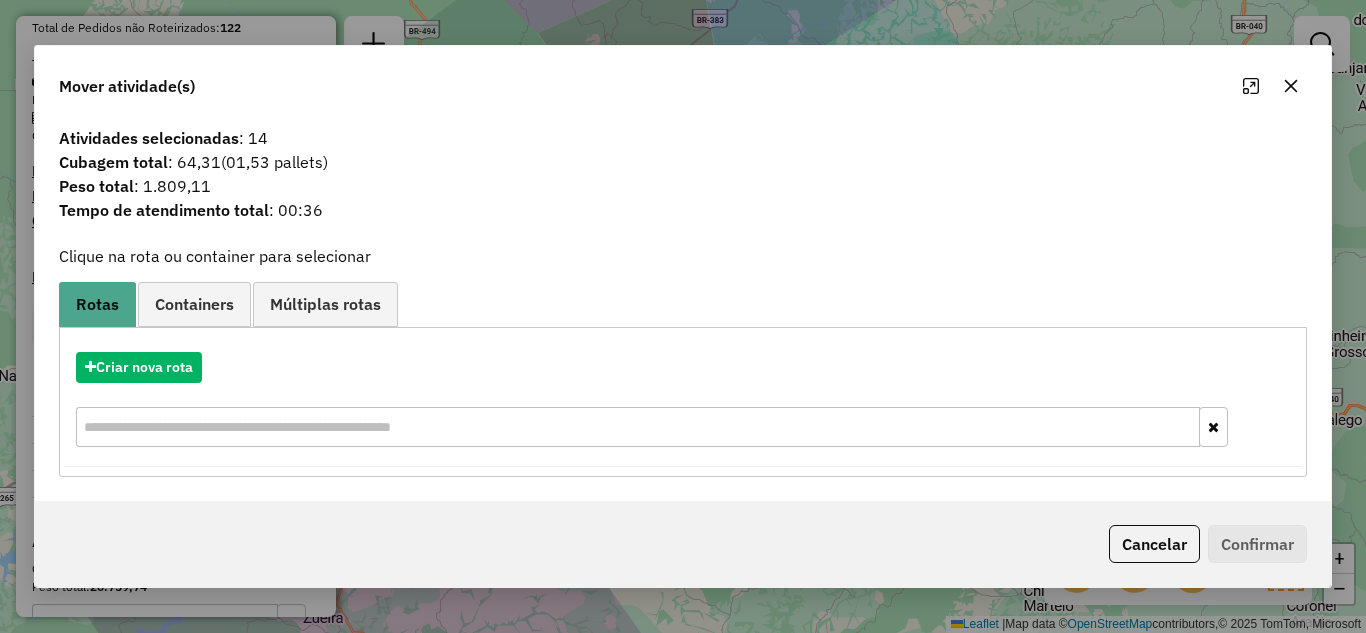 click 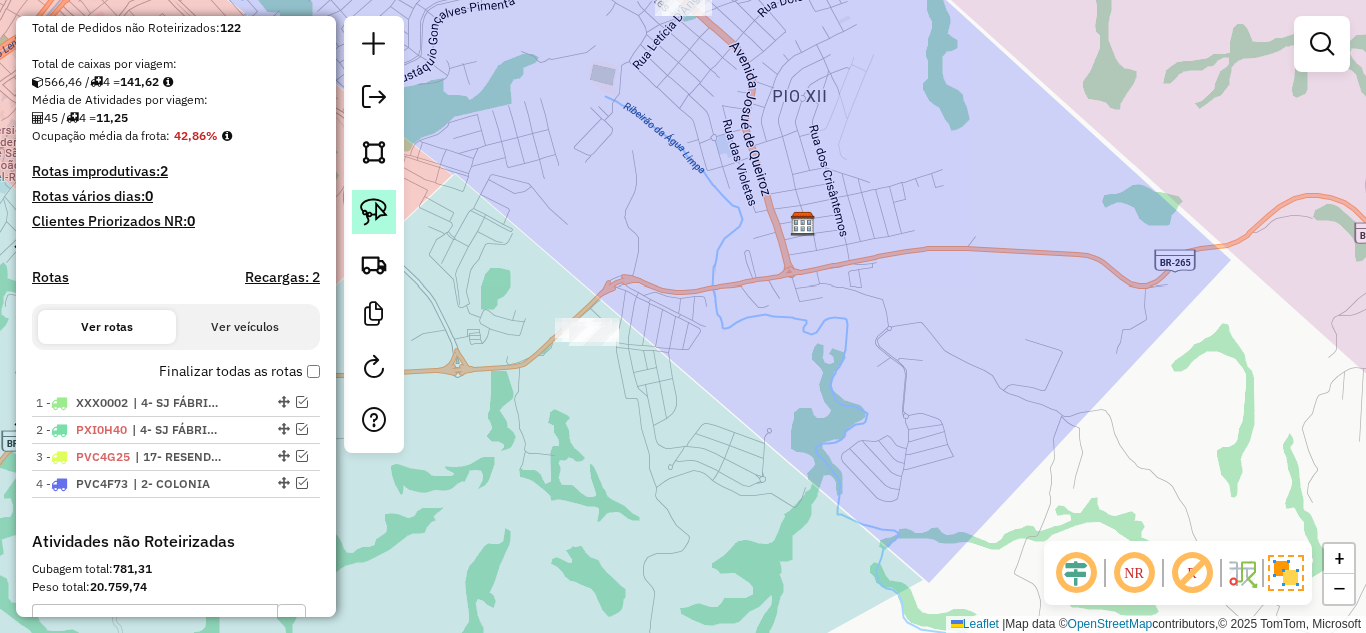 click 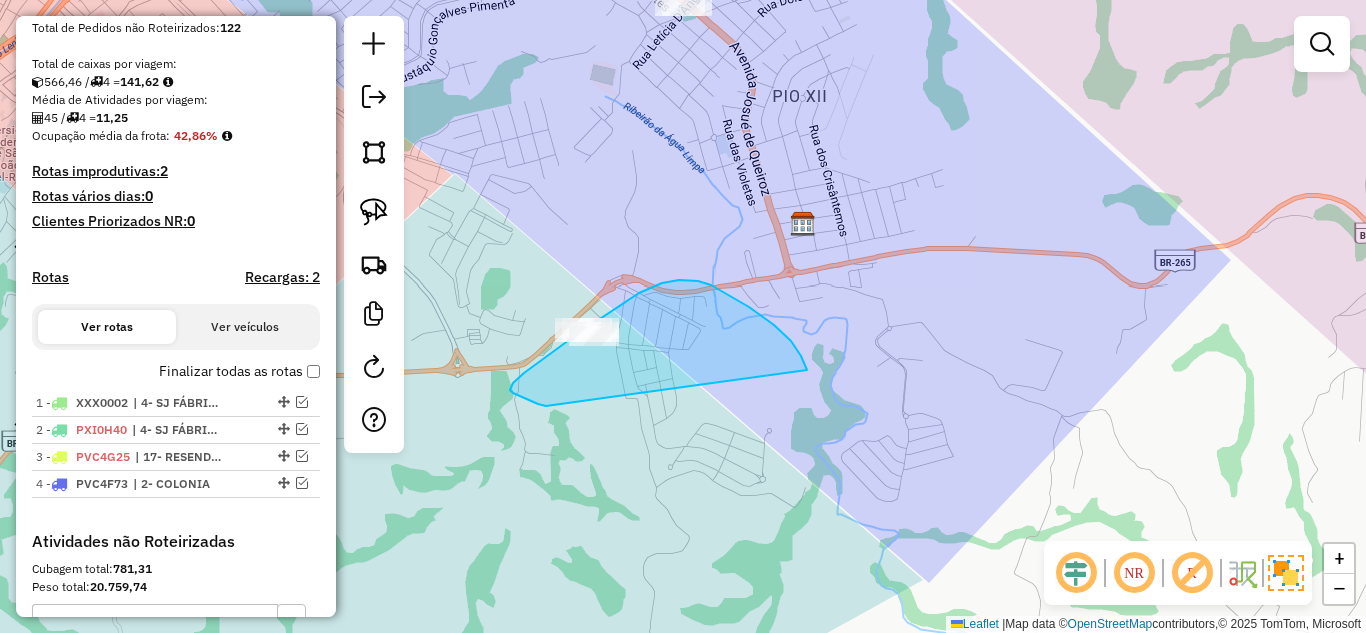 drag, startPoint x: 749, startPoint y: 307, endPoint x: 548, endPoint y: 407, distance: 224.50166 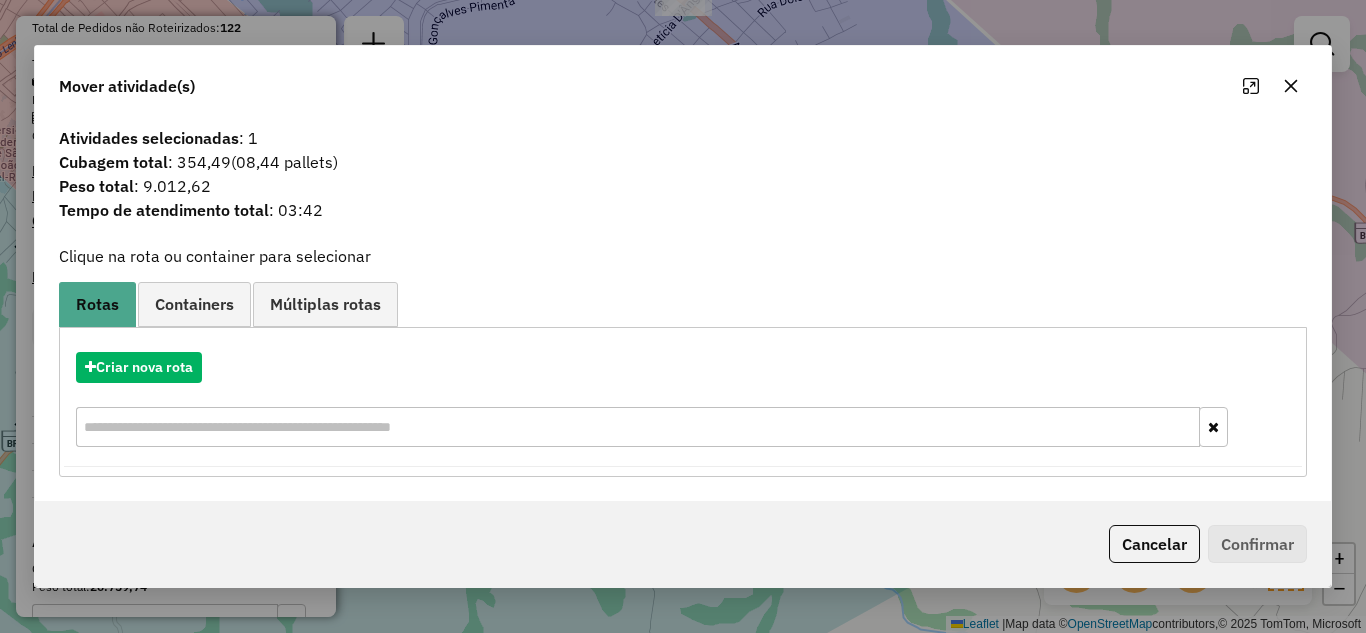click 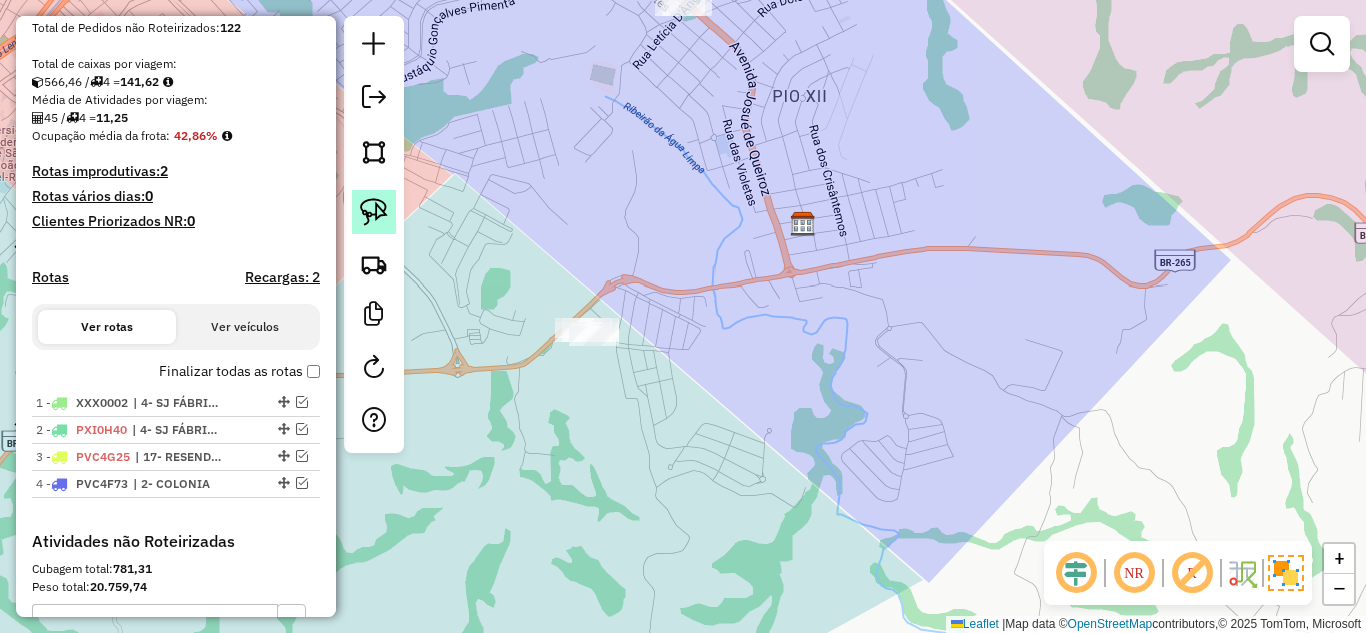 click 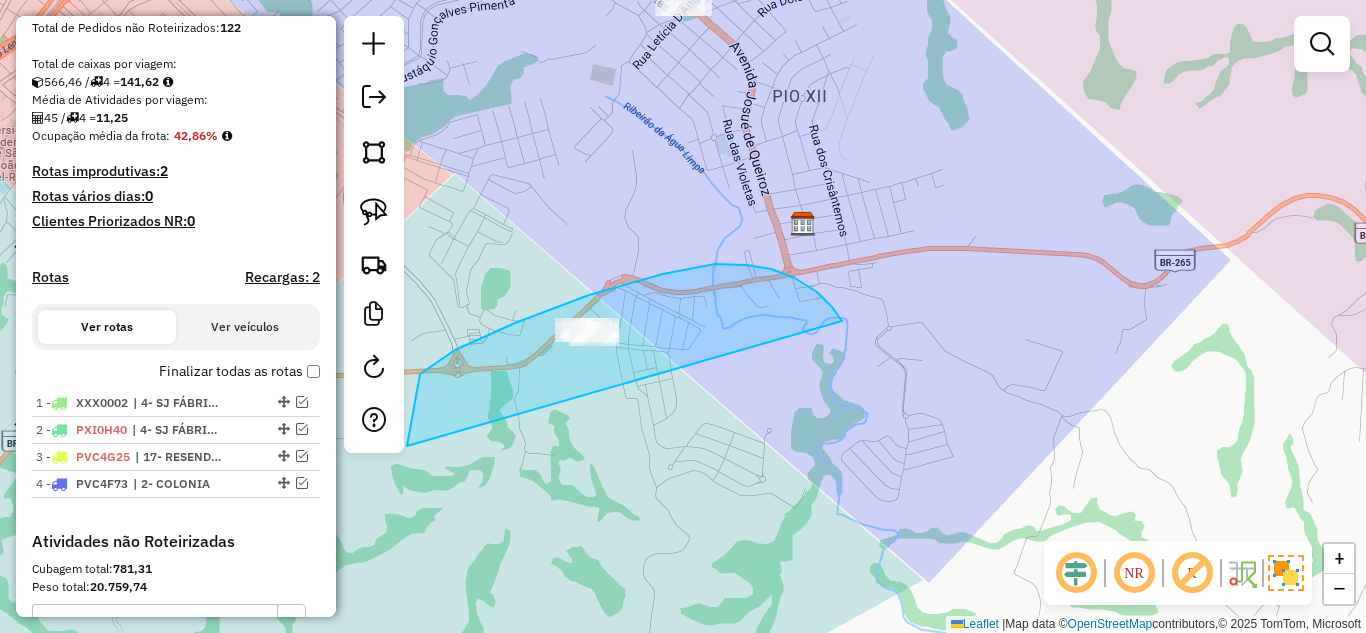 drag, startPoint x: 817, startPoint y: 292, endPoint x: 456, endPoint y: 471, distance: 402.94168 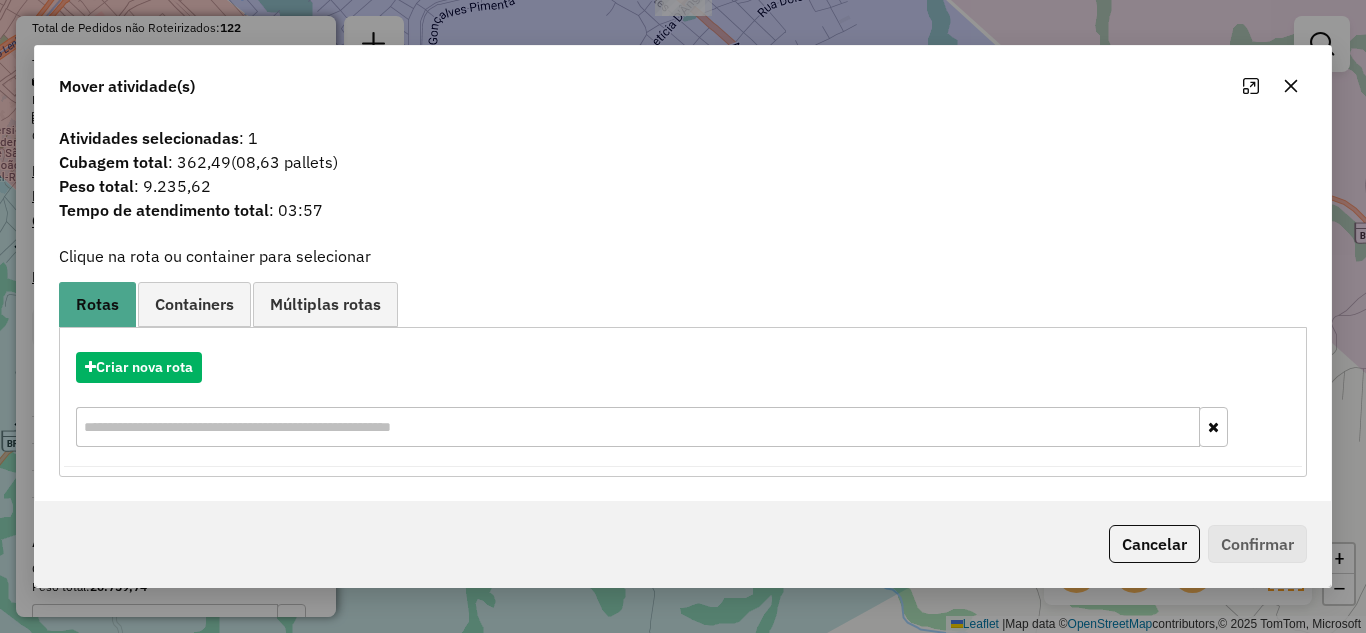 click 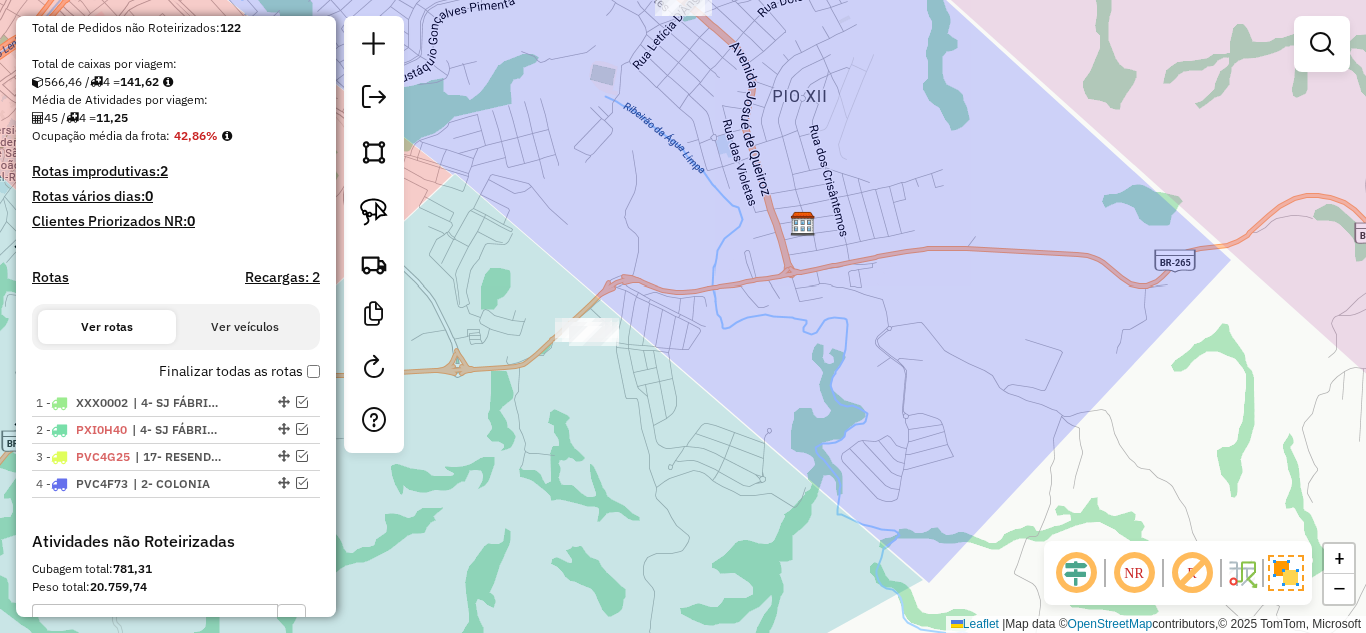 drag, startPoint x: 882, startPoint y: 160, endPoint x: 934, endPoint y: 411, distance: 256.32986 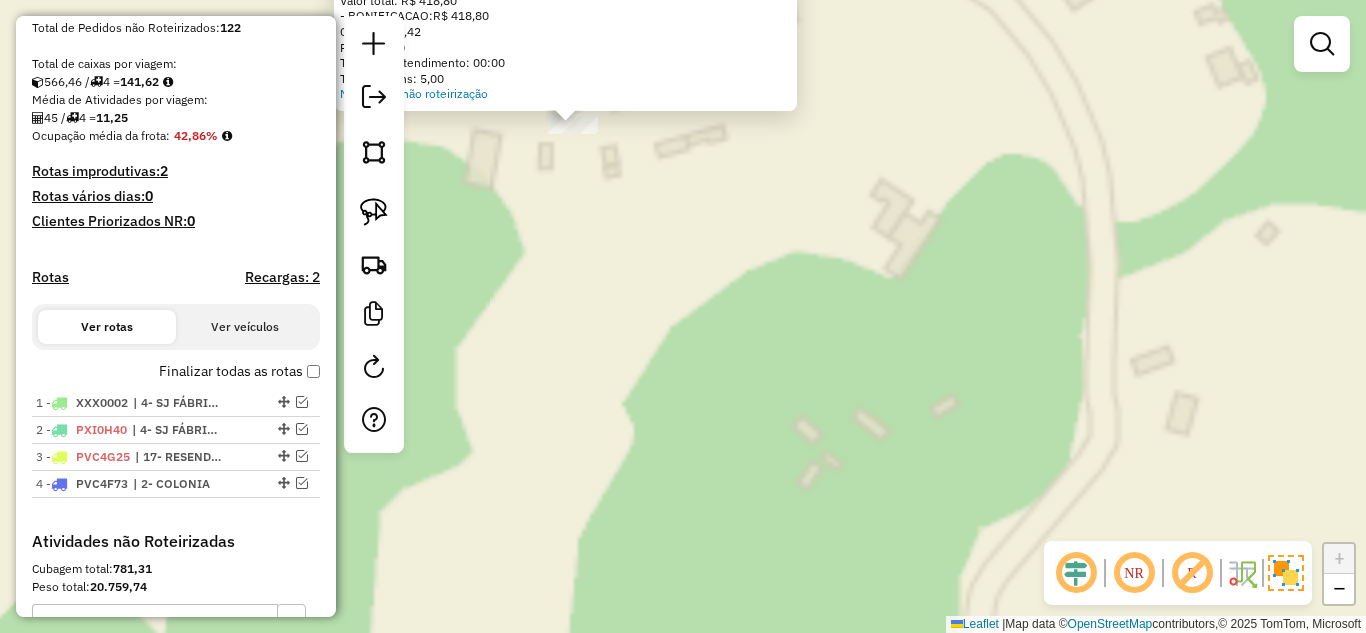 click on "Atividade não roteirizada 10078 - POUSADA KART CLUBE  Tipo de cliente:   CLIENTE 3/4 (3)   Endereço:  BR-494 S/N   Bairro: VILA SAO PAULO (FABRICAS) (SAO JOAO DEL REI / MG)   Pedidos:  11874488   Valor total: R$ 418,80   - BONIFICACAO:  R$ 418,80   Cubagem: 2,42   Peso: 68,80   Tempo de atendimento: 00:00   Total de itens: 5,00  Motivos da não roteirização × Janela de atendimento Grade de atendimento Capacidade Transportadoras Veículos Cliente Pedidos  Rotas Selecione os dias de semana para filtrar as janelas de atendimento  Seg   Ter   Qua   Qui   Sex   Sáb   Dom  Informe o período da janela de atendimento: De: Até:  Filtrar exatamente a janela do cliente  Considerar janela de atendimento padrão  Selecione os dias de semana para filtrar as grades de atendimento  Seg   Ter   Qua   Qui   Sex   Sáb   Dom   Considerar clientes sem dia de atendimento cadastrado  Clientes fora do dia de atendimento selecionado Filtrar as atividades entre os valores definidos abaixo:  Peso mínimo:   Peso máximo:  De:" 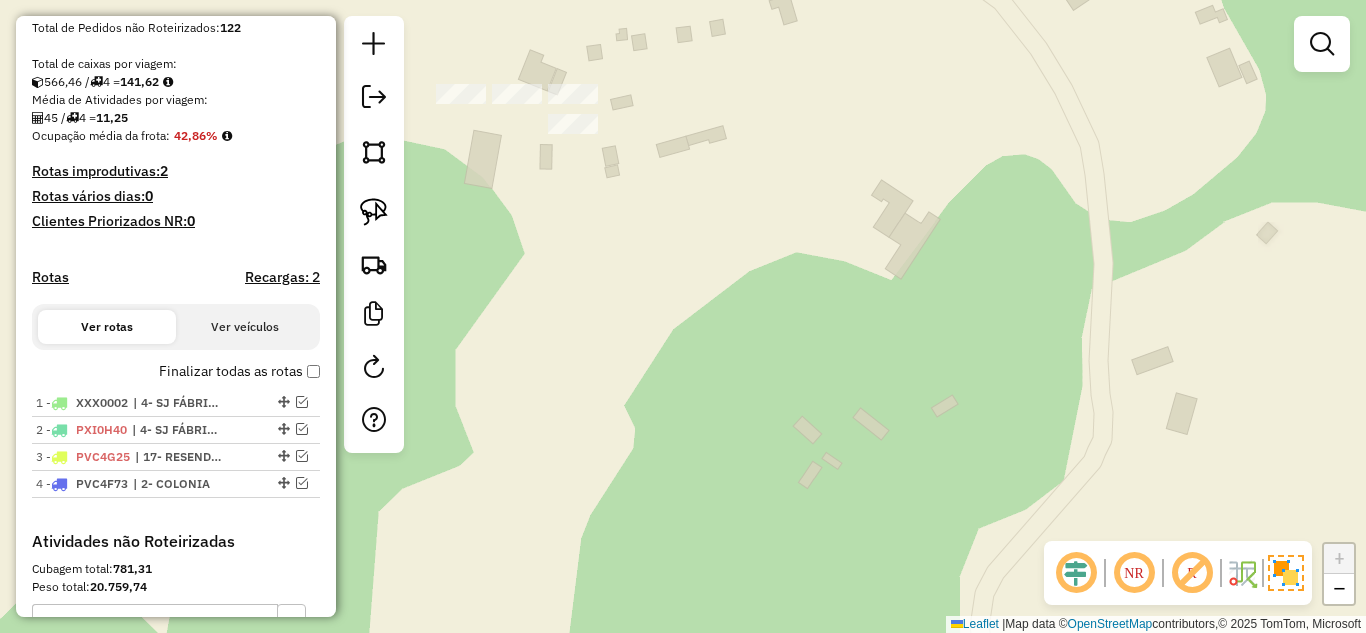 drag, startPoint x: 521, startPoint y: 172, endPoint x: 602, endPoint y: 240, distance: 105.75916 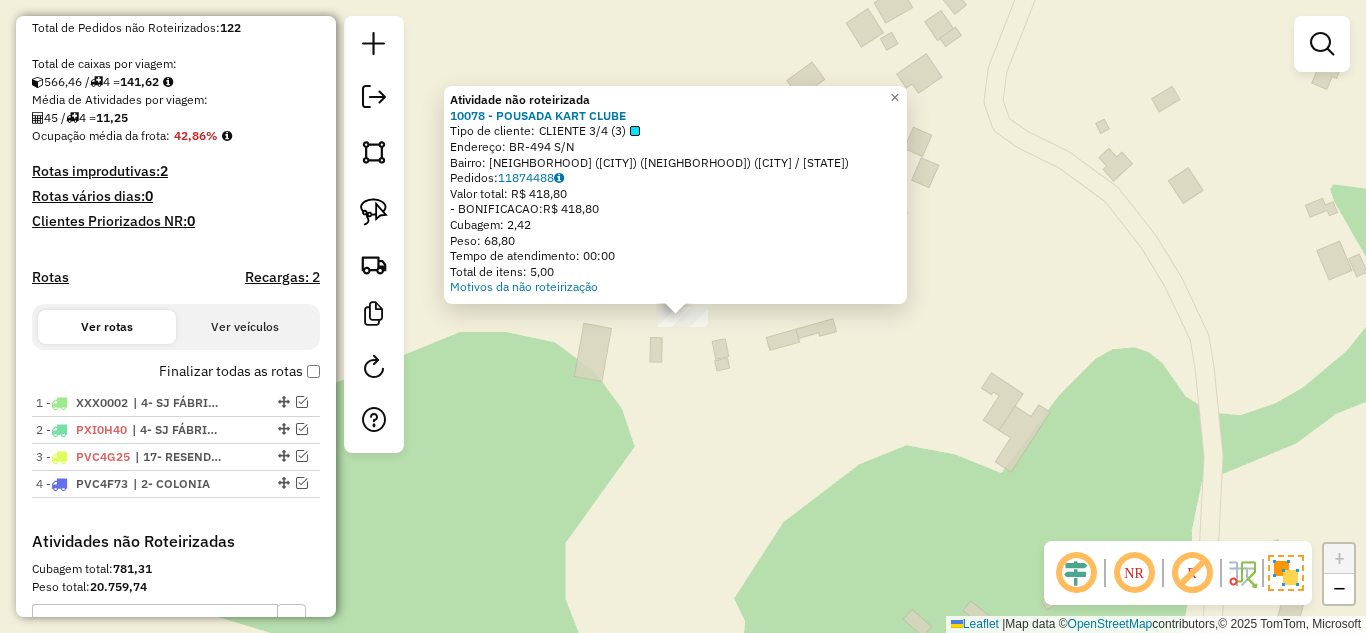 click on "Atividade não roteirizada 10078 - POUSADA KART CLUBE  Tipo de cliente:   CLIENTE 3/4 (3)   Endereço:  BR-494 S/N   Bairro: VILA SAO PAULO (FABRICAS) (SAO JOAO DEL REI / MG)   Pedidos:  11874488   Valor total: R$ 418,80   - BONIFICACAO:  R$ 418,80   Cubagem: 2,42   Peso: 68,80   Tempo de atendimento: 00:00   Total de itens: 5,00  Motivos da não roteirização × Janela de atendimento Grade de atendimento Capacidade Transportadoras Veículos Cliente Pedidos  Rotas Selecione os dias de semana para filtrar as janelas de atendimento  Seg   Ter   Qua   Qui   Sex   Sáb   Dom  Informe o período da janela de atendimento: De: Até:  Filtrar exatamente a janela do cliente  Considerar janela de atendimento padrão  Selecione os dias de semana para filtrar as grades de atendimento  Seg   Ter   Qua   Qui   Sex   Sáb   Dom   Considerar clientes sem dia de atendimento cadastrado  Clientes fora do dia de atendimento selecionado Filtrar as atividades entre os valores definidos abaixo:  Peso mínimo:   Peso máximo:  De:" 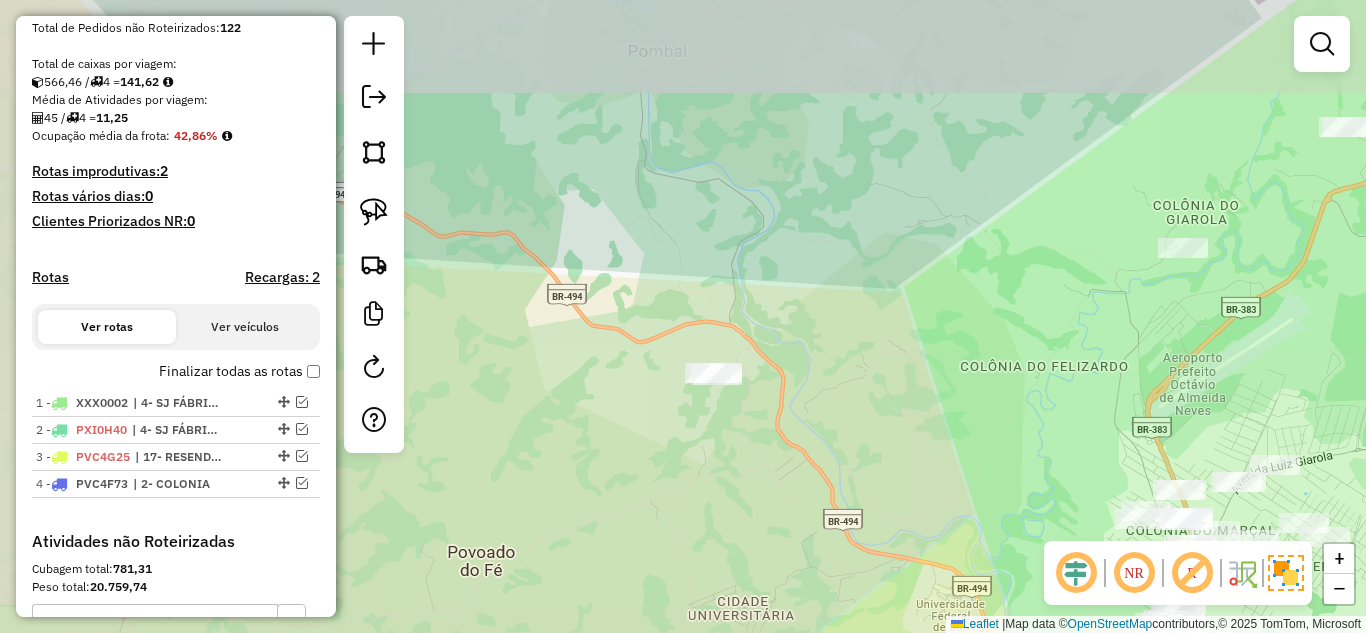 drag, startPoint x: 704, startPoint y: 389, endPoint x: 581, endPoint y: 322, distance: 140.06427 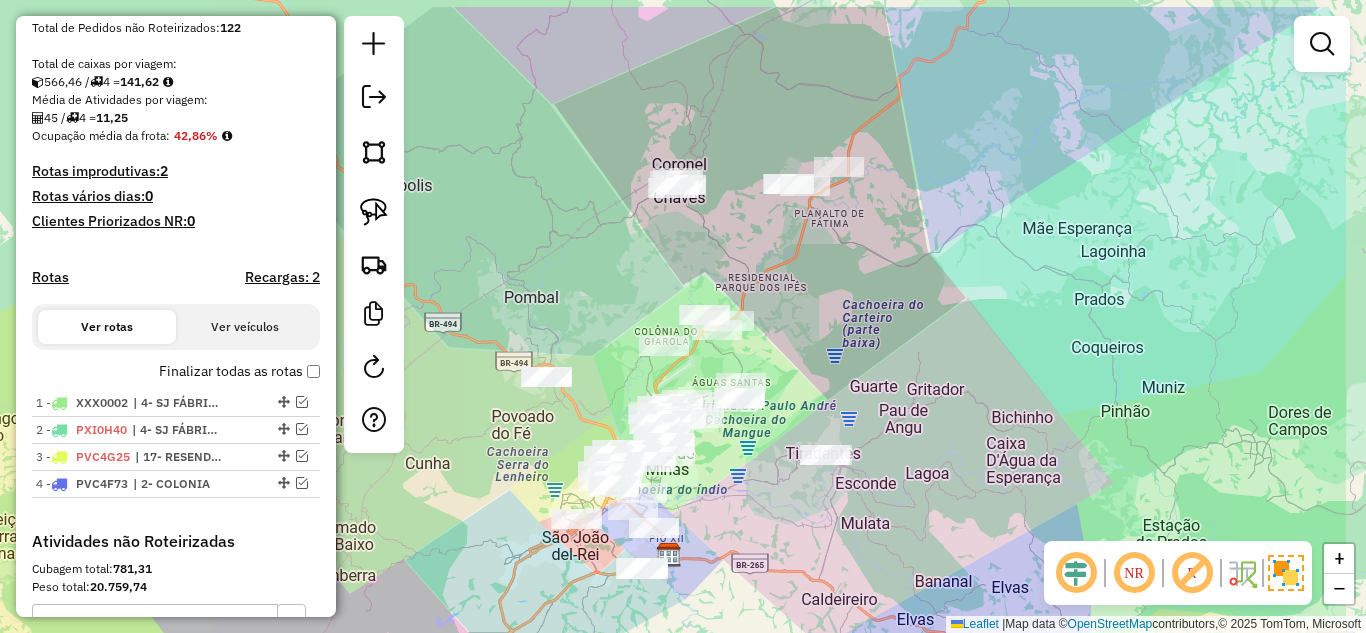 drag, startPoint x: 878, startPoint y: 286, endPoint x: 686, endPoint y: 290, distance: 192.04166 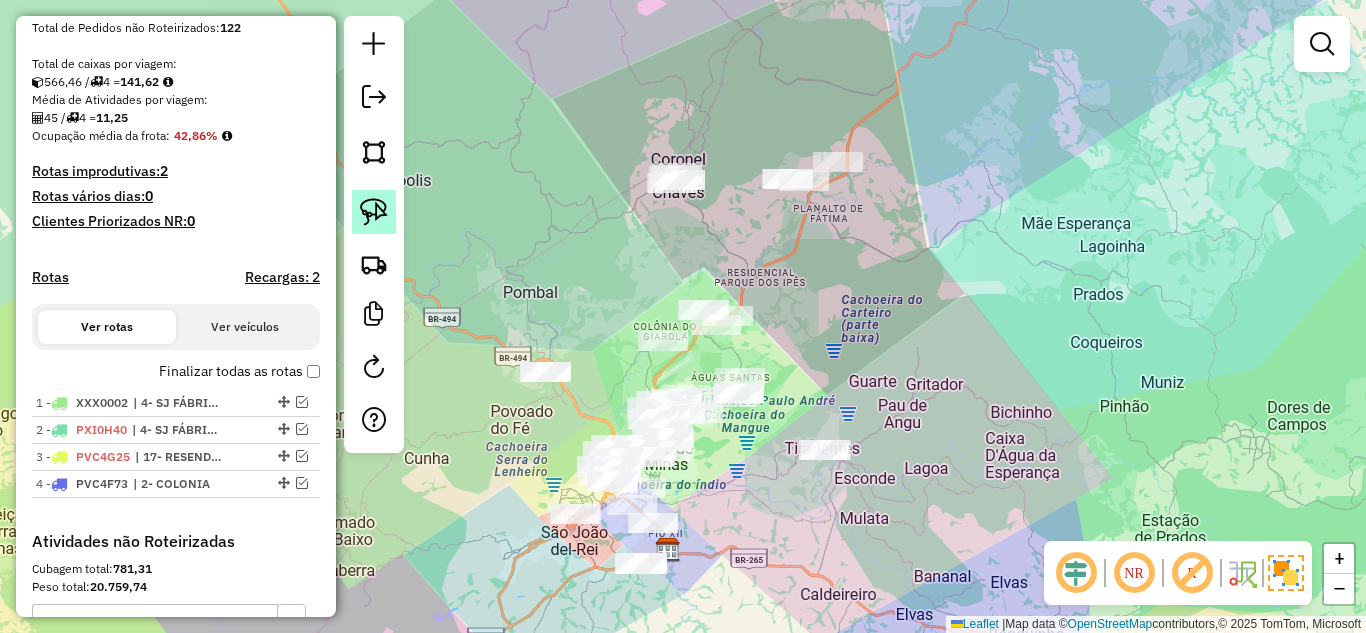 click 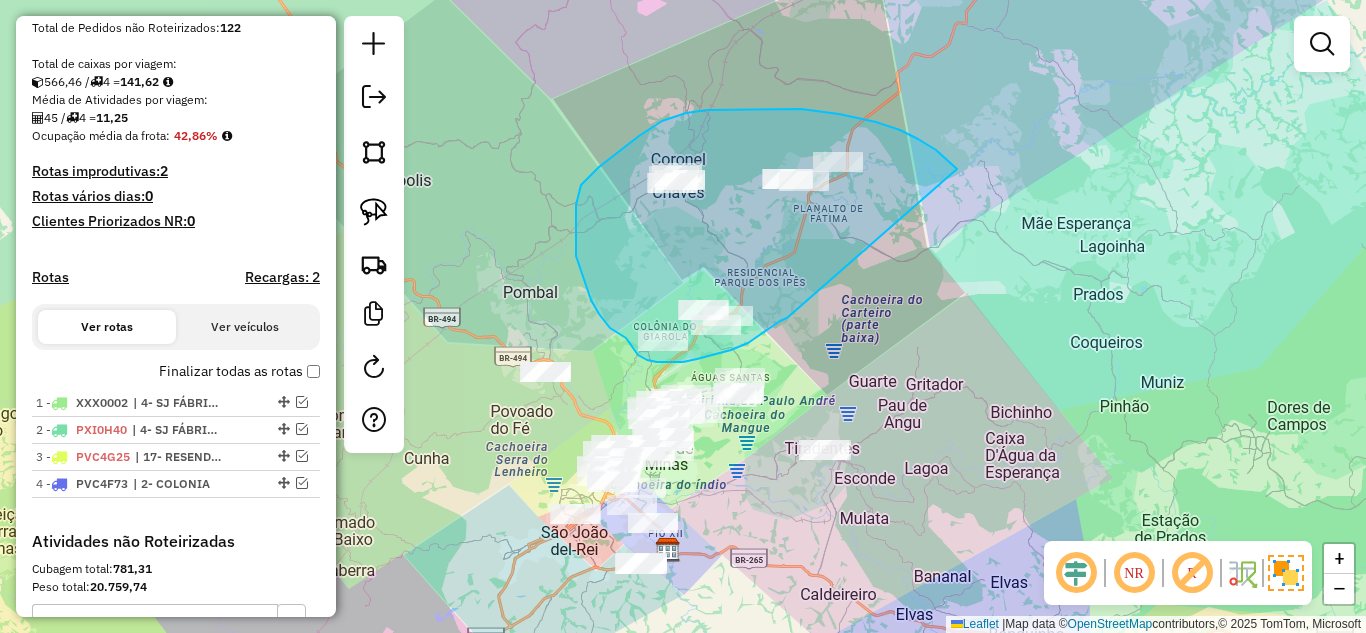 drag, startPoint x: 900, startPoint y: 130, endPoint x: 787, endPoint y: 318, distance: 219.34676 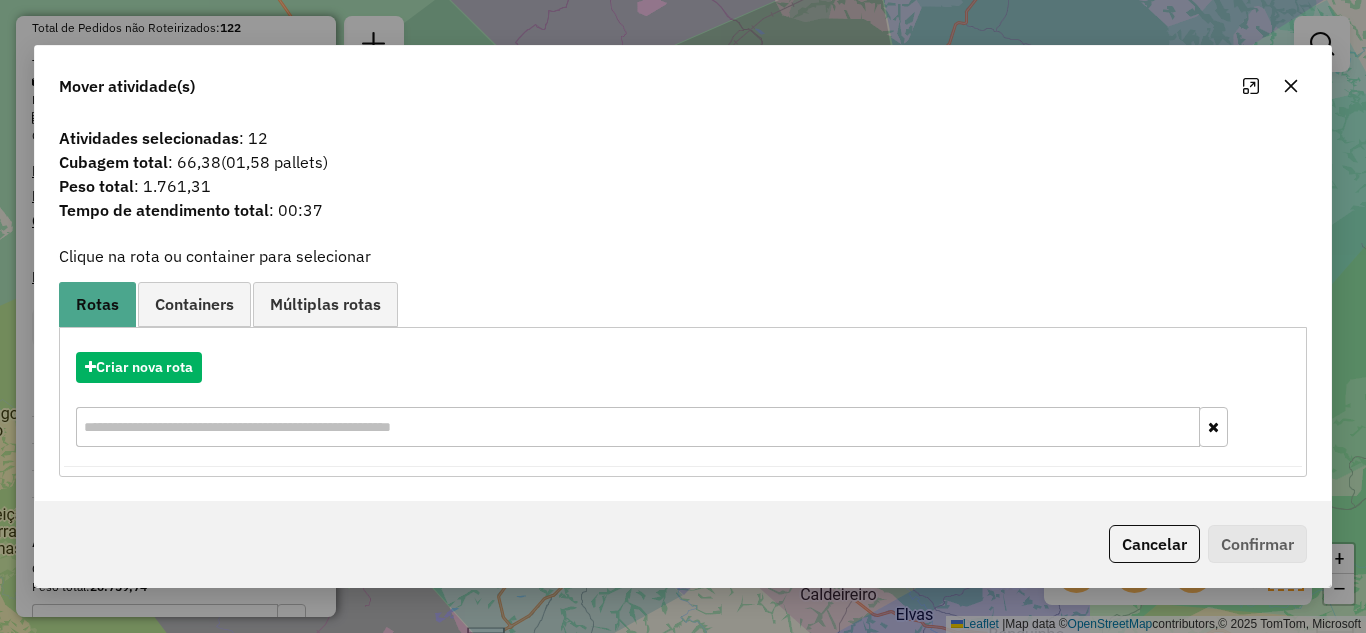 click 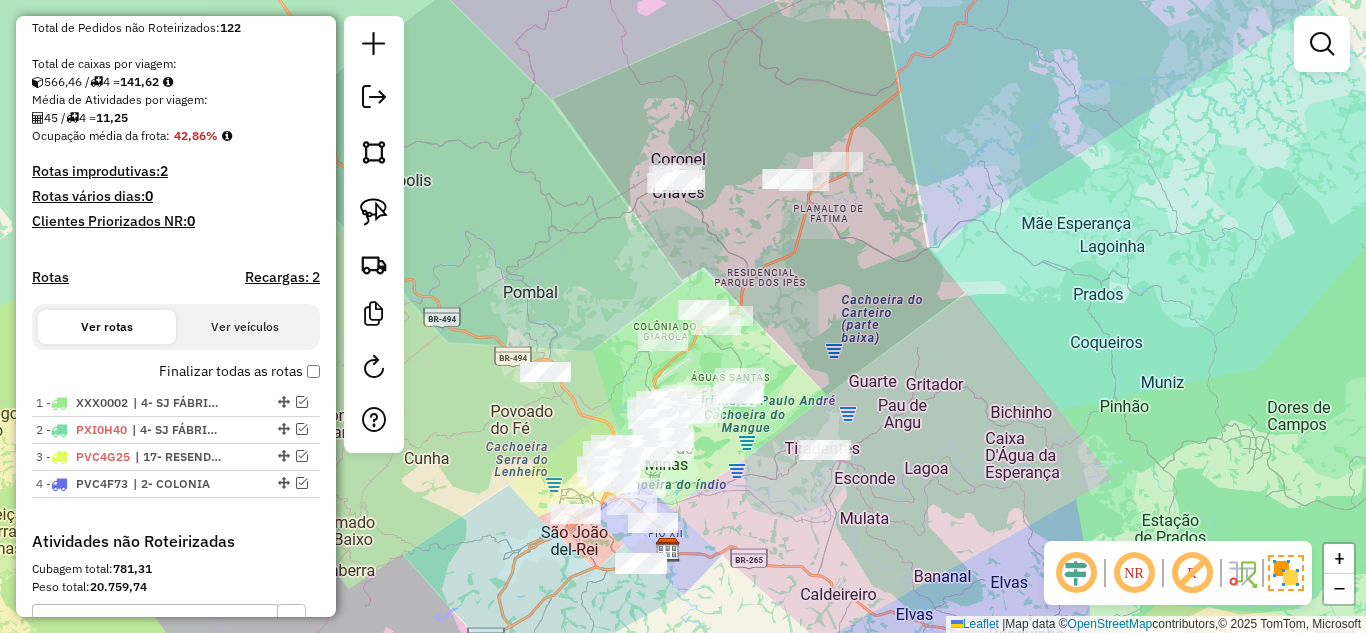 drag, startPoint x: 914, startPoint y: 335, endPoint x: 922, endPoint y: 278, distance: 57.558666 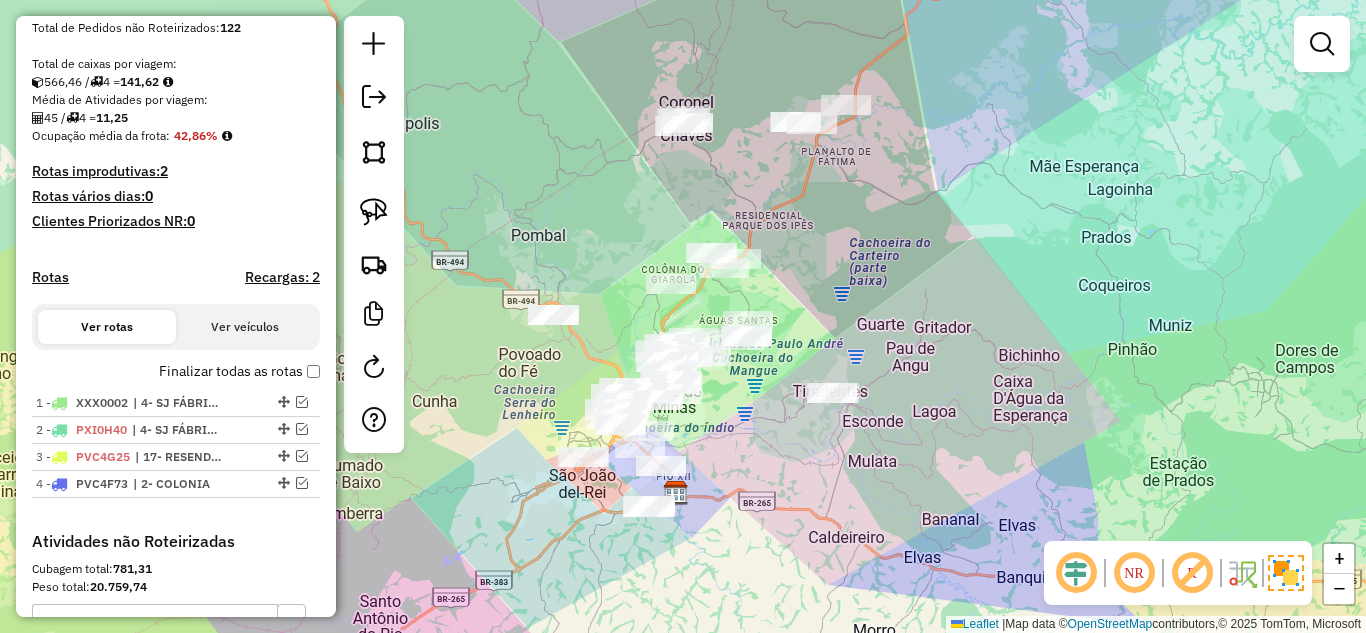 drag, startPoint x: 852, startPoint y: 201, endPoint x: 808, endPoint y: 204, distance: 44.102154 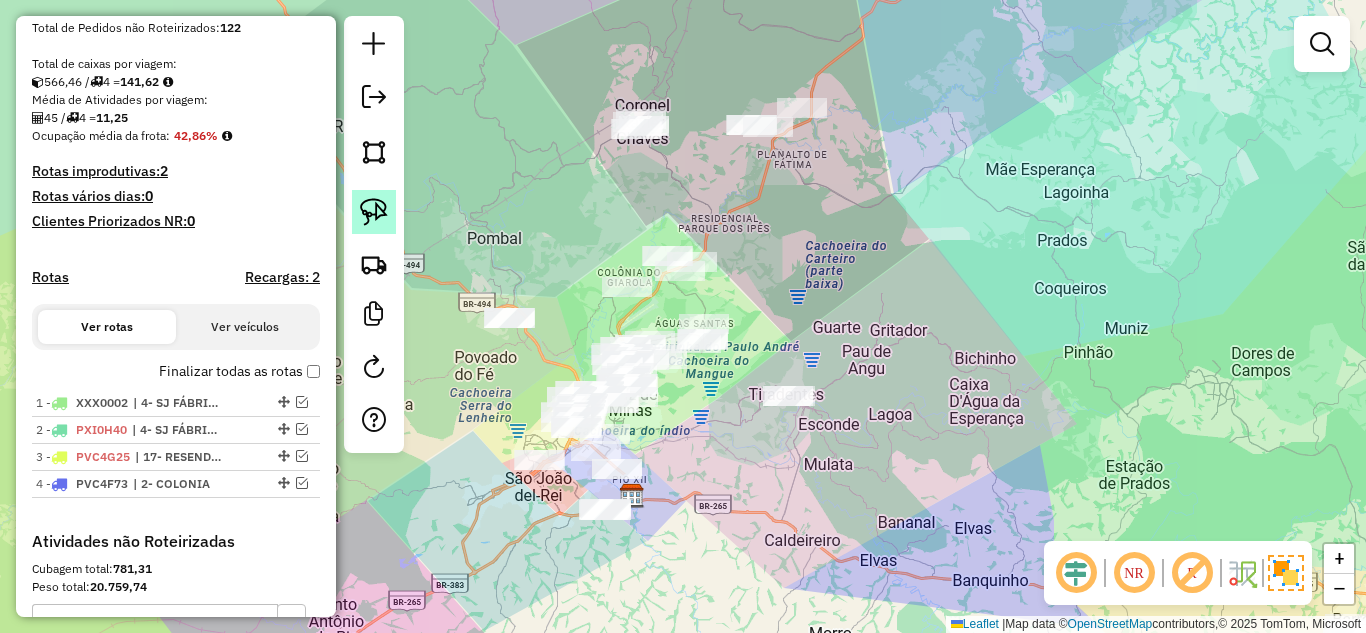 click 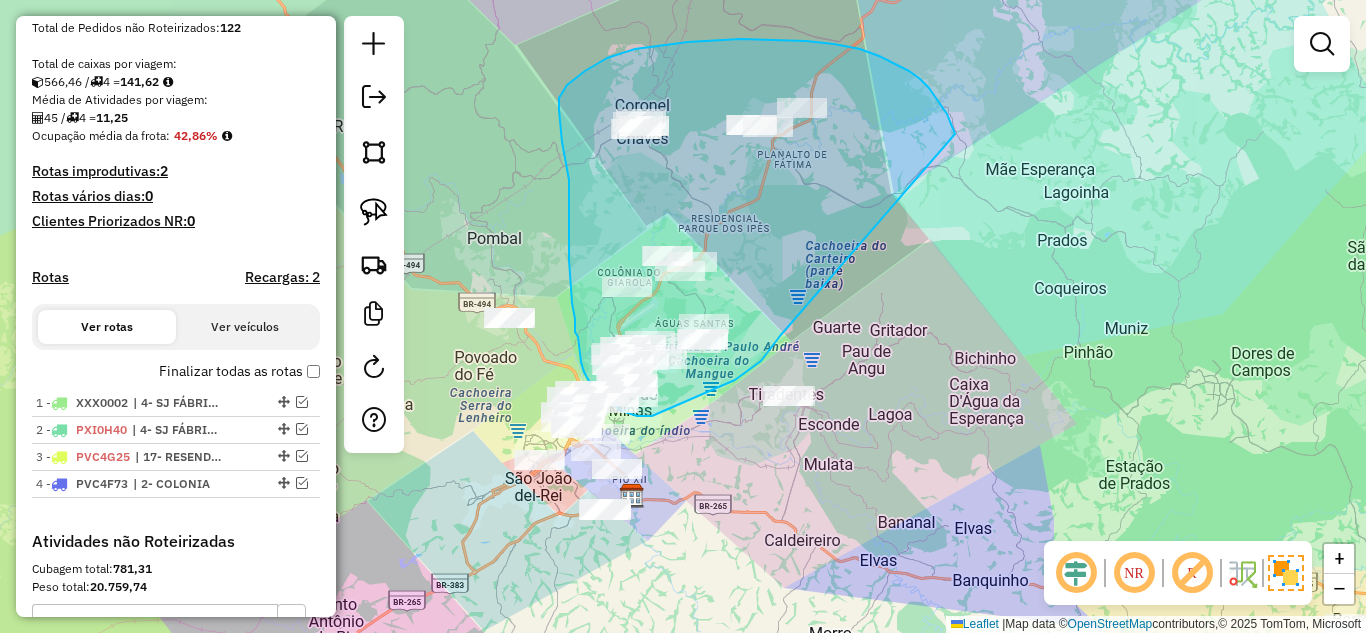 drag, startPoint x: 919, startPoint y: 78, endPoint x: 794, endPoint y: 318, distance: 270.6012 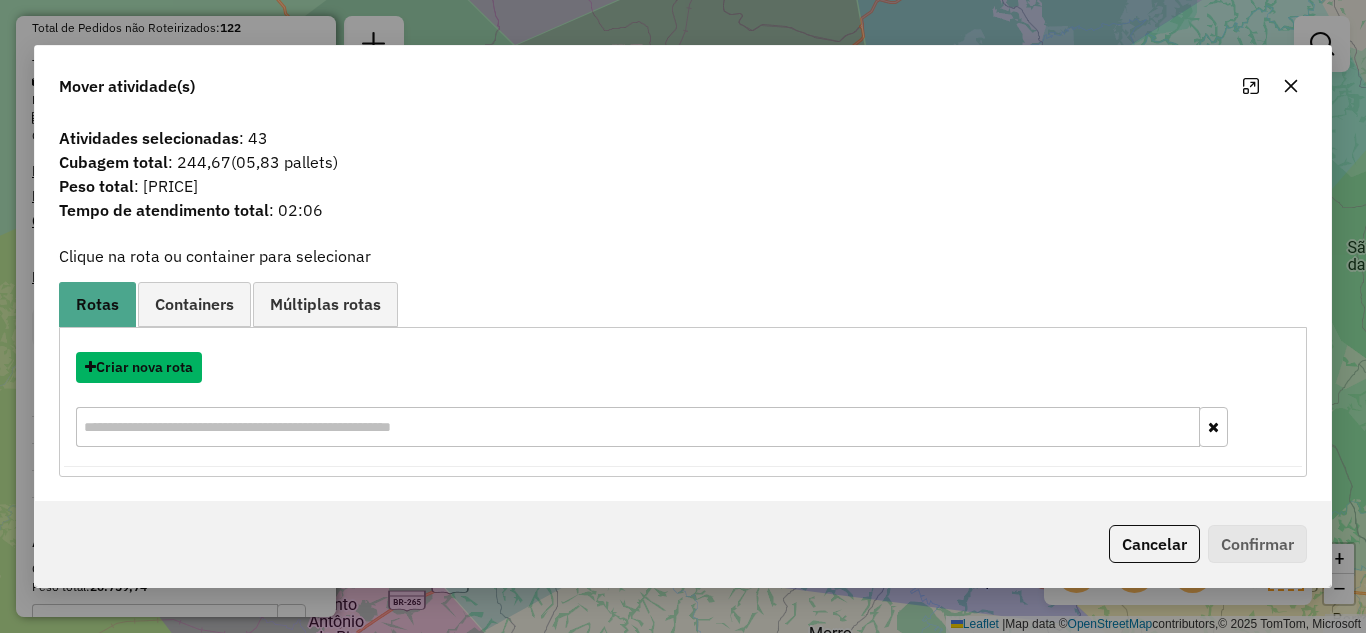 click on "Criar nova rota" at bounding box center (139, 367) 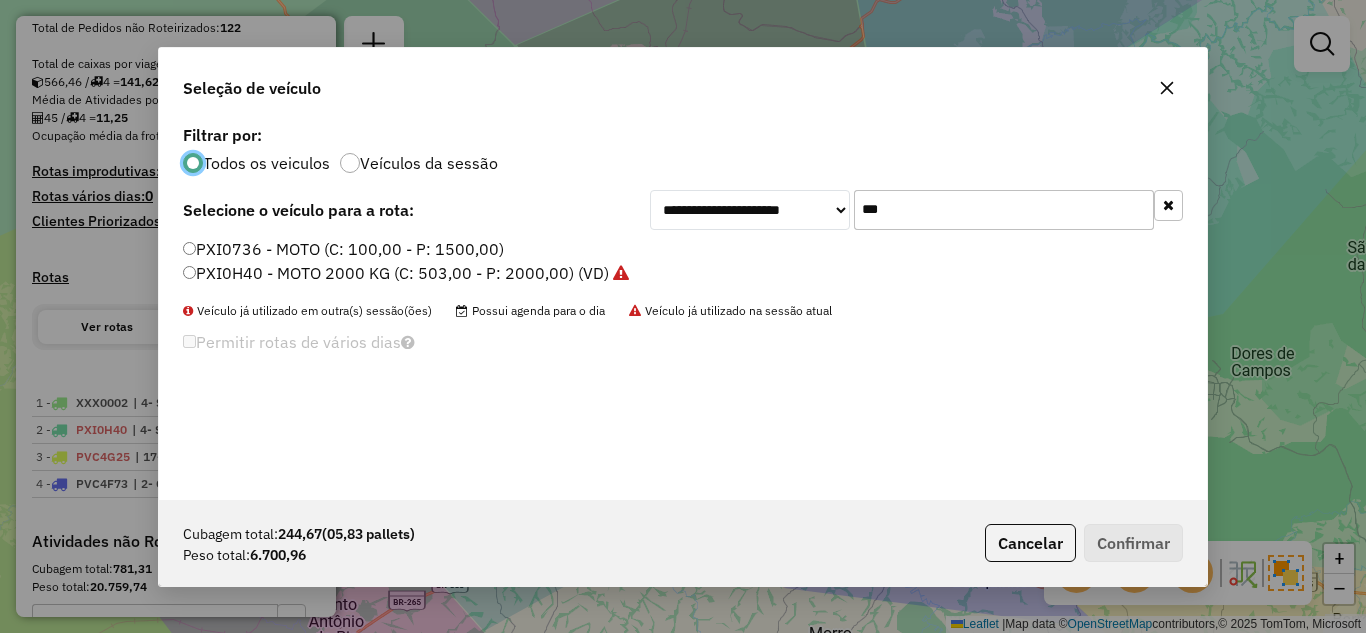 scroll, scrollTop: 11, scrollLeft: 6, axis: both 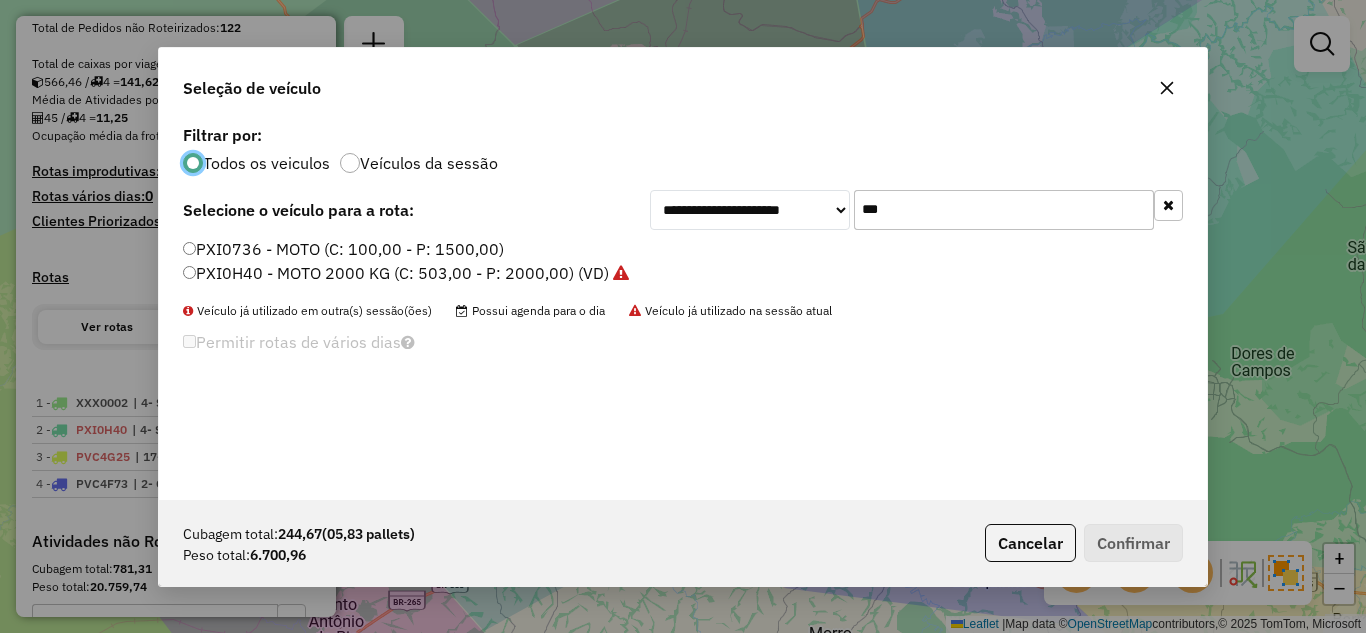 click on "**********" 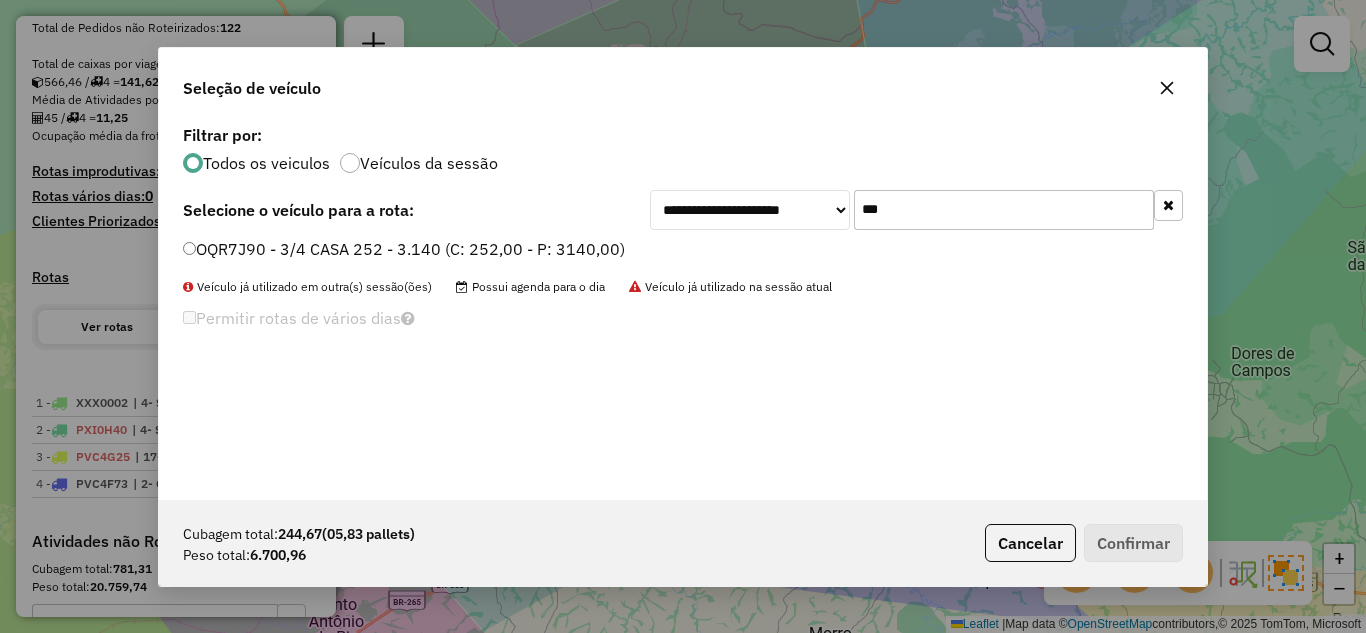 type on "***" 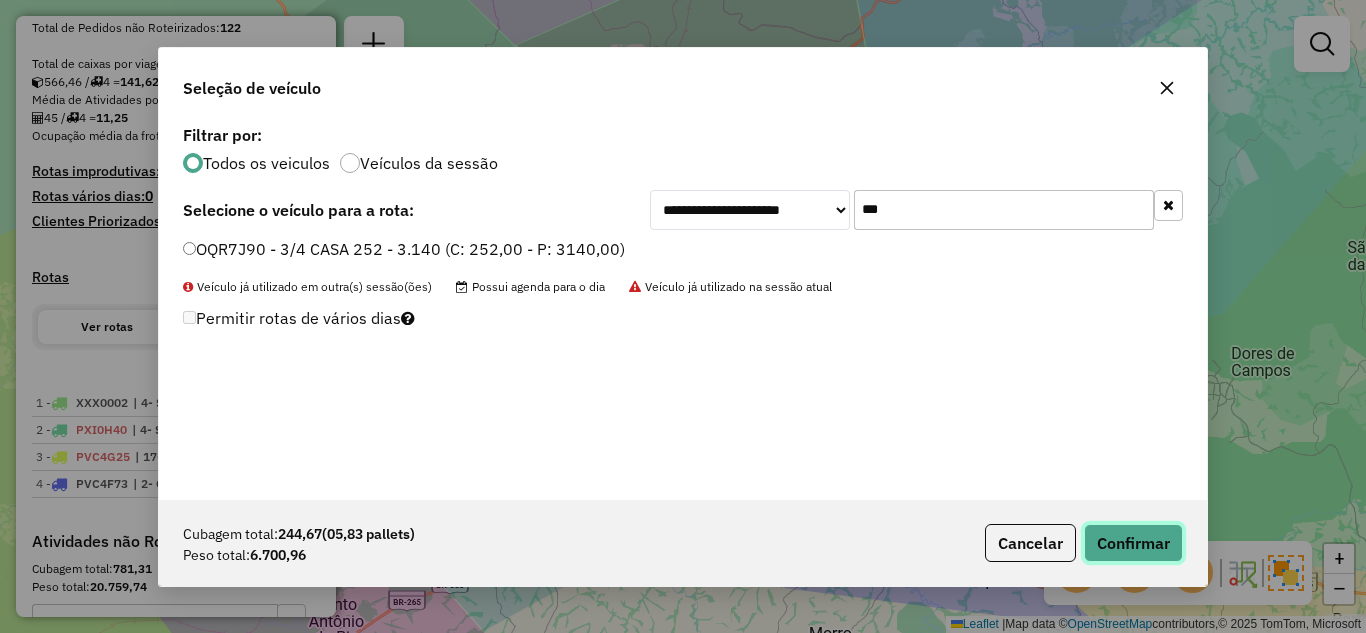 click on "Confirmar" 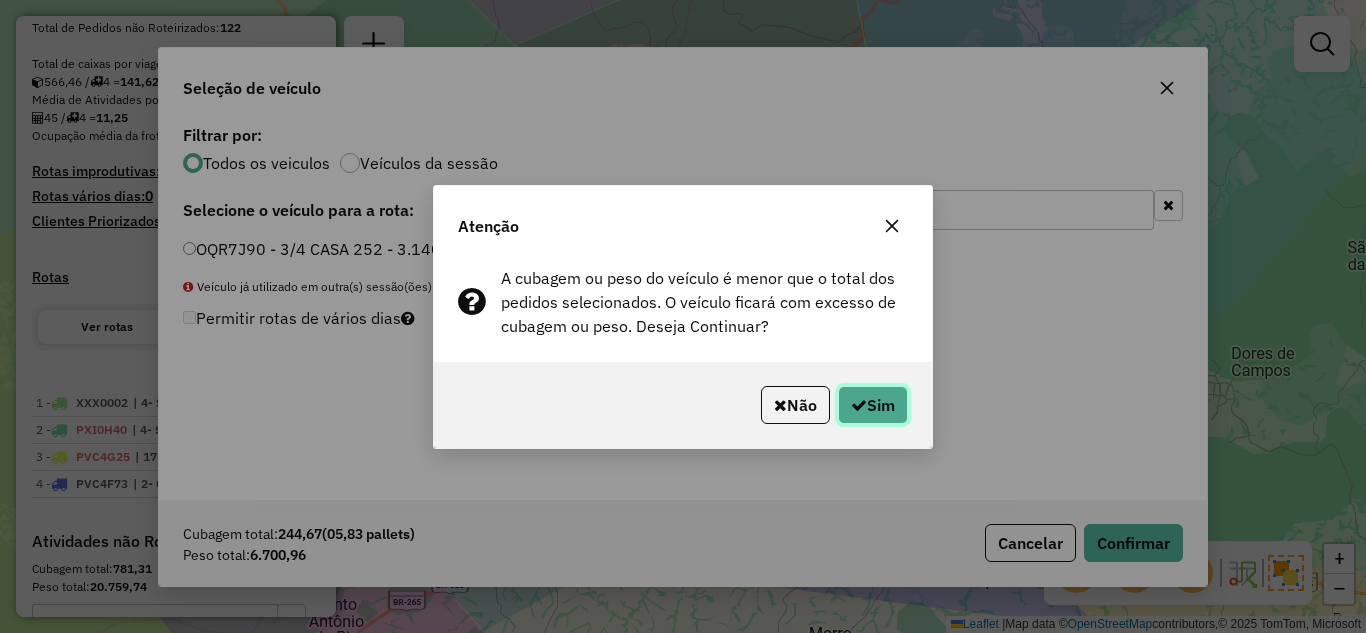 click on "Sim" 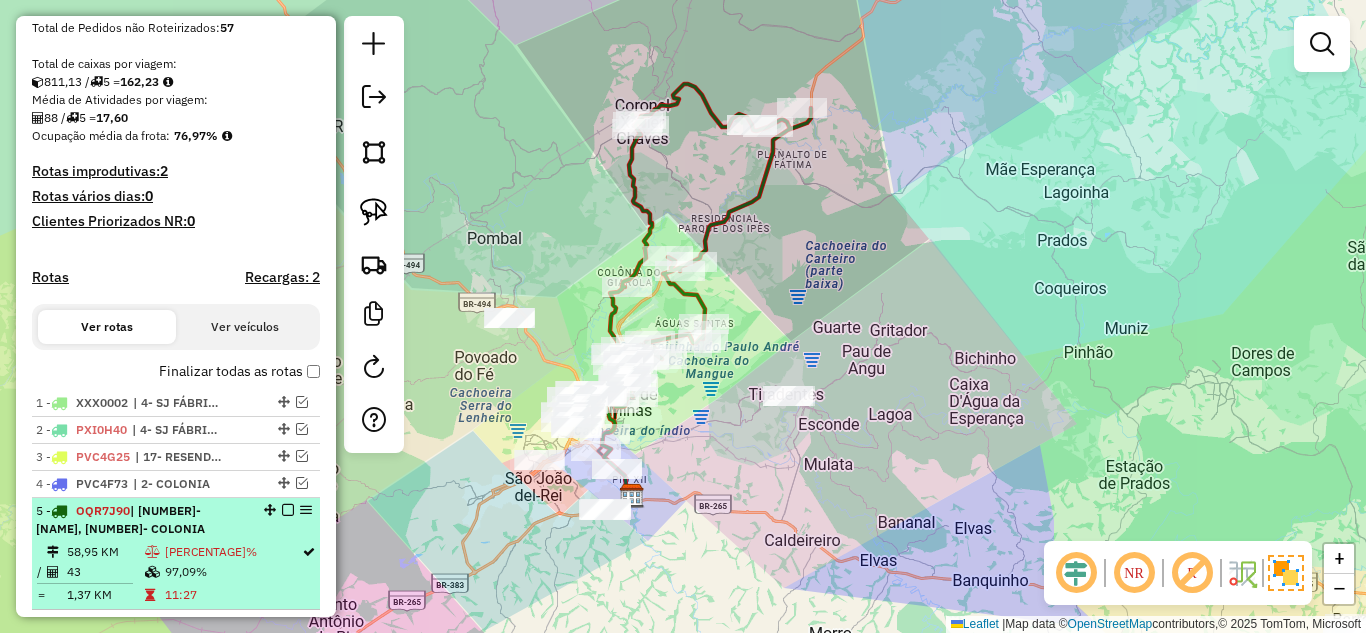 click on "43" at bounding box center (105, 572) 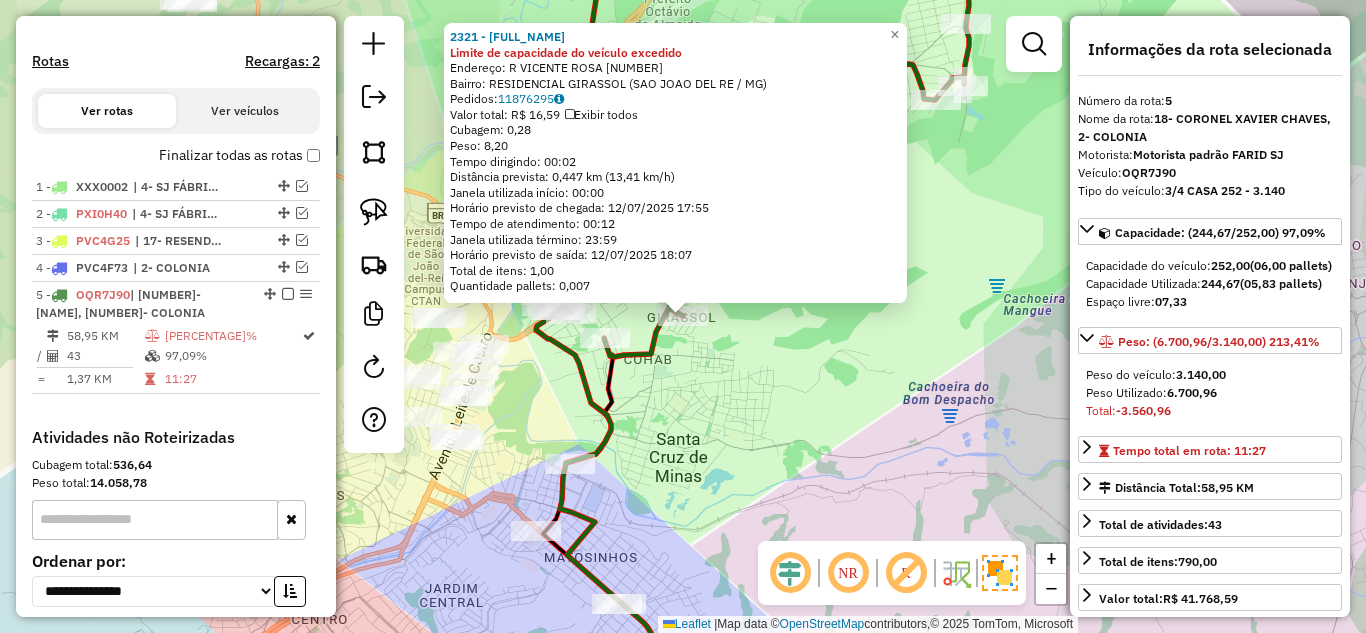 scroll, scrollTop: 787, scrollLeft: 0, axis: vertical 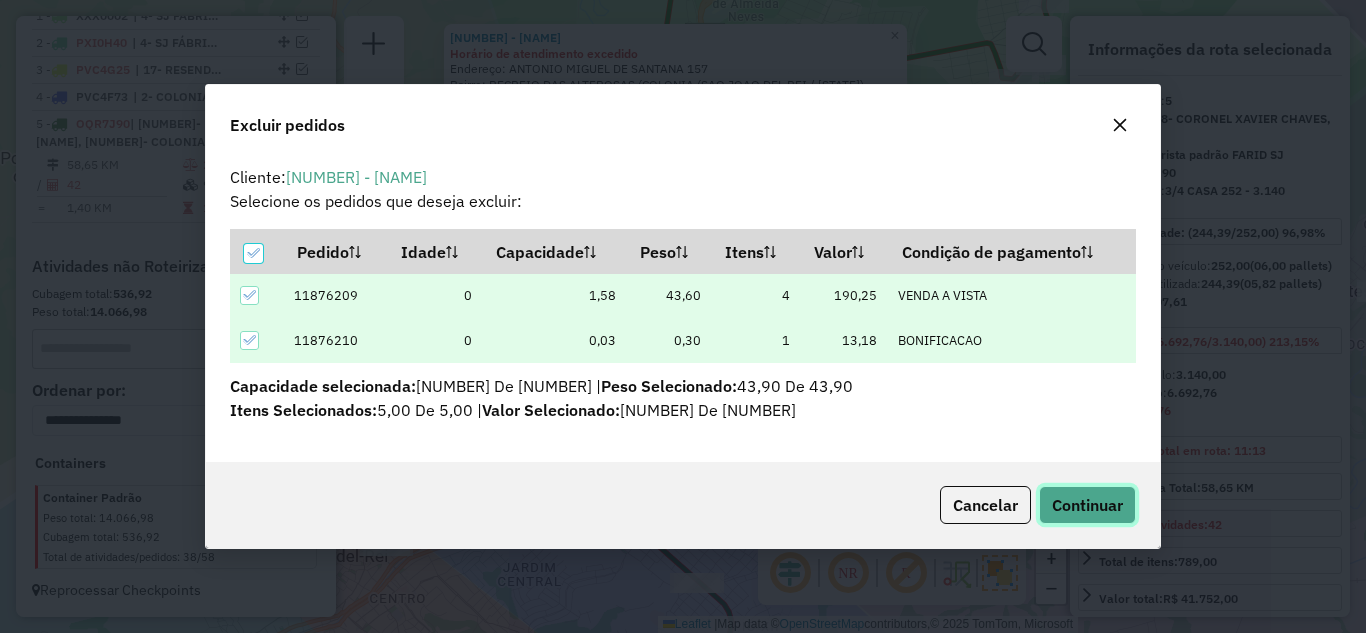 click on "Continuar" 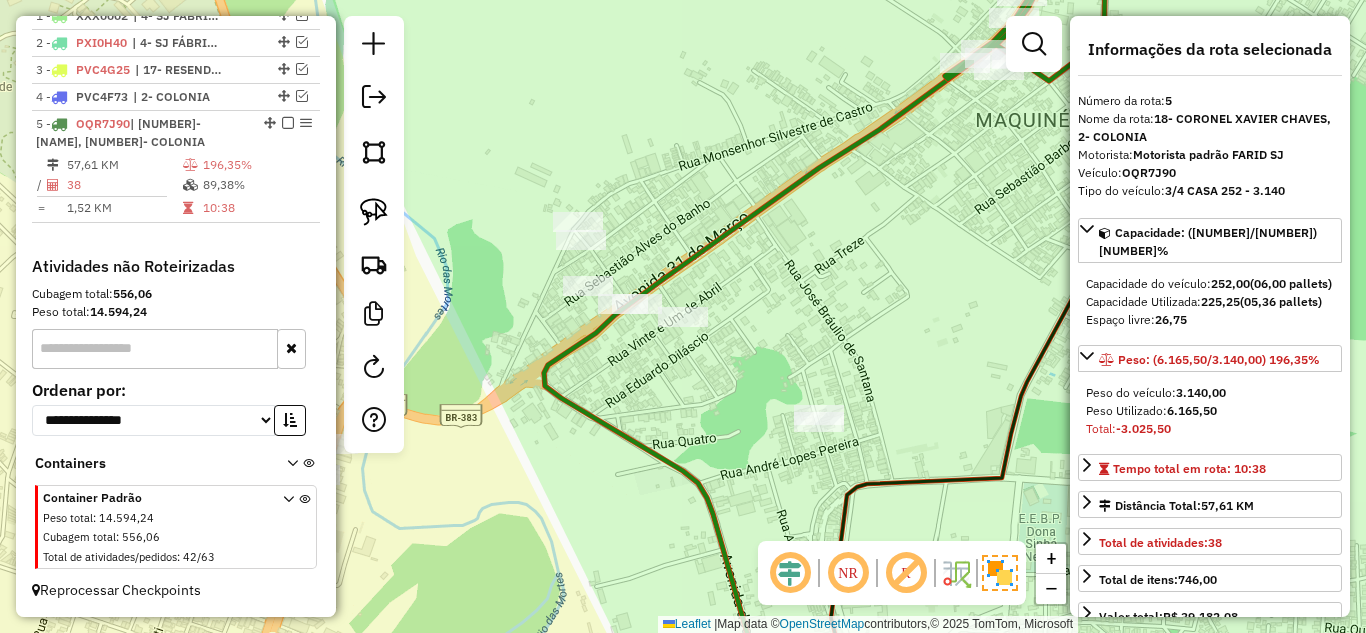 click on "Janela de atendimento Grade de atendimento Capacidade Transportadoras Veículos Cliente Pedidos  Rotas Selecione os dias de semana para filtrar as janelas de atendimento  Seg   Ter   Qua   Qui   Sex   Sáb   Dom  Informe o período da janela de atendimento: De: Até:  Filtrar exatamente a janela do cliente  Considerar janela de atendimento padrão  Selecione os dias de semana para filtrar as grades de atendimento  Seg   Ter   Qua   Qui   Sex   Sáb   Dom   Considerar clientes sem dia de atendimento cadastrado  Clientes fora do dia de atendimento selecionado Filtrar as atividades entre os valores definidos abaixo:  Peso mínimo:   Peso máximo:   Cubagem mínima:   Cubagem máxima:   De:   Até:  Filtrar as atividades entre o tempo de atendimento definido abaixo:  De:   Até:   Considerar capacidade total dos clientes não roteirizados Transportadora: Selecione um ou mais itens Tipo de veículo: Selecione um ou mais itens Veículo: Selecione um ou mais itens Motorista: Selecione um ou mais itens Nome: Rótulo:" 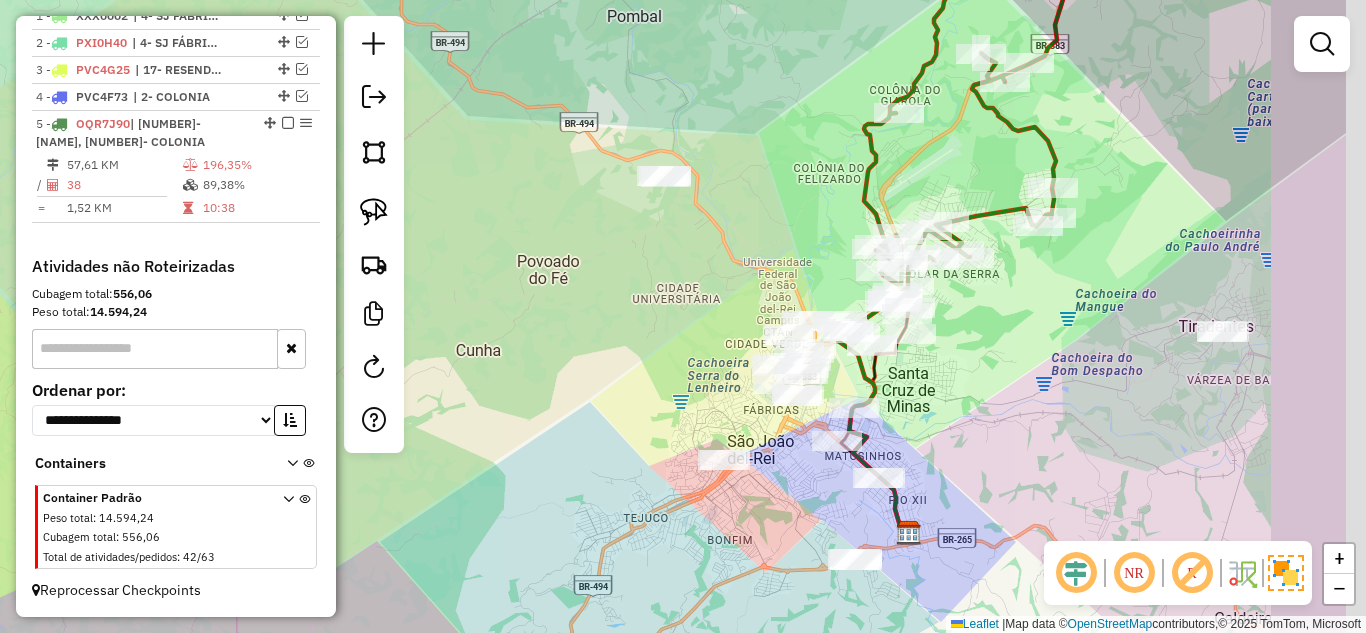 drag, startPoint x: 1020, startPoint y: 344, endPoint x: 950, endPoint y: 301, distance: 82.1523 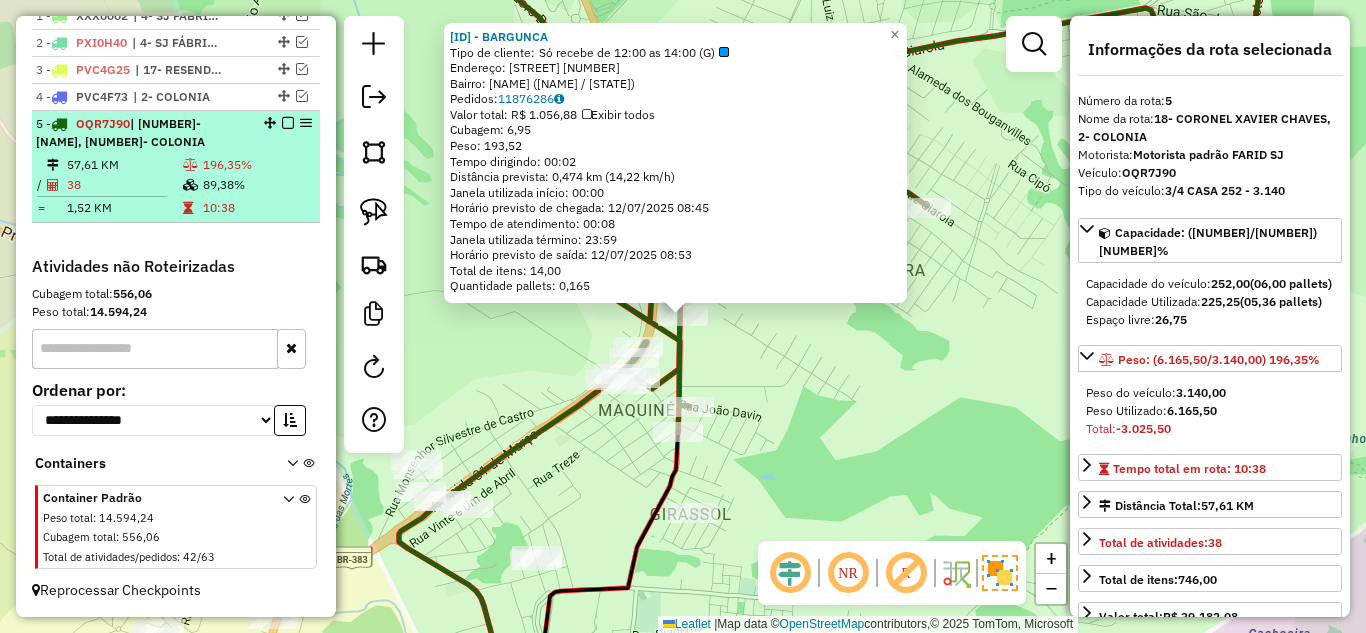click on "57,61 KM" at bounding box center [124, 165] 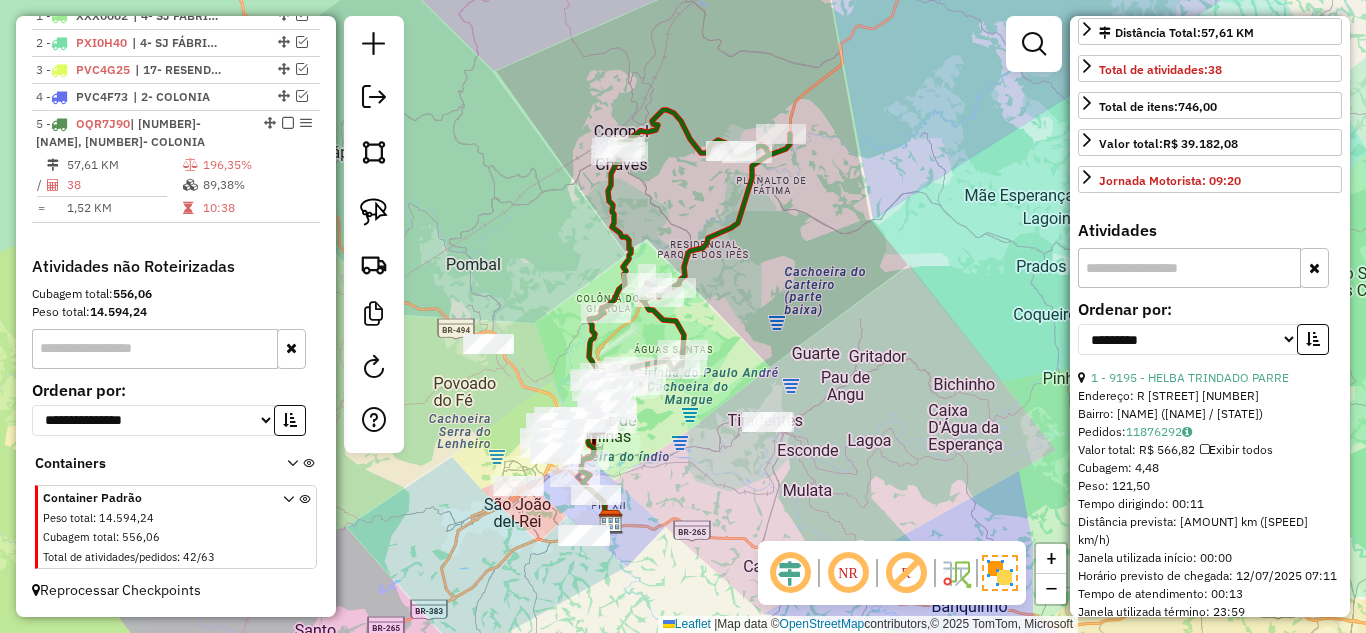 scroll, scrollTop: 500, scrollLeft: 0, axis: vertical 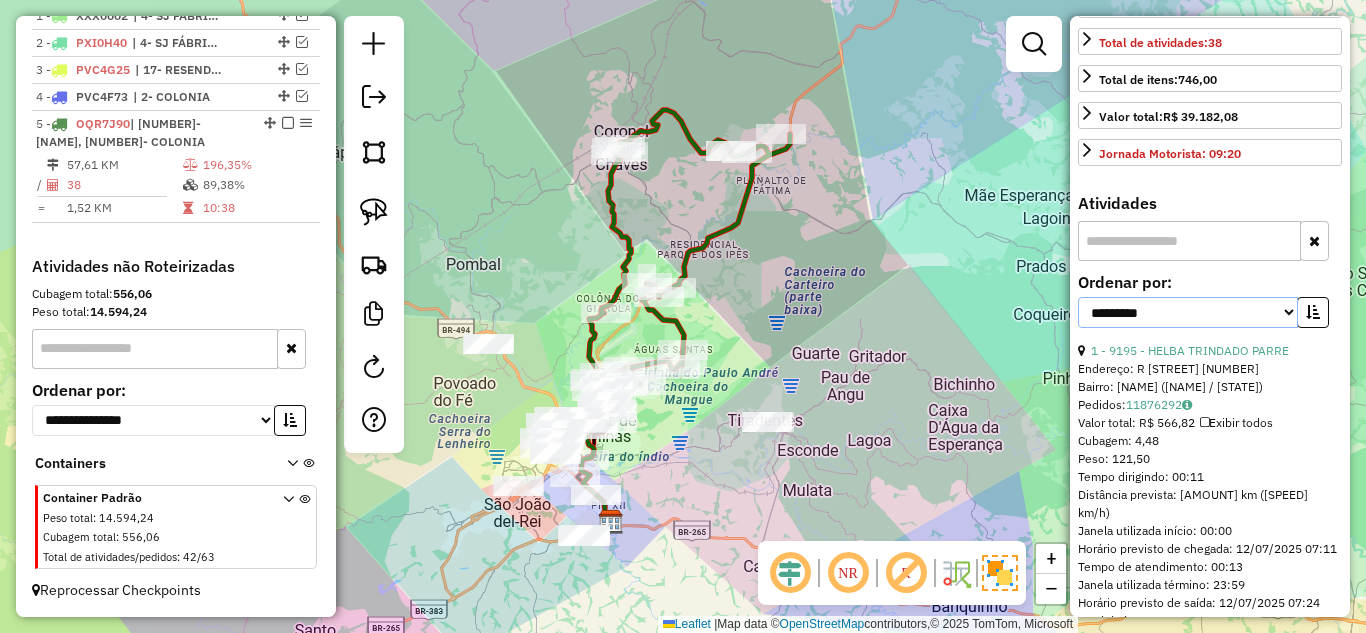 click on "**********" at bounding box center [1188, 312] 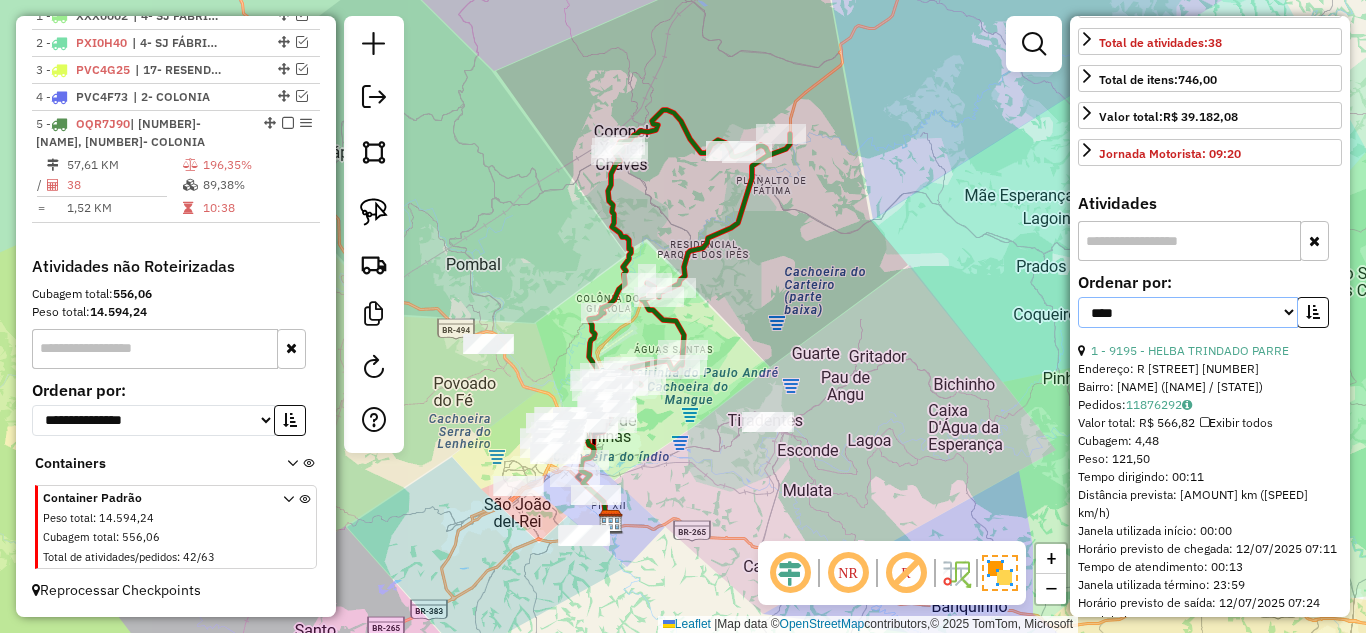 click on "**********" at bounding box center [1188, 312] 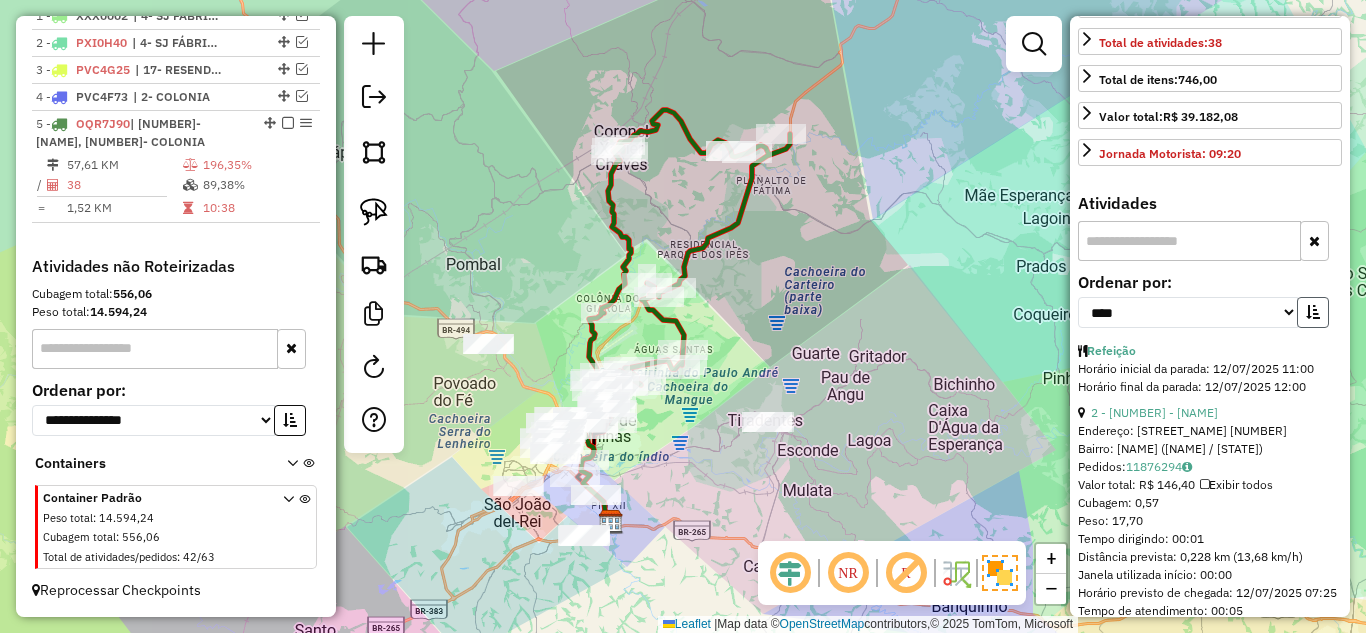 click at bounding box center (1313, 312) 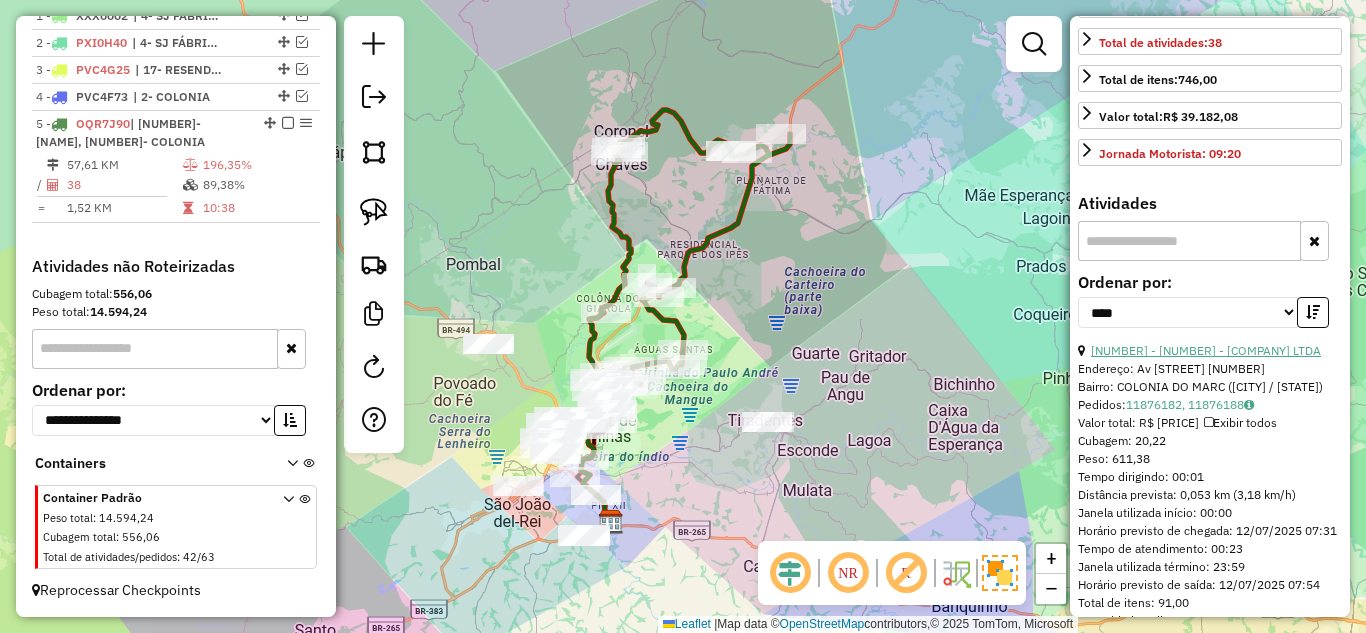 click on "3 - 4952 - COLONIAL CARNES LTDA" at bounding box center (1206, 350) 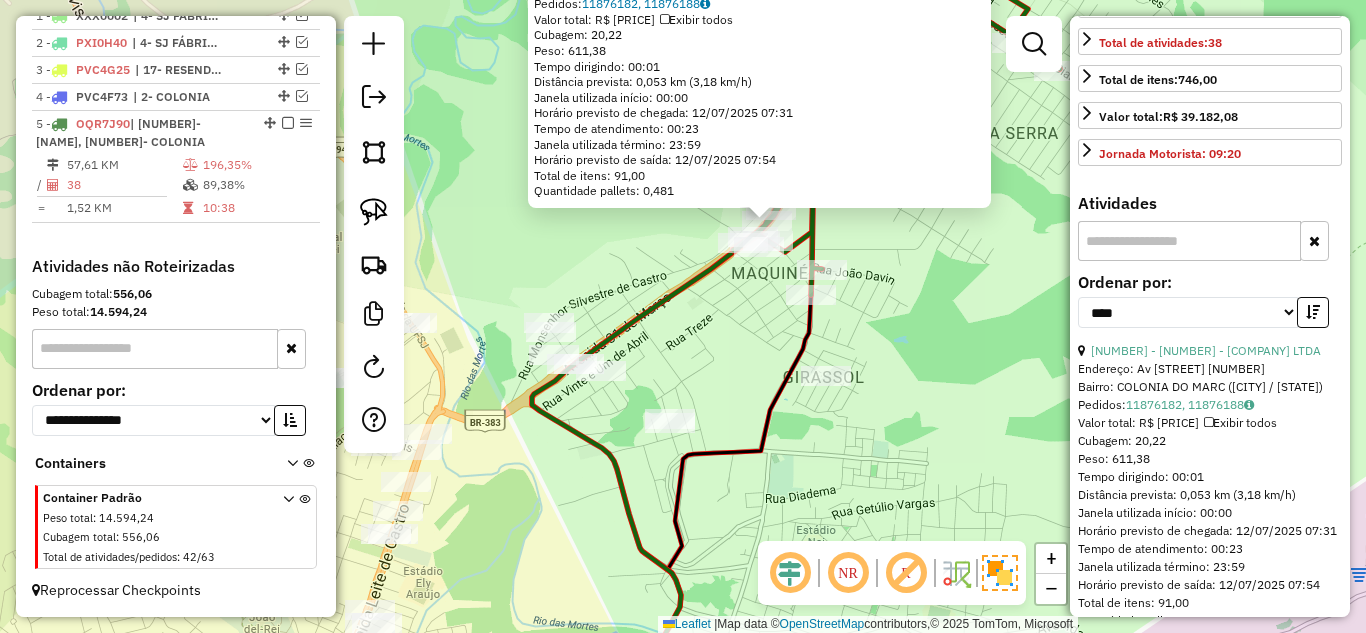 click on "4952 - COLONIAL CARNES LTDA  Endereço: Av  TRINTA E UM DE MARCO          1474   Bairro: COLONIA DO MARC (SAO JOAO DEL RE / MG)   Pedidos:  11876182, 11876188   Valor total: R$ 4.614,72   Exibir todos   Cubagem: 20,22  Peso: 611,38  Tempo dirigindo: 00:01   Distância prevista: 0,053 km (3,18 km/h)   Janela utilizada início: 00:00   Horário previsto de chegada: 12/07/2025 07:31   Tempo de atendimento: 00:23   Janela utilizada término: 23:59   Horário previsto de saída: 12/07/2025 07:54   Total de itens: 91,00   Quantidade pallets: 0,481  × Janela de atendimento Grade de atendimento Capacidade Transportadoras Veículos Cliente Pedidos  Rotas Selecione os dias de semana para filtrar as janelas de atendimento  Seg   Ter   Qua   Qui   Sex   Sáb   Dom  Informe o período da janela de atendimento: De: Até:  Filtrar exatamente a janela do cliente  Considerar janela de atendimento padrão  Selecione os dias de semana para filtrar as grades de atendimento  Seg   Ter   Qua   Qui   Sex   Sáb   Dom   De:   De:" 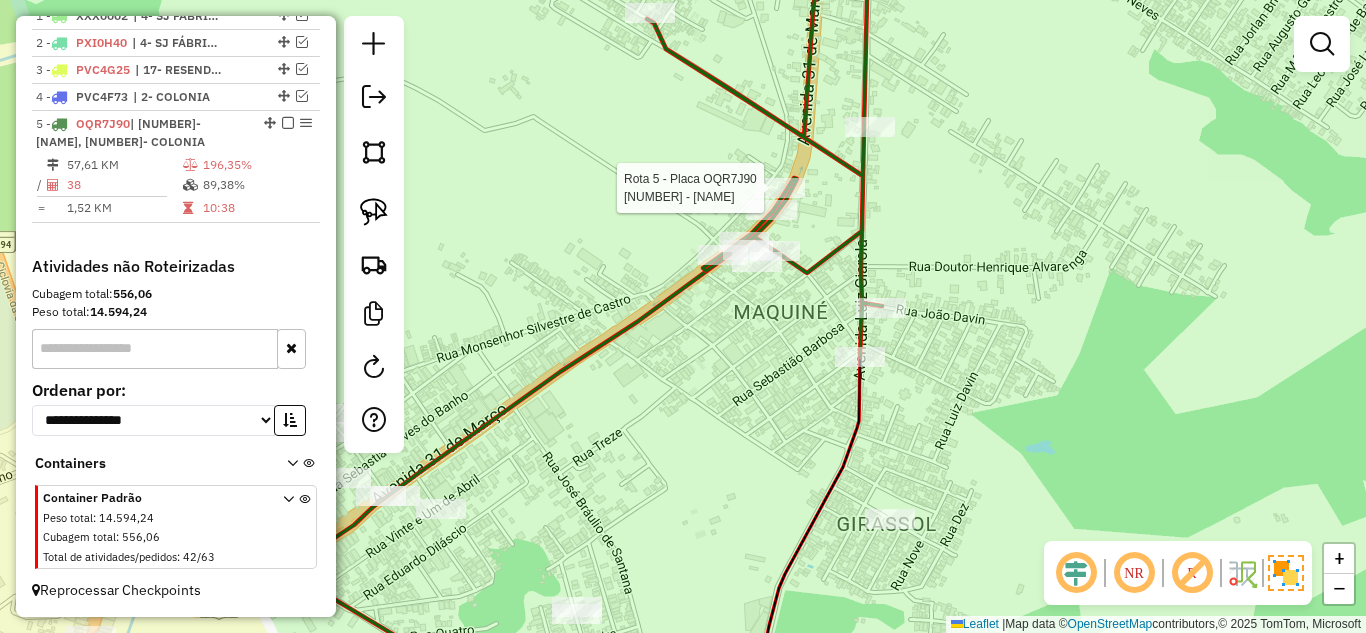 select on "*********" 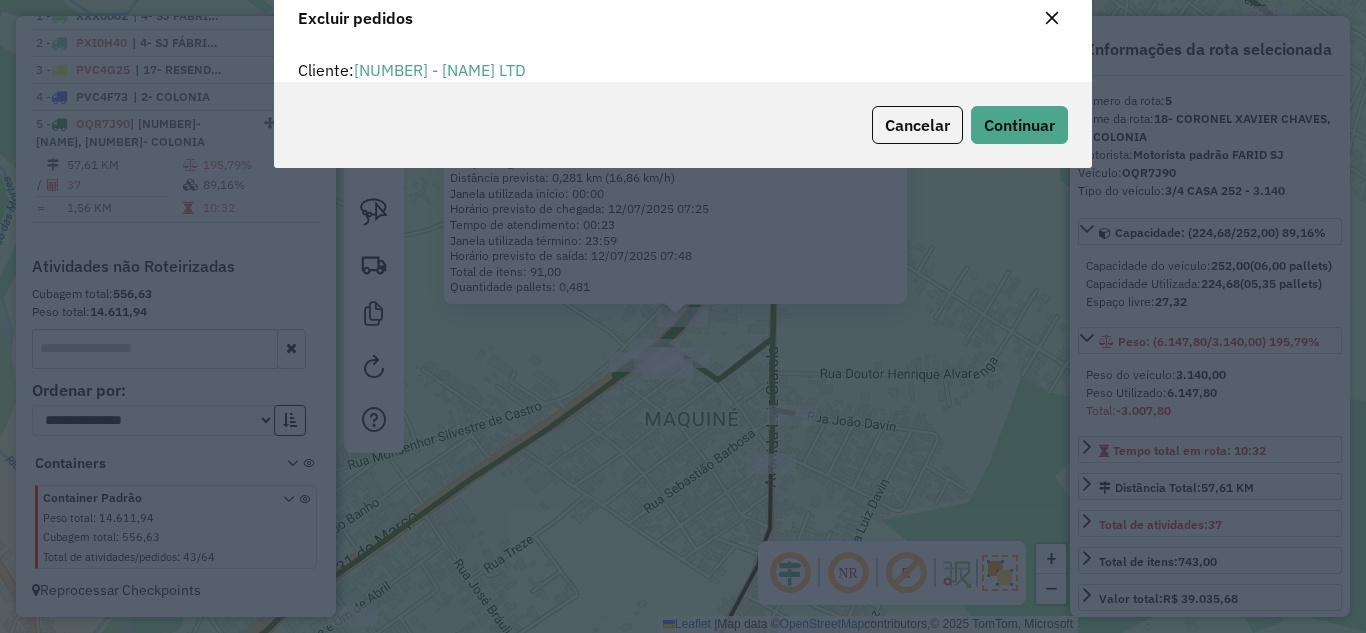scroll, scrollTop: 82, scrollLeft: 0, axis: vertical 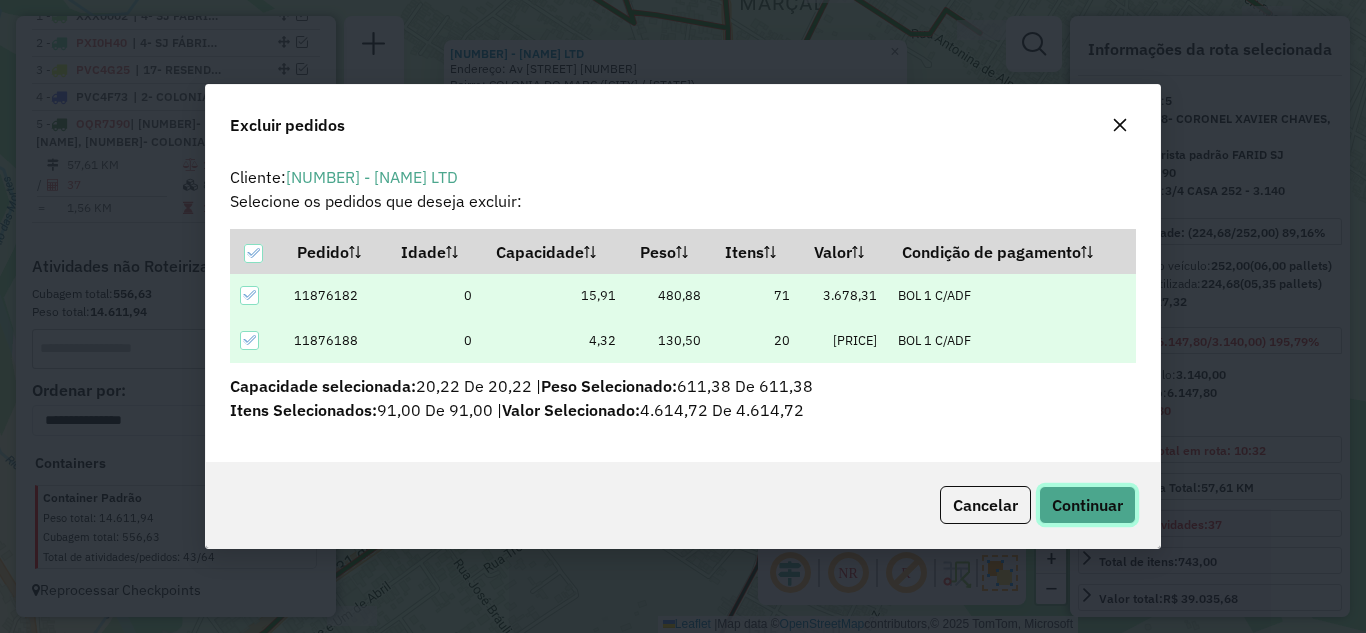 click on "Continuar" 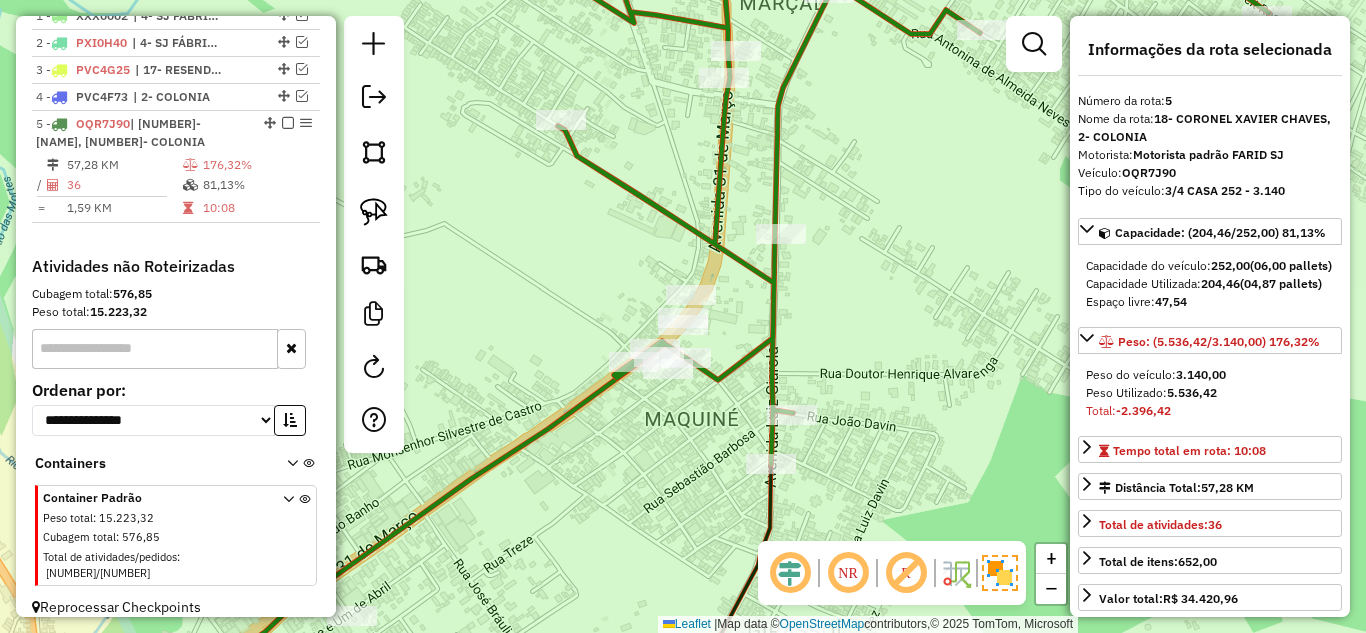 click 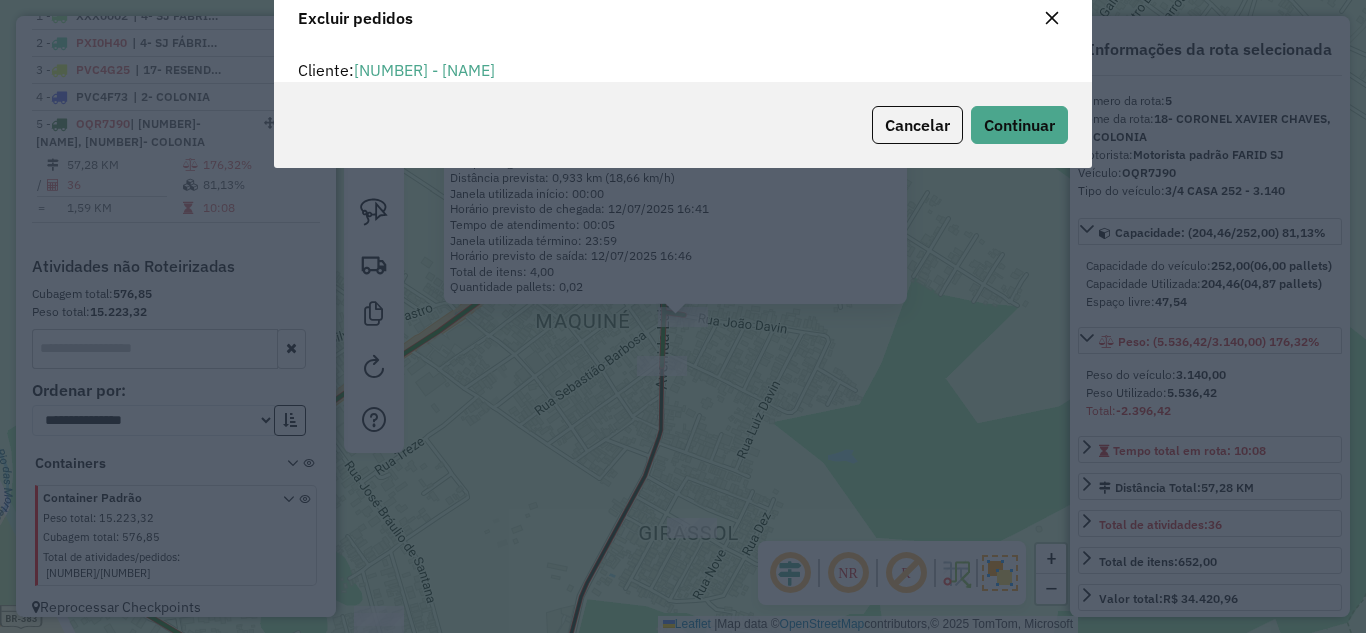 scroll, scrollTop: 82, scrollLeft: 0, axis: vertical 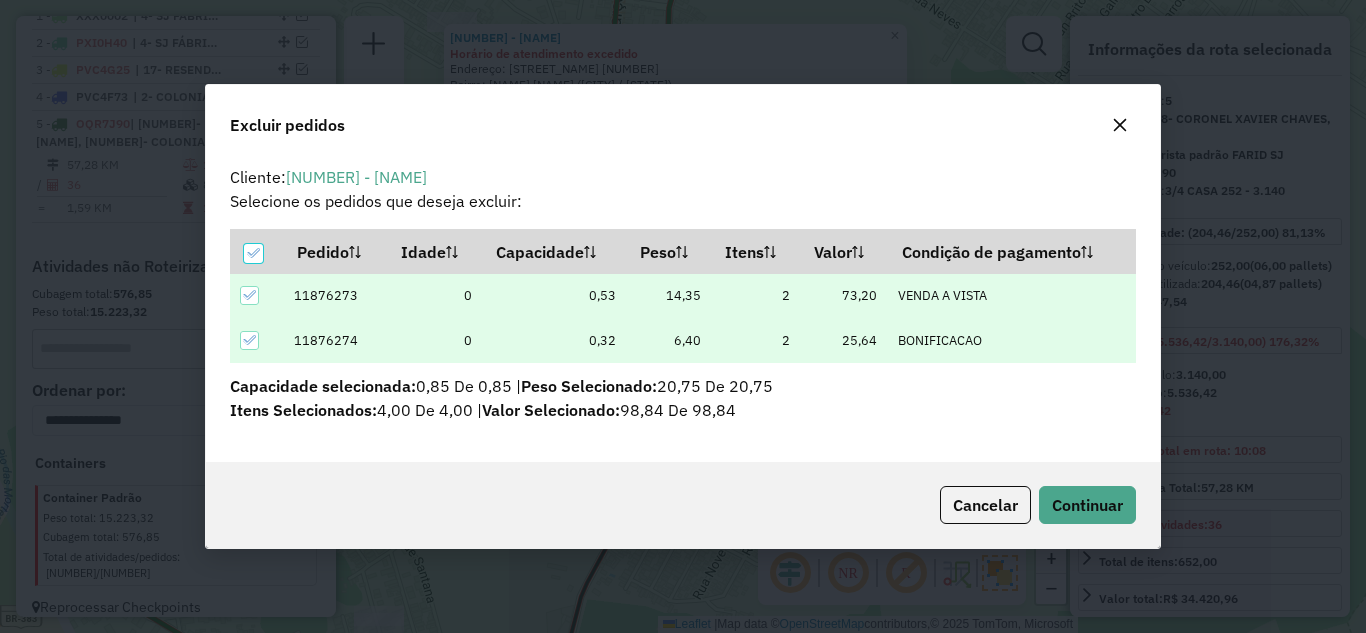 click on "Cancelar  Continuar" 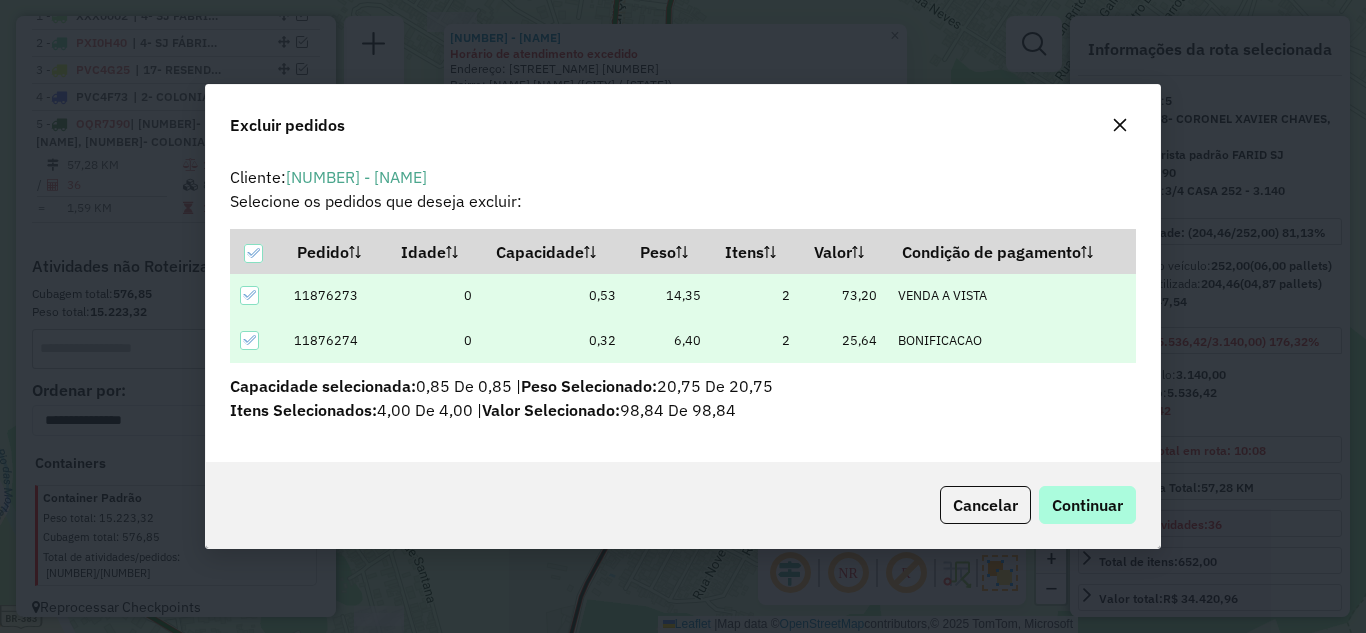 drag, startPoint x: 1109, startPoint y: 545, endPoint x: 1098, endPoint y: 516, distance: 31.016125 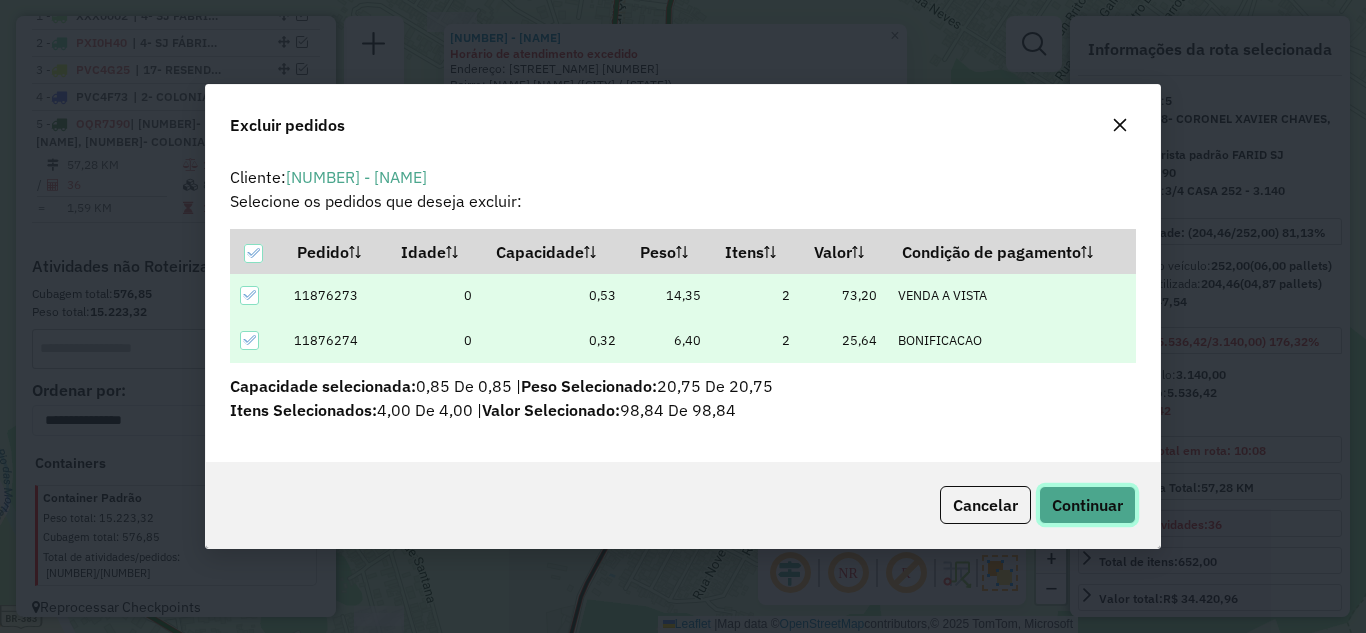 click on "Continuar" 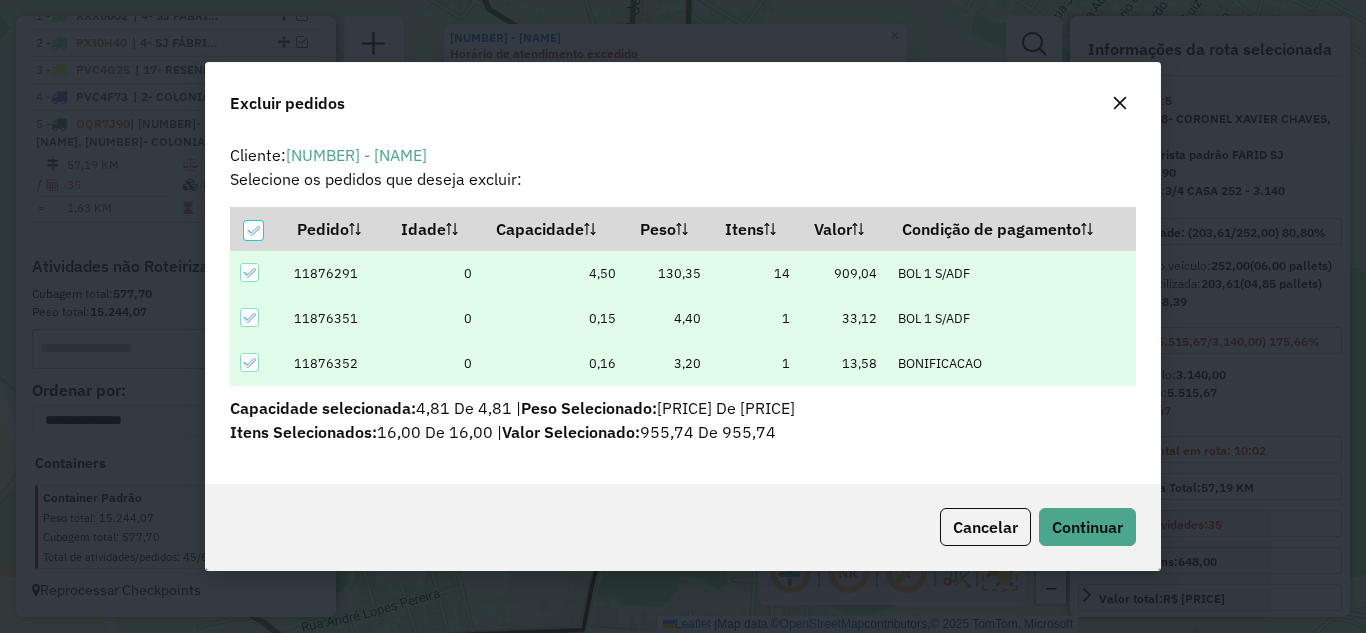 scroll, scrollTop: 82, scrollLeft: 0, axis: vertical 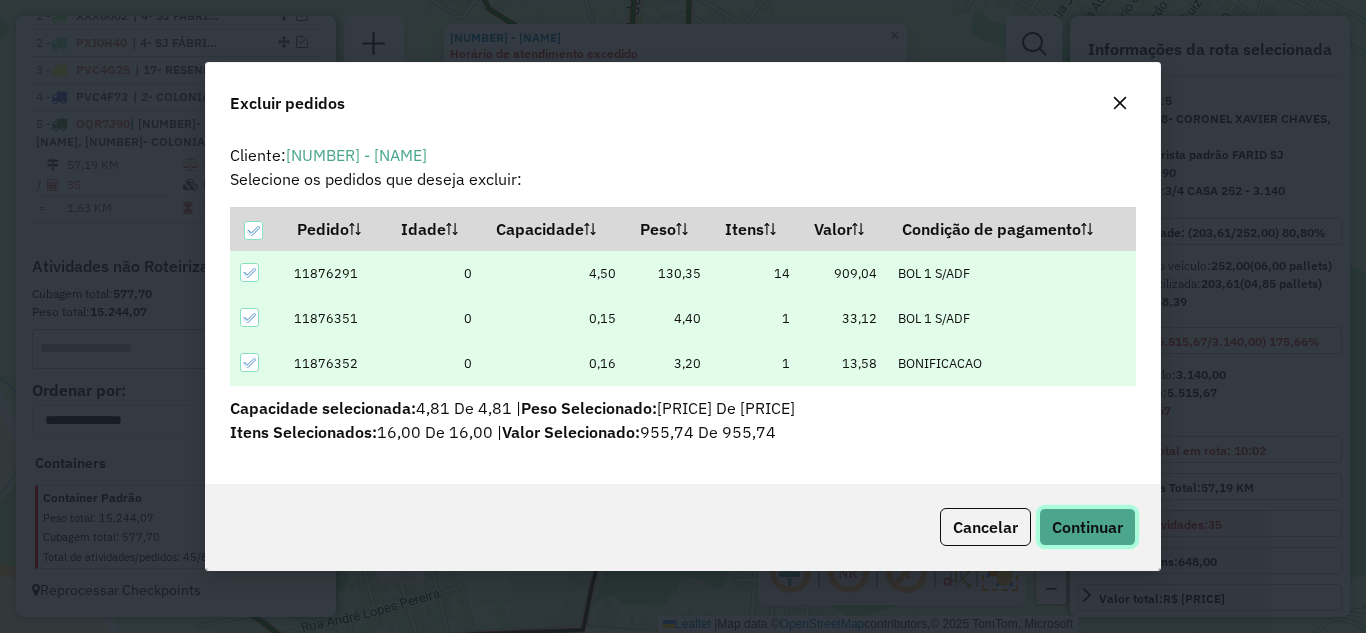 click on "Continuar" 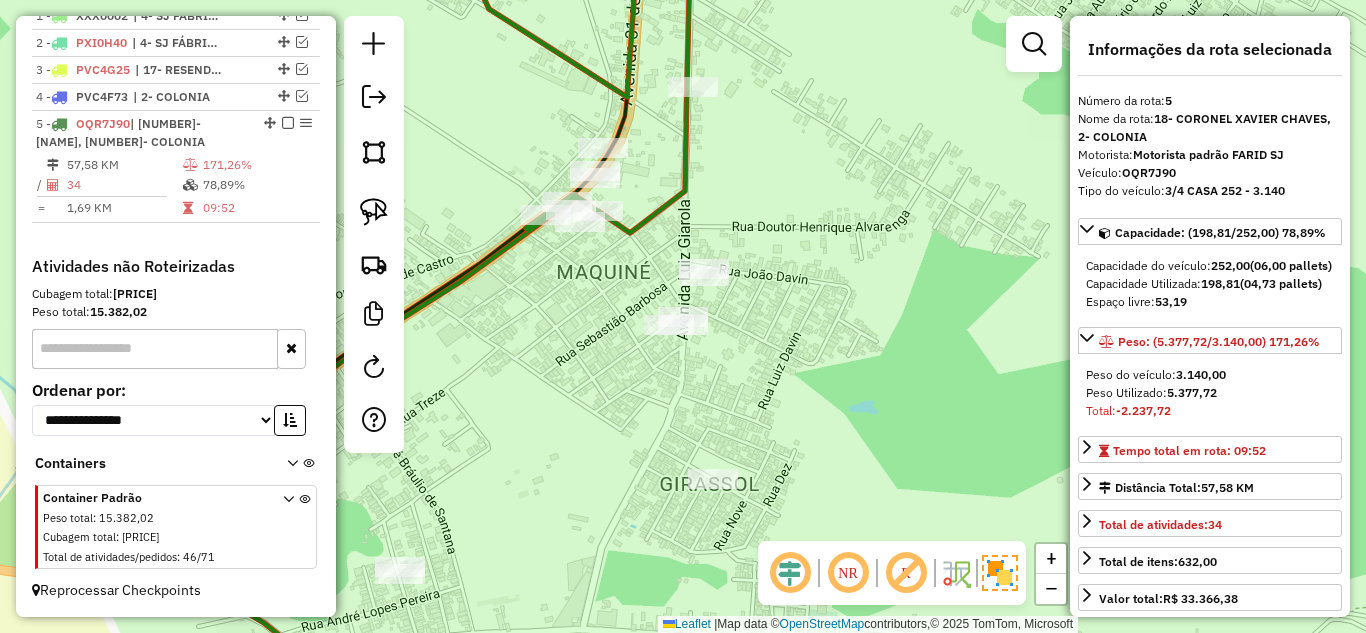 click on "Janela de atendimento Grade de atendimento Capacidade Transportadoras Veículos Cliente Pedidos  Rotas Selecione os dias de semana para filtrar as janelas de atendimento  Seg   Ter   Qua   Qui   Sex   Sáb   Dom  Informe o período da janela de atendimento: De: Até:  Filtrar exatamente a janela do cliente  Considerar janela de atendimento padrão  Selecione os dias de semana para filtrar as grades de atendimento  Seg   Ter   Qua   Qui   Sex   Sáb   Dom   Considerar clientes sem dia de atendimento cadastrado  Clientes fora do dia de atendimento selecionado Filtrar as atividades entre os valores definidos abaixo:  Peso mínimo:   Peso máximo:   Cubagem mínima:   Cubagem máxima:   De:   Até:  Filtrar as atividades entre o tempo de atendimento definido abaixo:  De:   Até:   Considerar capacidade total dos clientes não roteirizados Transportadora: Selecione um ou mais itens Tipo de veículo: Selecione um ou mais itens Veículo: Selecione um ou mais itens Motorista: Selecione um ou mais itens Nome: Rótulo:" 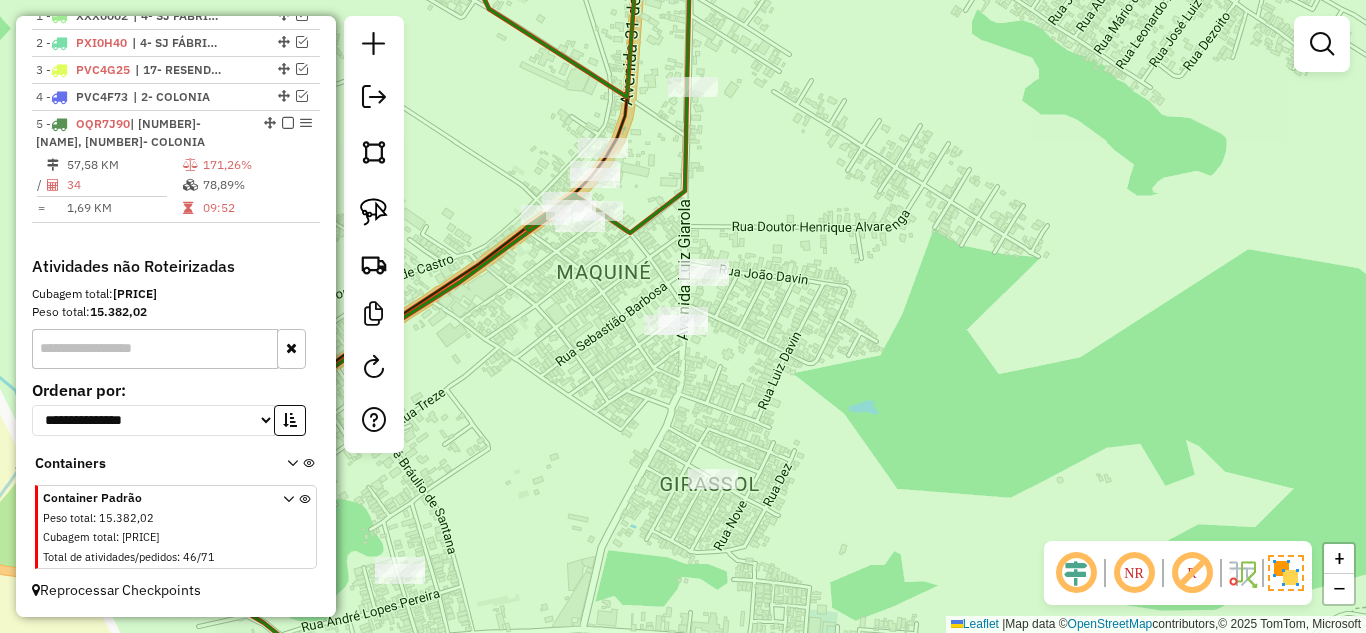 drag, startPoint x: 810, startPoint y: 419, endPoint x: 864, endPoint y: 290, distance: 139.84634 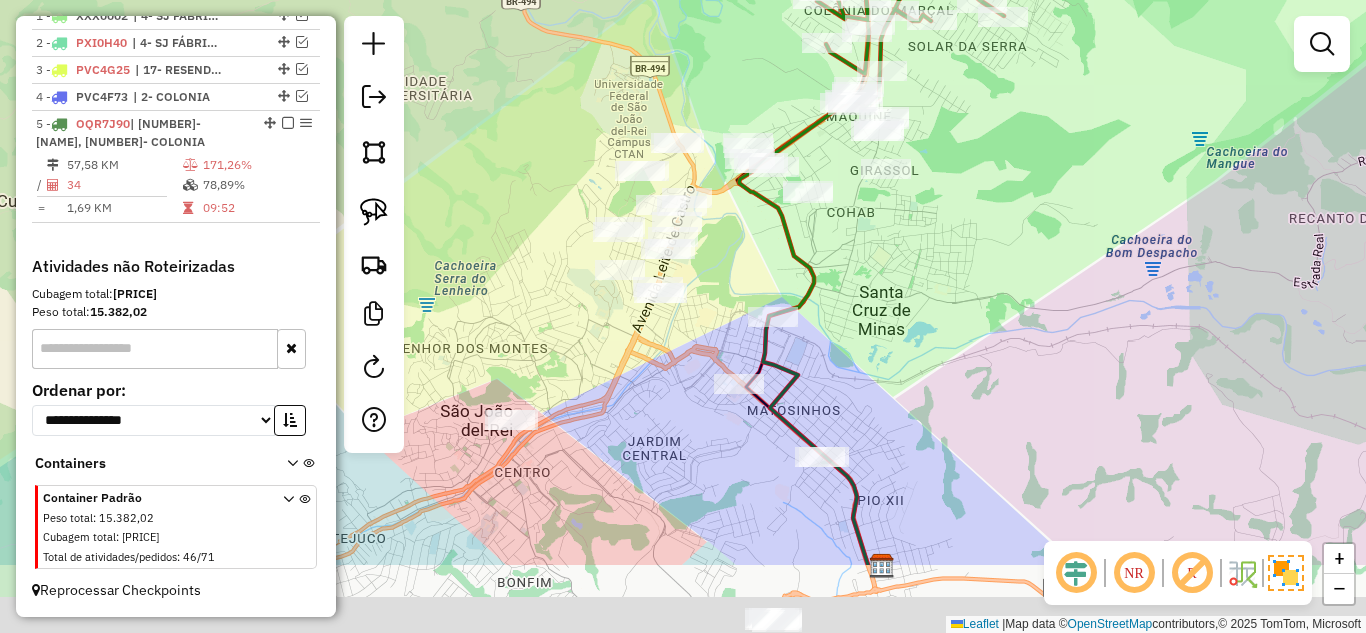 drag, startPoint x: 929, startPoint y: 286, endPoint x: 951, endPoint y: 197, distance: 91.67879 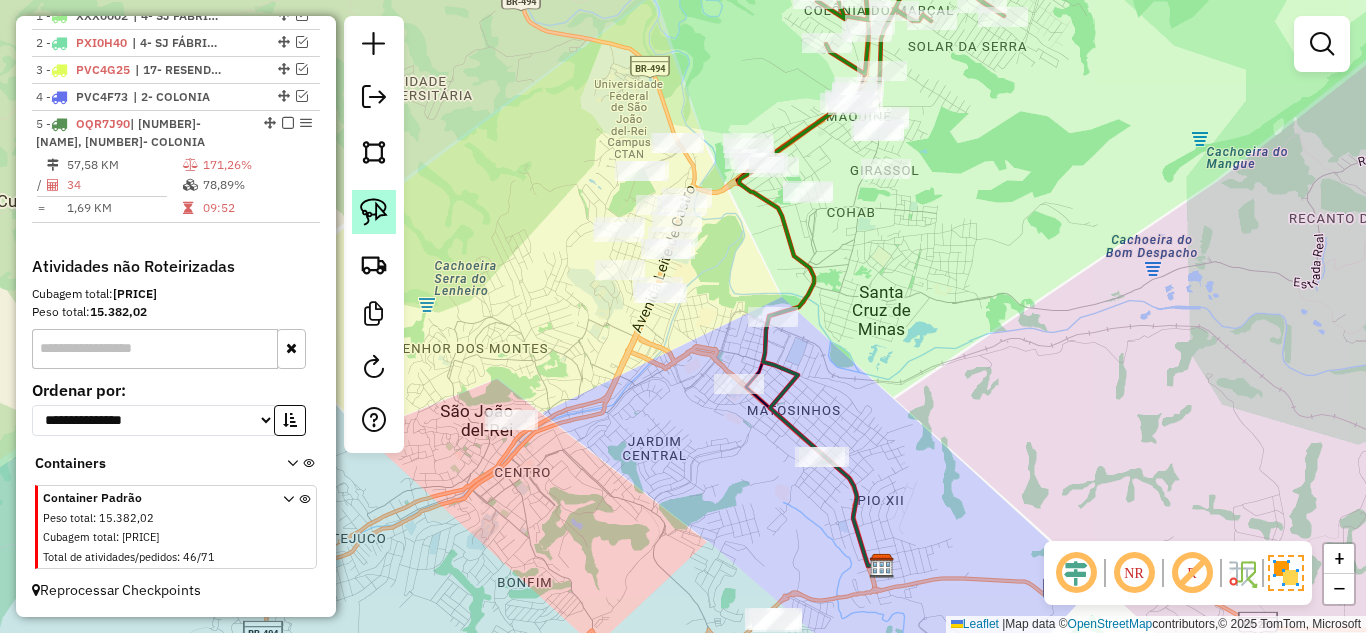 click 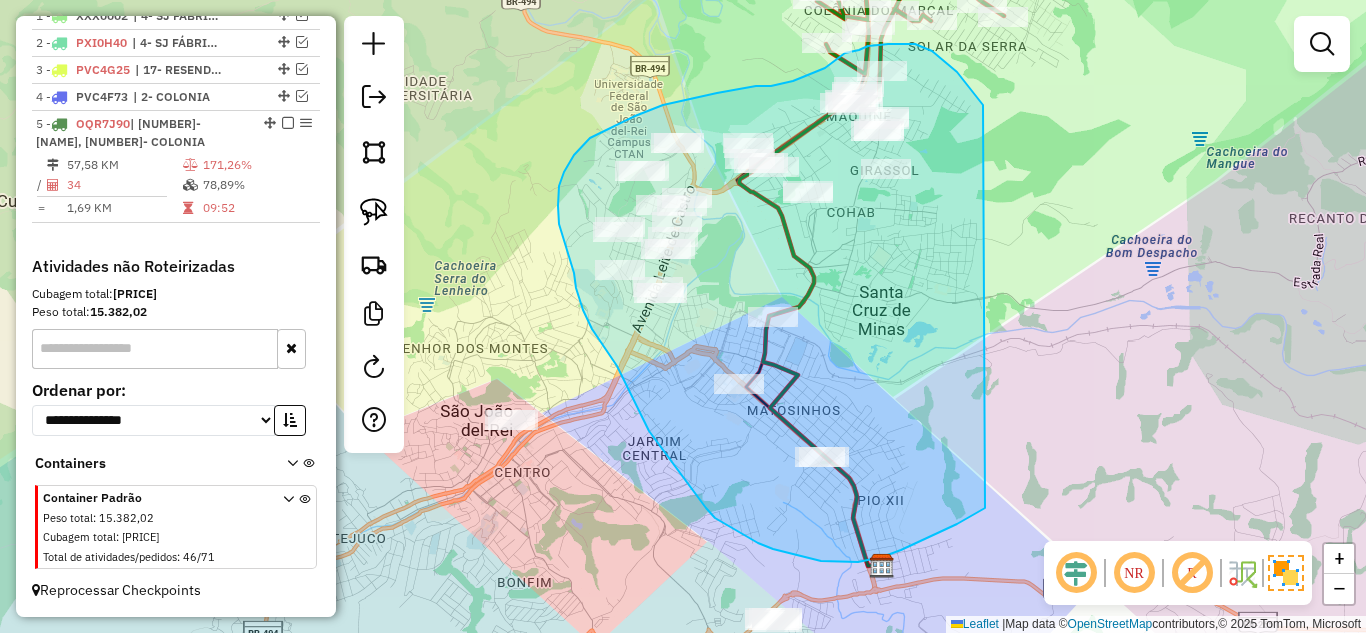 drag, startPoint x: 983, startPoint y: 105, endPoint x: 985, endPoint y: 508, distance: 403.00497 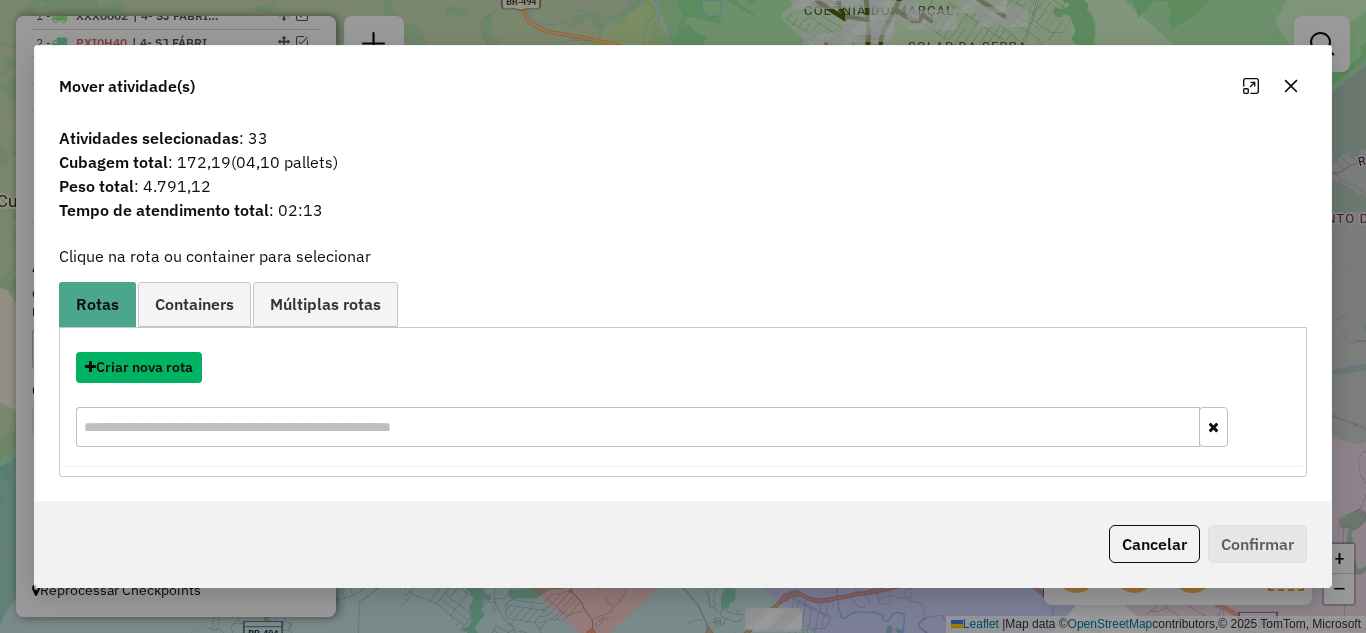 click on "Criar nova rota" at bounding box center [139, 367] 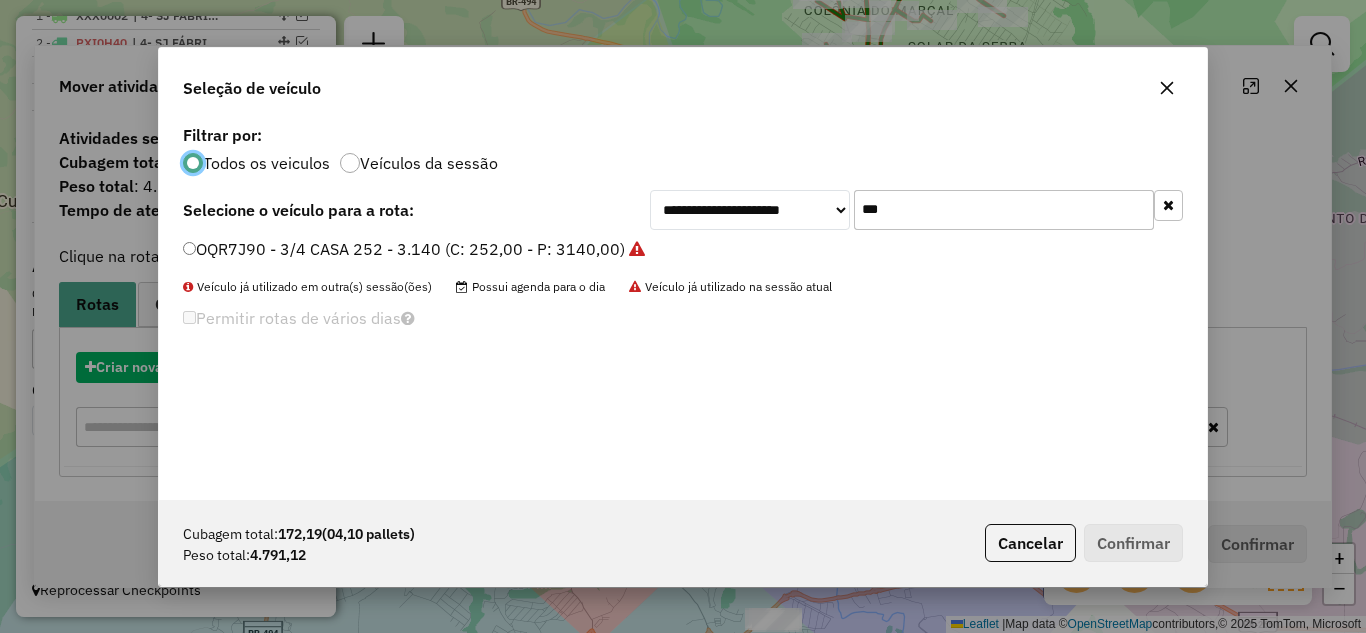 scroll, scrollTop: 11, scrollLeft: 6, axis: both 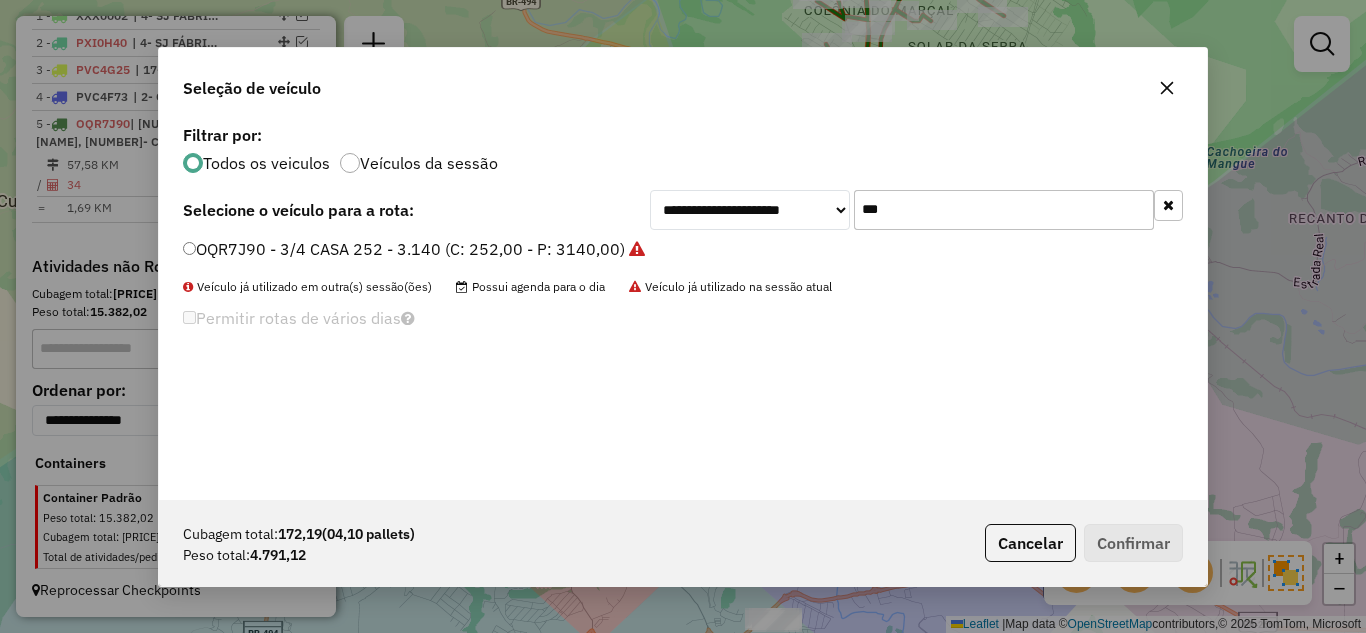 drag, startPoint x: 922, startPoint y: 214, endPoint x: 812, endPoint y: 212, distance: 110.01818 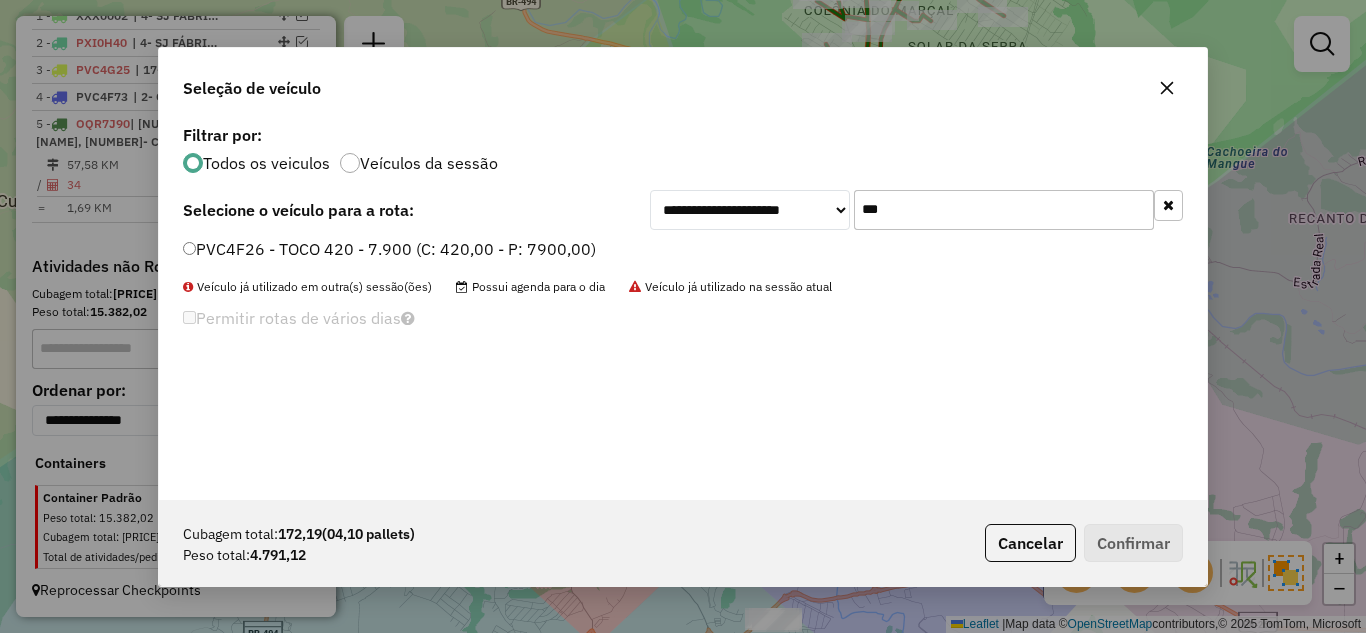 type on "***" 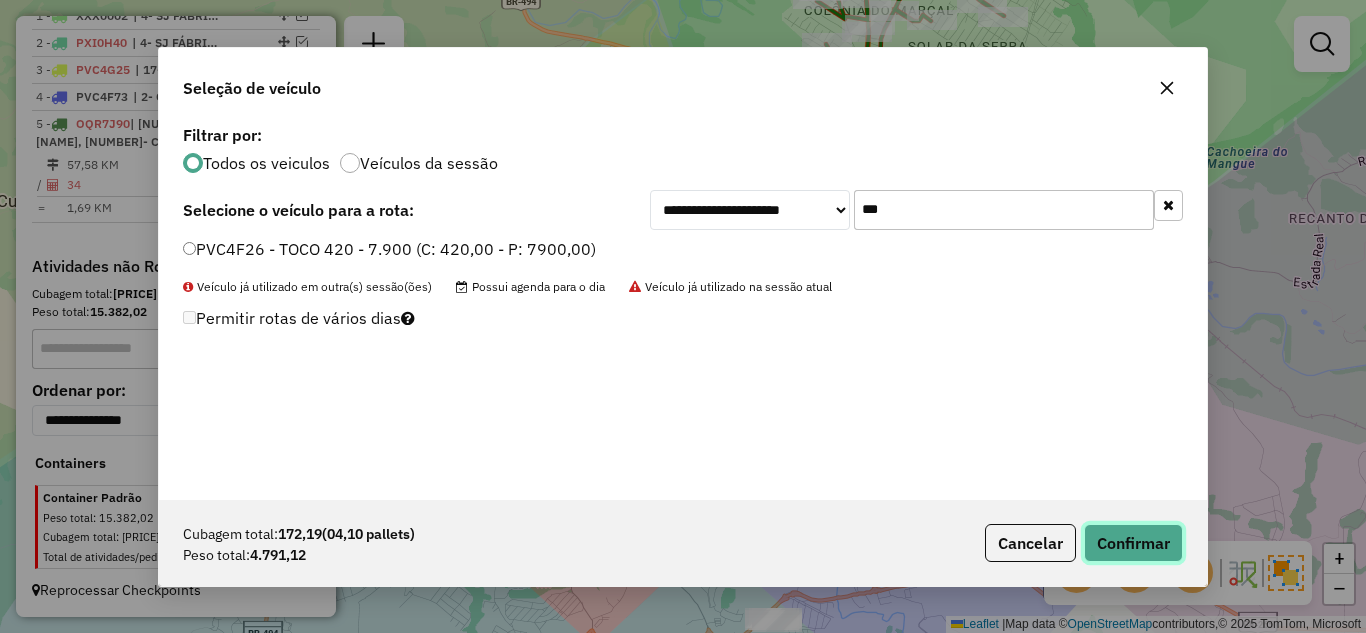 click on "Confirmar" 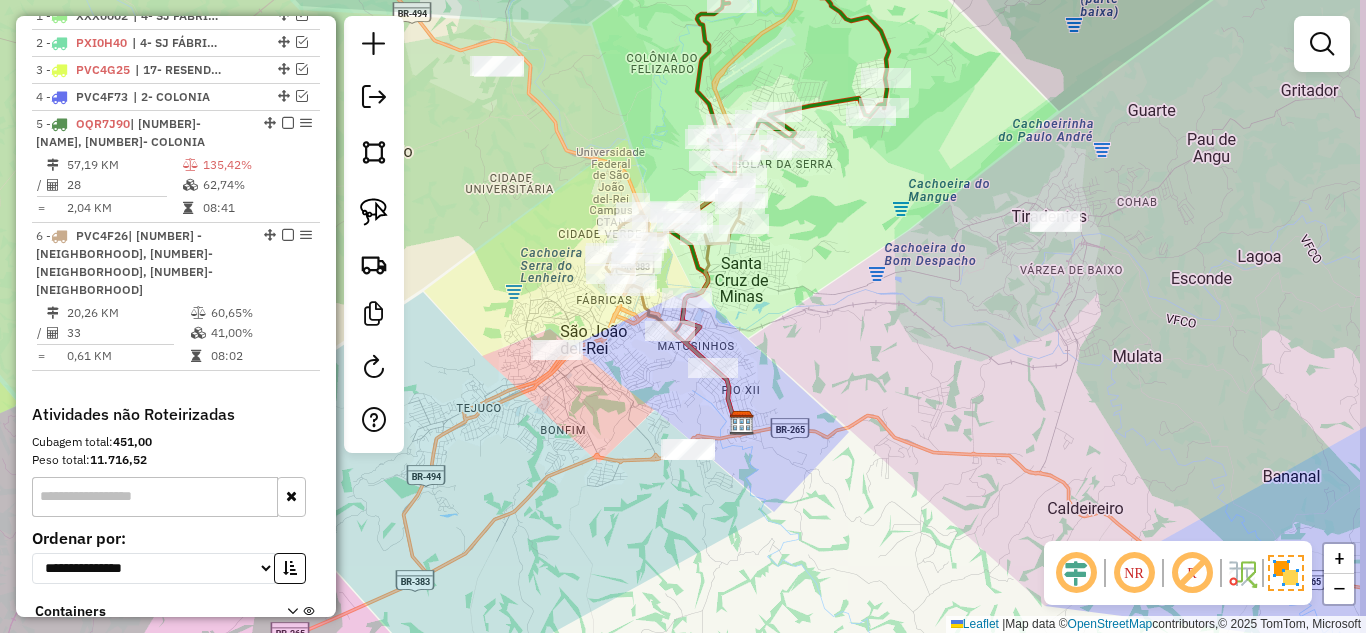 drag, startPoint x: 934, startPoint y: 404, endPoint x: 795, endPoint y: 380, distance: 141.05673 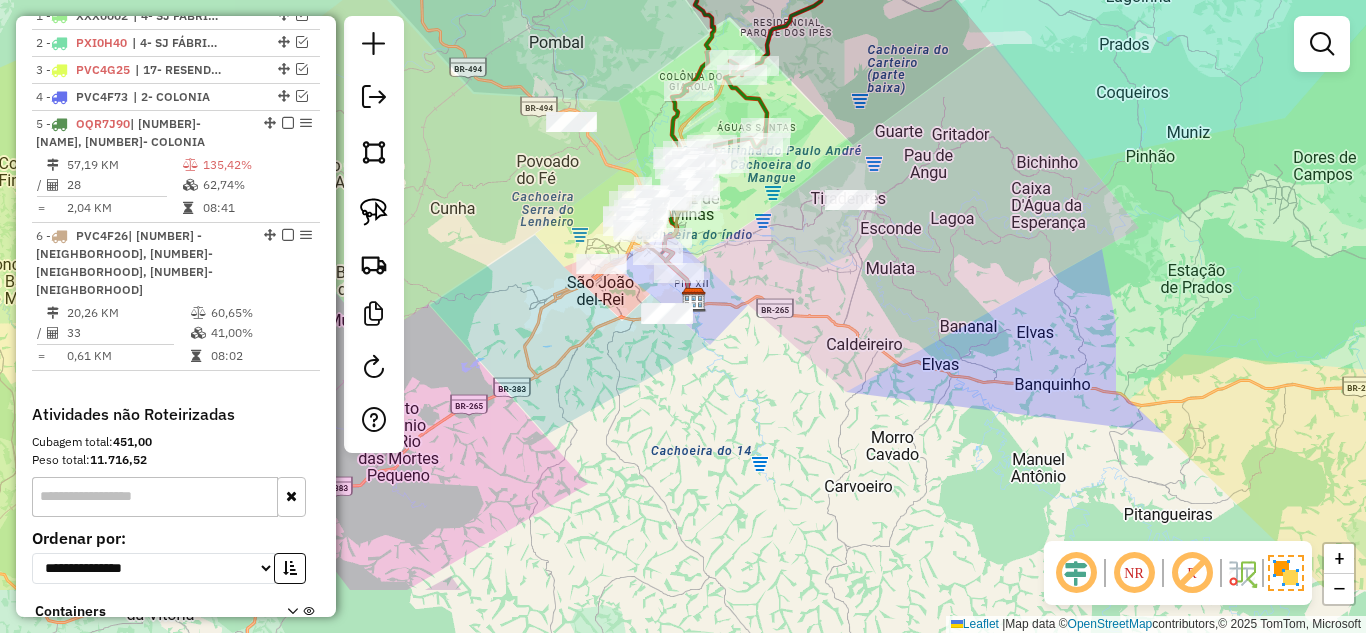 drag, startPoint x: 843, startPoint y: 325, endPoint x: 806, endPoint y: 288, distance: 52.3259 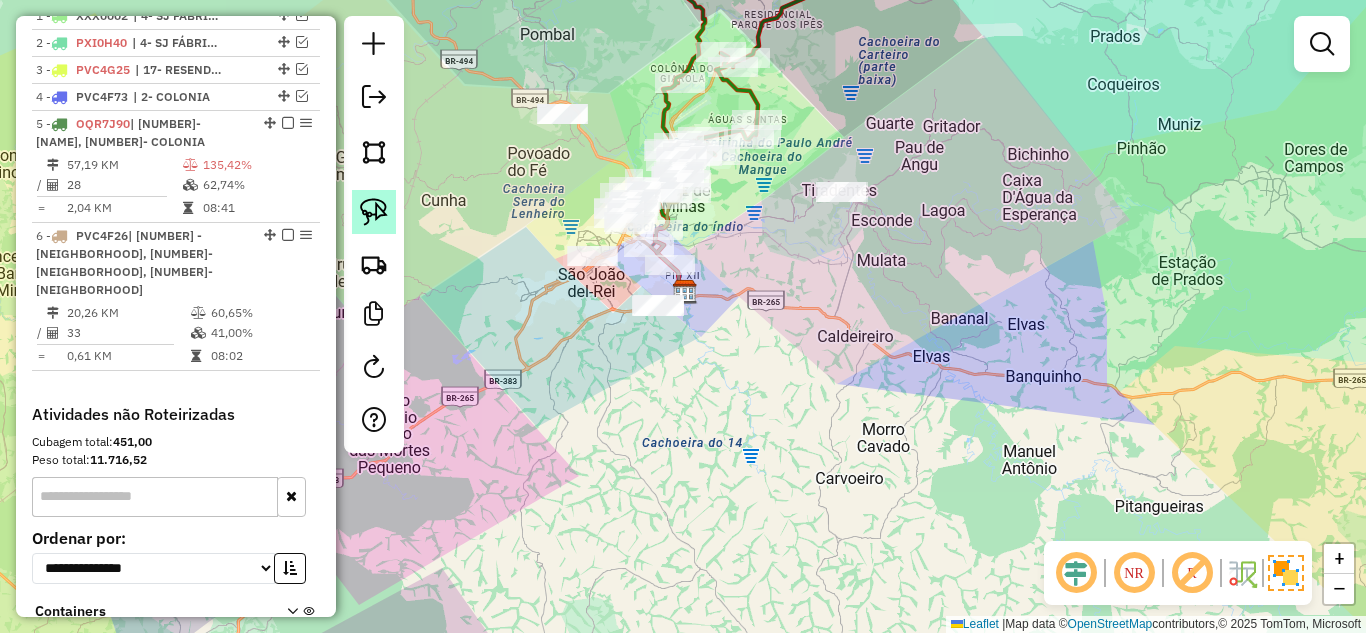 click 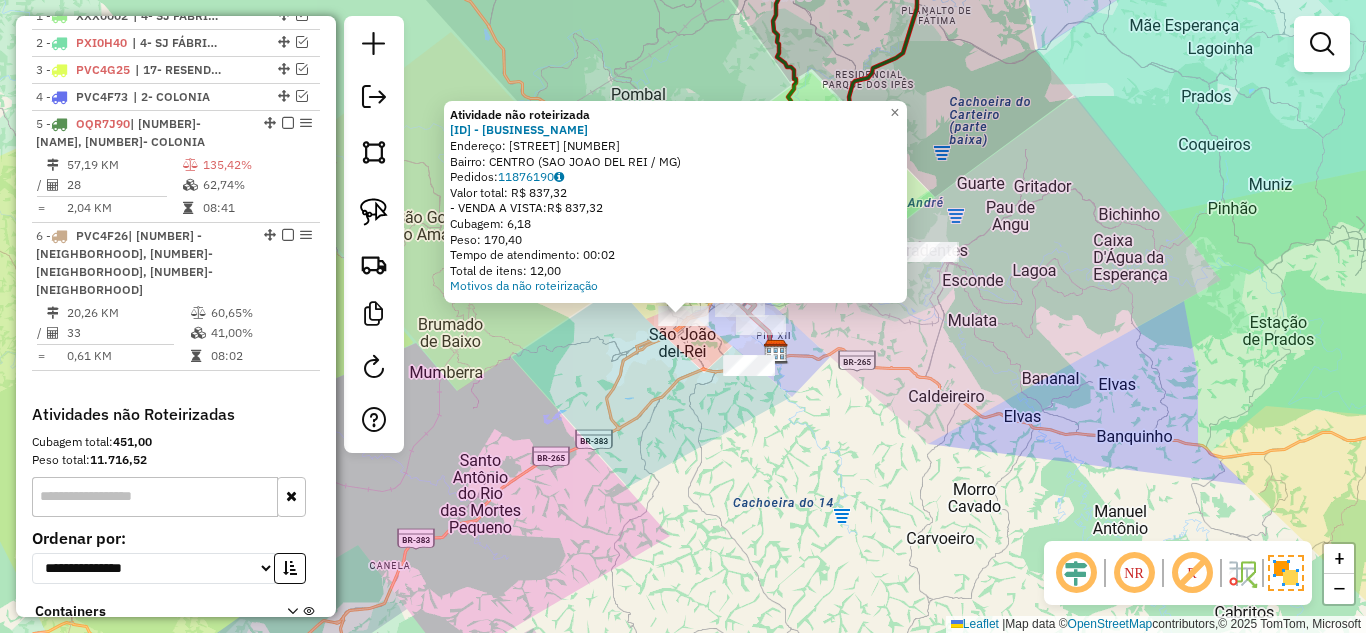 click on "Atividade não roteirizada 73071 - DISK CERVEJA OLIVEIR  Endereço:  AURELIANO RAPOSO 3   Bairro: CENTRO (SAO JOAO DEL REI / MG)   Pedidos:  11876190   Valor total: R$ 837,32   - VENDA A VISTA:  R$ 837,32   Cubagem: 6,18   Peso: 170,40   Tempo de atendimento: 00:02   Total de itens: 12,00  Motivos da não roteirização × Janela de atendimento Grade de atendimento Capacidade Transportadoras Veículos Cliente Pedidos  Rotas Selecione os dias de semana para filtrar as janelas de atendimento  Seg   Ter   Qua   Qui   Sex   Sáb   Dom  Informe o período da janela de atendimento: De: Até:  Filtrar exatamente a janela do cliente  Considerar janela de atendimento padrão  Selecione os dias de semana para filtrar as grades de atendimento  Seg   Ter   Qua   Qui   Sex   Sáb   Dom   Considerar clientes sem dia de atendimento cadastrado  Clientes fora do dia de atendimento selecionado Filtrar as atividades entre os valores definidos abaixo:  Peso mínimo:   Peso máximo:   Cubagem mínima:   Cubagem máxima:   De:  +" 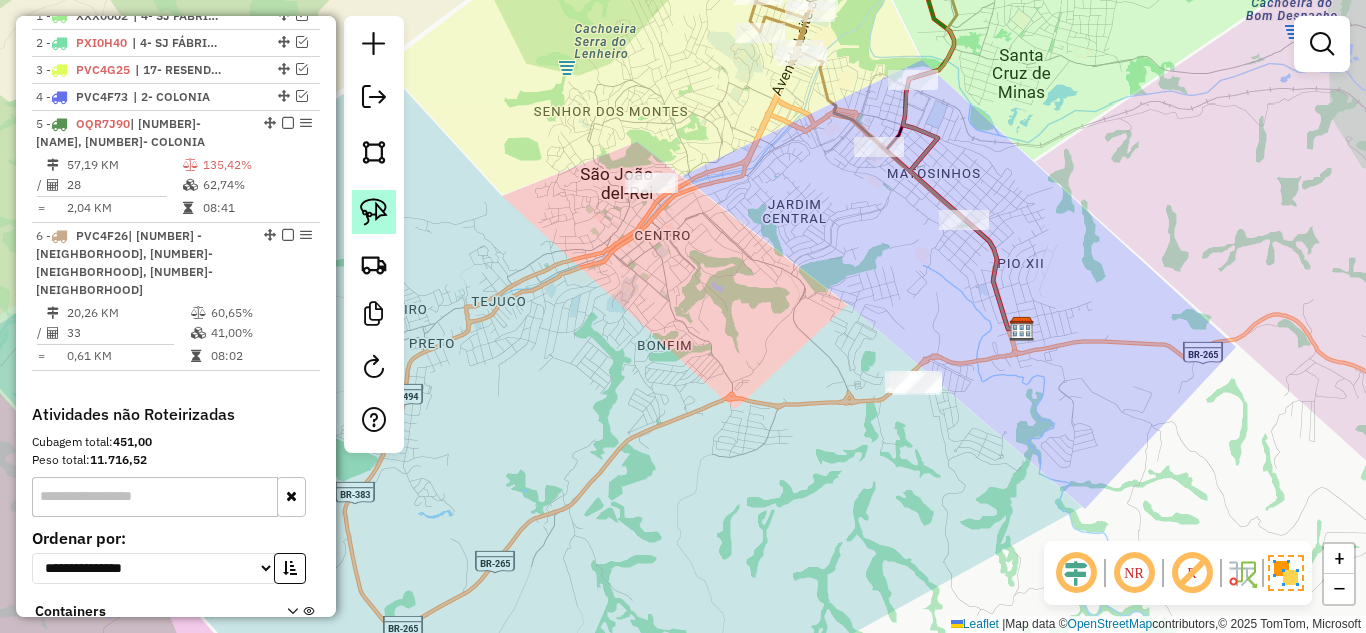 click 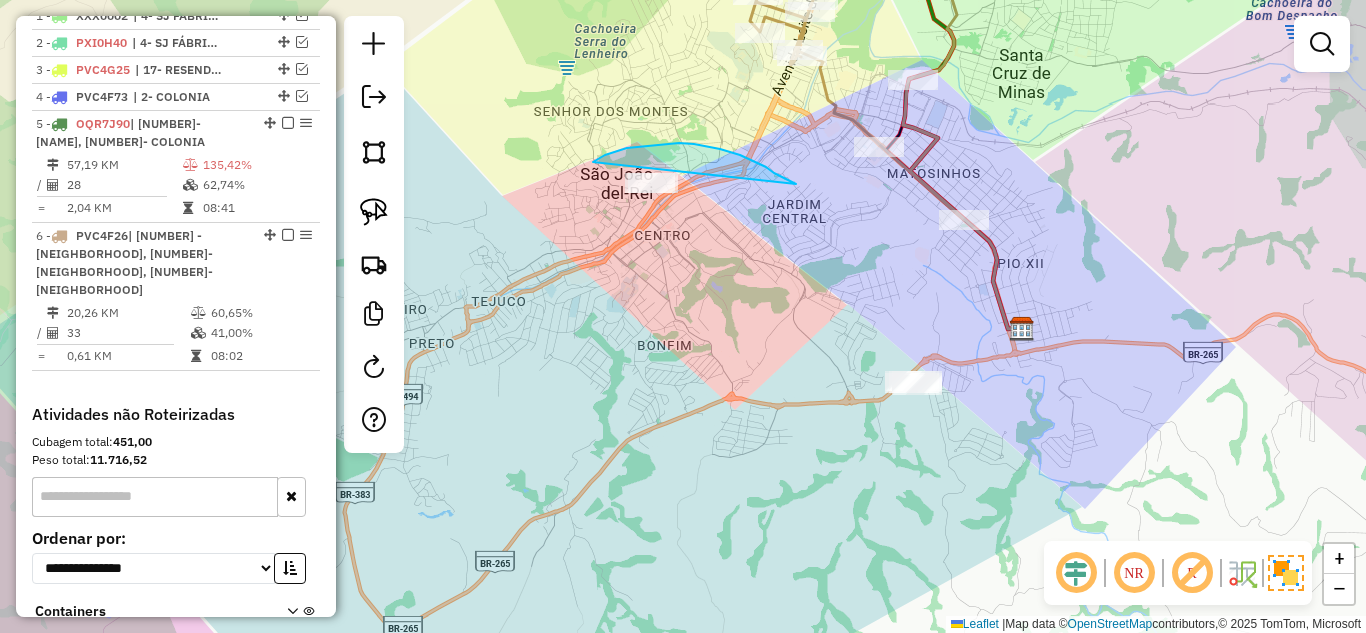 drag, startPoint x: 740, startPoint y: 155, endPoint x: 594, endPoint y: 256, distance: 177.53027 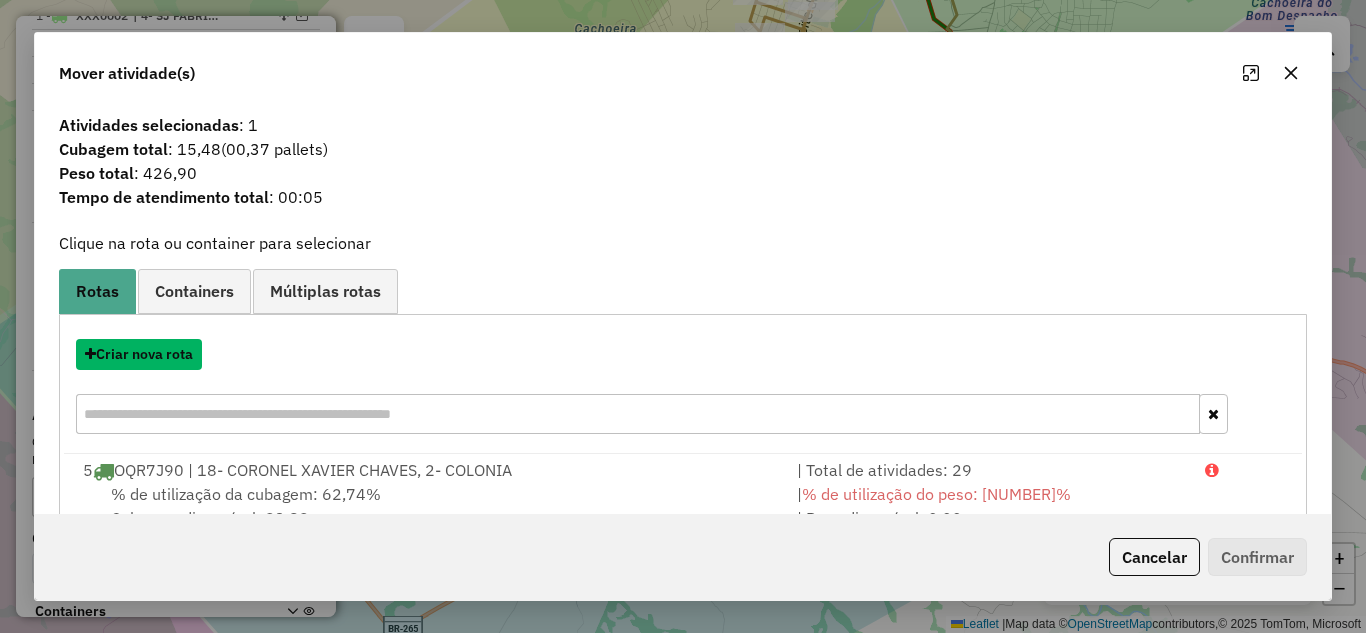 click on "Criar nova rota" at bounding box center (139, 354) 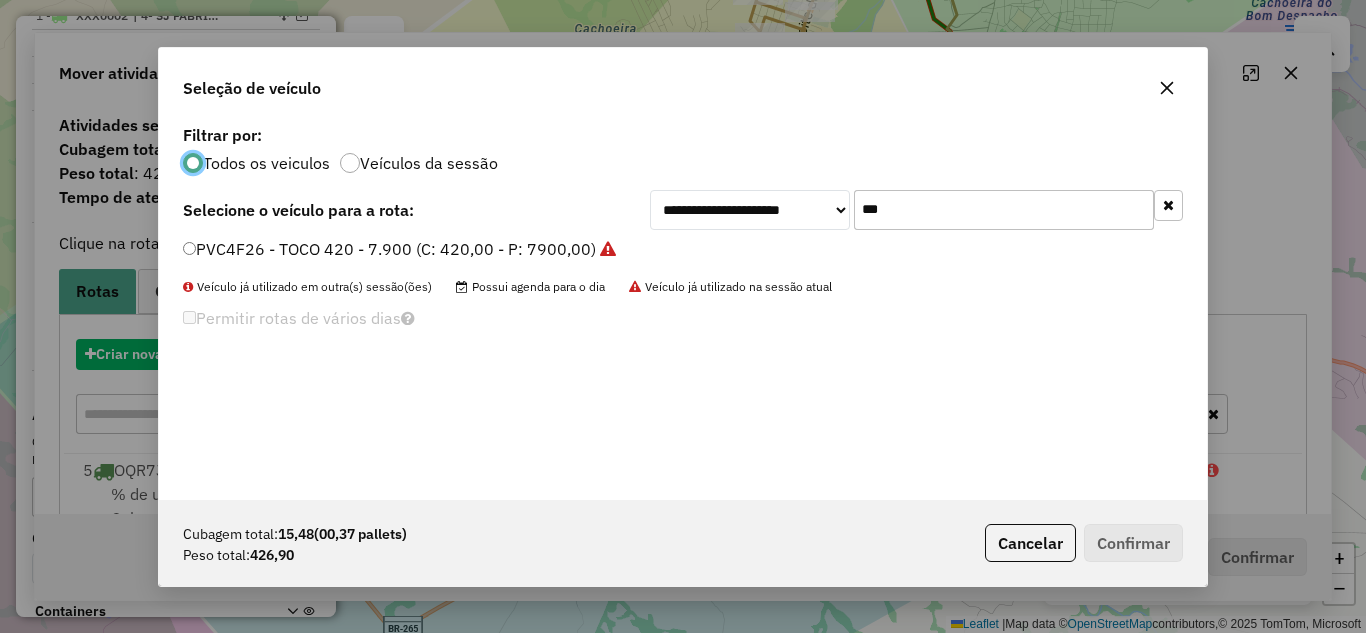 scroll, scrollTop: 11, scrollLeft: 6, axis: both 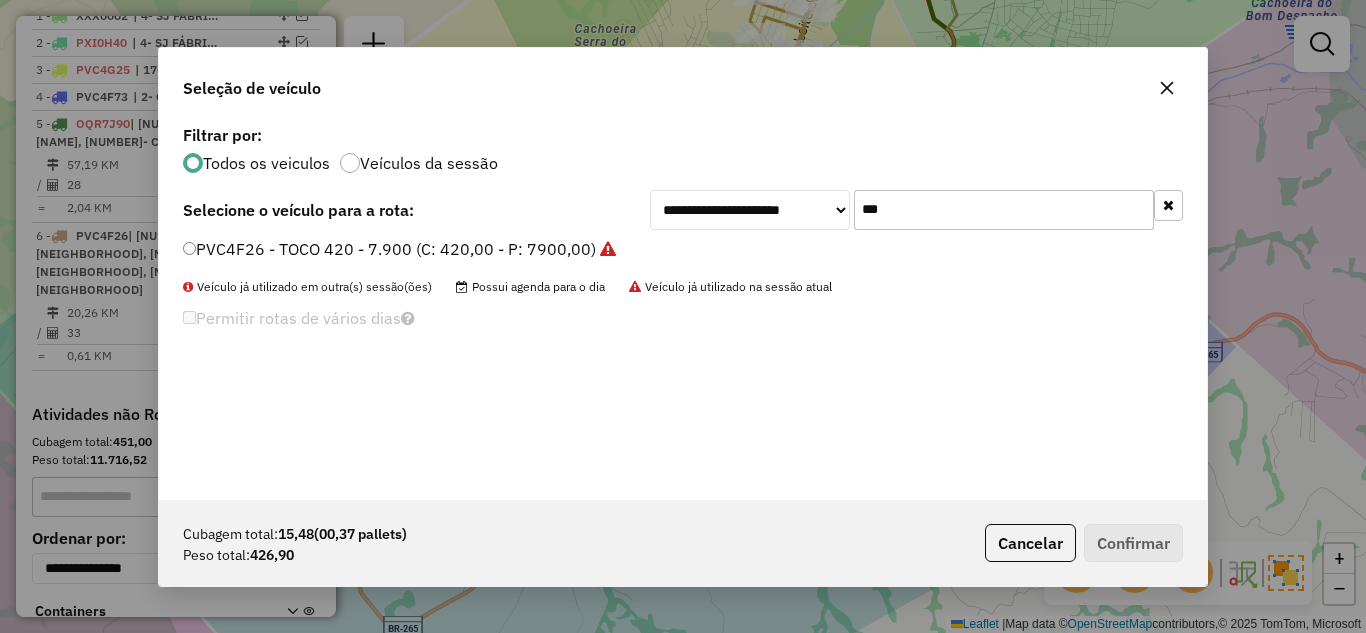 drag, startPoint x: 888, startPoint y: 206, endPoint x: 803, endPoint y: 199, distance: 85.28775 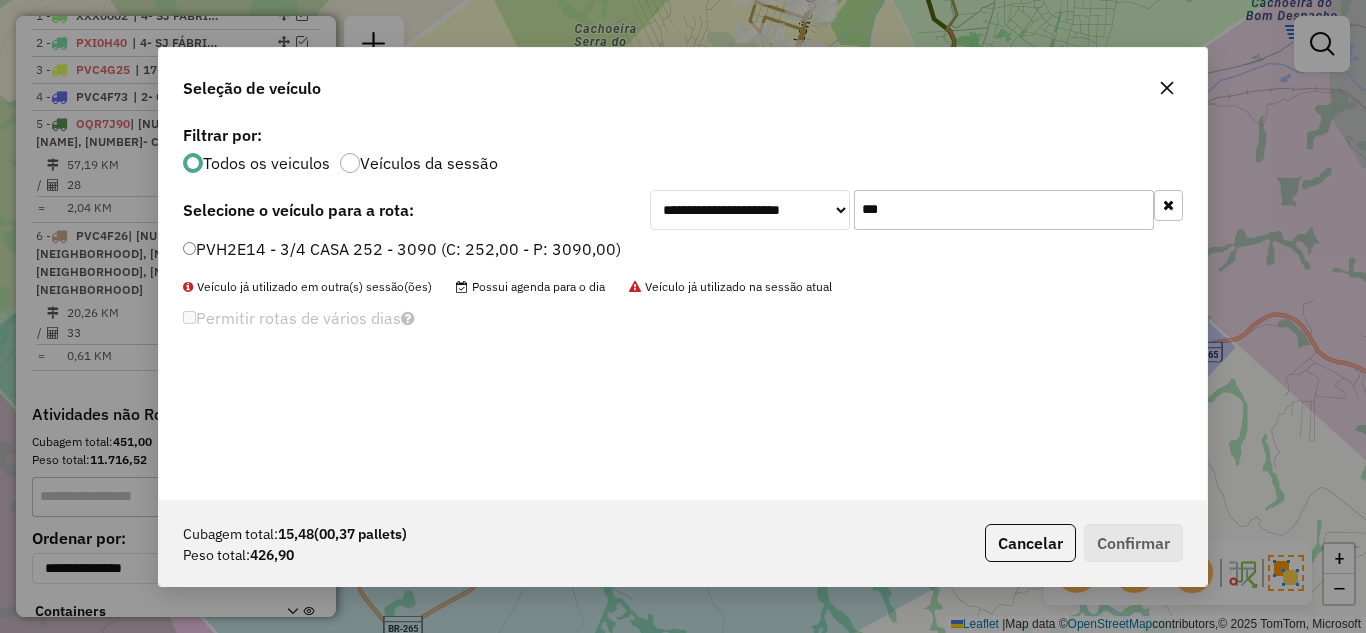 type on "***" 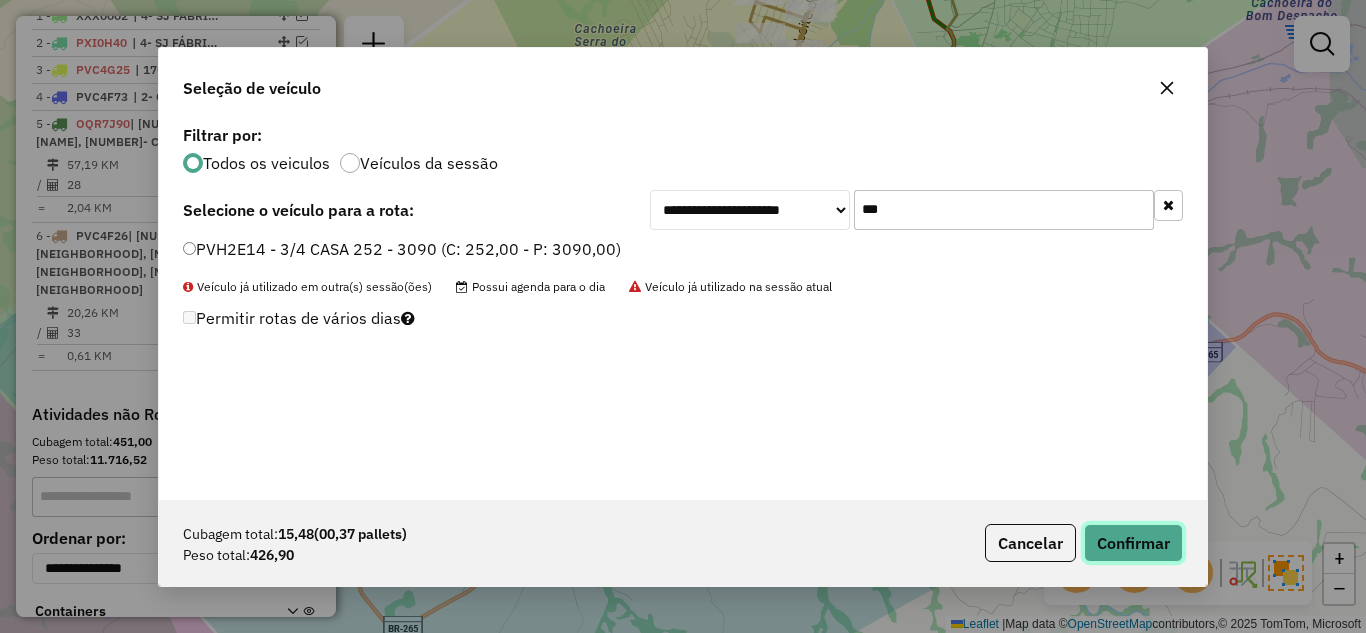 click on "Confirmar" 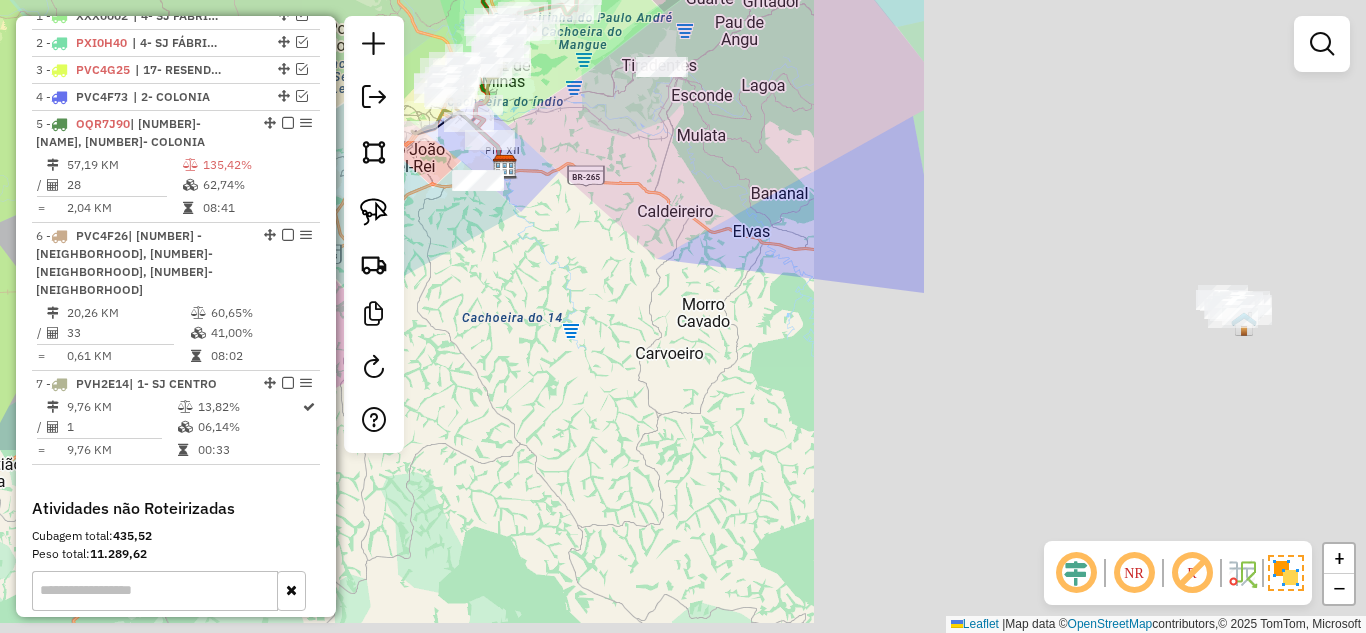 drag, startPoint x: 1209, startPoint y: 497, endPoint x: 585, endPoint y: 230, distance: 678.7231 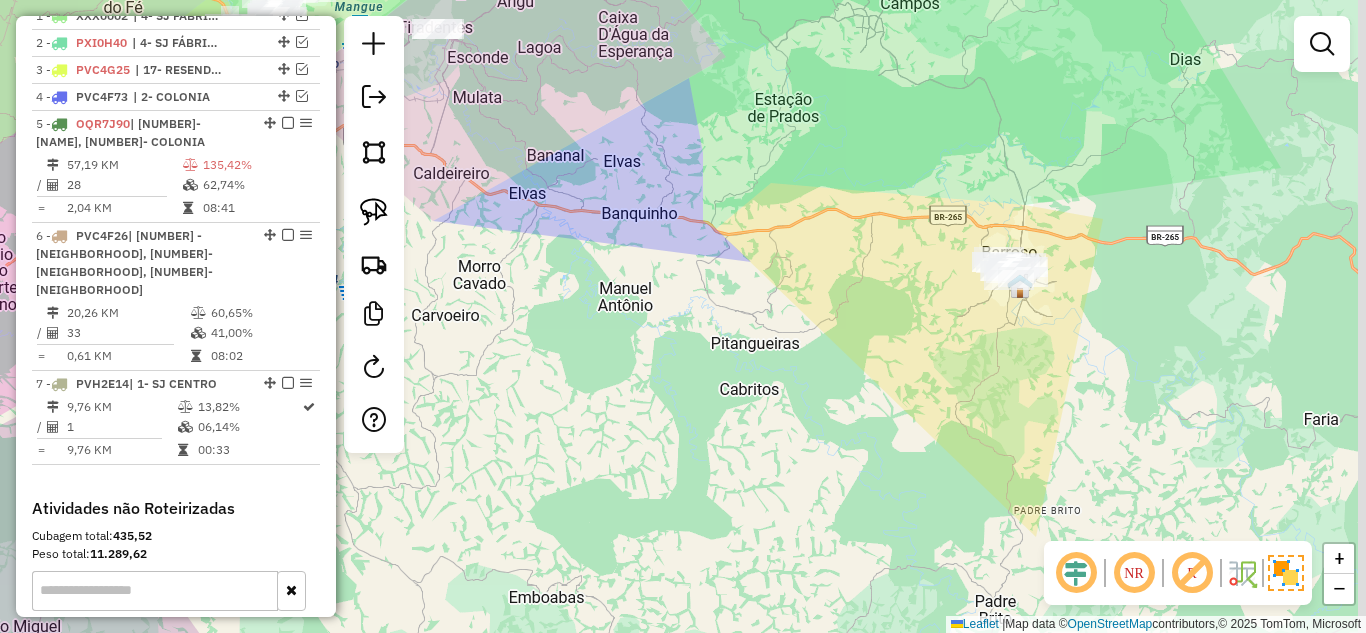 drag, startPoint x: 972, startPoint y: 301, endPoint x: 790, endPoint y: 293, distance: 182.17574 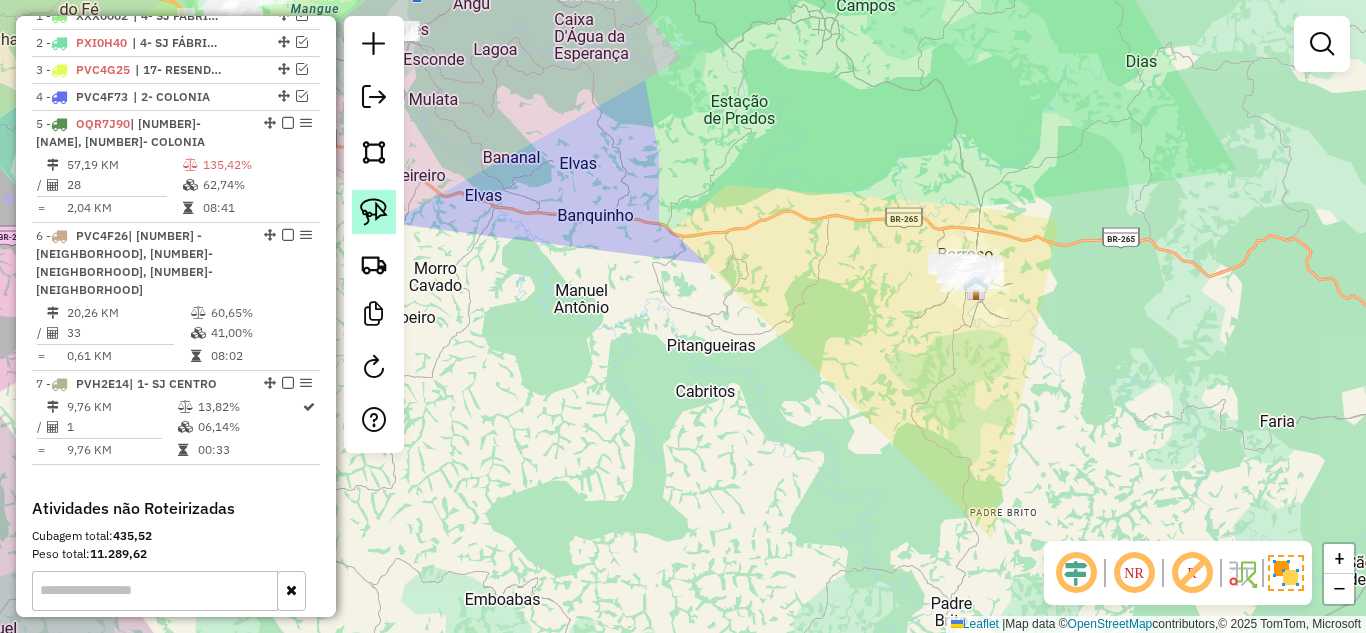 click 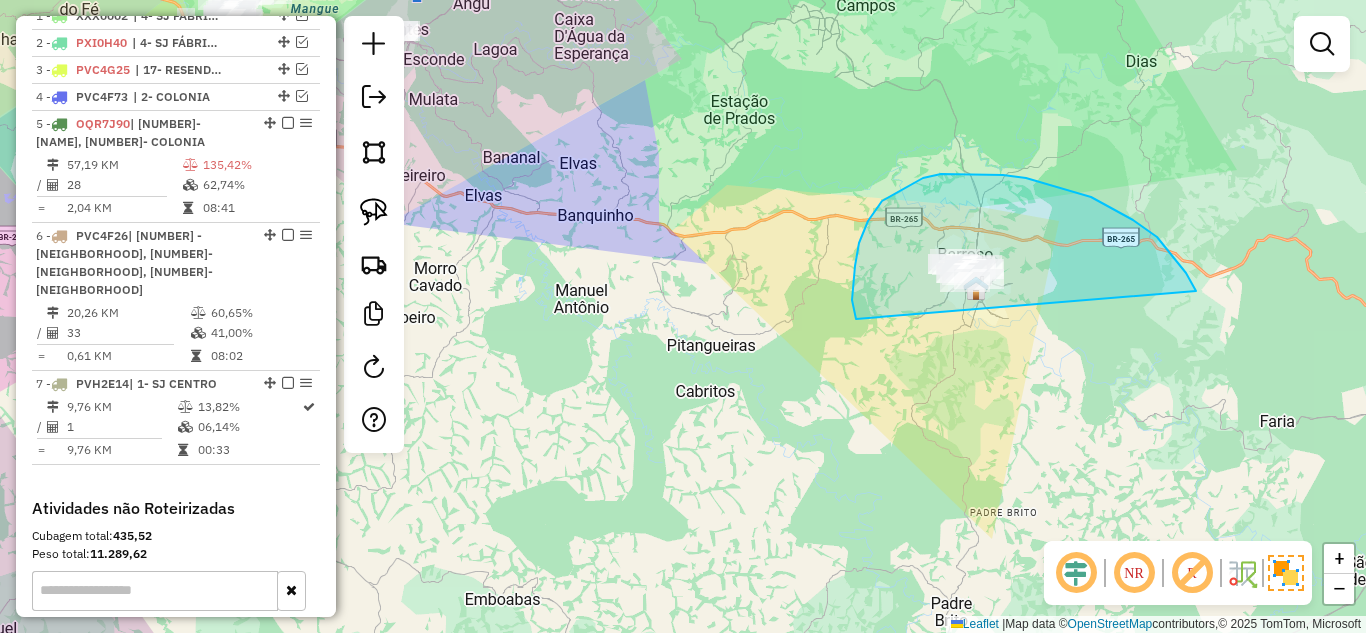 drag, startPoint x: 1186, startPoint y: 273, endPoint x: 905, endPoint y: 353, distance: 292.16605 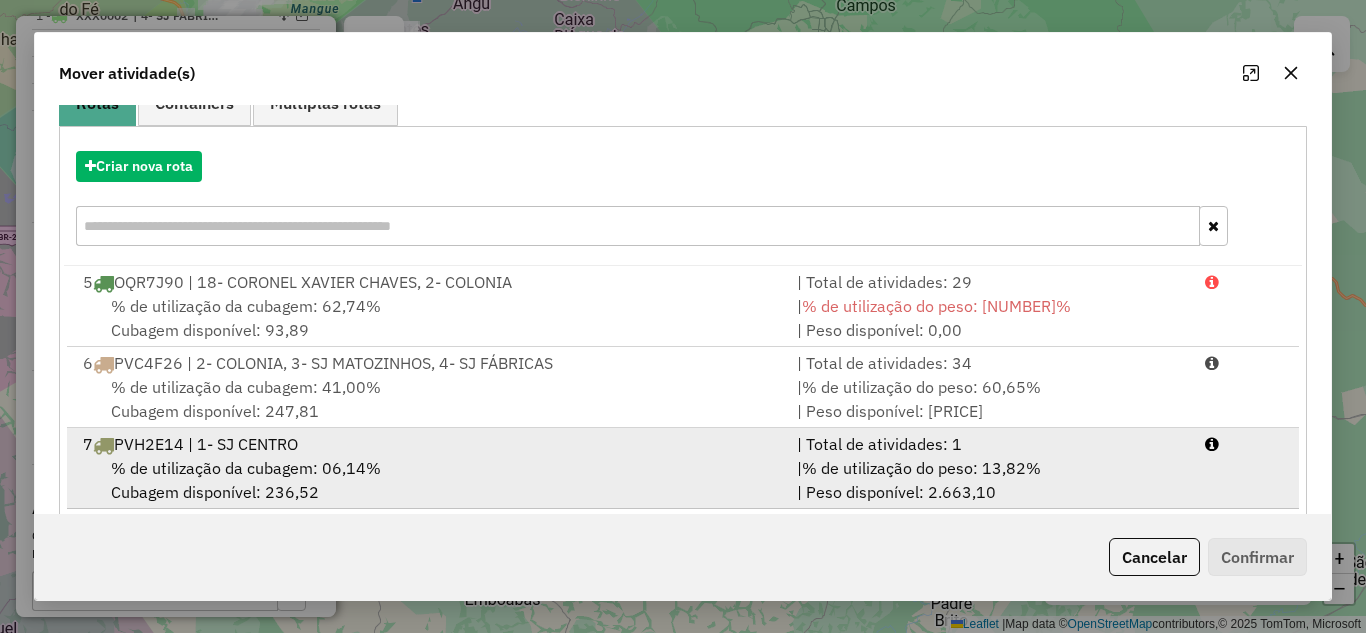 scroll, scrollTop: 200, scrollLeft: 0, axis: vertical 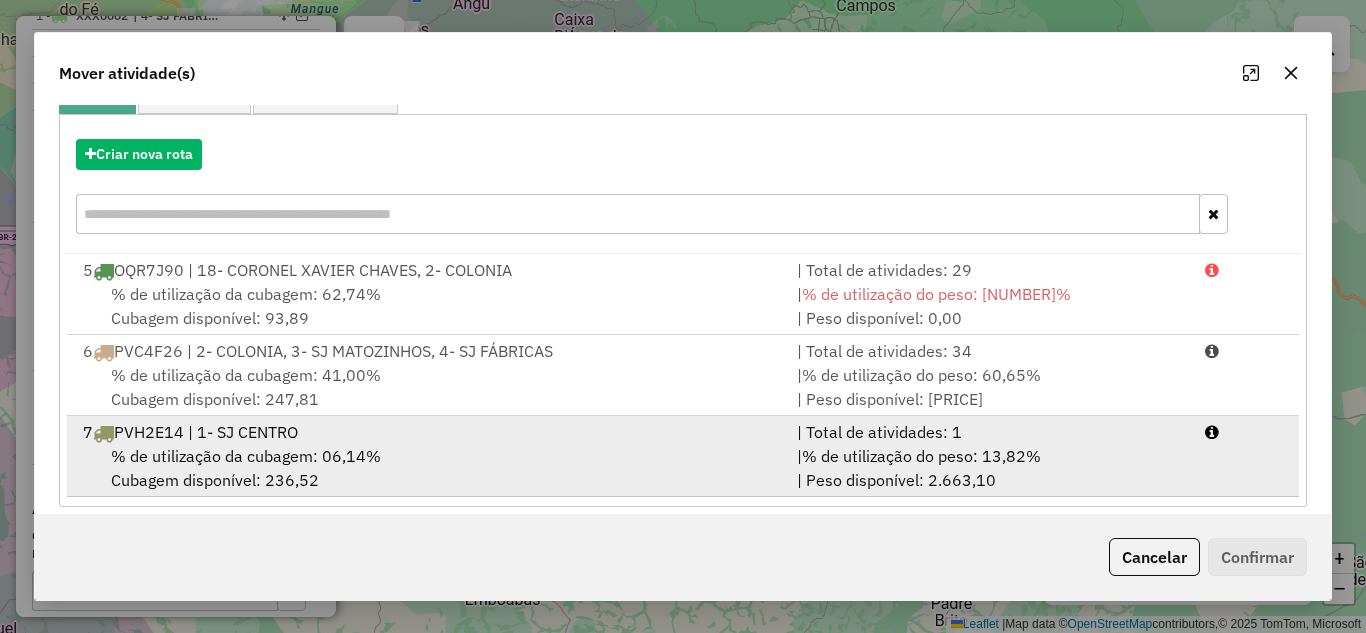 click on "7  PVH2E14 | 1- SJ CENTRO" at bounding box center (428, 432) 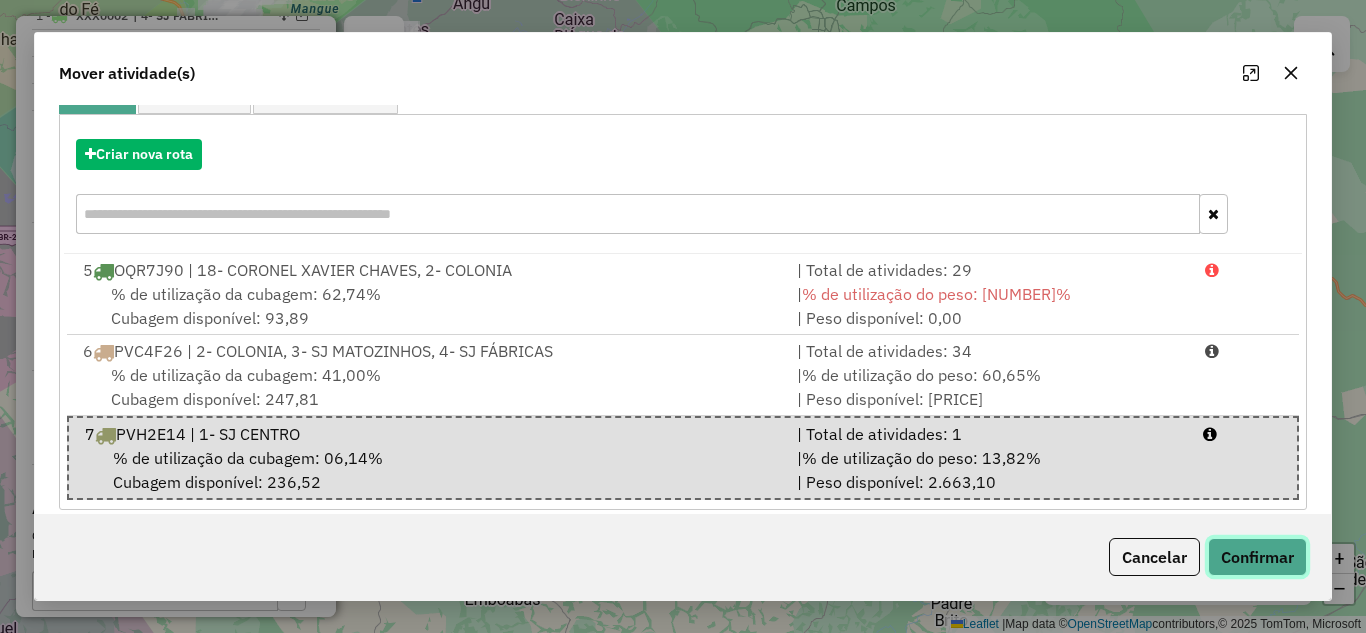 click on "Confirmar" 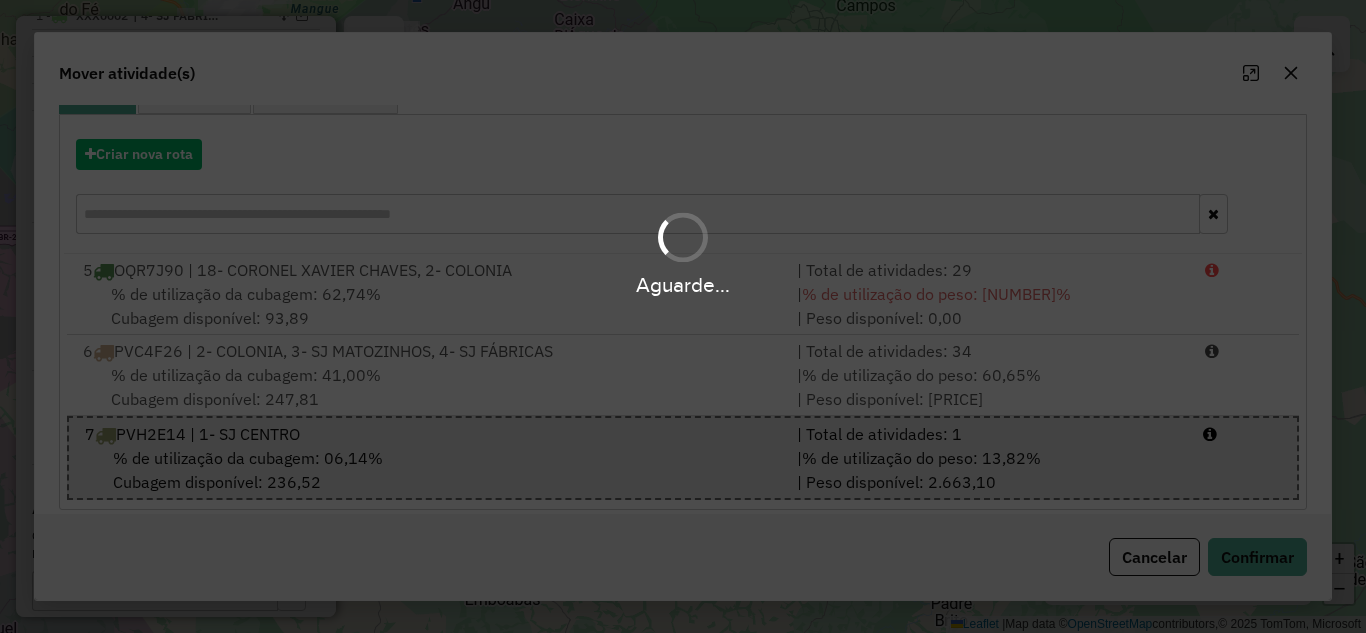 scroll, scrollTop: 0, scrollLeft: 0, axis: both 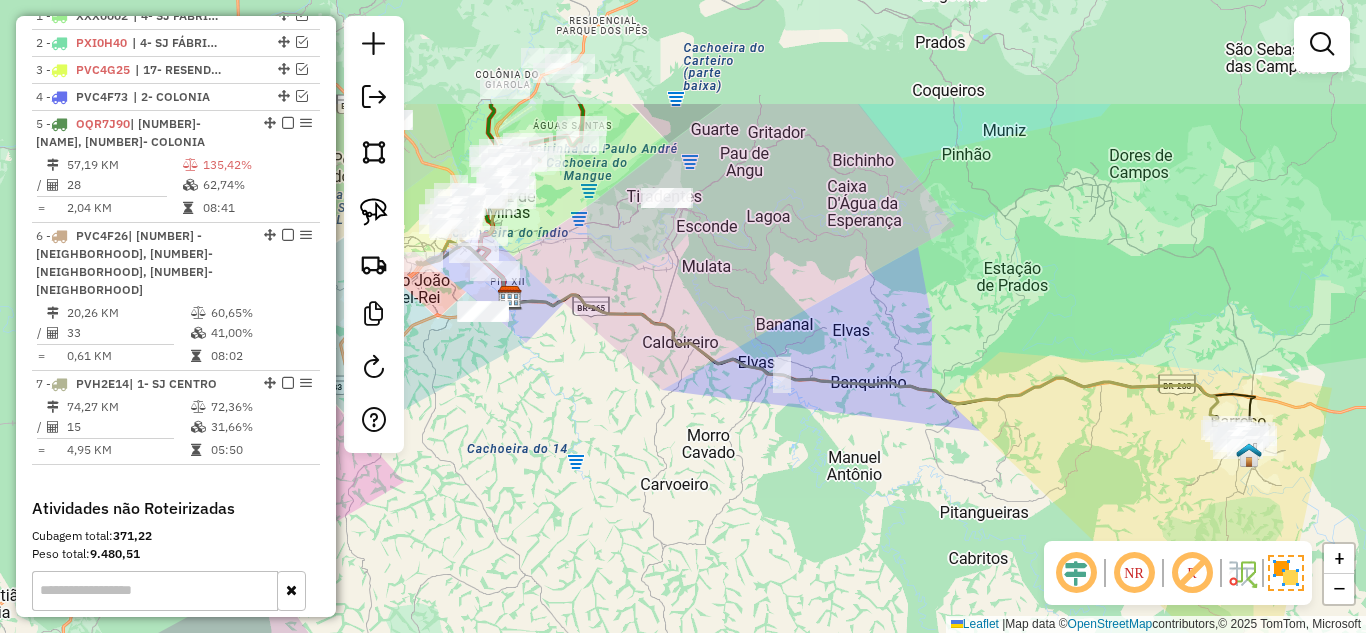 drag, startPoint x: 793, startPoint y: 427, endPoint x: 852, endPoint y: 467, distance: 71.281136 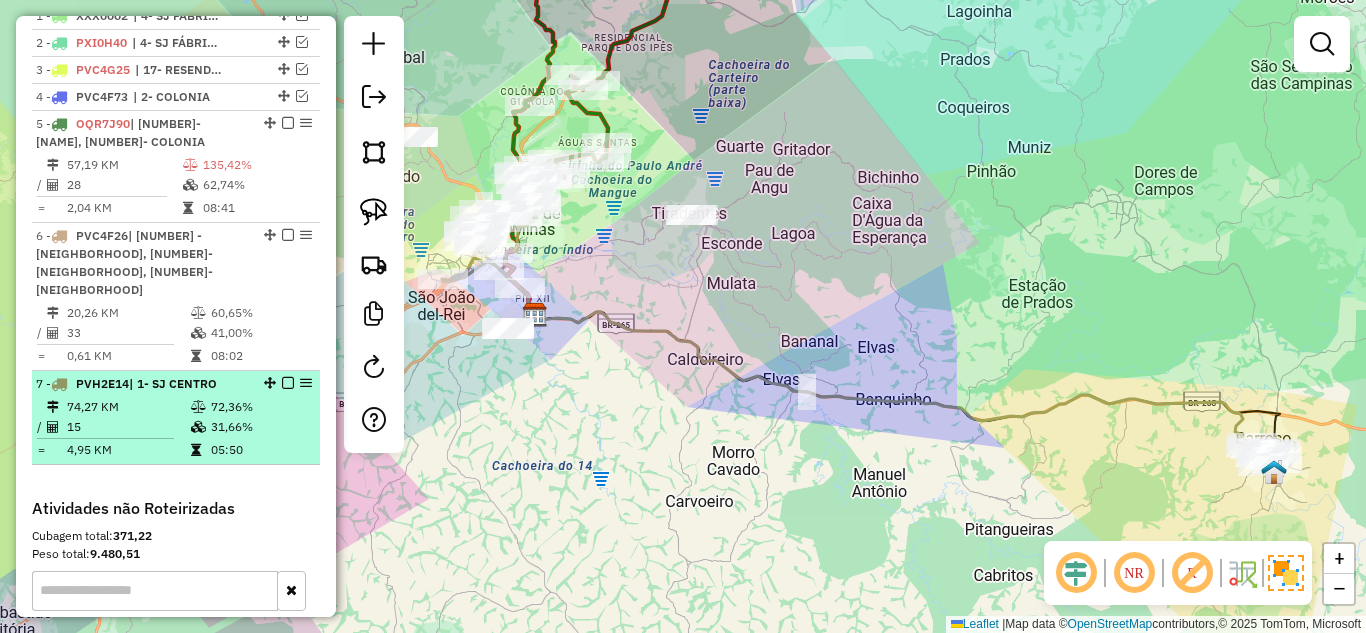 click at bounding box center (288, 383) 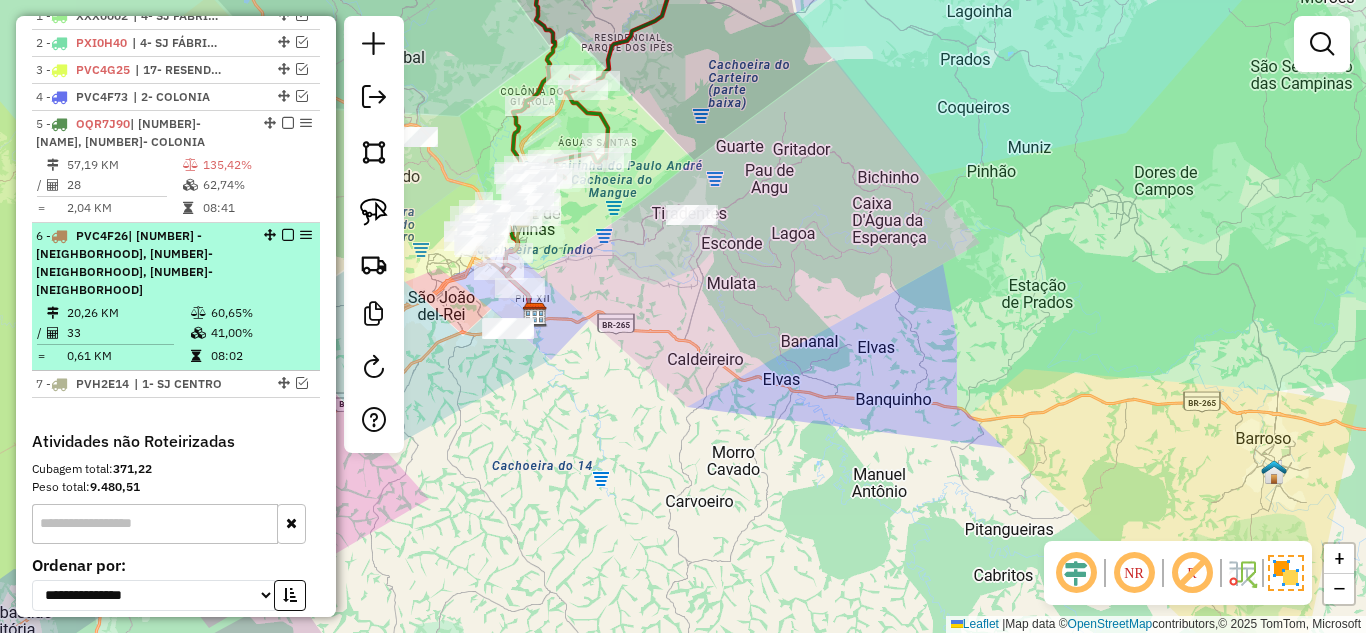 click on "20,26 KM" at bounding box center [128, 313] 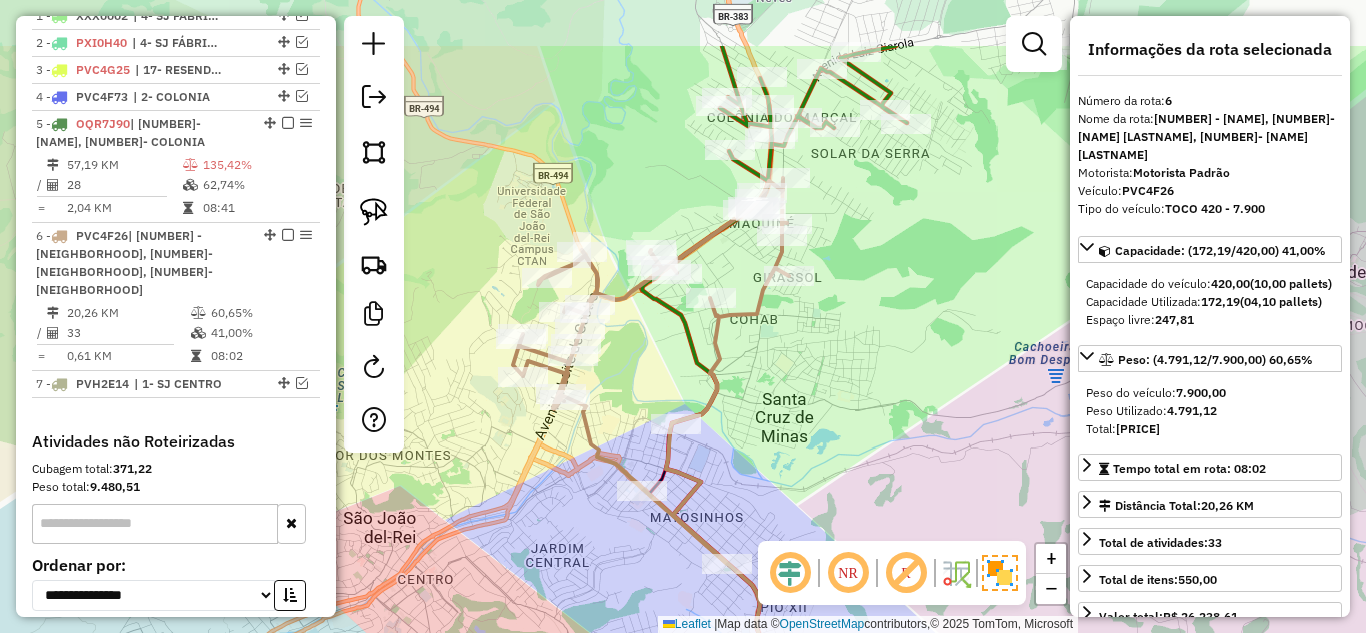 drag, startPoint x: 842, startPoint y: 256, endPoint x: 810, endPoint y: 367, distance: 115.52056 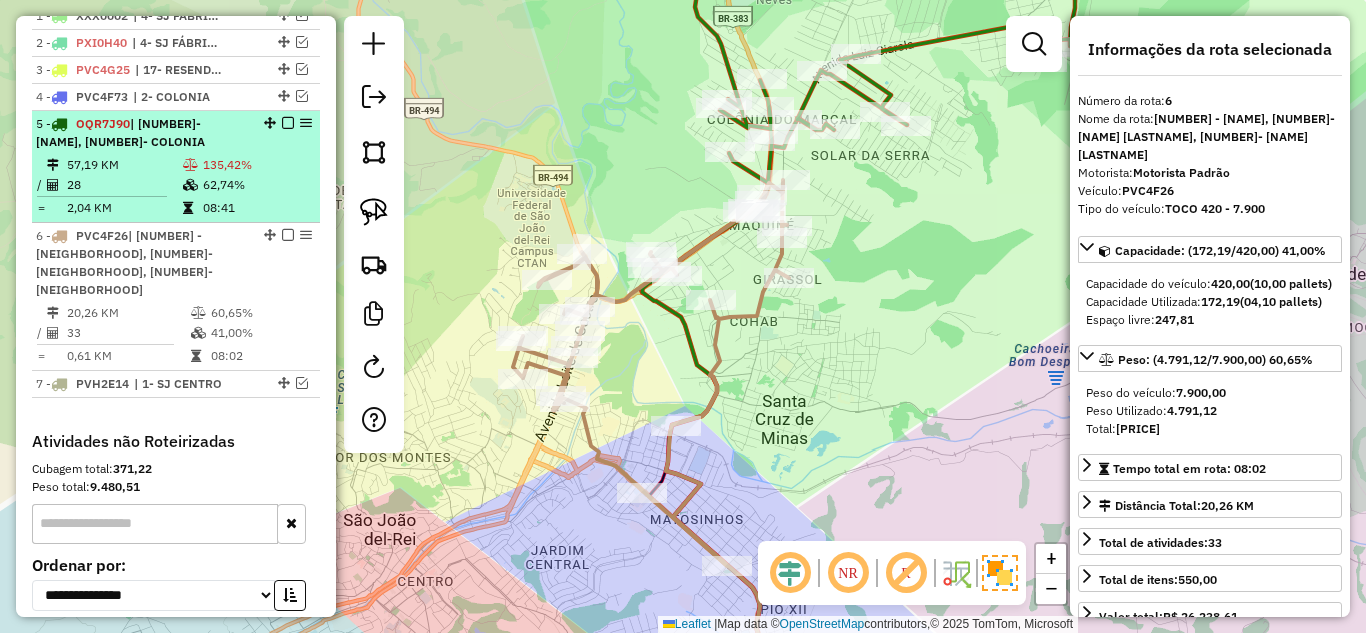 click on "5 -       OQR7J90   | 18- CORONEL XAVIER CHAVES, 2- COLONIA  57,19 KM   135,42%  /  28   62,74%     =  2,04 KM   08:41" at bounding box center [176, 167] 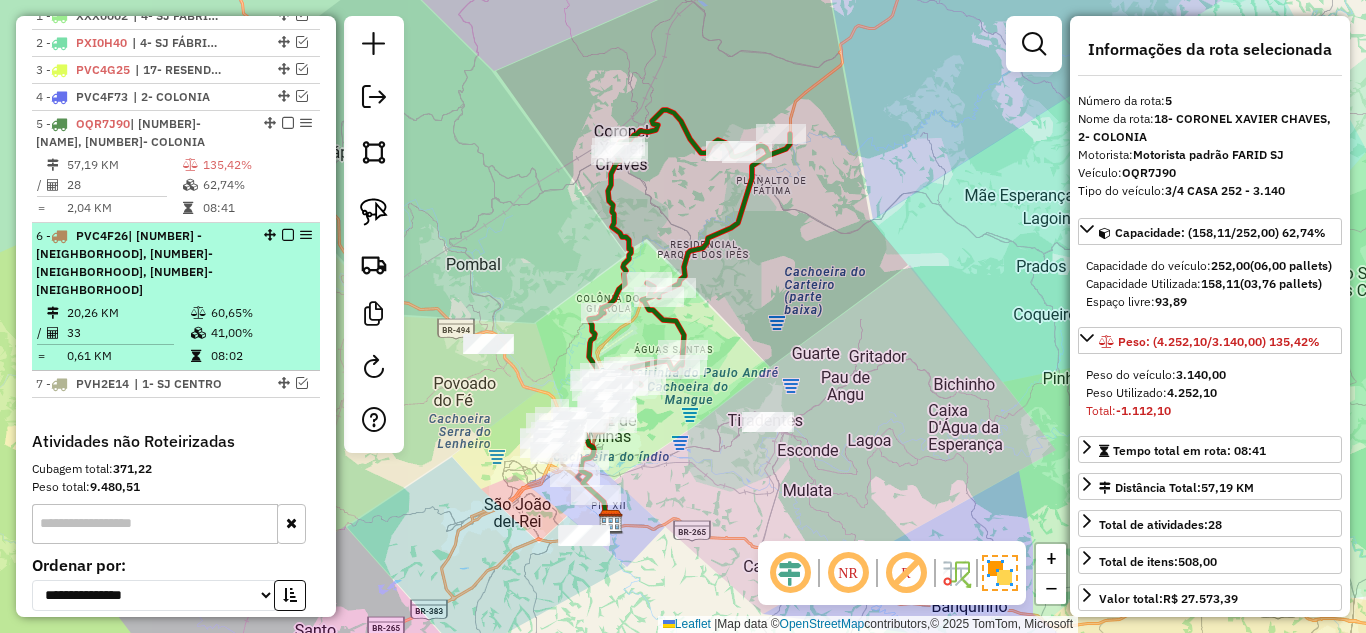 click at bounding box center (288, 235) 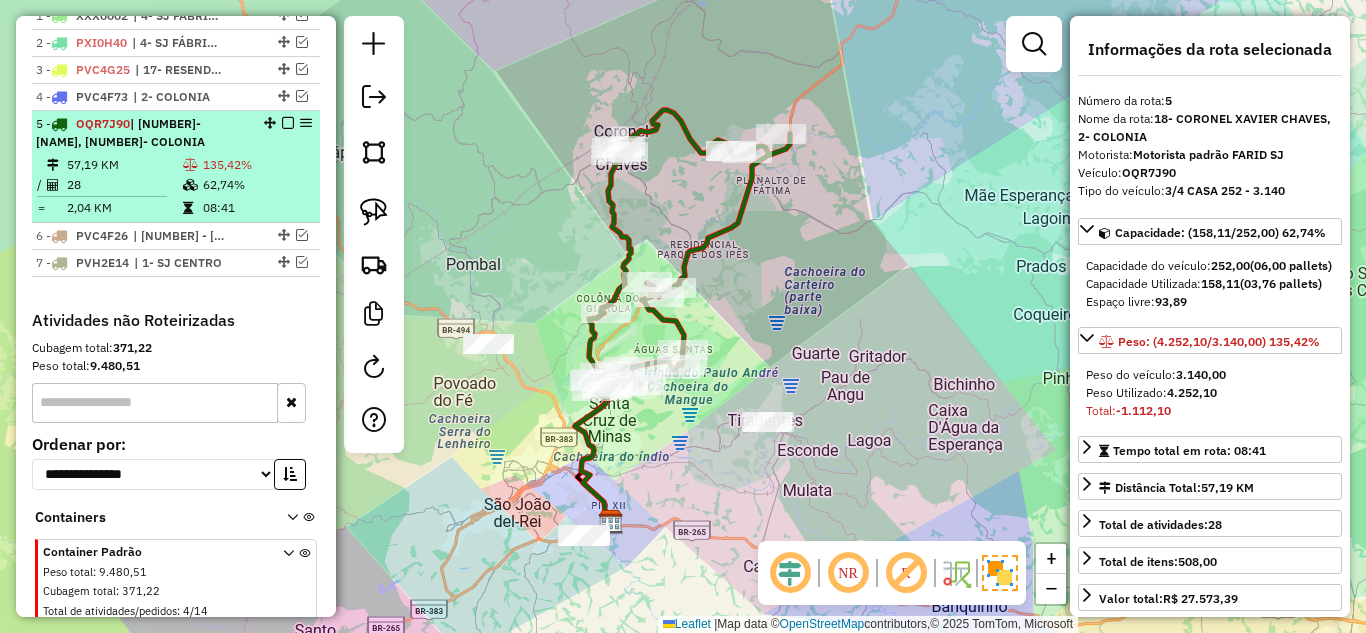 click on "62,74%" at bounding box center (257, 185) 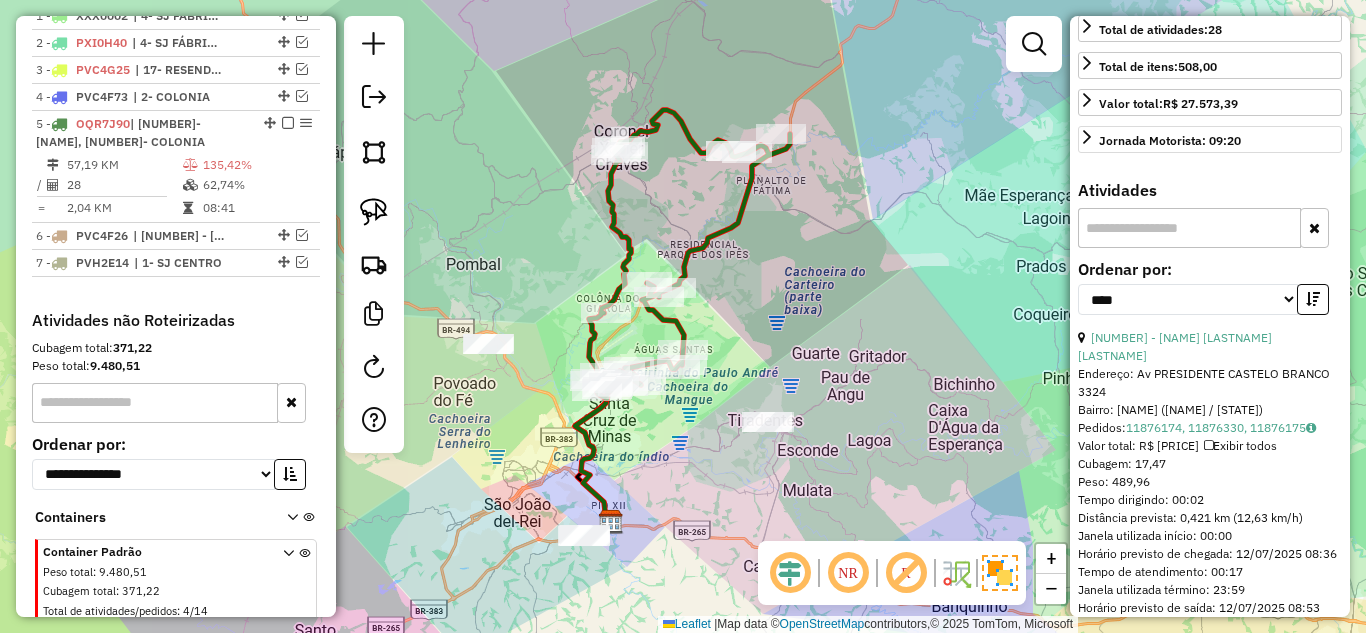 scroll, scrollTop: 500, scrollLeft: 0, axis: vertical 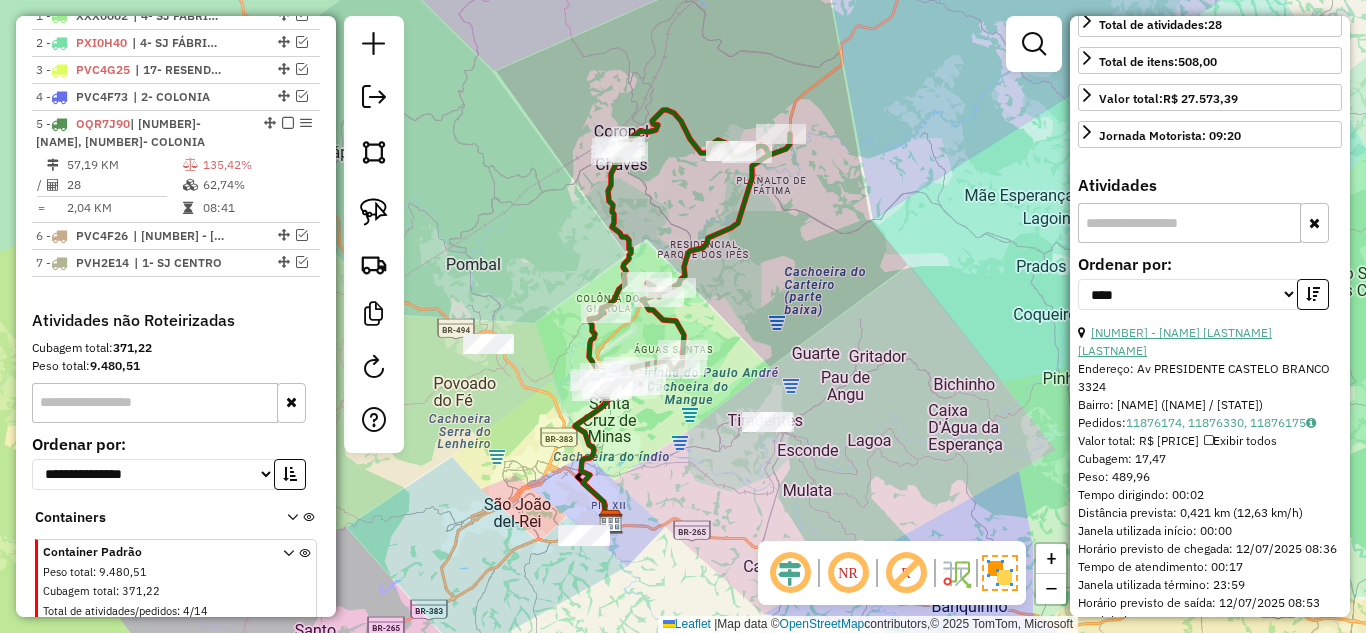 click on "8 - 5429 - JORGE DA CONCEICAO V" at bounding box center [1175, 341] 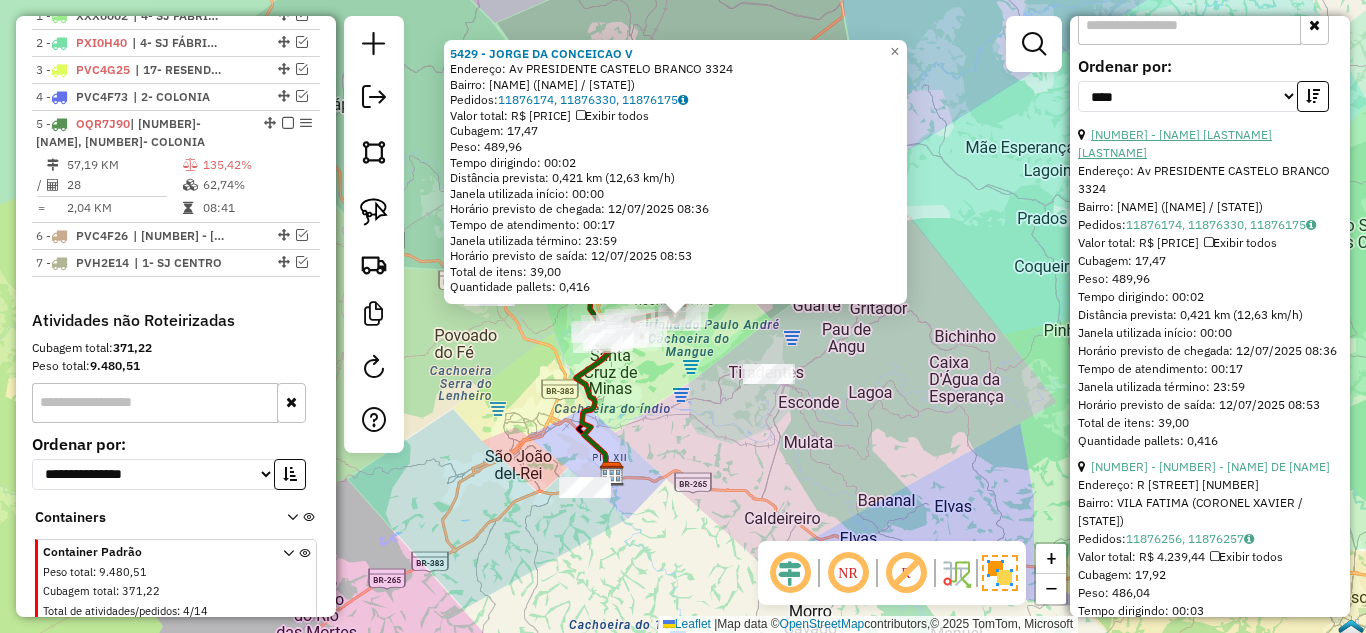 scroll, scrollTop: 700, scrollLeft: 0, axis: vertical 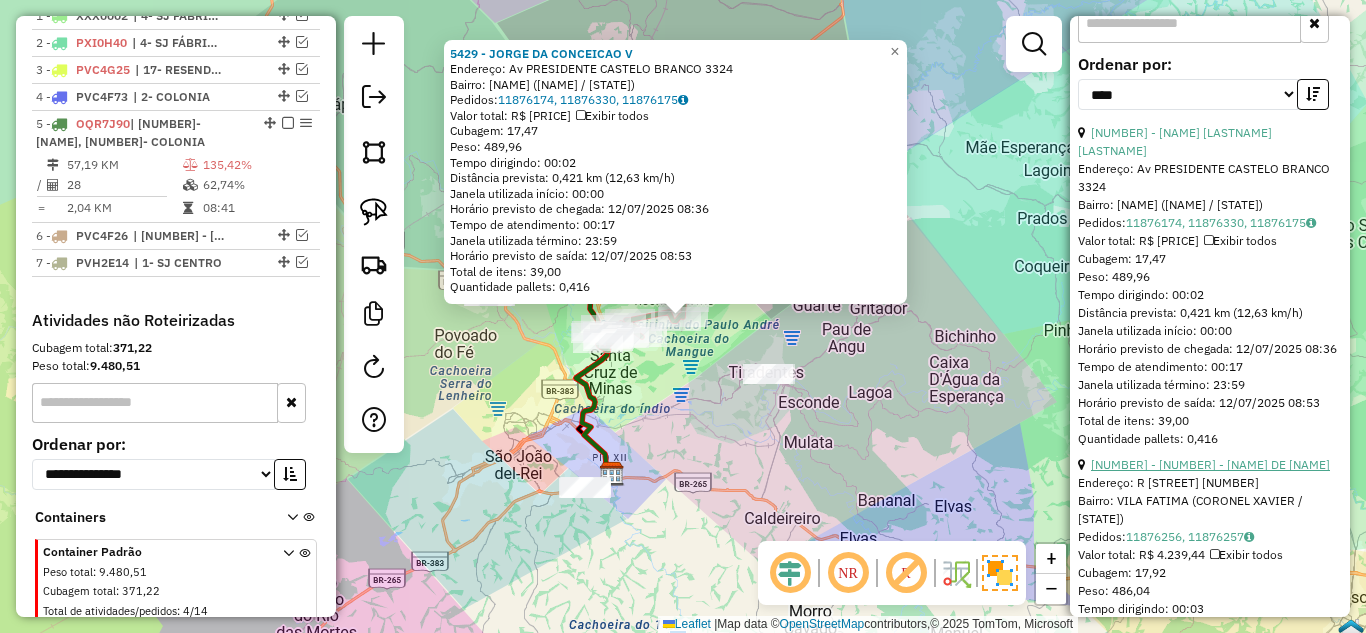 click on "20 - 2186 - CELESTINO DE SOUZA" at bounding box center (1210, 464) 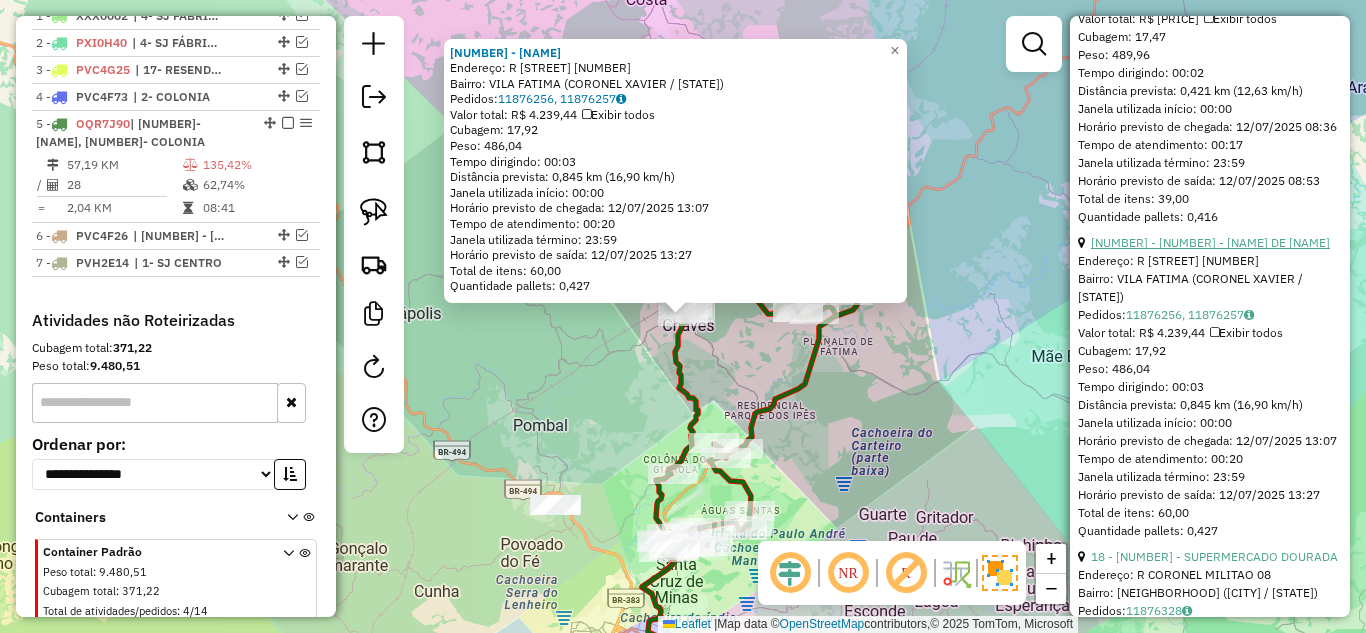 scroll, scrollTop: 1000, scrollLeft: 0, axis: vertical 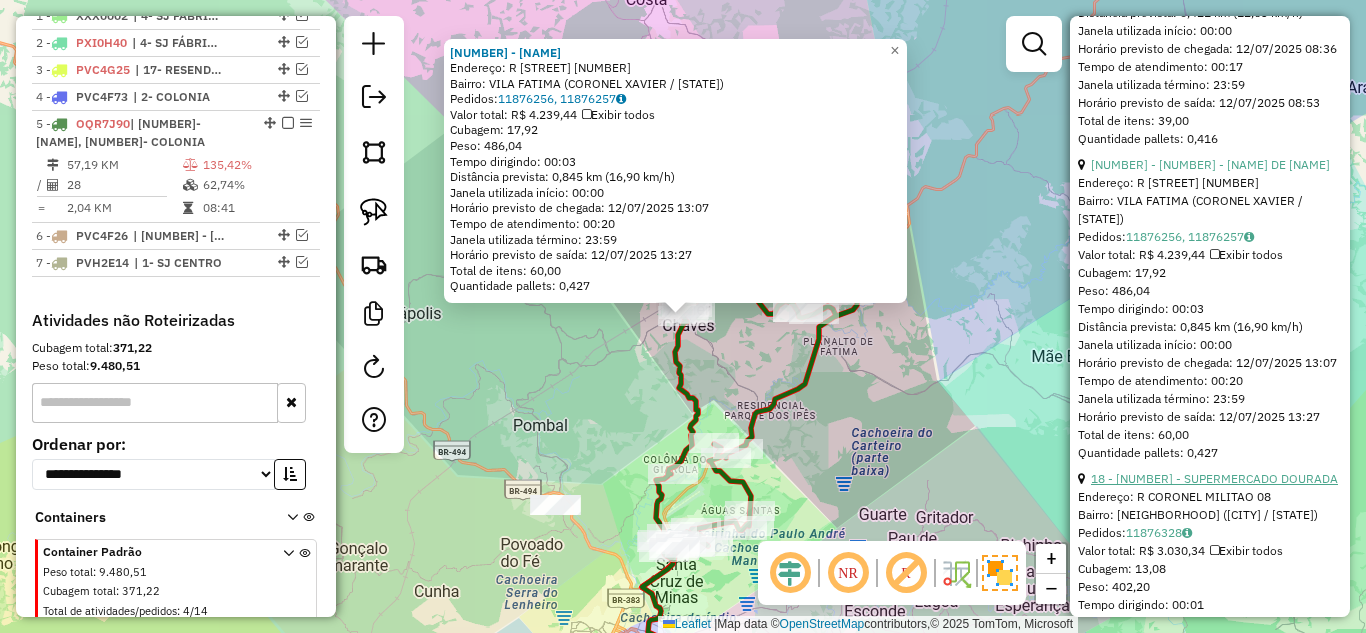 click on "18 - 72859 - SUPERMERCADO DOURADA" at bounding box center (1214, 478) 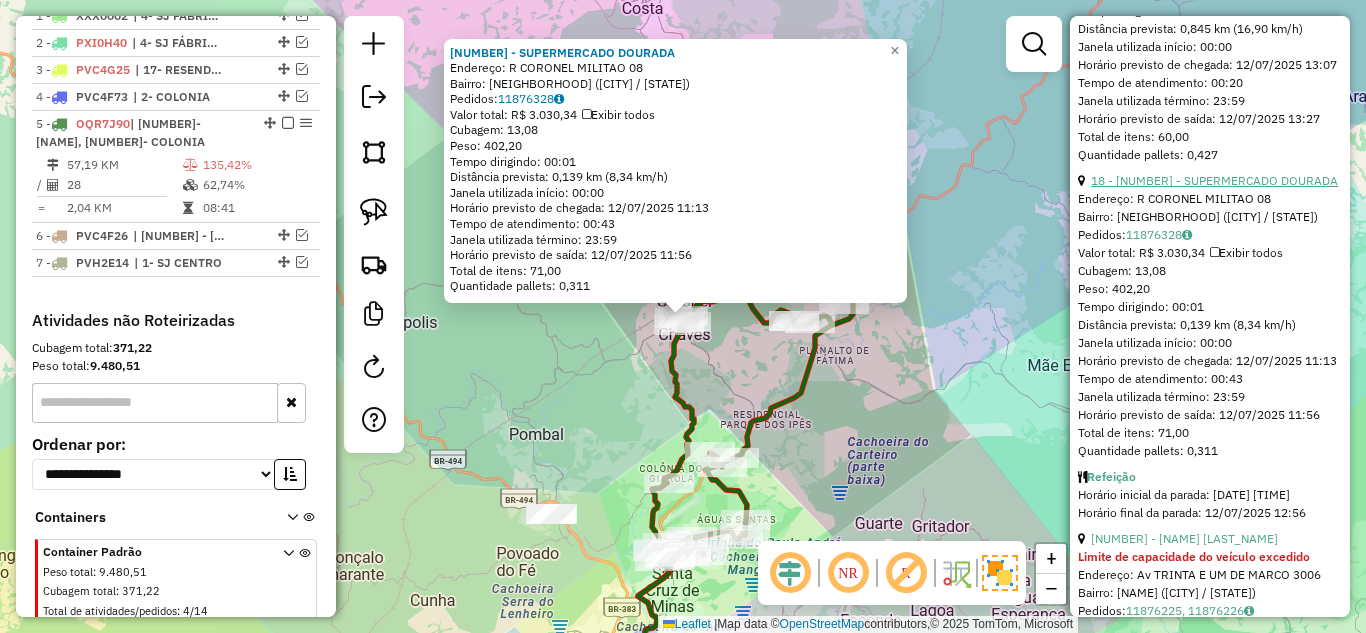 scroll, scrollTop: 1300, scrollLeft: 0, axis: vertical 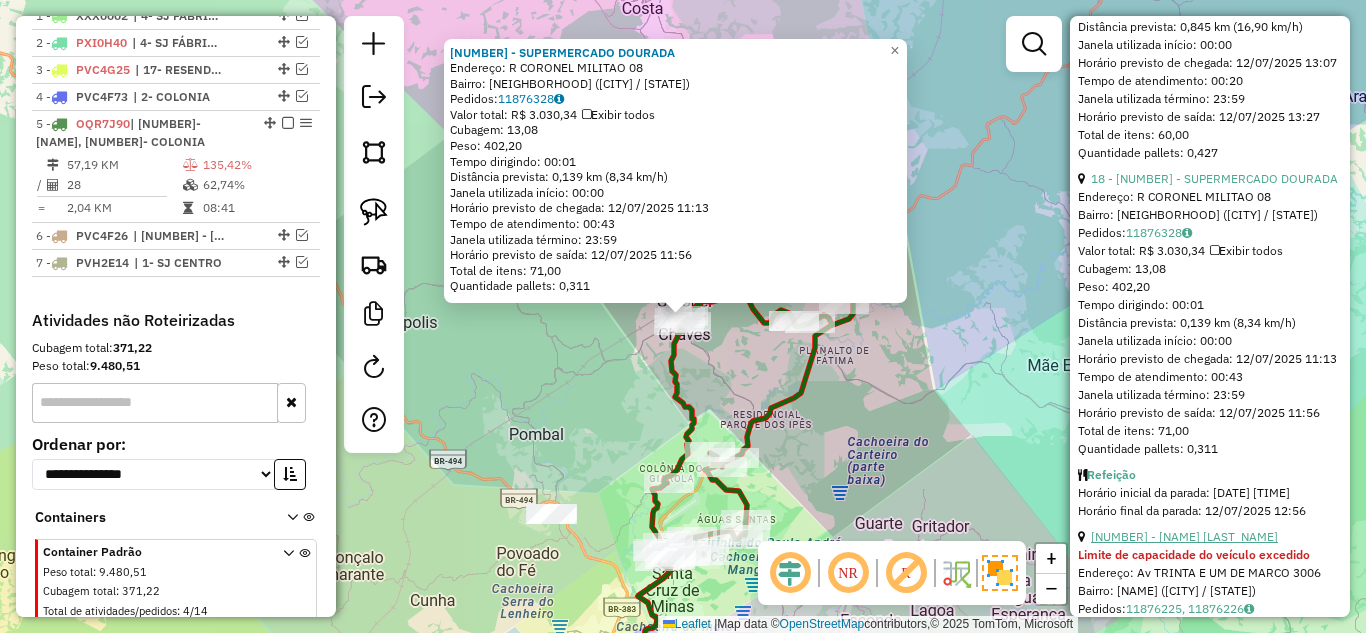 click on "25 - 72134 - ROZANE PEREIRA FELIS" at bounding box center (1184, 536) 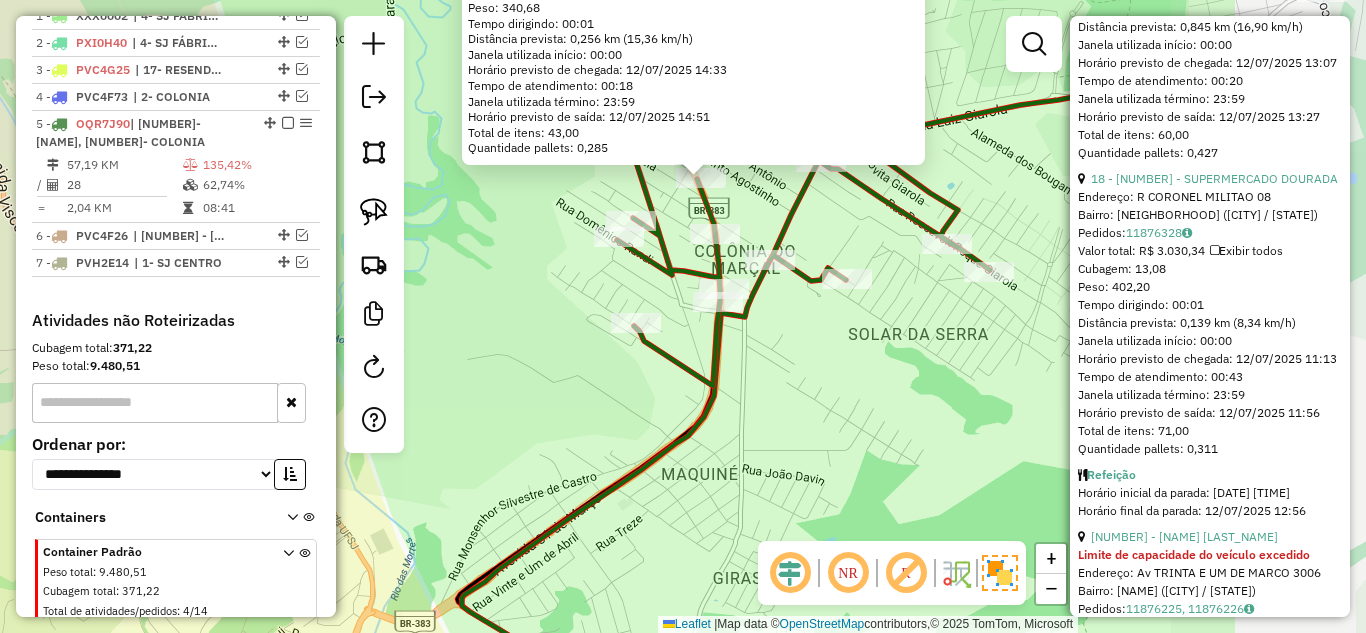 drag, startPoint x: 983, startPoint y: 337, endPoint x: 751, endPoint y: 361, distance: 233.23808 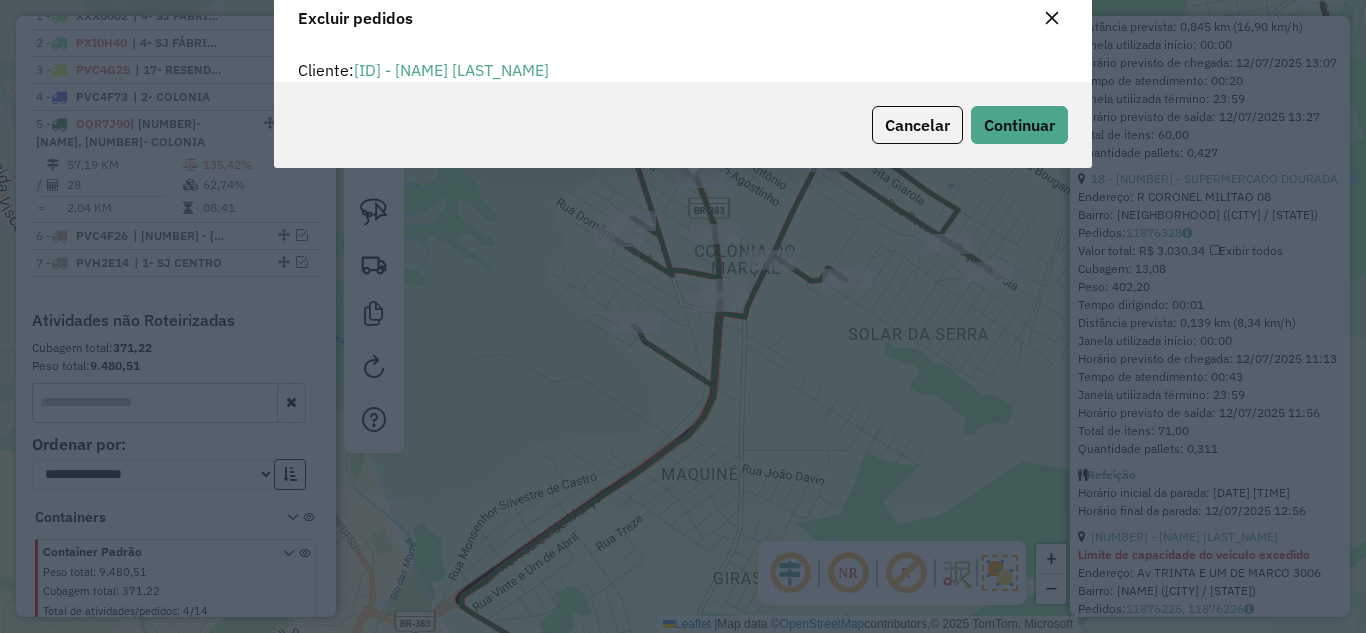 scroll, scrollTop: 12, scrollLeft: 6, axis: both 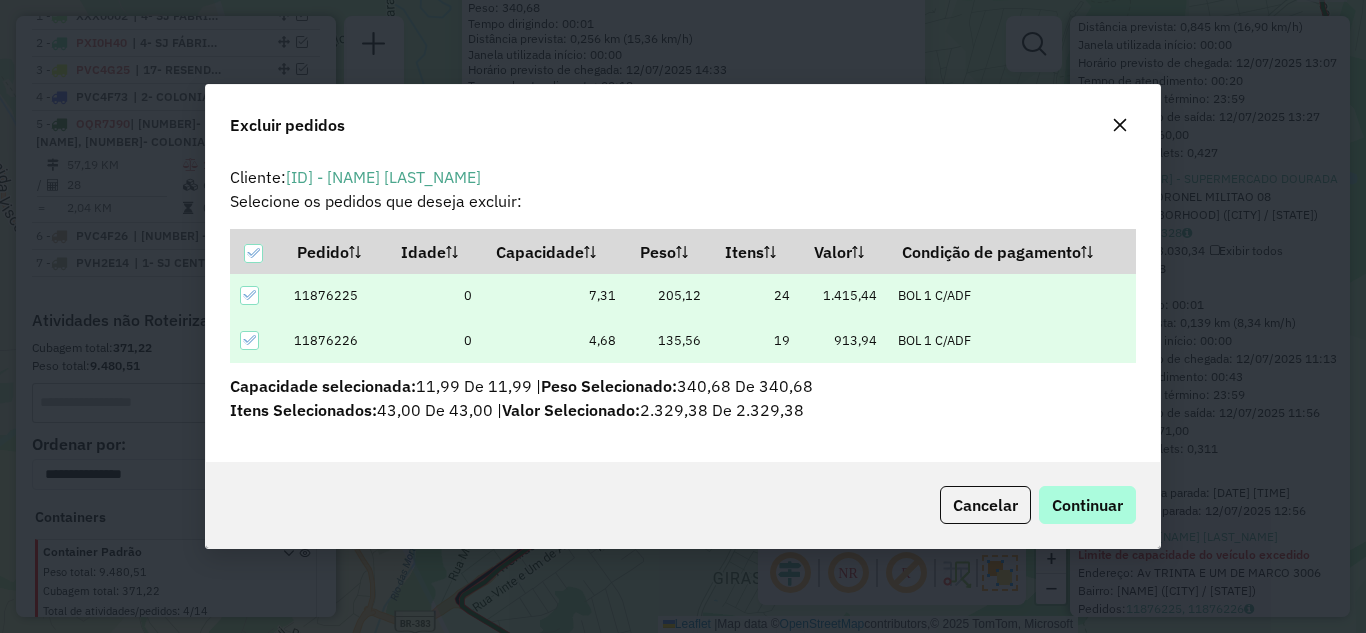 click on "Cancelar  Continuar" 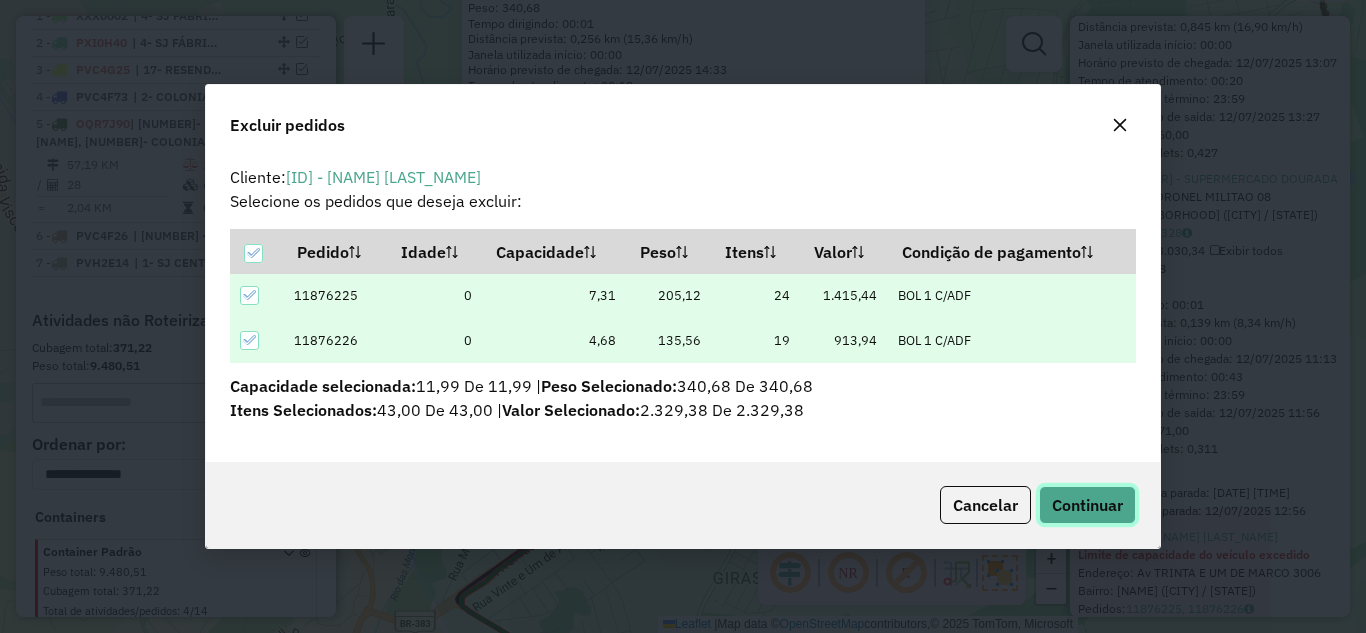 click on "Continuar" 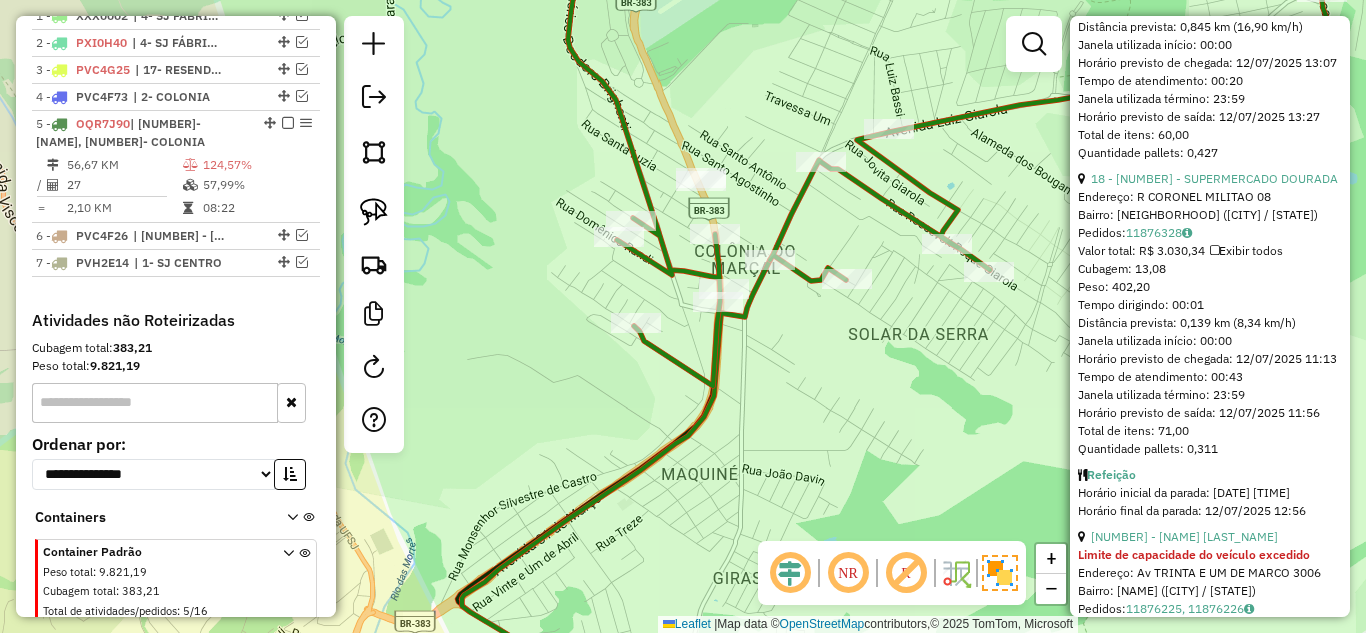 scroll, scrollTop: 841, scrollLeft: 0, axis: vertical 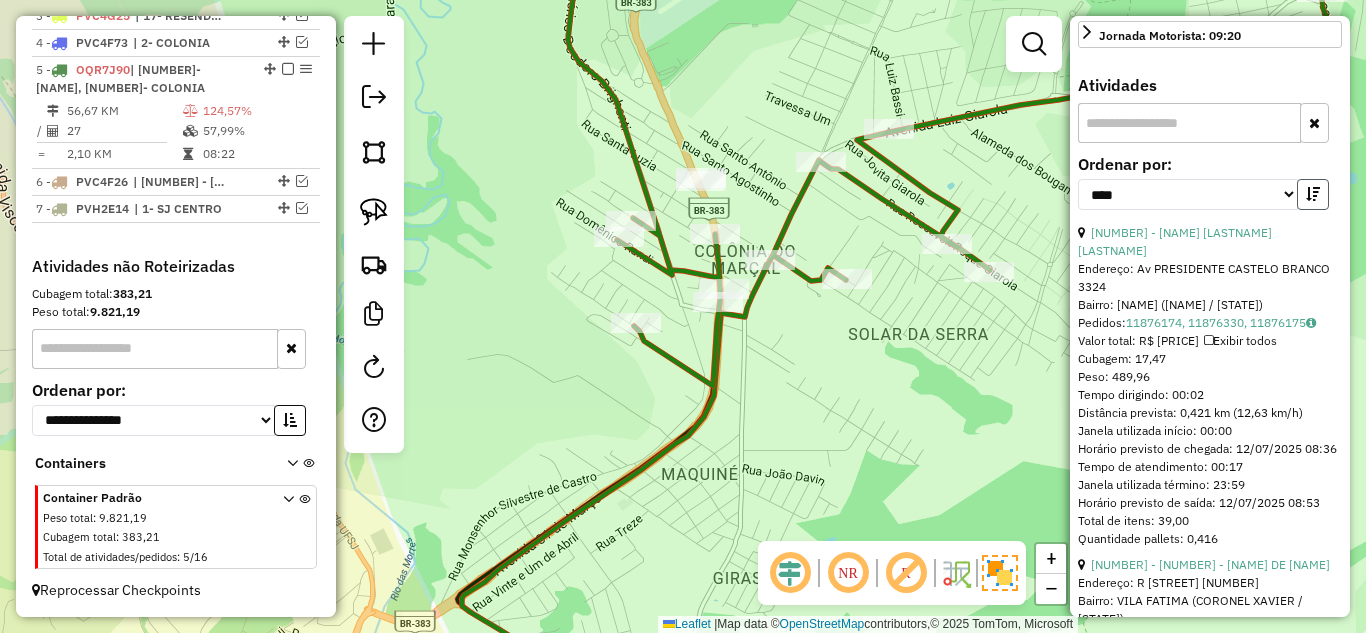 click at bounding box center [1313, 194] 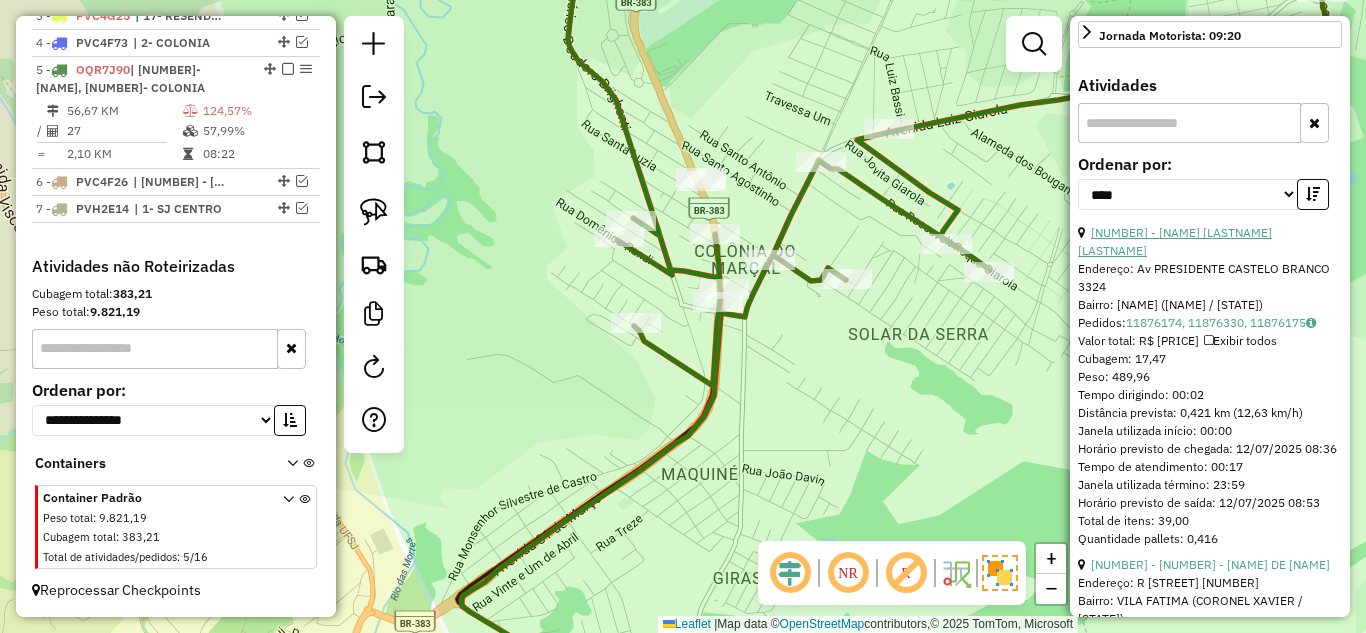 click on "8 - 5429 - JORGE DA CONCEICAO V" at bounding box center (1175, 241) 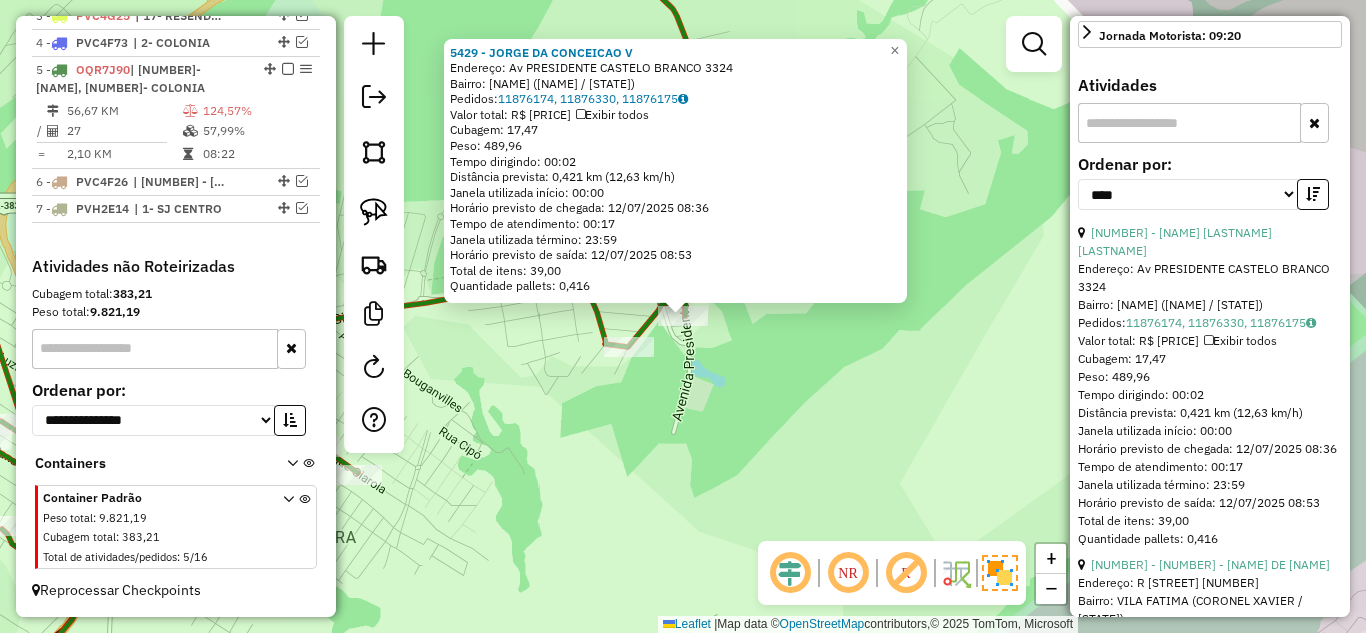 click on "5429 - JORGE DA CONCEICAO V  Endereço: Av  PRESIDENTE CASTELO BRANCO     3324   Bairro: COLONIA GIAROLA (TIRADENTES / MG)   Pedidos:  11876174, 11876330, 11876175   Valor total: R$ 3.259,62   Exibir todos   Cubagem: 17,47  Peso: 489,96  Tempo dirigindo: 00:02   Distância prevista: 0,421 km (12,63 km/h)   Janela utilizada início: 00:00   Horário previsto de chegada: 12/07/2025 08:36   Tempo de atendimento: 00:17   Janela utilizada término: 23:59   Horário previsto de saída: 12/07/2025 08:53   Total de itens: 39,00   Quantidade pallets: 0,416  × Janela de atendimento Grade de atendimento Capacidade Transportadoras Veículos Cliente Pedidos  Rotas Selecione os dias de semana para filtrar as janelas de atendimento  Seg   Ter   Qua   Qui   Sex   Sáb   Dom  Informe o período da janela de atendimento: De: Até:  Filtrar exatamente a janela do cliente  Considerar janela de atendimento padrão  Selecione os dias de semana para filtrar as grades de atendimento  Seg   Ter   Qua   Qui   Sex   Sáb   Dom   De:" 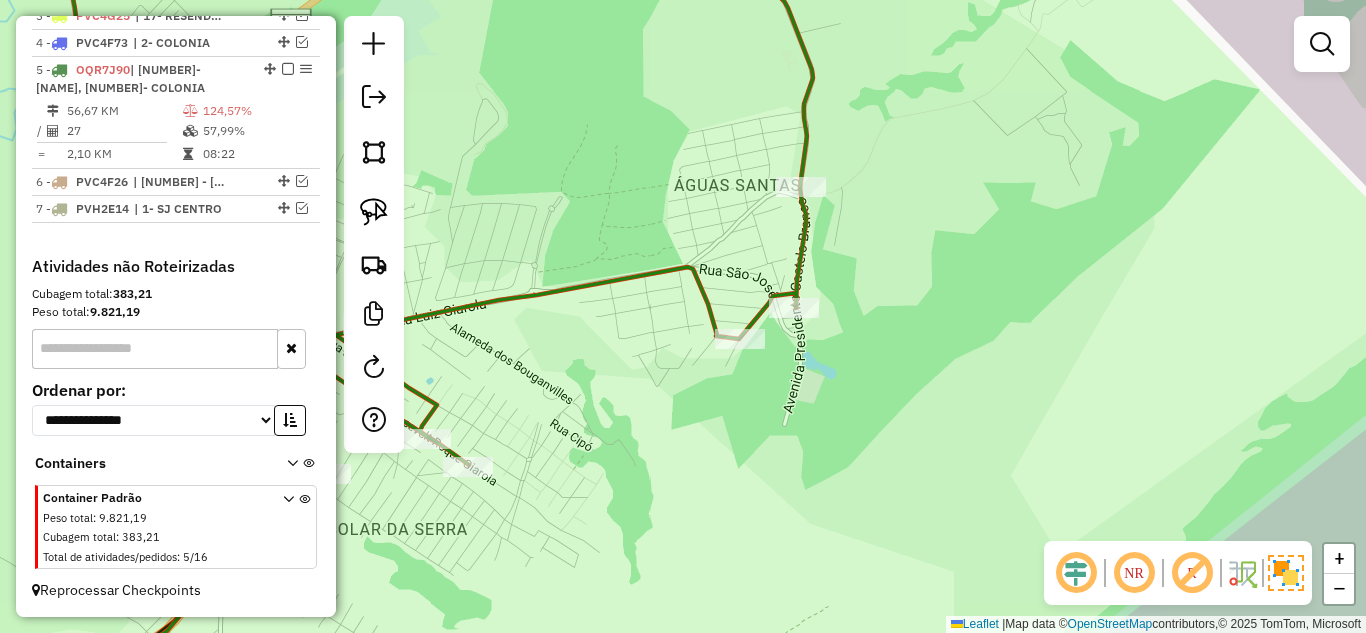drag, startPoint x: 699, startPoint y: 396, endPoint x: 848, endPoint y: 367, distance: 151.79591 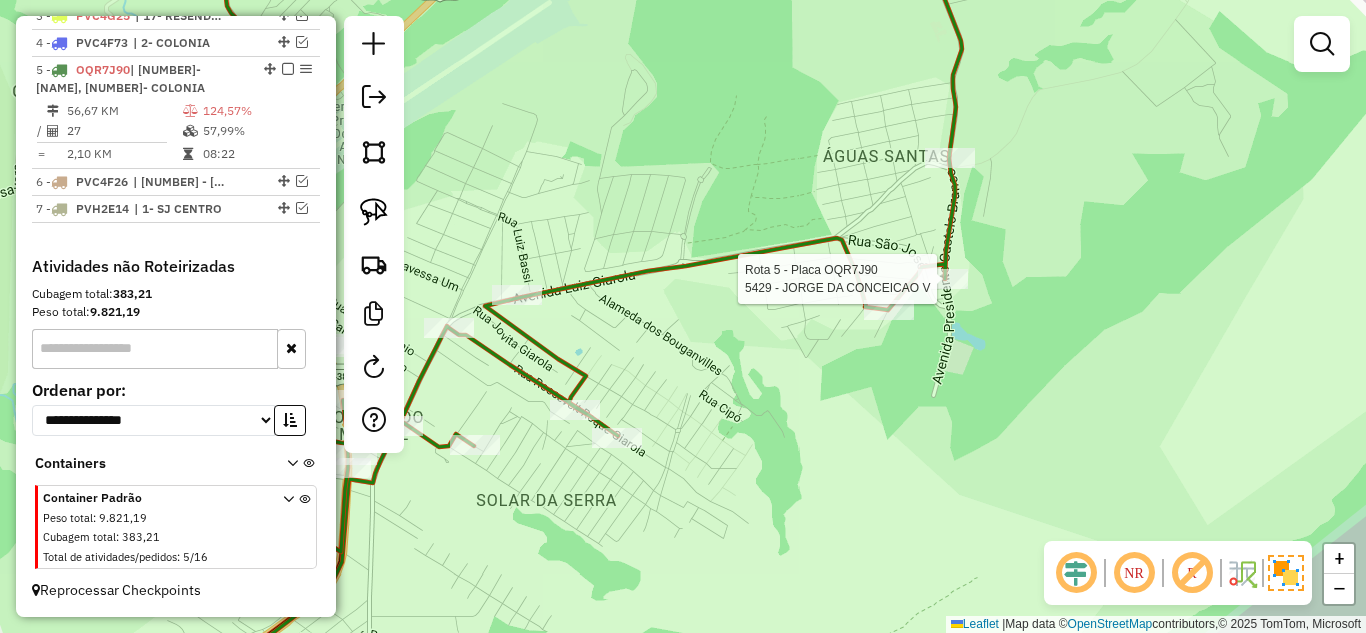 select on "*********" 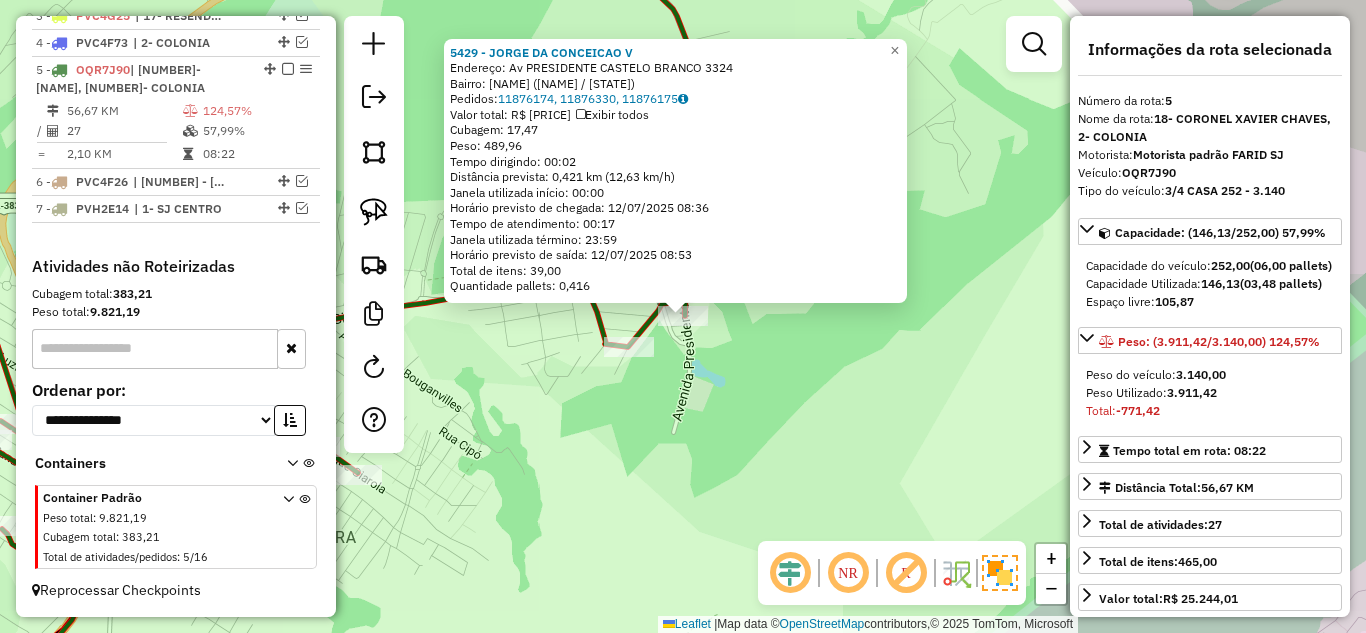 click on "5429 - JORGE DA CONCEICAO V  Endereço: Av  PRESIDENTE CASTELO BRANCO     3324   Bairro: COLONIA GIAROLA (TIRADENTES / MG)   Pedidos:  11876174, 11876330, 11876175   Valor total: R$ 3.259,62   Exibir todos   Cubagem: 17,47  Peso: 489,96  Tempo dirigindo: 00:02   Distância prevista: 0,421 km (12,63 km/h)   Janela utilizada início: 00:00   Horário previsto de chegada: 12/07/2025 08:36   Tempo de atendimento: 00:17   Janela utilizada término: 23:59   Horário previsto de saída: 12/07/2025 08:53   Total de itens: 39,00   Quantidade pallets: 0,416  × Janela de atendimento Grade de atendimento Capacidade Transportadoras Veículos Cliente Pedidos  Rotas Selecione os dias de semana para filtrar as janelas de atendimento  Seg   Ter   Qua   Qui   Sex   Sáb   Dom  Informe o período da janela de atendimento: De: Até:  Filtrar exatamente a janela do cliente  Considerar janela de atendimento padrão  Selecione os dias de semana para filtrar as grades de atendimento  Seg   Ter   Qua   Qui   Sex   Sáb   Dom   De:" 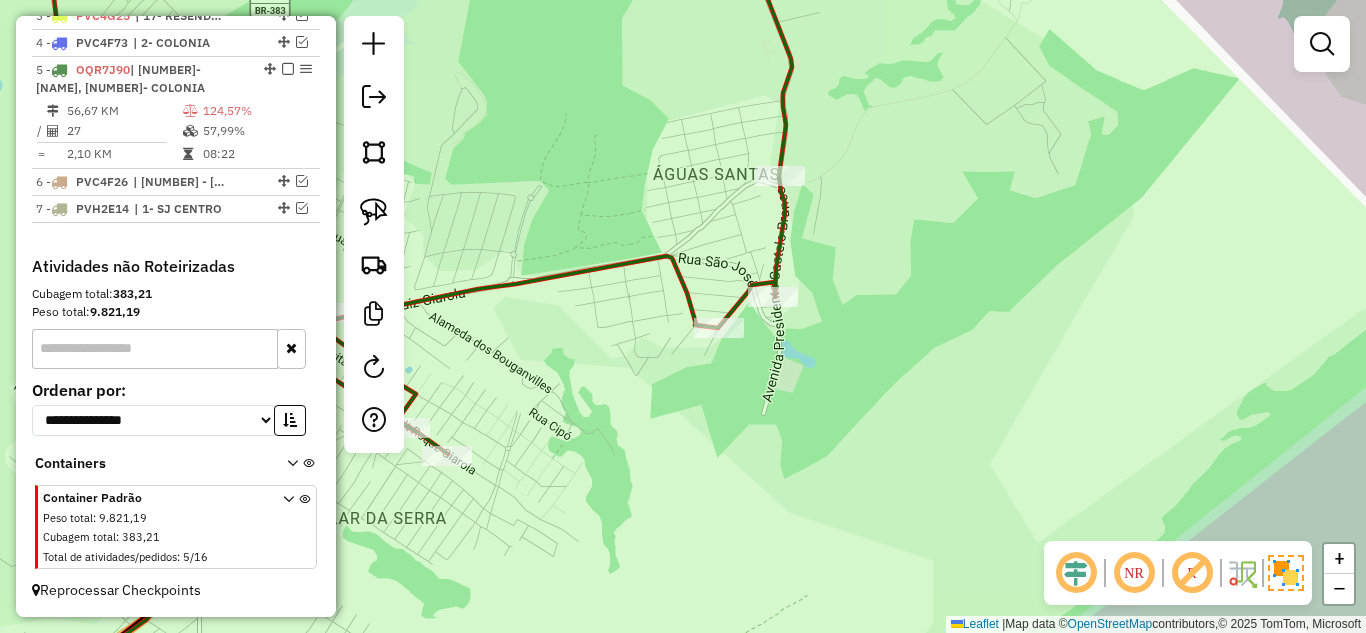 drag, startPoint x: 736, startPoint y: 461, endPoint x: 910, endPoint y: 412, distance: 180.7678 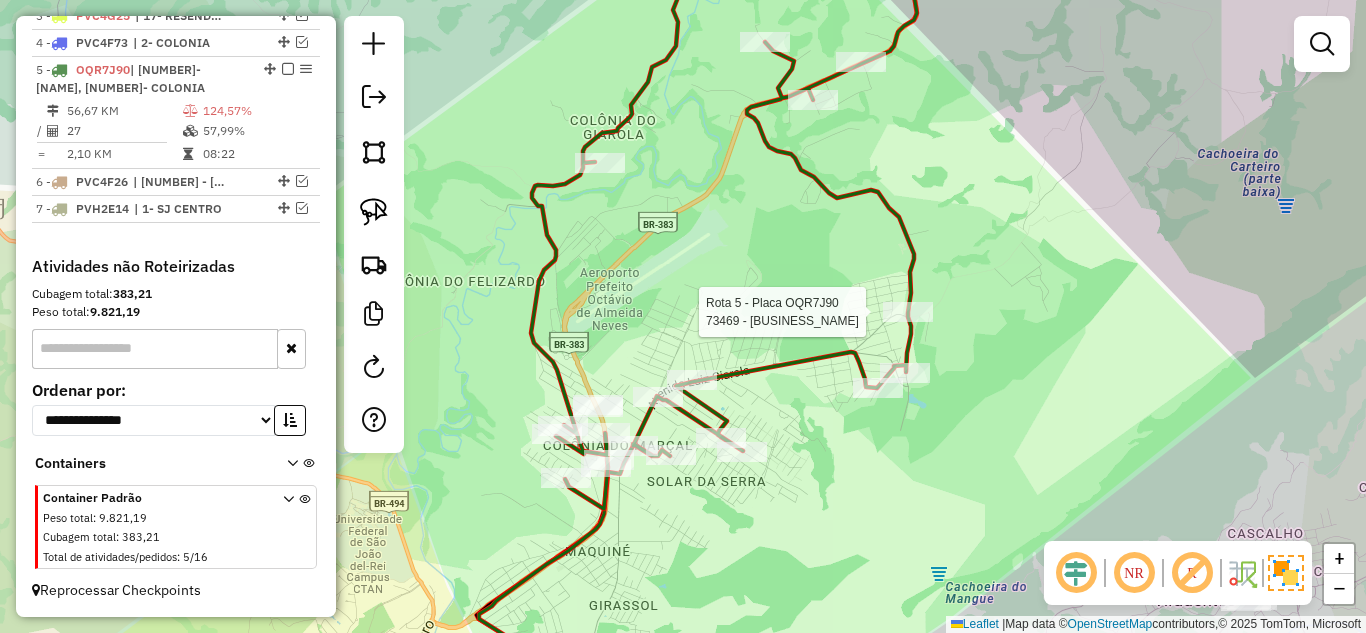 select on "*********" 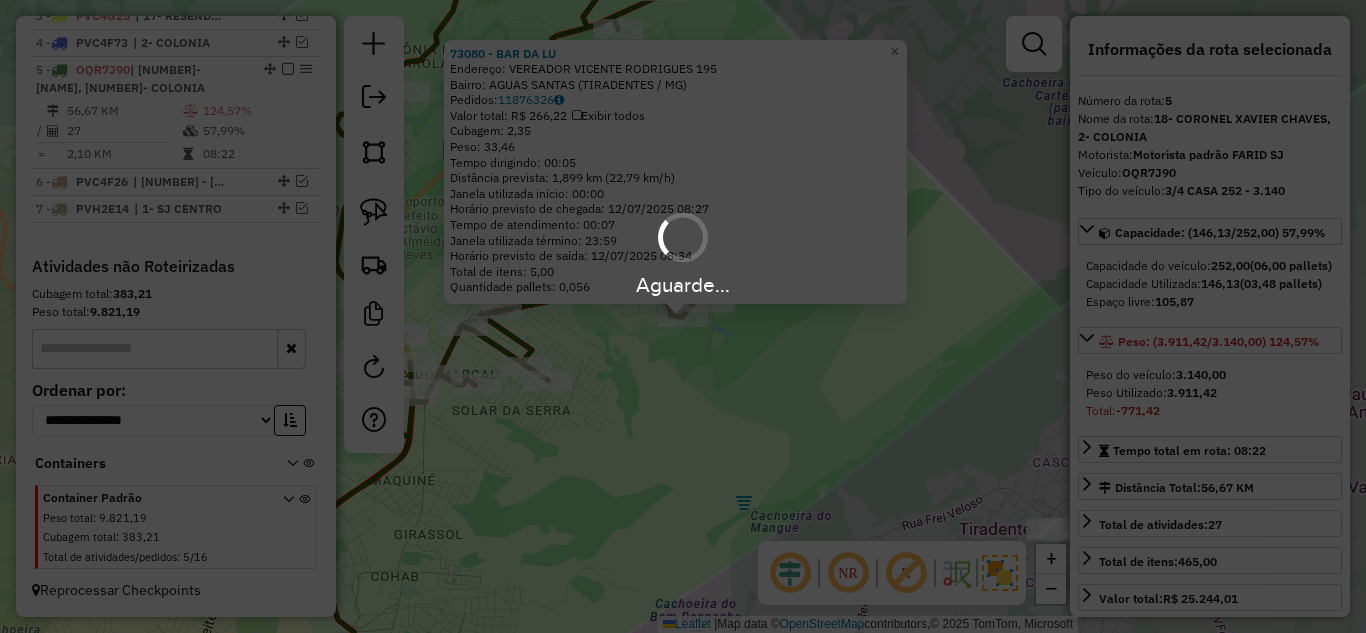 click on "Aguarde..." at bounding box center [683, 316] 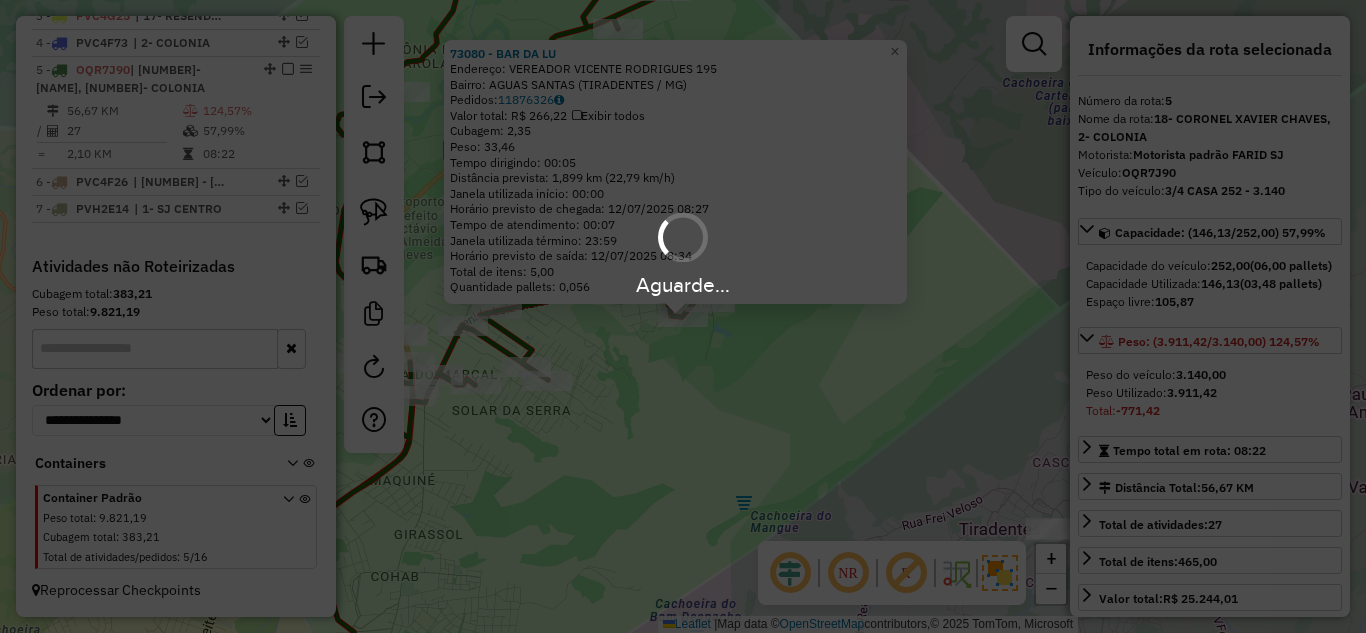 click on "Aguarde..." at bounding box center [683, 316] 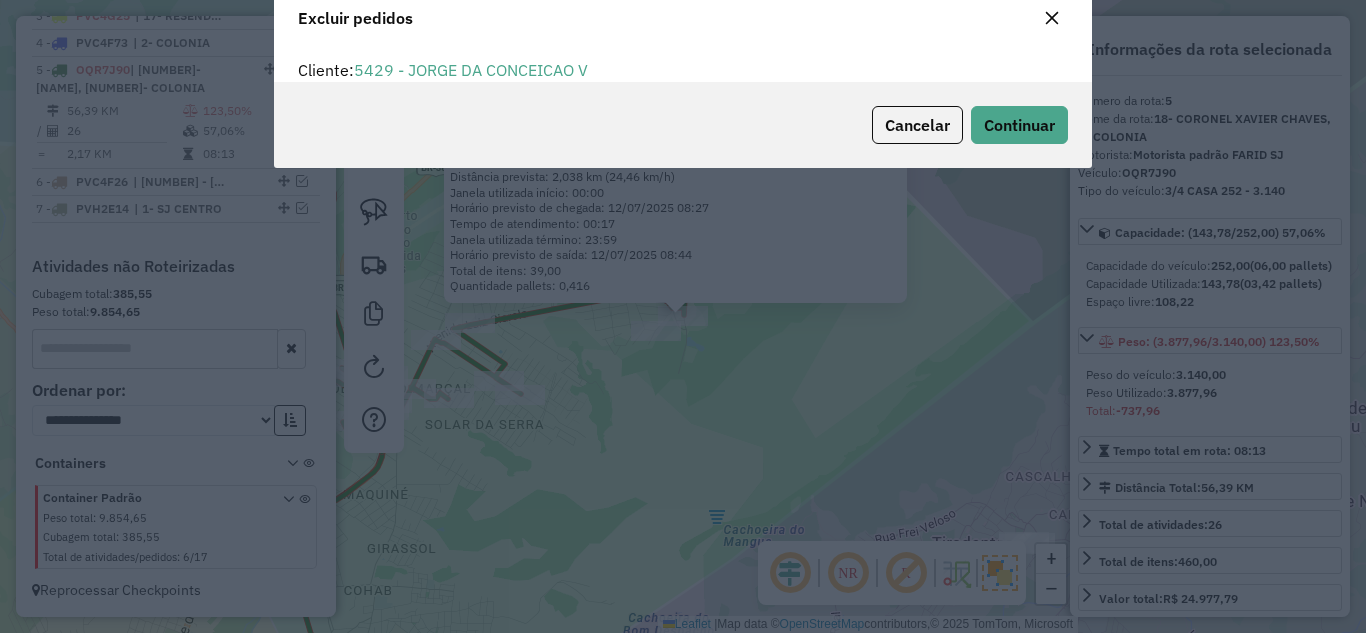 scroll, scrollTop: 82, scrollLeft: 0, axis: vertical 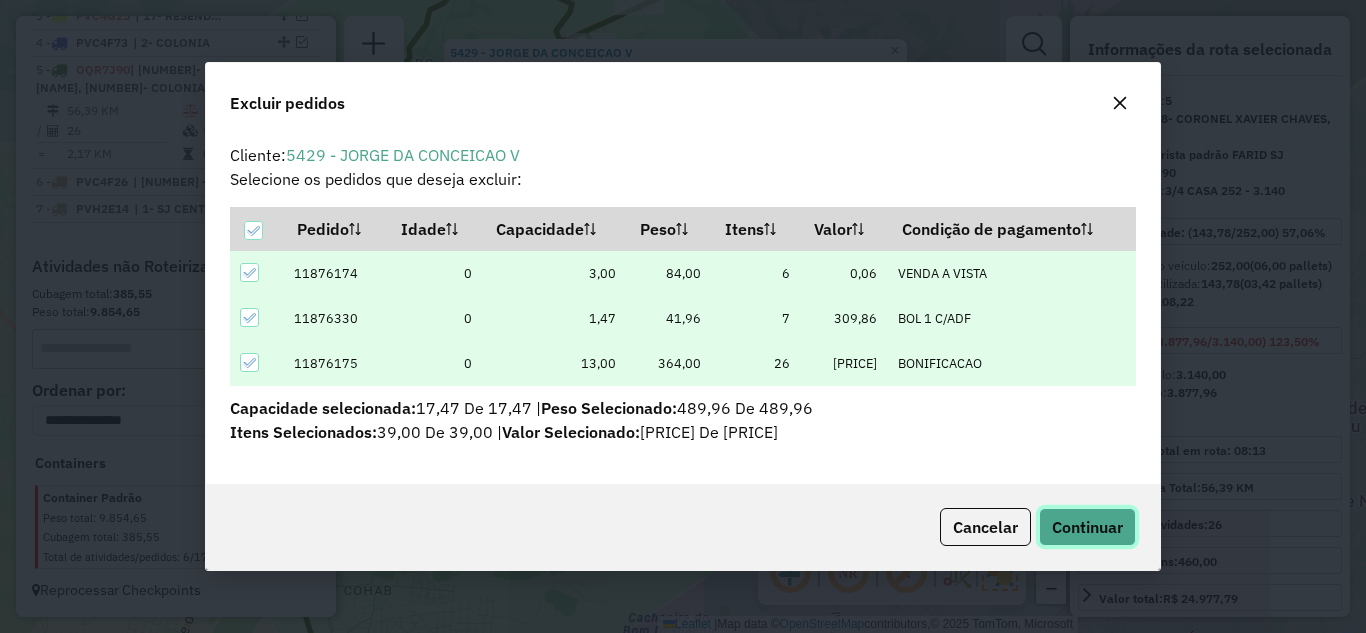 click on "Continuar" 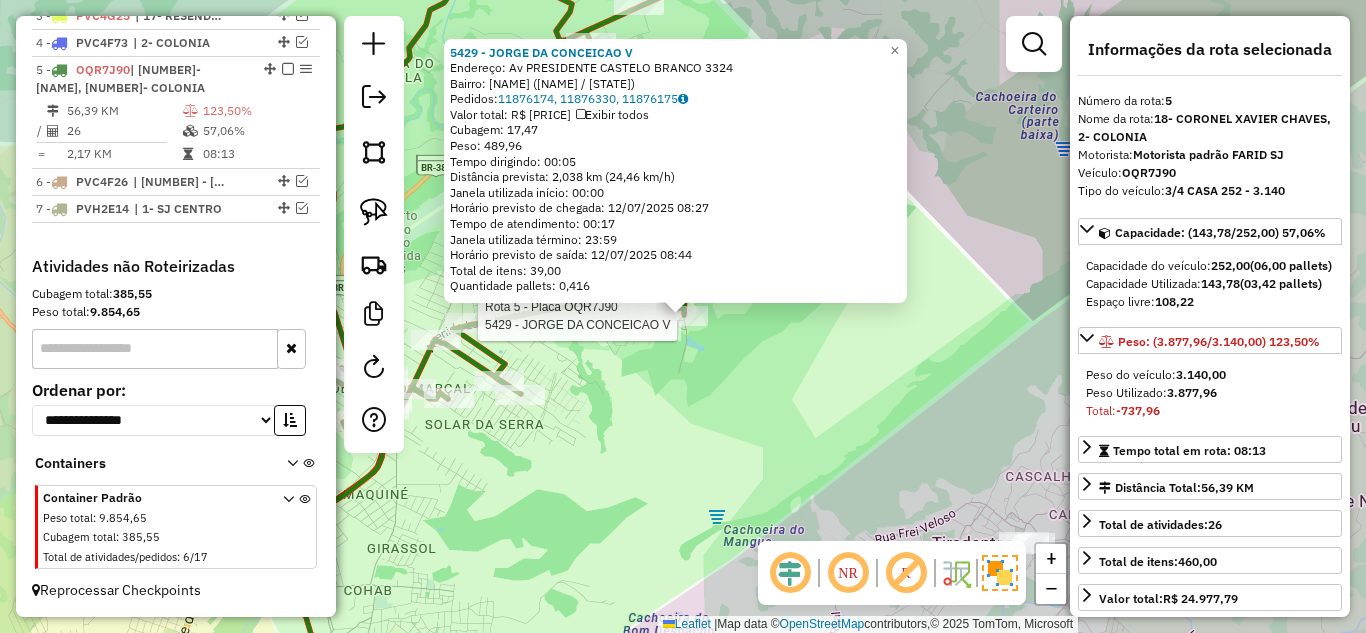 click on "Rota 5 - Placa OQR7J90  5429 - JORGE DA CONCEICAO V 5429 - JORGE DA CONCEICAO V  Endereço: Av  PRESIDENTE CASTELO BRANCO     3324   Bairro: COLONIA GIAROLA (TIRADENTES / MG)   Pedidos:  11876174, 11876330, 11876175   Valor total: R$ 3.259,62   Exibir todos   Cubagem: 17,47  Peso: 489,96  Tempo dirigindo: 00:05   Distância prevista: 2,038 km (24,46 km/h)   Janela utilizada início: 00:00   Horário previsto de chegada: 12/07/2025 08:27   Tempo de atendimento: 00:17   Janela utilizada término: 23:59   Horário previsto de saída: 12/07/2025 08:44   Total de itens: 39,00   Quantidade pallets: 0,416  × Janela de atendimento Grade de atendimento Capacidade Transportadoras Veículos Cliente Pedidos  Rotas Selecione os dias de semana para filtrar as janelas de atendimento  Seg   Ter   Qua   Qui   Sex   Sáb   Dom  Informe o período da janela de atendimento: De: Até:  Filtrar exatamente a janela do cliente  Considerar janela de atendimento padrão   Seg   Ter   Qua   Qui   Sex   Sáb   Dom   Peso mínimo:  De:" 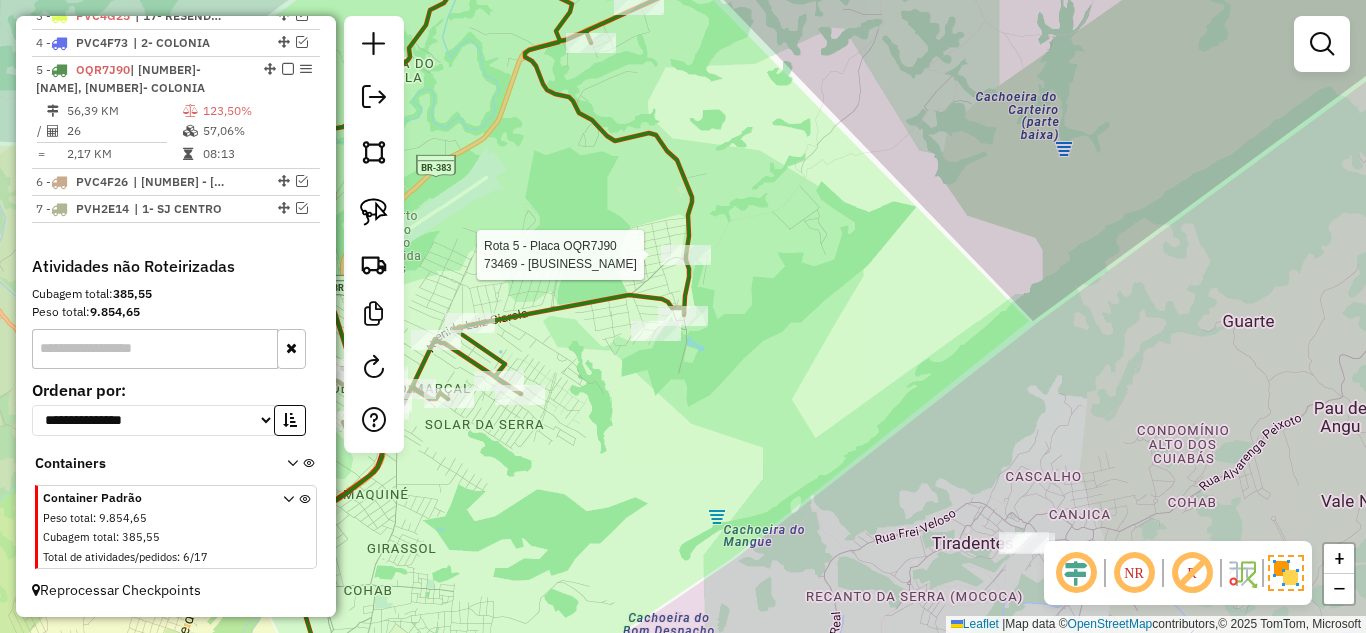 select on "*********" 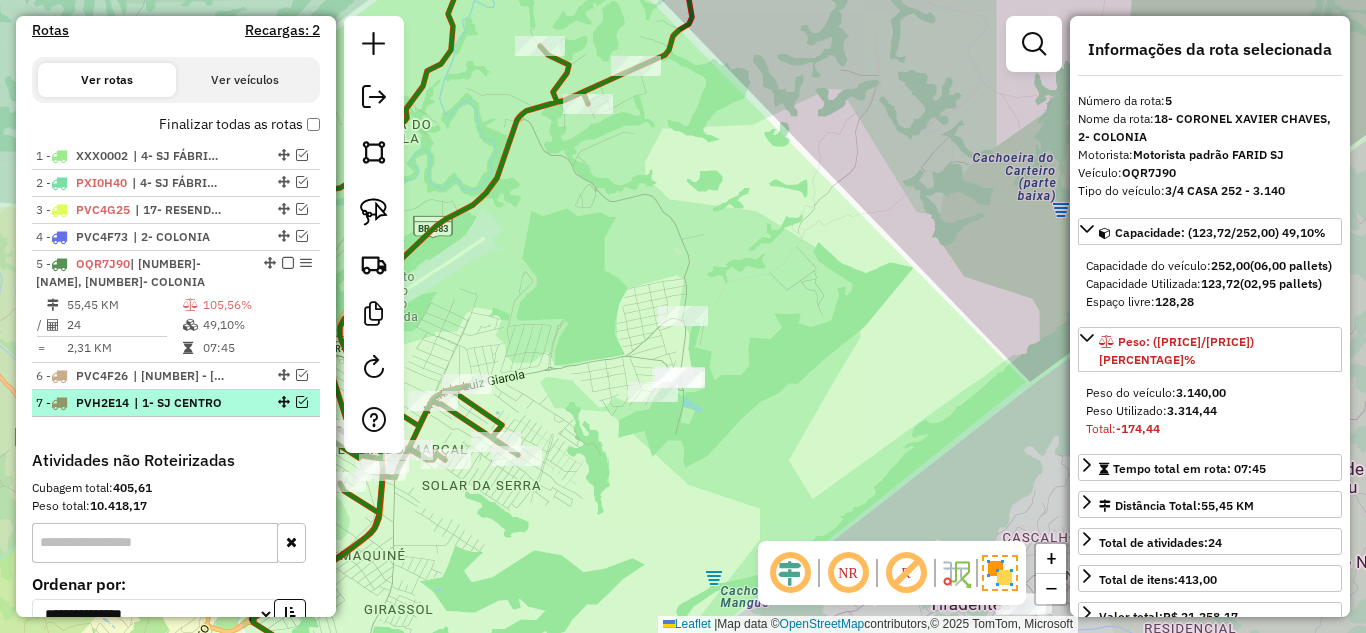 scroll, scrollTop: 641, scrollLeft: 0, axis: vertical 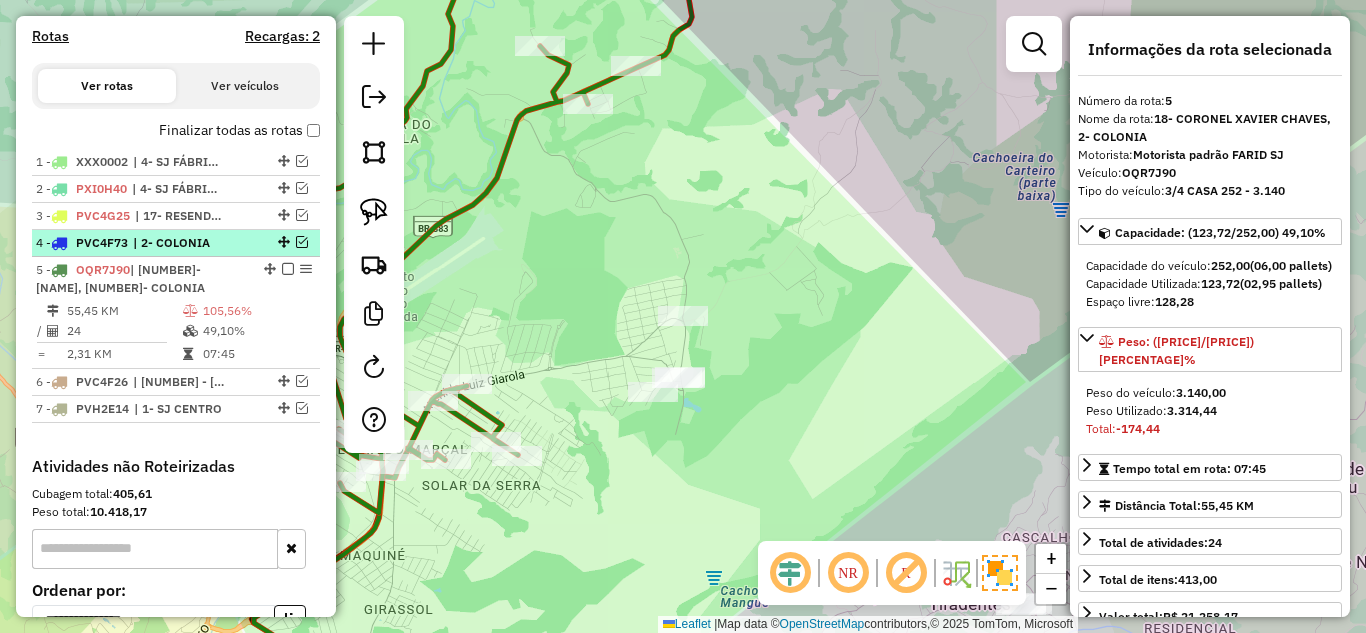 click at bounding box center (302, 242) 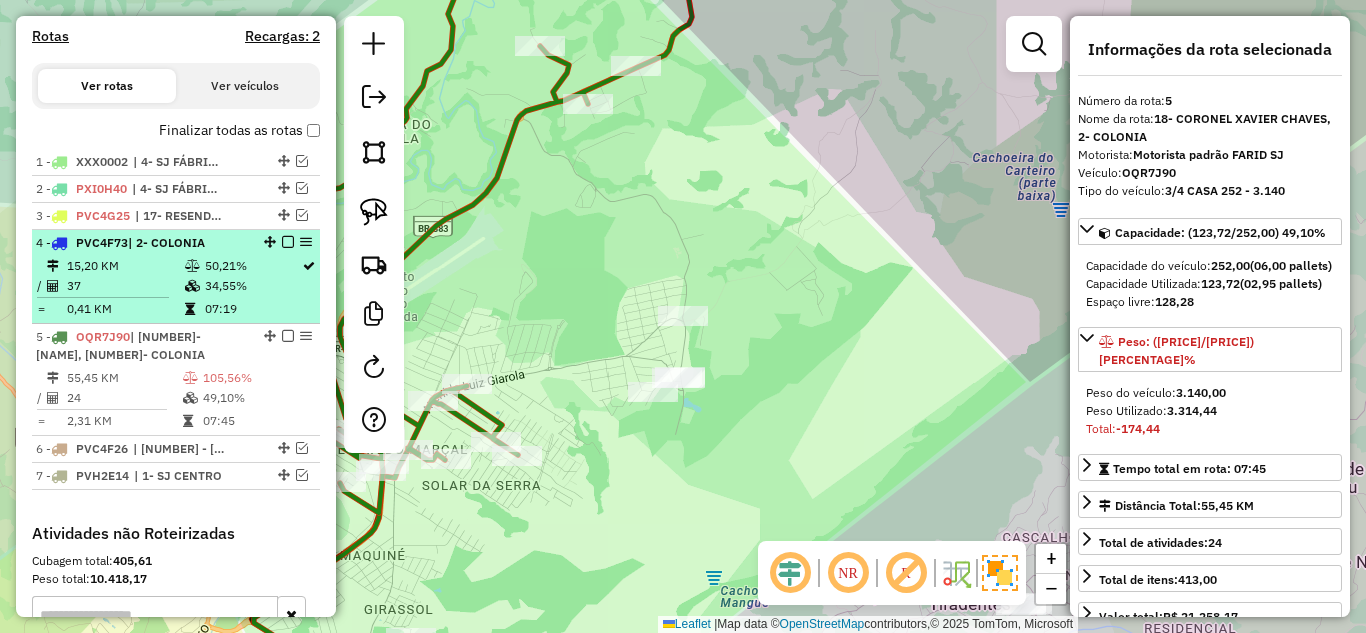 click on "15,20 KM" at bounding box center [125, 266] 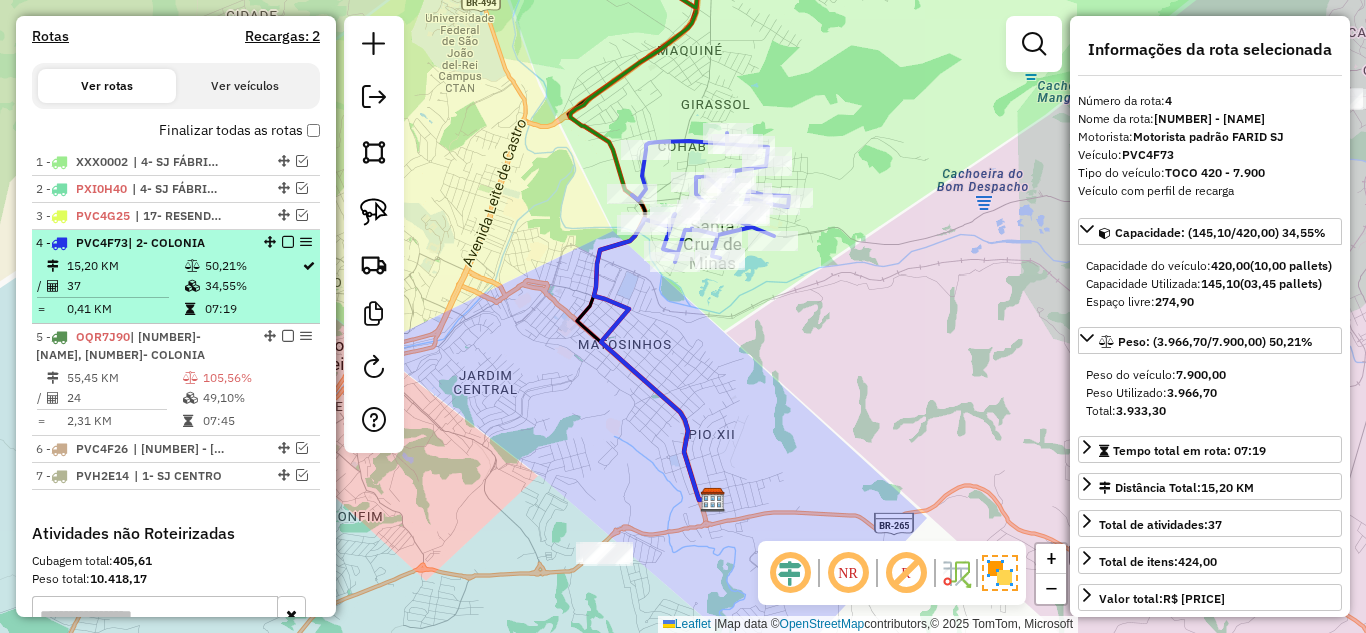 click on "37" at bounding box center [125, 286] 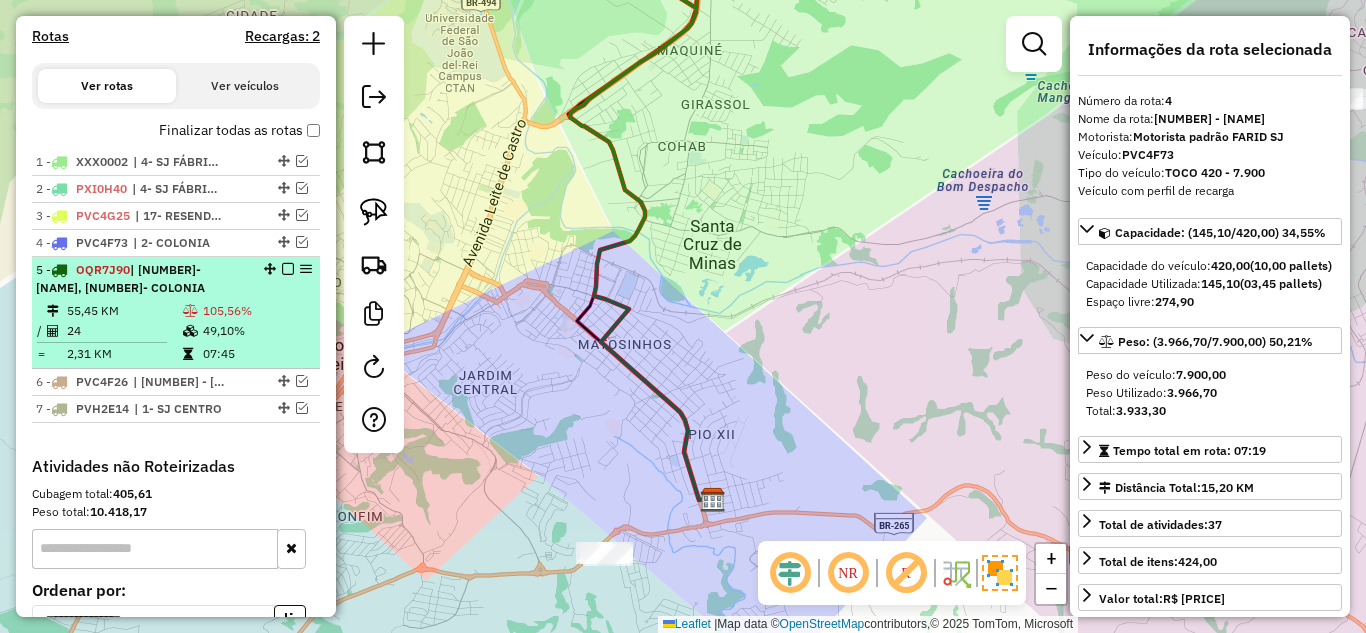 click at bounding box center (190, 311) 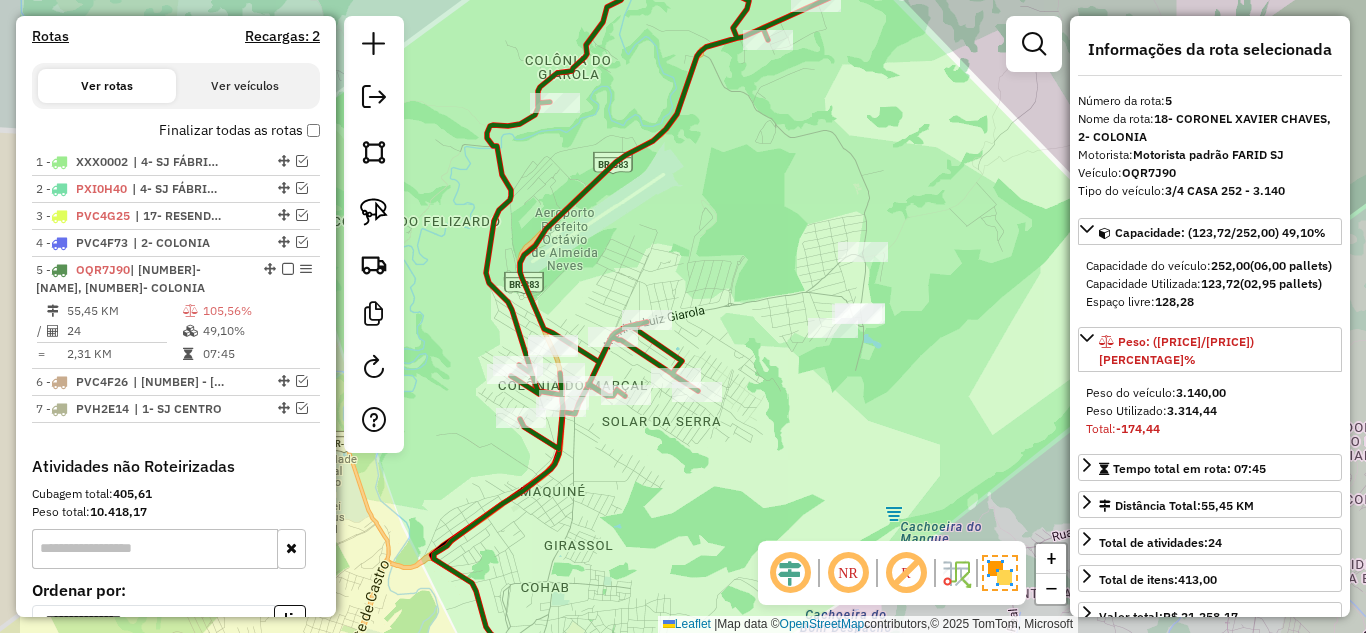 drag, startPoint x: 747, startPoint y: 358, endPoint x: 761, endPoint y: 348, distance: 17.20465 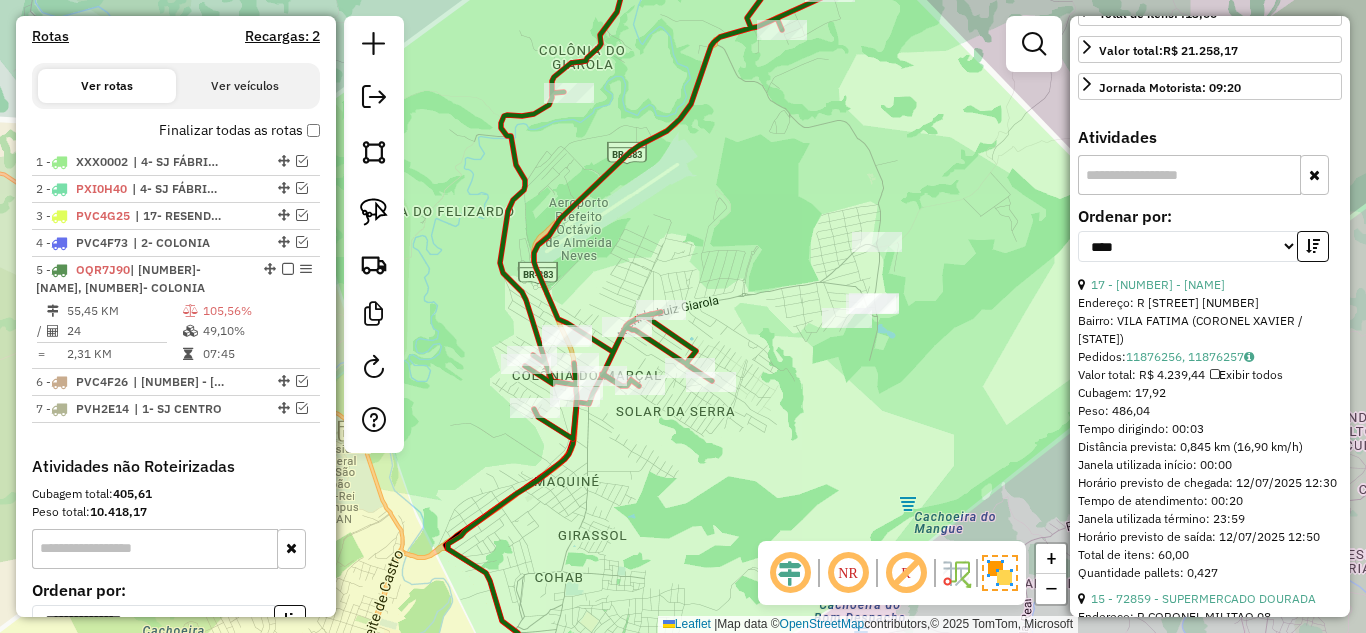 scroll, scrollTop: 600, scrollLeft: 0, axis: vertical 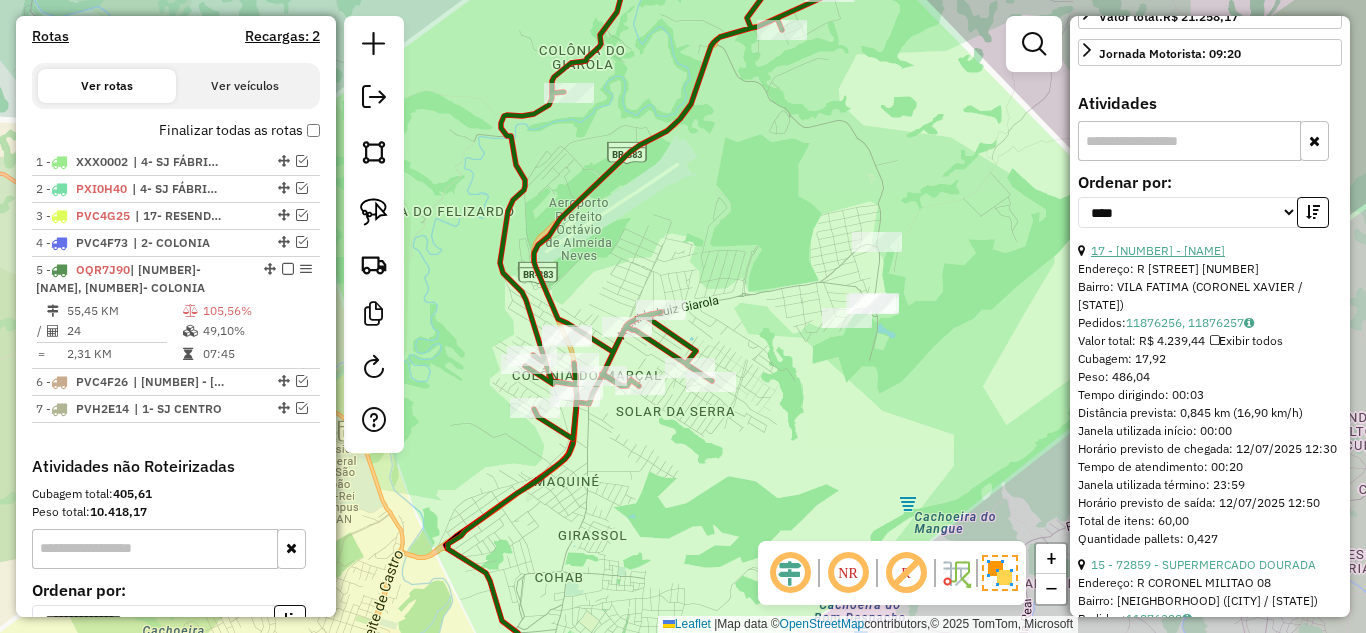 click on "17 - 2186 - CELESTINO DE SOUZA" at bounding box center [1158, 250] 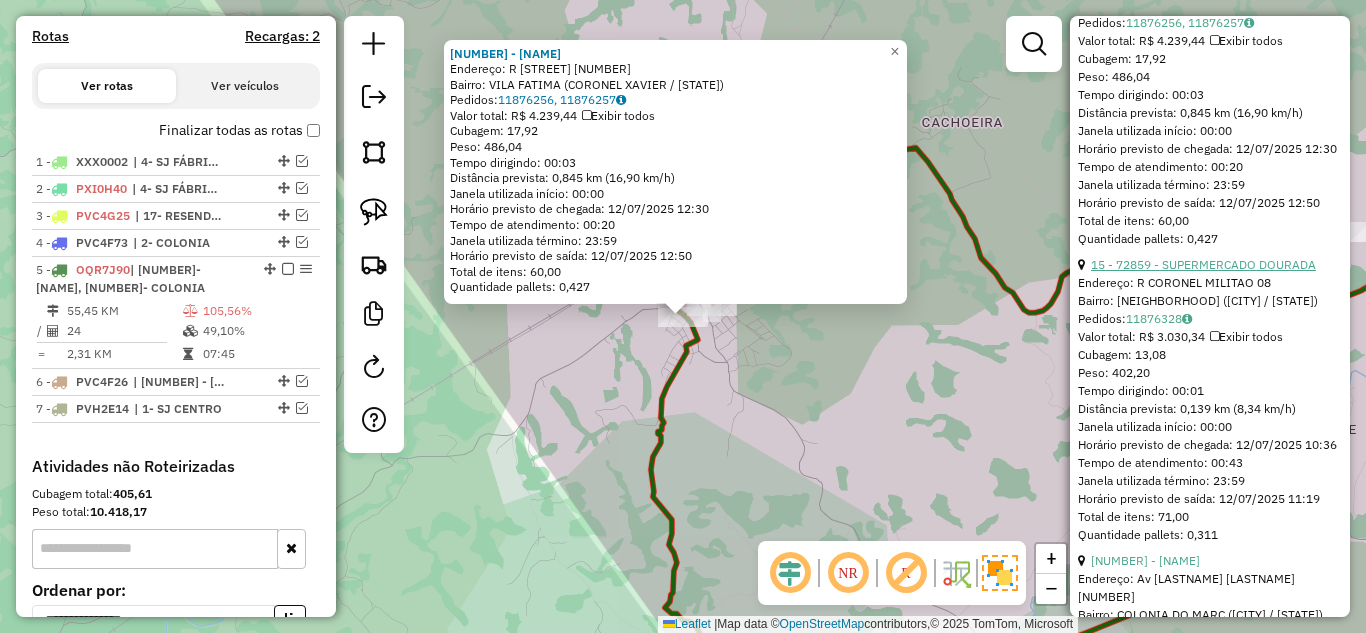 click on "15 - 72859 - SUPERMERCADO DOURADA" at bounding box center (1203, 264) 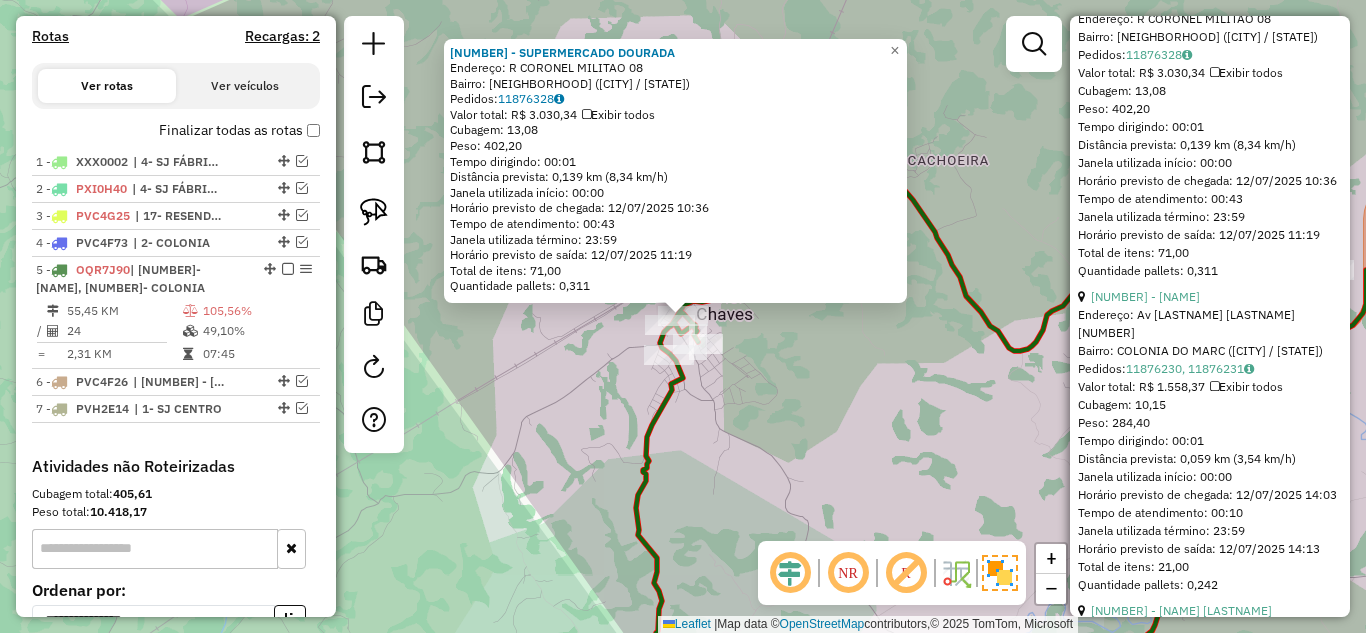 scroll, scrollTop: 1200, scrollLeft: 0, axis: vertical 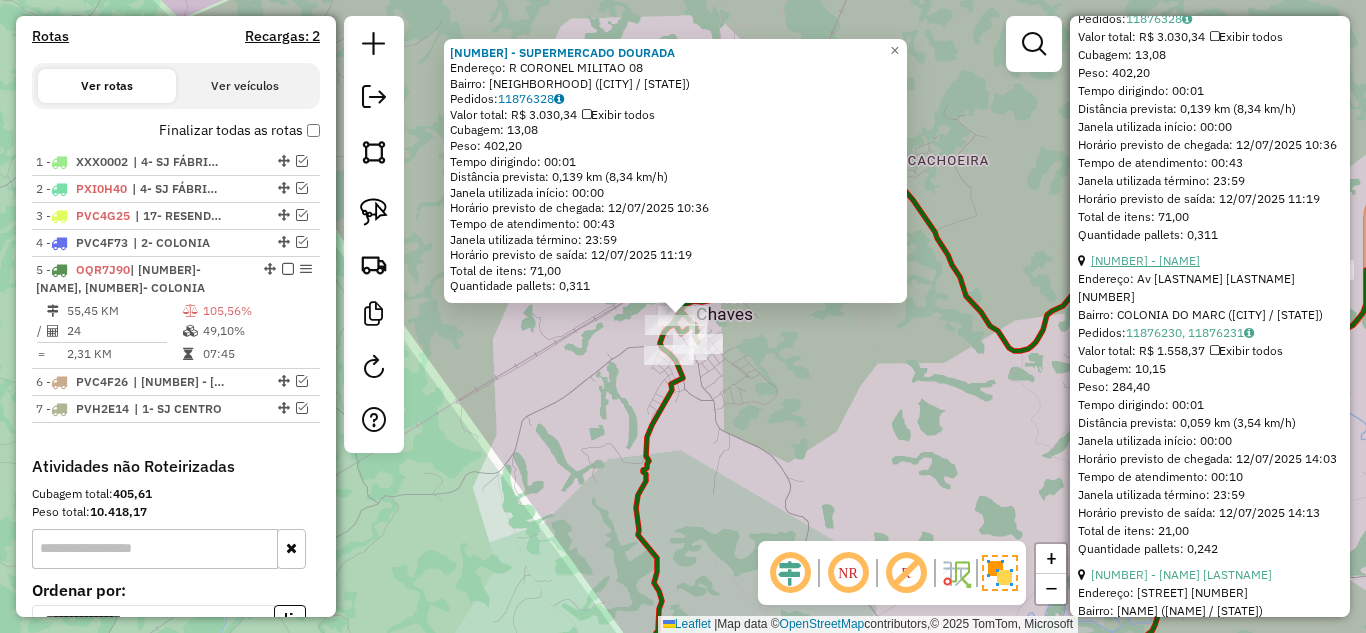 click on "23 - 2384 - WILSON JOSE VICENTIN" at bounding box center (1145, 260) 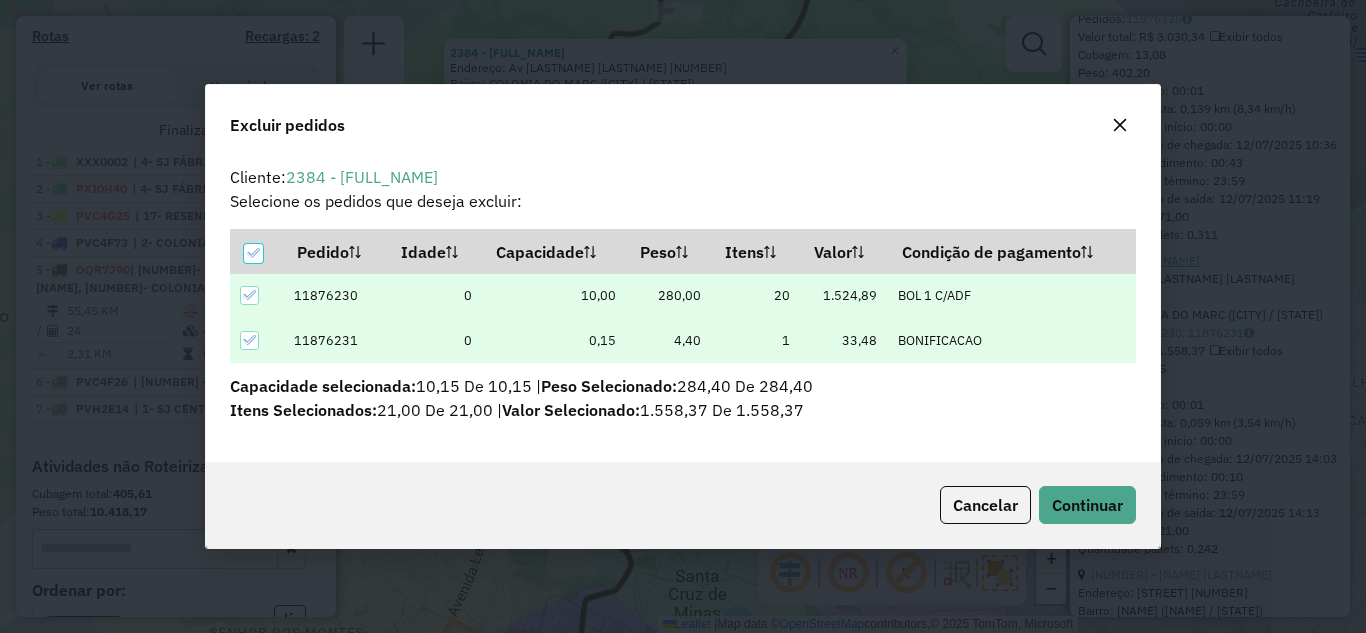 scroll, scrollTop: 82, scrollLeft: 0, axis: vertical 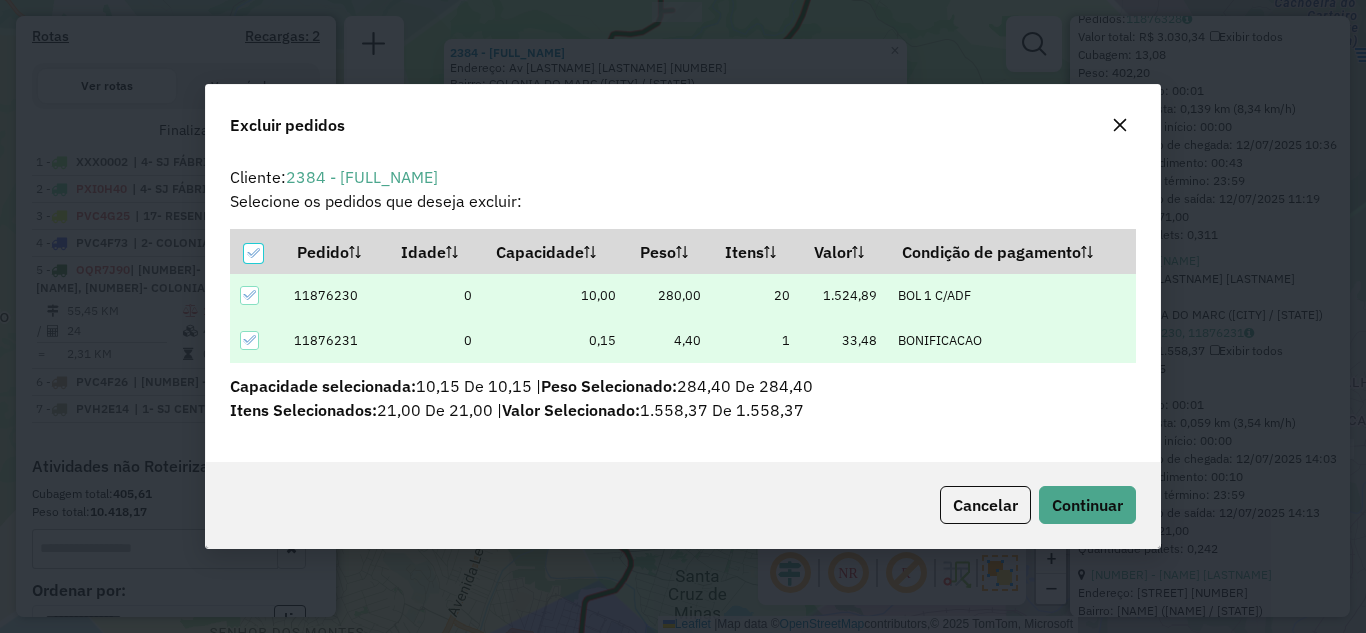 click on "Cancelar  Continuar" 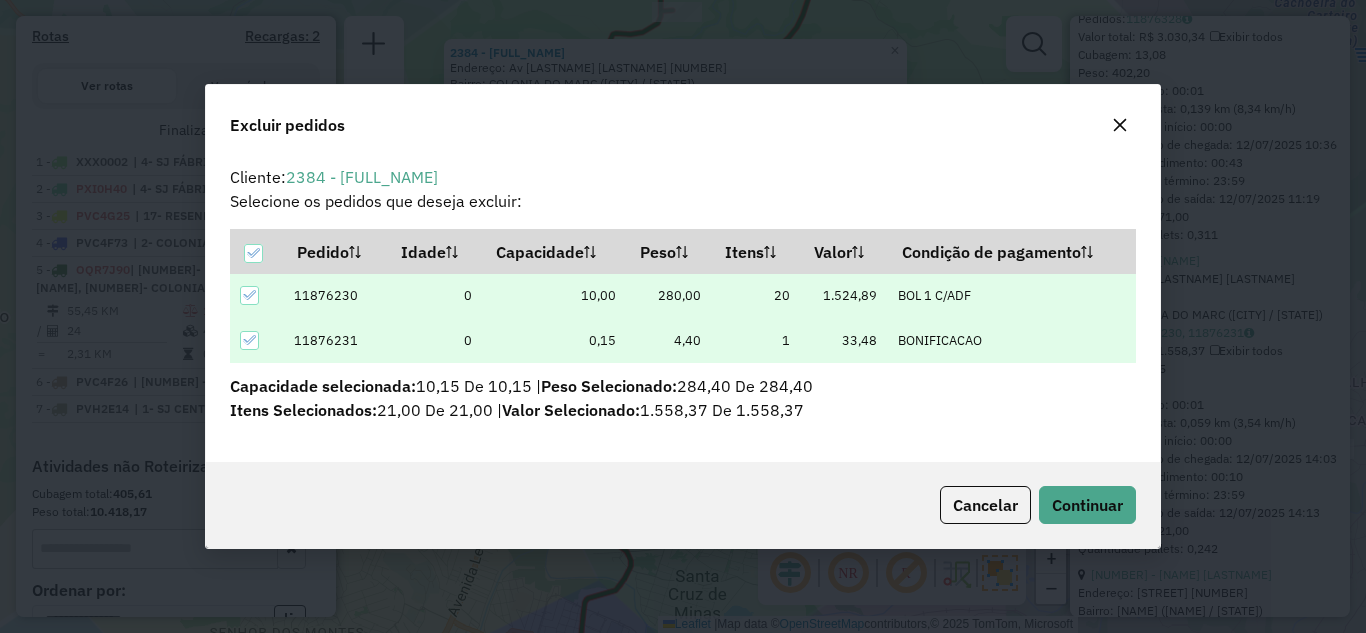 click on "Cancelar  Continuar" 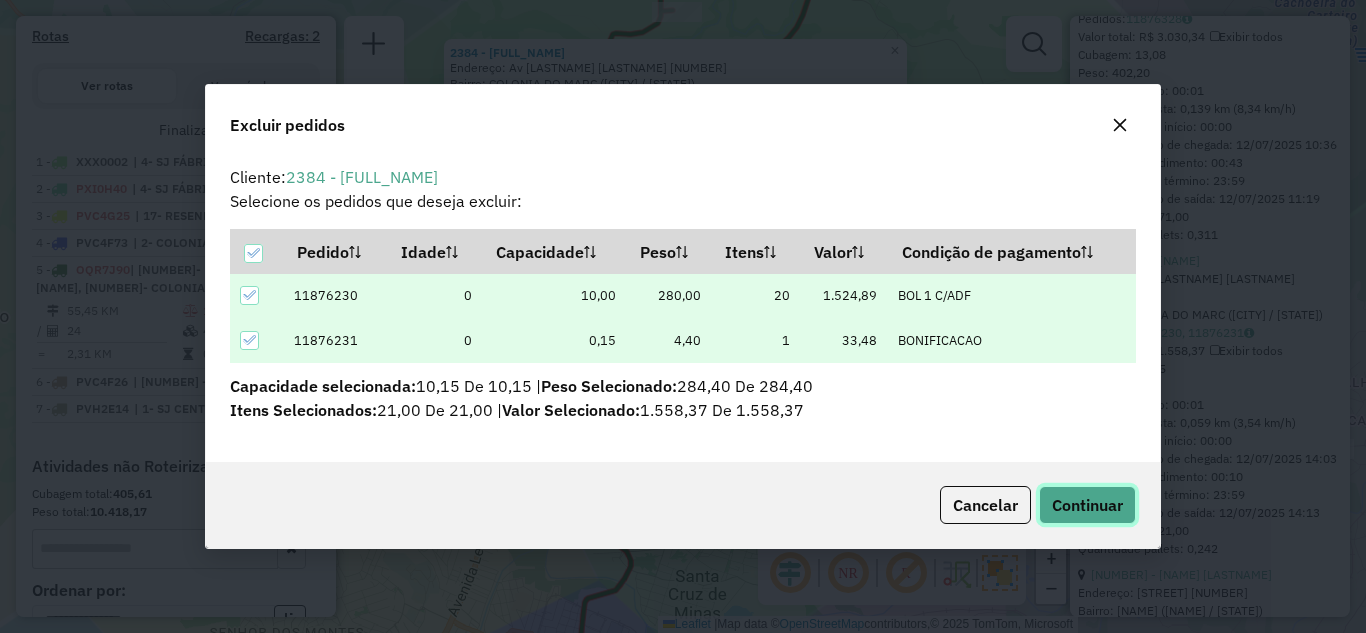 click on "Continuar" 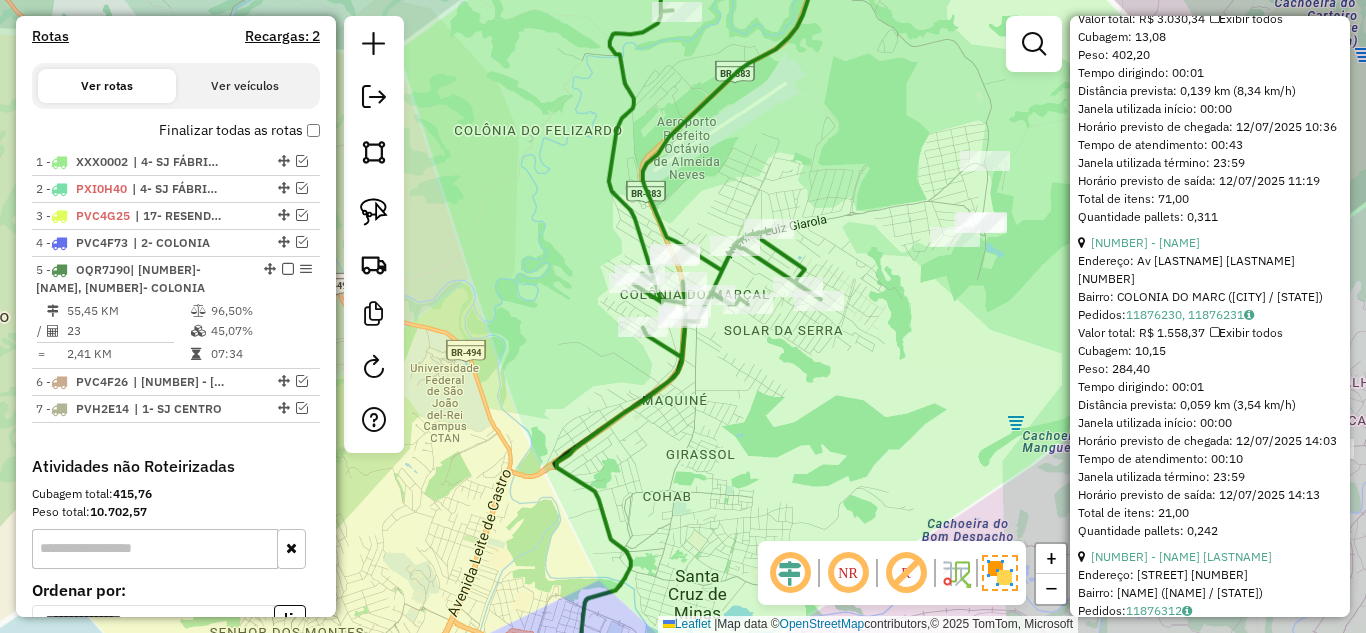 scroll, scrollTop: 572, scrollLeft: 0, axis: vertical 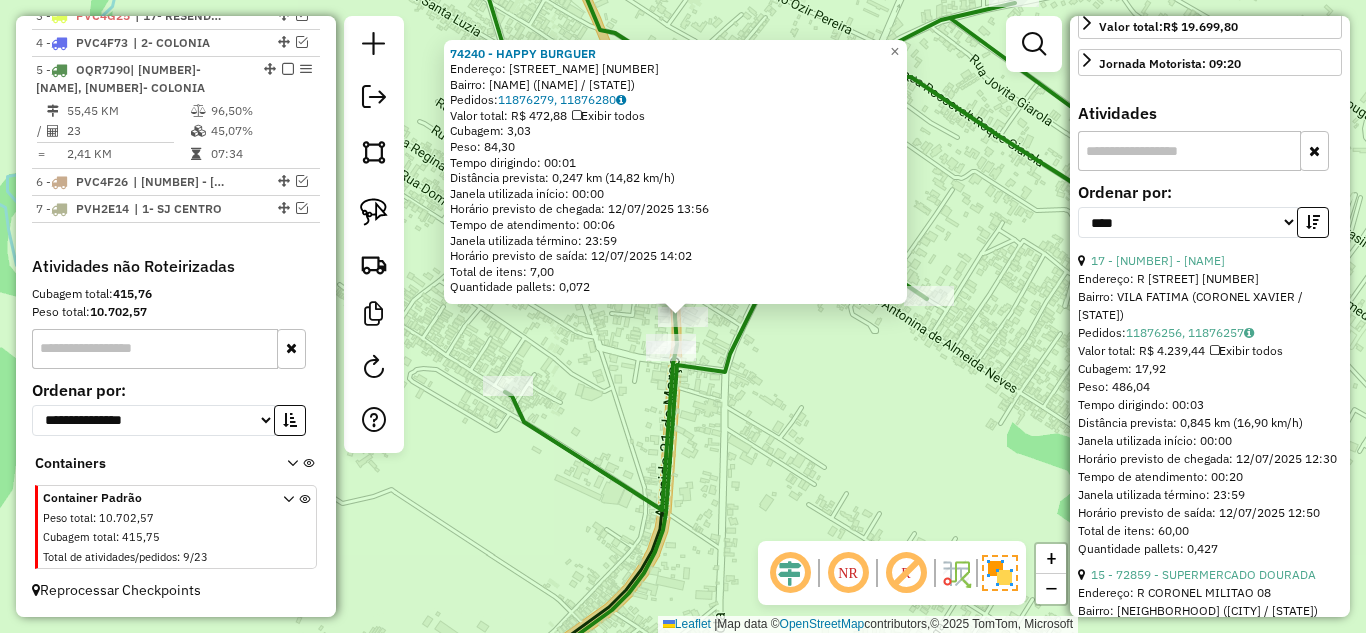 click on "74240 - HAPPY BURGUER  Endereço:  TRINTA E UM DE MARCO 2416   Bairro: COLONIA DO MARC (SAO JOAO DEL REI / MG)   Pedidos:  11876279, 11876280   Valor total: R$ 472,88   Exibir todos   Cubagem: 3,03  Peso: 84,30  Tempo dirigindo: 00:01   Distância prevista: 0,247 km (14,82 km/h)   Janela utilizada início: 00:00   Horário previsto de chegada: 12/07/2025 13:56   Tempo de atendimento: 00:06   Janela utilizada término: 23:59   Horário previsto de saída: 12/07/2025 14:02   Total de itens: 7,00   Quantidade pallets: 0,072  × Janela de atendimento Grade de atendimento Capacidade Transportadoras Veículos Cliente Pedidos  Rotas Selecione os dias de semana para filtrar as janelas de atendimento  Seg   Ter   Qua   Qui   Sex   Sáb   Dom  Informe o período da janela de atendimento: De: Até:  Filtrar exatamente a janela do cliente  Considerar janela de atendimento padrão  Selecione os dias de semana para filtrar as grades de atendimento  Seg   Ter   Qua   Qui   Sex   Sáb   Dom   Peso mínimo:   Peso máximo:  +" 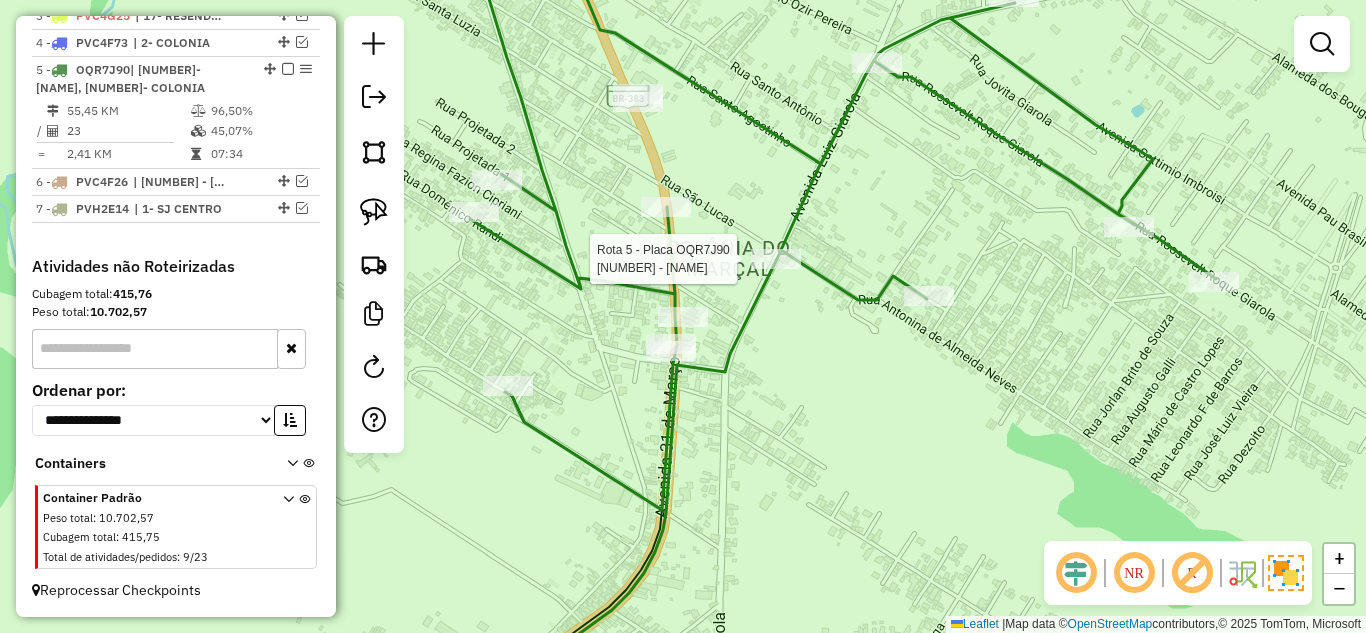 select on "*********" 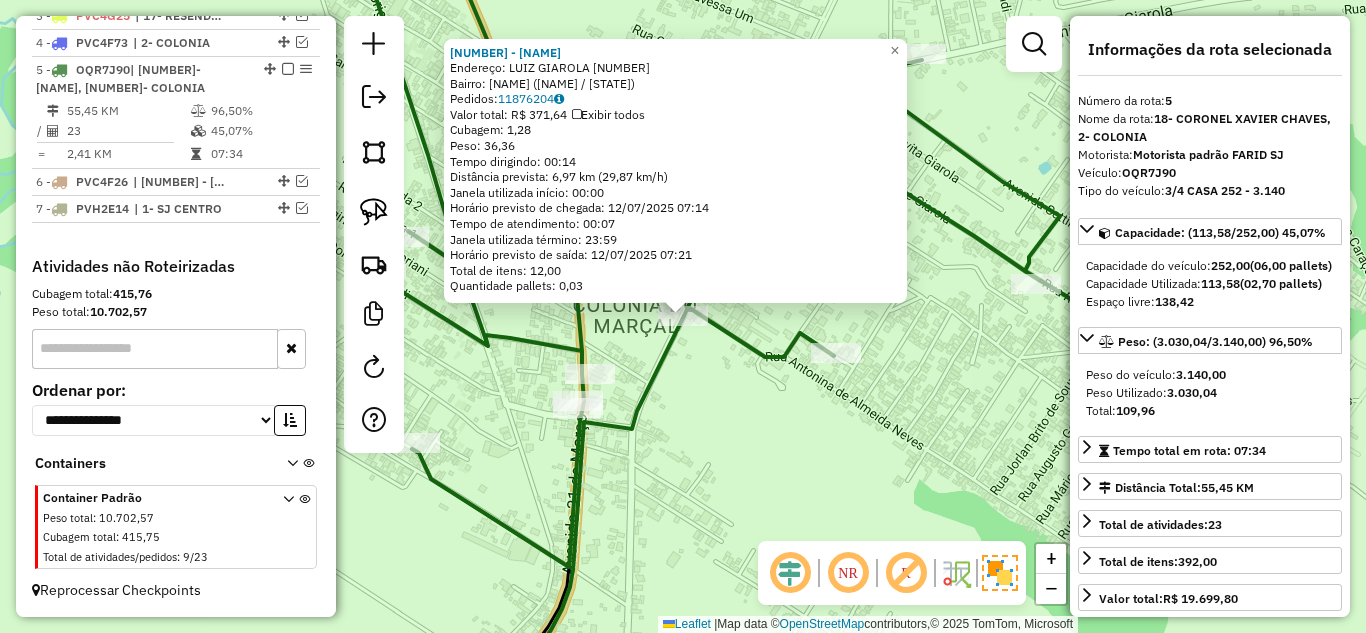 click on "73174 - PADARIA PETER PAO  Endereço:  LUIZ GIAROLA 1277   Bairro: COLONIA DO MARCAL (SAO JOAO DEL REI / MG)   Pedidos:  11876204   Valor total: R$ 371,64   Exibir todos   Cubagem: 1,28  Peso: 36,36  Tempo dirigindo: 00:14   Distância prevista: 6,97 km (29,87 km/h)   Janela utilizada início: 00:00   Horário previsto de chegada: 12/07/2025 07:14   Tempo de atendimento: 00:07   Janela utilizada término: 23:59   Horário previsto de saída: 12/07/2025 07:21   Total de itens: 12,00   Quantidade pallets: 0,03  × Janela de atendimento Grade de atendimento Capacidade Transportadoras Veículos Cliente Pedidos  Rotas Selecione os dias de semana para filtrar as janelas de atendimento  Seg   Ter   Qua   Qui   Sex   Sáb   Dom  Informe o período da janela de atendimento: De: Até:  Filtrar exatamente a janela do cliente  Considerar janela de atendimento padrão  Selecione os dias de semana para filtrar as grades de atendimento  Seg   Ter   Qua   Qui   Sex   Sáb   Dom   Peso mínimo:   Peso máximo:   De:   Até:" 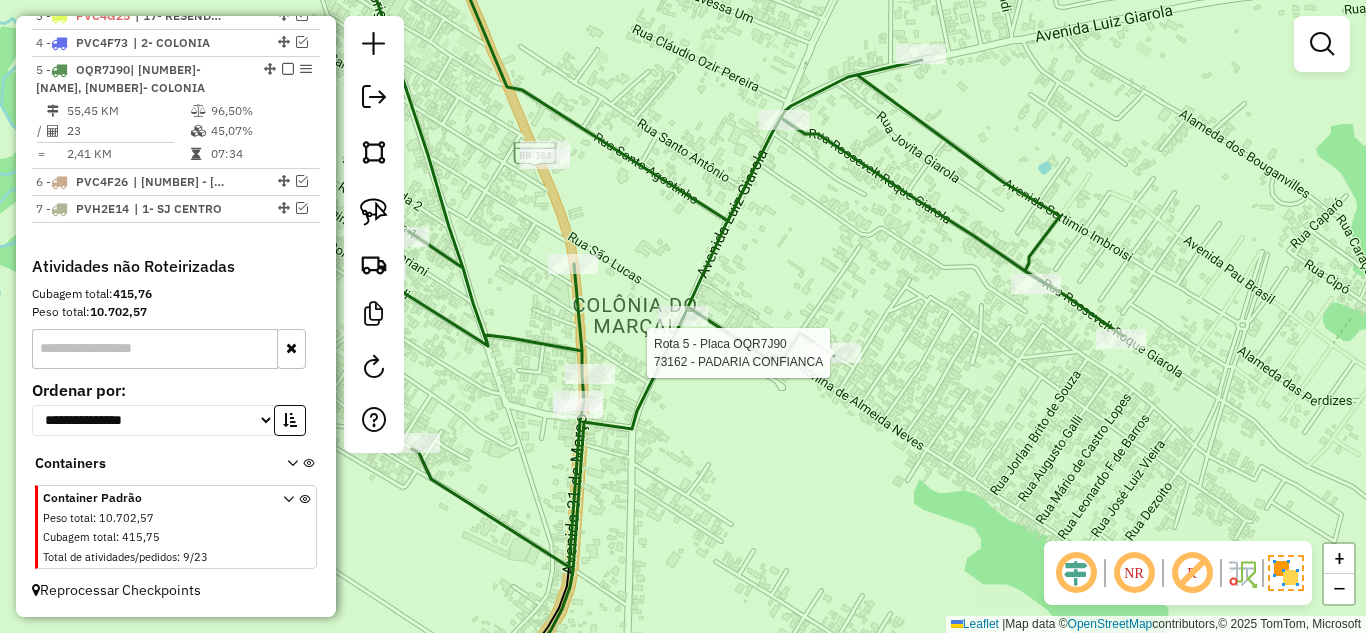 select on "*********" 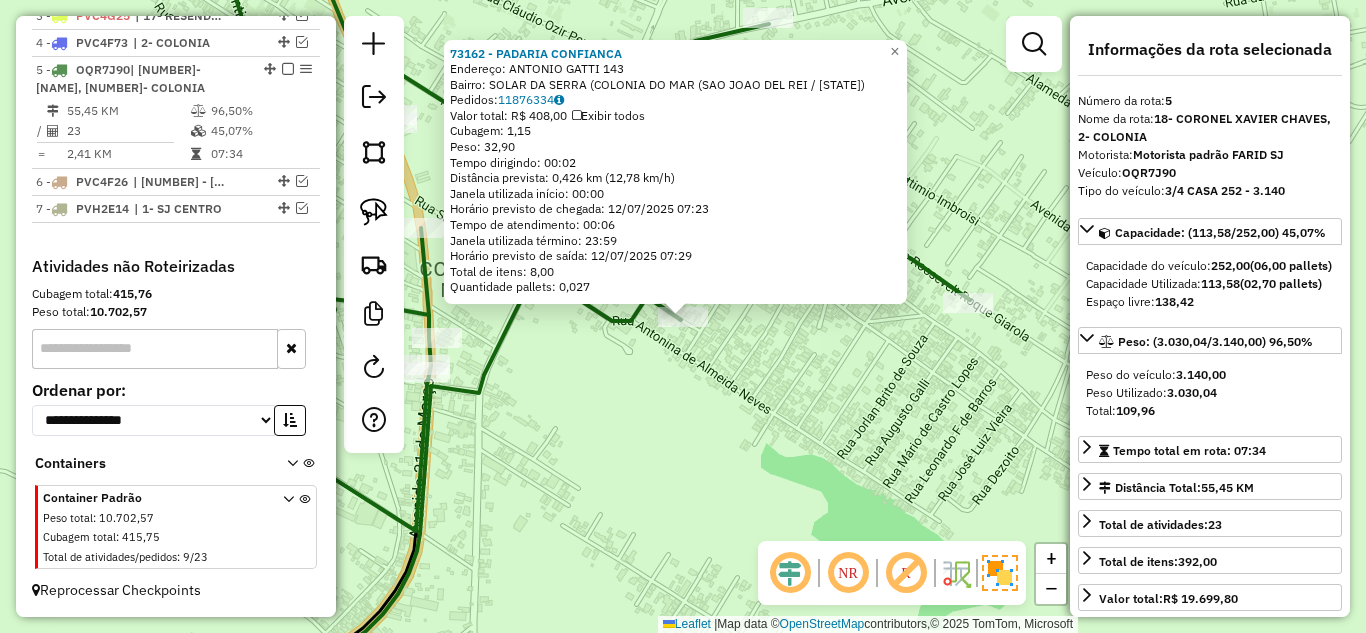 click on "73162 - PADARIA CONFIANCA  Endereço:  ANTONIO GATTI 143   Bairro: SOLAR DA SERRA (COLONIA DO MAR (SAO JOAO DEL REI / MG)   Pedidos:  11876334   Valor total: R$ 408,00   Exibir todos   Cubagem: 1,15  Peso: 32,90  Tempo dirigindo: 00:02   Distância prevista: 0,426 km (12,78 km/h)   Janela utilizada início: 00:00   Horário previsto de chegada: 12/07/2025 07:23   Tempo de atendimento: 00:06   Janela utilizada término: 23:59   Horário previsto de saída: 12/07/2025 07:29   Total de itens: 8,00   Quantidade pallets: 0,027  × Janela de atendimento Grade de atendimento Capacidade Transportadoras Veículos Cliente Pedidos  Rotas Selecione os dias de semana para filtrar as janelas de atendimento  Seg   Ter   Qua   Qui   Sex   Sáb   Dom  Informe o período da janela de atendimento: De: Até:  Filtrar exatamente a janela do cliente  Considerar janela de atendimento padrão  Selecione os dias de semana para filtrar as grades de atendimento  Seg   Ter   Qua   Qui   Sex   Sáb   Dom   Peso mínimo:   Peso máximo:" 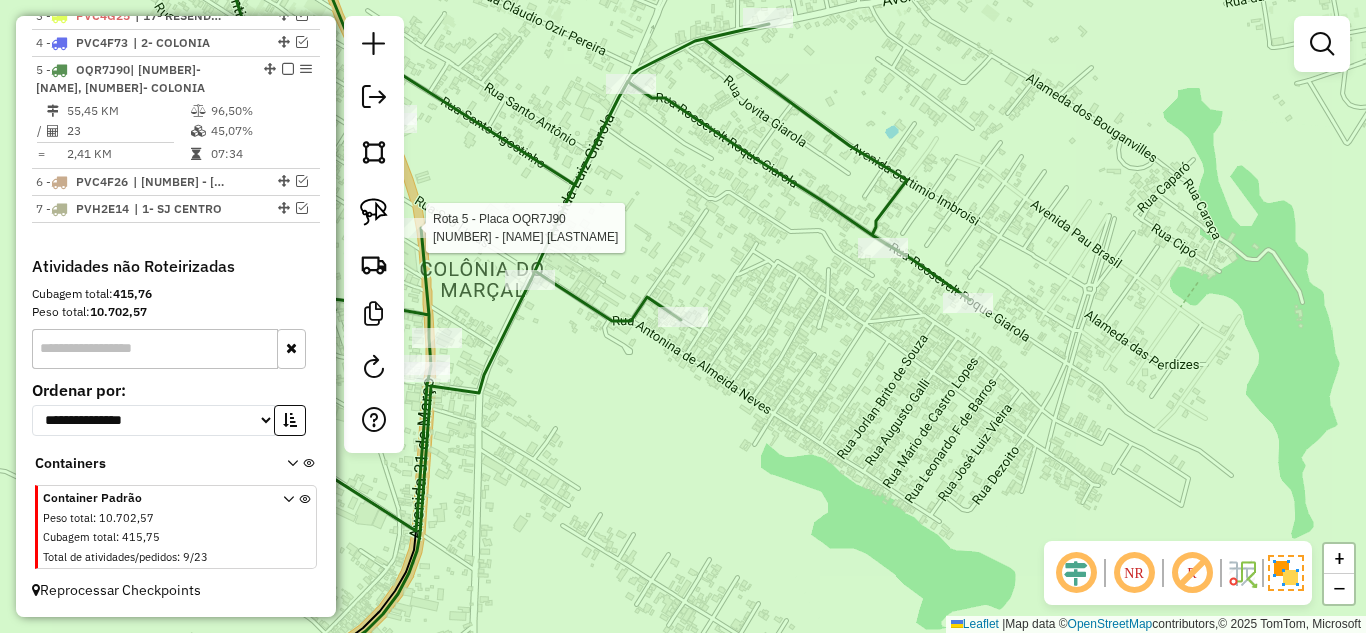 select on "*********" 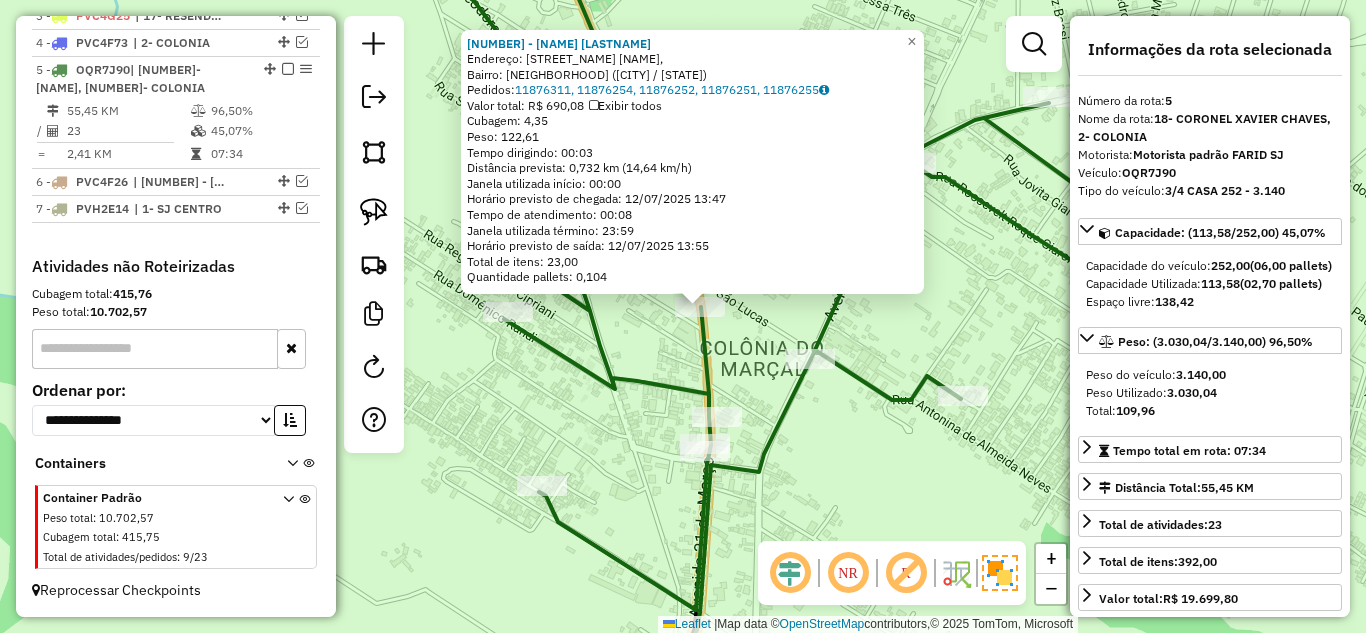 drag, startPoint x: 873, startPoint y: 496, endPoint x: 994, endPoint y: 418, distance: 143.9618 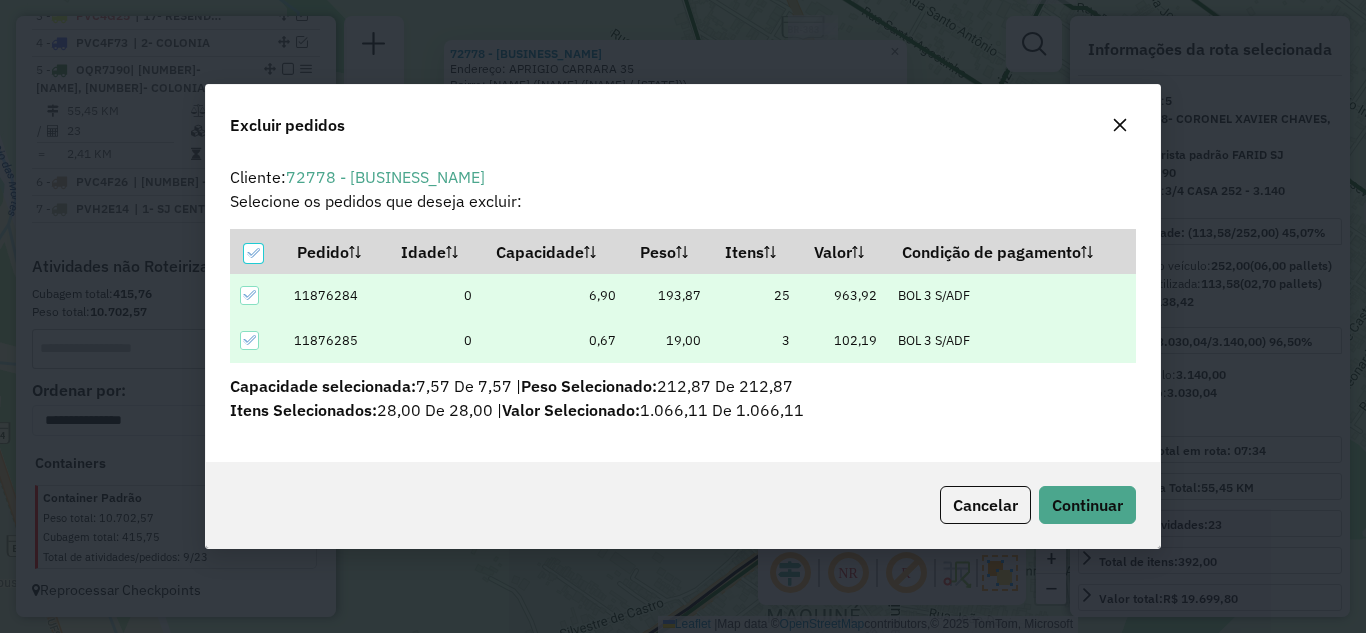 scroll, scrollTop: 0, scrollLeft: 0, axis: both 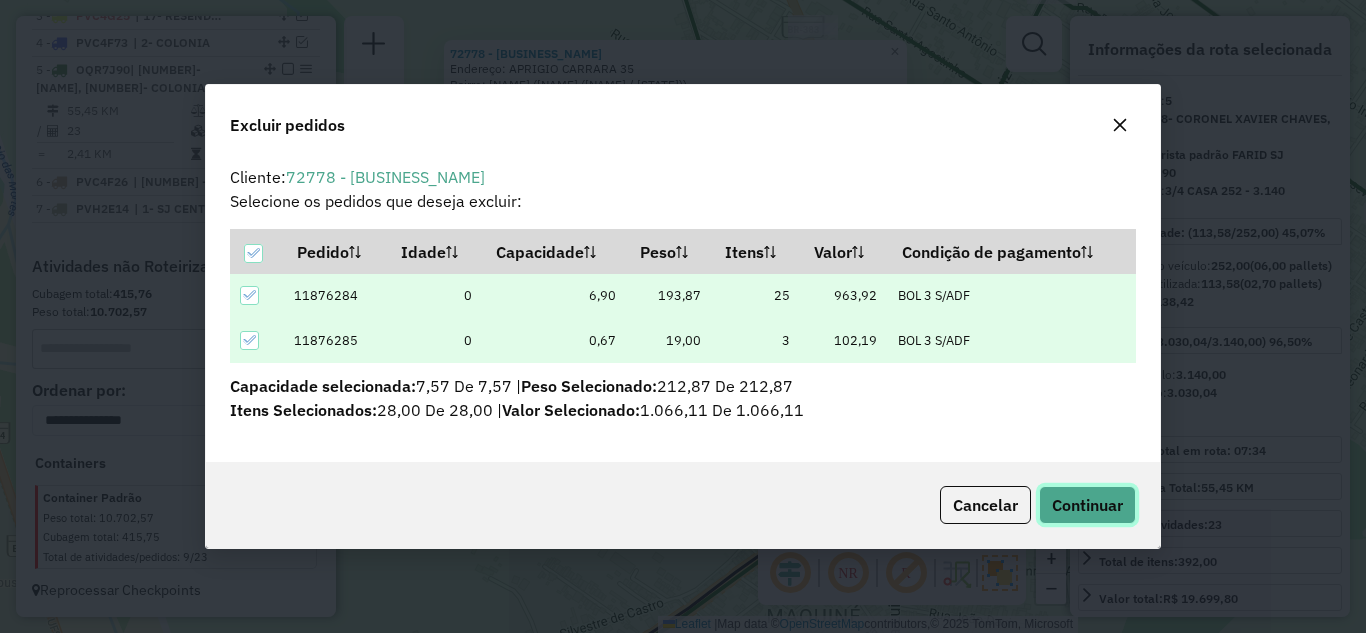 click on "Continuar" 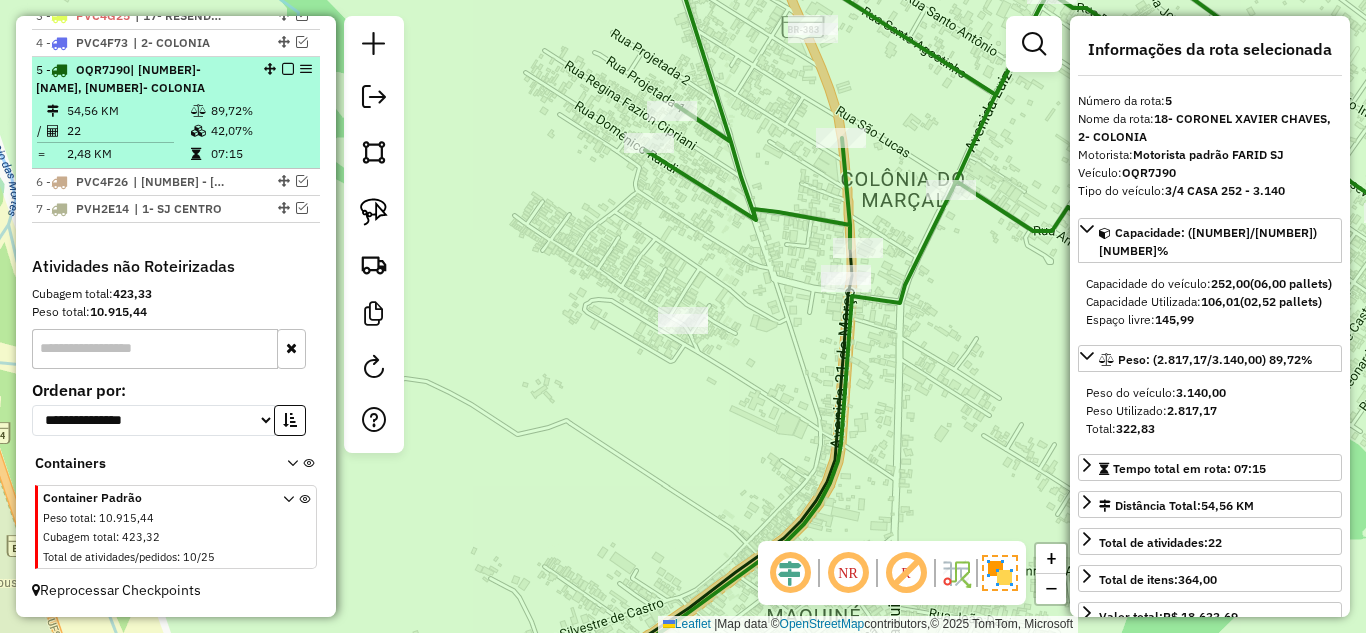 click on "89,72%" at bounding box center (260, 111) 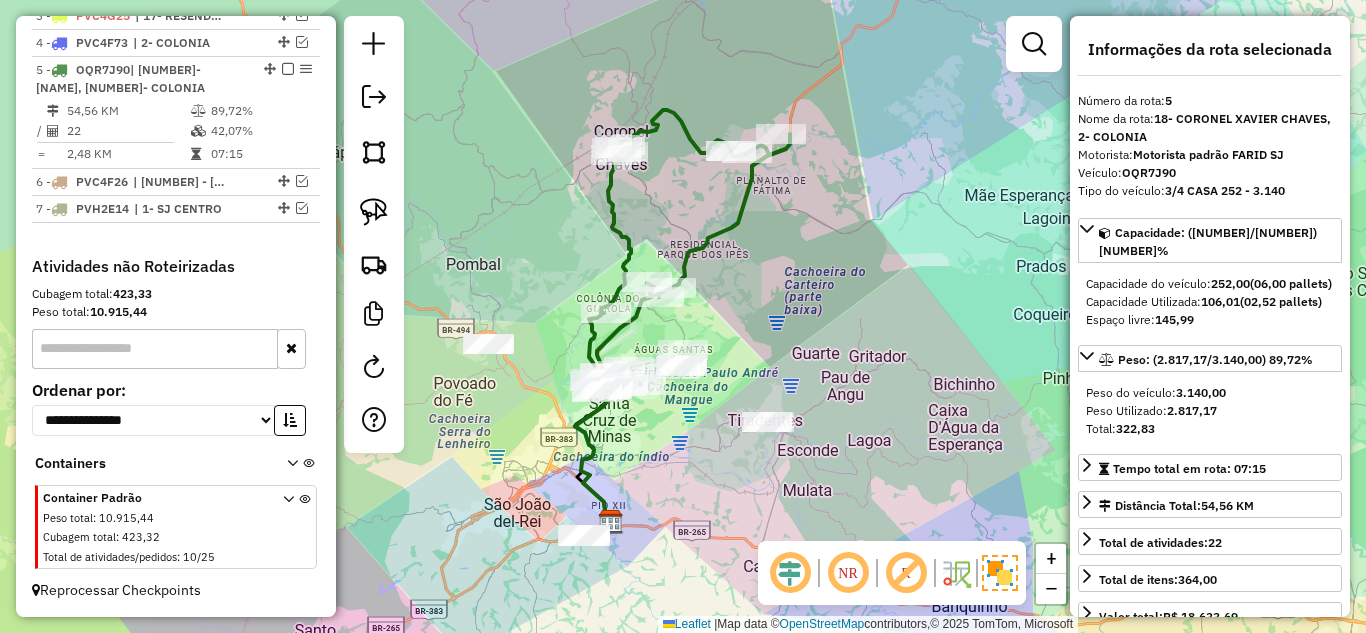 click at bounding box center [288, 69] 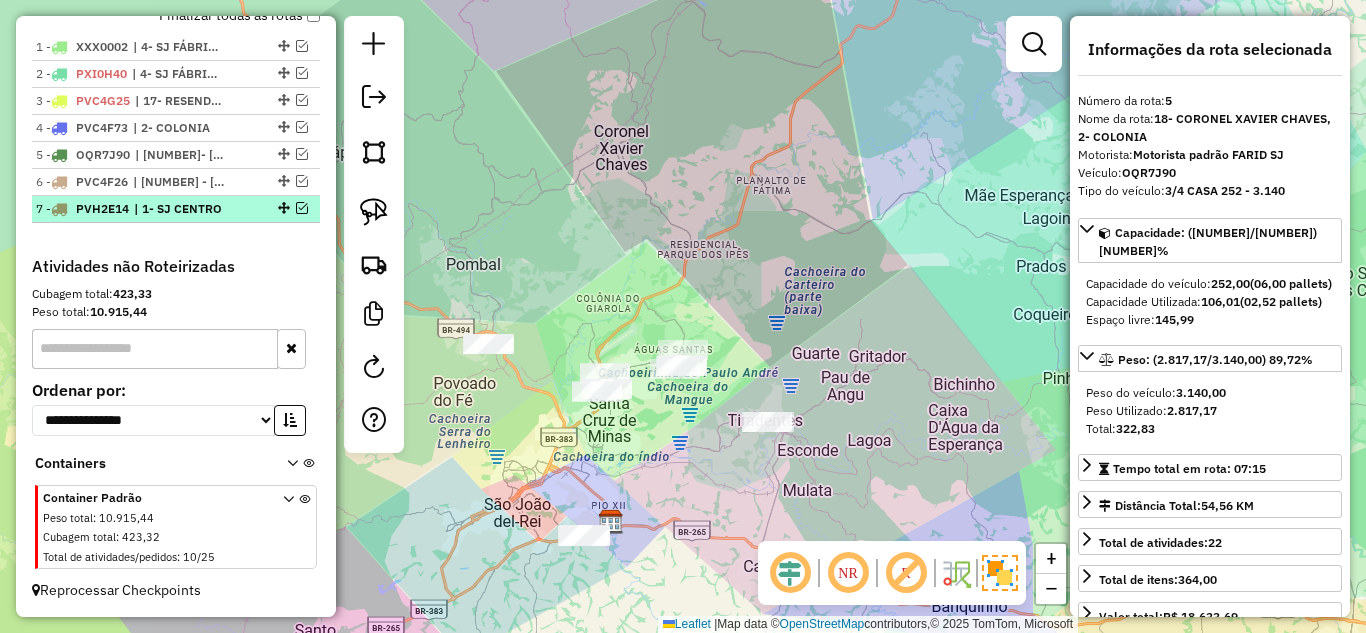 click at bounding box center [302, 208] 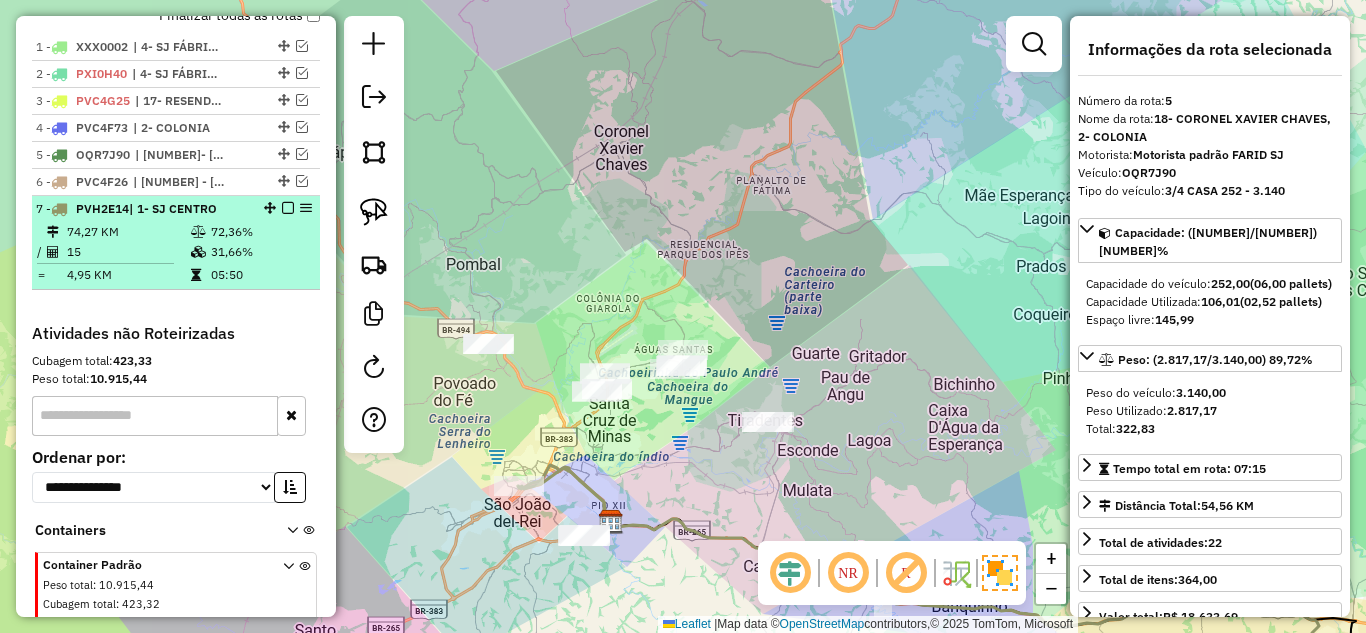 scroll, scrollTop: 823, scrollLeft: 0, axis: vertical 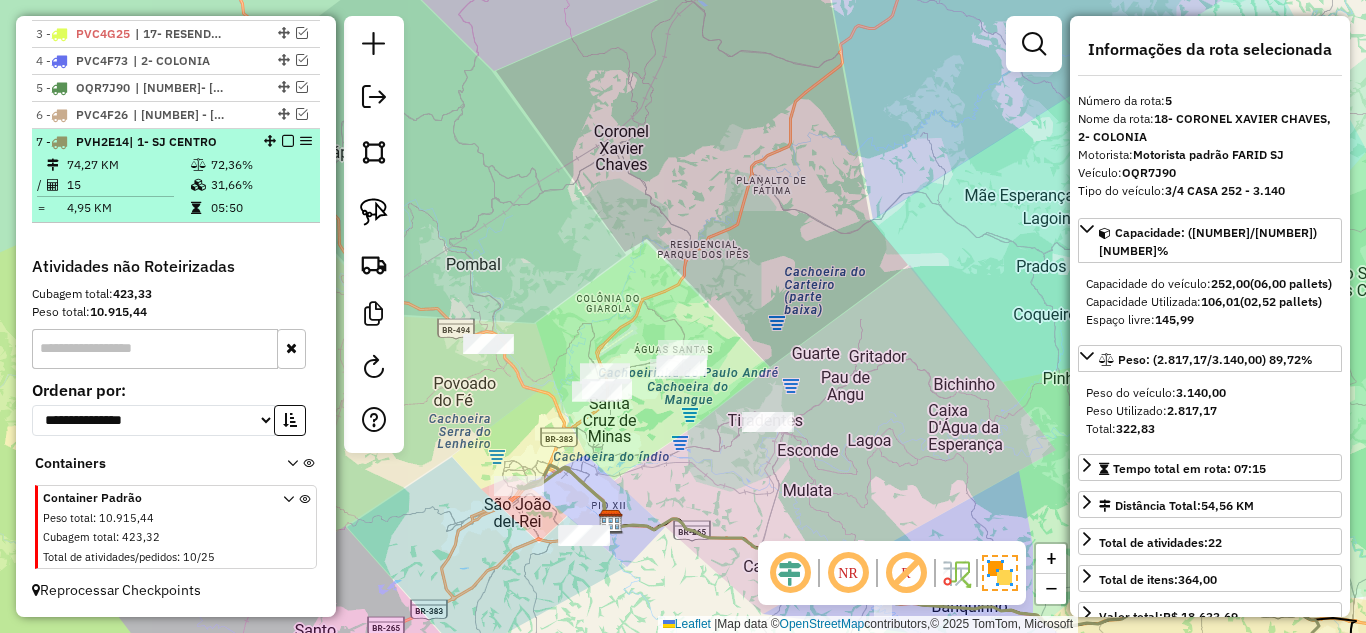 click at bounding box center (198, 185) 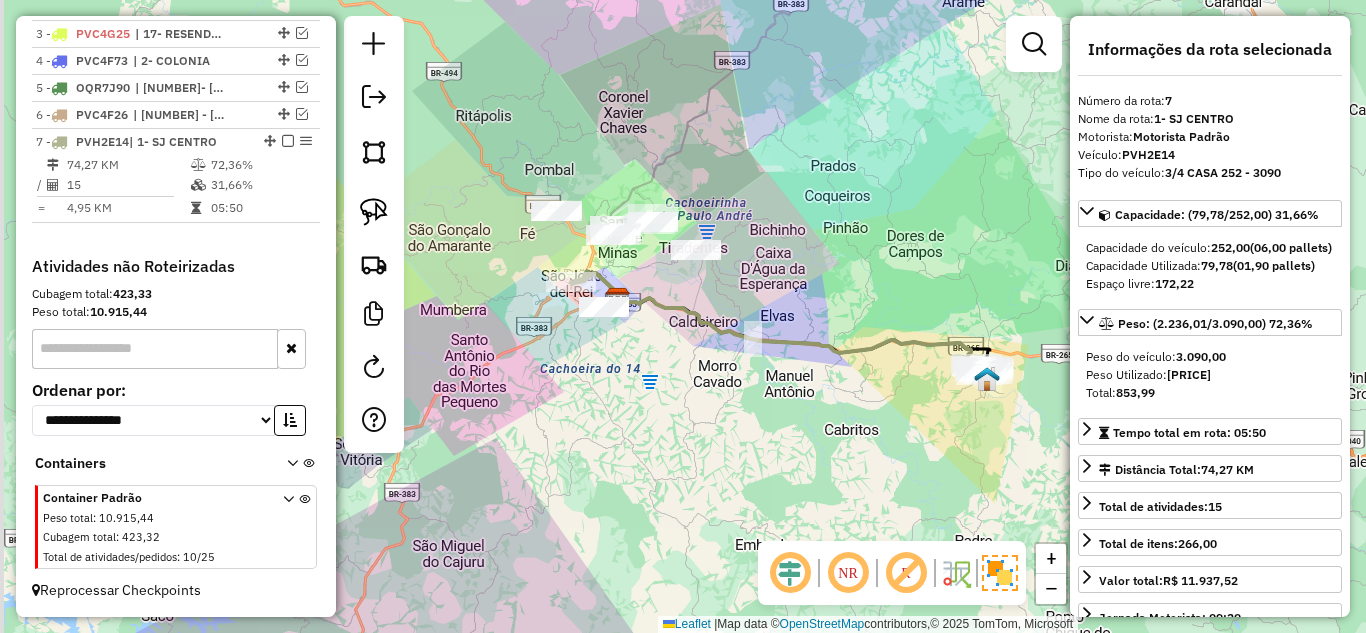 drag, startPoint x: 554, startPoint y: 345, endPoint x: 649, endPoint y: 362, distance: 96.50906 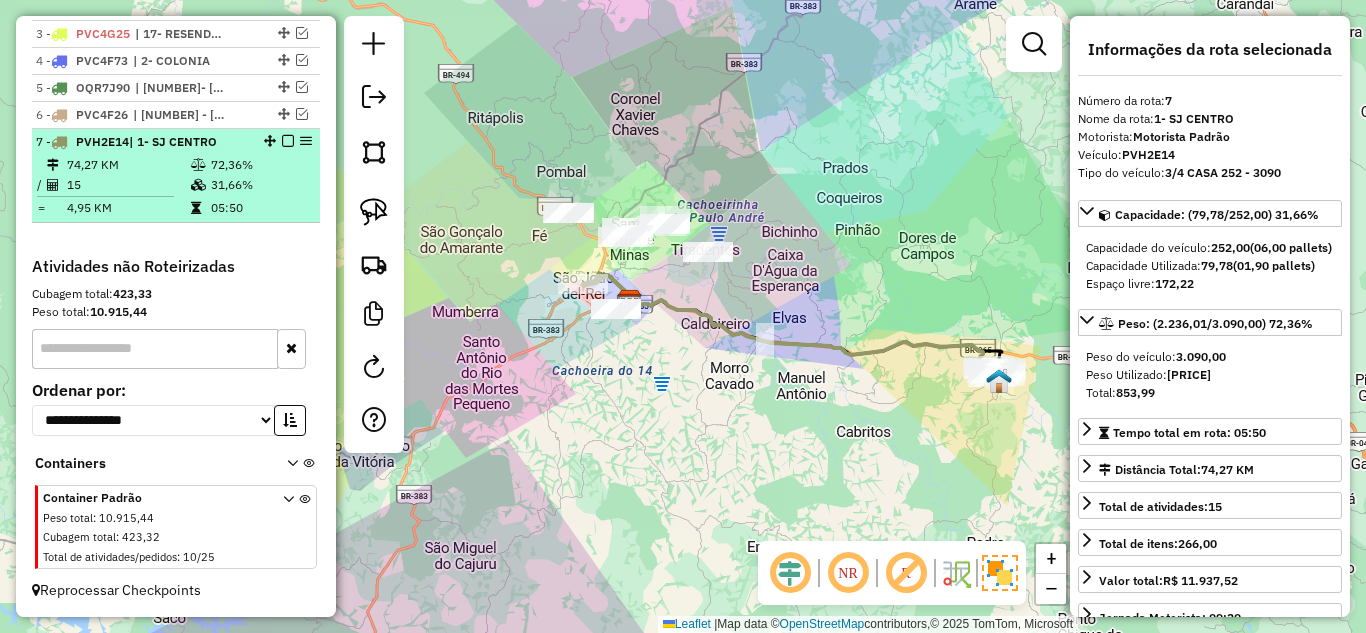 click at bounding box center [288, 141] 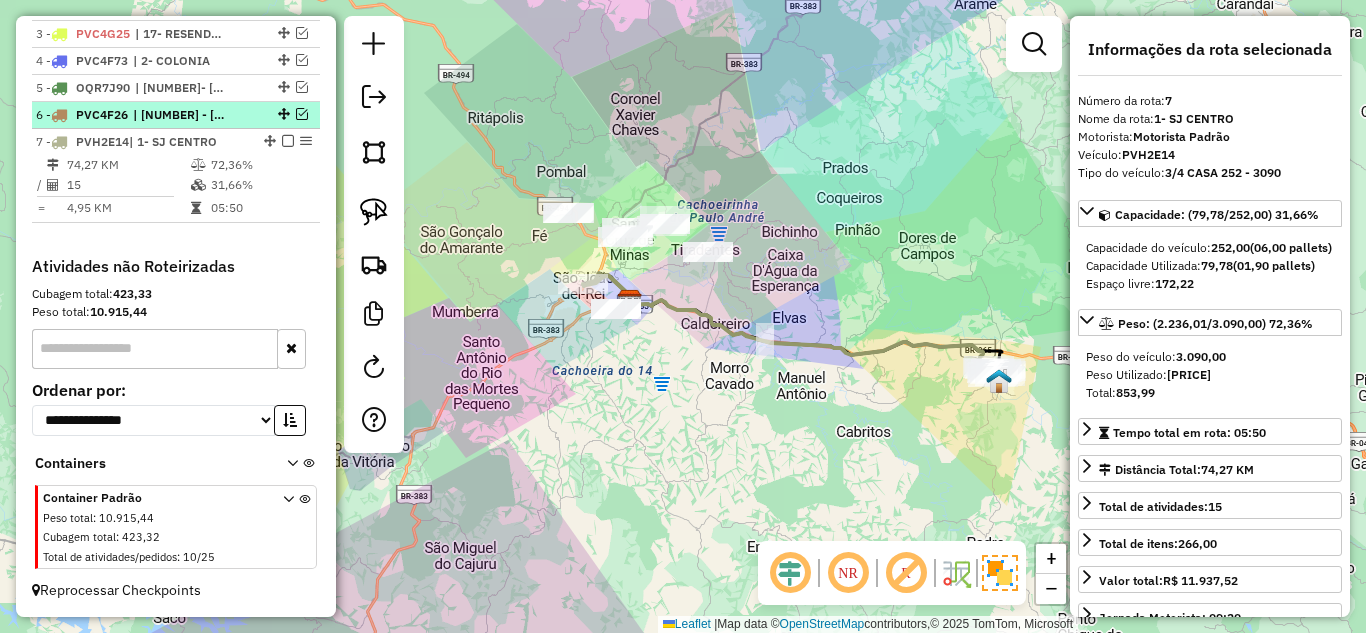scroll, scrollTop: 756, scrollLeft: 0, axis: vertical 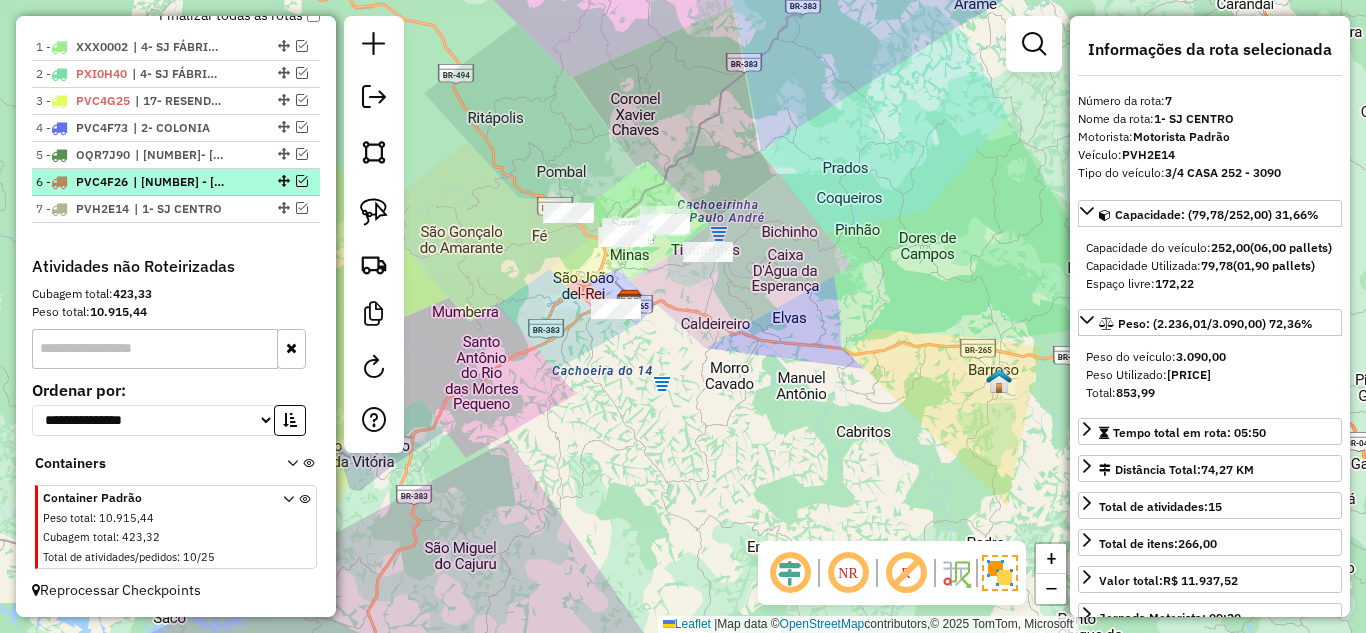 click at bounding box center (302, 181) 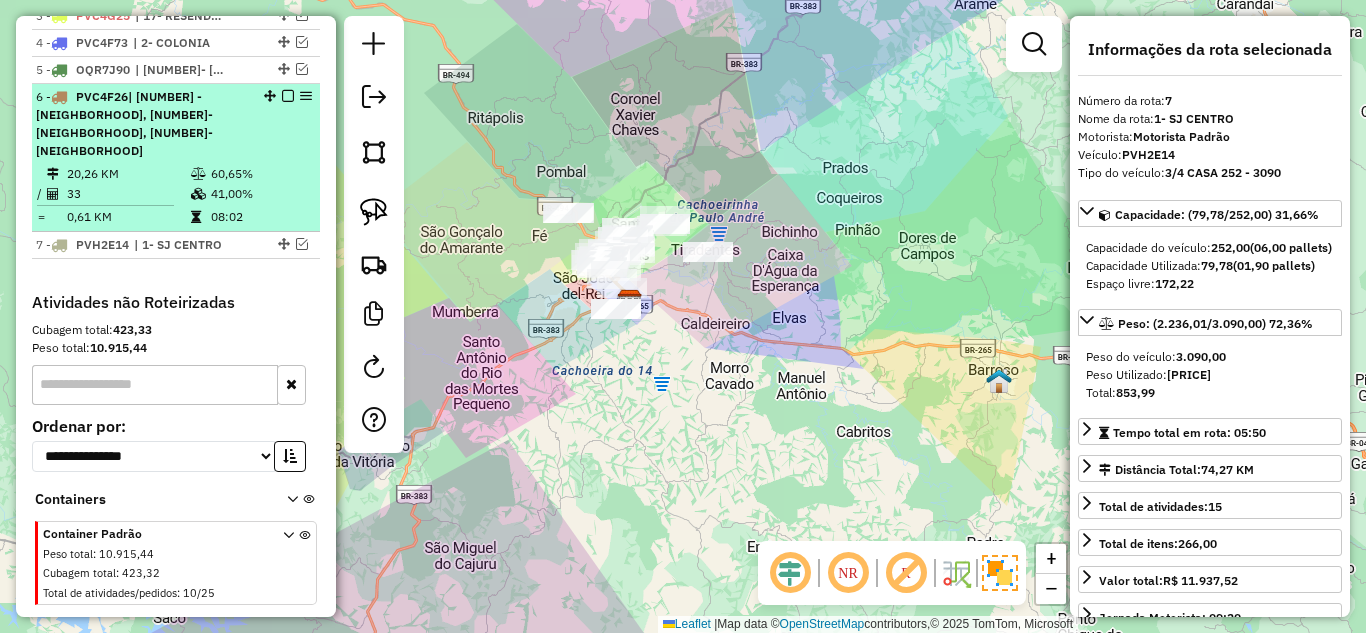 click on "41,00%" at bounding box center (260, 194) 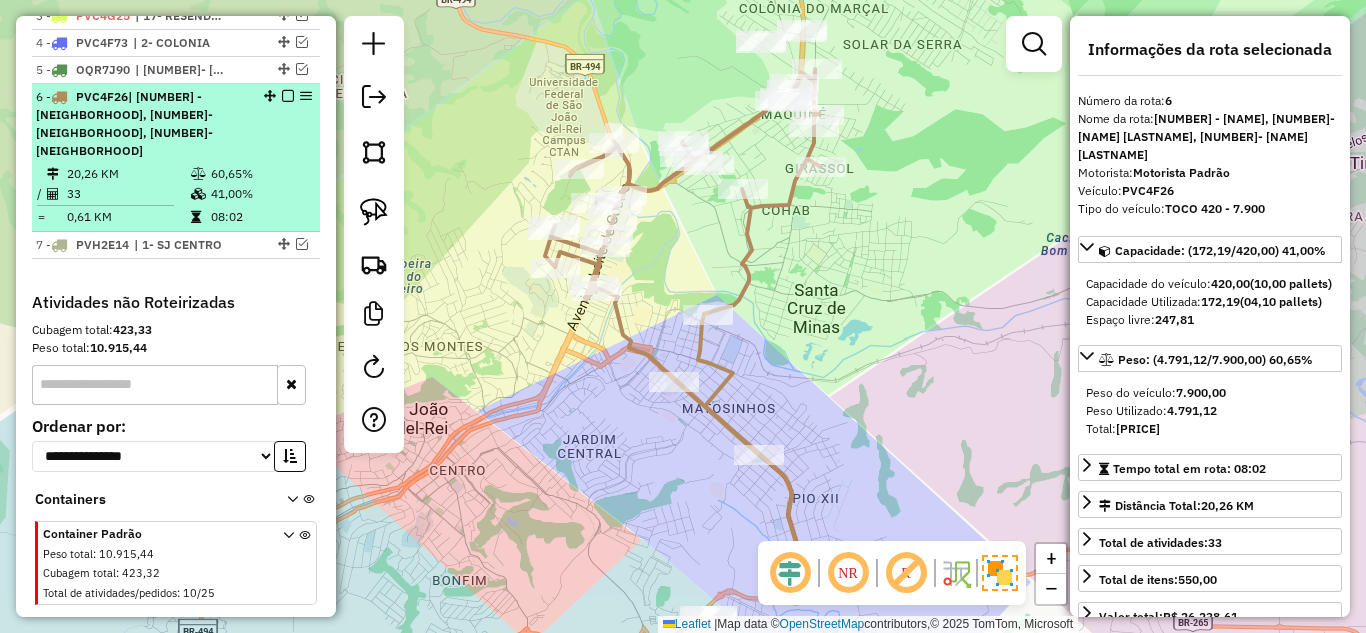 click on "41,00%" at bounding box center (260, 194) 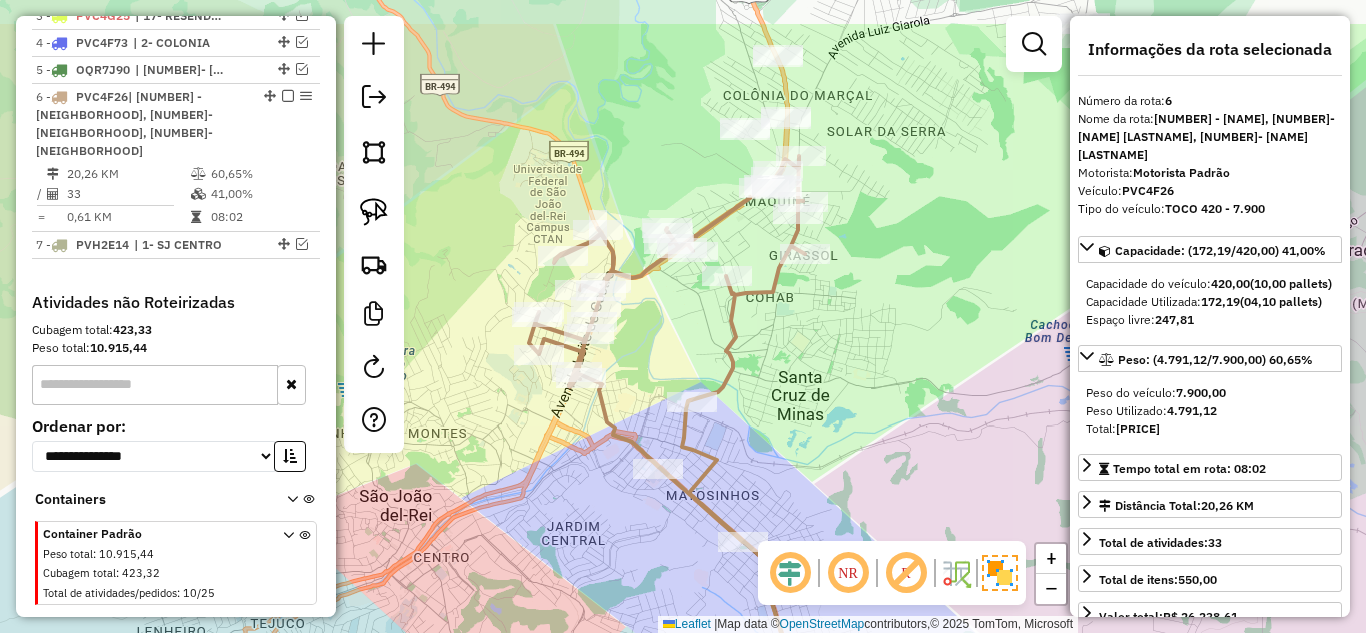 drag, startPoint x: 973, startPoint y: 139, endPoint x: 944, endPoint y: 289, distance: 152.77762 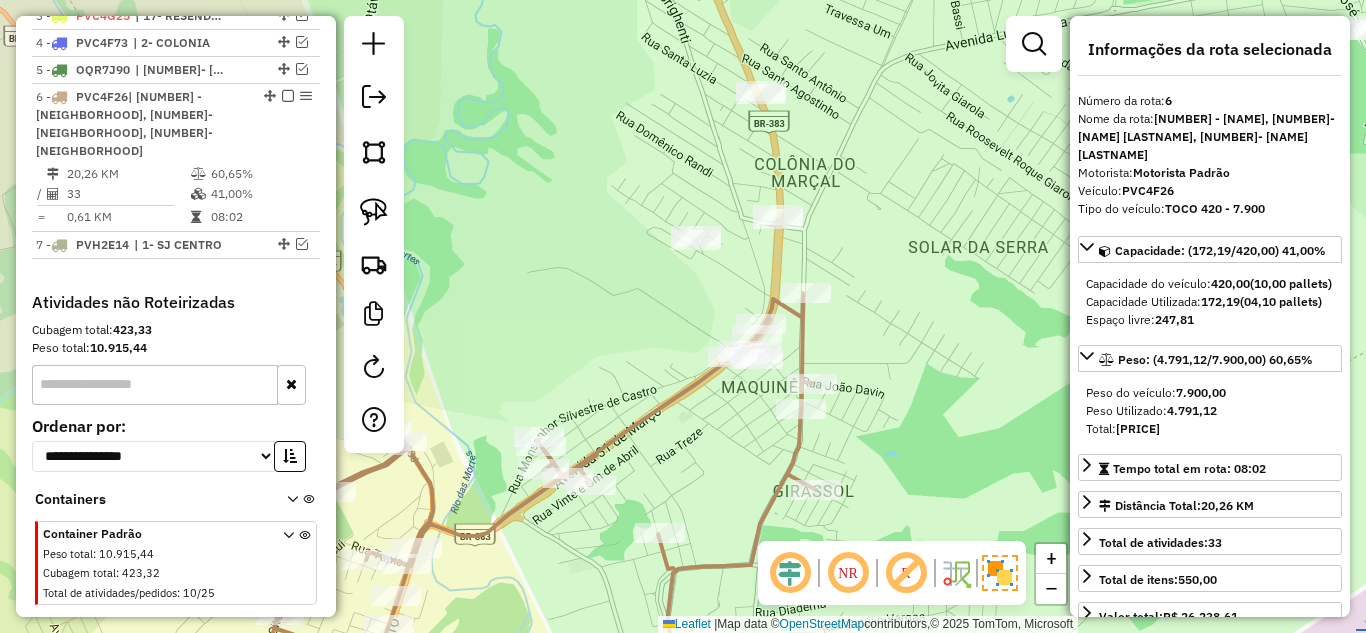 click 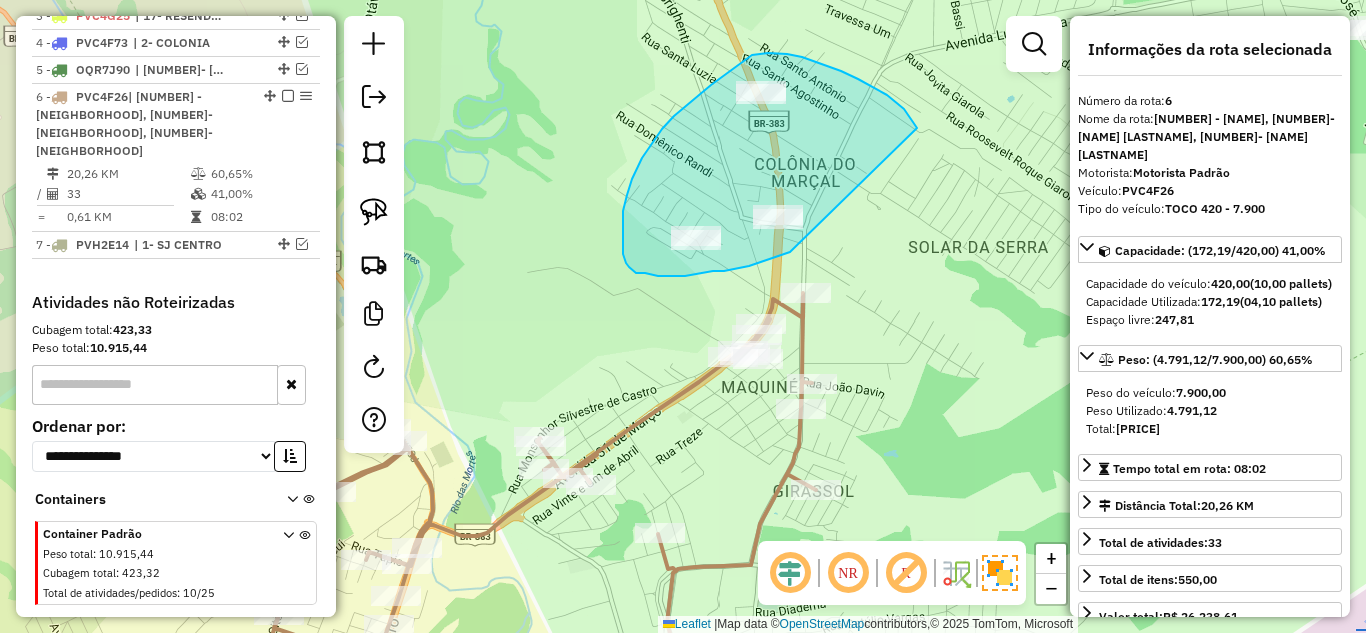 drag, startPoint x: 823, startPoint y: 64, endPoint x: 790, endPoint y: 252, distance: 190.8743 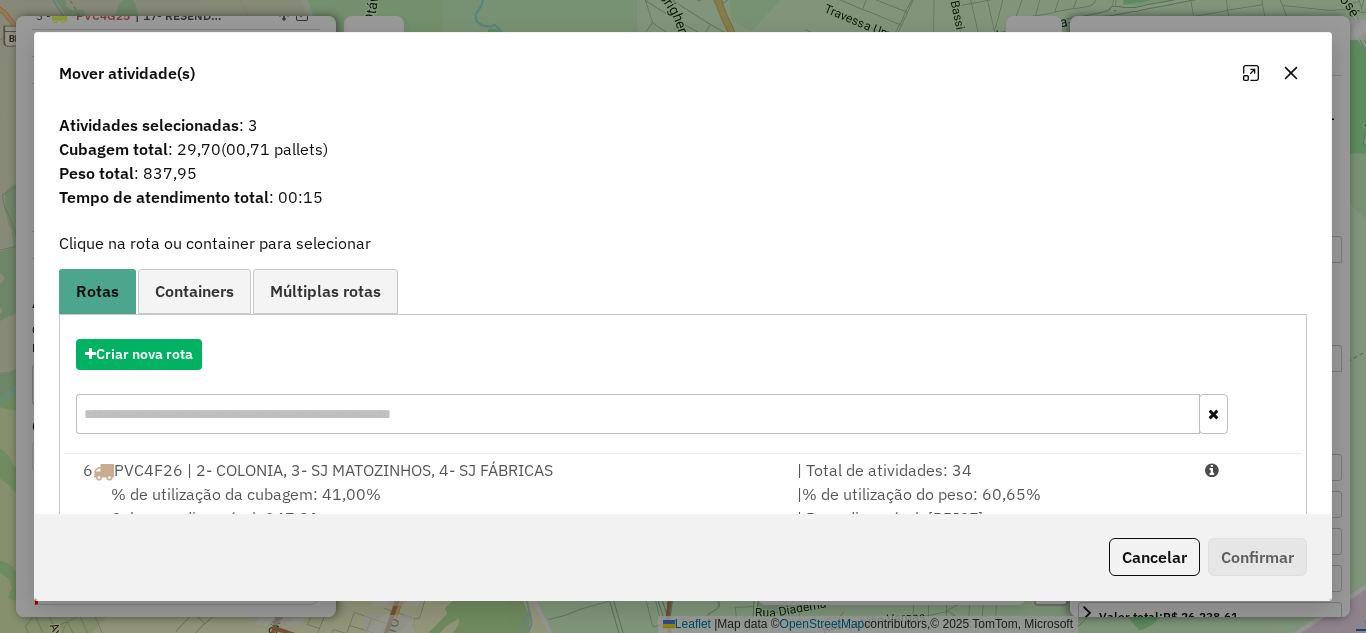 click on "6  PVC4F26 | 2- COLONIA, 3- SJ MATOZINHOS, 4- SJ FÁBRICAS" at bounding box center (428, 470) 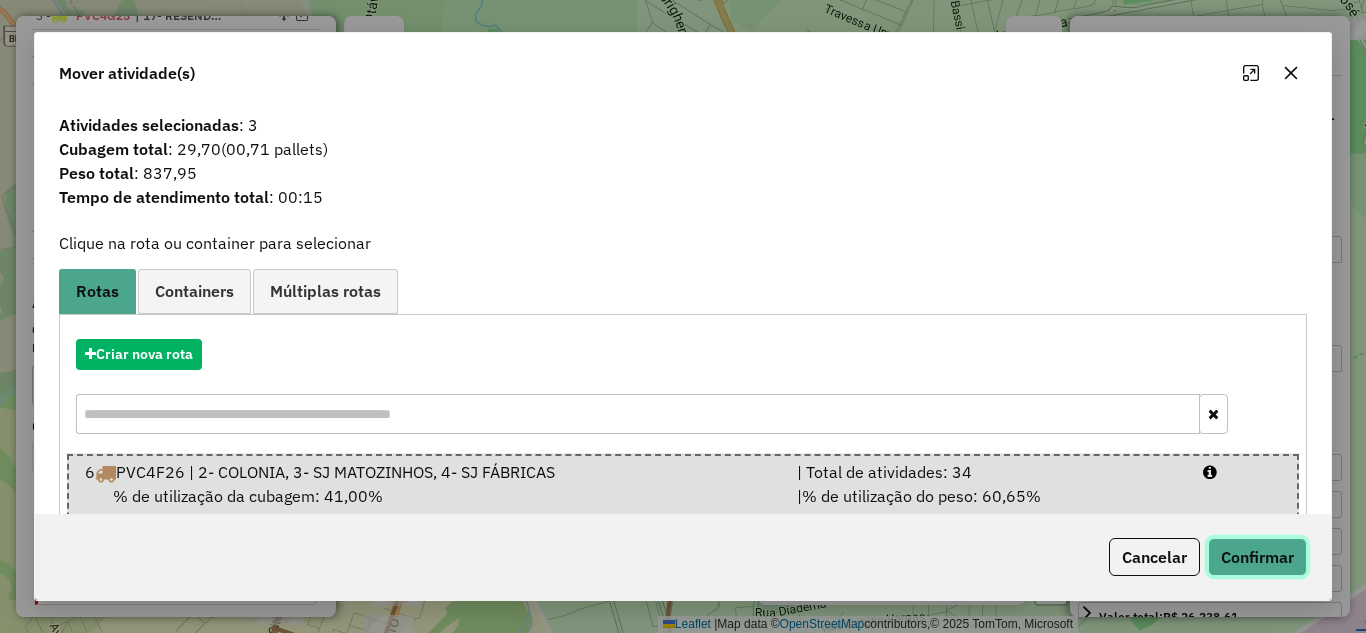 click on "Confirmar" 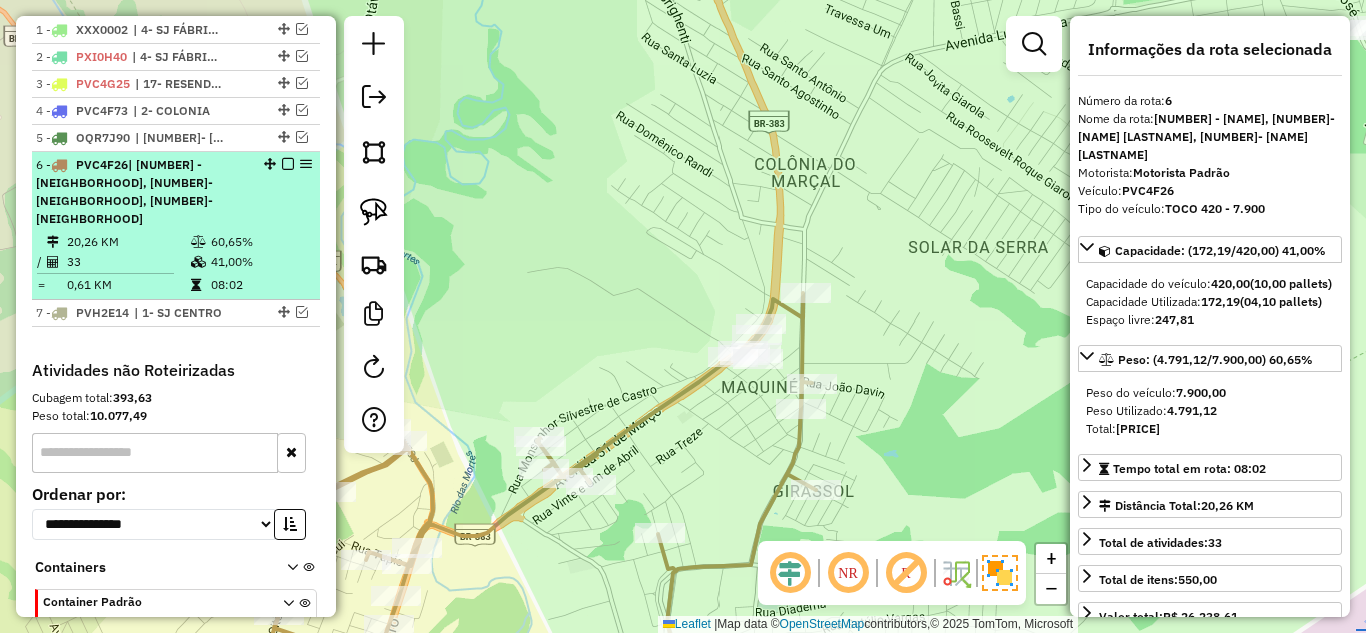 scroll, scrollTop: 741, scrollLeft: 0, axis: vertical 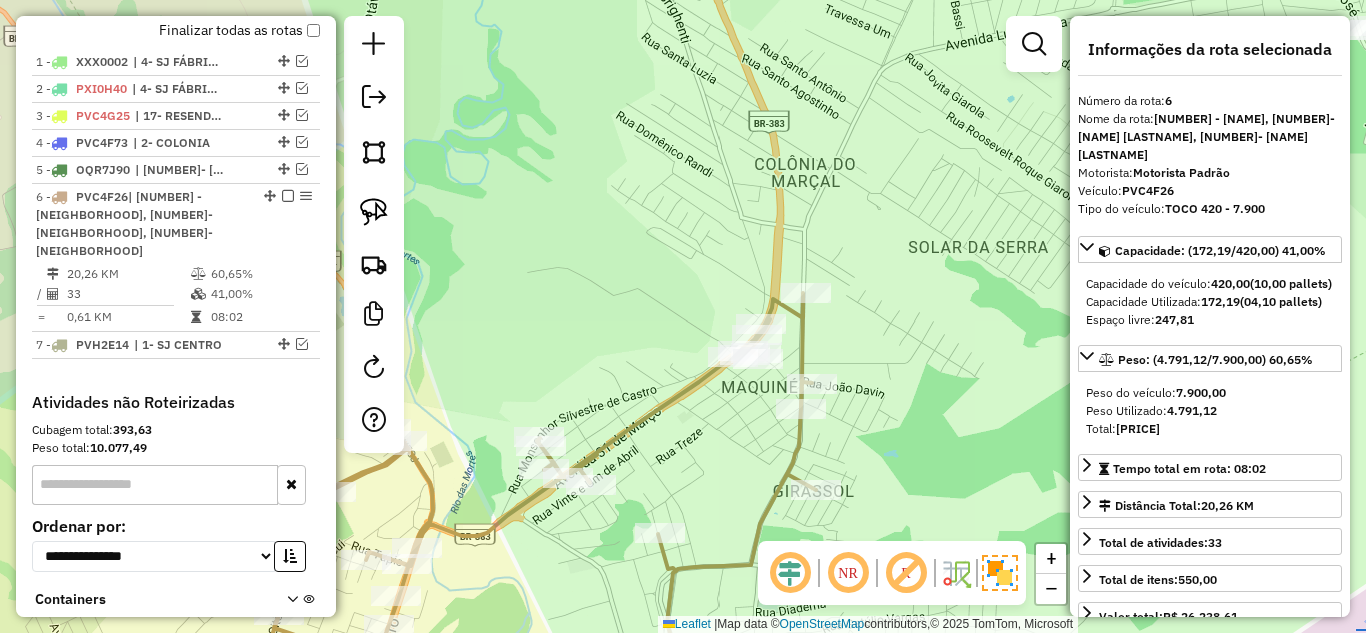 click on "Janela de atendimento Grade de atendimento Capacidade Transportadoras Veículos Cliente Pedidos  Rotas Selecione os dias de semana para filtrar as janelas de atendimento  Seg   Ter   Qua   Qui   Sex   Sáb   Dom  Informe o período da janela de atendimento: De: Até:  Filtrar exatamente a janela do cliente  Considerar janela de atendimento padrão  Selecione os dias de semana para filtrar as grades de atendimento  Seg   Ter   Qua   Qui   Sex   Sáb   Dom   Considerar clientes sem dia de atendimento cadastrado  Clientes fora do dia de atendimento selecionado Filtrar as atividades entre os valores definidos abaixo:  Peso mínimo:   Peso máximo:   Cubagem mínima:   Cubagem máxima:   De:   Até:  Filtrar as atividades entre o tempo de atendimento definido abaixo:  De:   Até:   Considerar capacidade total dos clientes não roteirizados Transportadora: Selecione um ou mais itens Tipo de veículo: Selecione um ou mais itens Veículo: Selecione um ou mais itens Motorista: Selecione um ou mais itens Nome: Rótulo:" 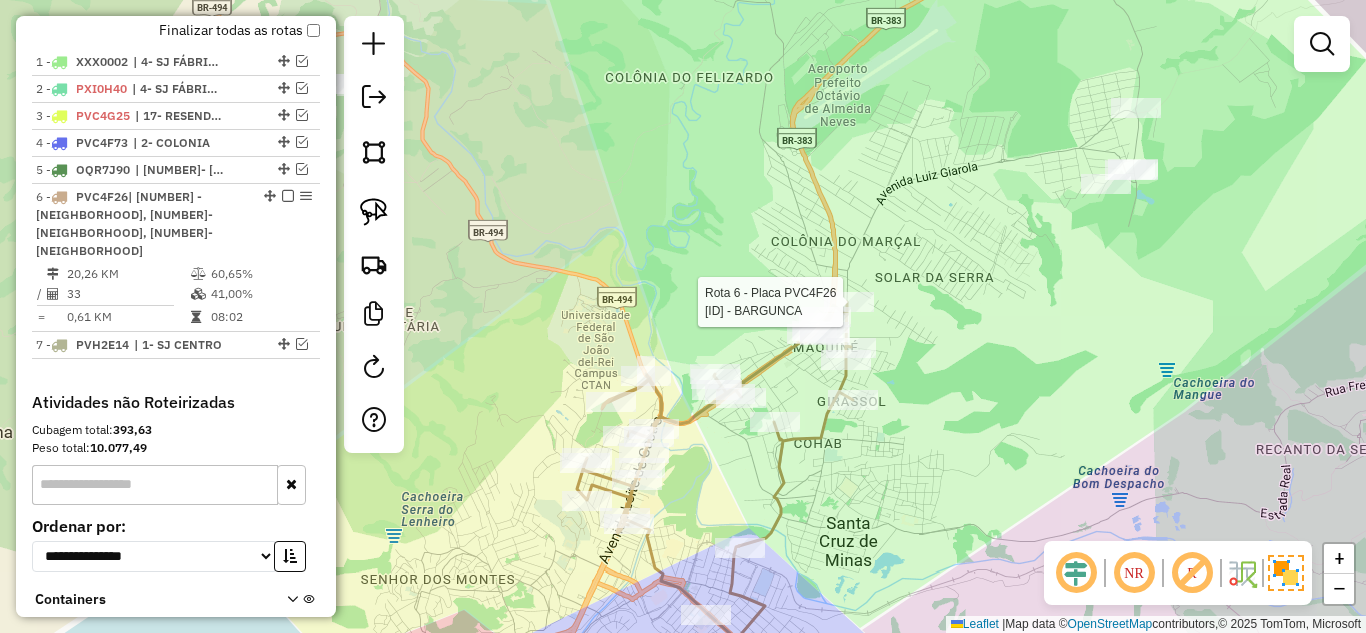 select on "*********" 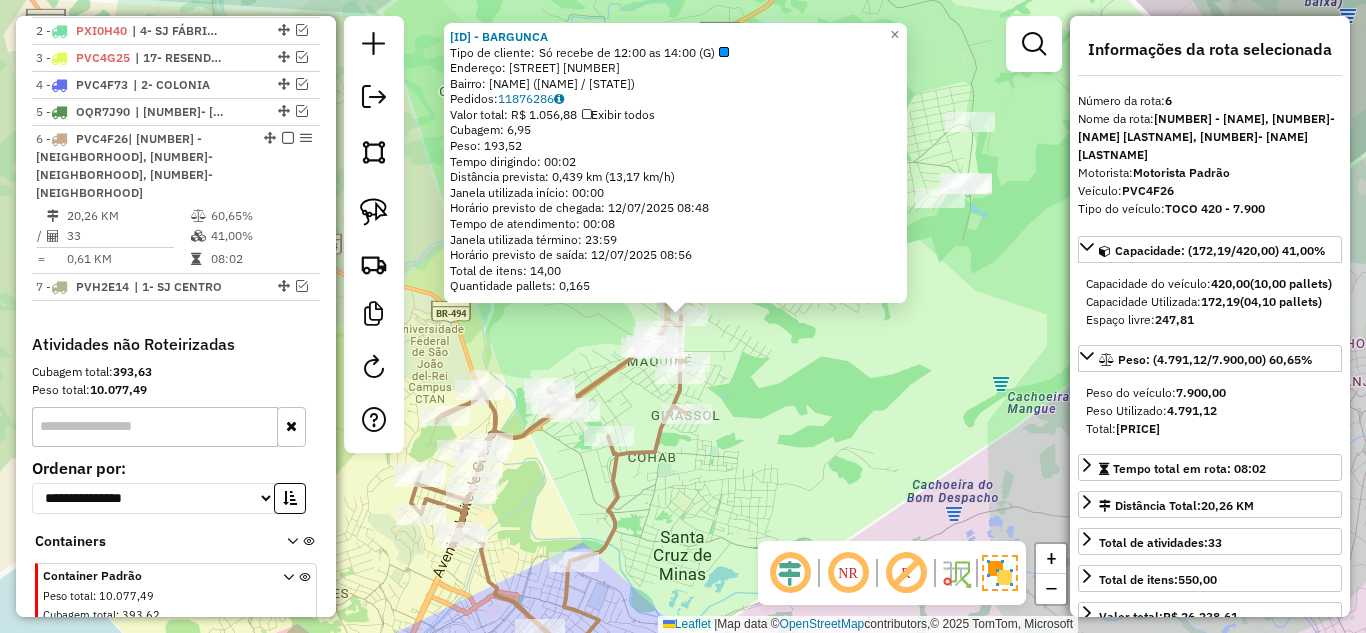 scroll, scrollTop: 841, scrollLeft: 0, axis: vertical 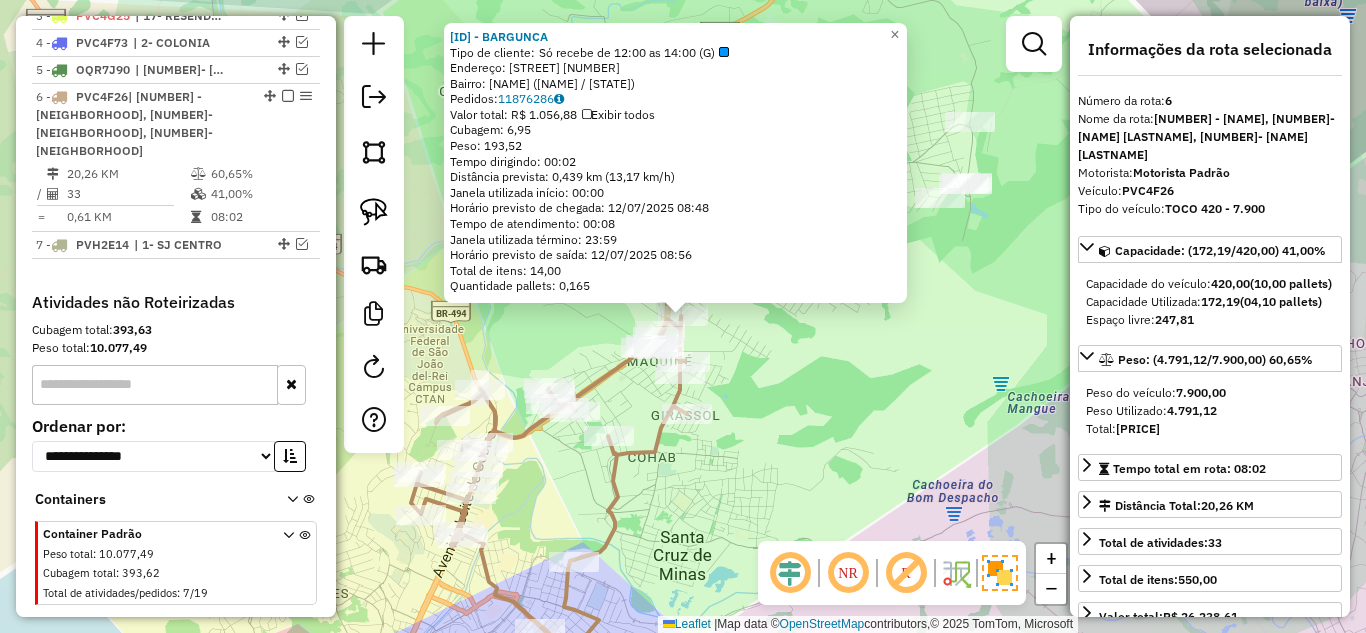 click on "73459 - BARGUNCA  Tipo de cliente:   Só recebe de 12:00 as 14:00 (G)   Endereço:  LUIZ GIAROLA 820   Bairro: COLONIA DO MARCAL (SAO JOAO DEL REI / MG)   Pedidos:  11876286   Valor total: R$ 1.056,88   Exibir todos   Cubagem: 6,95  Peso: 193,52  Tempo dirigindo: 00:02   Distância prevista: 0,439 km (13,17 km/h)   Janela utilizada início: 00:00   Horário previsto de chegada: 12/07/2025 08:48   Tempo de atendimento: 00:08   Janela utilizada término: 23:59   Horário previsto de saída: 12/07/2025 08:56   Total de itens: 14,00   Quantidade pallets: 0,165  × Janela de atendimento Grade de atendimento Capacidade Transportadoras Veículos Cliente Pedidos  Rotas Selecione os dias de semana para filtrar as janelas de atendimento  Seg   Ter   Qua   Qui   Sex   Sáb   Dom  Informe o período da janela de atendimento: De: Até:  Filtrar exatamente a janela do cliente  Considerar janela de atendimento padrão  Selecione os dias de semana para filtrar as grades de atendimento  Seg   Ter   Qua   Qui   Sex   Sáb  De:" 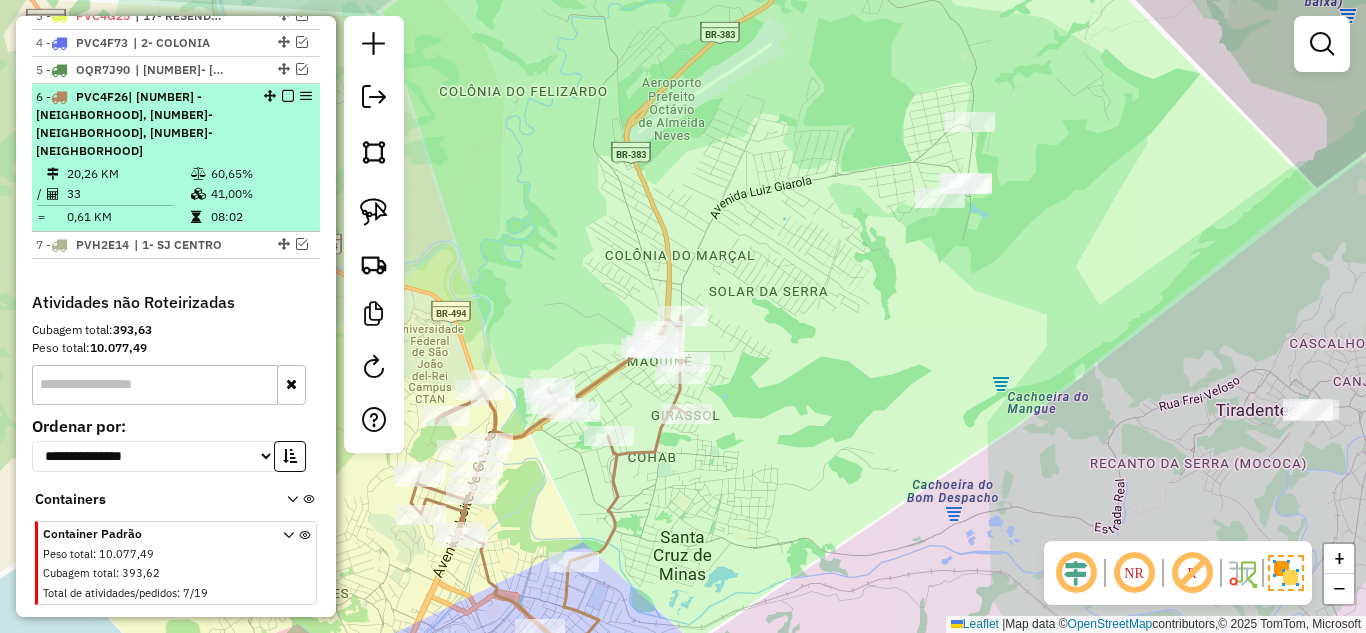 click on "20,26 KM" at bounding box center (128, 174) 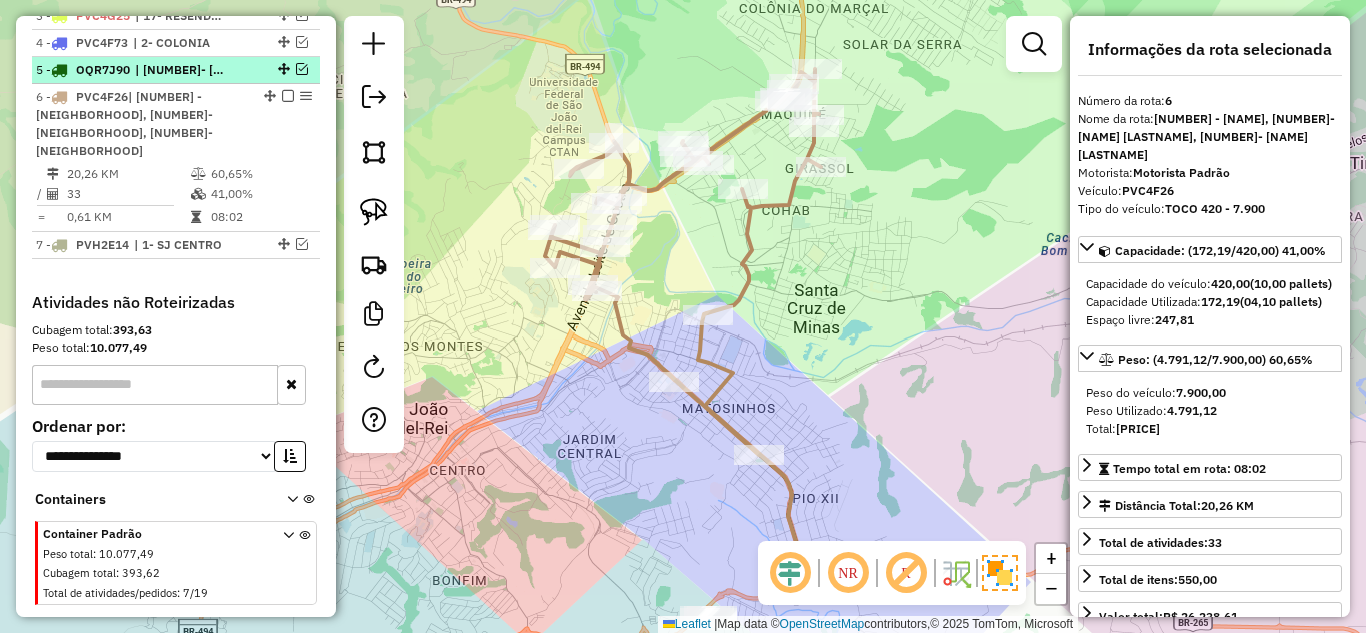 click at bounding box center [302, 69] 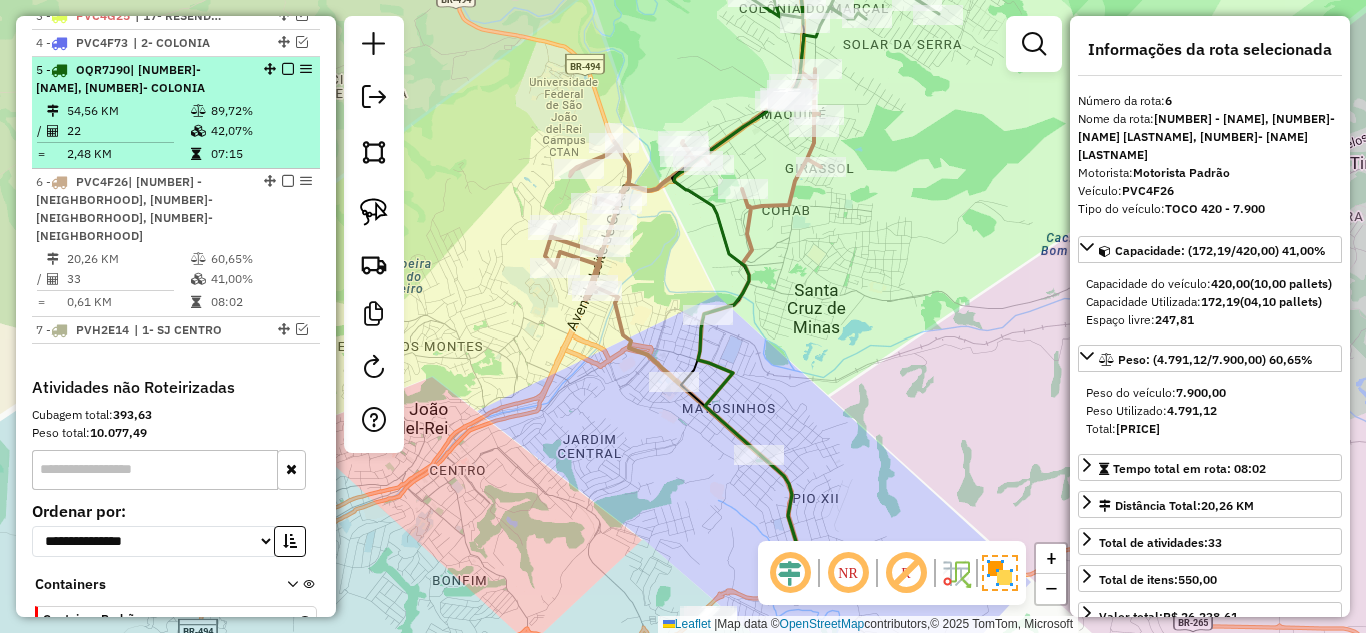 click on "89,72%" at bounding box center (260, 111) 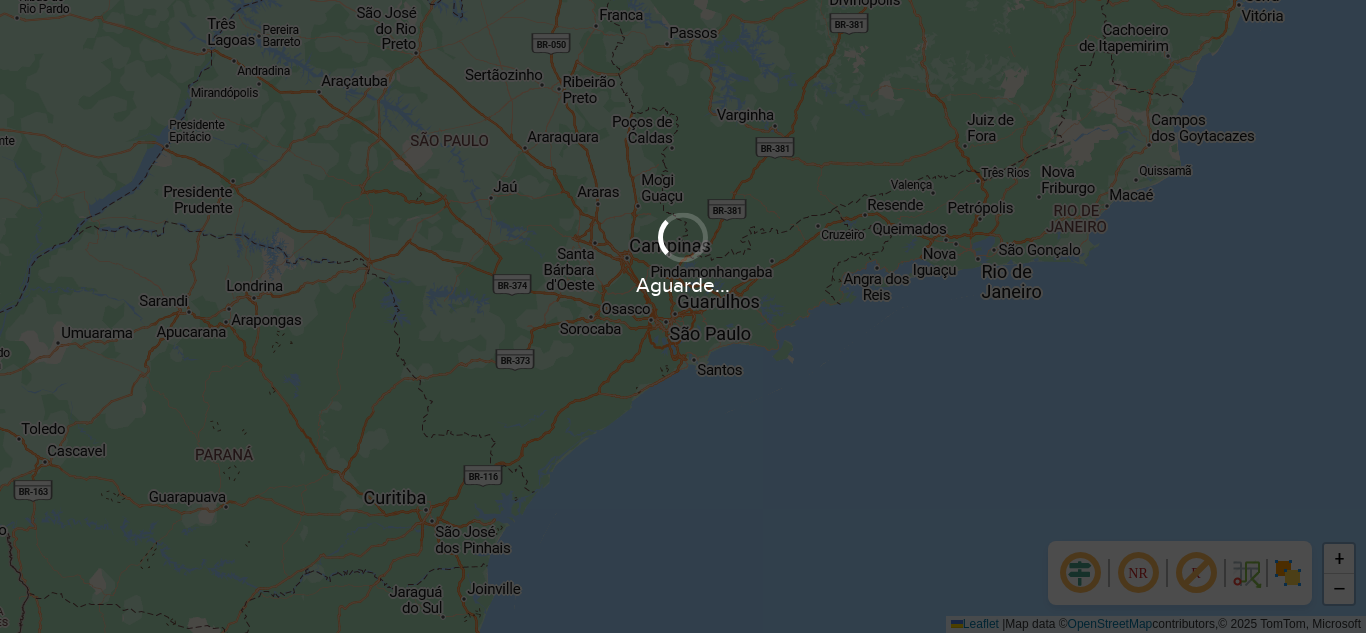 scroll, scrollTop: 0, scrollLeft: 0, axis: both 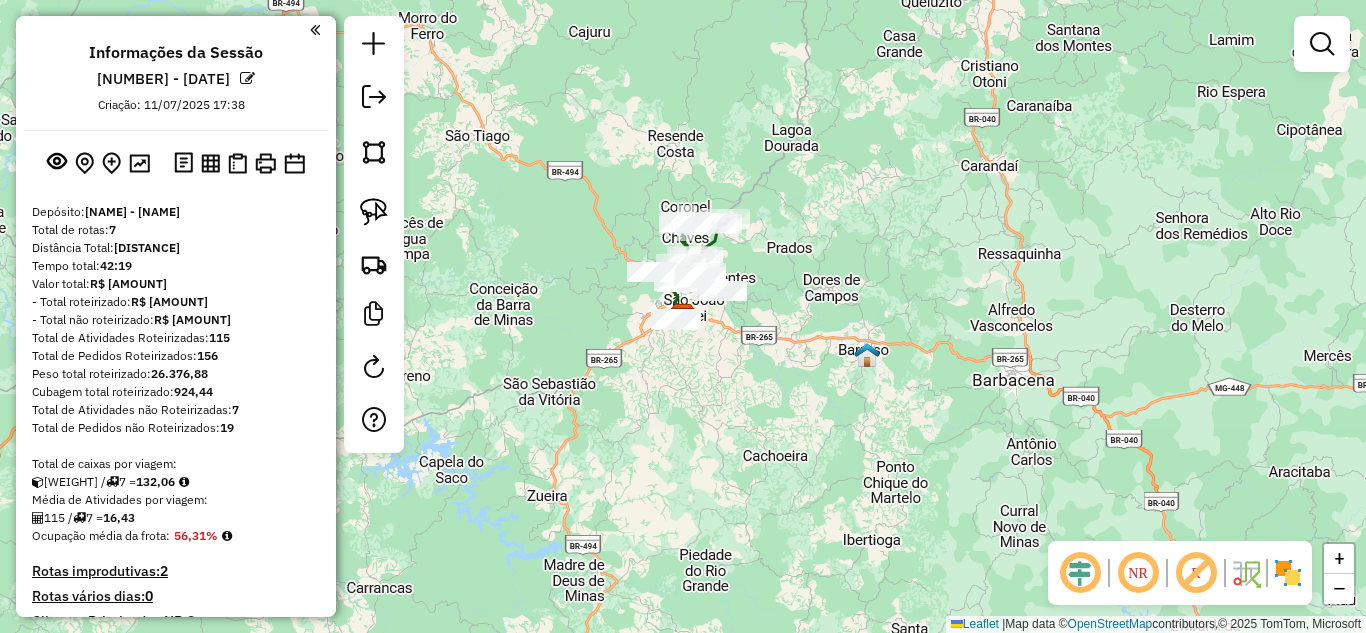 click 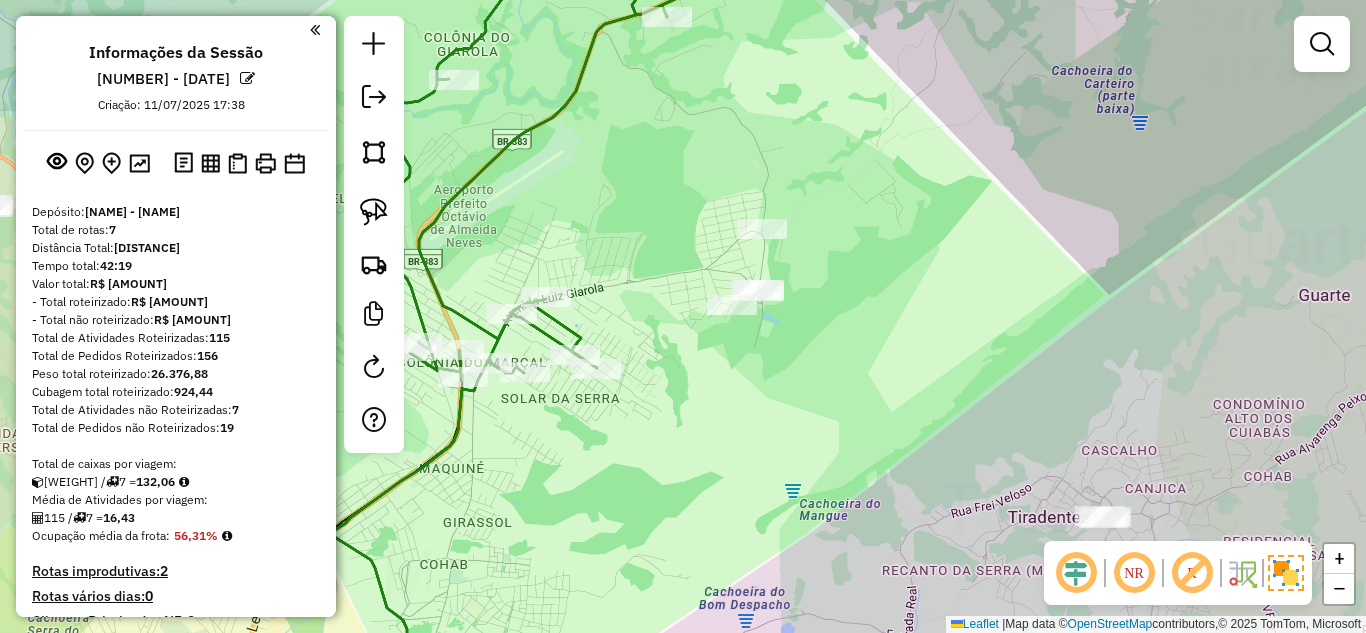 drag, startPoint x: 591, startPoint y: 475, endPoint x: 687, endPoint y: 416, distance: 112.68097 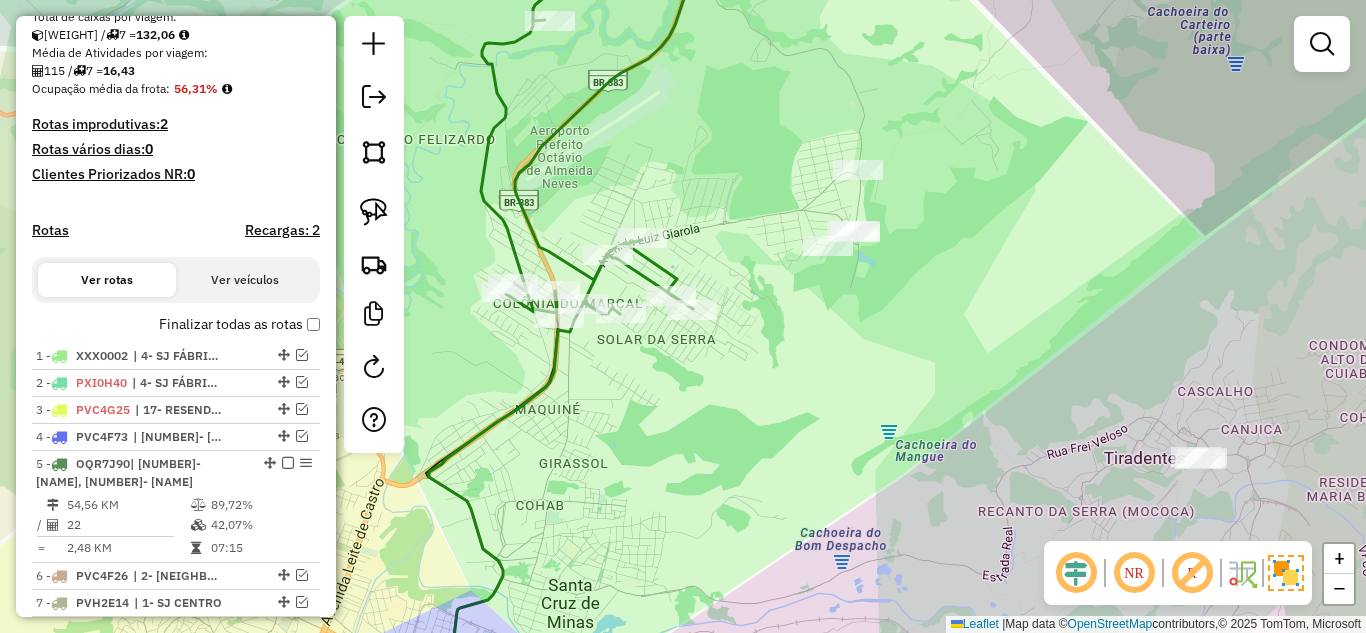 scroll, scrollTop: 600, scrollLeft: 0, axis: vertical 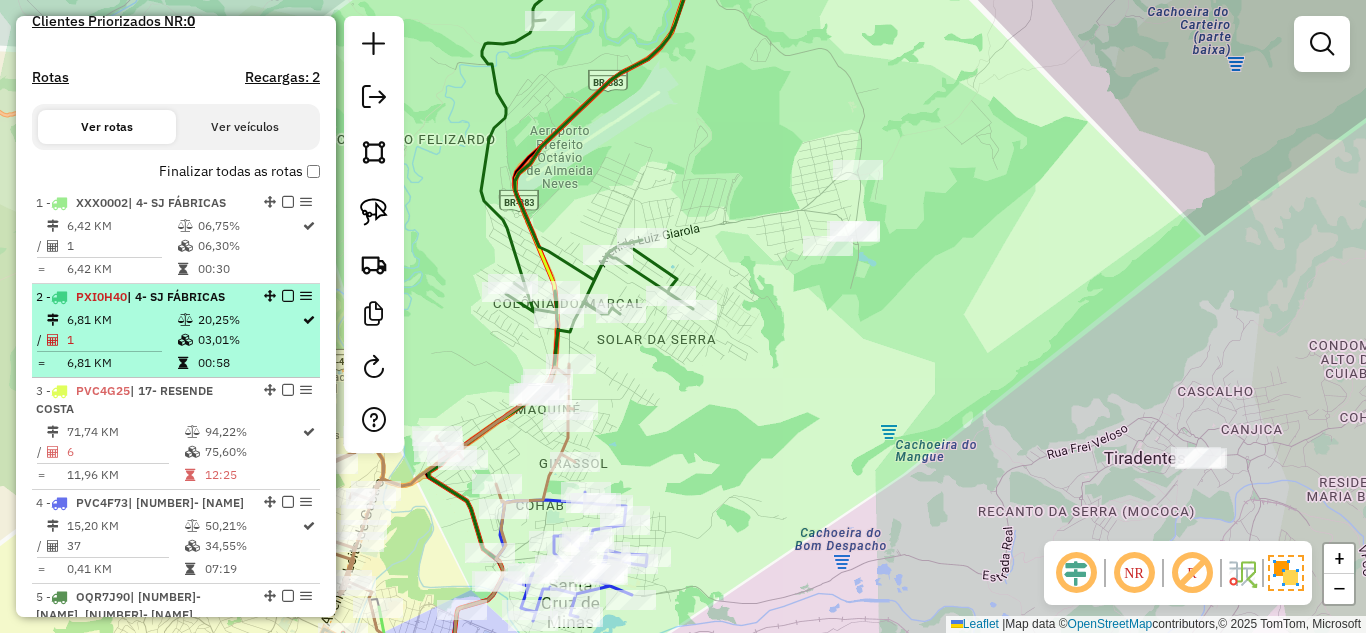 click at bounding box center (185, 320) 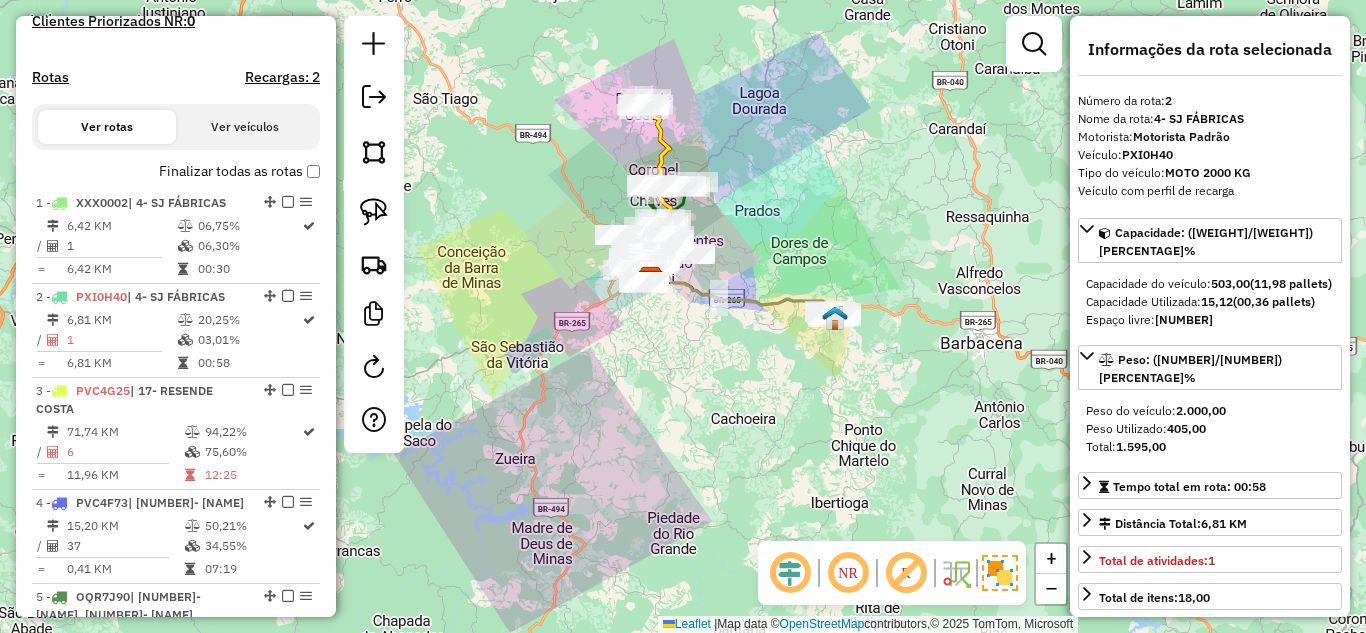 click on "Janela de atendimento Grade de atendimento Capacidade Transportadoras Veículos Cliente Pedidos  Rotas Selecione os dias de semana para filtrar as janelas de atendimento  Seg   Ter   Qua   Qui   Sex   Sáb   Dom  Informe o período da janela de atendimento: De: Até:  Filtrar exatamente a janela do cliente  Considerar janela de atendimento padrão  Selecione os dias de semana para filtrar as grades de atendimento  Seg   Ter   Qua   Qui   Sex   Sáb   Dom   Considerar clientes sem dia de atendimento cadastrado  Clientes fora do dia de atendimento selecionado Filtrar as atividades entre os valores definidos abaixo:  Peso mínimo:   Peso máximo:   Cubagem mínima:   Cubagem máxima:   De:   Até:  Filtrar as atividades entre o tempo de atendimento definido abaixo:  De:   Até:   Considerar capacidade total dos clientes não roteirizados Transportadora: Selecione um ou mais itens Tipo de veículo: Selecione um ou mais itens Veículo: Selecione um ou mais itens Motorista: Selecione um ou mais itens Nome: Rótulo:" 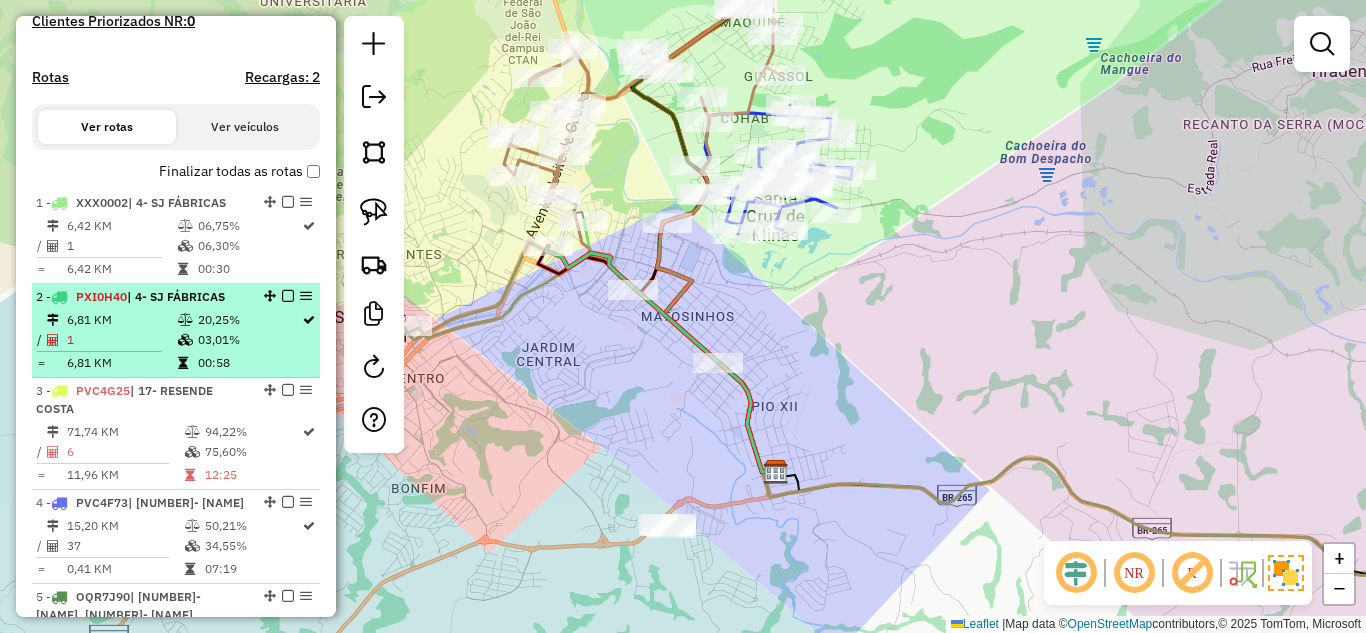 click on "6,81 KM" at bounding box center [121, 320] 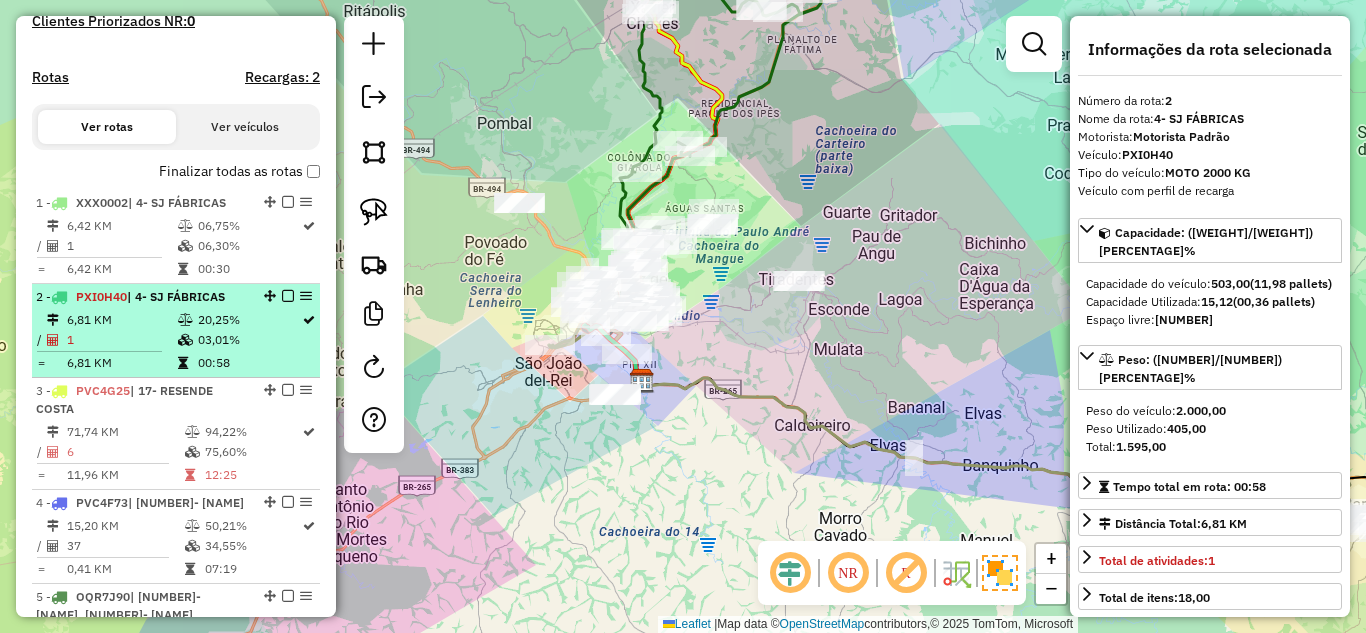 click on "1" at bounding box center [121, 340] 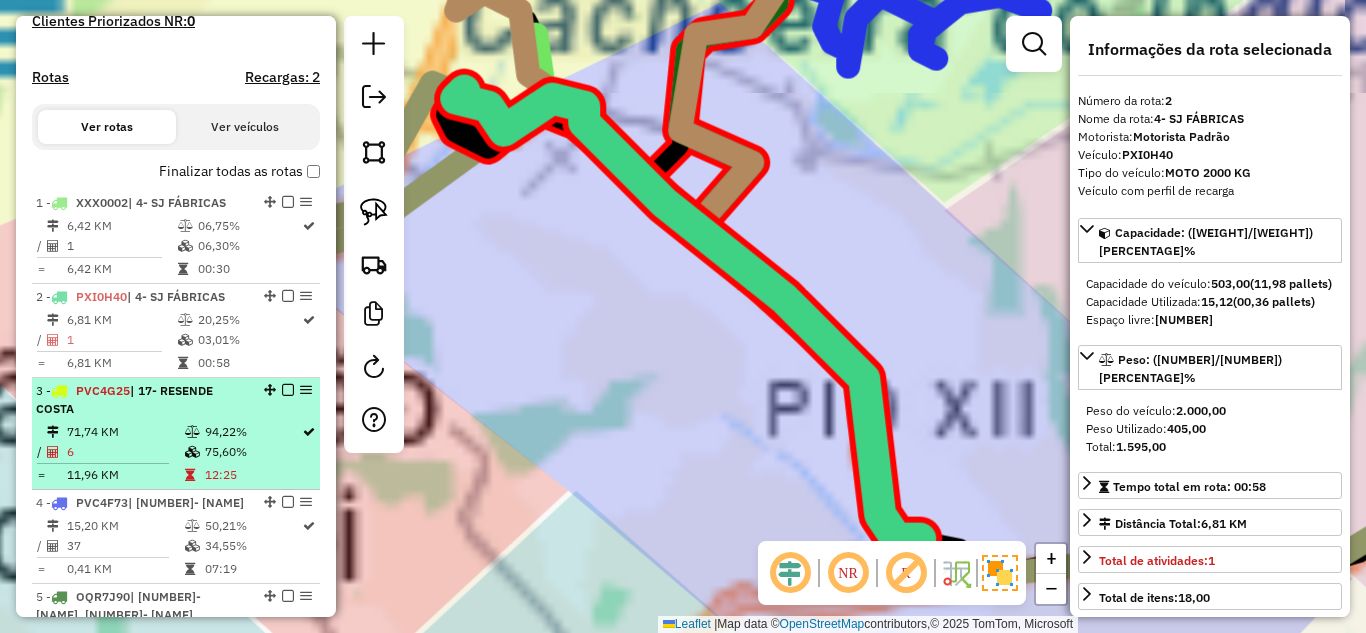 click on "3 -       PVC4G25   | 17- RESENDE COSTA" at bounding box center [142, 400] 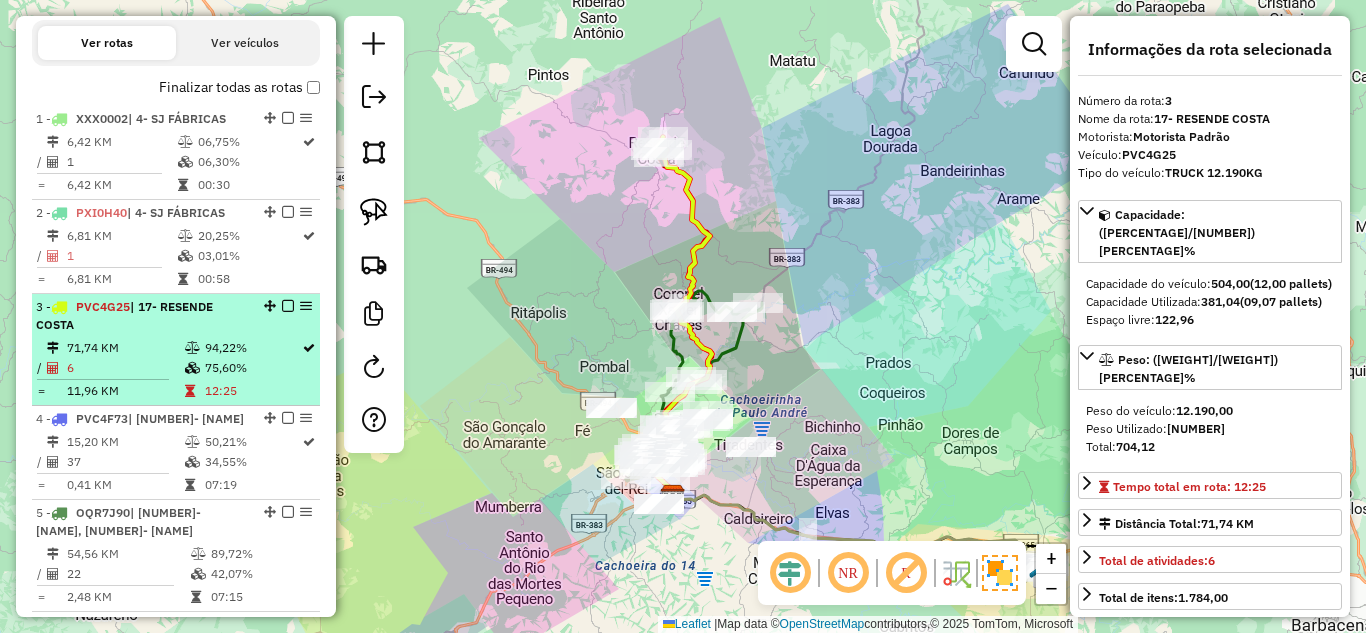scroll, scrollTop: 800, scrollLeft: 0, axis: vertical 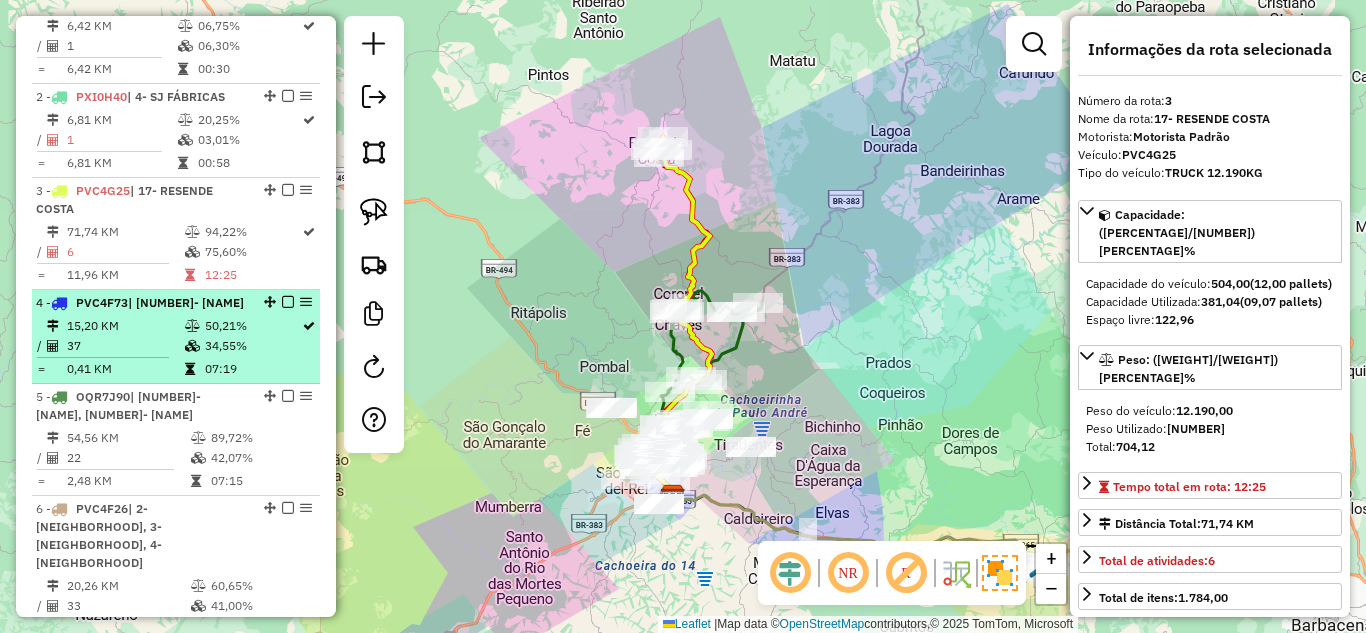 click at bounding box center [192, 346] 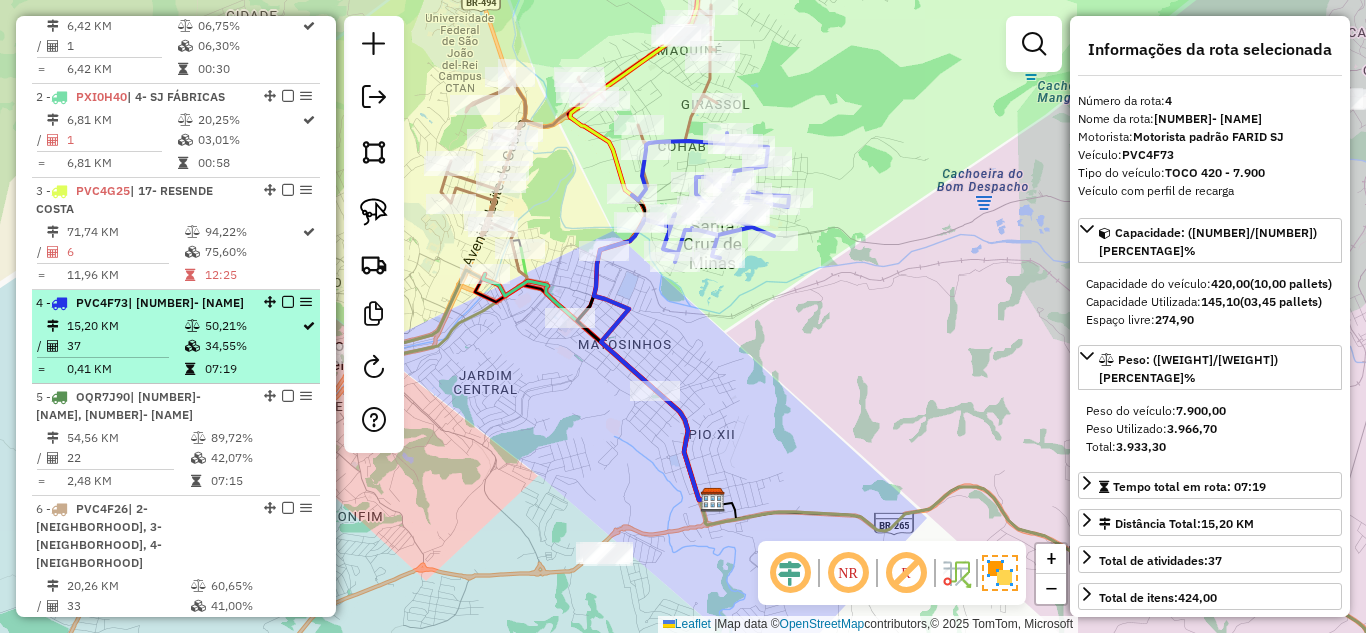 scroll, scrollTop: 900, scrollLeft: 0, axis: vertical 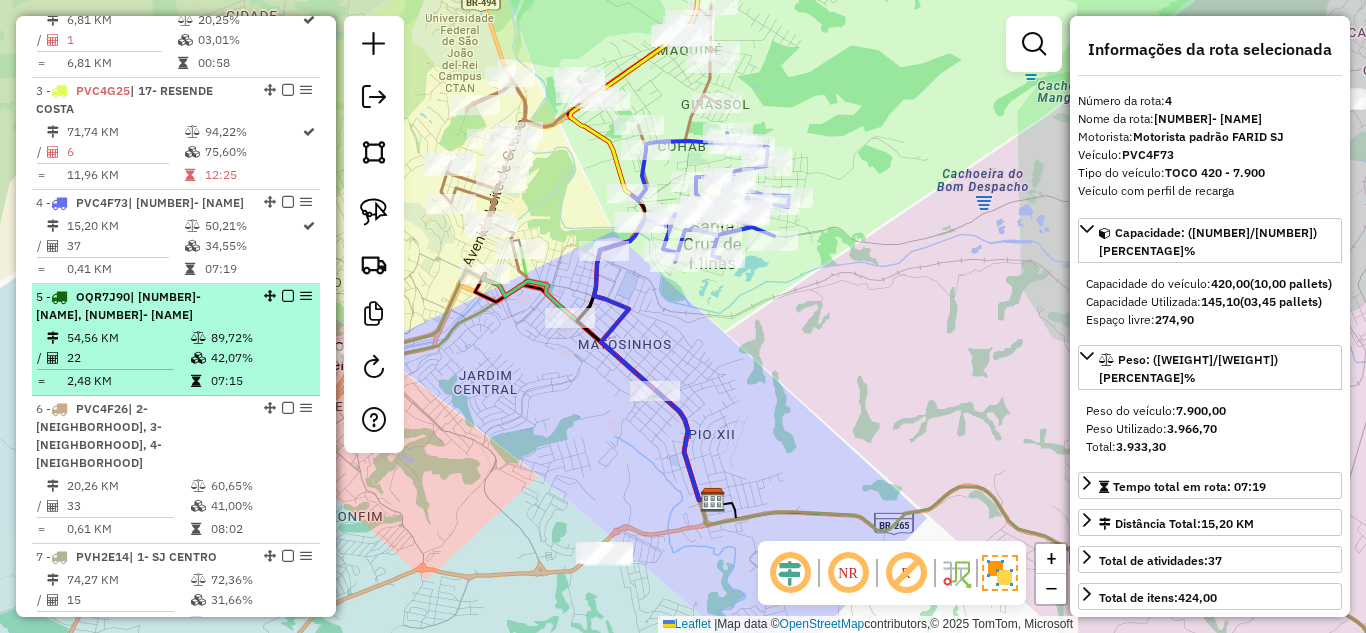 click at bounding box center (198, 338) 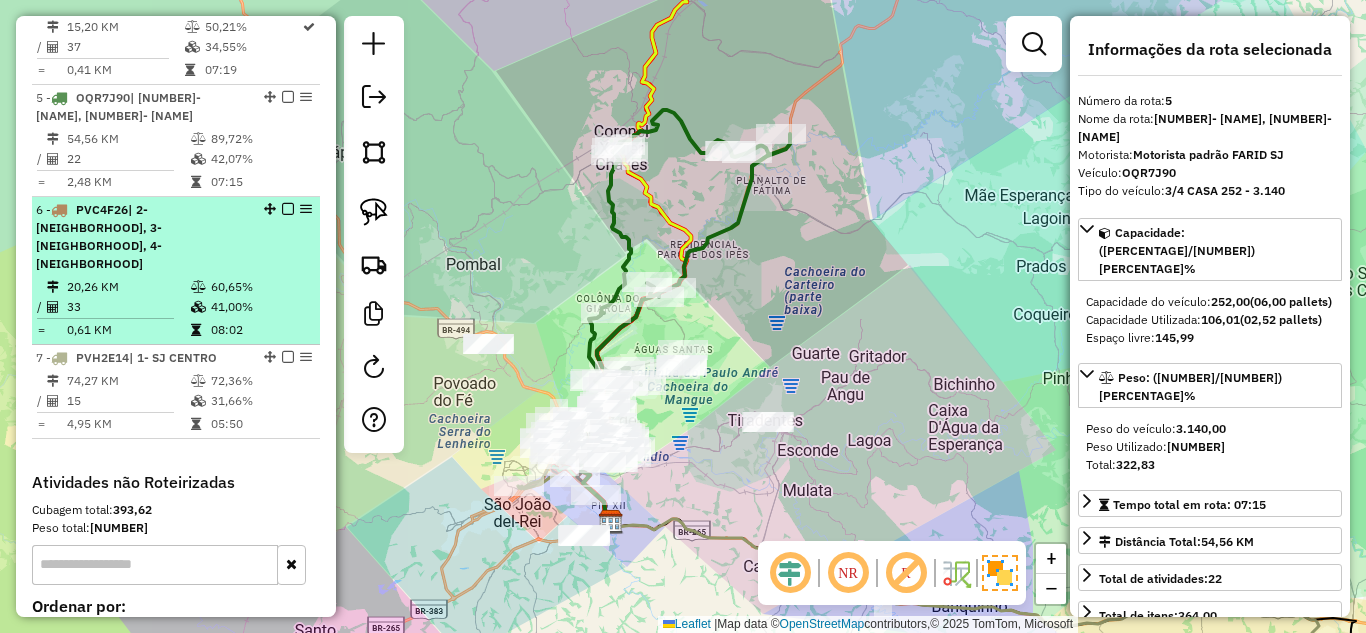 scroll, scrollTop: 1100, scrollLeft: 0, axis: vertical 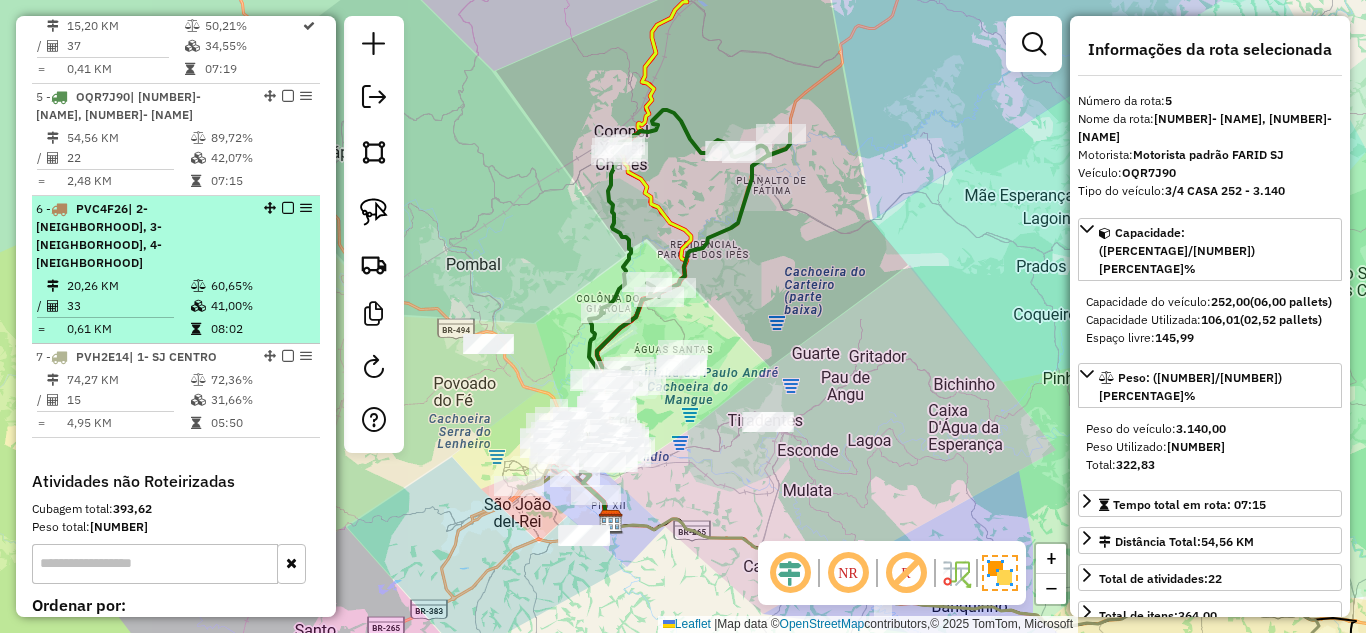 click at bounding box center [198, 306] 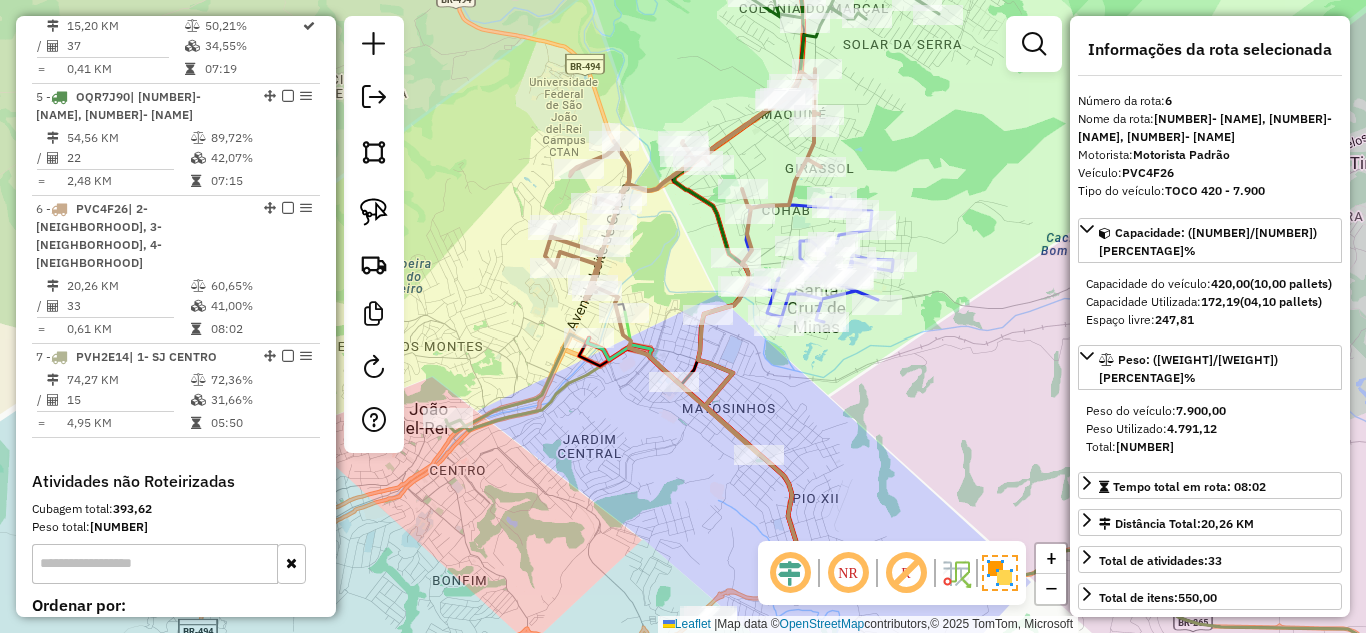 click on "1 -       XXX0002   | 4- SJ FÁBRICAS  6,42 KM   06,75%  /  1   06,30%     =  6,42 KM   00:30   2 -       PXI0H40   | 4- SJ FÁBRICAS  6,81 KM   20,25%  /  1   03,01%     =  6,81 KM   00:58   3 -       PVC4G25   | 17- RESENDE COSTA  71,74 KM   94,22%  /  6   75,60%     =  11,96 KM   12:25   4 -       PVC4F73   | 2- COLONIA  15,20 KM   50,21%  /  37   34,55%     =  0,41 KM   07:19   5 -       OQR7J90   | 18- CORONEL XAVIER CHAVES, 2- COLONIA  54,56 KM   89,72%  /  22   42,07%     =  2,48 KM   07:15   6 -       PVC4F26   | 2- COLONIA, 3- SJ MATOZINHOS, 4- SJ FÁBRICAS  20,26 KM   60,65%  /  33   41,00%     =  0,61 KM   08:02   7 -       PVH2E14   | 1- SJ CENTRO  74,27 KM   72,36%  /  15   31,66%     =  4,95 KM   05:50" at bounding box center [176, 81] 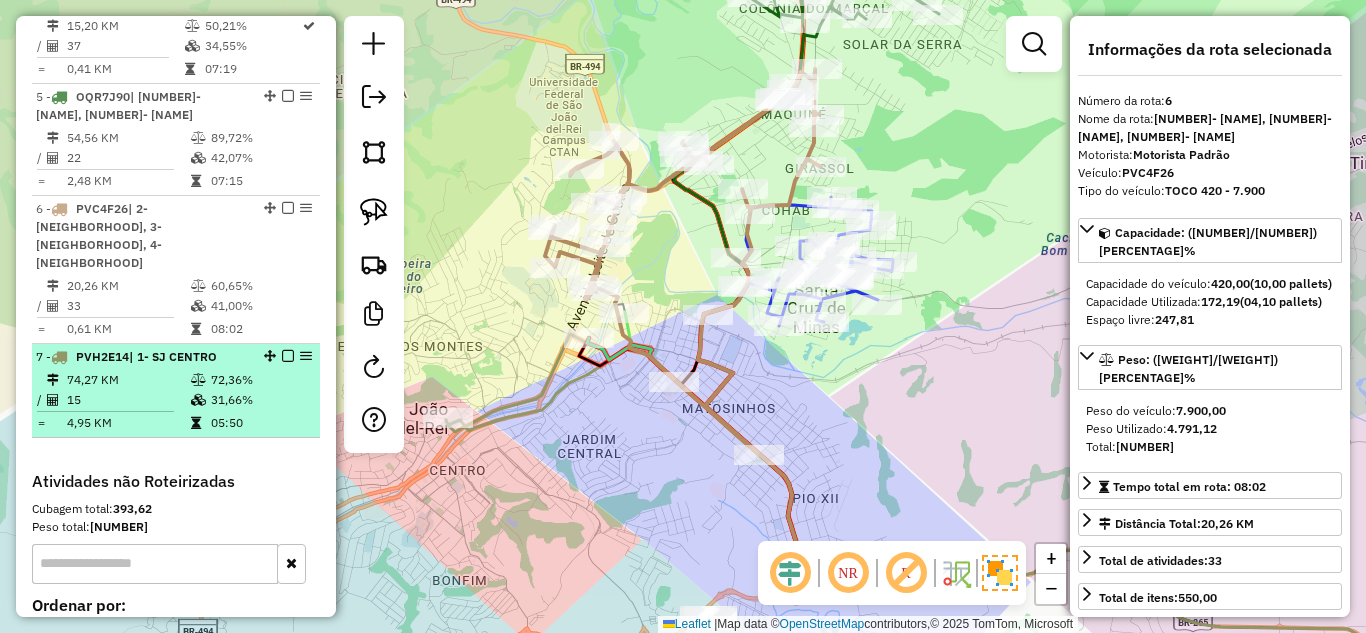 click at bounding box center [113, 411] 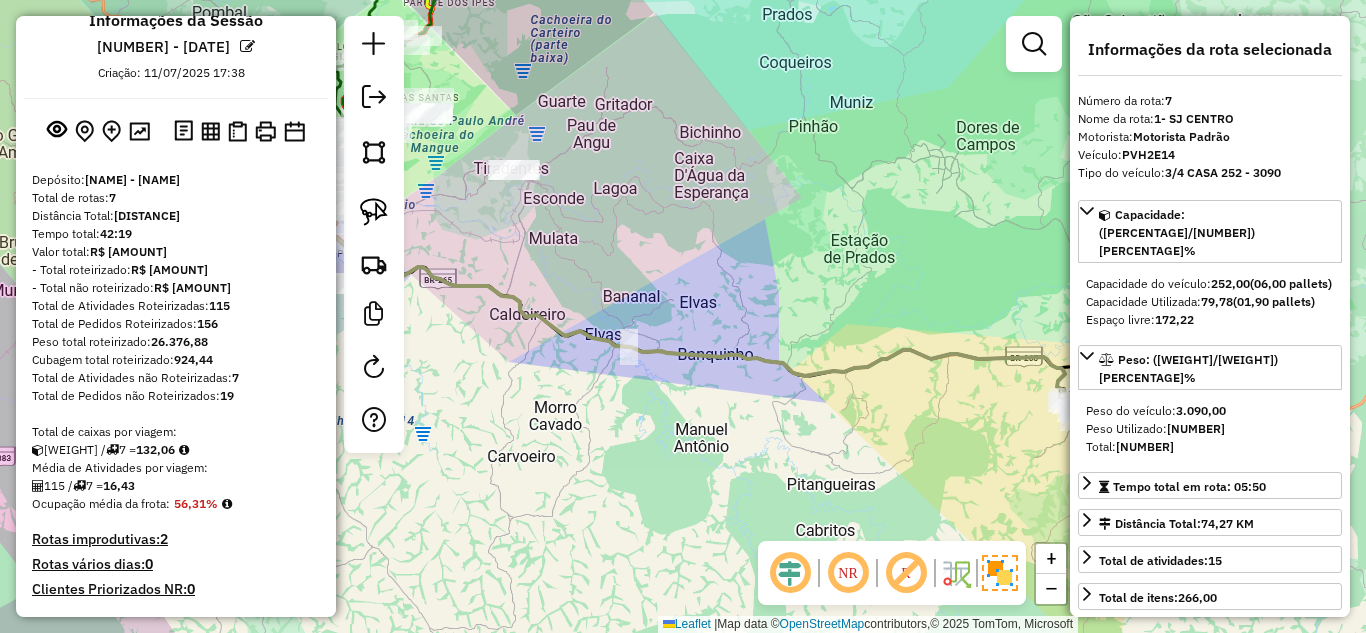 scroll, scrollTop: 0, scrollLeft: 0, axis: both 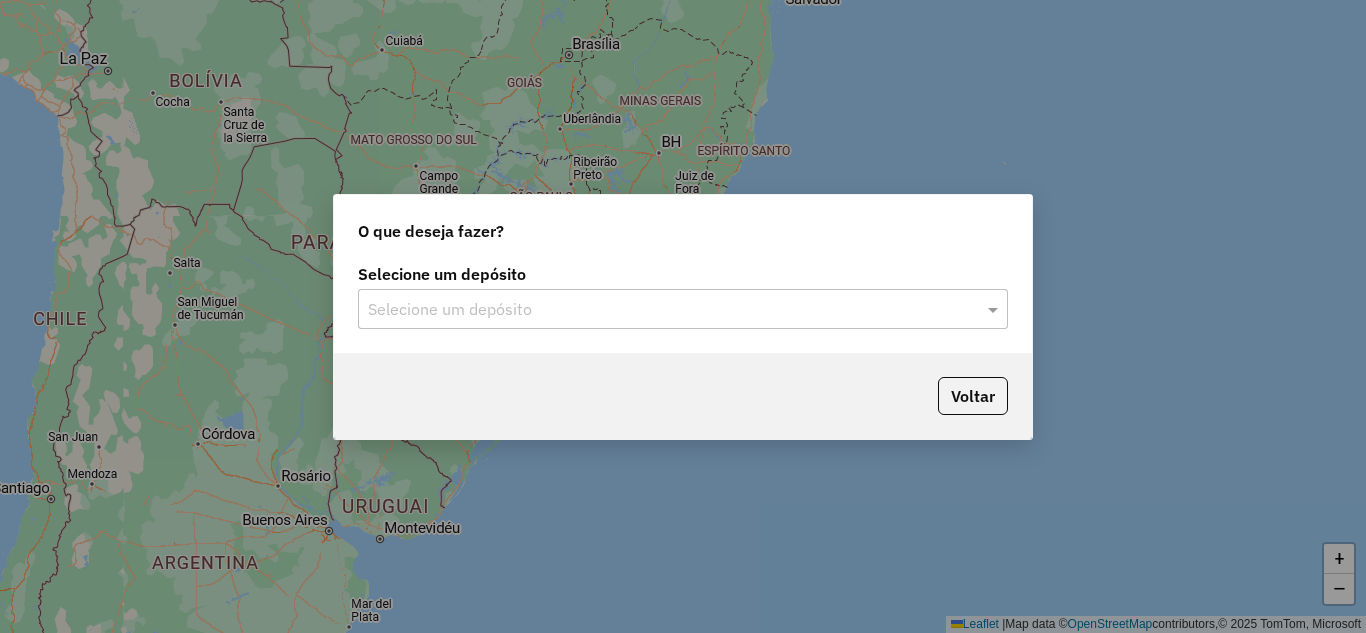 click 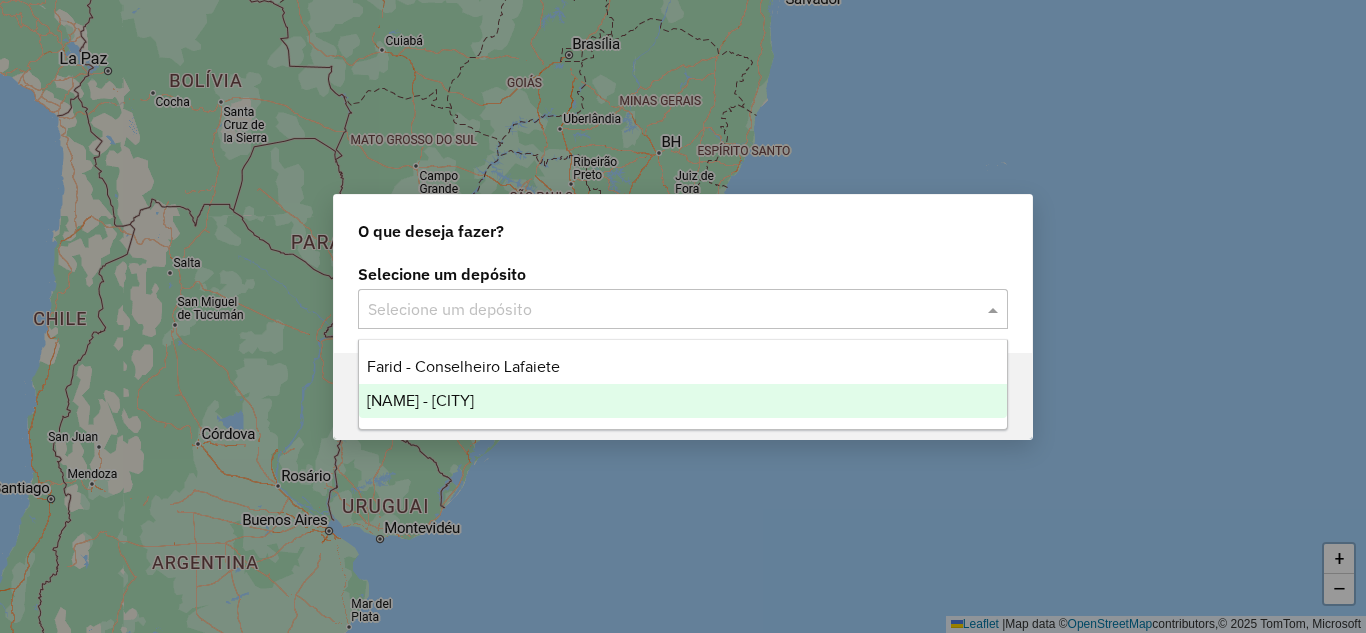 click on "[NAME] - [CITY]" at bounding box center [420, 400] 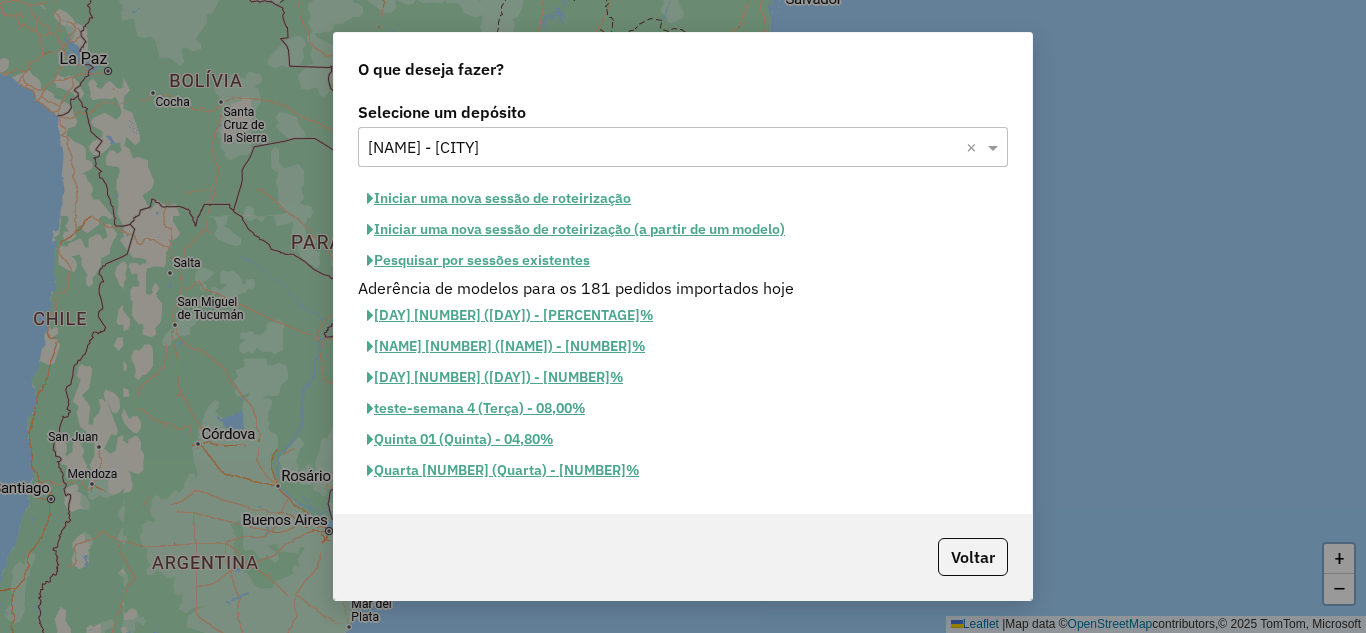 click on "Iniciar uma nova sessão de roteirização" 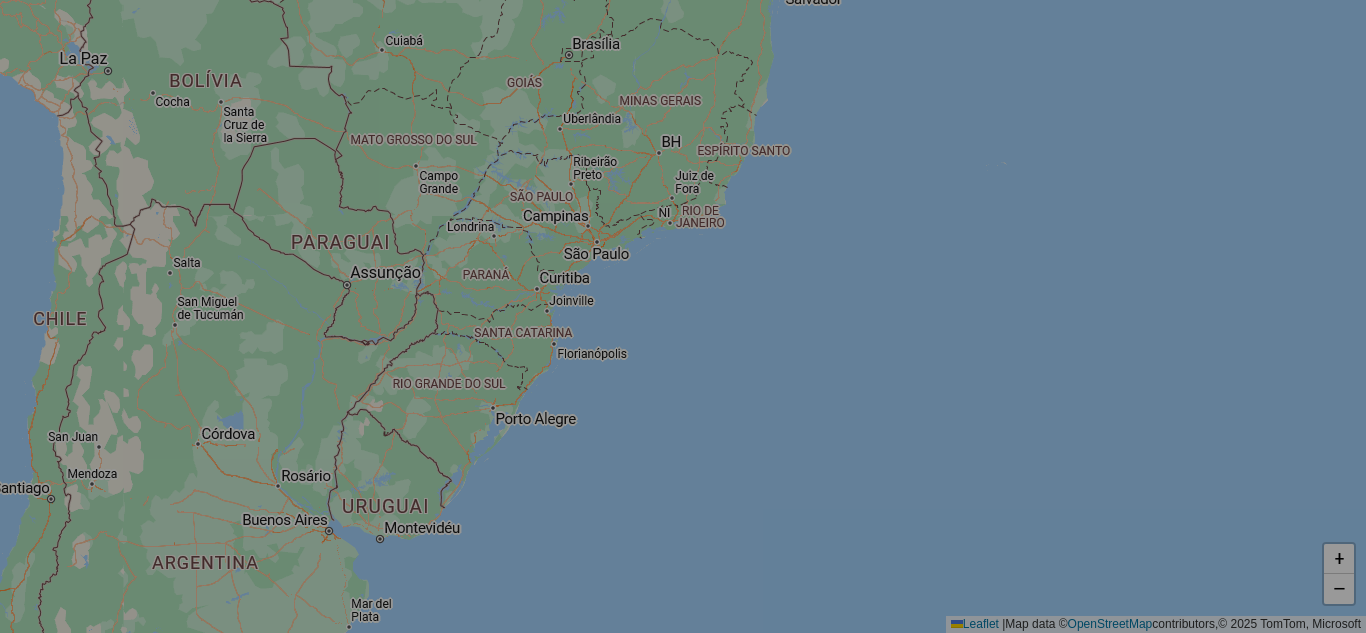 select on "*" 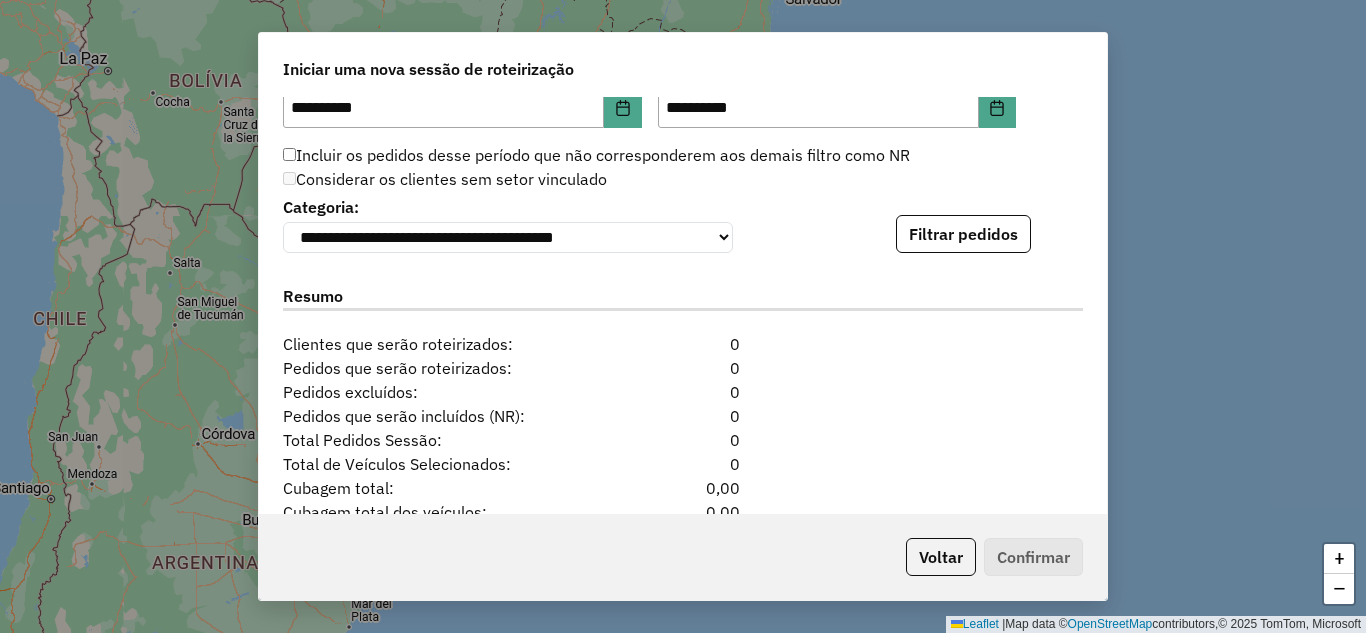 scroll, scrollTop: 2093, scrollLeft: 0, axis: vertical 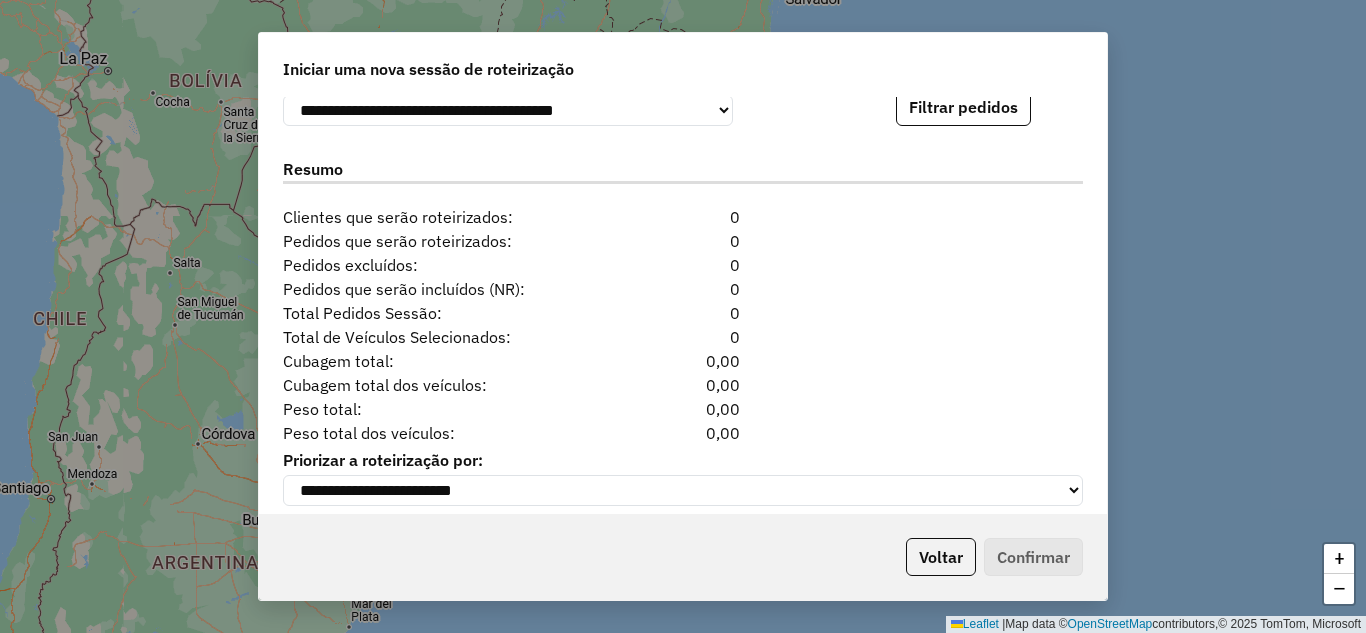 click on "**********" 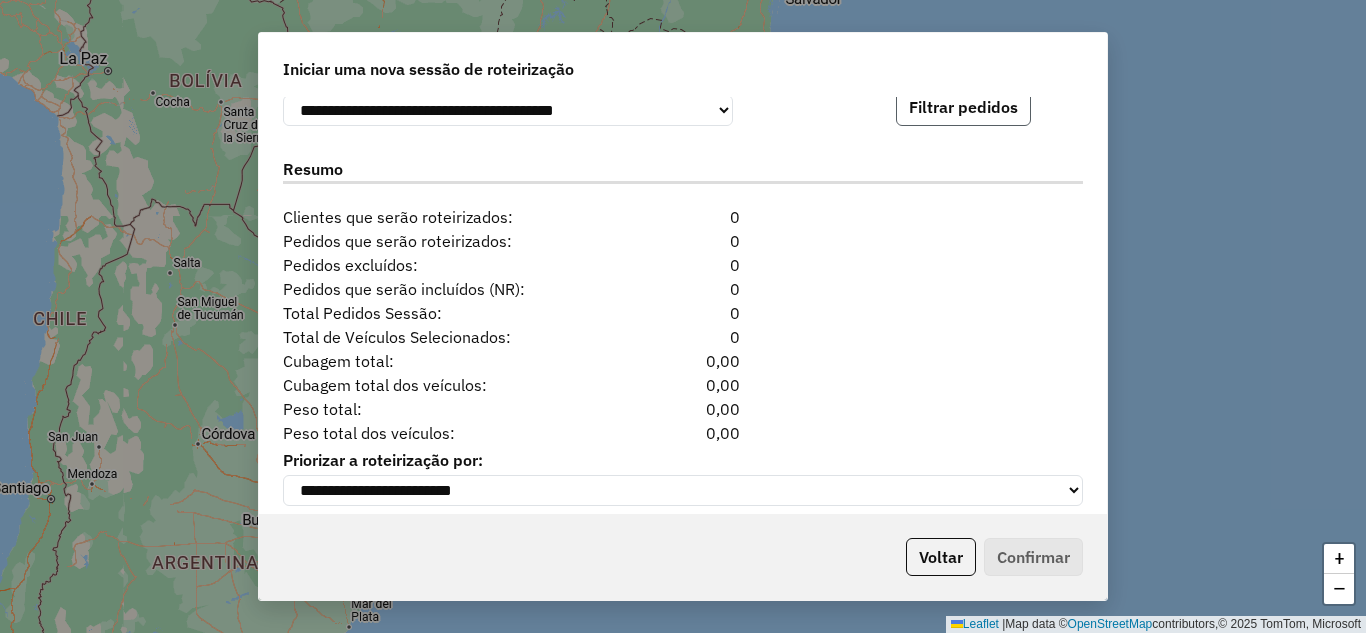 click on "Filtrar pedidos" 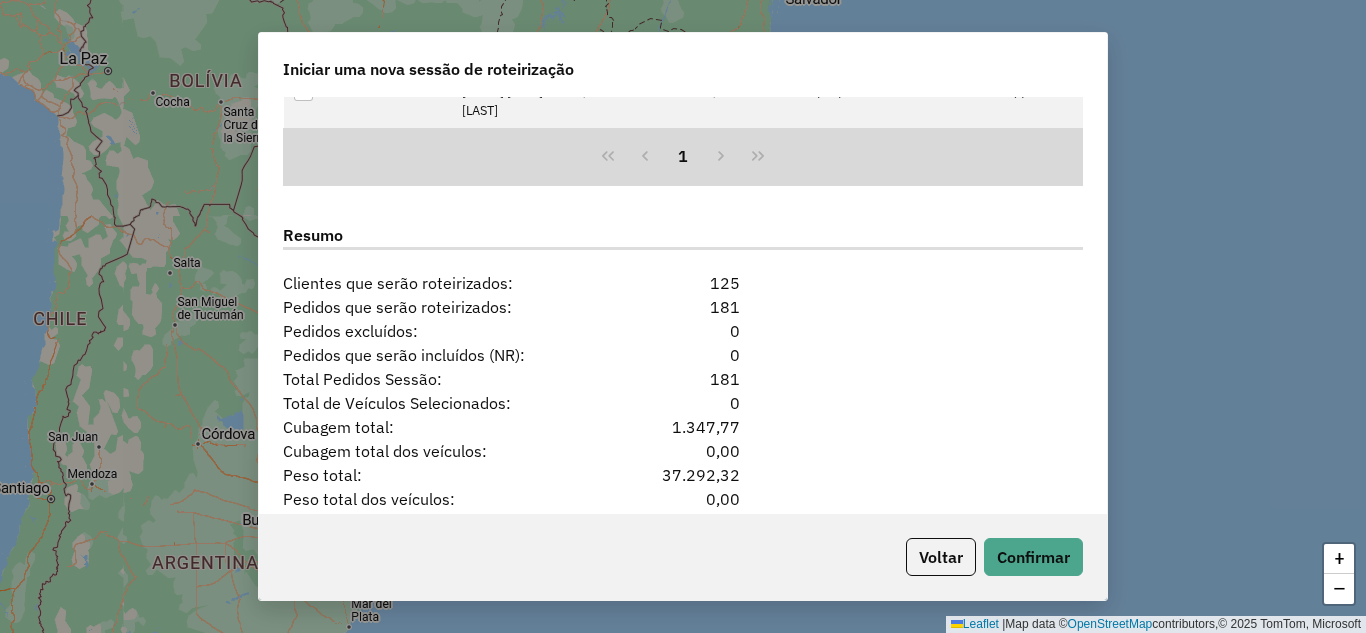 scroll, scrollTop: 2503, scrollLeft: 0, axis: vertical 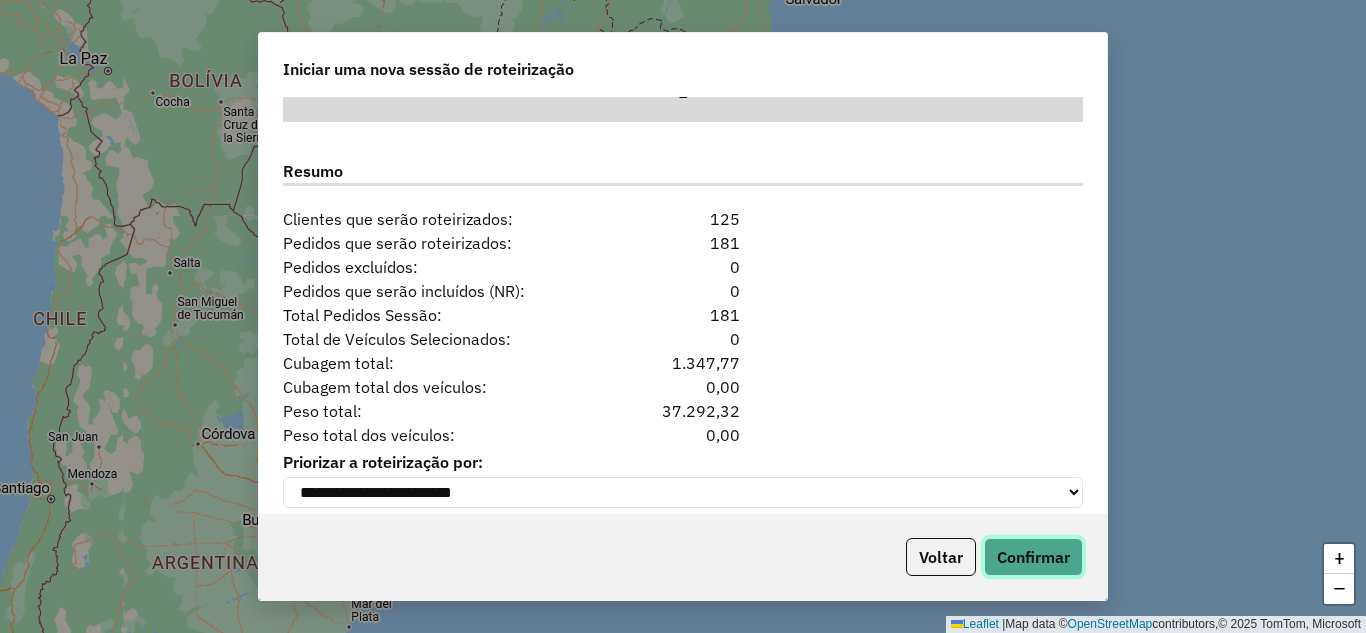 click on "Confirmar" 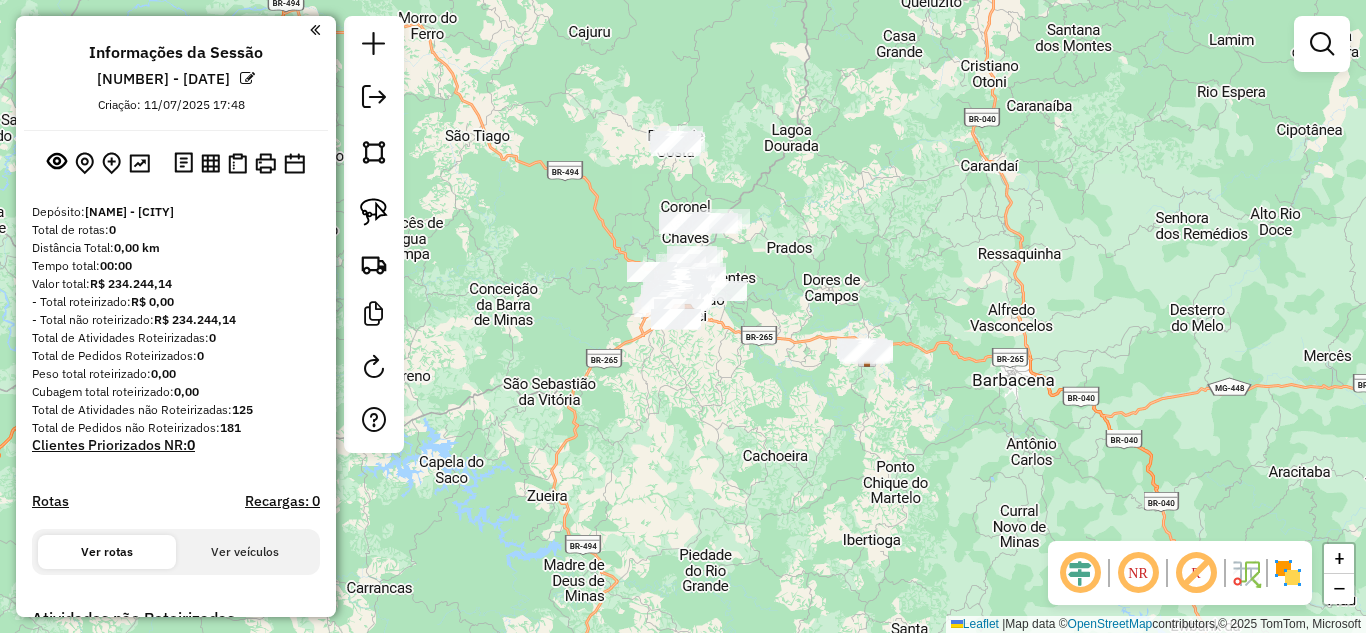 click 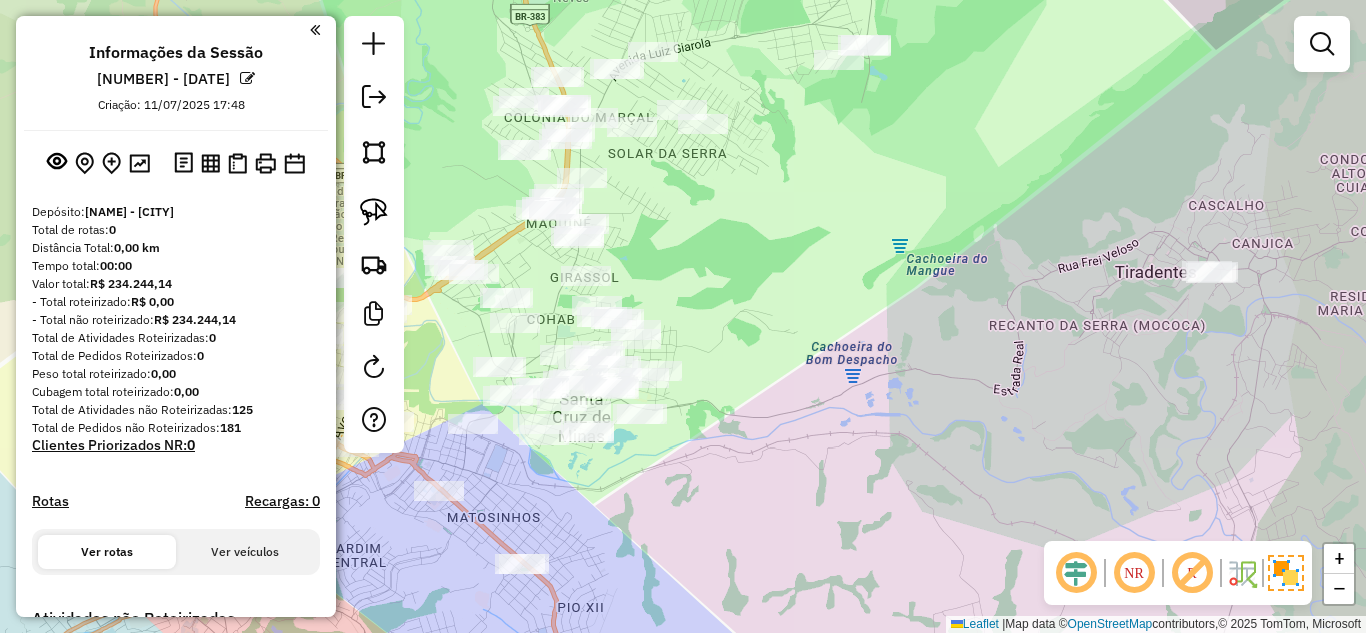drag, startPoint x: 611, startPoint y: 178, endPoint x: 705, endPoint y: 297, distance: 151.64761 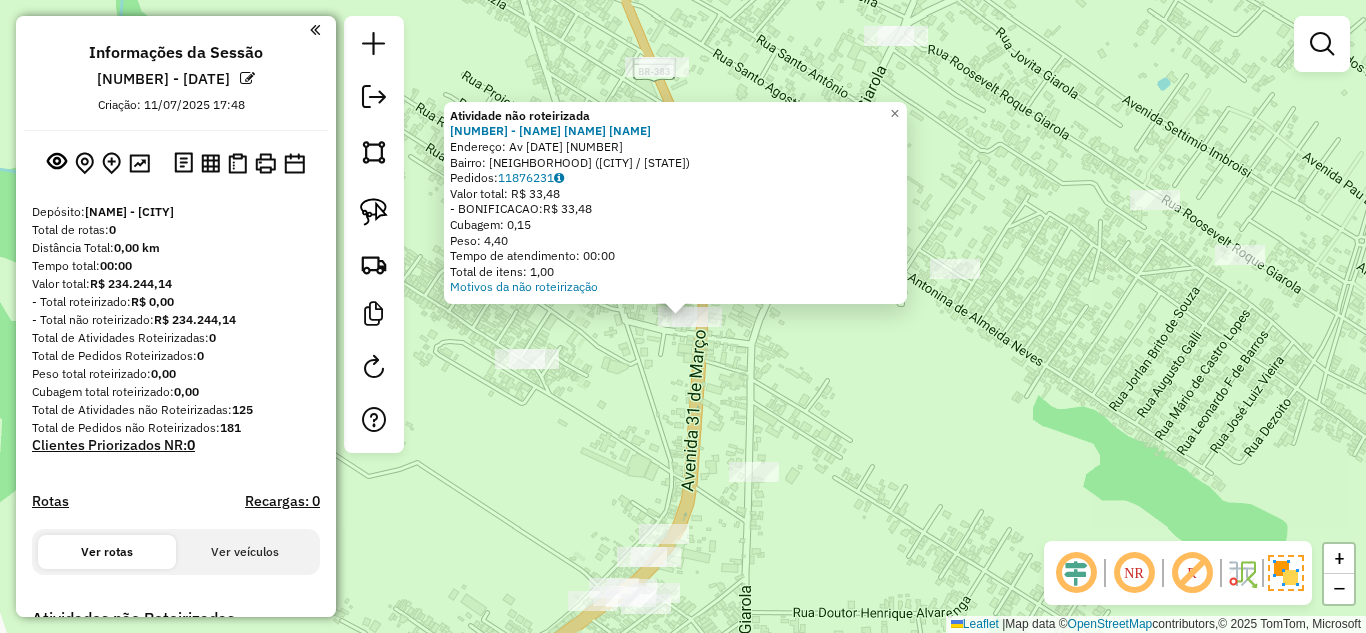 click on "2384 - [NAME]  Endereço: Av  [DATE]                   [NUMBER]   Bairro: [NEIGHBORHOOD] ([CITY] / MG)   Pedidos:  [ORDER_ID]   Valor total: R$ 33,48   -BONIFICACAO:  R$ 33,48   Cubagem: 0,15   Peso: 4,40   Tempo de atendimento: 00:00   Total de itens: 1,00  Motivos da não roteirização × Janela de atendimento Grade de atendimento Capacidade Transportadoras Veículos Cliente Pedidos  Rotas Selecione os dias de semana para filtrar as janelas de atendimento  Seg   Ter   Qua   Qui   Sex   Sáb   Dom  Informe o período da janela de atendimento: De: Até:  Filtrar exatamente a janela do cliente  Considerar janela de atendimento padrão  Selecione os dias de semana para filtrar as grades de atendimento  Seg   Ter   Qua   Qui   Sex   Sáb   Dom   Considerar clientes sem dia de atendimento cadastrado  Clientes fora do dia de atendimento selecionado Filtrar as atividades entre os valores definidos abaixo:  Peso mínimo:   Peso máximo:   Cubagem mínima:   De:" 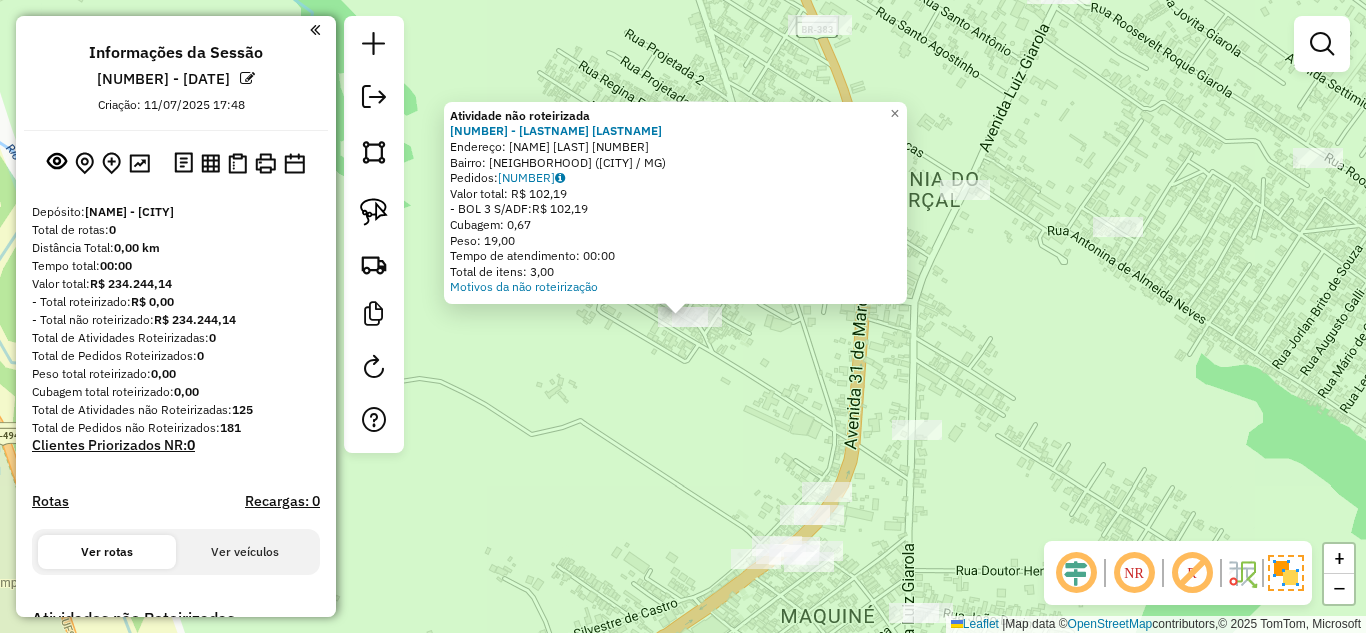 click on "Atividade não roteirizada 72778 - [NAME]  Endereço:  [STREET] [NUMBER]   Bairro: [NEIGHBORHOOD] ([CITY] / MG)   Pedidos:  [ORDER_ID]   Valor total: R$ 102,19   -BOL 3 S/ADF:  R$ 102,19   Cubagem: 0,67   Peso: 19,00   Tempo de atendimento: 00:00   Total de itens: 3,00  Motivos da não roteirização × Janela de atendimento Grade de atendimento Capacidade Transportadoras Veículos Cliente Pedidos  Rotas Selecione os dias de semana para filtrar as janelas de atendimento  Seg   Ter   Qua   Qui   Sex   Sáb   Dom  Informe o período da janela de atendimento: De: Até:  Filtrar exatamente a janela do cliente  Considerar janela de atendimento padrão  Selecione os dias de semana para filtrar as grades de atendimento  Seg   Ter   Qua   Qui   Sex   Sáb   Dom   Considerar clientes sem dia de atendimento cadastrado  Clientes fora do dia de atendimento selecionado Filtrar as atividades entre os valores definidos abaixo:  Peso mínimo:   Peso máximo:   Cubagem mínima:   De:" 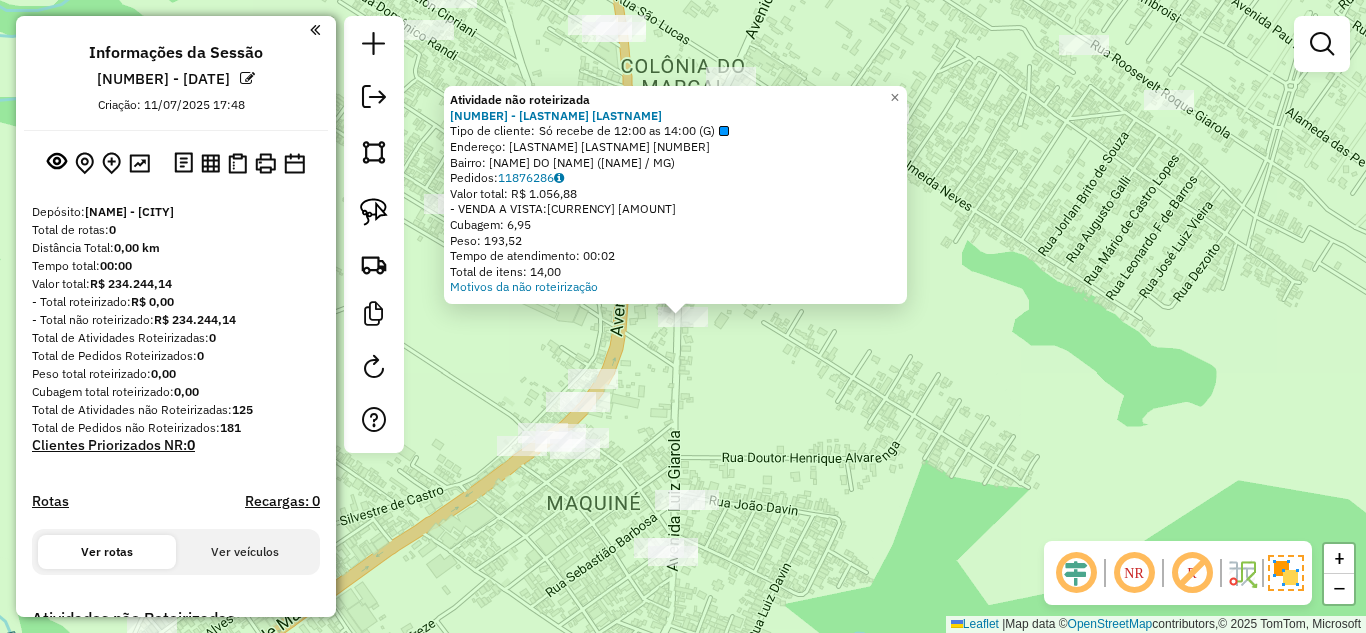 click on "Atividade não roteirizada 73459 - [NAME]  Tipo de cliente:   Só recebe de 12:00 as 14:00 (G)   Endereço:  [STREET] [NUMBER]   Bairro: [NEIGHBORHOOD] ([CITY] / MG)   Pedidos:  [ORDER_ID]   Valor total: R$ 1.056,88   -VENDA A VISTA:  R$ 1.056,88   Cubagem: 6,95   Peso: 193,52   Tempo de atendimento: 00:02   Total de itens: 14,00  Motivos da não roteirização × Janela de atendimento Grade de atendimento Capacidade Transportadoras Veículos Cliente Pedidos  Rotas Selecione os dias de semana para filtrar as janelas de atendimento  Seg   Ter   Qua   Qui   Sex   Sáb   Dom  Informe o período da janela de atendimento: De: Até:  Filtrar exatamente a janela do cliente  Considerar janela de atendimento padrão  Selecione os dias de semana para filtrar as grades de atendimento  Seg   Ter   Qua   Qui   Sex   Sáb   Dom   Considerar clientes sem dia de atendimento cadastrado  Clientes fora do dia de atendimento selecionado Filtrar as atividades entre os valores definidos abaixo:  Peso mínimo:   Peso máximo:   Cubagem mínima:   De:" 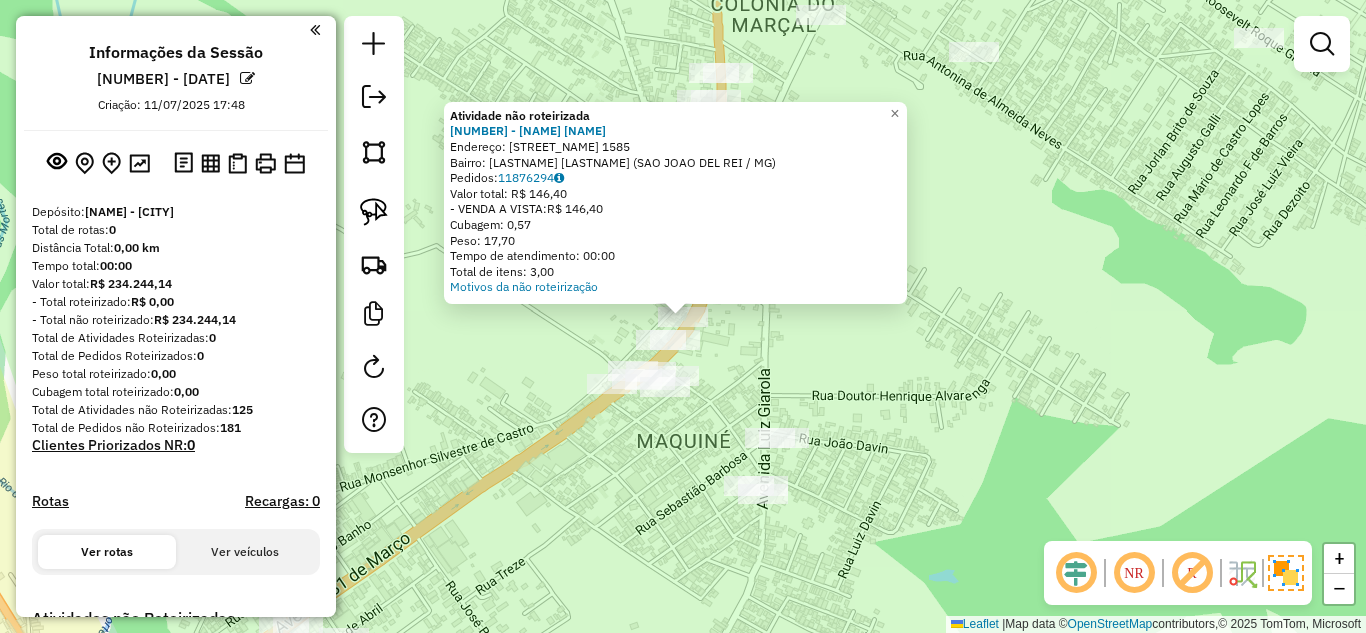 click on "Atividade não roteirizada 73910 - [PERSON_NAME]  Endereço:  [STREET_NAME] 1585   Bairro: [NEIGHBORHOOD] ([CITY] / MG)   Pedidos:  11876294   Valor total: R$ 146,40   - VENDA A VISTA:  R$ 146,40   Cubagem: 0,57   Peso: 17,70   Tempo de atendimento: 00:00   Total de itens: 3,00  Motivos da não roteirização × Janela de atendimento Grade de atendimento Capacidade Transportadoras Veículos Cliente Pedidos  Rotas Selecione os dias de semana para filtrar as janelas de atendimento  Seg   Ter   Qua   Qui   Sex   Sáb   Dom  Informe o período da janela de atendimento: De: Até:  Filtrar exatamente a janela do cliente  Considerar janela de atendimento padrão  Selecione os dias de semana para filtrar as grades de atendimento  Seg   Ter   Qua   Qui   Sex   Sáb   Dom   Considerar clientes sem dia de atendimento cadastrado  Clientes fora do dia de atendimento selecionado Filtrar as atividades entre os valores definidos abaixo:  Peso mínimo:   Peso máximo:   Cubagem mínima:   Cubagem máxima:  +" 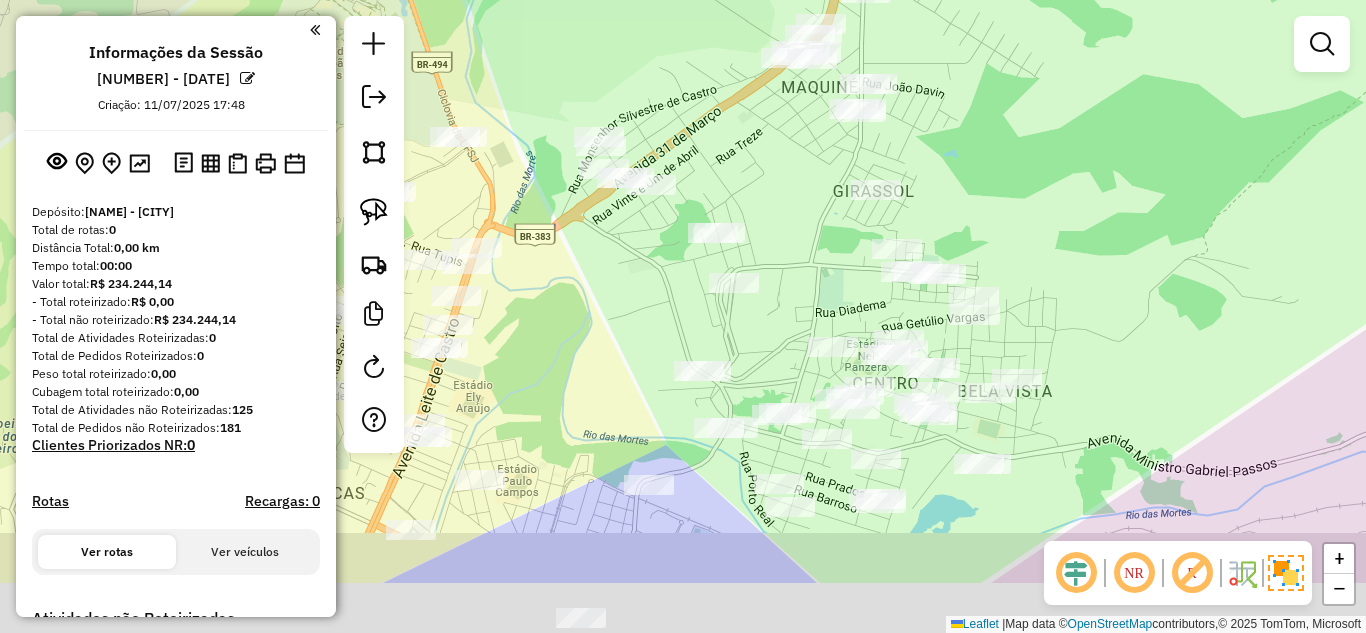 drag, startPoint x: 1047, startPoint y: 422, endPoint x: 1013, endPoint y: 231, distance: 194.00258 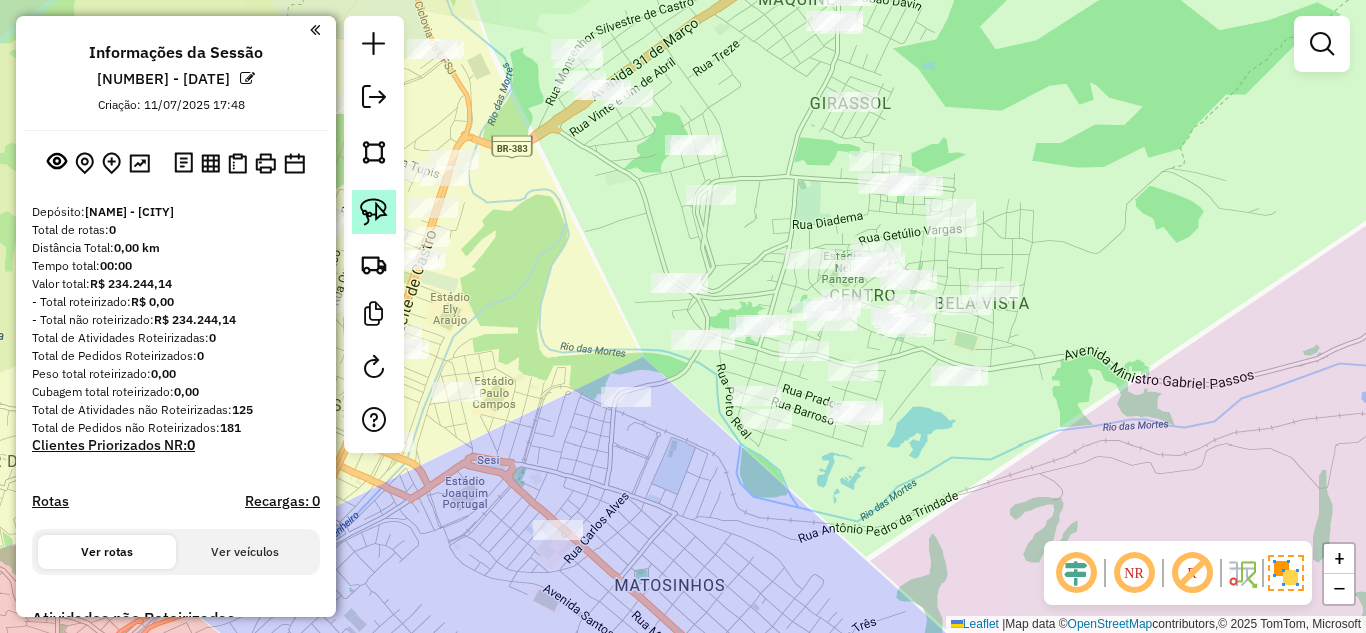 click 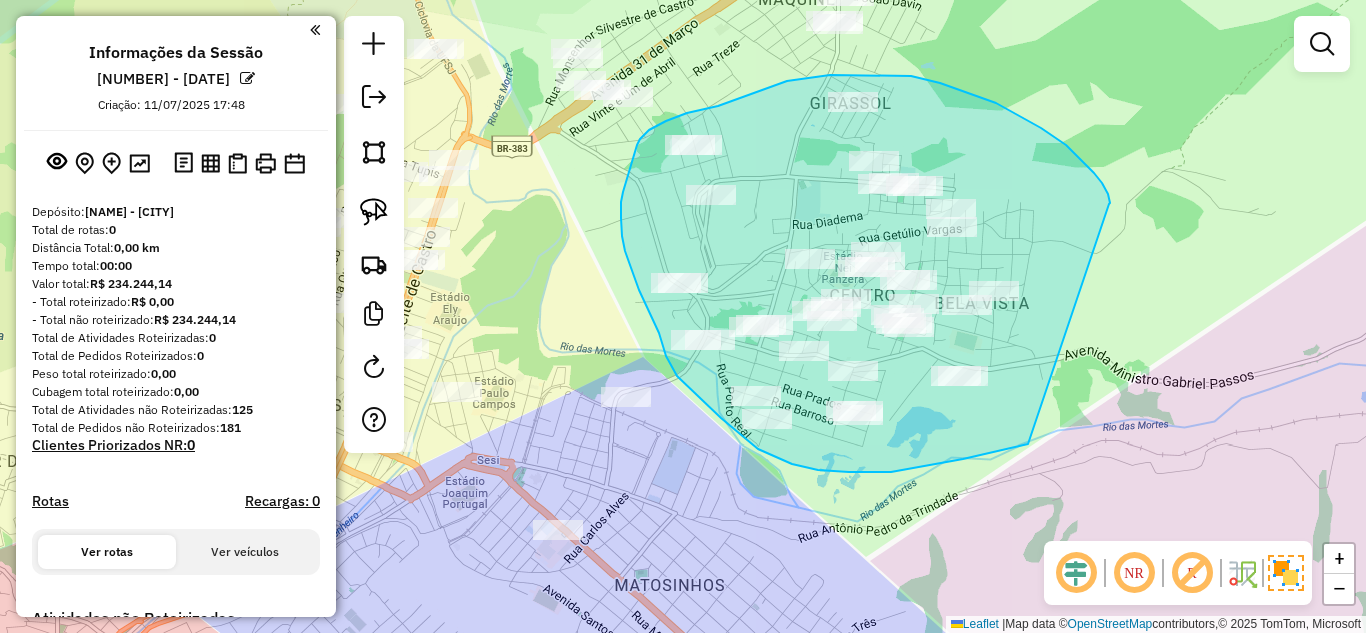drag, startPoint x: 1109, startPoint y: 197, endPoint x: 1028, endPoint y: 444, distance: 259.9423 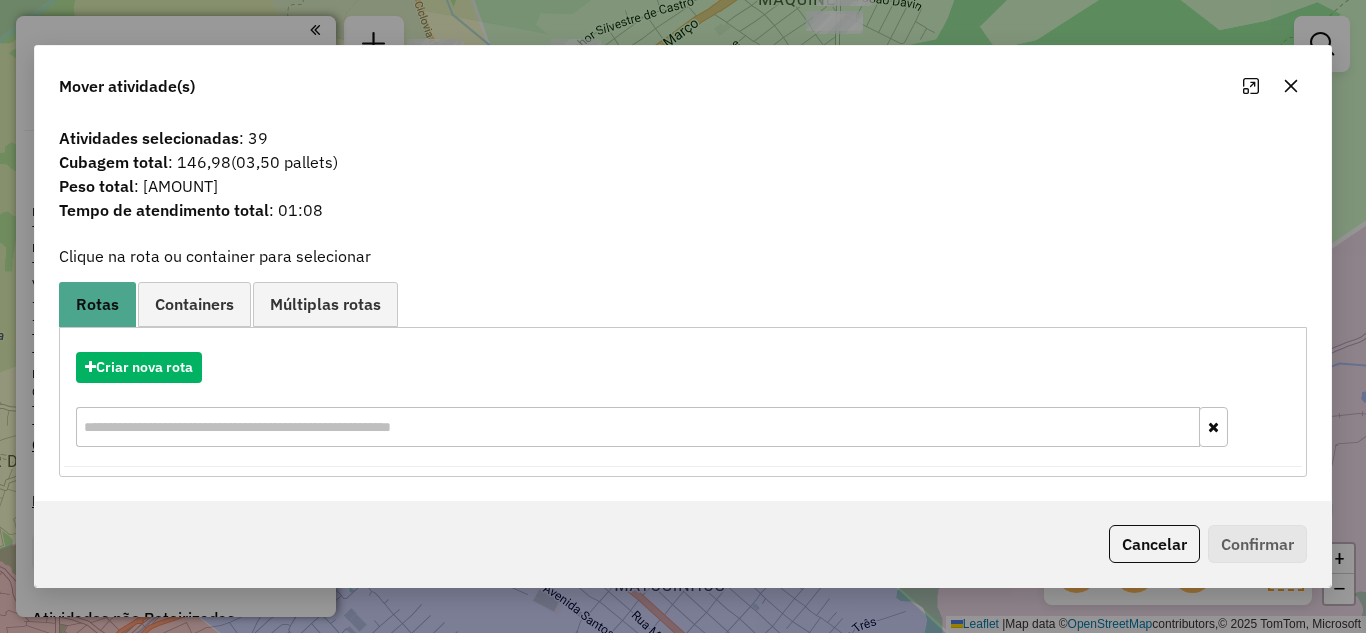 click 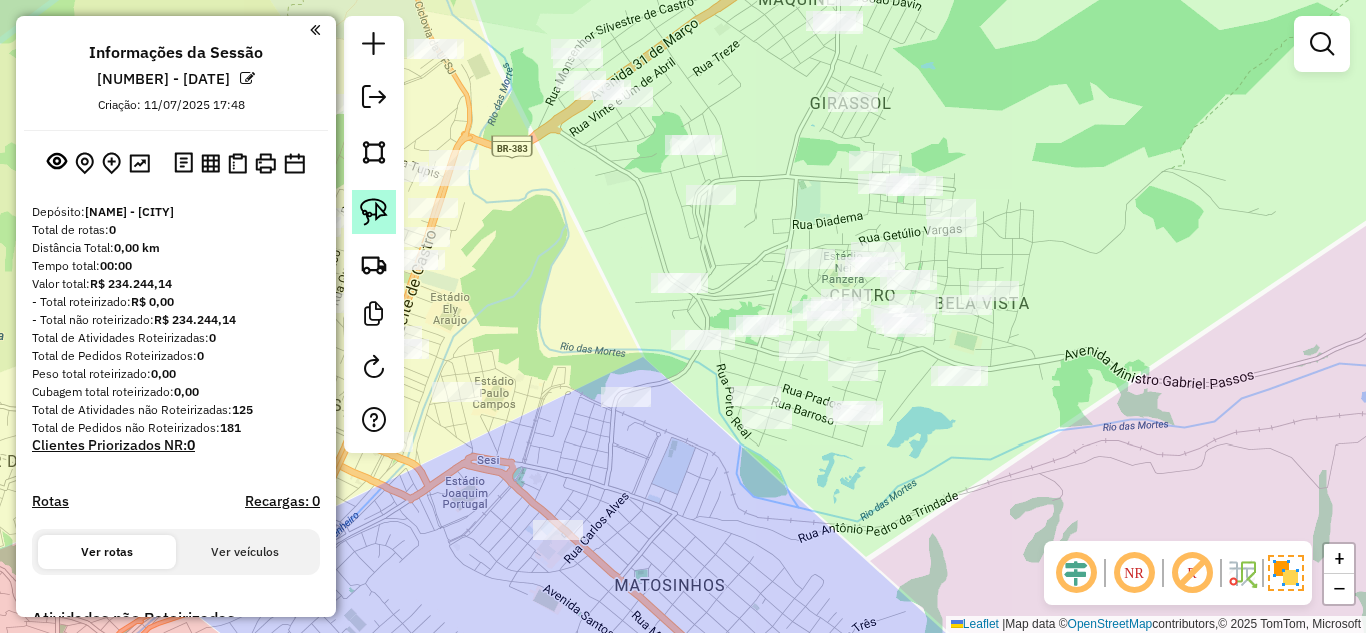 click 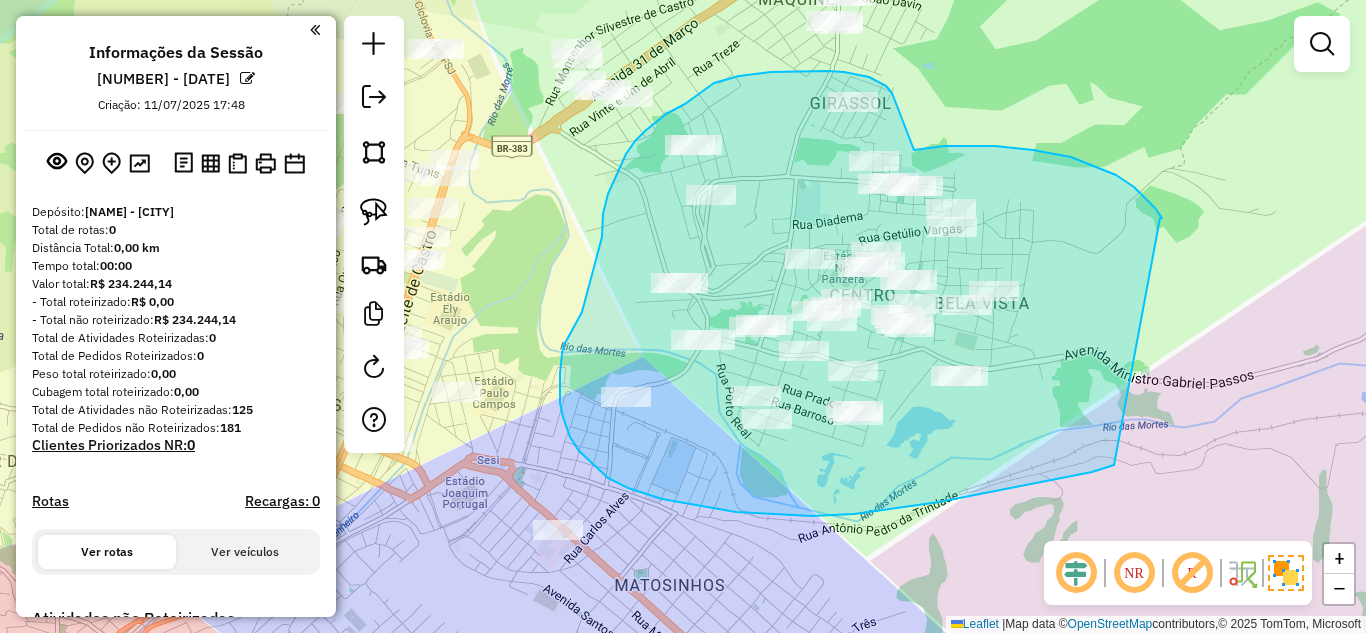drag, startPoint x: 1147, startPoint y: 200, endPoint x: 1114, endPoint y: 465, distance: 267.0468 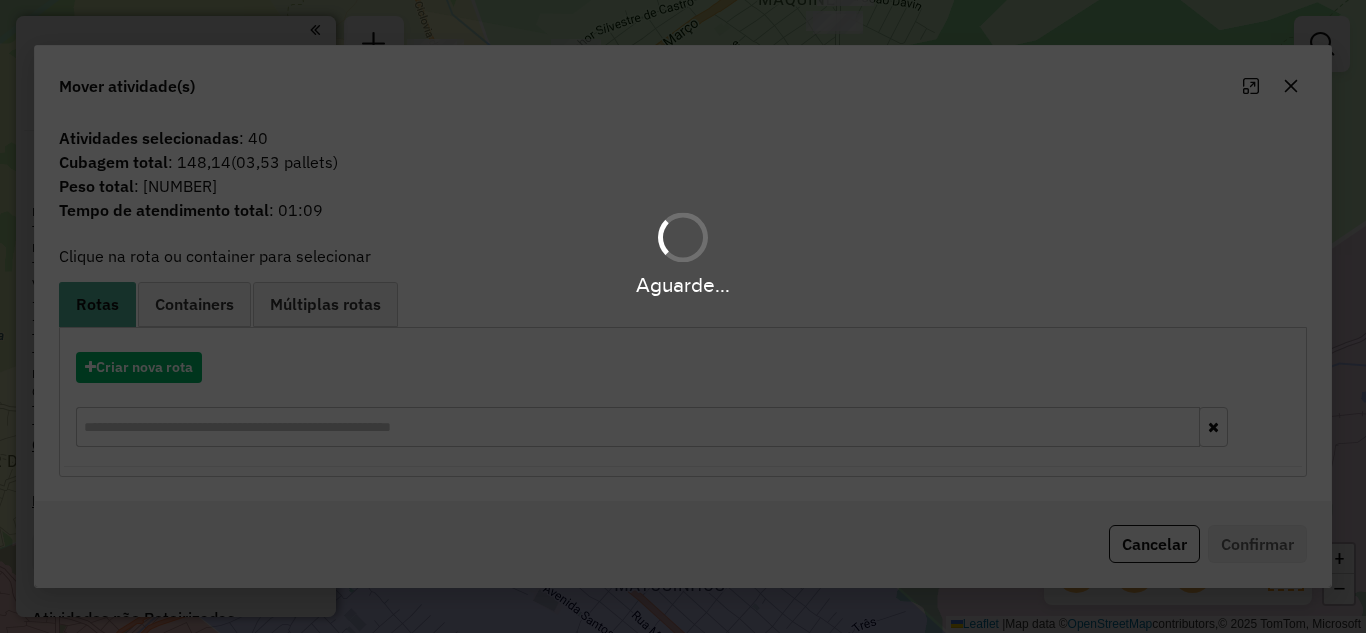 click on "**********" at bounding box center (683, 316) 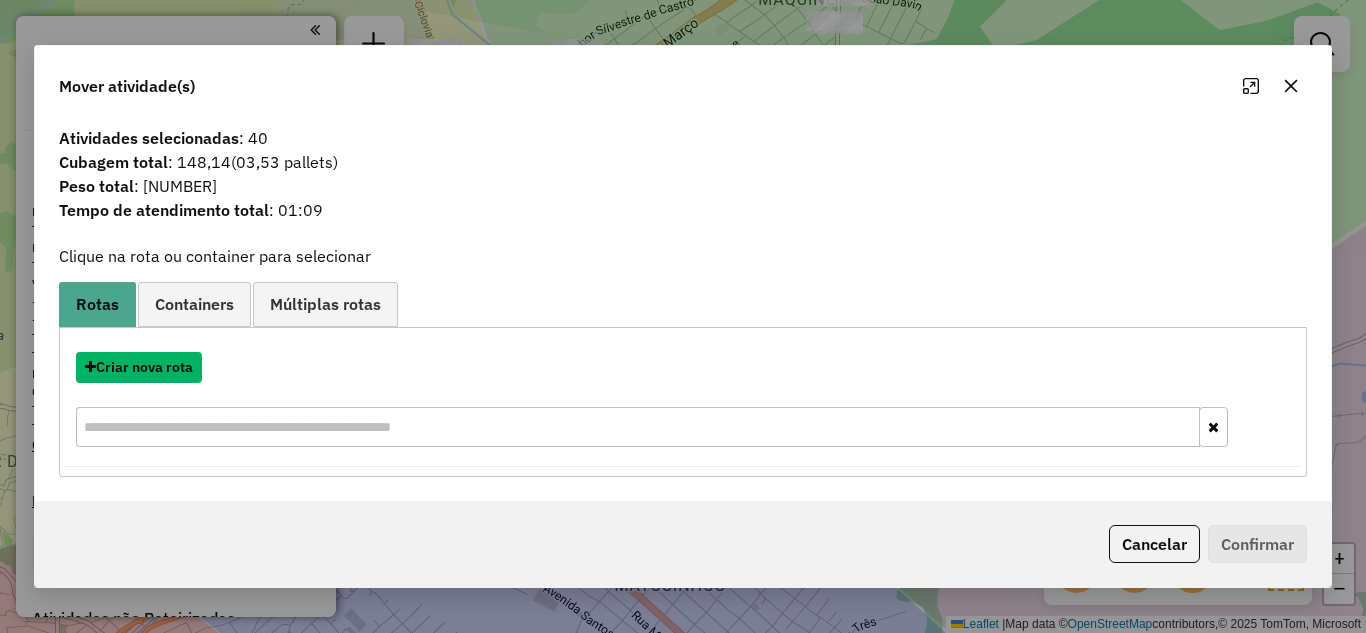 click on "Criar nova rota" at bounding box center [139, 367] 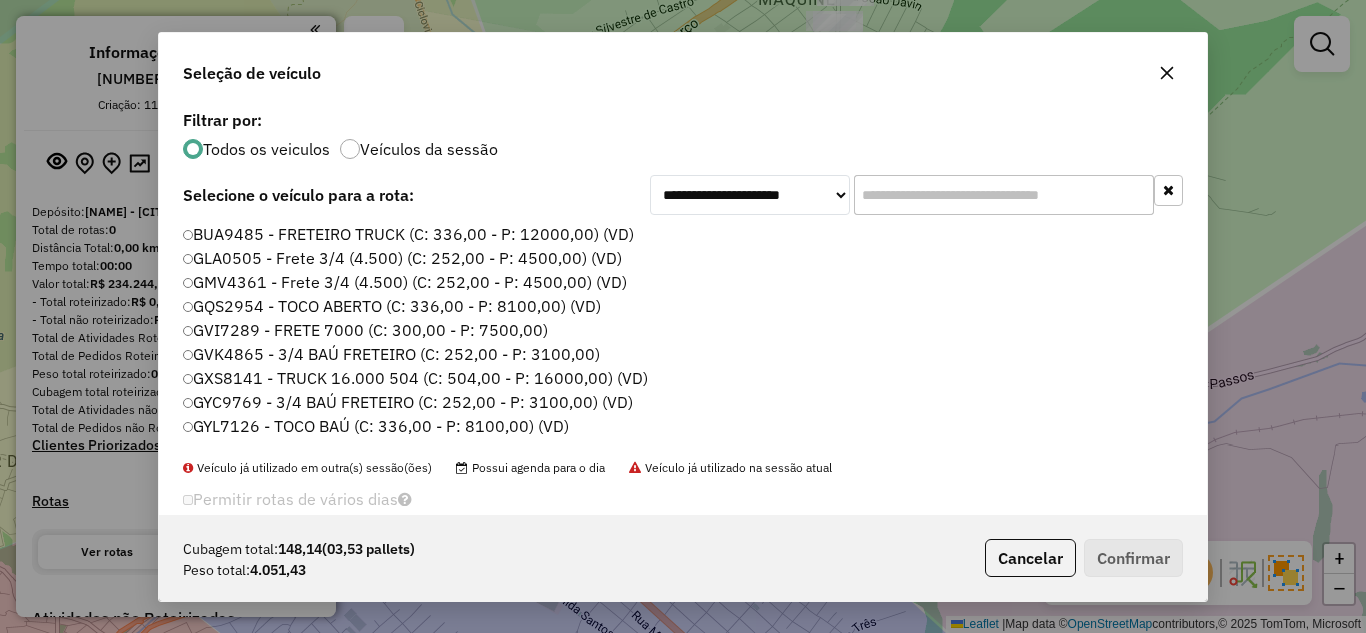 scroll, scrollTop: 11, scrollLeft: 6, axis: both 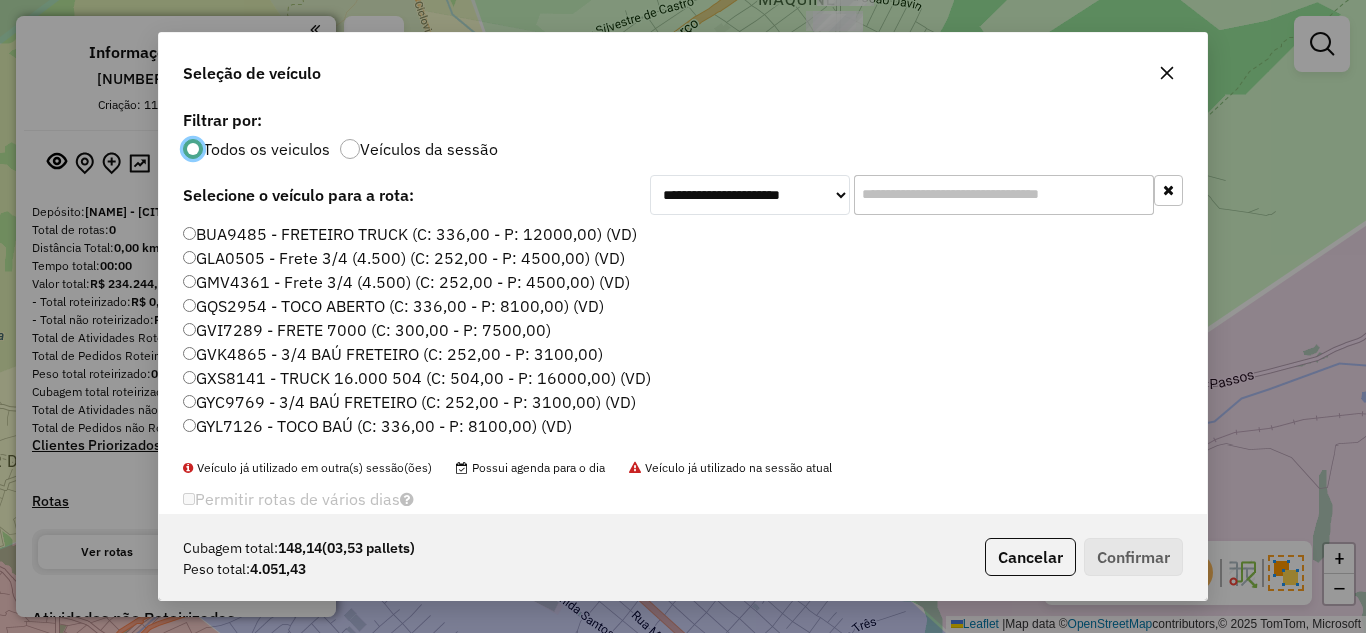 click 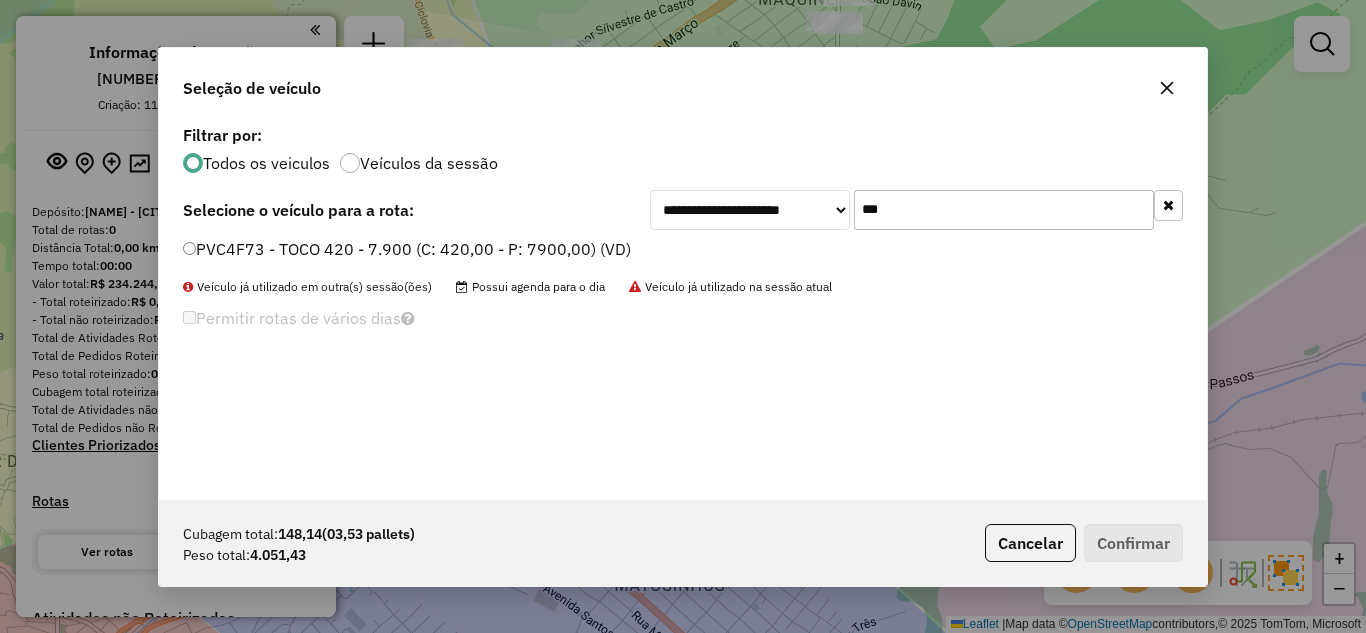 type on "***" 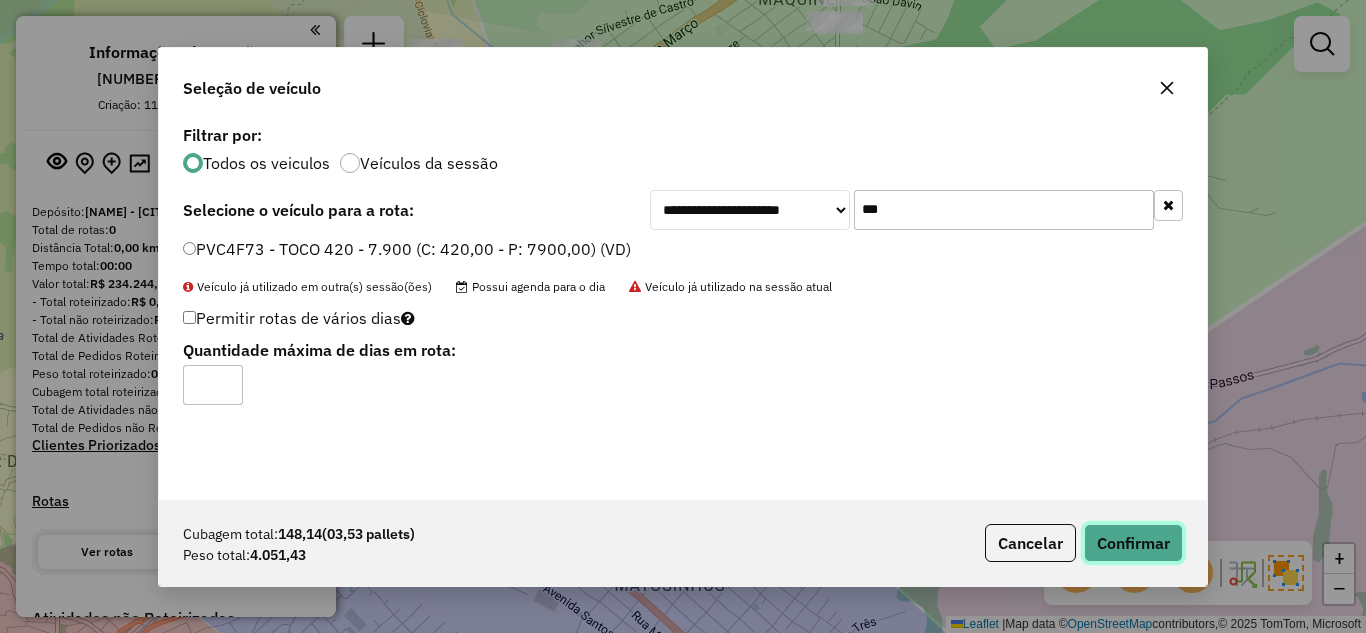 click on "Confirmar" 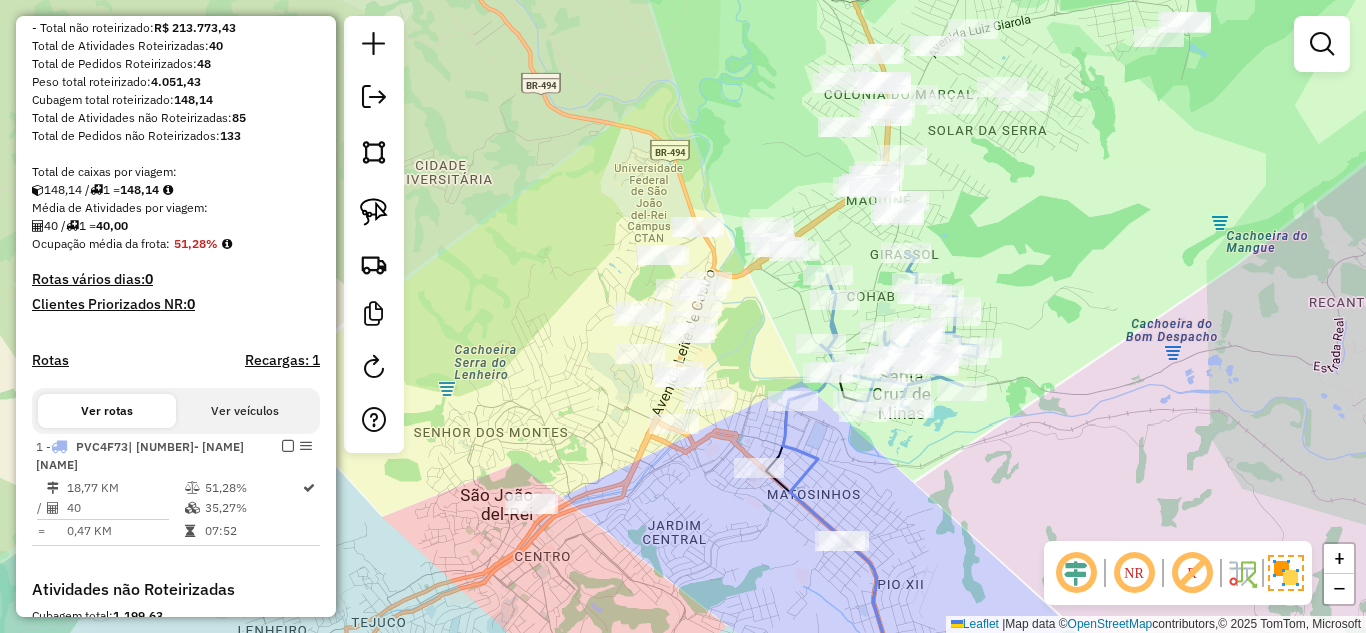 scroll, scrollTop: 300, scrollLeft: 0, axis: vertical 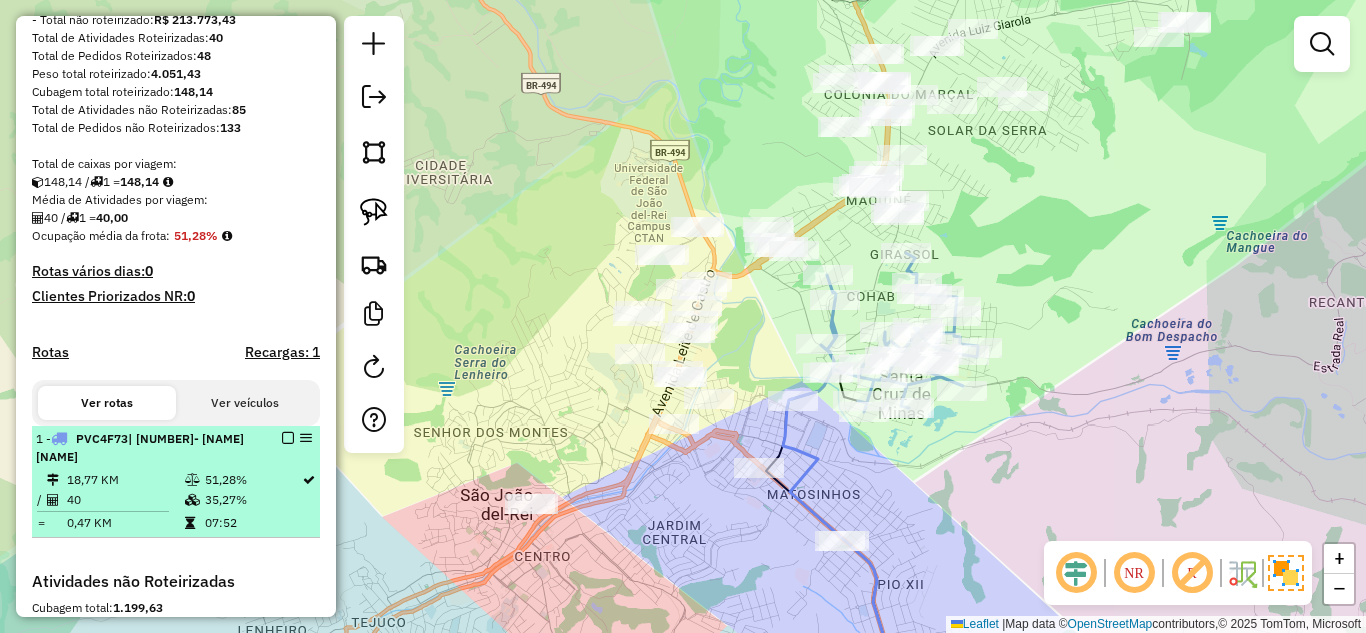 click on "1 -       PVC4F73   | 2- COLONIA, 3- SJ MATOZINHOS" at bounding box center [142, 448] 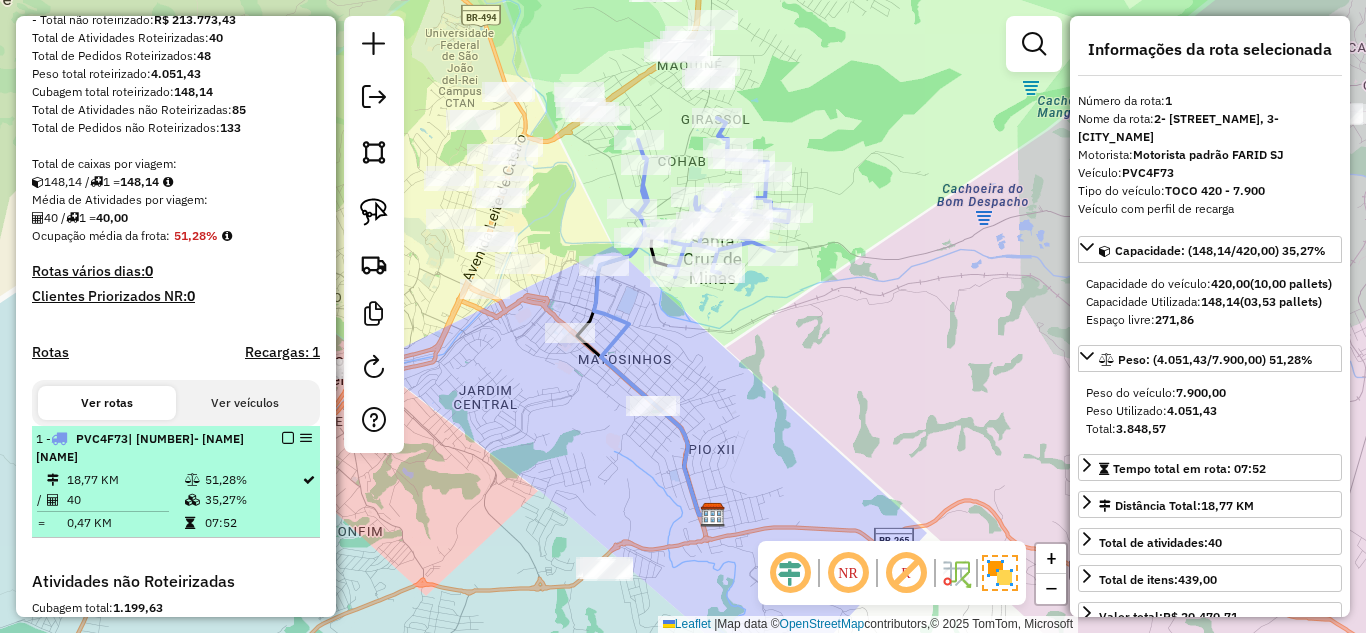 click at bounding box center [288, 438] 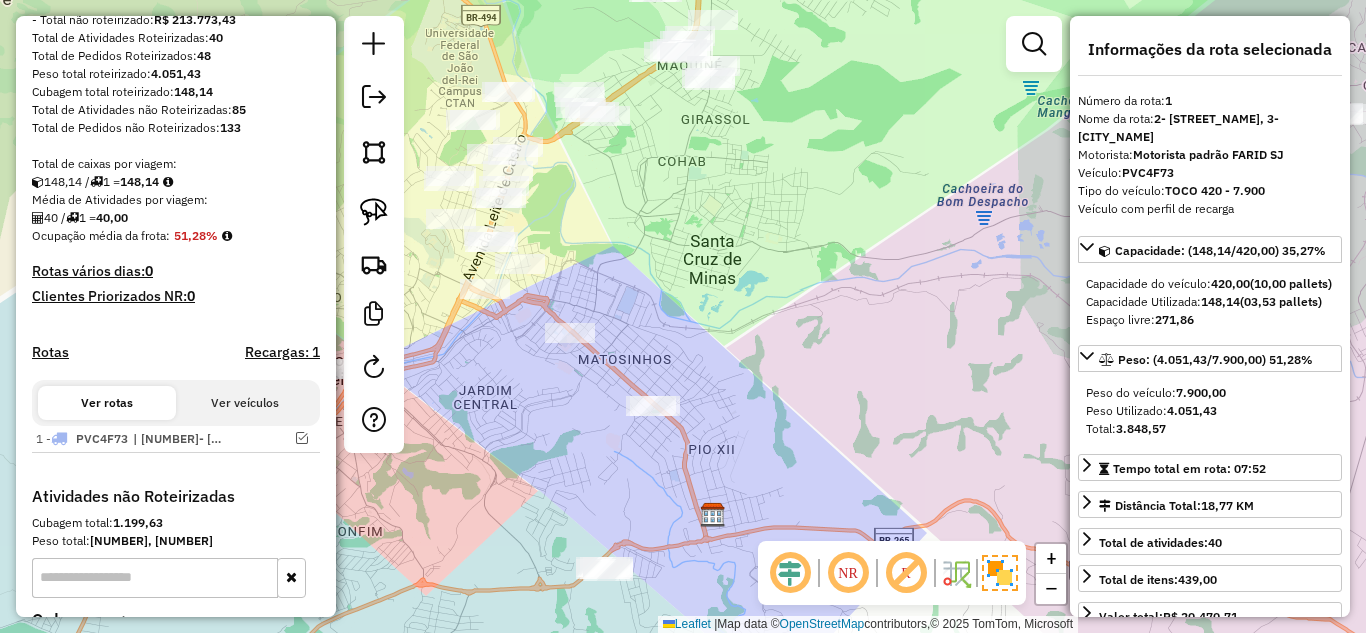 click on "Janela de atendimento Grade de atendimento Capacidade Transportadoras Veículos Cliente Pedidos  Rotas Selecione os dias de semana para filtrar as janelas de atendimento  Seg   Ter   Qua   Qui   Sex   Sáb   Dom  Informe o período da janela de atendimento: De: Até:  Filtrar exatamente a janela do cliente  Considerar janela de atendimento padrão  Selecione os dias de semana para filtrar as grades de atendimento  Seg   Ter   Qua   Qui   Sex   Sáb   Dom   Considerar clientes sem dia de atendimento cadastrado  Clientes fora do dia de atendimento selecionado Filtrar as atividades entre os valores definidos abaixo:  Peso mínimo:   Peso máximo:   Cubagem mínima:   Cubagem máxima:   De:   Até:  Filtrar as atividades entre o tempo de atendimento definido abaixo:  De:   Até:   Considerar capacidade total dos clientes não roteirizados Transportadora: Selecione um ou mais itens Tipo de veículo: Selecione um ou mais itens Veículo: Selecione um ou mais itens Motorista: Selecione um ou mais itens Nome: Rótulo:" 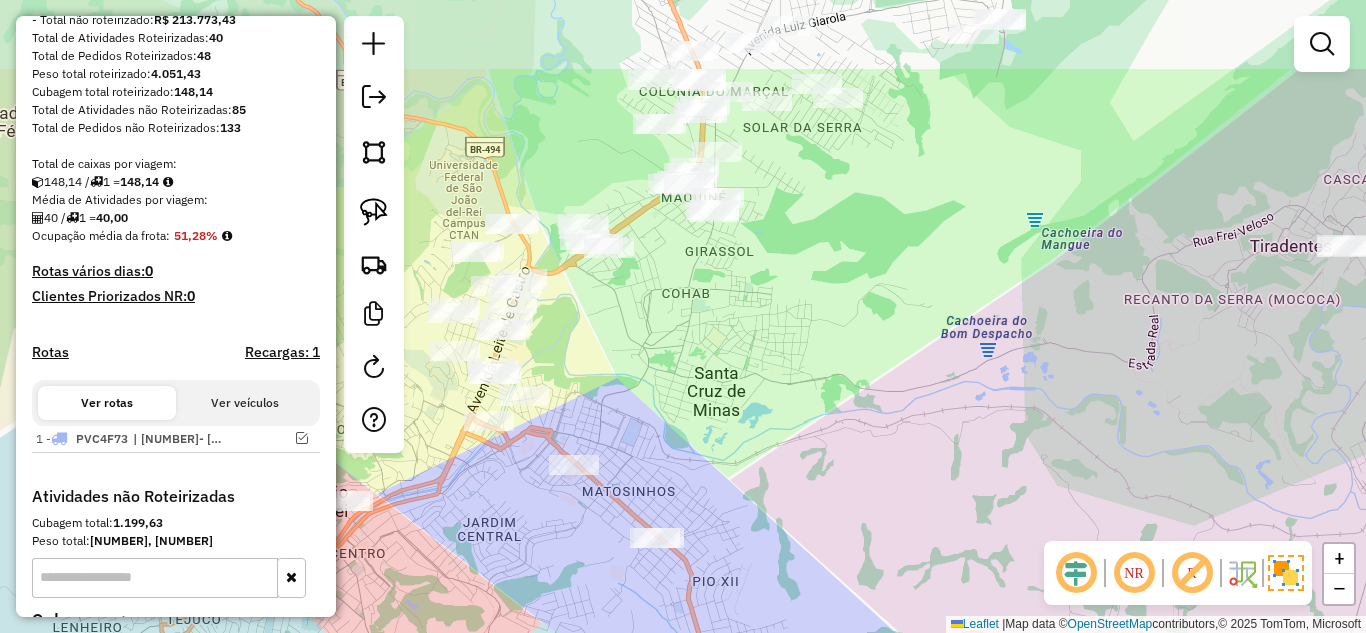 drag, startPoint x: 842, startPoint y: 262, endPoint x: 848, endPoint y: 436, distance: 174.10342 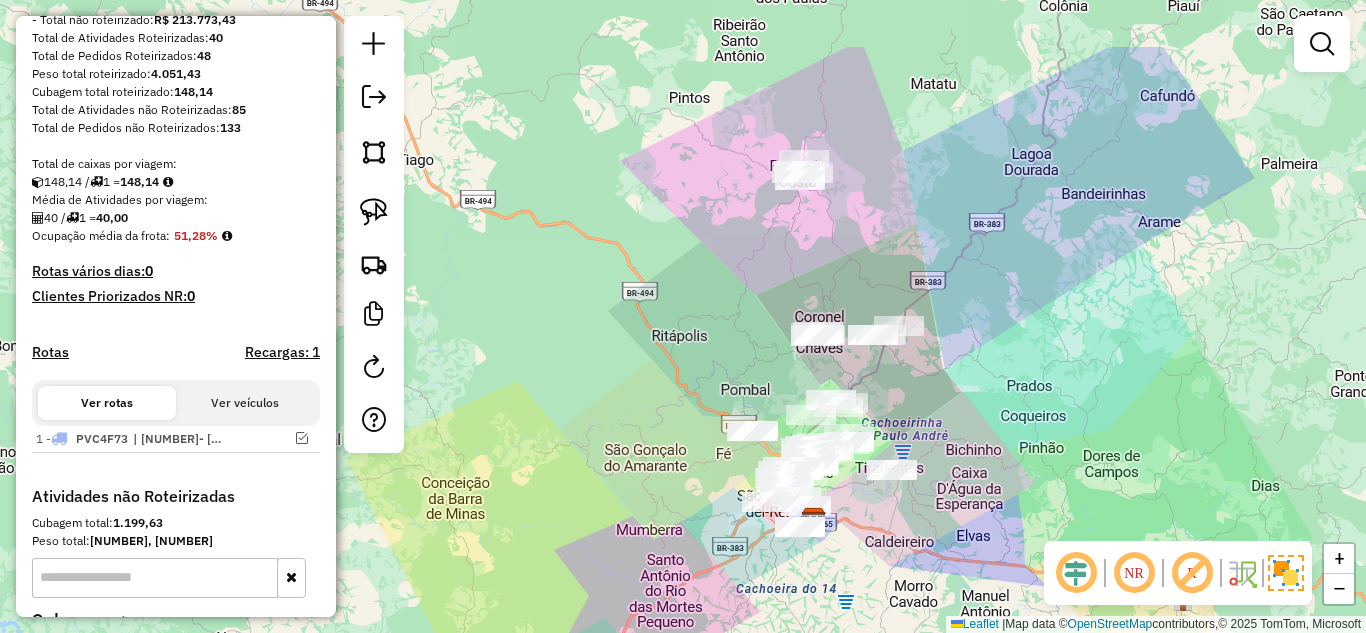 drag, startPoint x: 1000, startPoint y: 73, endPoint x: 961, endPoint y: 185, distance: 118.595955 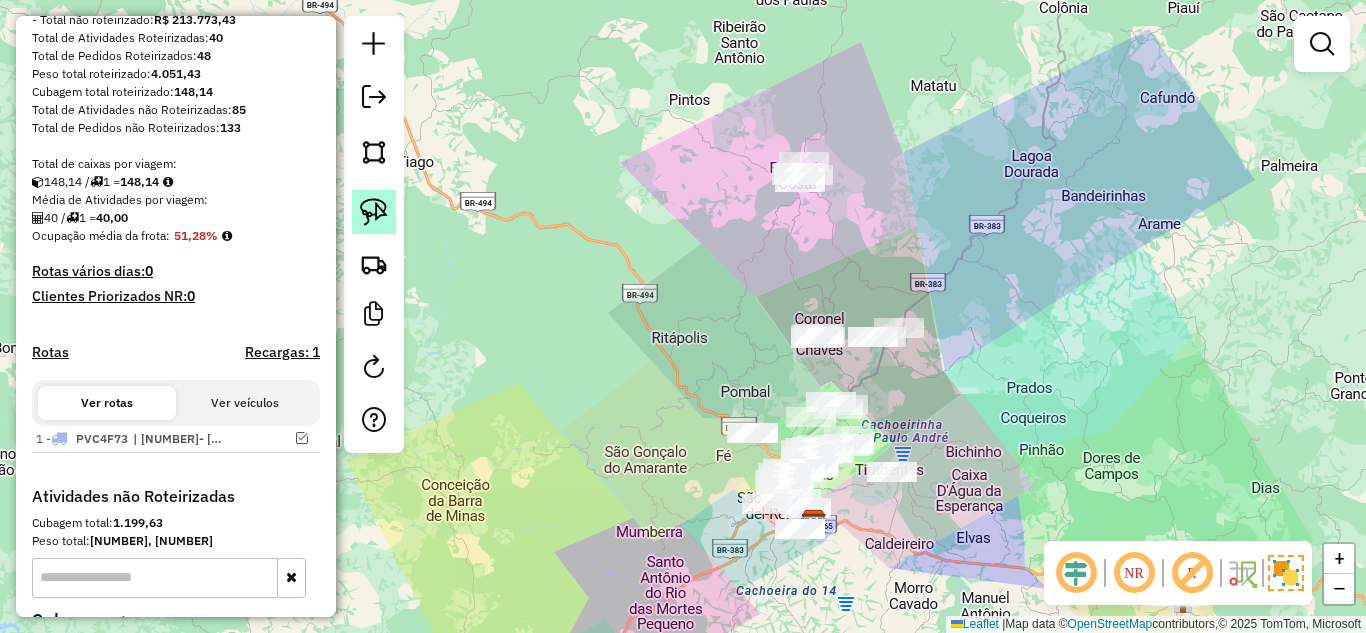 click 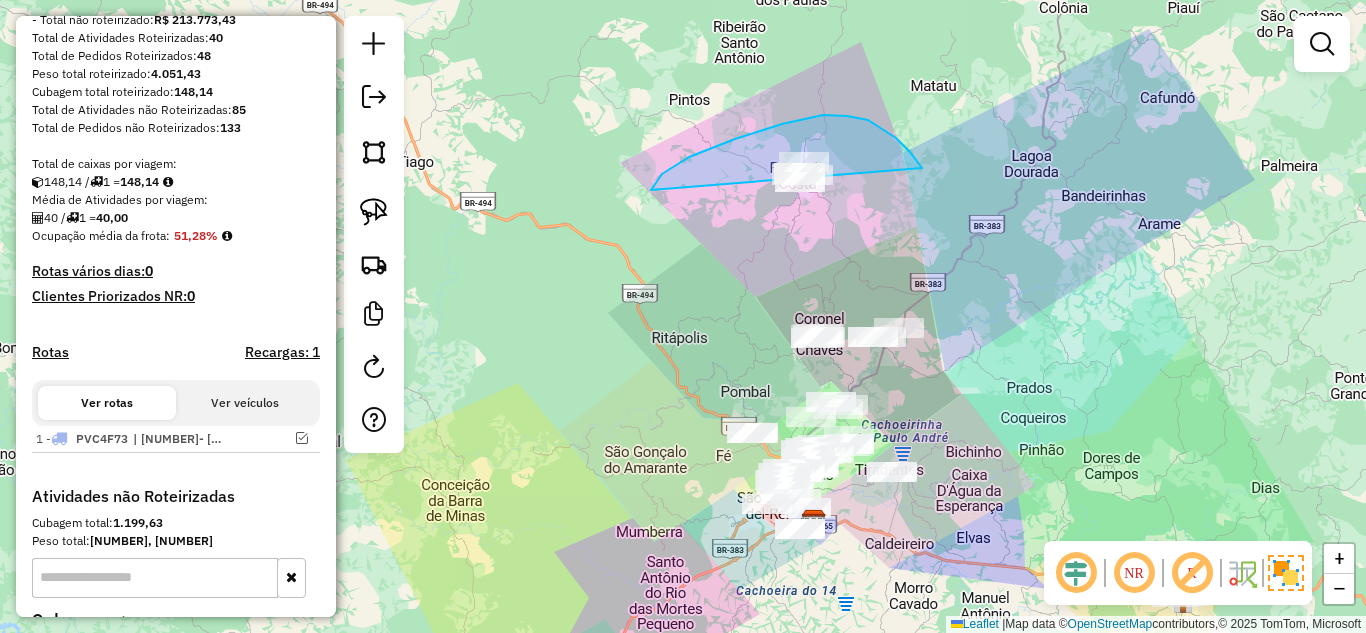 drag, startPoint x: 918, startPoint y: 164, endPoint x: 734, endPoint y: 267, distance: 210.86726 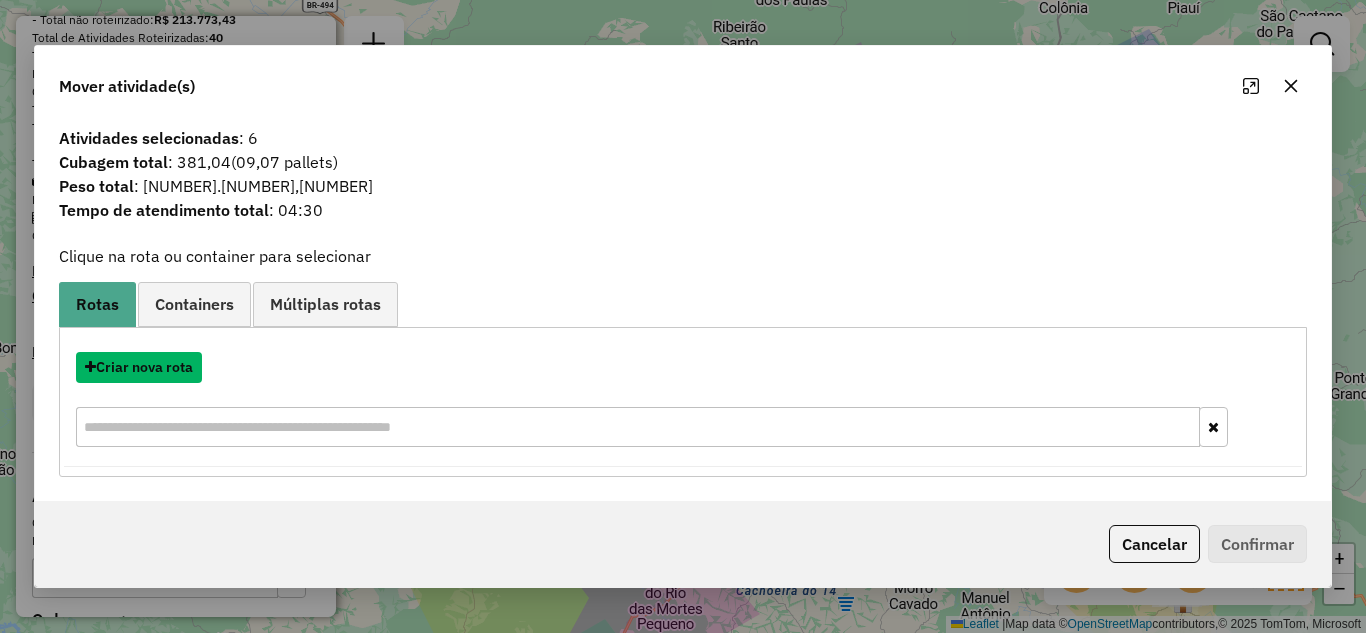 click on "Criar nova rota" at bounding box center (139, 367) 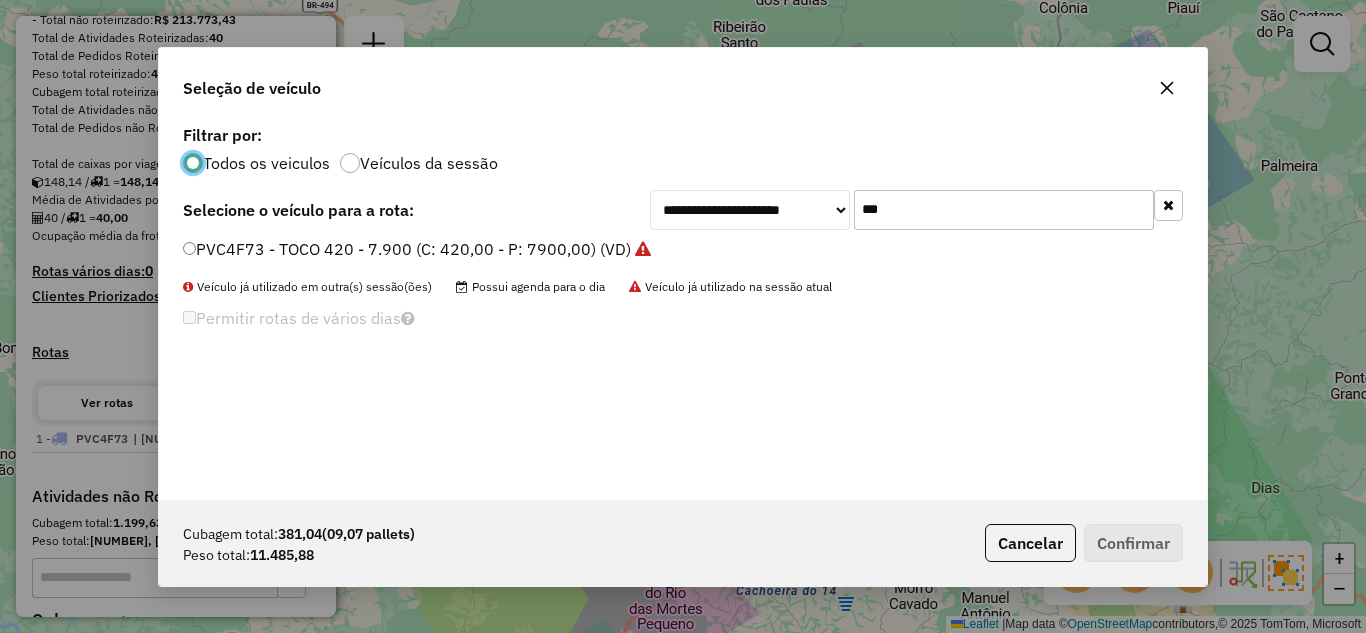scroll, scrollTop: 11, scrollLeft: 6, axis: both 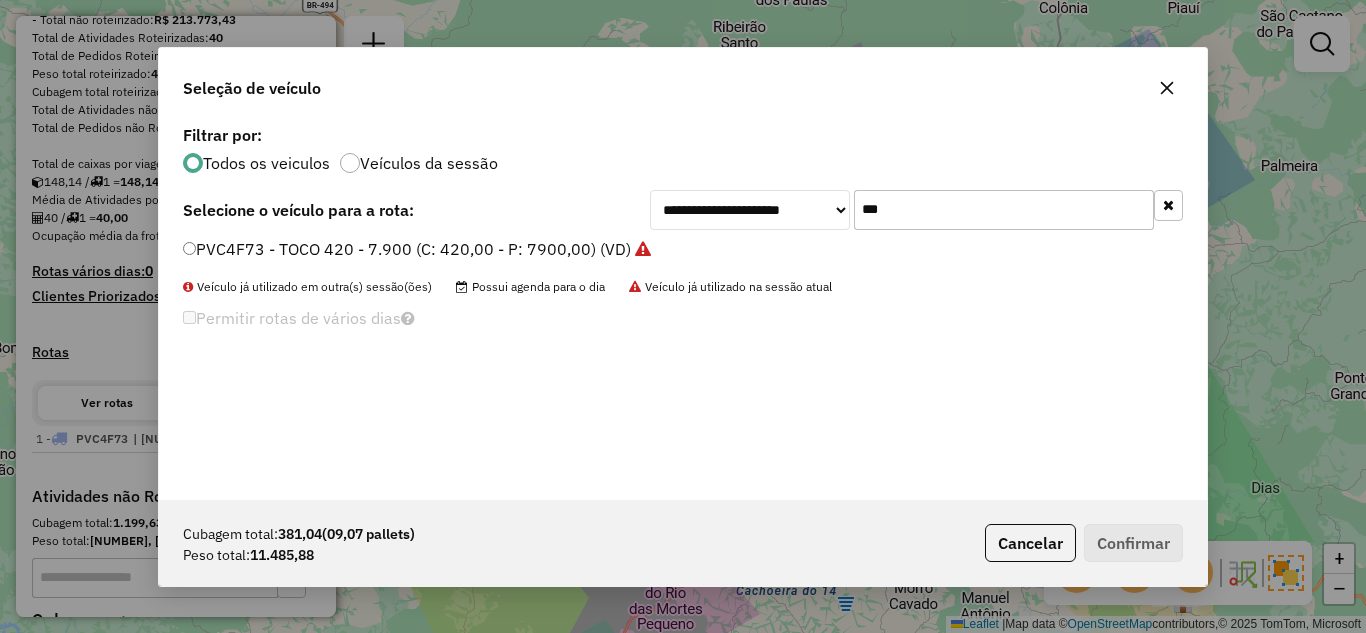 drag, startPoint x: 890, startPoint y: 211, endPoint x: 828, endPoint y: 211, distance: 62 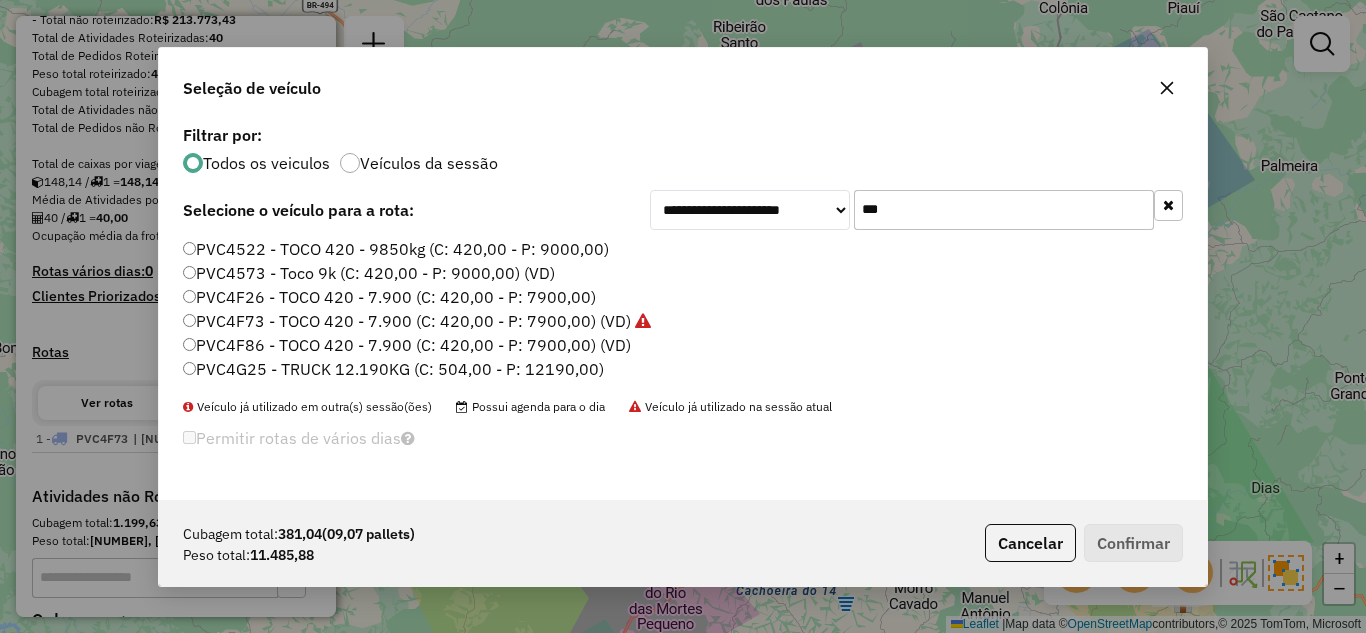 type on "***" 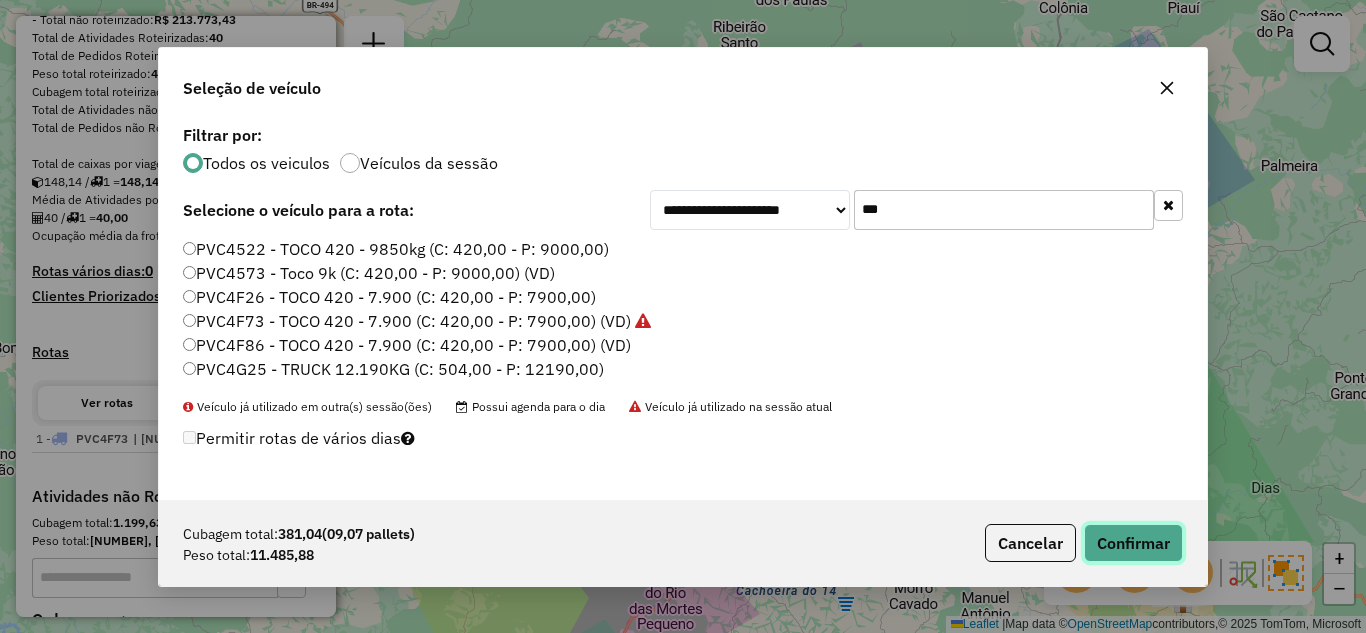 click on "Confirmar" 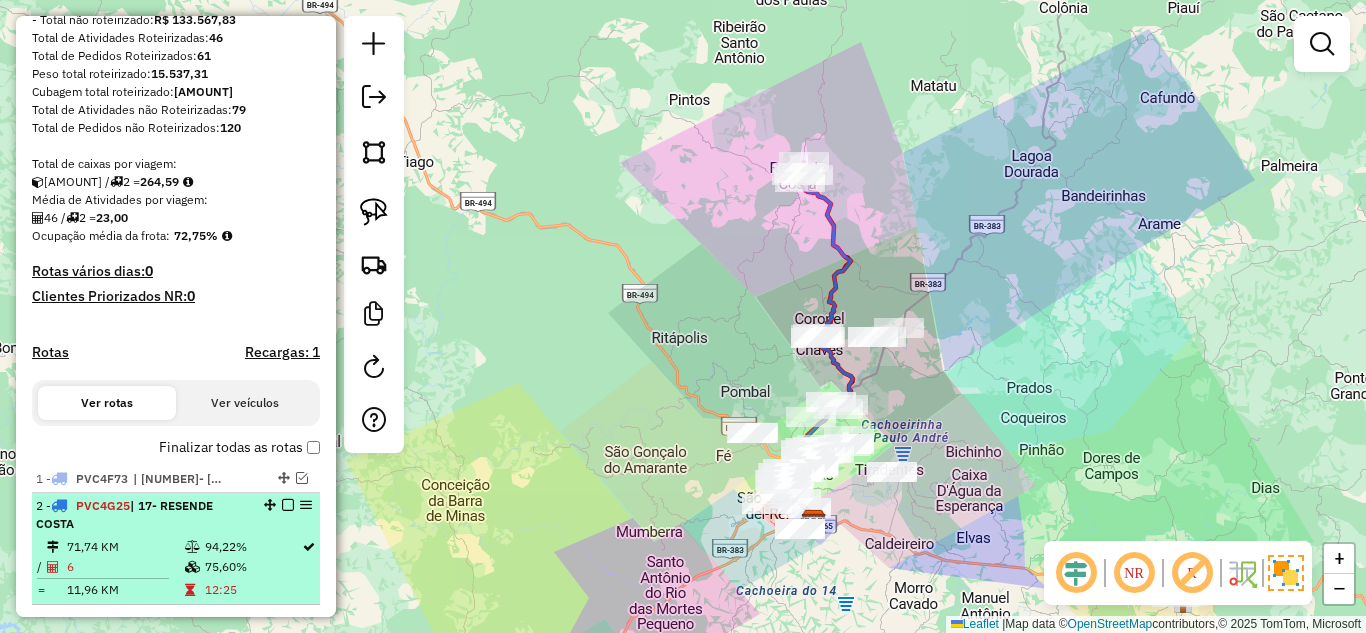 scroll, scrollTop: 400, scrollLeft: 0, axis: vertical 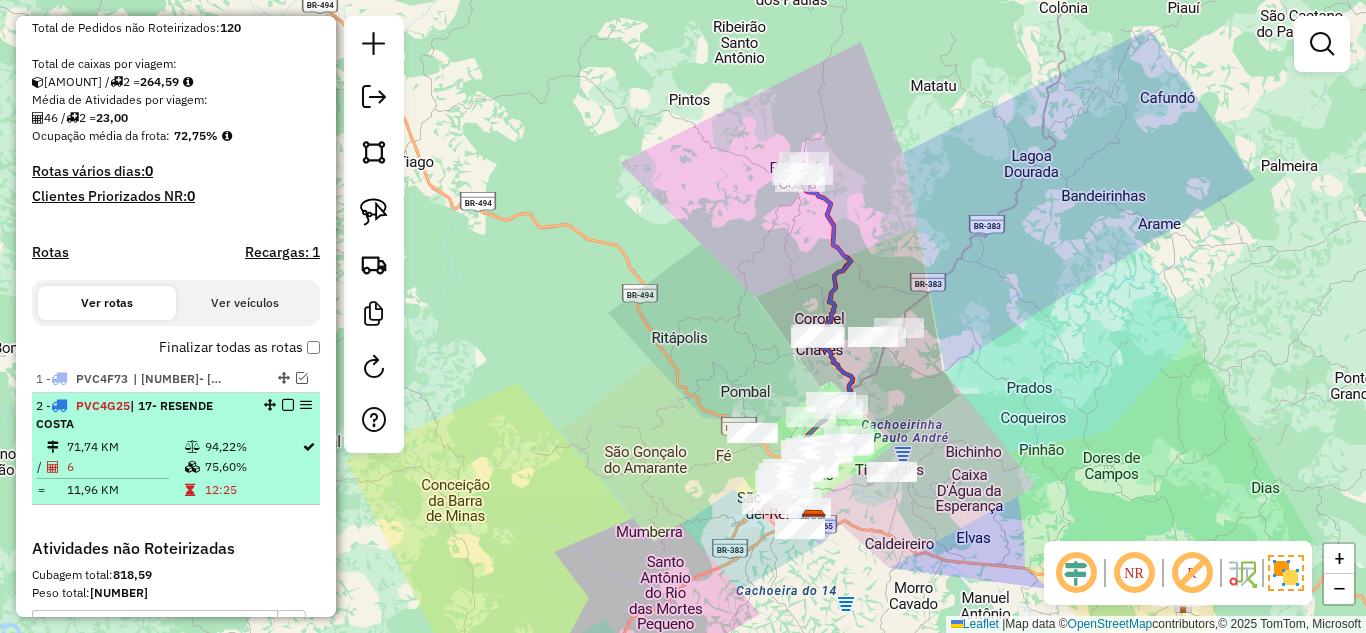 click at bounding box center (288, 405) 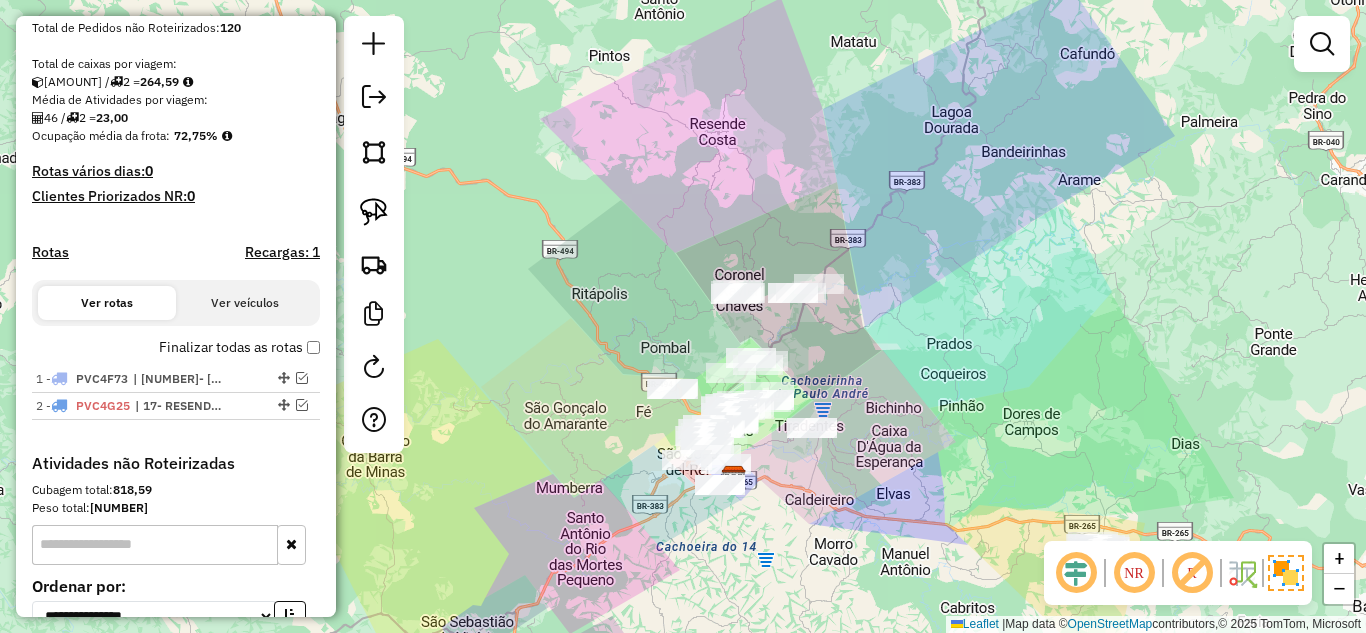 drag, startPoint x: 970, startPoint y: 392, endPoint x: 890, endPoint y: 348, distance: 91.3017 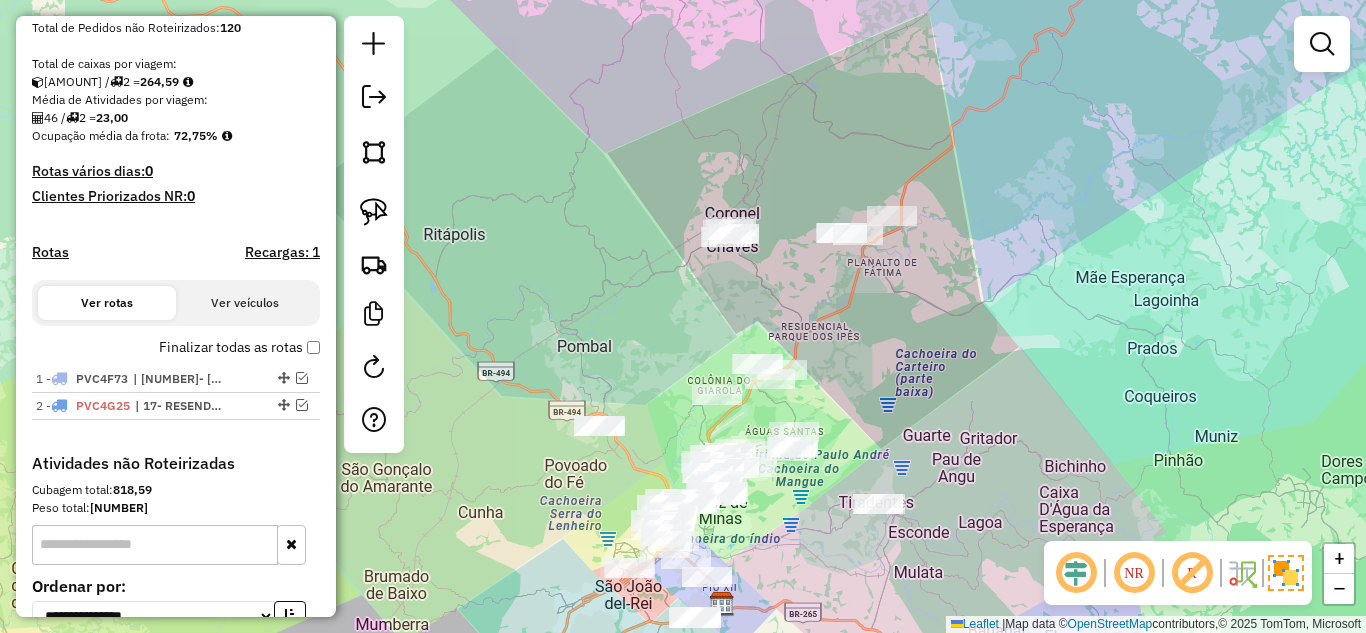 drag, startPoint x: 924, startPoint y: 325, endPoint x: 878, endPoint y: 304, distance: 50.566788 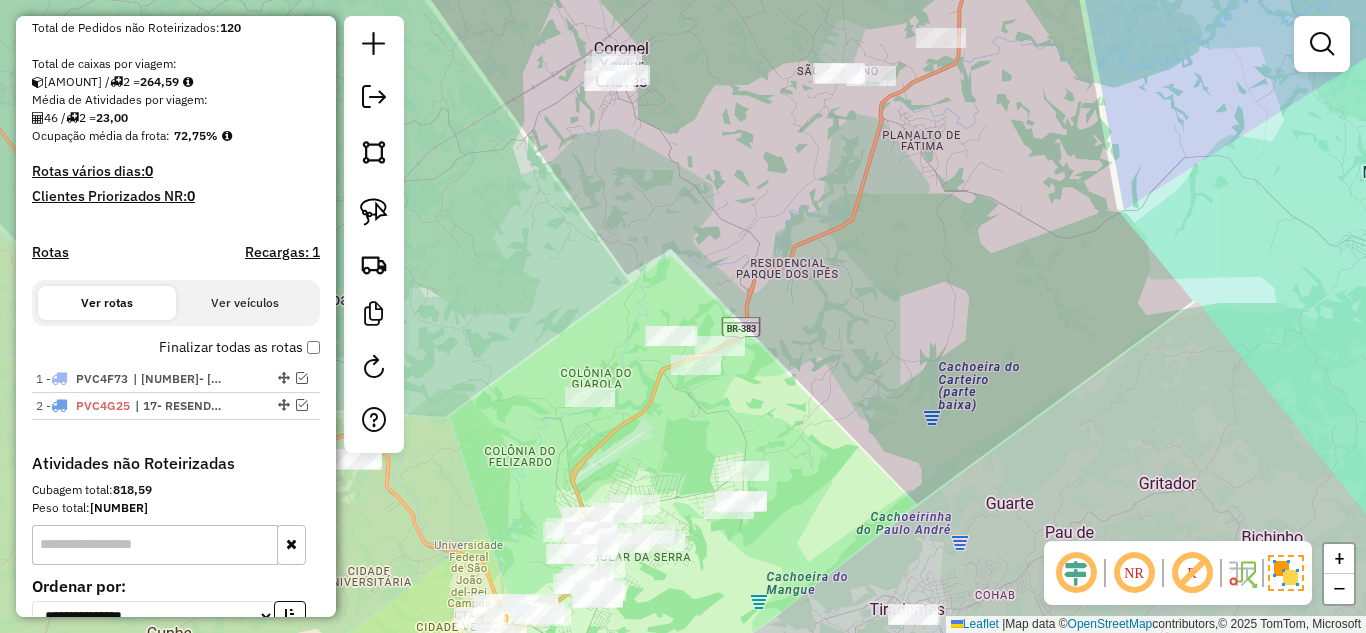 drag, startPoint x: 875, startPoint y: 332, endPoint x: 876, endPoint y: 308, distance: 24.020824 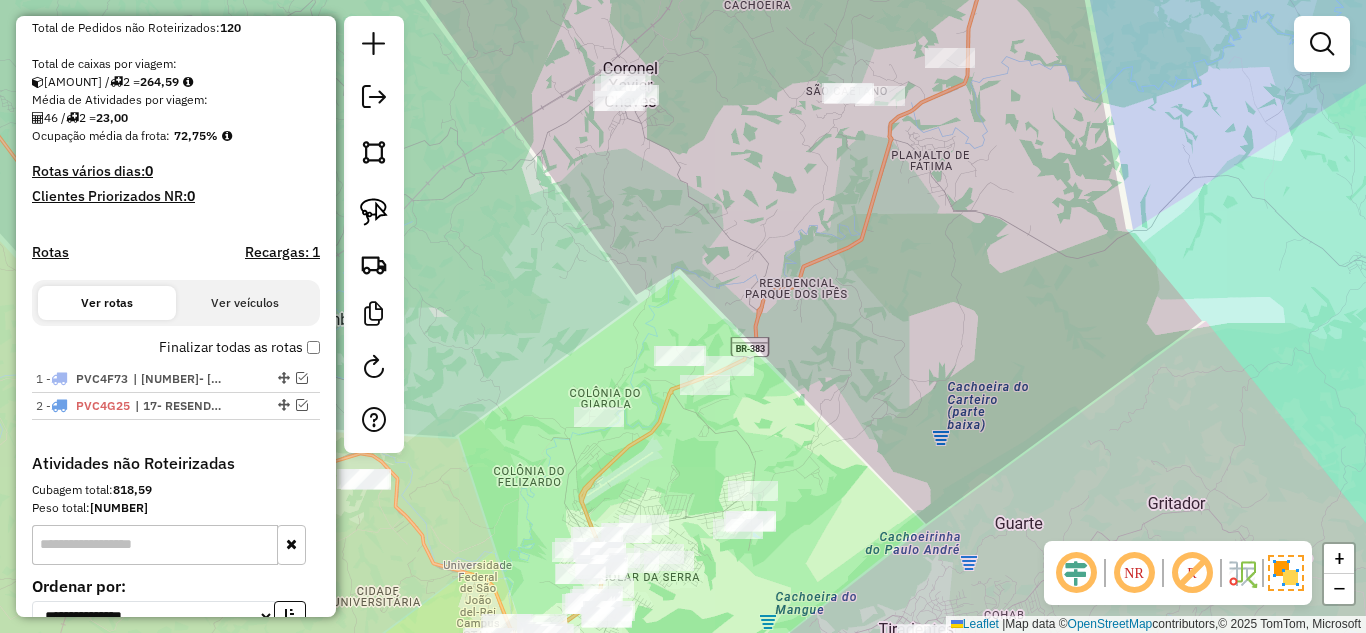 click on "Janela de atendimento Grade de atendimento Capacidade Transportadoras Veículos Cliente Pedidos  Rotas Selecione os dias de semana para filtrar as janelas de atendimento  Seg   Ter   Qua   Qui   Sex   Sáb   Dom  Informe o período da janela de atendimento: De: Até:  Filtrar exatamente a janela do cliente  Considerar janela de atendimento padrão  Selecione os dias de semana para filtrar as grades de atendimento  Seg   Ter   Qua   Qui   Sex   Sáb   Dom   Considerar clientes sem dia de atendimento cadastrado  Clientes fora do dia de atendimento selecionado Filtrar as atividades entre os valores definidos abaixo:  Peso mínimo:   Peso máximo:   Cubagem mínima:   Cubagem máxima:   De:   Até:  Filtrar as atividades entre o tempo de atendimento definido abaixo:  De:   Até:   Considerar capacidade total dos clientes não roteirizados Transportadora: Selecione um ou mais itens Tipo de veículo: Selecione um ou mais itens Veículo: Selecione um ou mais itens Motorista: Selecione um ou mais itens Nome: Rótulo:" 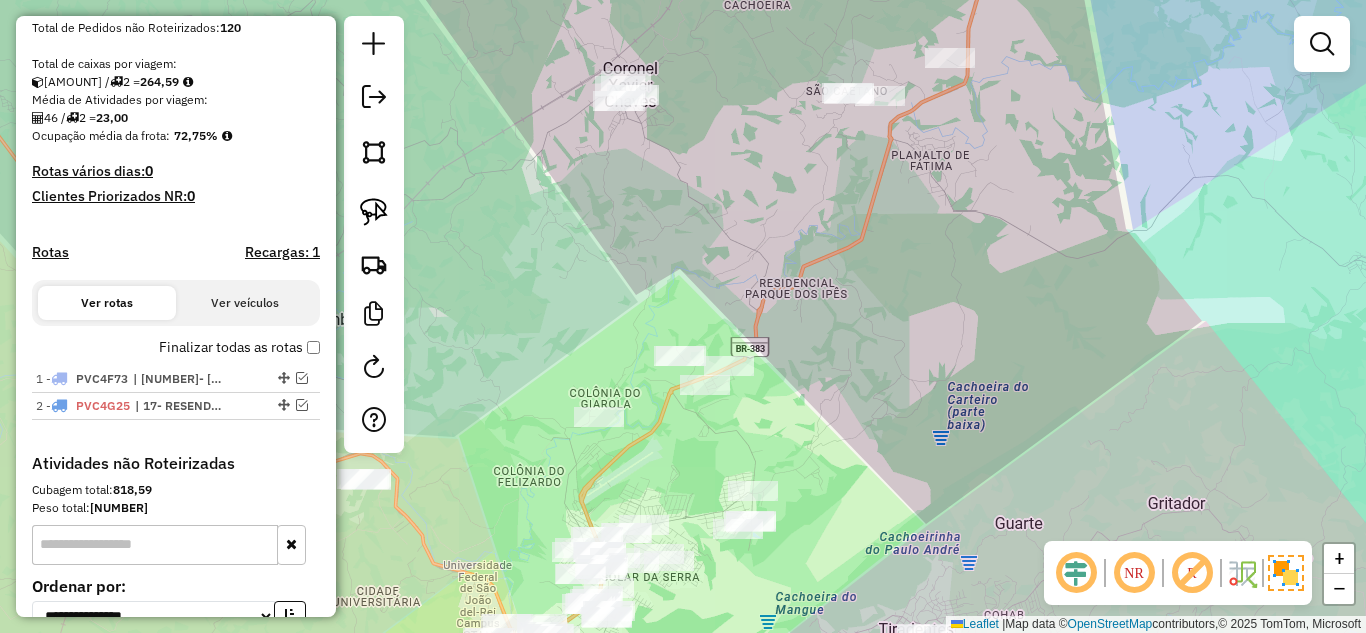click 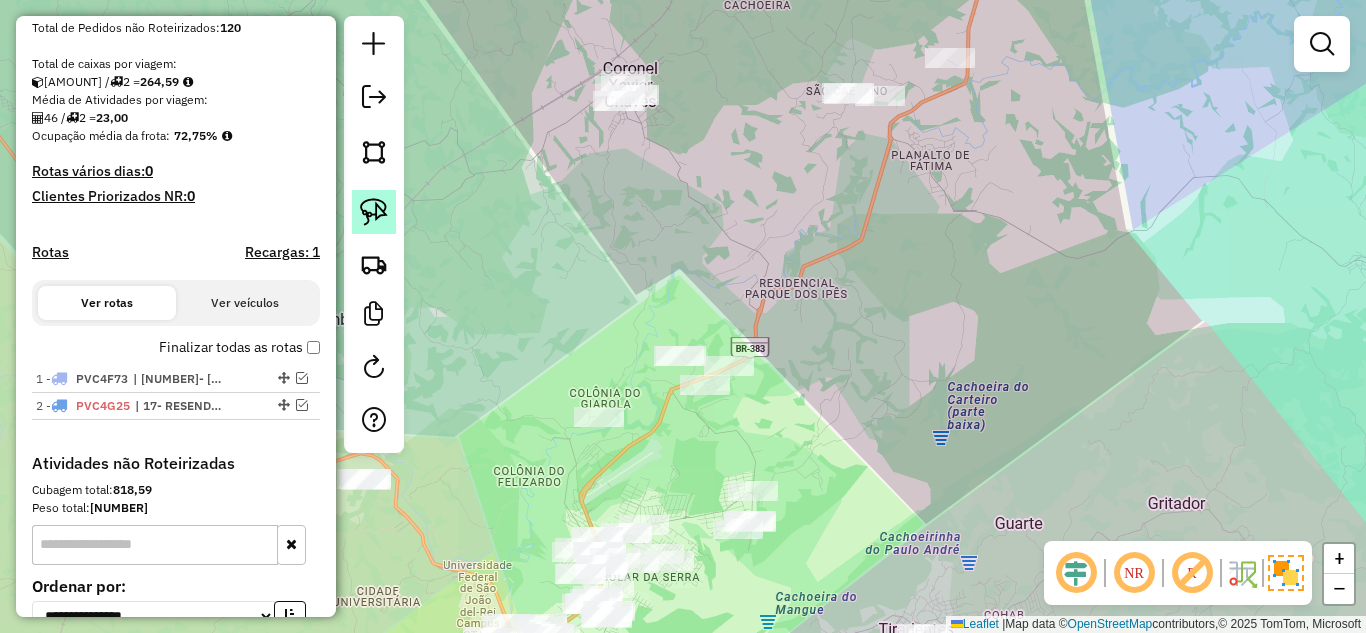 click 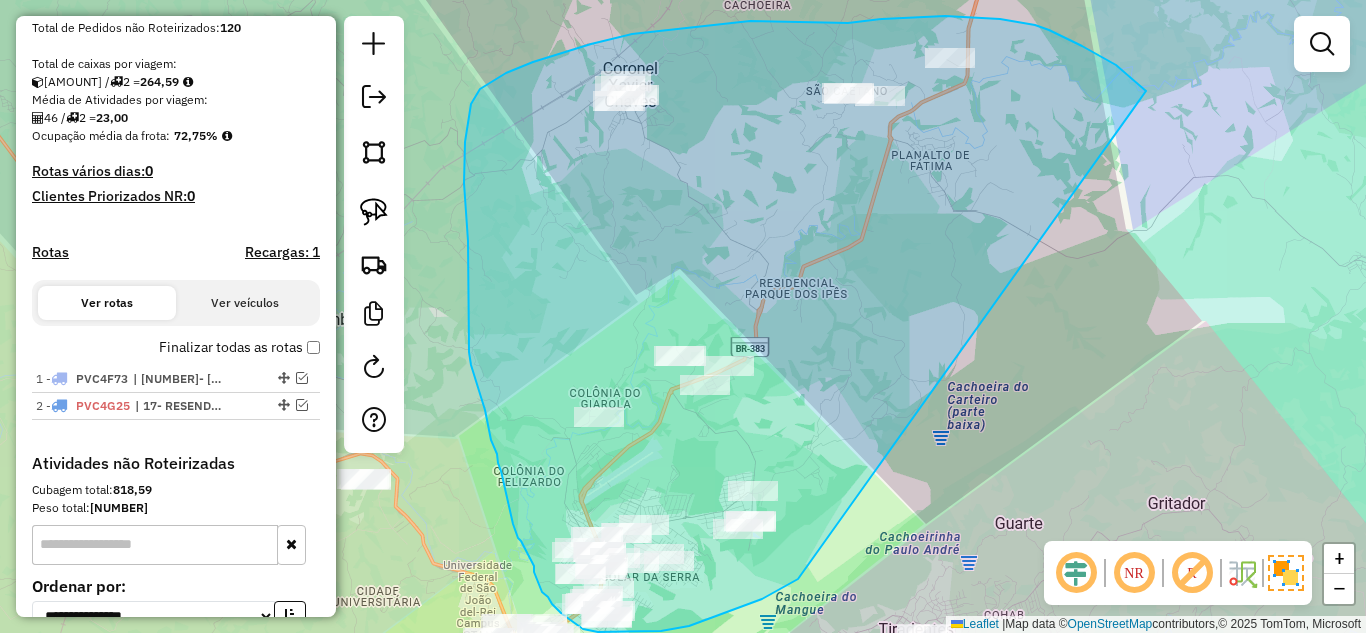 drag, startPoint x: 1146, startPoint y: 91, endPoint x: 798, endPoint y: 579, distance: 599.373 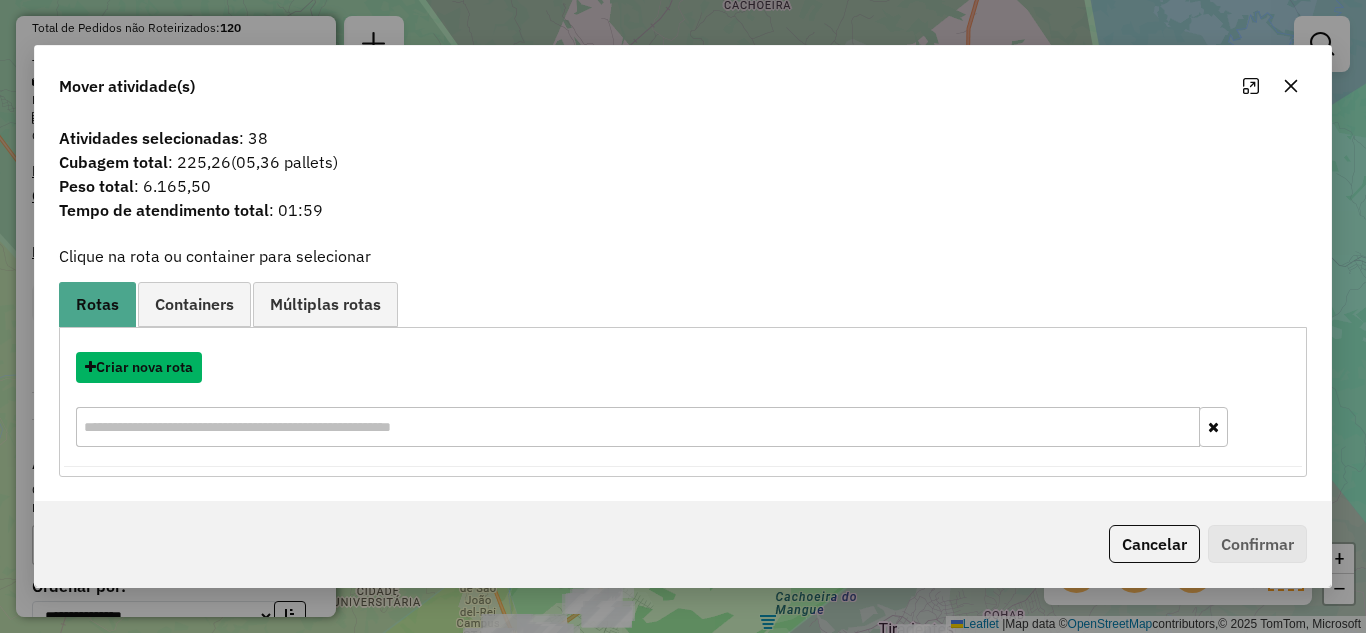 click on "Criar nova rota" at bounding box center (139, 367) 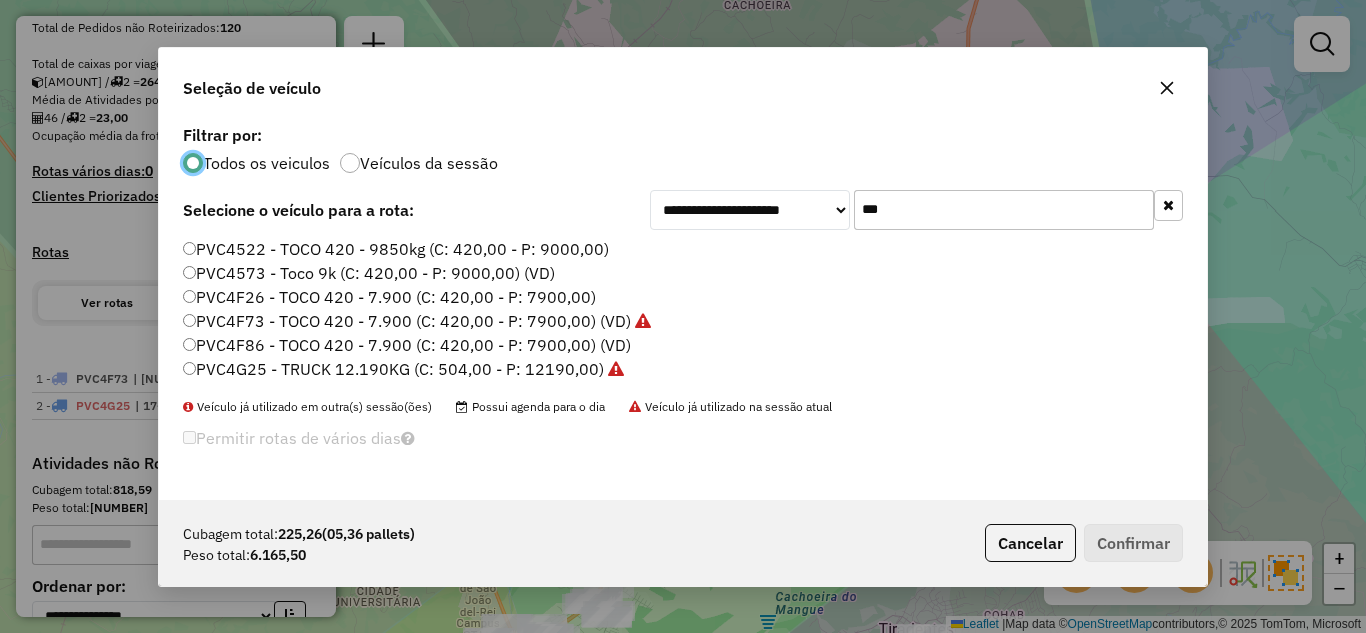 scroll, scrollTop: 11, scrollLeft: 6, axis: both 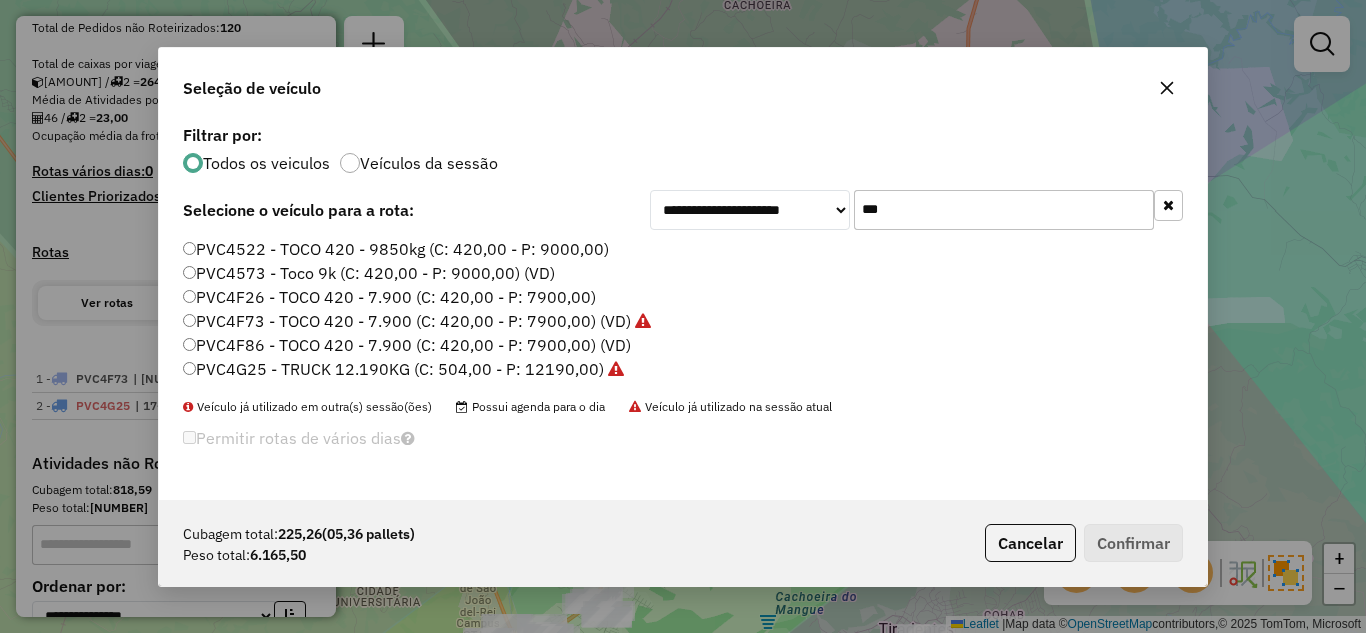 drag, startPoint x: 882, startPoint y: 196, endPoint x: 890, endPoint y: 235, distance: 39.812057 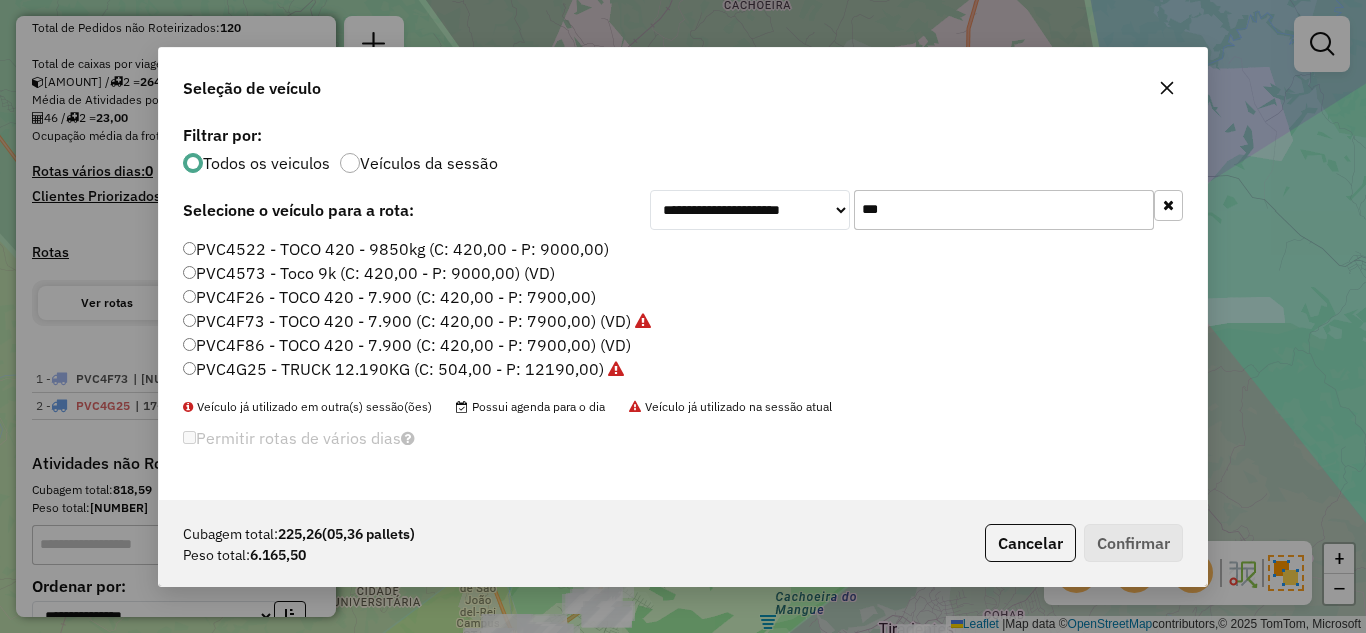 drag, startPoint x: 918, startPoint y: 212, endPoint x: 848, endPoint y: 212, distance: 70 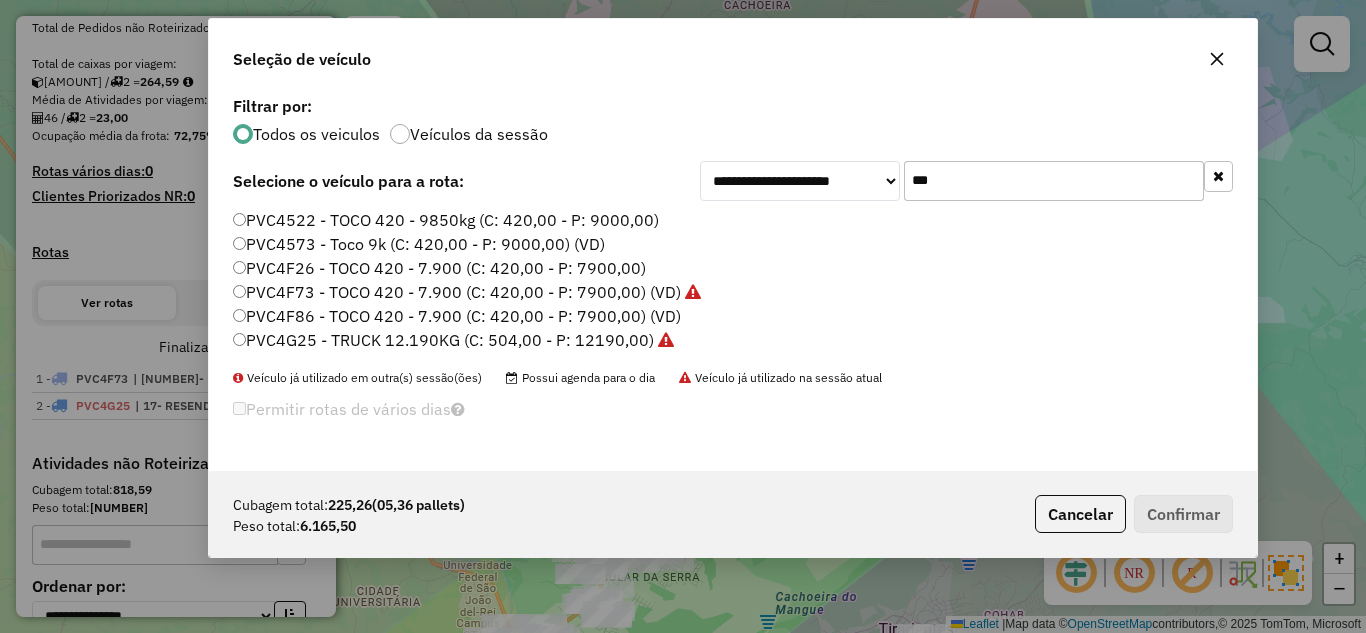 drag, startPoint x: 648, startPoint y: 81, endPoint x: 698, endPoint y: 52, distance: 57.801384 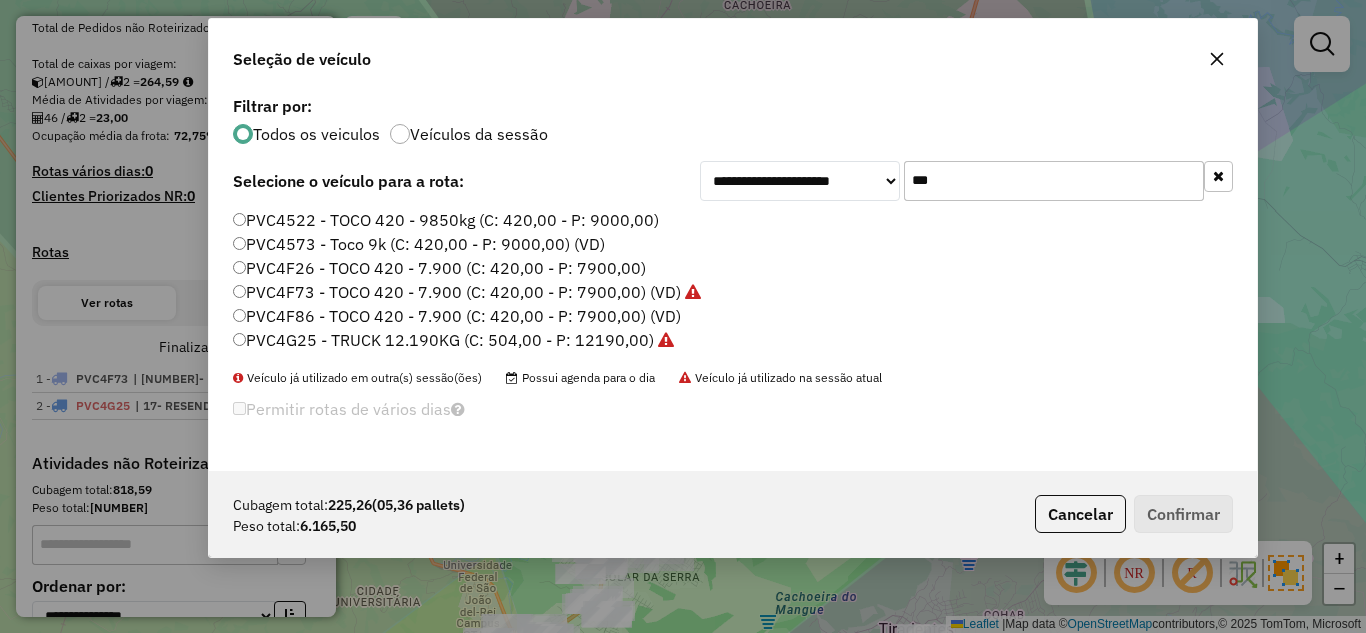 drag, startPoint x: 941, startPoint y: 184, endPoint x: 910, endPoint y: 184, distance: 31 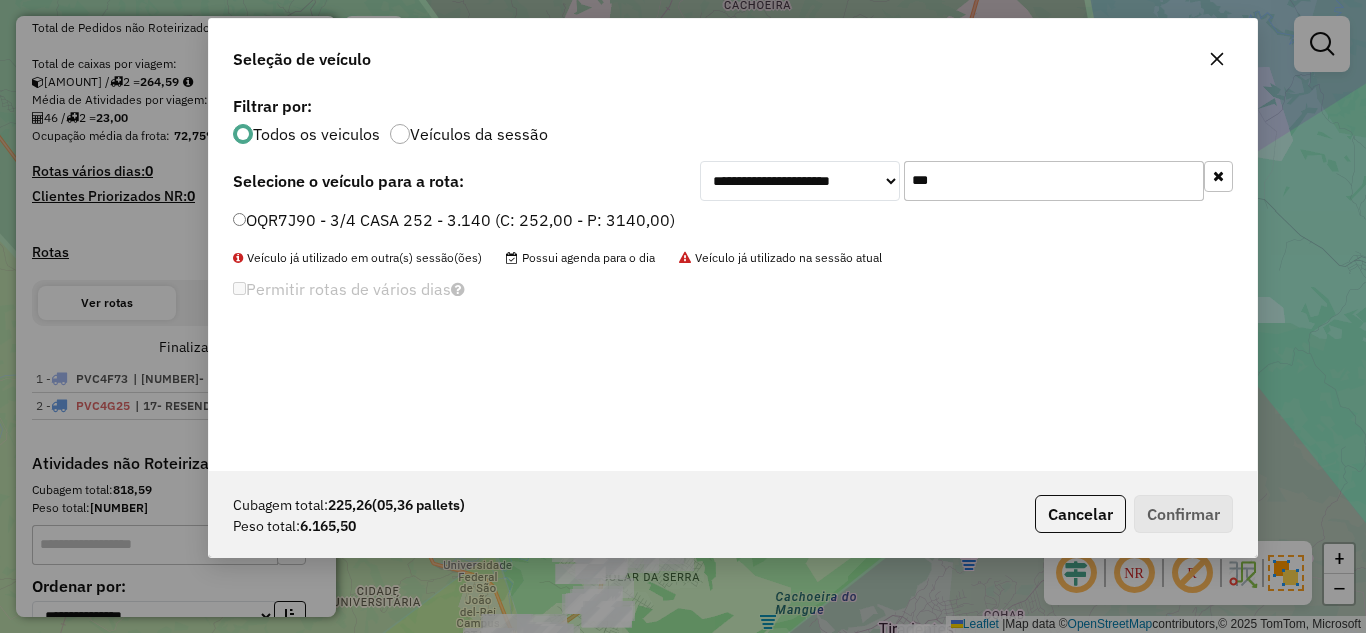 type on "***" 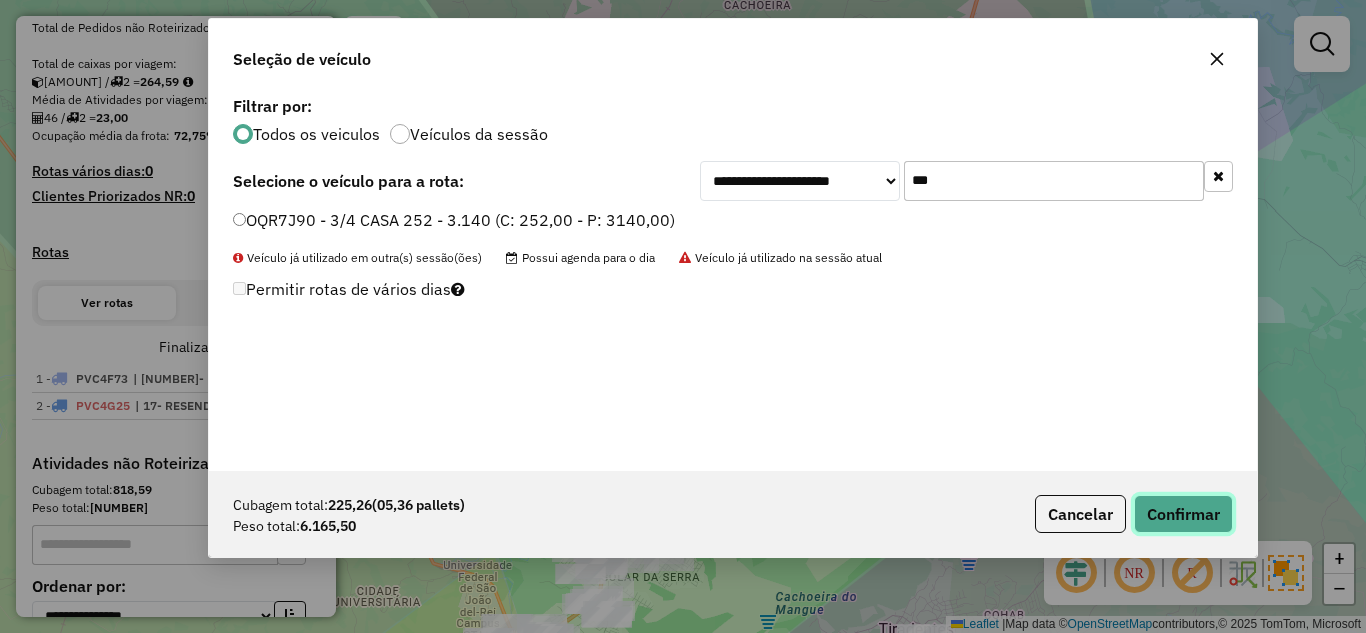 click on "Confirmar" 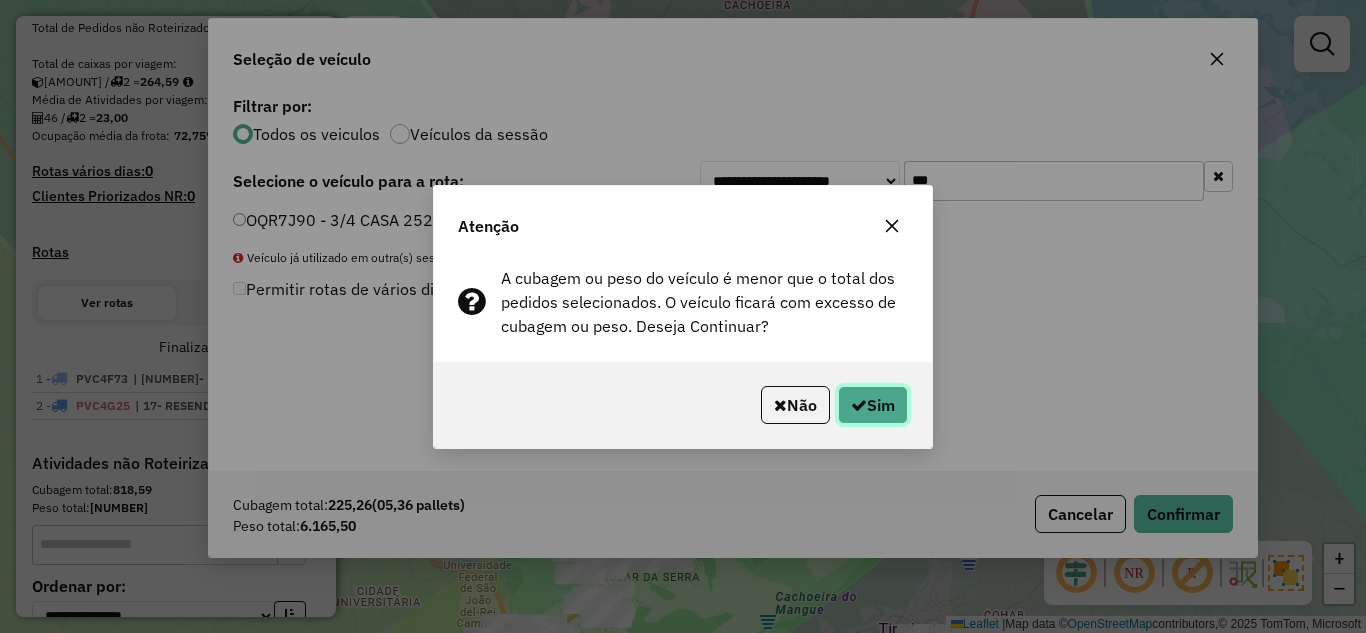 click on "Sim" 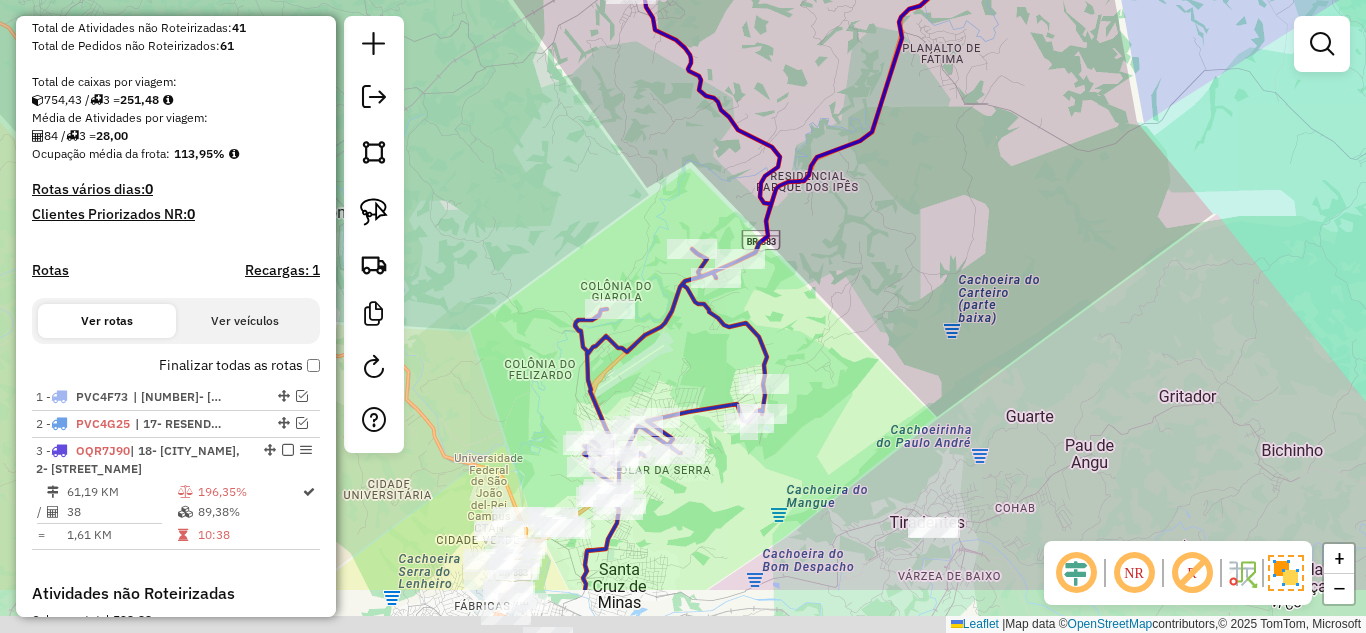 drag, startPoint x: 887, startPoint y: 410, endPoint x: 900, endPoint y: 288, distance: 122.69067 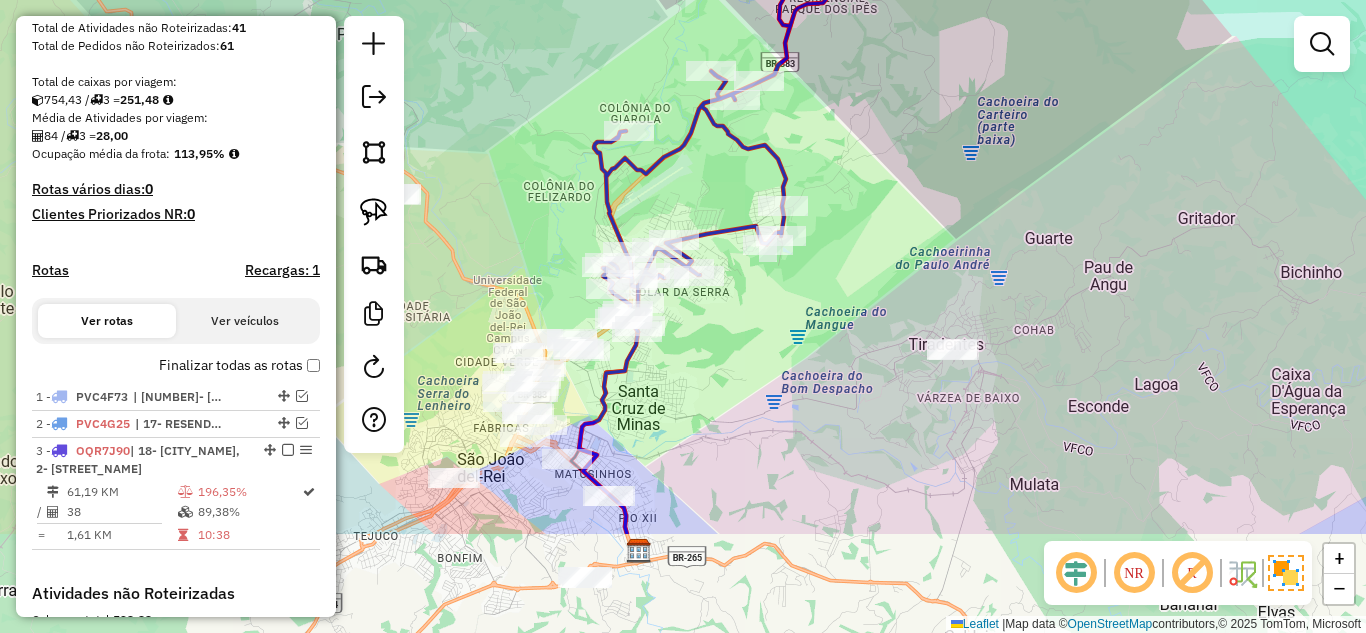 drag, startPoint x: 911, startPoint y: 403, endPoint x: 928, endPoint y: 239, distance: 164.87874 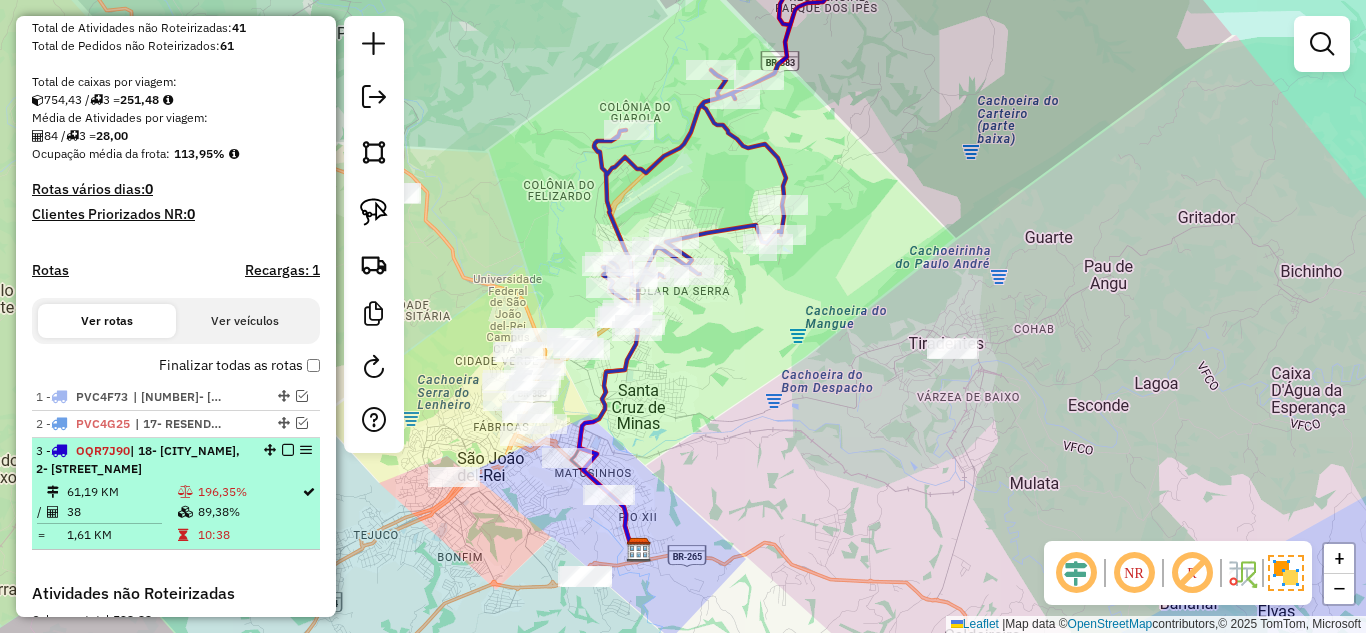 click at bounding box center [288, 450] 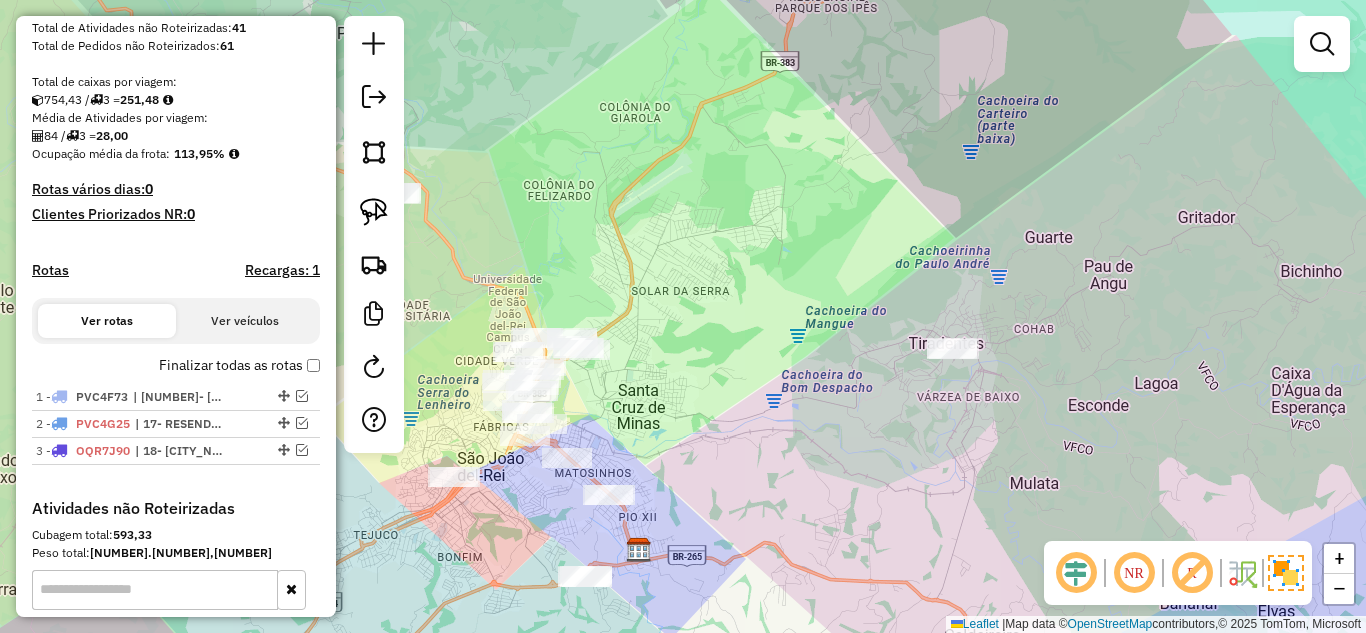 click on "Janela de atendimento Grade de atendimento Capacidade Transportadoras Veículos Cliente Pedidos  Rotas Selecione os dias de semana para filtrar as janelas de atendimento  Seg   Ter   Qua   Qui   Sex   Sáb   Dom  Informe o período da janela de atendimento: De: Até:  Filtrar exatamente a janela do cliente  Considerar janela de atendimento padrão  Selecione os dias de semana para filtrar as grades de atendimento  Seg   Ter   Qua   Qui   Sex   Sáb   Dom   Considerar clientes sem dia de atendimento cadastrado  Clientes fora do dia de atendimento selecionado Filtrar as atividades entre os valores definidos abaixo:  Peso mínimo:   Peso máximo:   Cubagem mínima:   Cubagem máxima:   De:   Até:  Filtrar as atividades entre o tempo de atendimento definido abaixo:  De:   Até:   Considerar capacidade total dos clientes não roteirizados Transportadora: Selecione um ou mais itens Tipo de veículo: Selecione um ou mais itens Veículo: Selecione um ou mais itens Motorista: Selecione um ou mais itens Nome: Rótulo:" 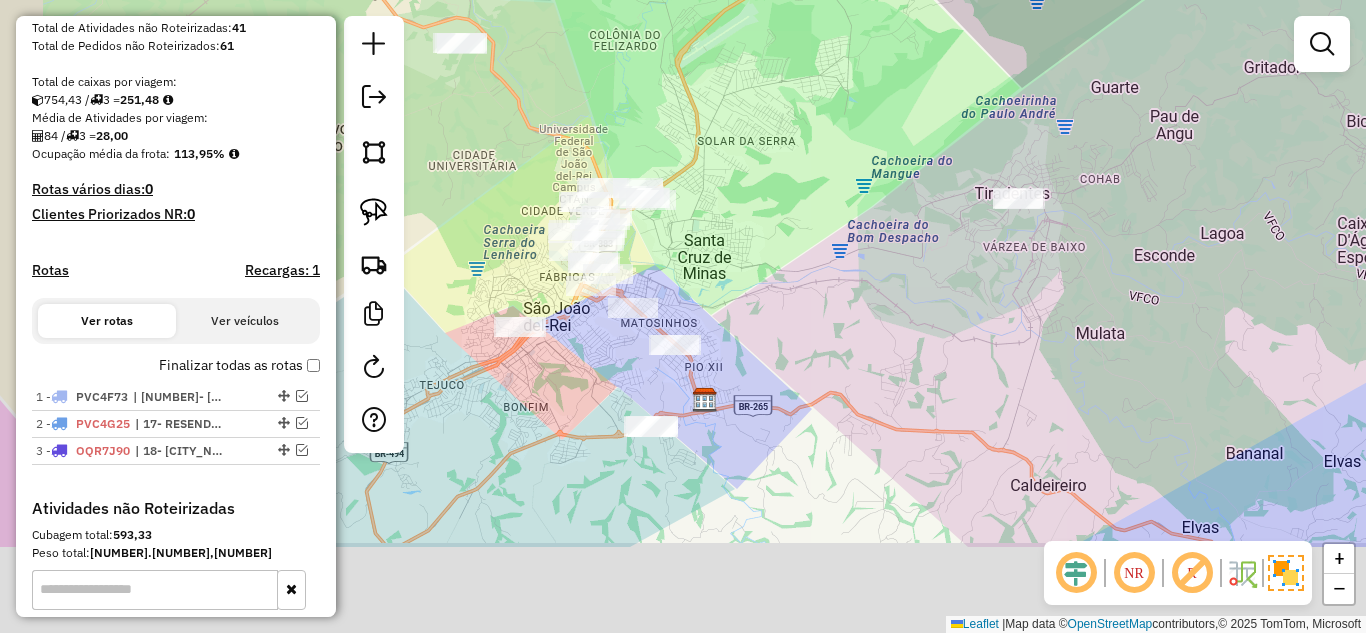 drag, startPoint x: 713, startPoint y: 388, endPoint x: 765, endPoint y: 273, distance: 126.210144 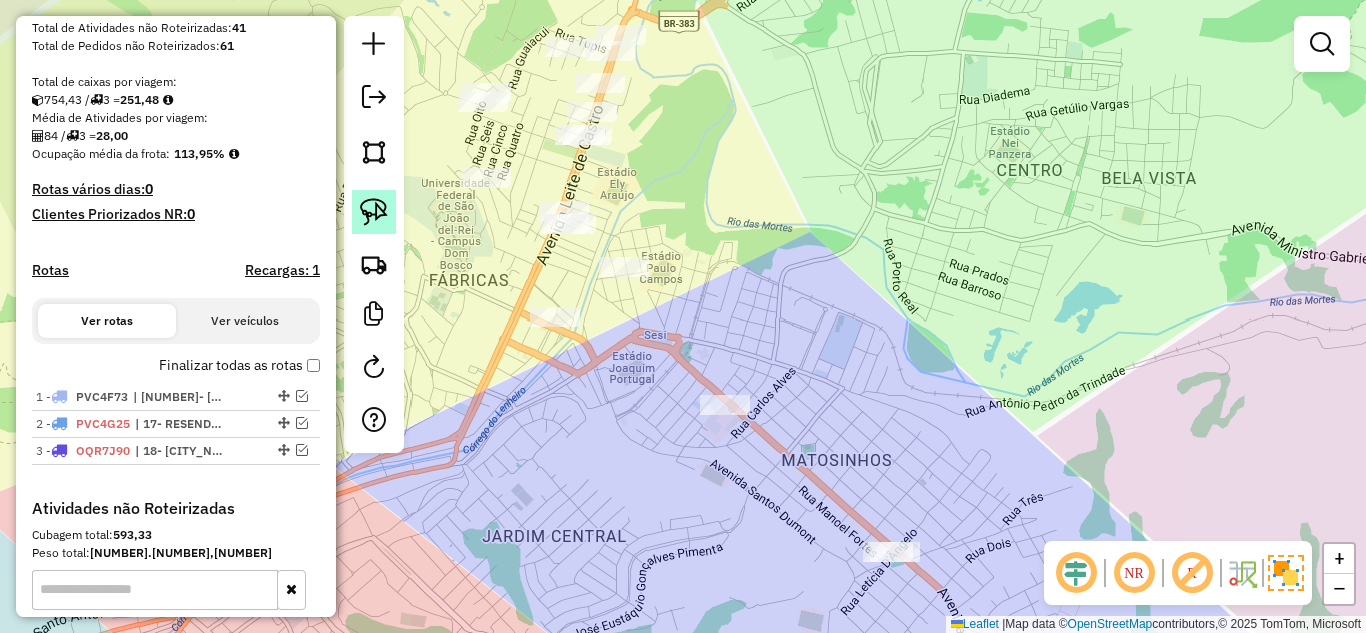 click 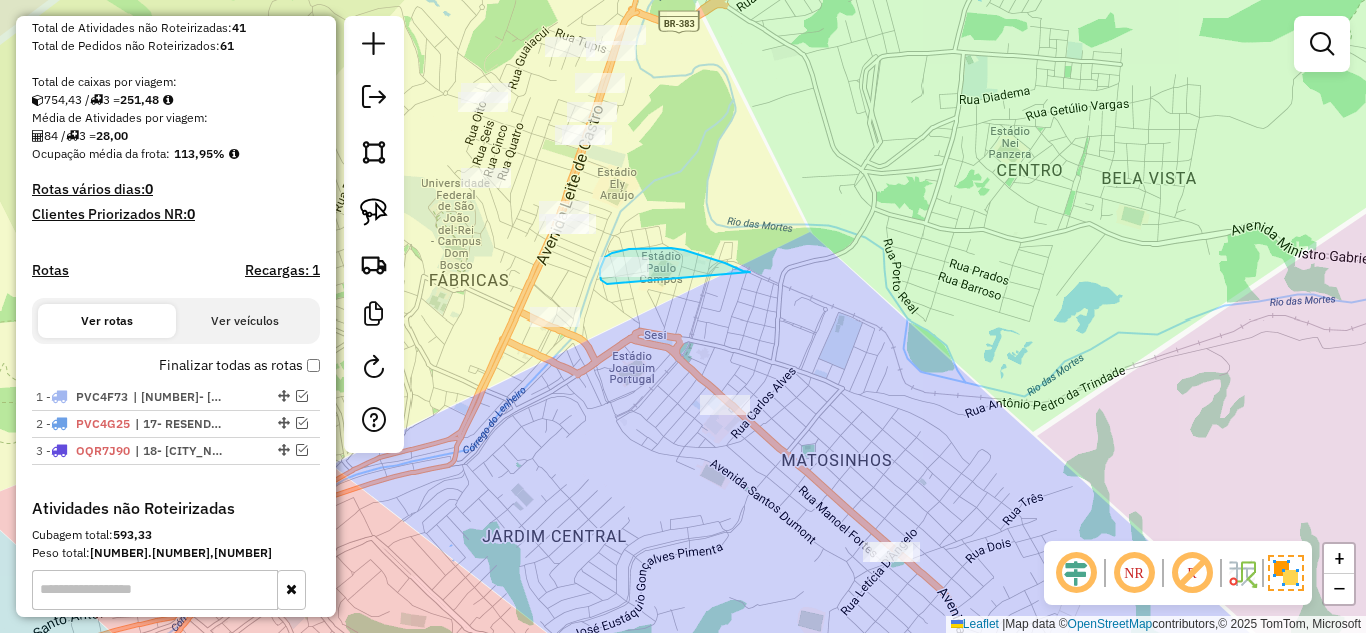 drag, startPoint x: 743, startPoint y: 271, endPoint x: 626, endPoint y: 294, distance: 119.23926 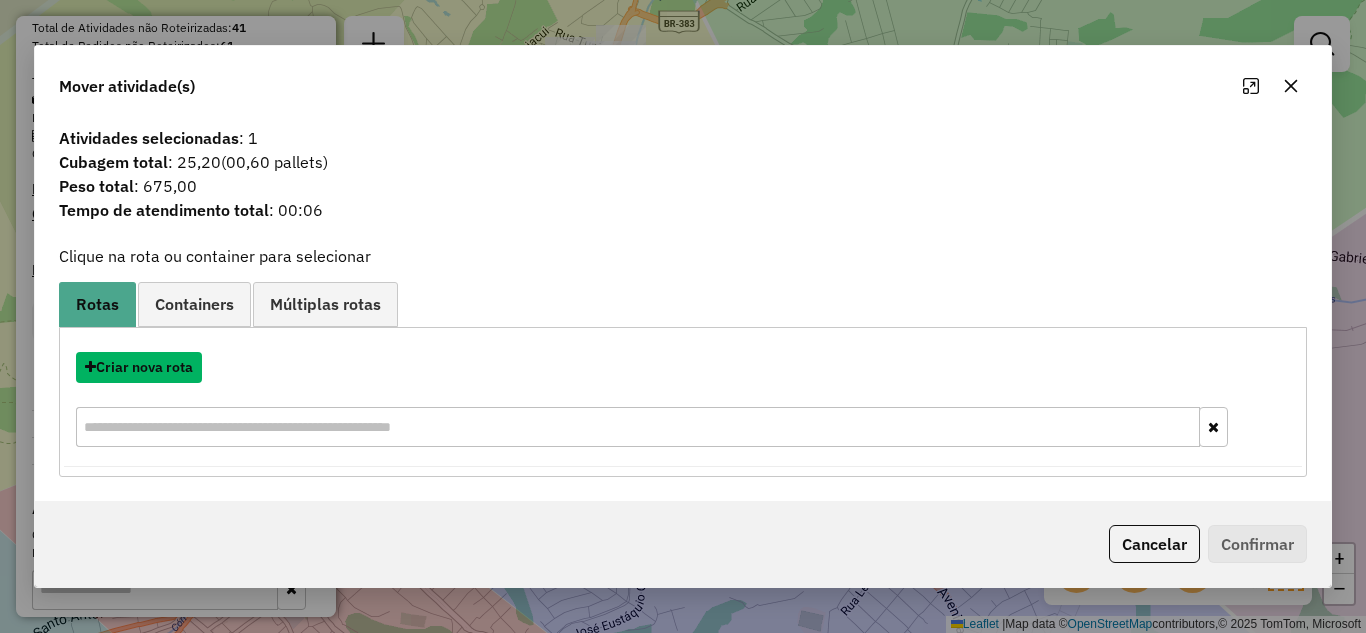 click on "Criar nova rota" at bounding box center [139, 367] 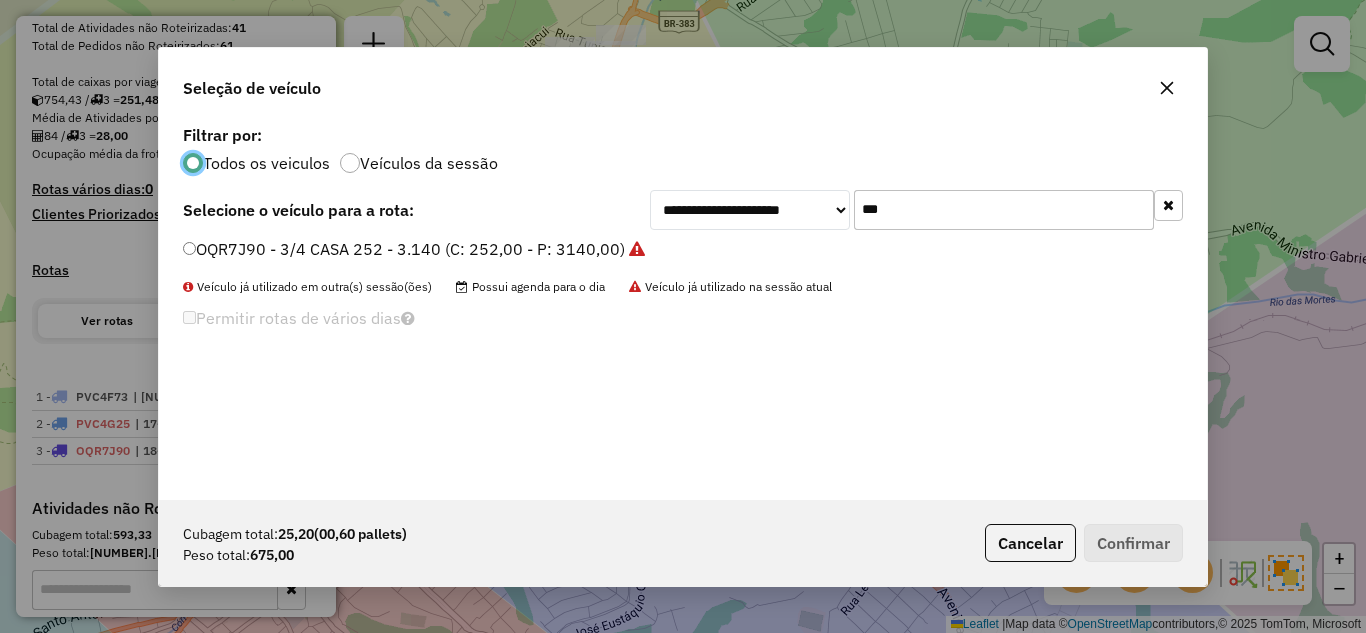 scroll, scrollTop: 11, scrollLeft: 6, axis: both 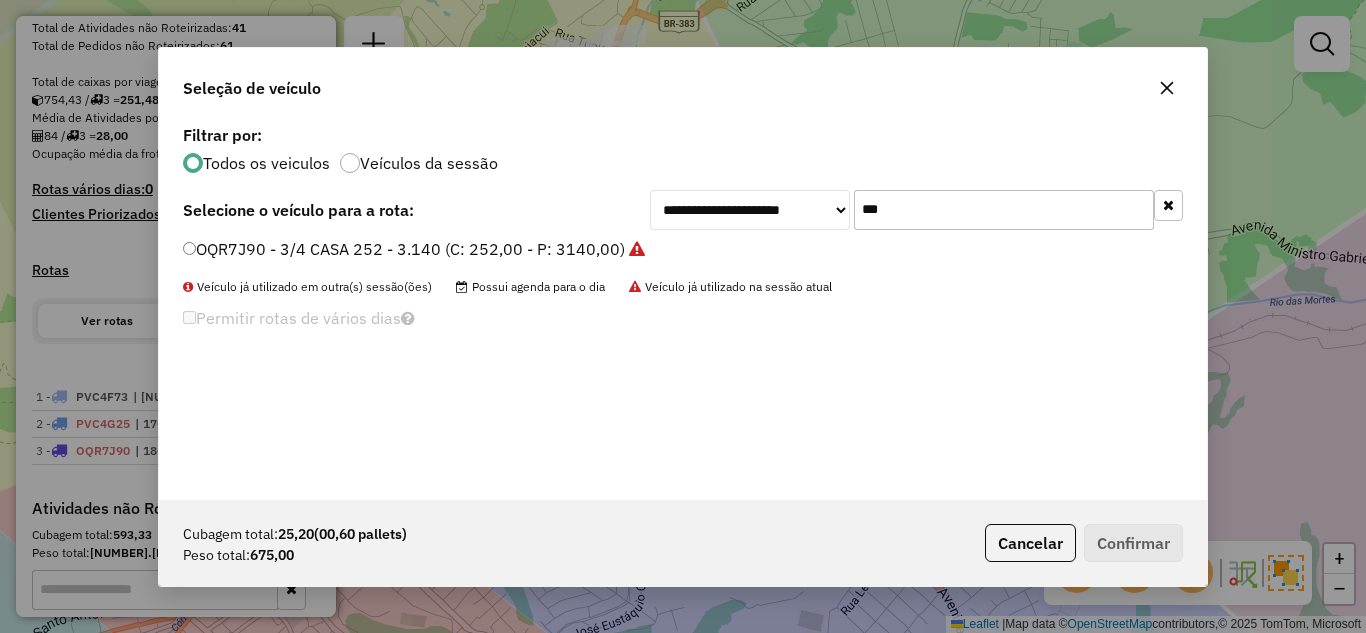 drag, startPoint x: 929, startPoint y: 194, endPoint x: 820, endPoint y: 185, distance: 109.370926 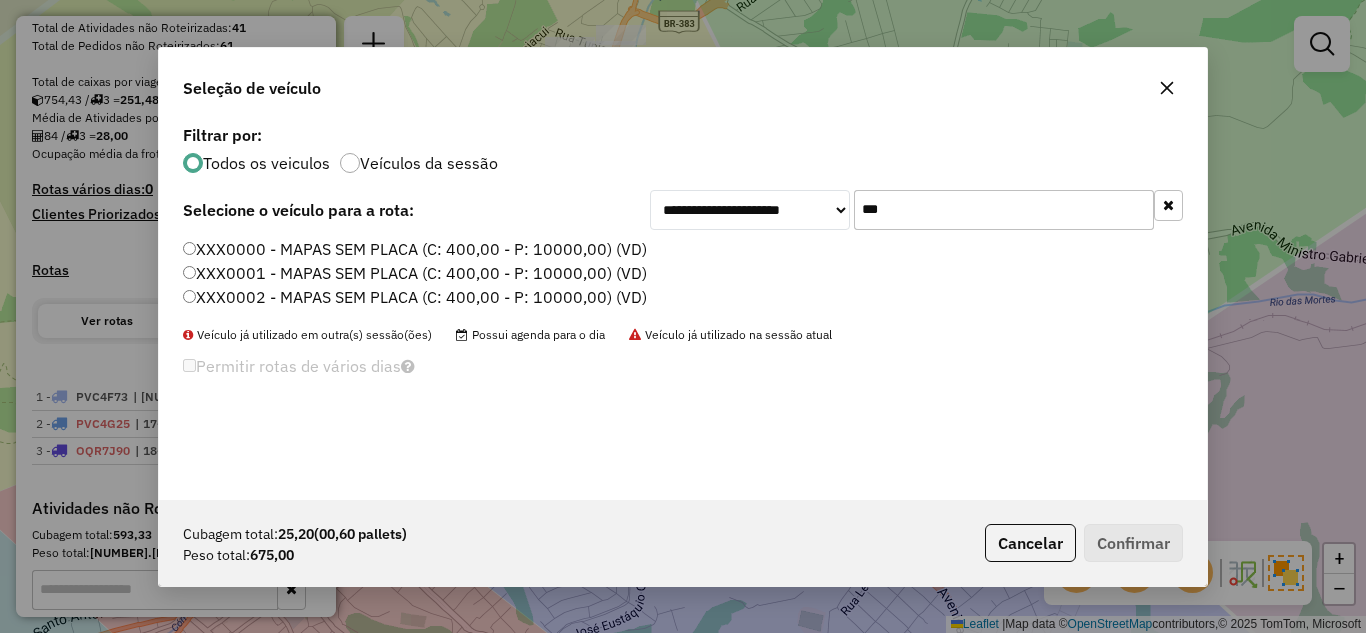 type on "***" 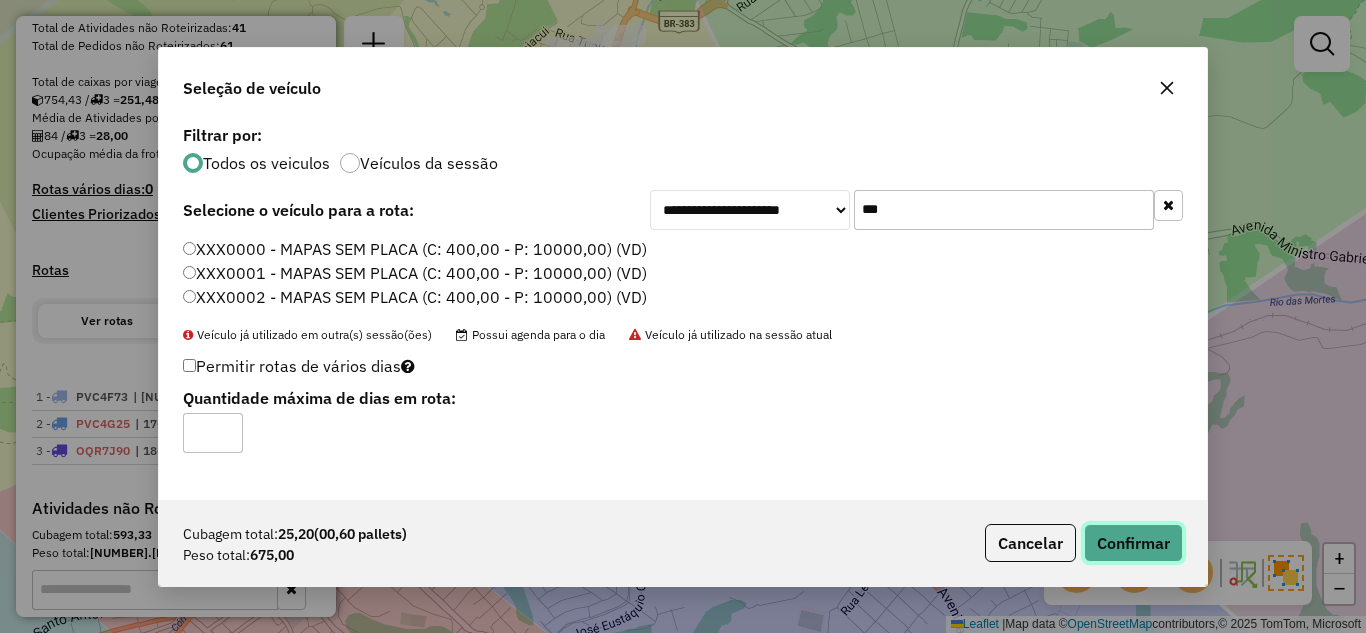 click on "Confirmar" 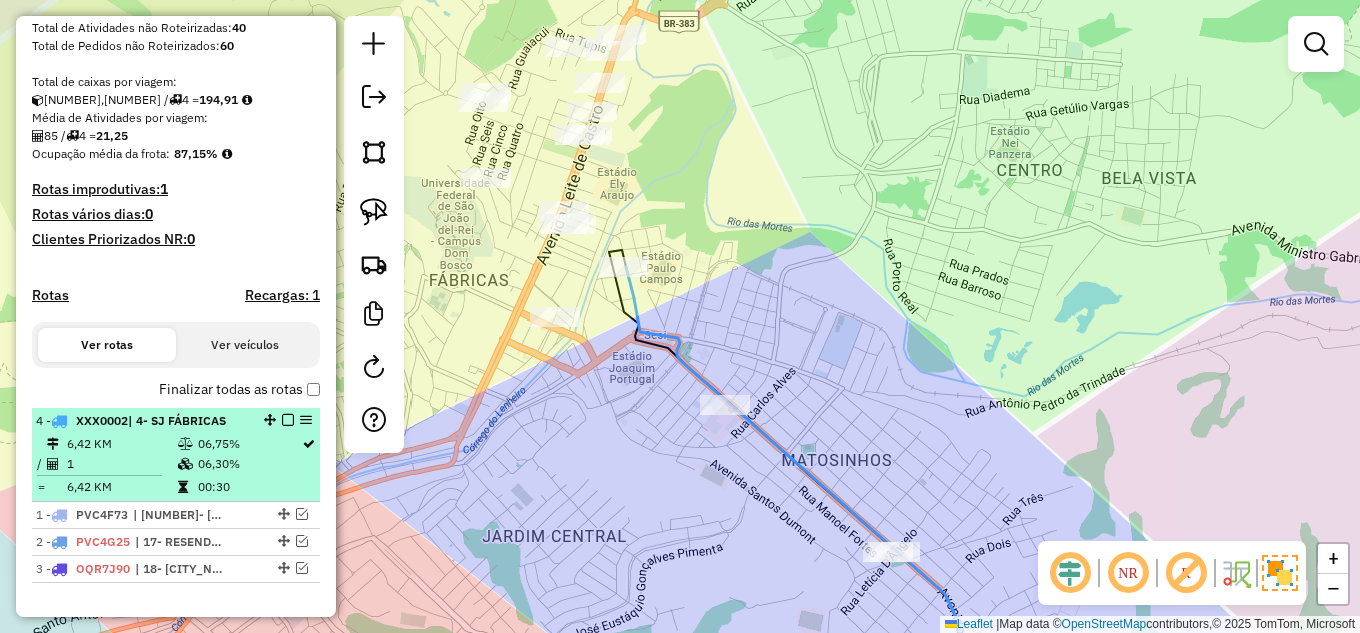 drag, startPoint x: 261, startPoint y: 480, endPoint x: 257, endPoint y: 393, distance: 87.0919 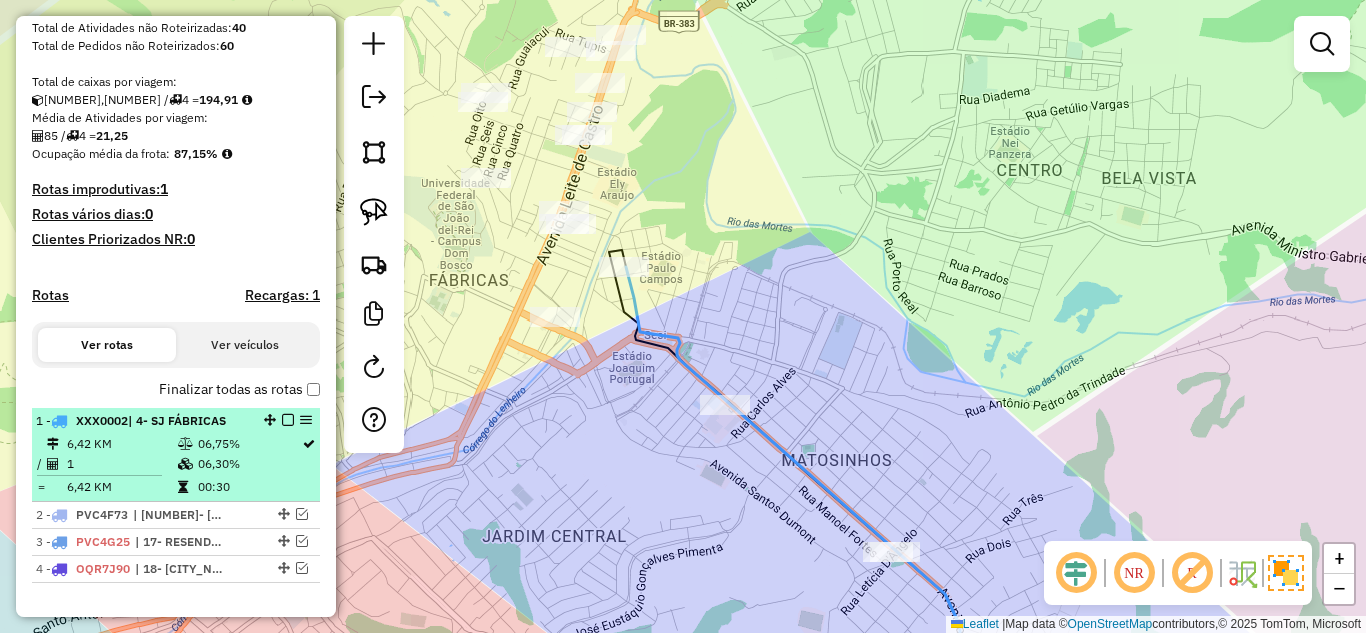 click at bounding box center [288, 420] 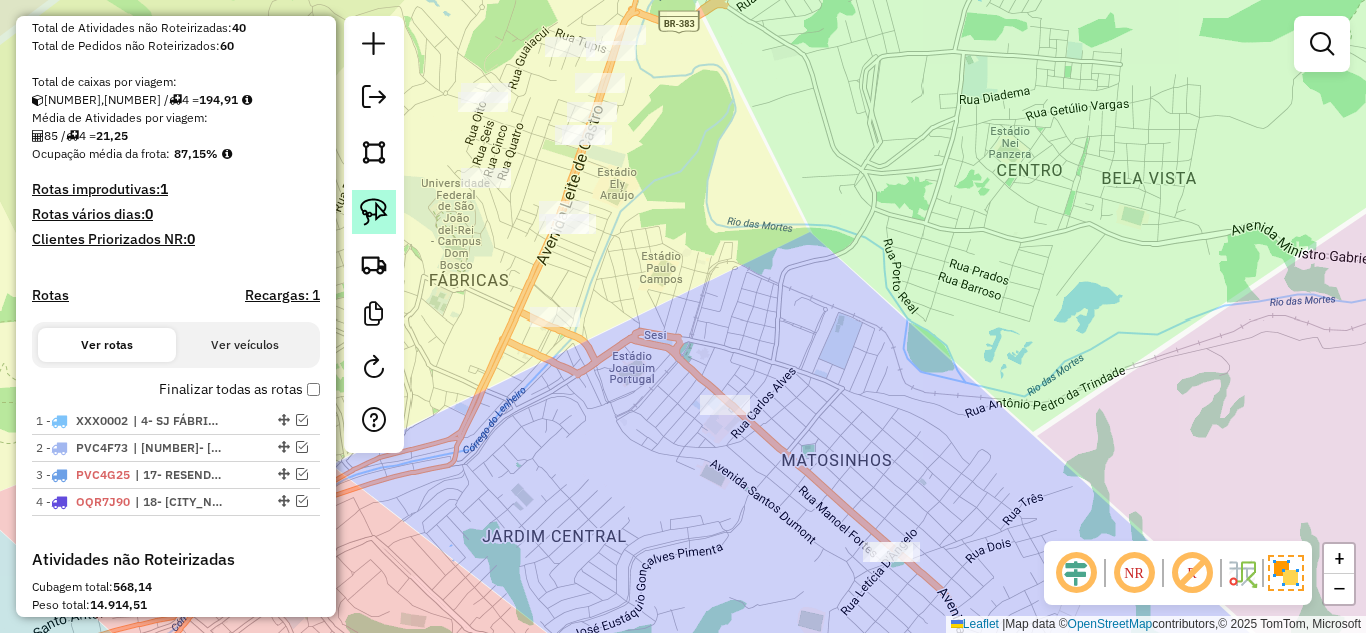 click 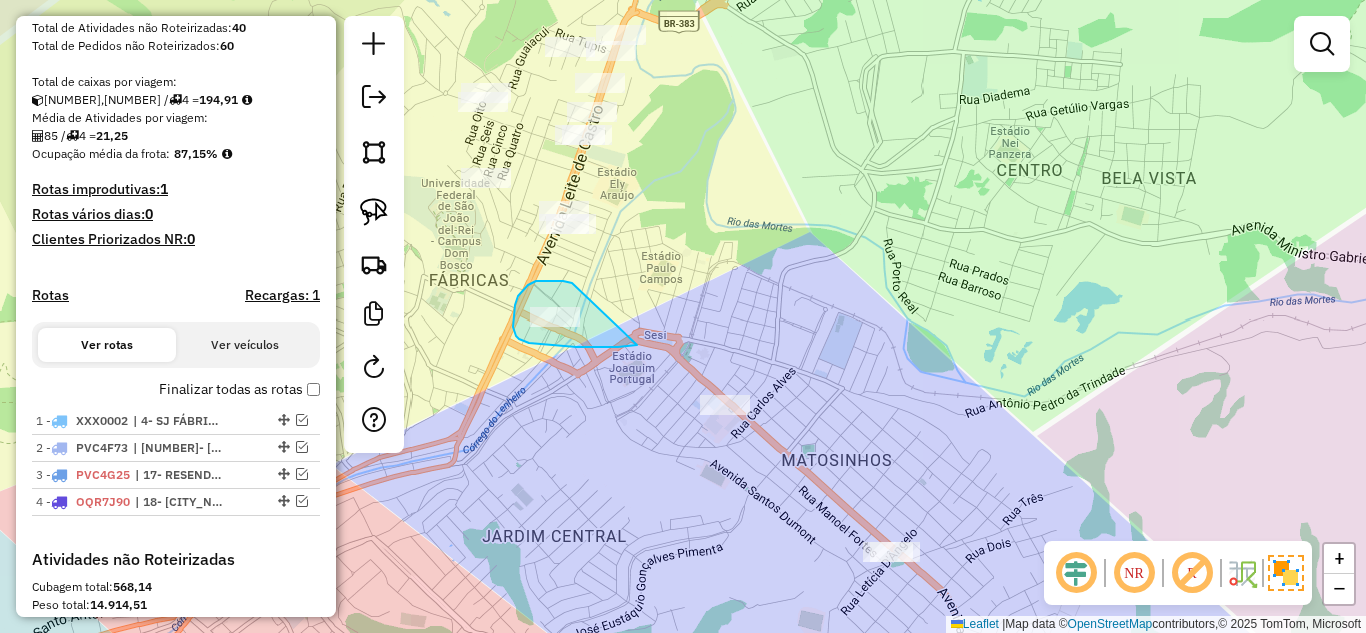 drag, startPoint x: 547, startPoint y: 281, endPoint x: 637, endPoint y: 345, distance: 110.4355 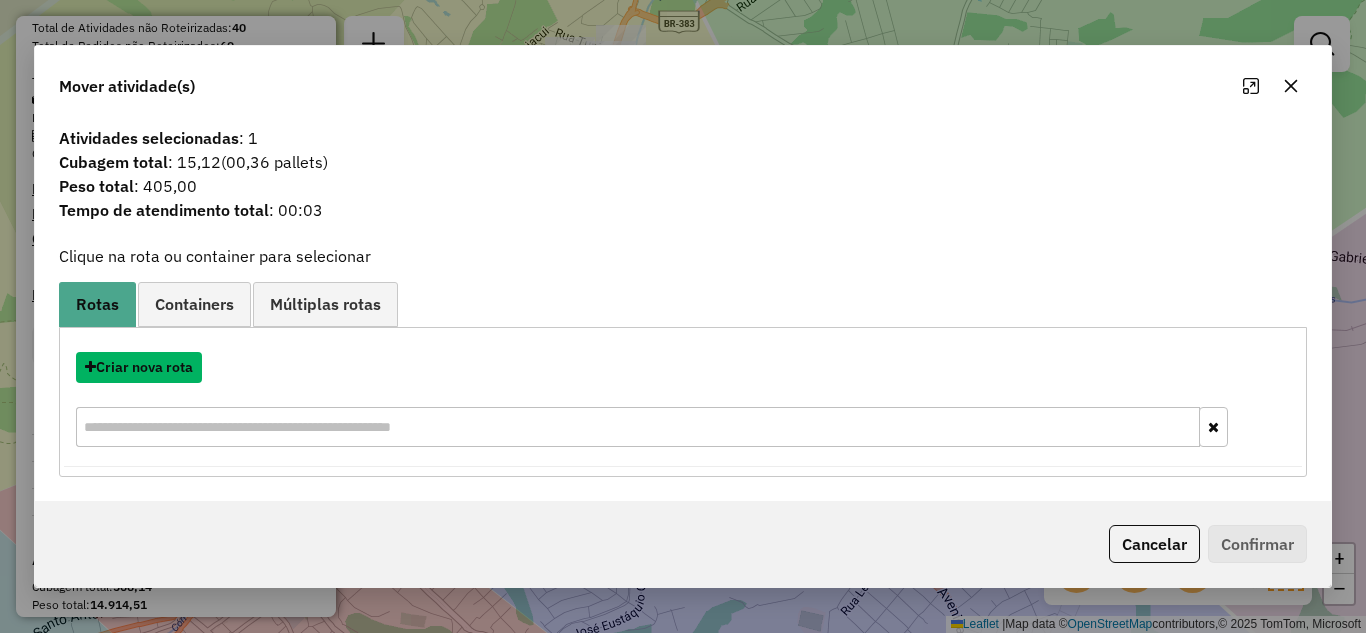 click on "Criar nova rota" at bounding box center (139, 367) 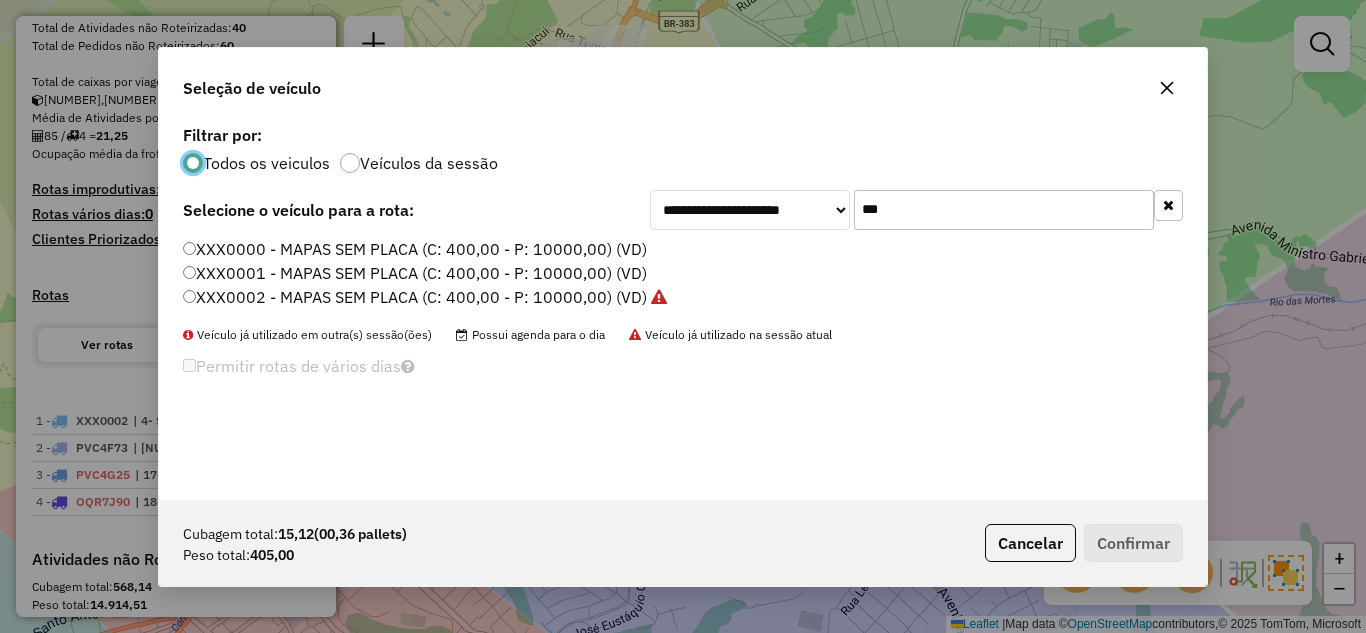 scroll, scrollTop: 11, scrollLeft: 6, axis: both 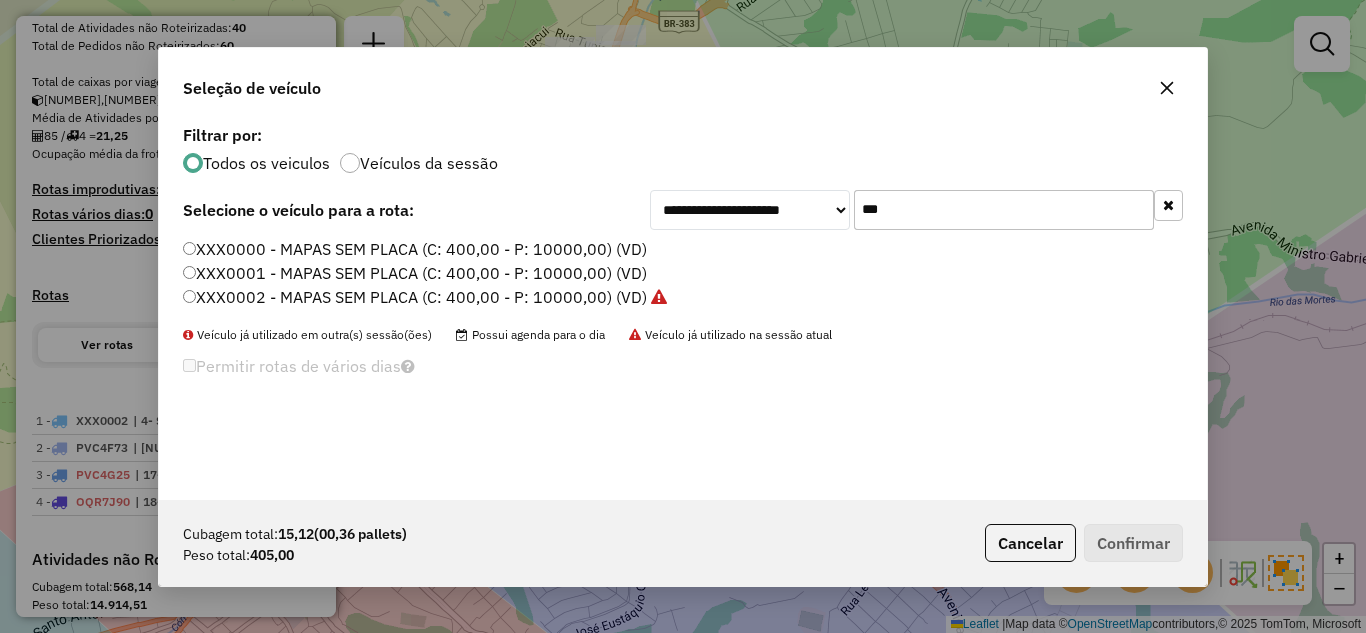 drag, startPoint x: 848, startPoint y: 196, endPoint x: 828, endPoint y: 196, distance: 20 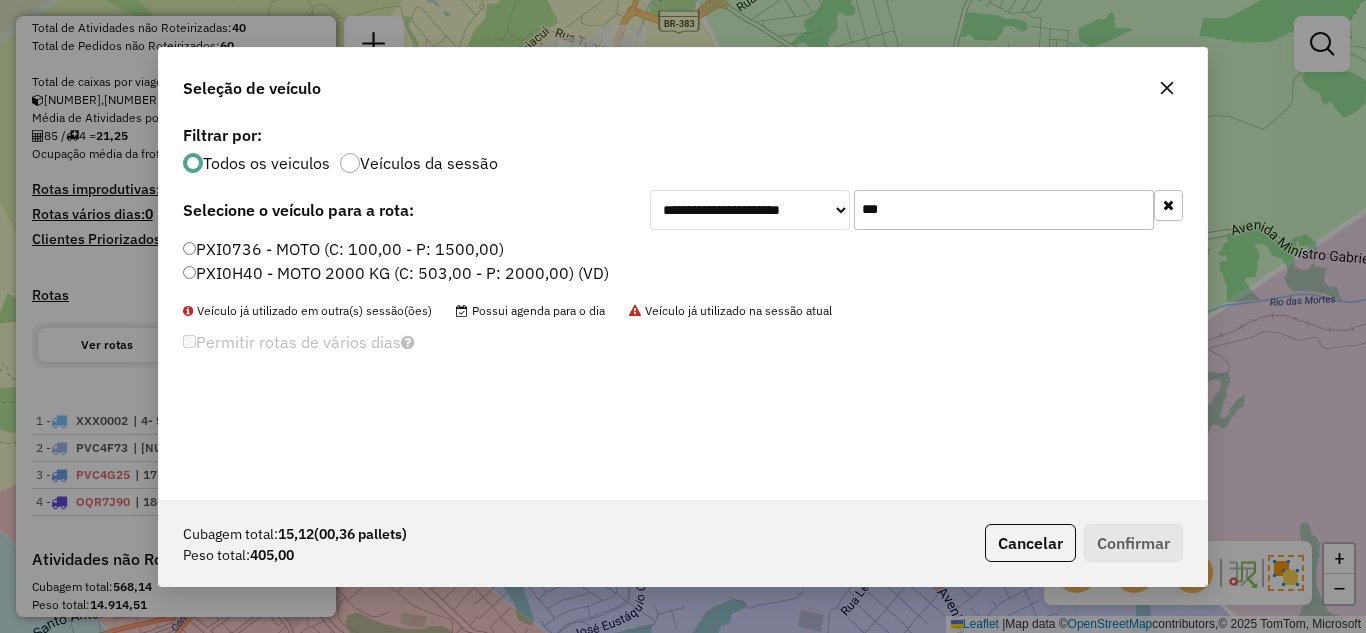 type on "***" 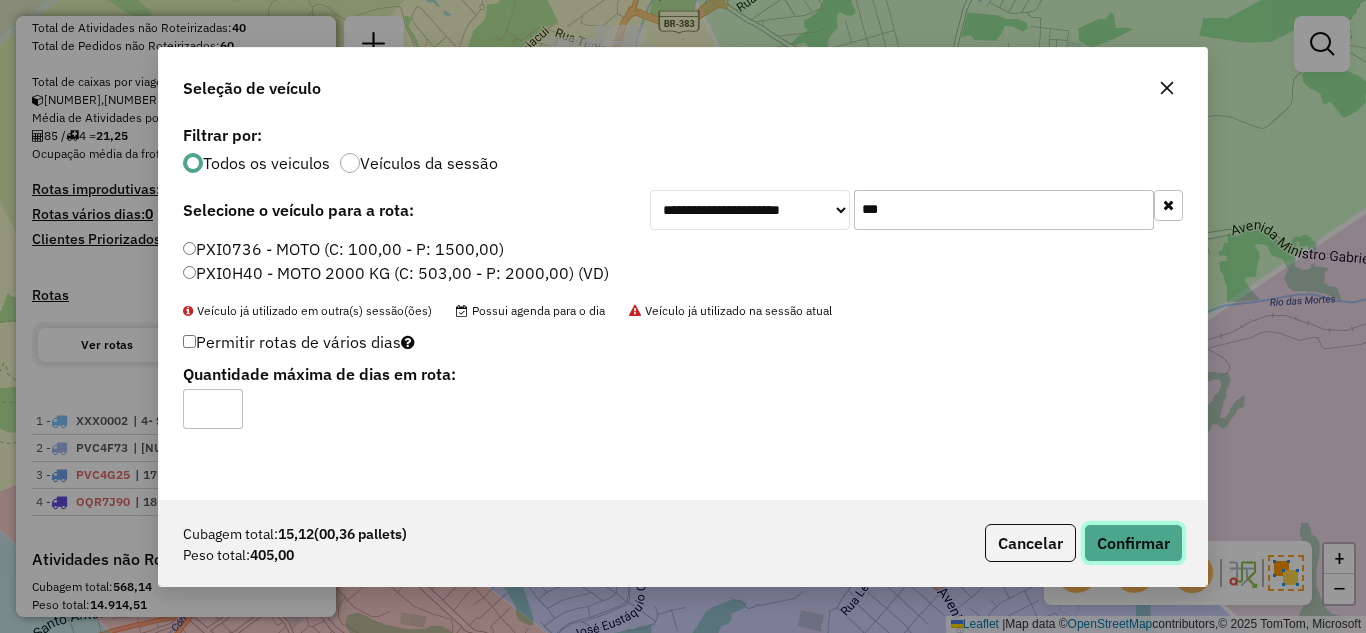 drag, startPoint x: 1170, startPoint y: 546, endPoint x: 879, endPoint y: 380, distance: 335.0179 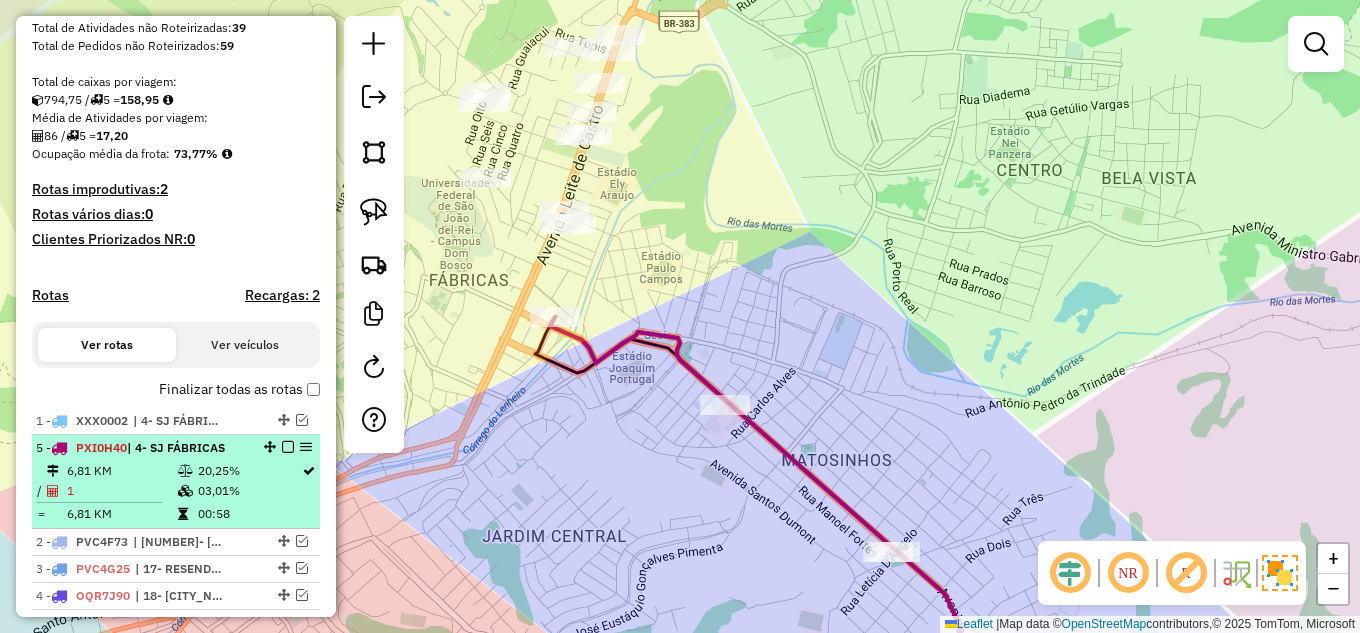 drag, startPoint x: 263, startPoint y: 513, endPoint x: 264, endPoint y: 398, distance: 115.00435 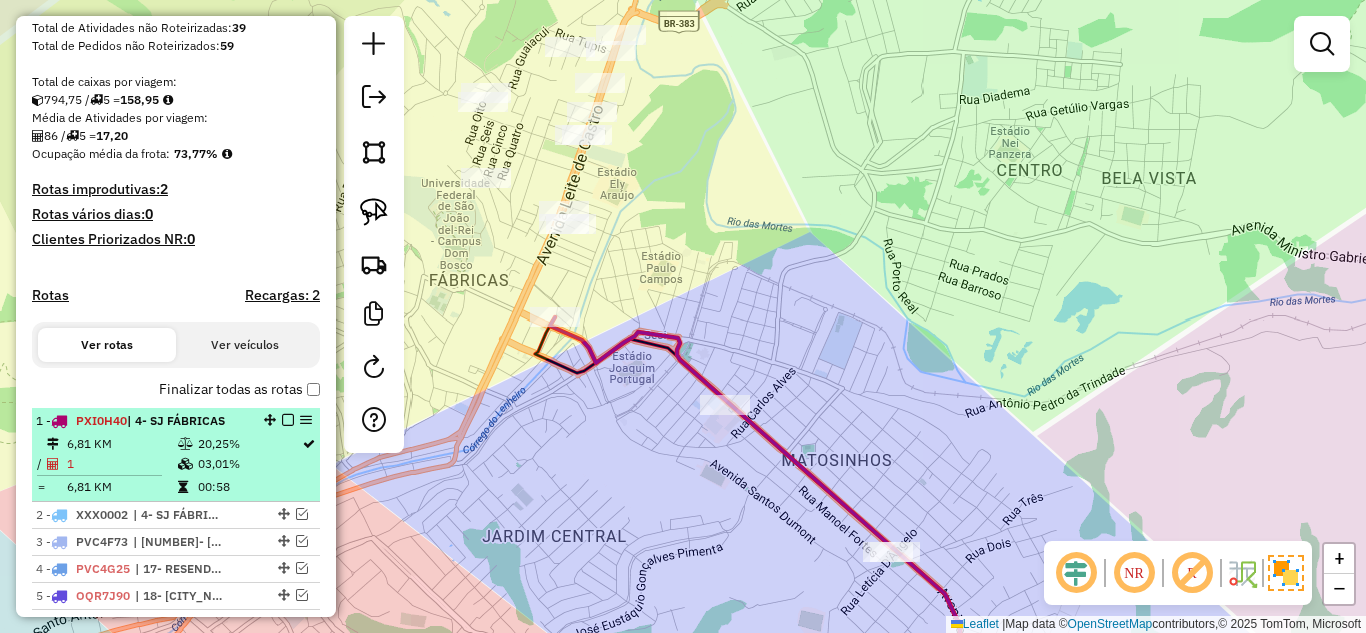 click at bounding box center [288, 420] 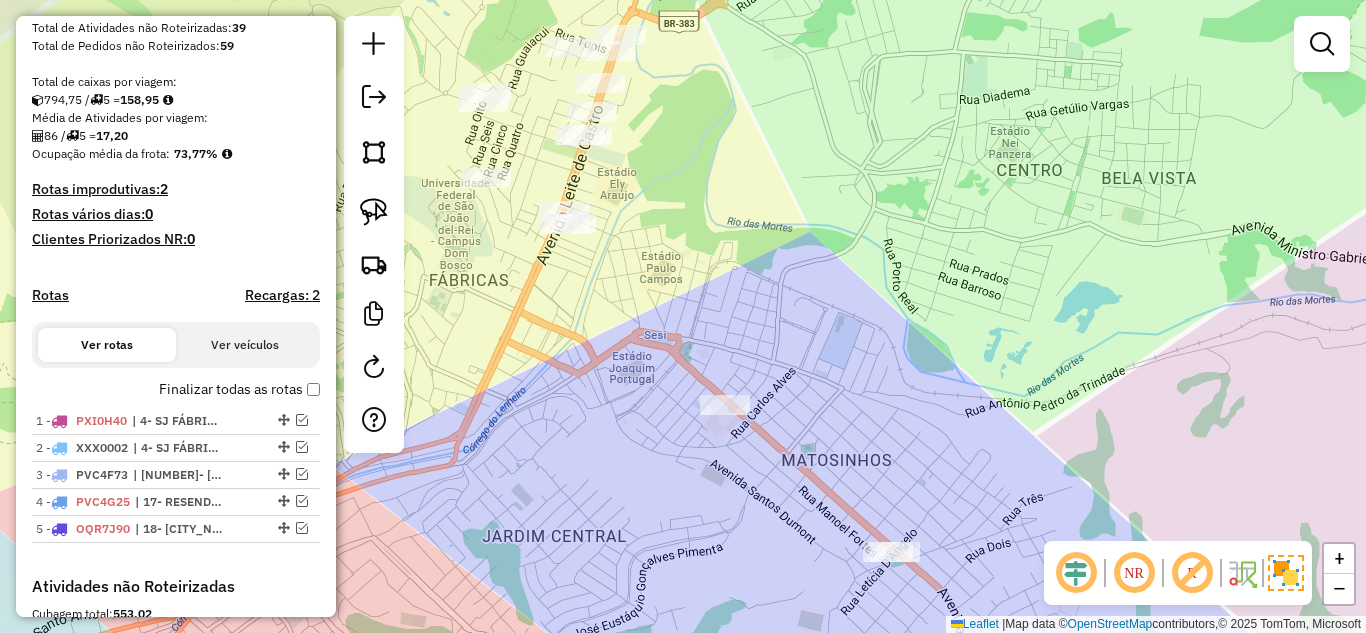 click on "Janela de atendimento Grade de atendimento Capacidade Transportadoras Veículos Cliente Pedidos  Rotas Selecione os dias de semana para filtrar as janelas de atendimento  Seg   Ter   Qua   Qui   Sex   Sáb   Dom  Informe o período da janela de atendimento: De: Até:  Filtrar exatamente a janela do cliente  Considerar janela de atendimento padrão  Selecione os dias de semana para filtrar as grades de atendimento  Seg   Ter   Qua   Qui   Sex   Sáb   Dom   Considerar clientes sem dia de atendimento cadastrado  Clientes fora do dia de atendimento selecionado Filtrar as atividades entre os valores definidos abaixo:  Peso mínimo:   Peso máximo:   Cubagem mínima:   Cubagem máxima:   De:   Até:  Filtrar as atividades entre o tempo de atendimento definido abaixo:  De:   Até:   Considerar capacidade total dos clientes não roteirizados Transportadora: Selecione um ou mais itens Tipo de veículo: Selecione um ou mais itens Veículo: Selecione um ou mais itens Motorista: Selecione um ou mais itens Nome: Rótulo:" 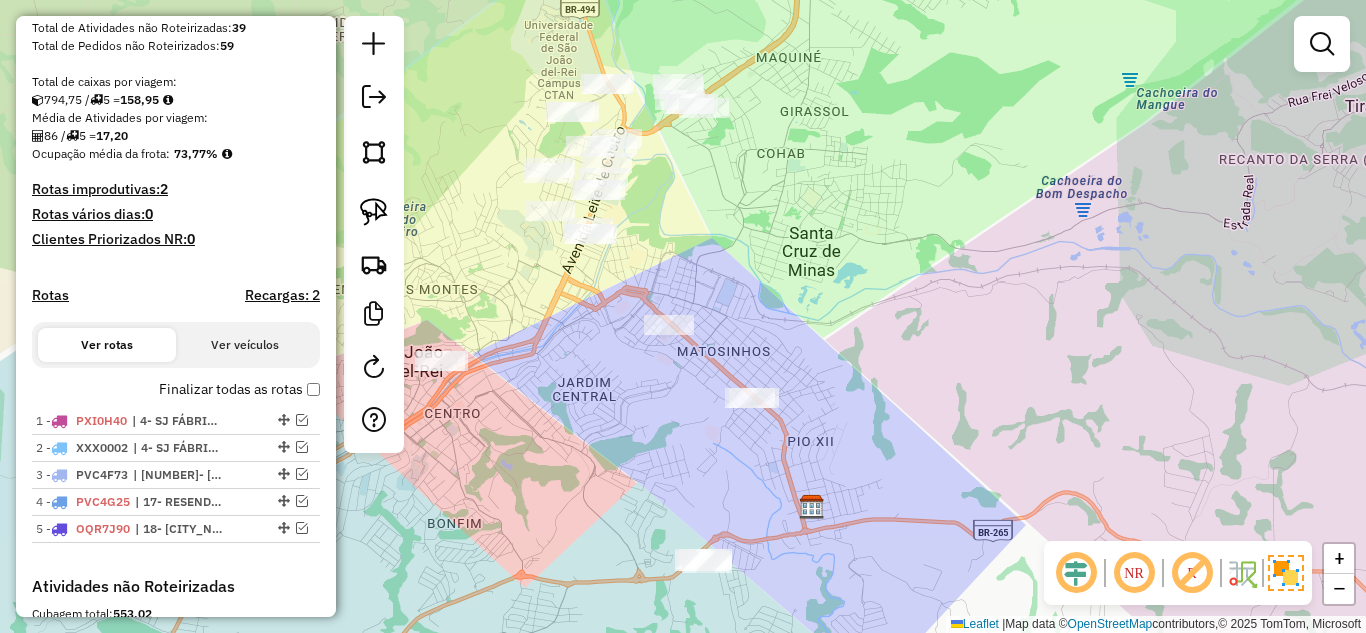 drag, startPoint x: 782, startPoint y: 212, endPoint x: 731, endPoint y: 208, distance: 51.156624 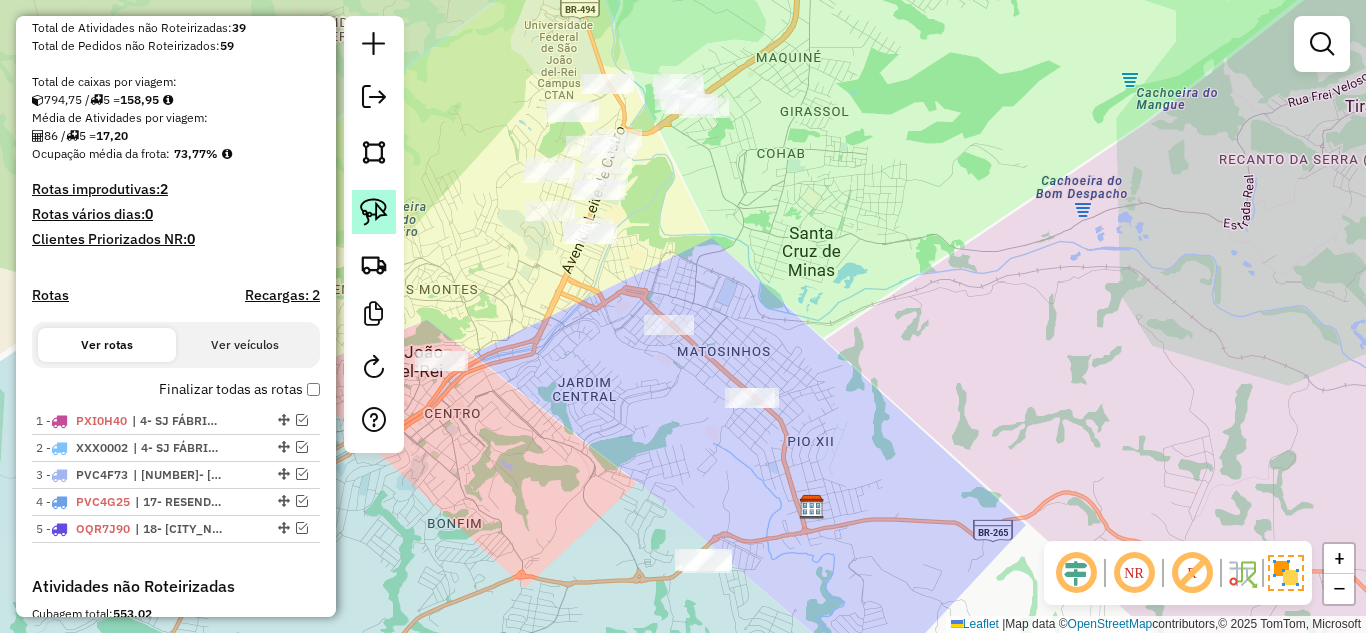 click 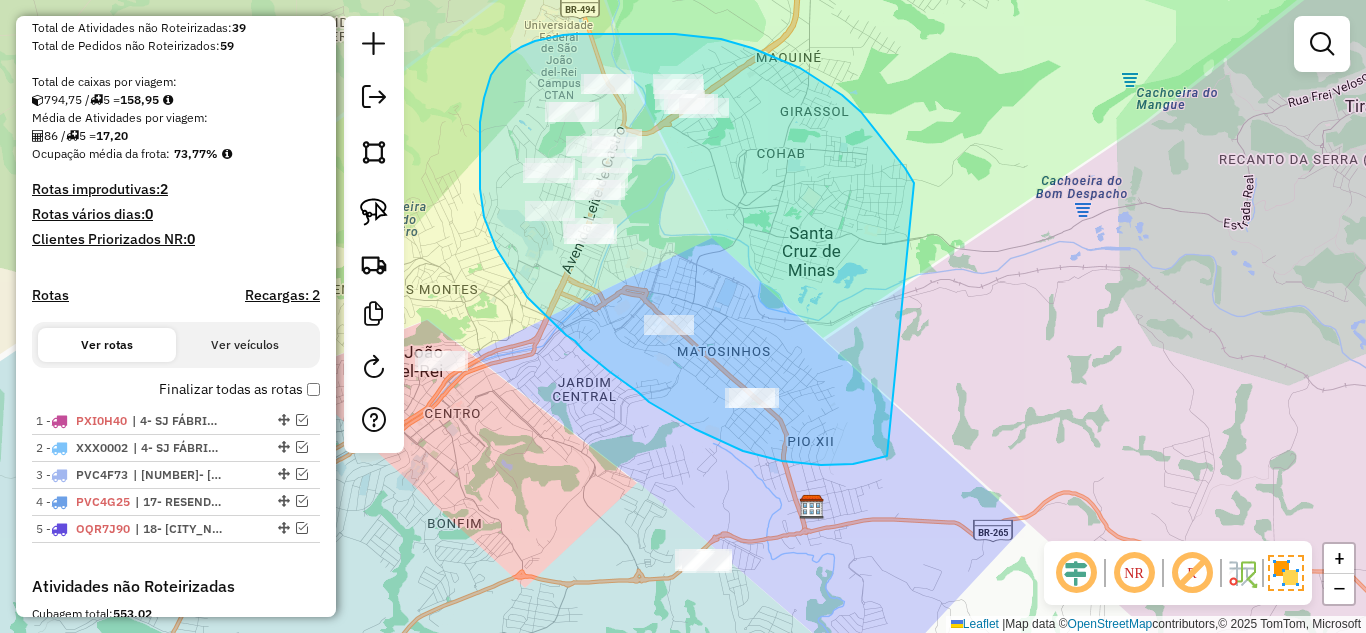drag, startPoint x: 898, startPoint y: 159, endPoint x: 887, endPoint y: 456, distance: 297.20364 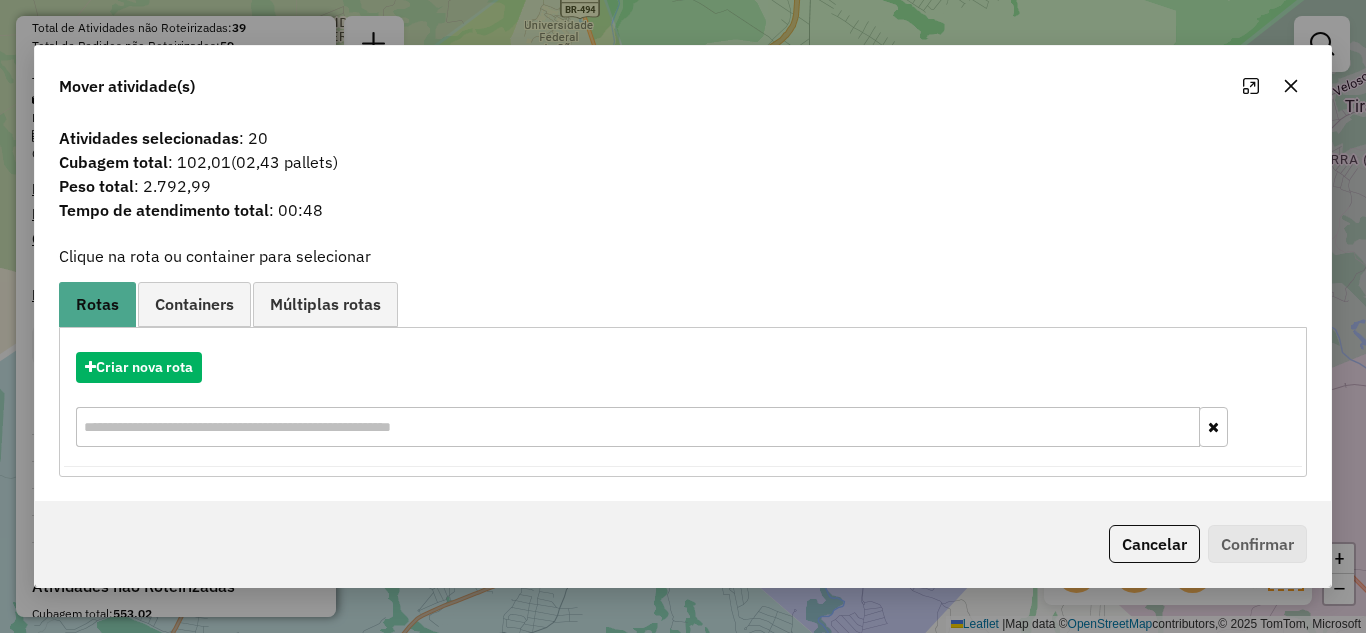 click 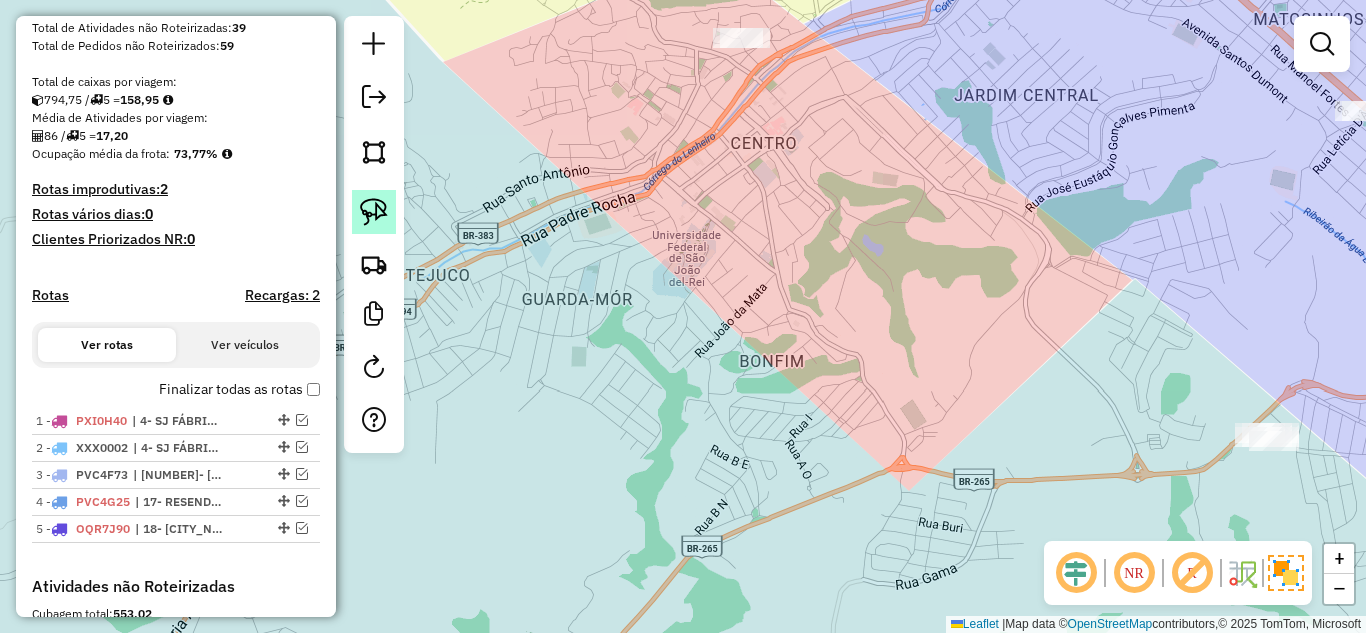 click 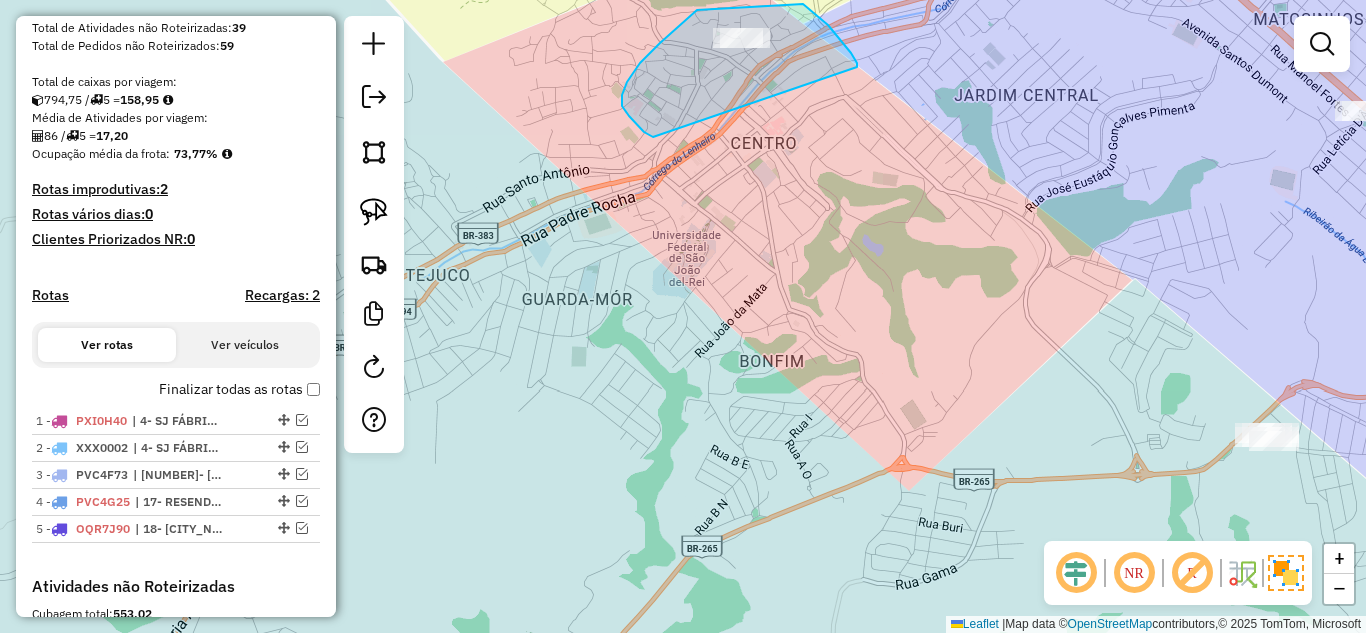 drag, startPoint x: 857, startPoint y: 63, endPoint x: 654, endPoint y: 138, distance: 216.41165 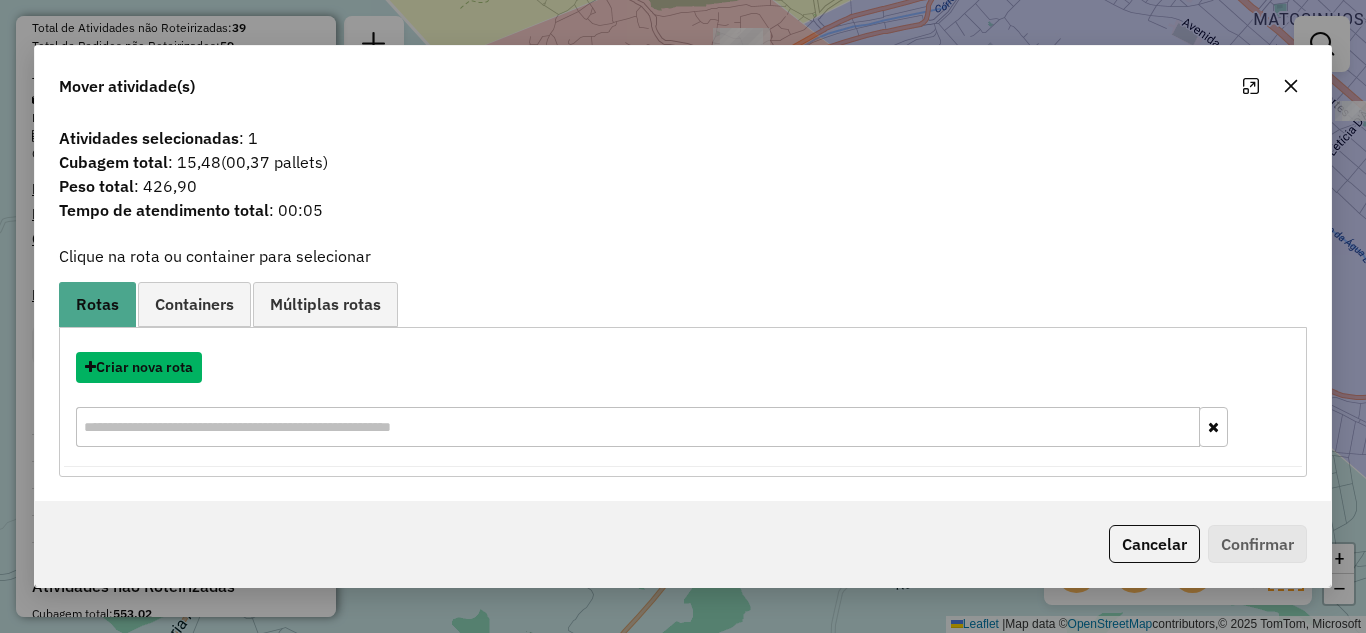 click on "Criar nova rota" at bounding box center [139, 367] 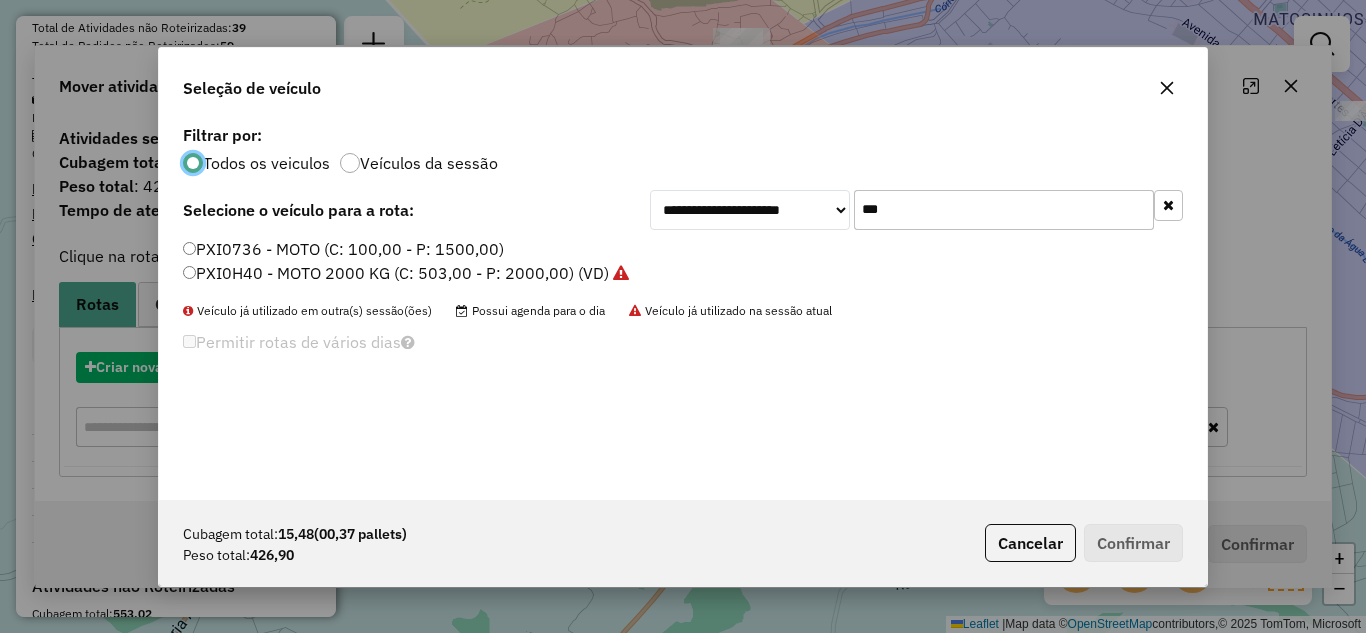 scroll, scrollTop: 11, scrollLeft: 6, axis: both 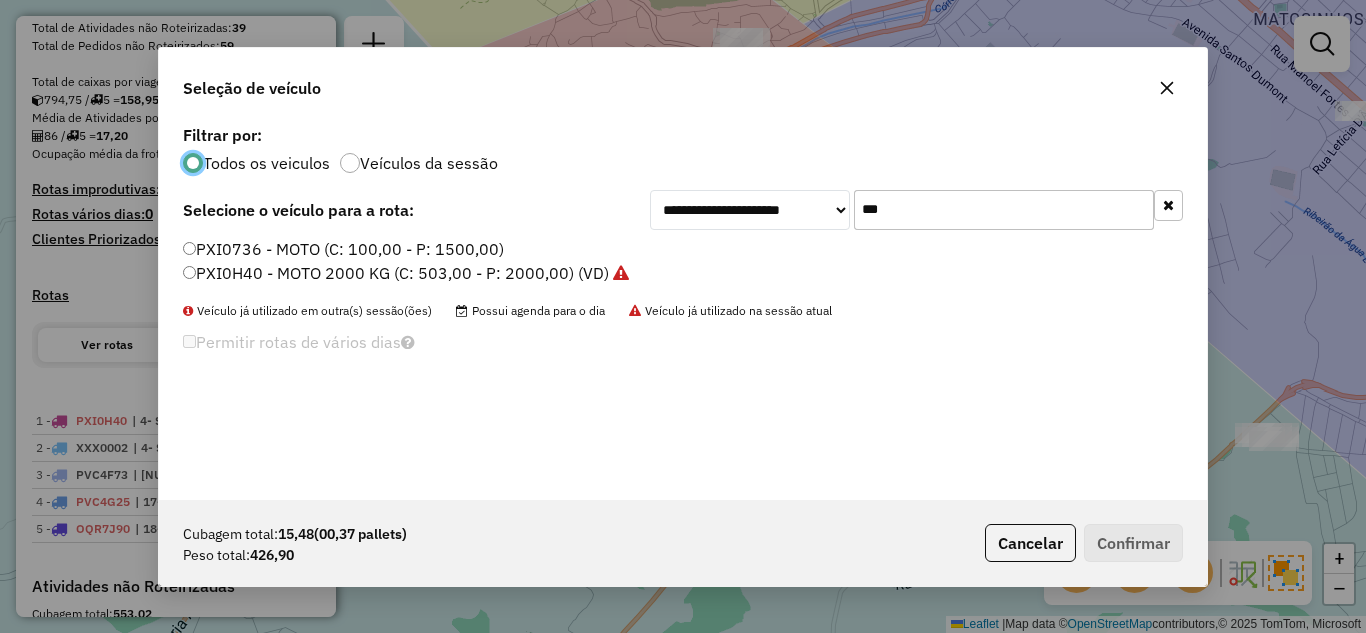 click on "**********" 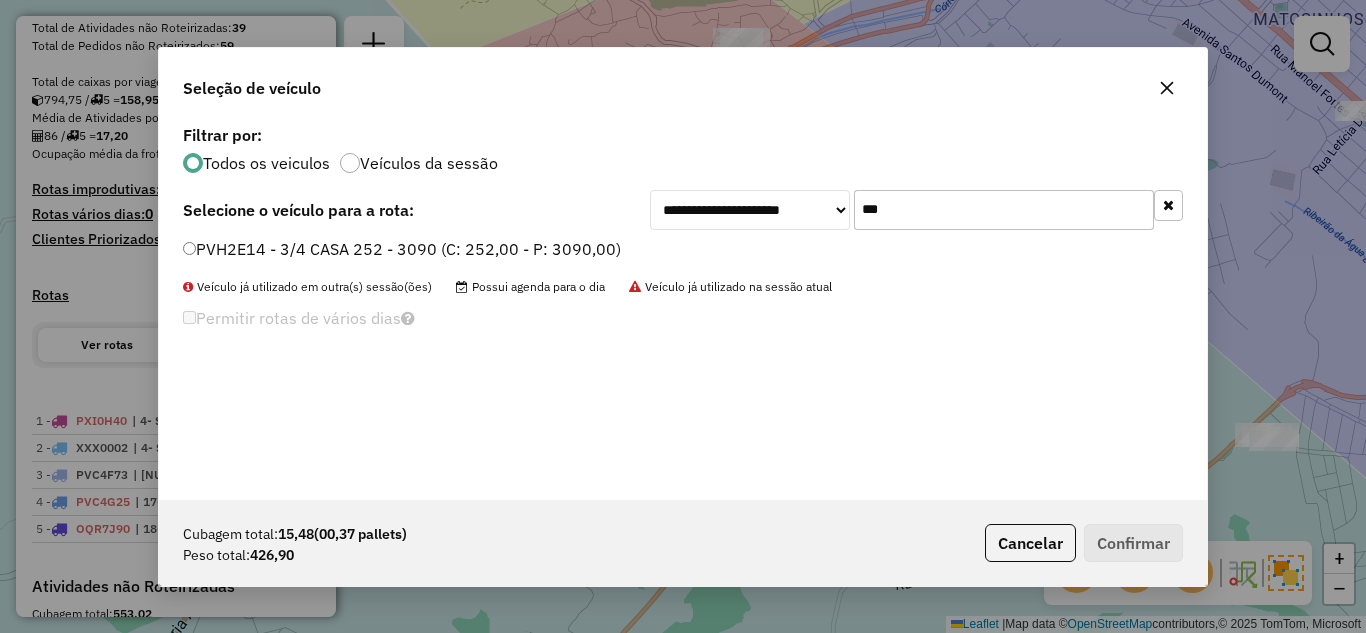 type on "***" 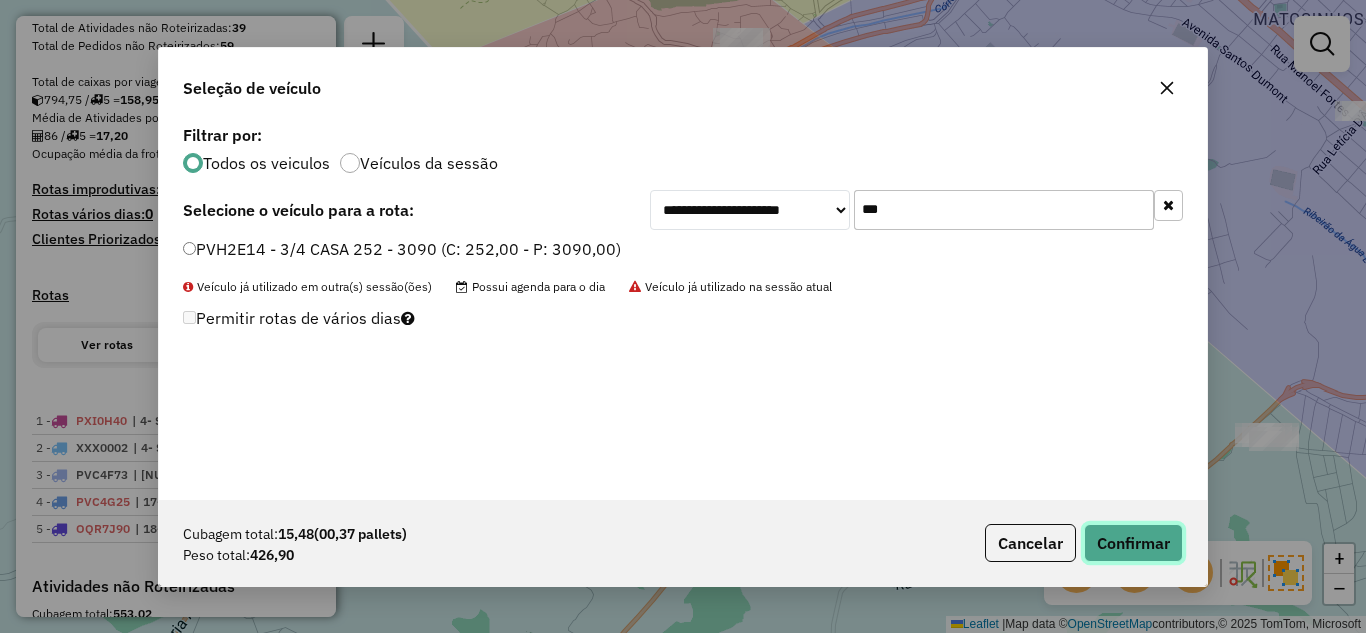 click on "Confirmar" 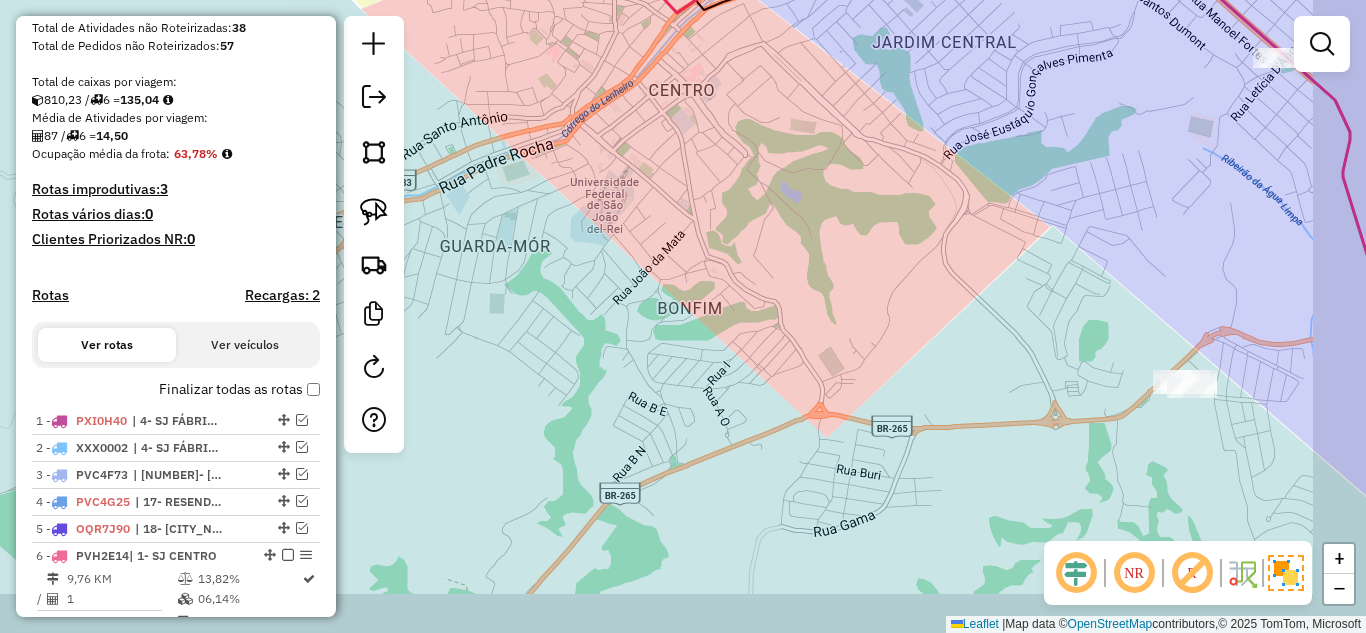 drag, startPoint x: 1032, startPoint y: 444, endPoint x: 764, endPoint y: 306, distance: 301.4432 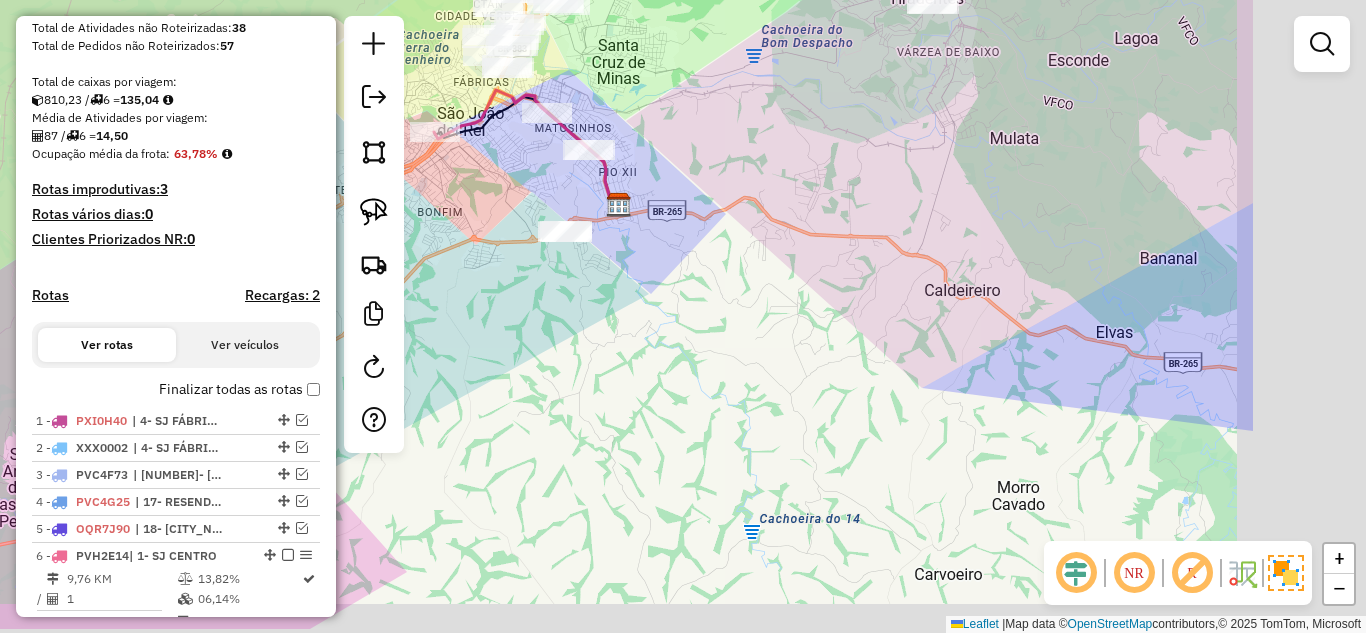 drag, startPoint x: 878, startPoint y: 325, endPoint x: 609, endPoint y: 257, distance: 277.4617 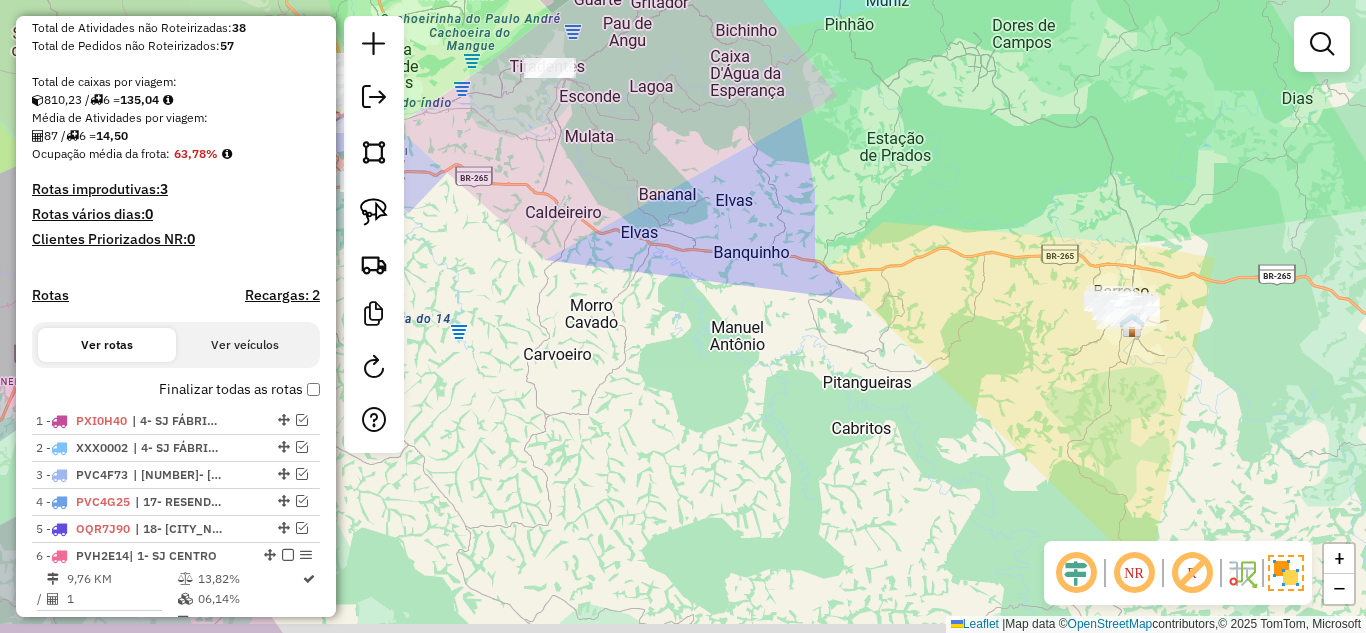 drag, startPoint x: 790, startPoint y: 390, endPoint x: 733, endPoint y: 353, distance: 67.95587 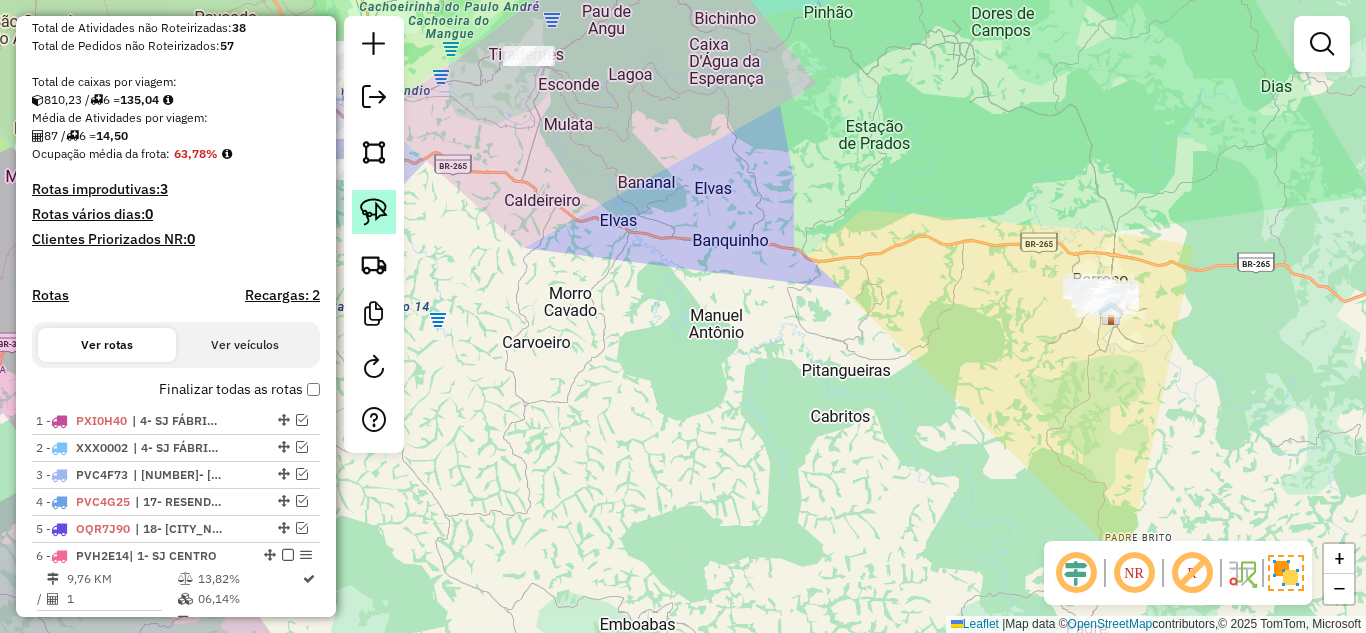 click 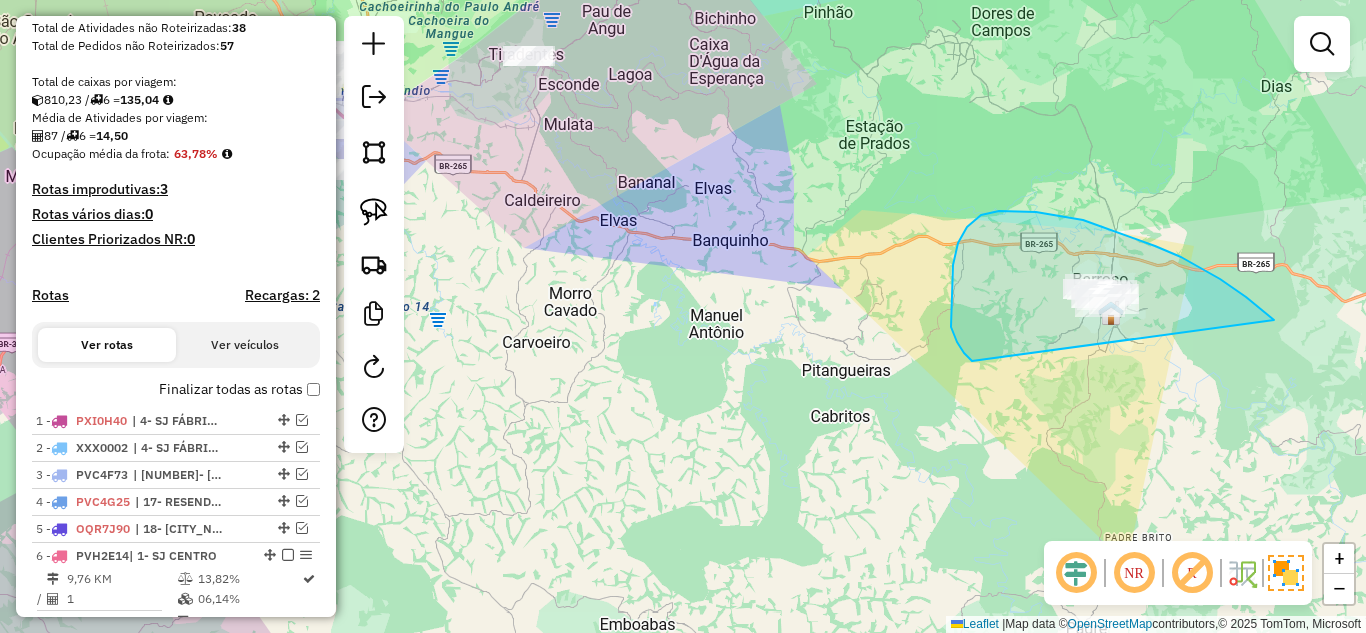 drag, startPoint x: 1246, startPoint y: 297, endPoint x: 999, endPoint y: 369, distance: 257.28 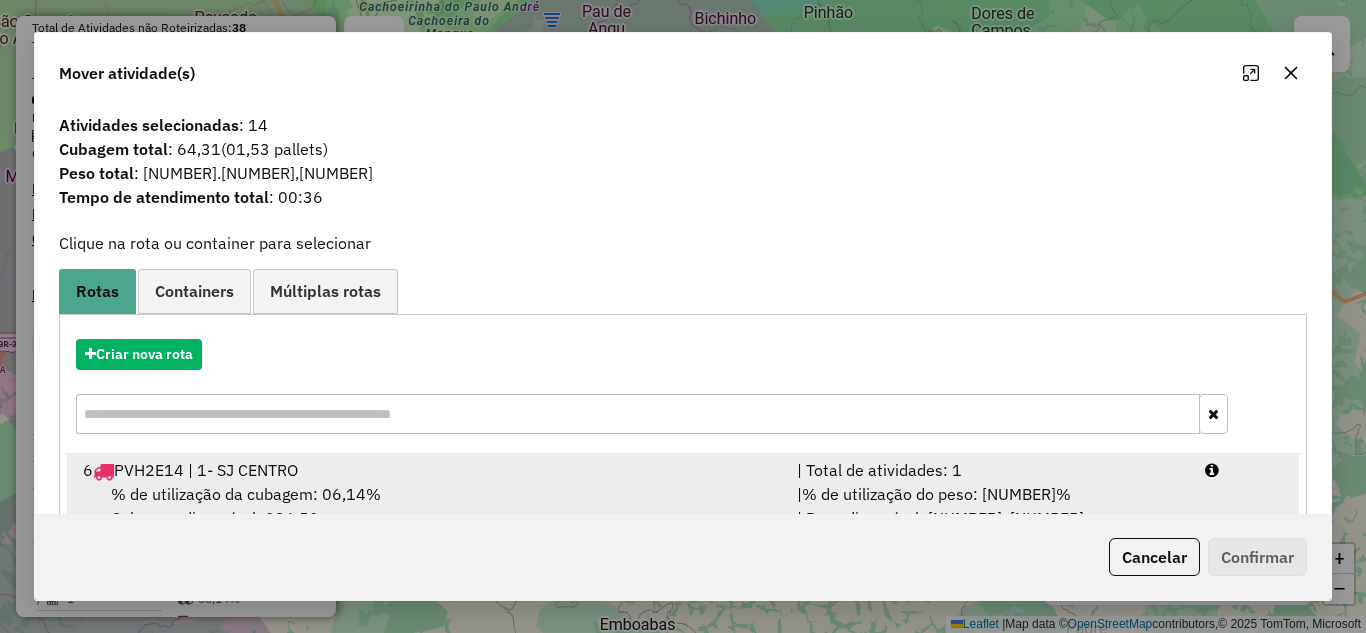 click on "6  PVH2E14 | 1- SJ CENTRO" at bounding box center (428, 470) 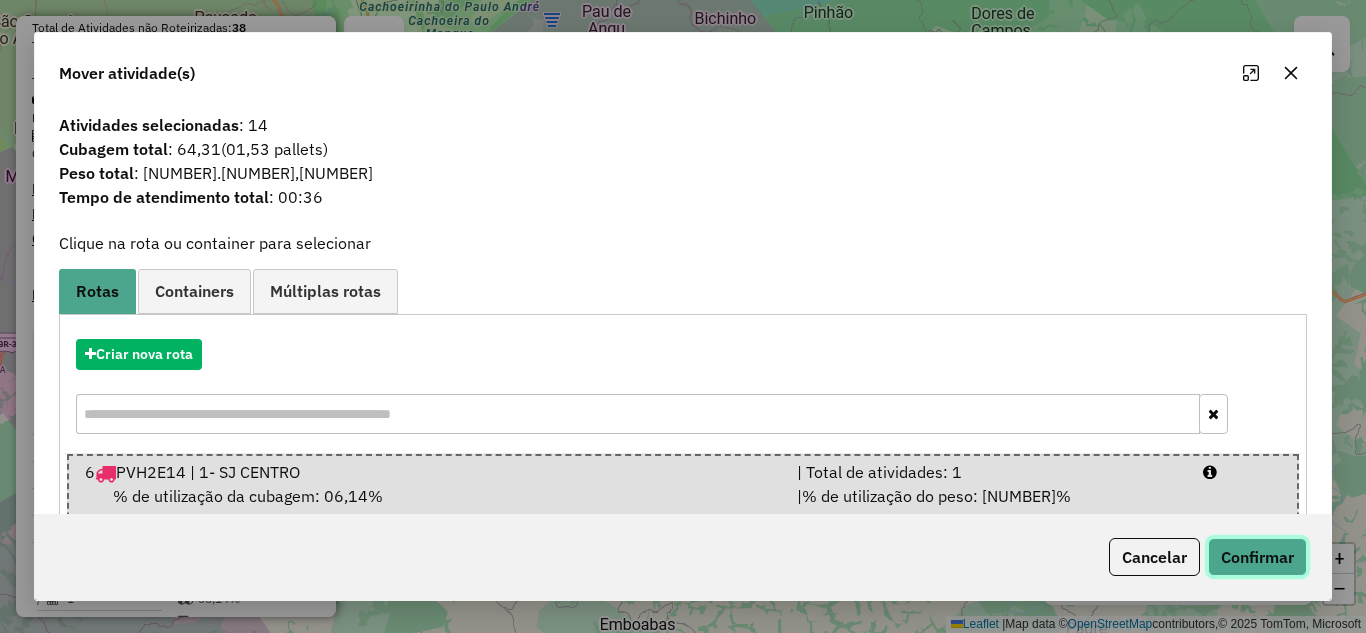 click on "Confirmar" 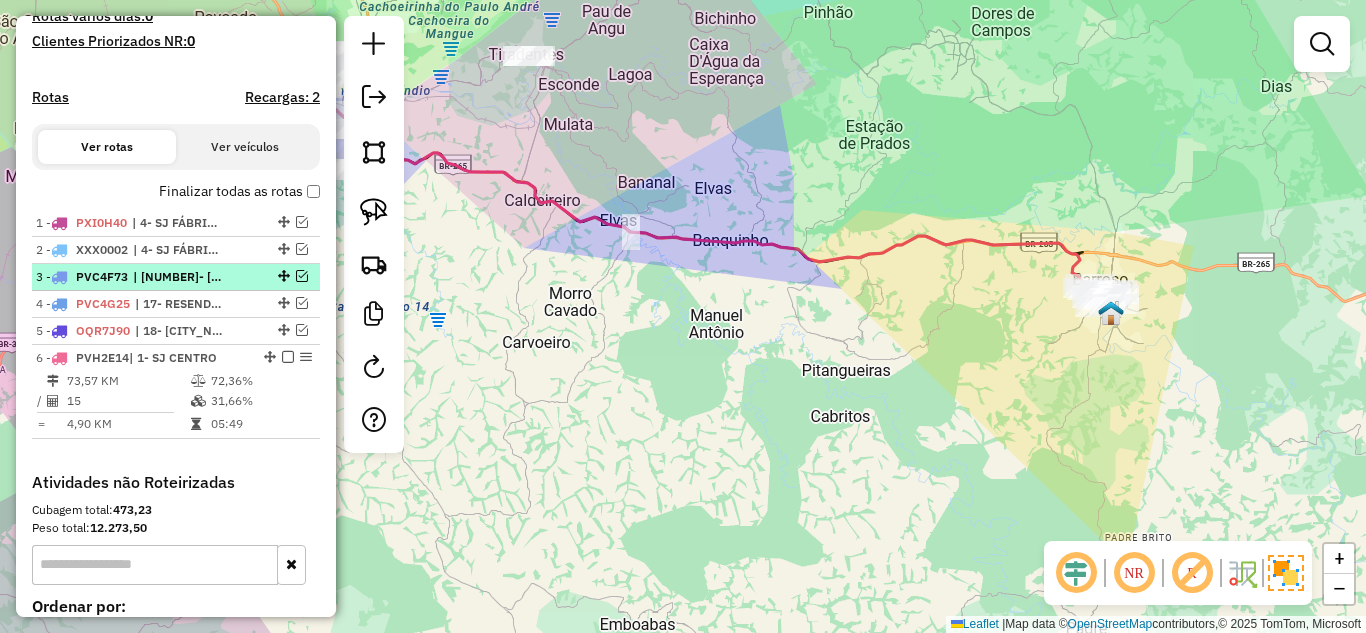 scroll, scrollTop: 600, scrollLeft: 0, axis: vertical 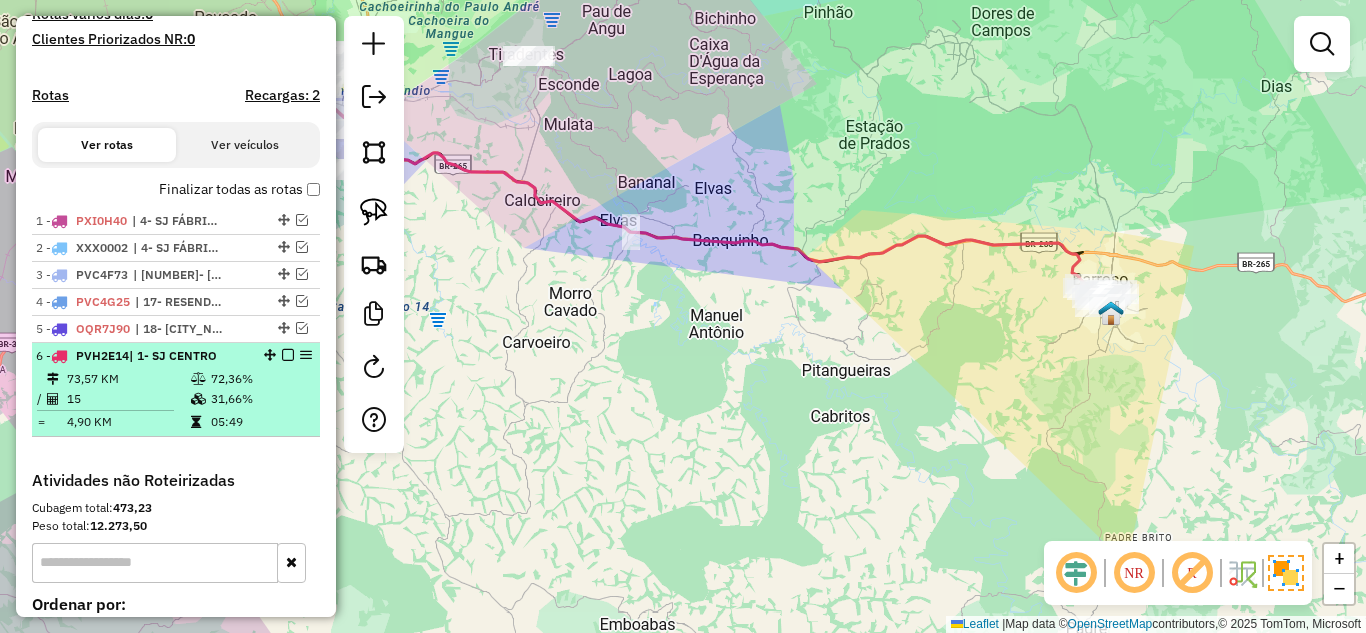 click on "6 -       PVH2E14   | 1- SJ CENTRO  73,57 KM   72,36%  /  15   31,66%     =  4,90 KM   05:49" at bounding box center (176, 390) 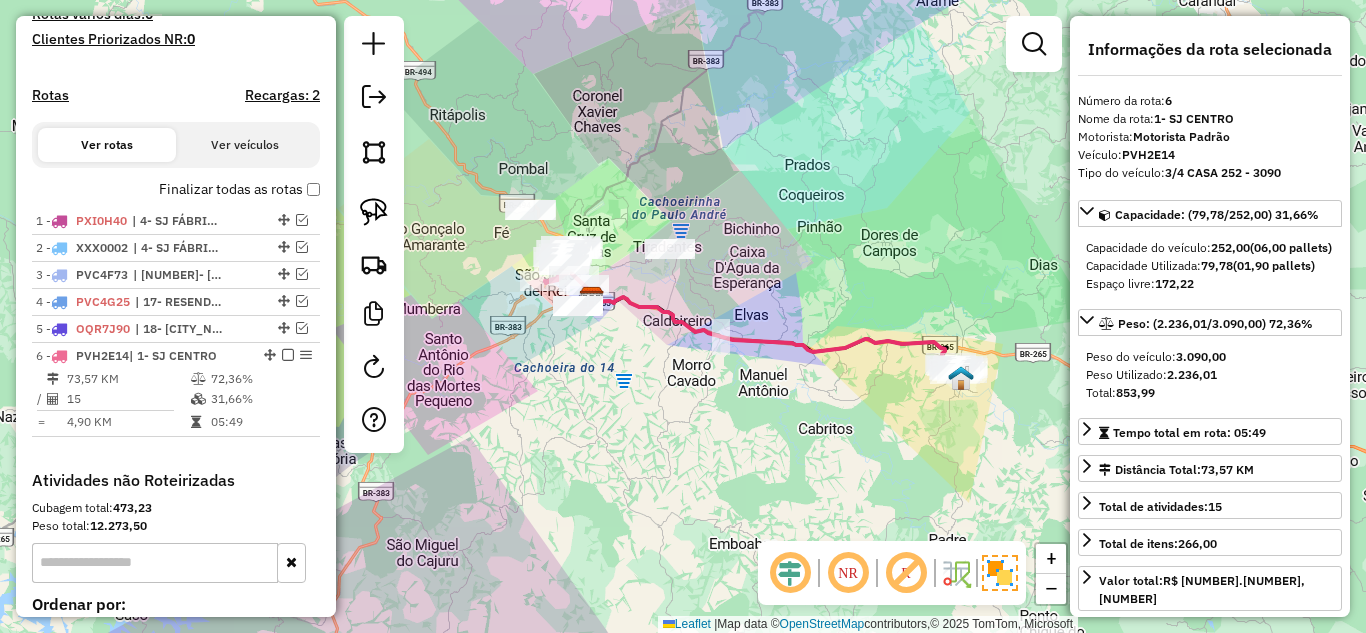 drag, startPoint x: 521, startPoint y: 436, endPoint x: 688, endPoint y: 411, distance: 168.86089 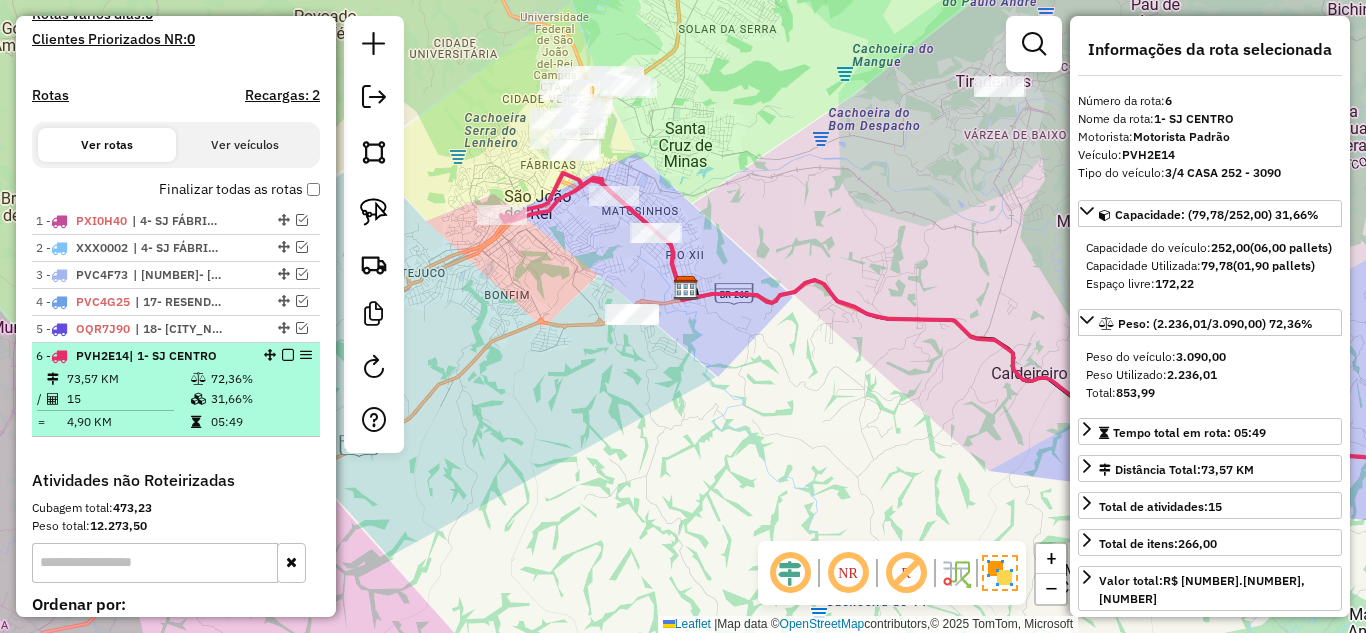 click at bounding box center [288, 355] 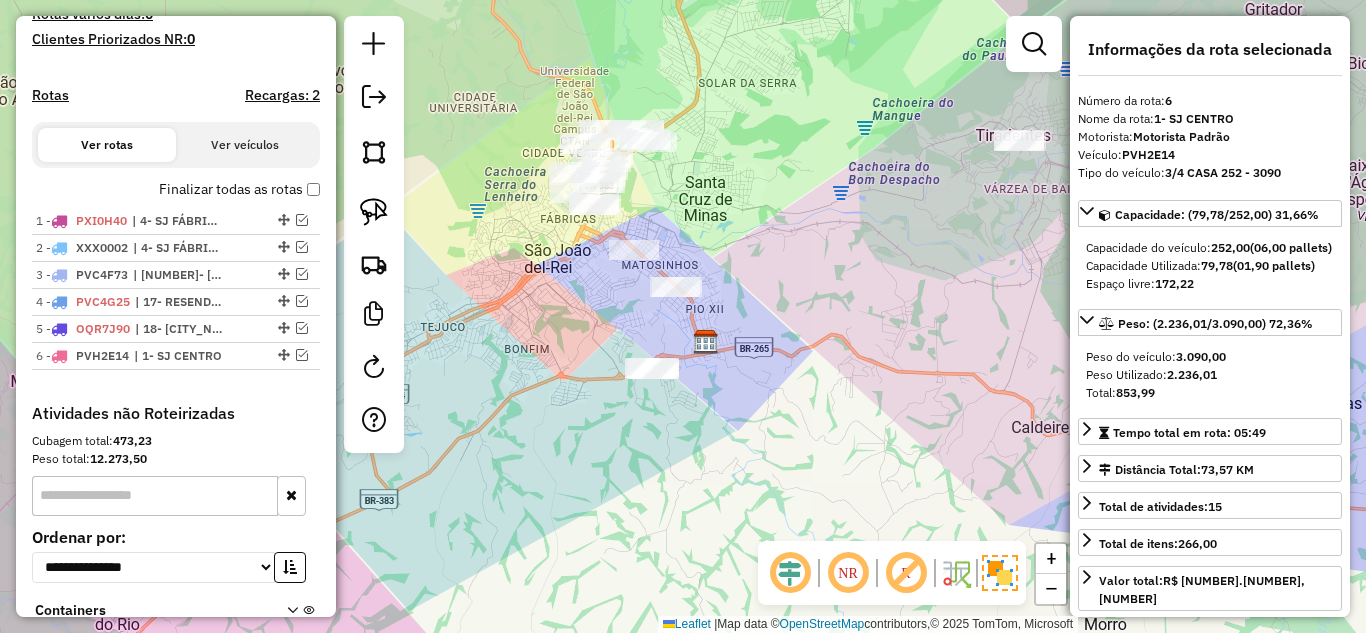 drag, startPoint x: 644, startPoint y: 166, endPoint x: 664, endPoint y: 220, distance: 57.58472 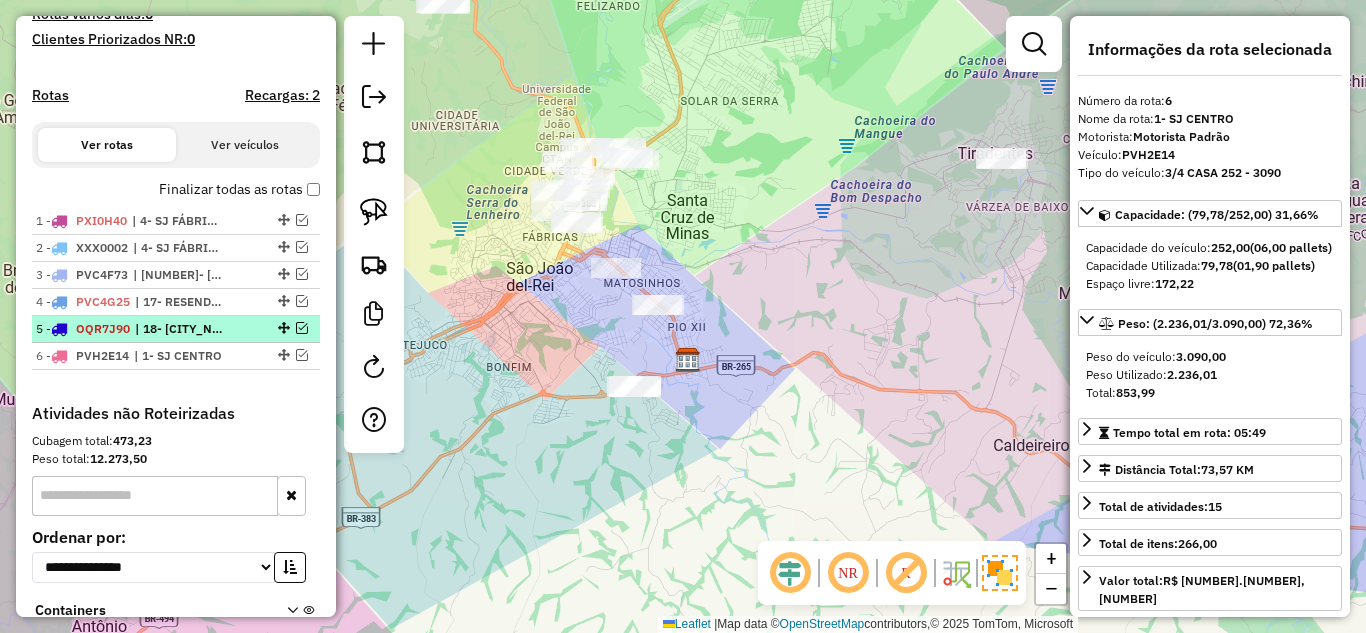 click at bounding box center [302, 328] 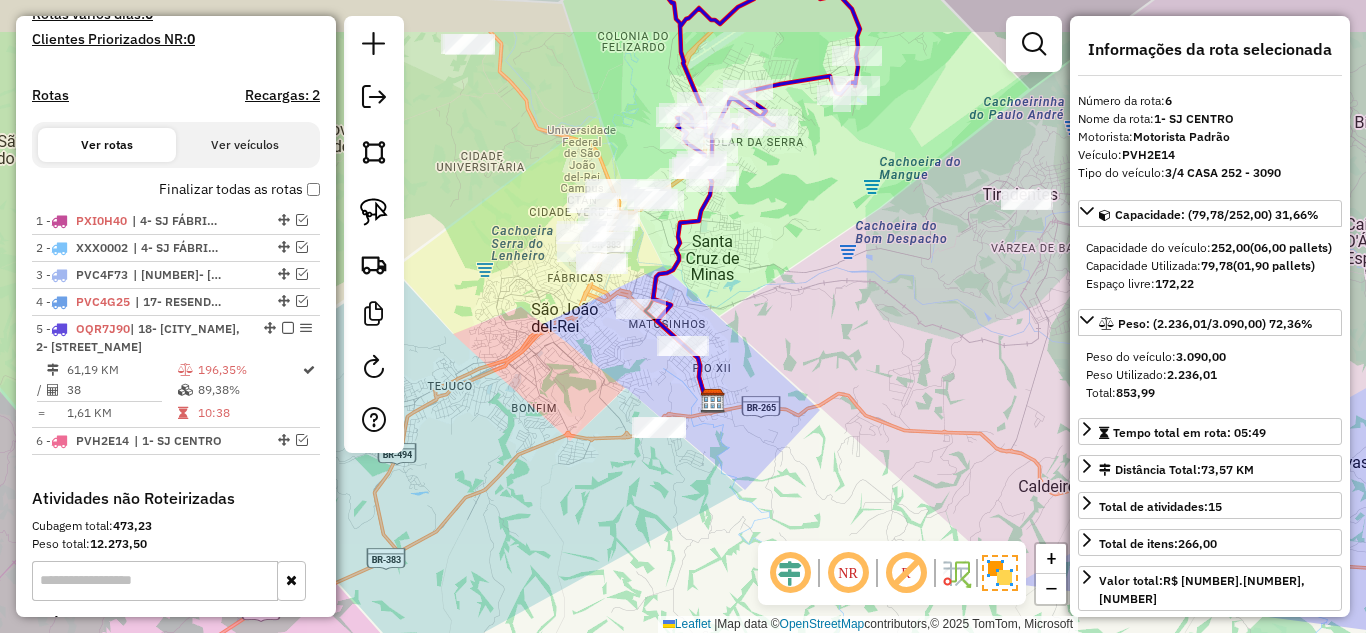 drag, startPoint x: 750, startPoint y: 167, endPoint x: 771, endPoint y: 205, distance: 43.416588 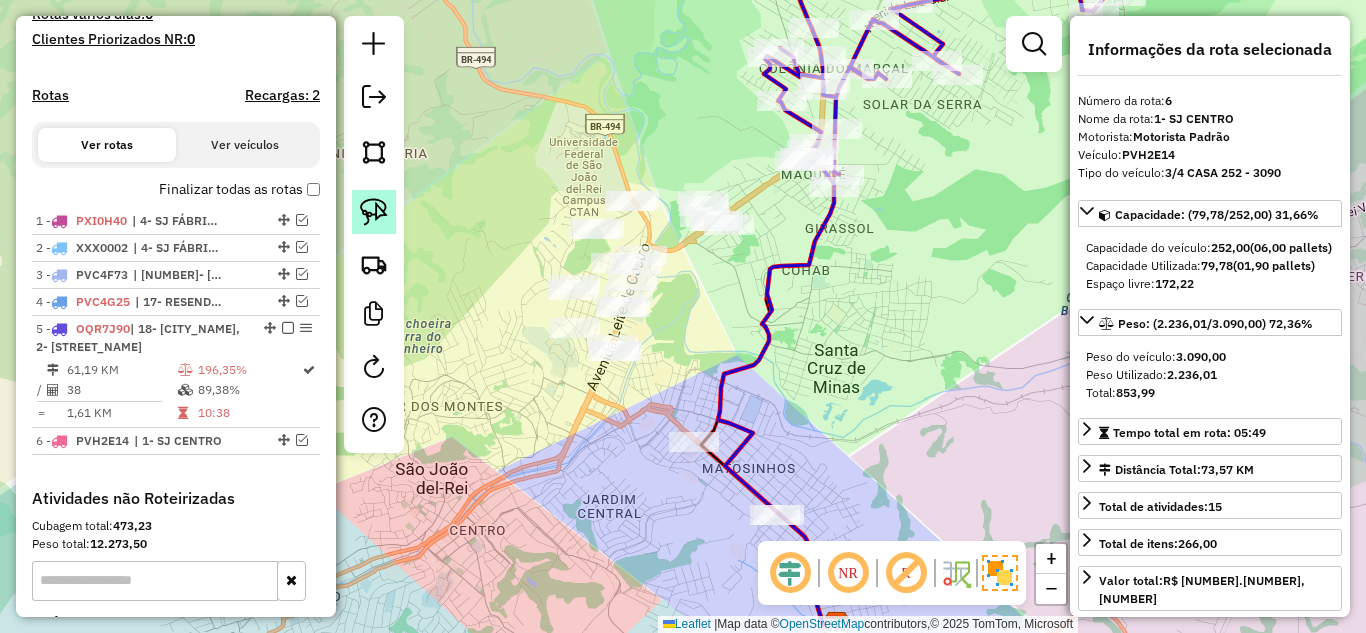 click 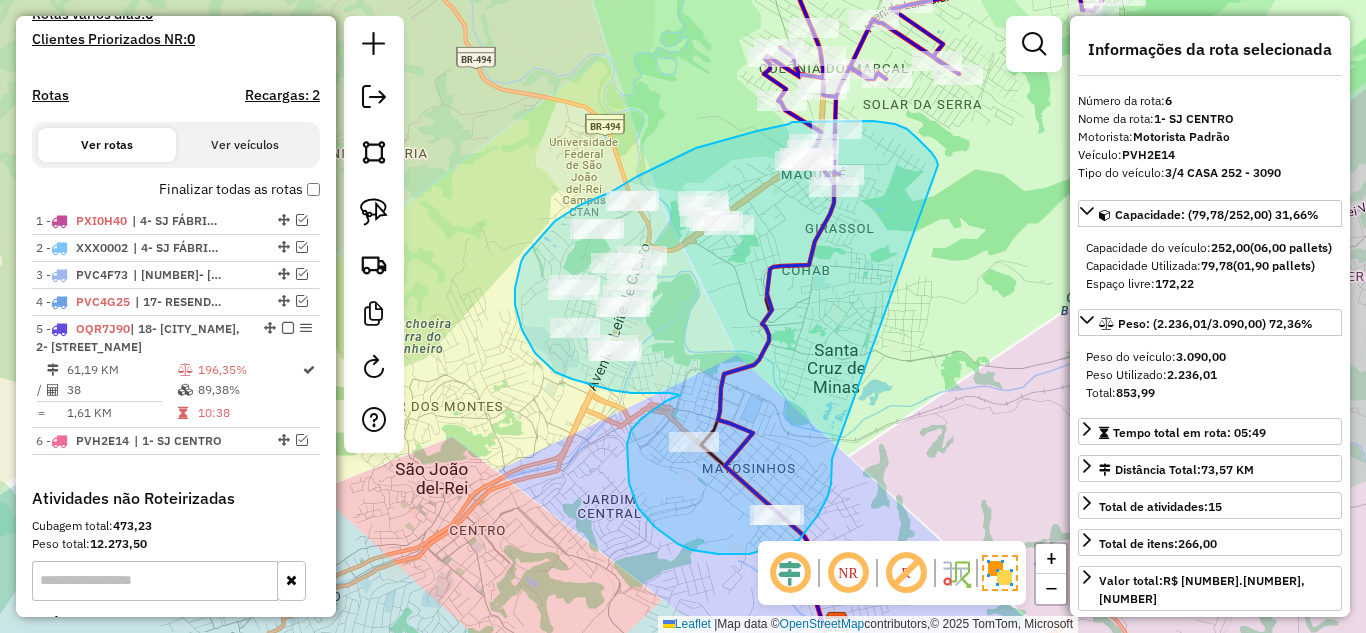 drag, startPoint x: 938, startPoint y: 165, endPoint x: 832, endPoint y: 459, distance: 312.5252 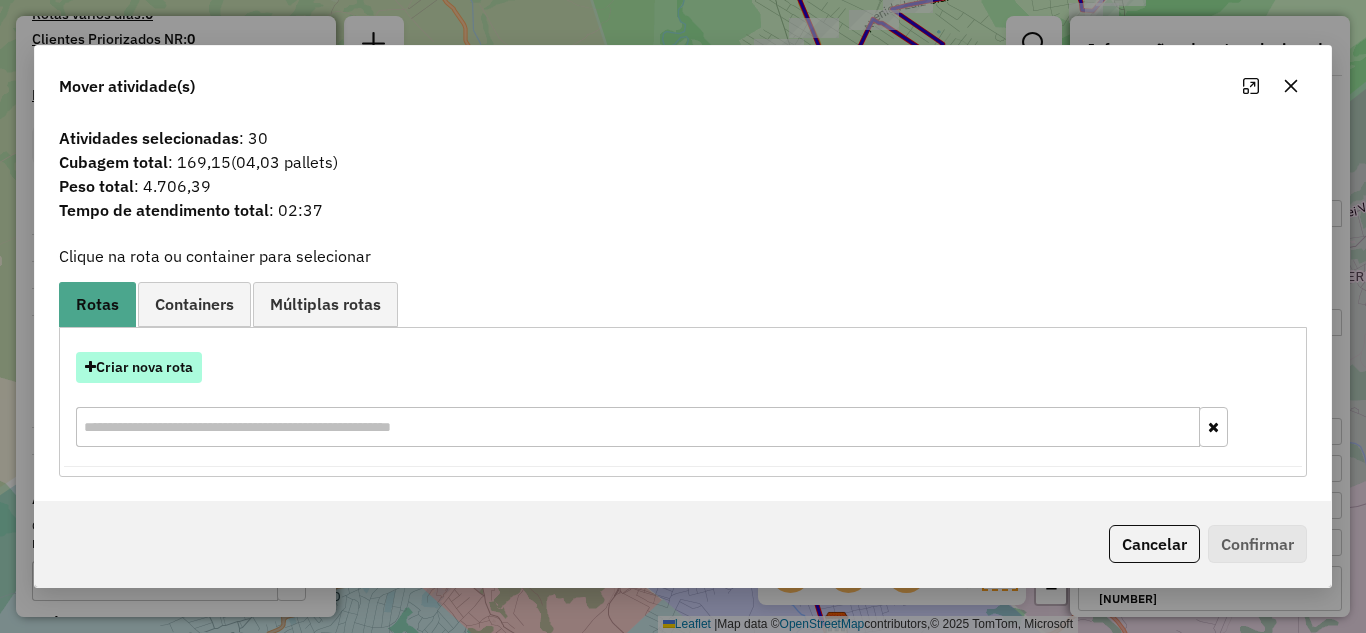 click on "Criar nova rota" at bounding box center [139, 367] 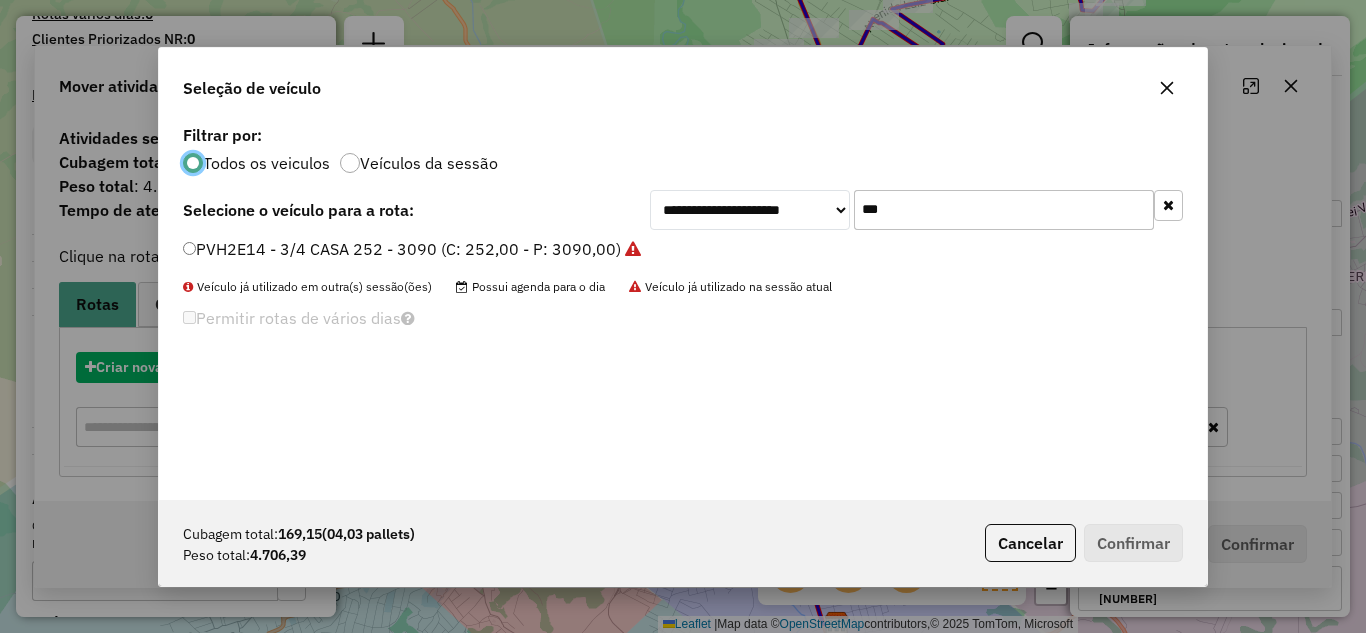 scroll, scrollTop: 11, scrollLeft: 6, axis: both 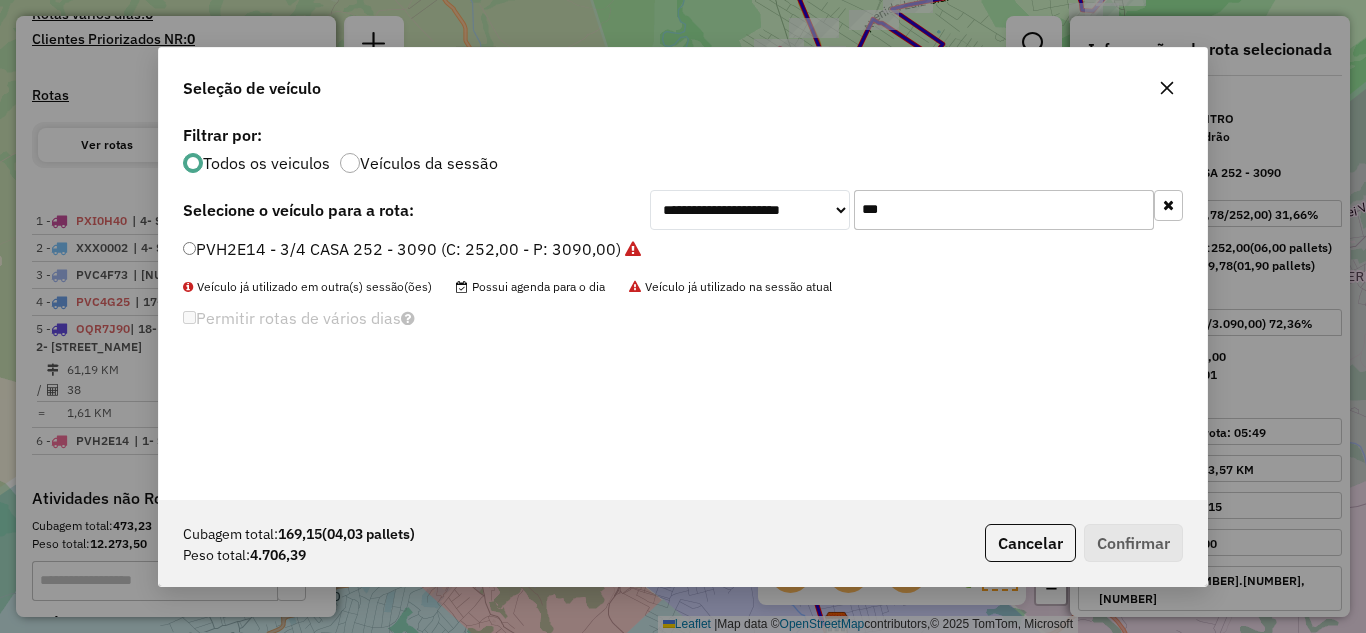 drag, startPoint x: 889, startPoint y: 206, endPoint x: 798, endPoint y: 209, distance: 91.04944 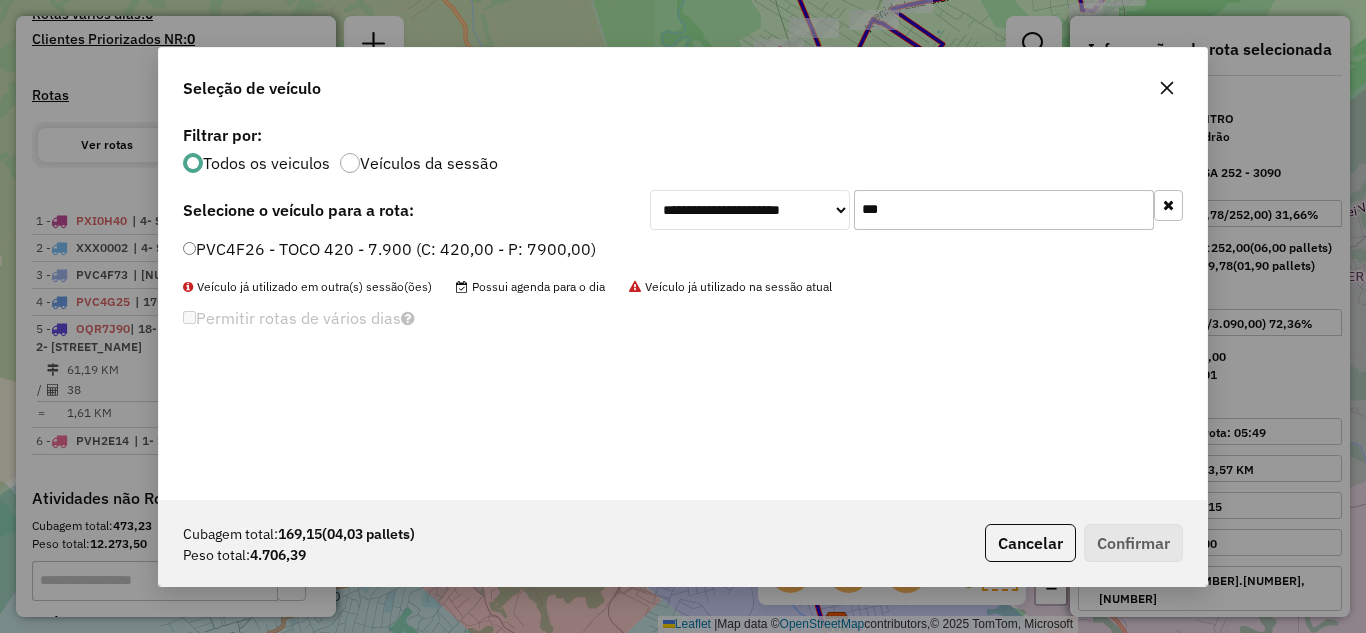 type on "***" 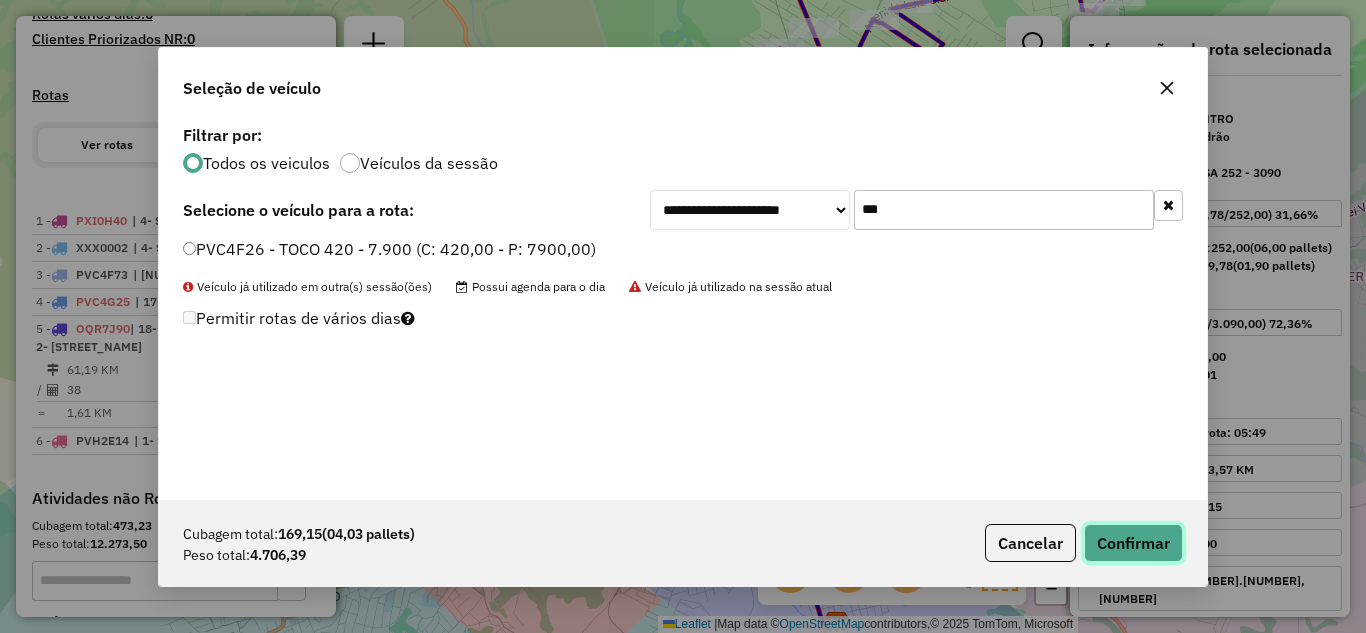 click on "Confirmar" 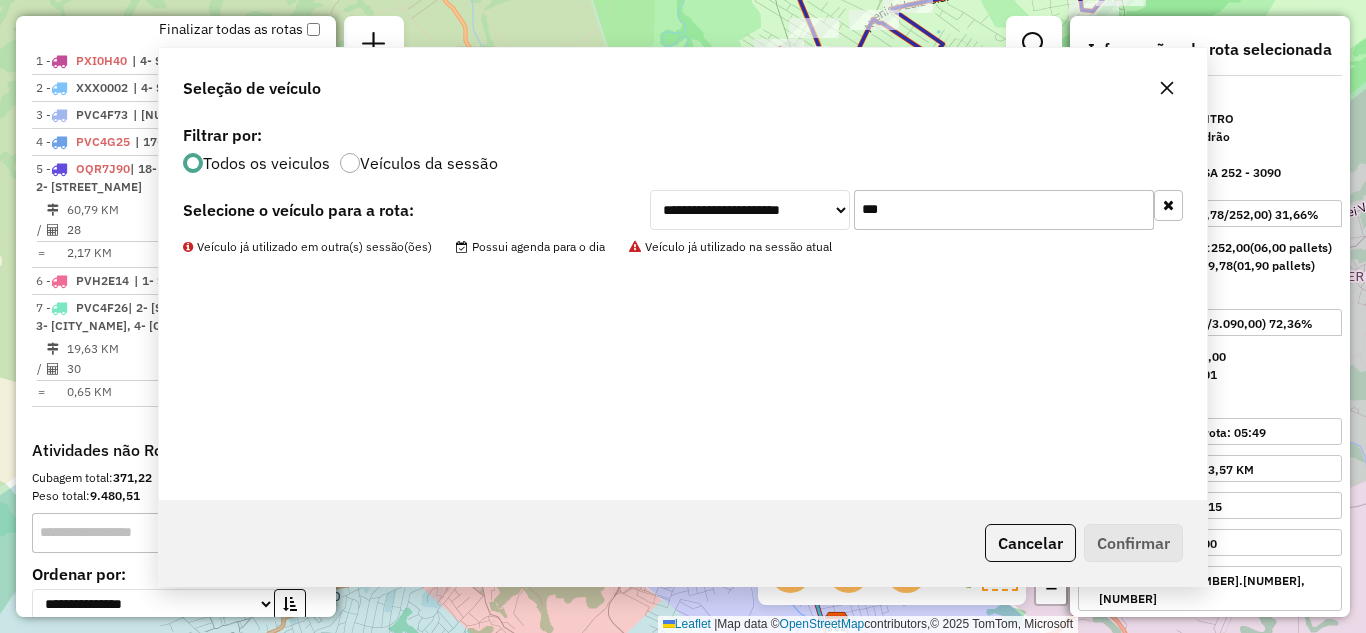 scroll, scrollTop: 926, scrollLeft: 0, axis: vertical 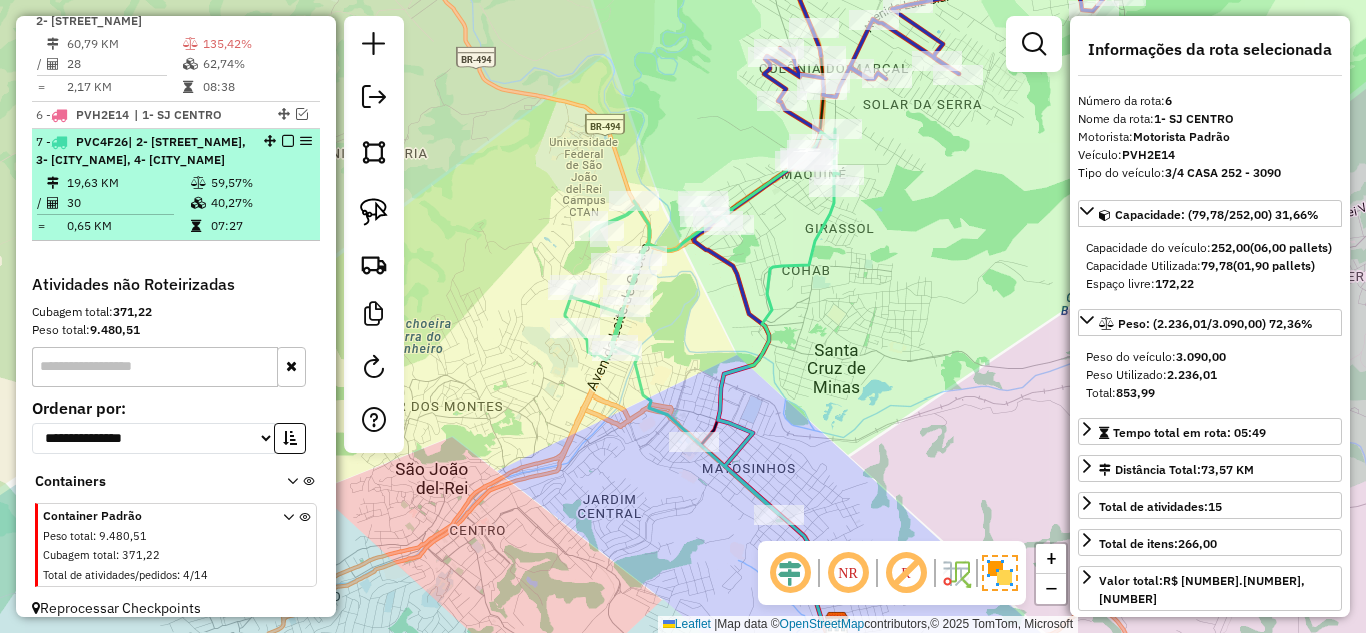click at bounding box center [56, 203] 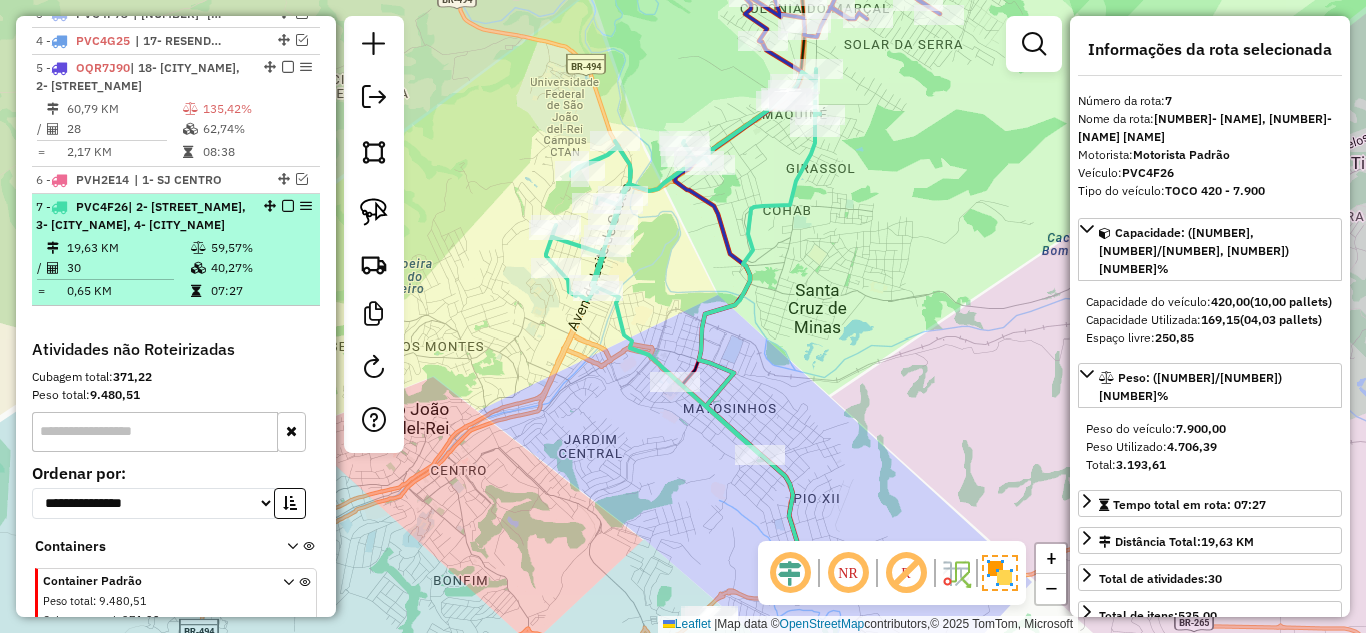 scroll, scrollTop: 726, scrollLeft: 0, axis: vertical 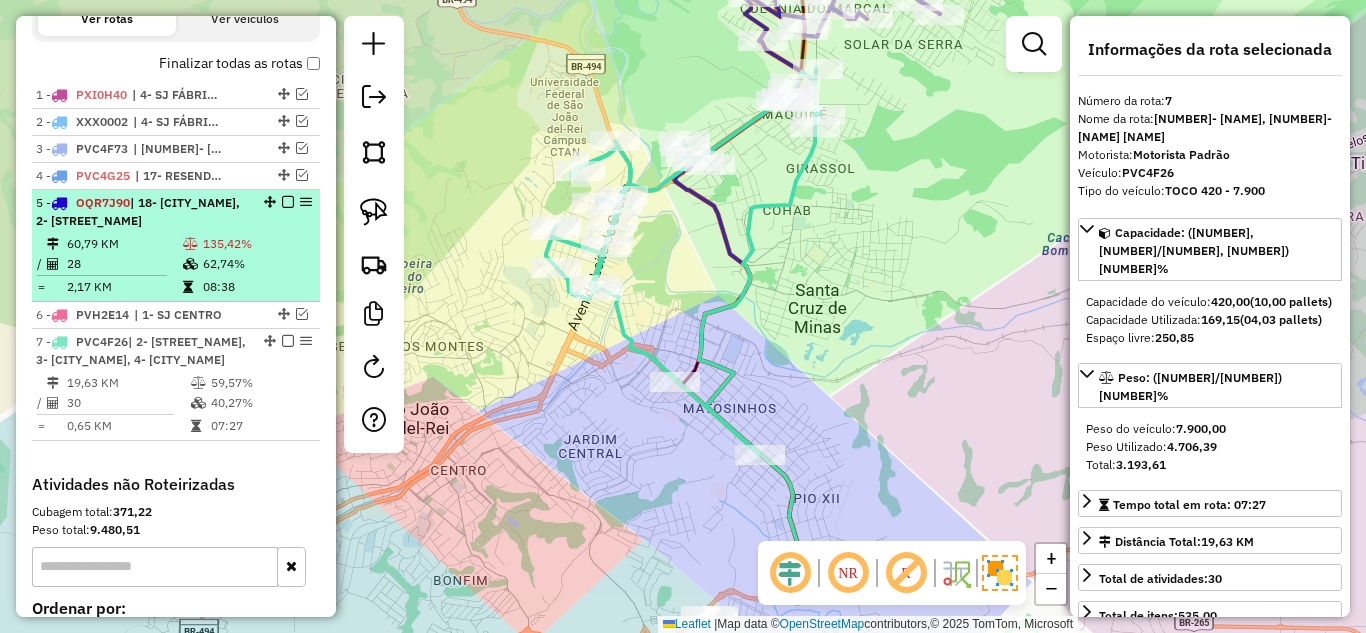 click on "5 -       OQR7J90   | 18- CORONEL XAVIER CHAVES, 2- COLONIA" at bounding box center [142, 212] 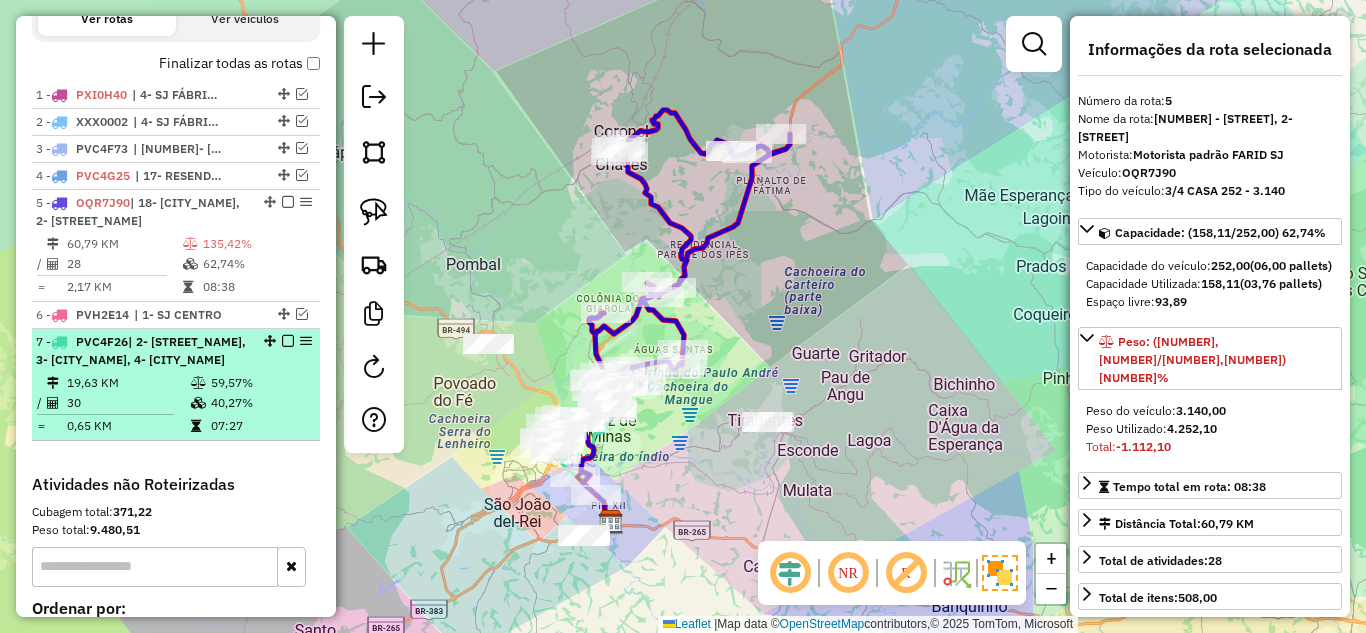 click on "| [NUMBER]- [NAME], [NUMBER]- [NAME]" at bounding box center [141, 350] 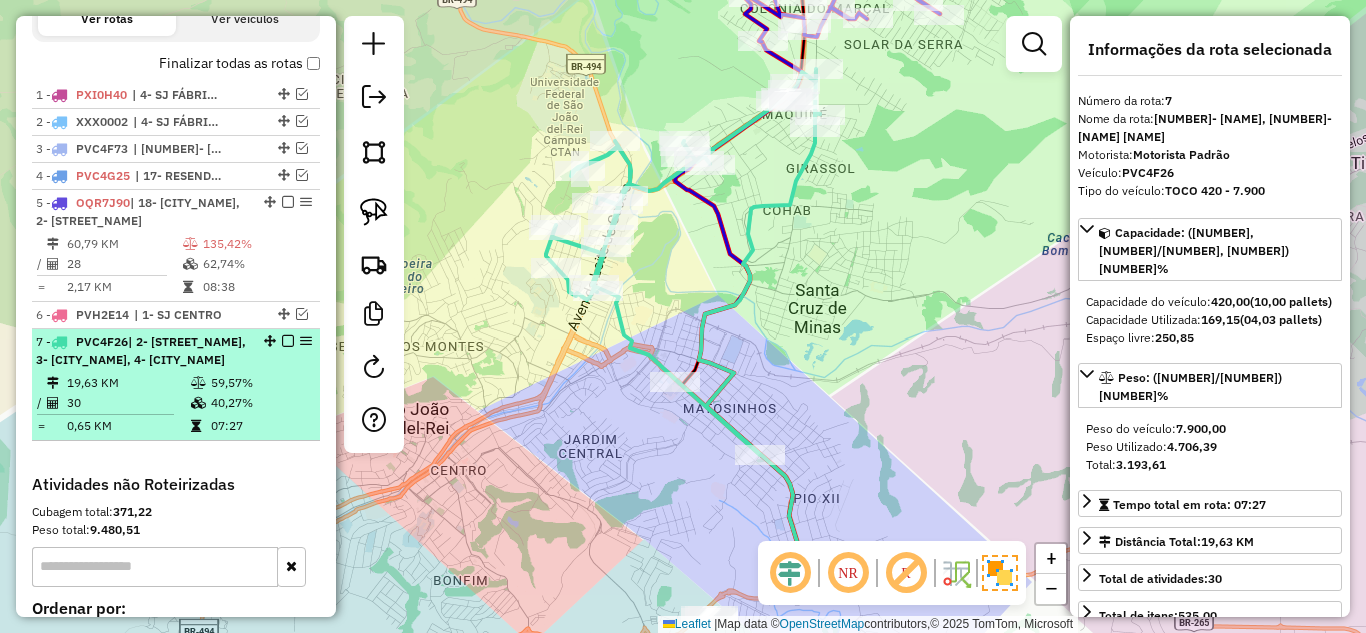click on "19,63 KM" at bounding box center (128, 383) 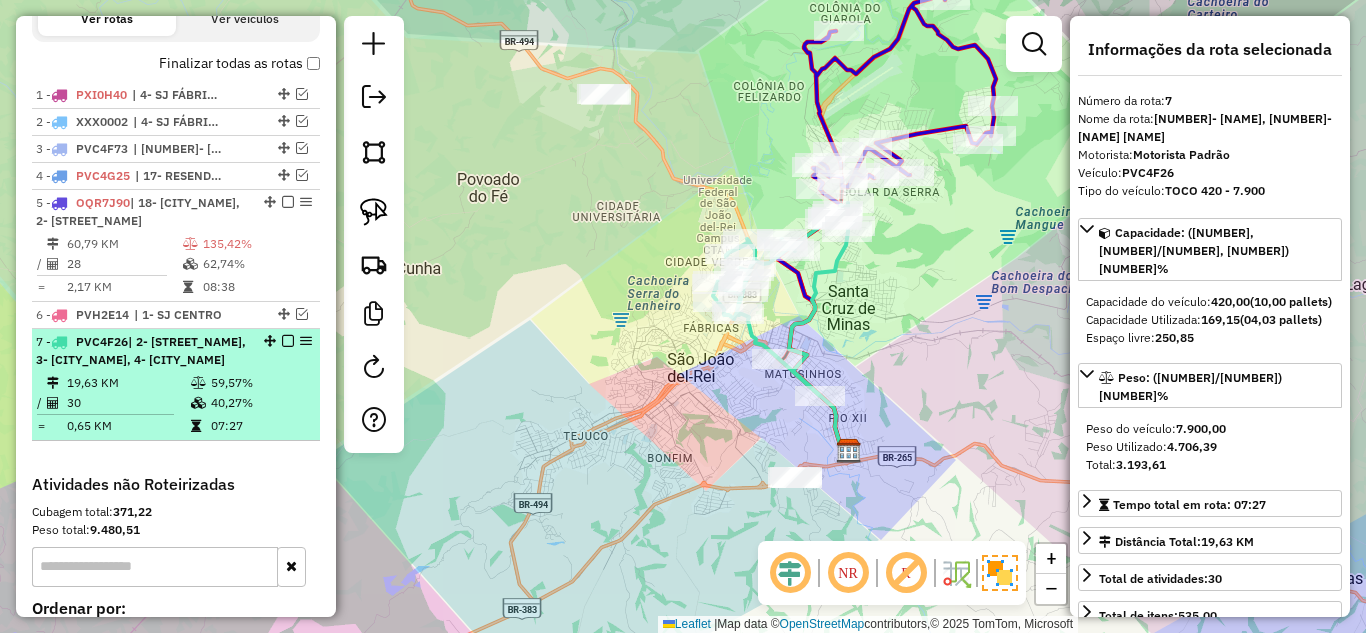click at bounding box center [200, 383] 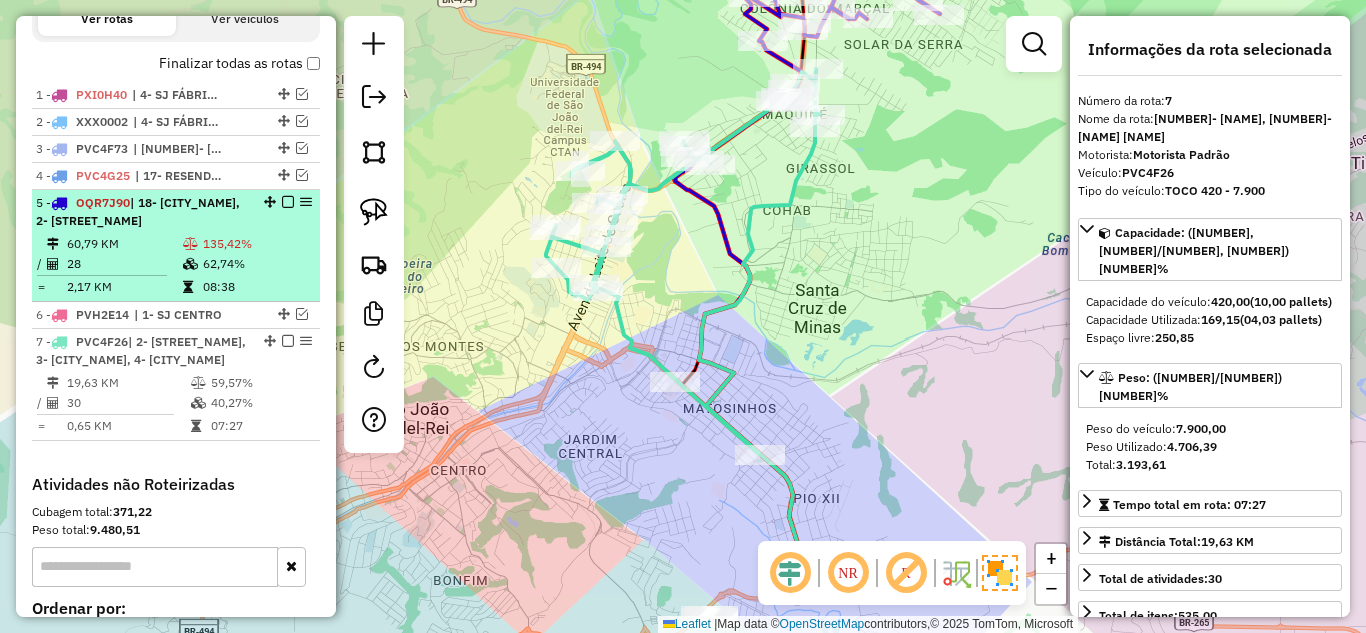 click at bounding box center (192, 264) 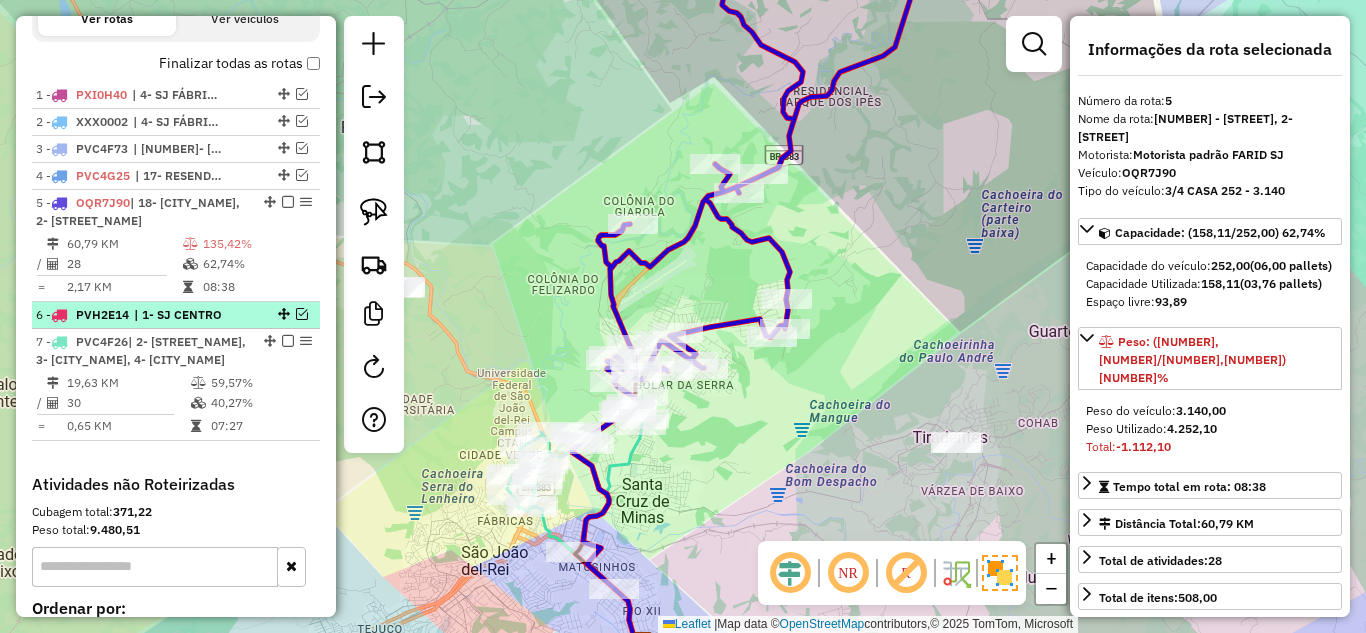 click at bounding box center (302, 314) 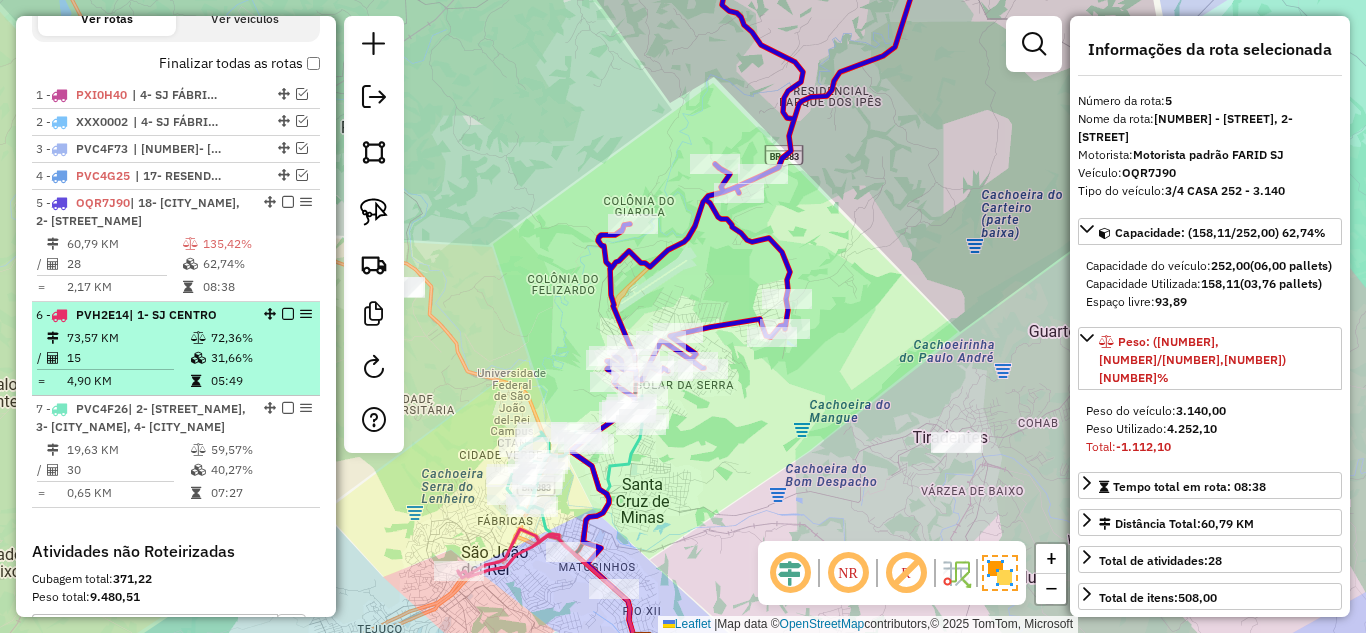 click on "15" at bounding box center [128, 358] 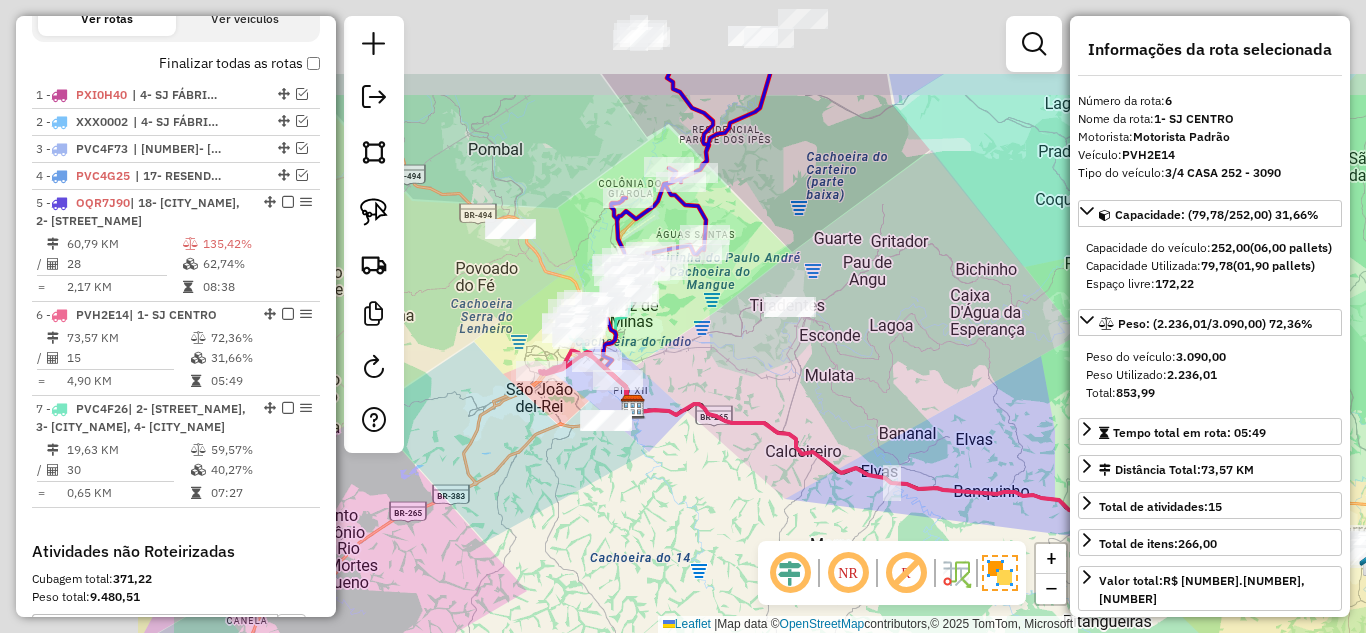 drag, startPoint x: 537, startPoint y: 345, endPoint x: 812, endPoint y: 482, distance: 307.23605 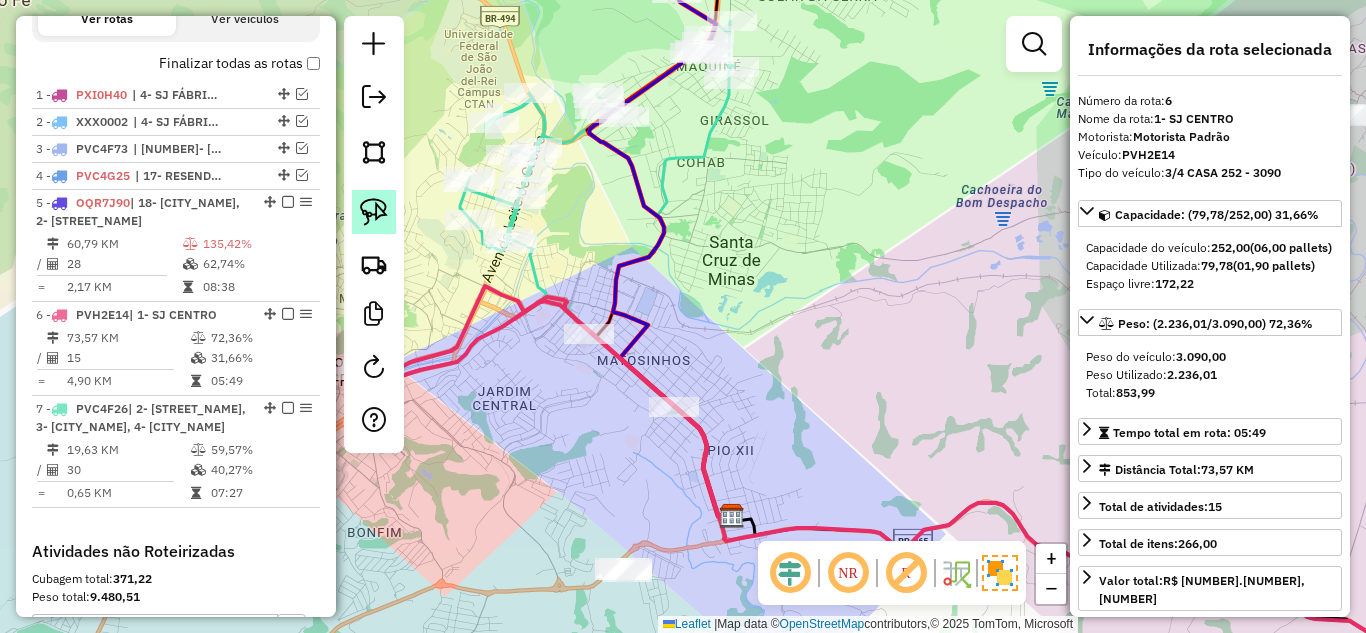 click 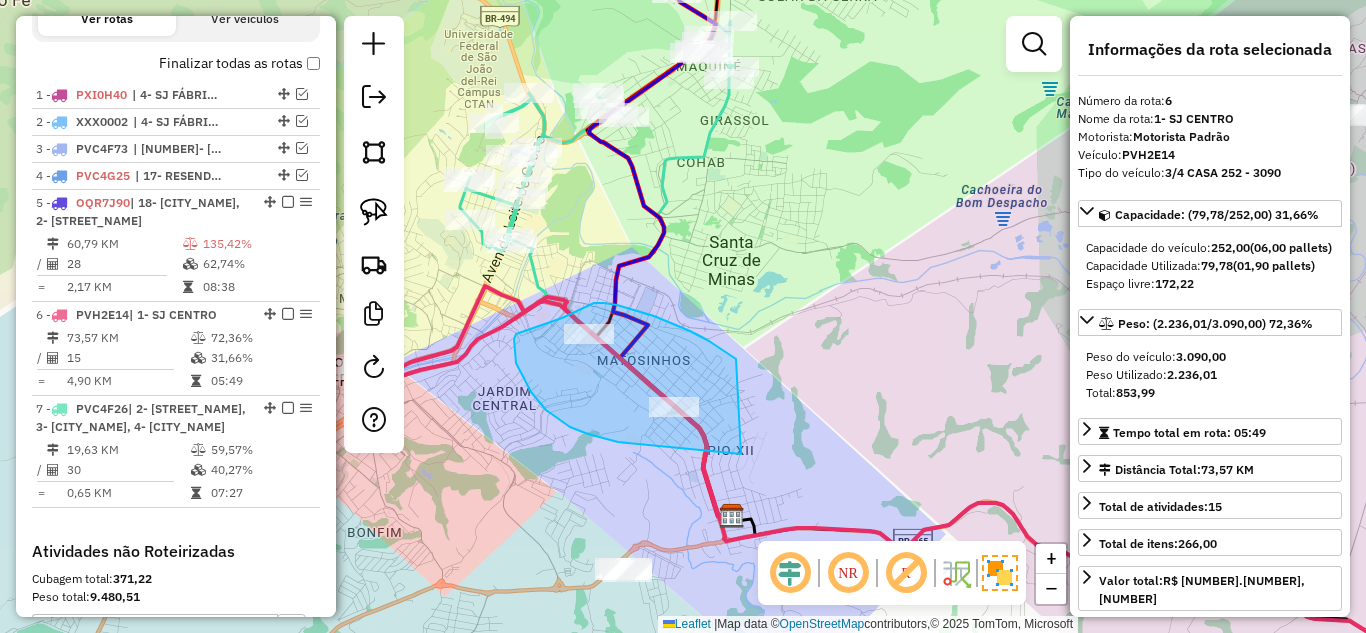 drag, startPoint x: 736, startPoint y: 359, endPoint x: 768, endPoint y: 455, distance: 101.19289 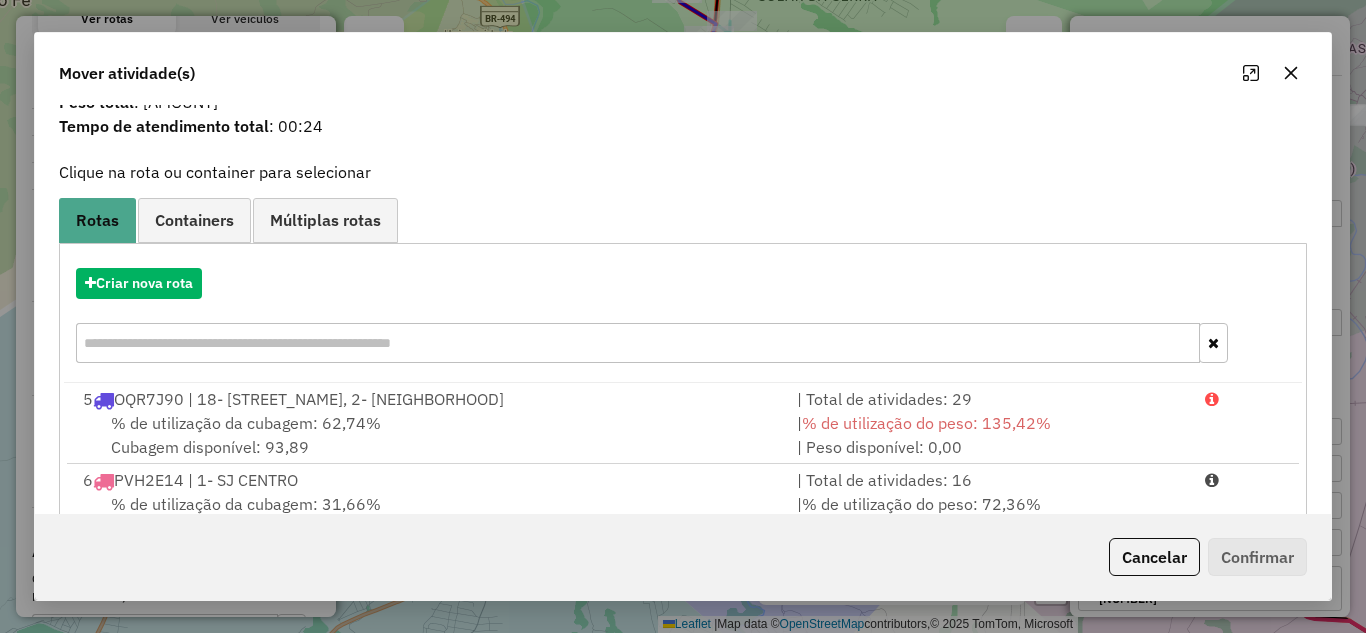 scroll, scrollTop: 136, scrollLeft: 0, axis: vertical 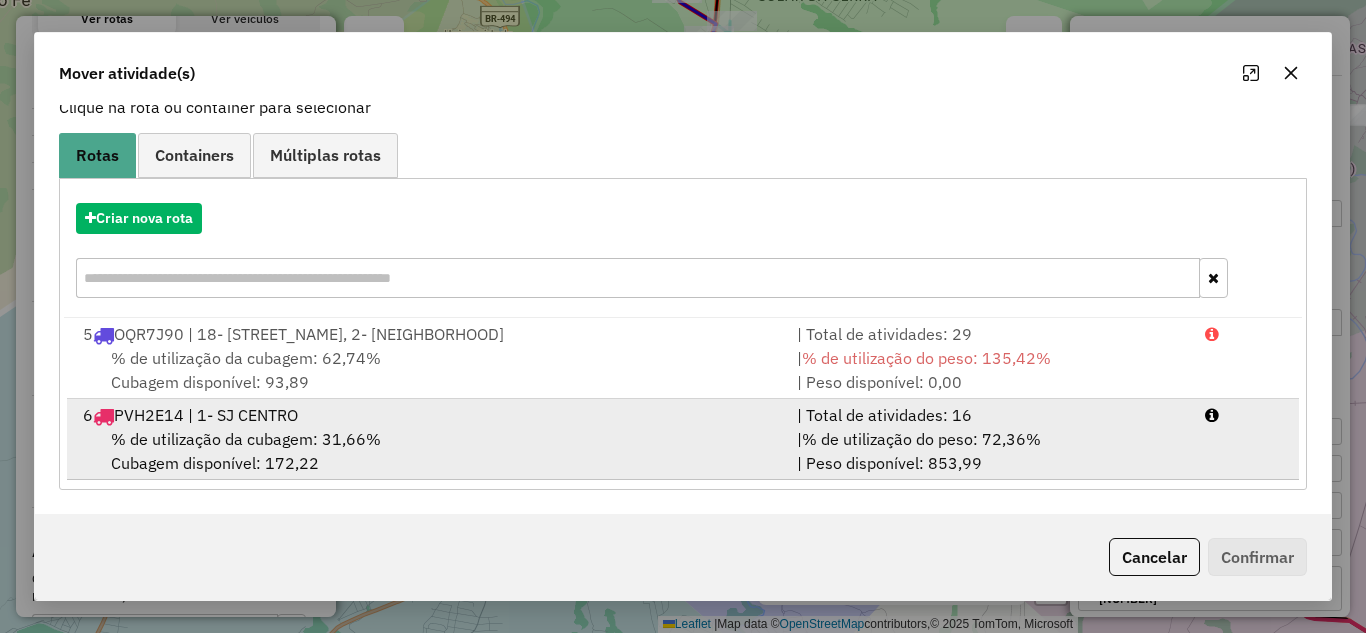 click on "% de utilização da cubagem: 31,66%  Cubagem disponível: 172,22" at bounding box center [428, 451] 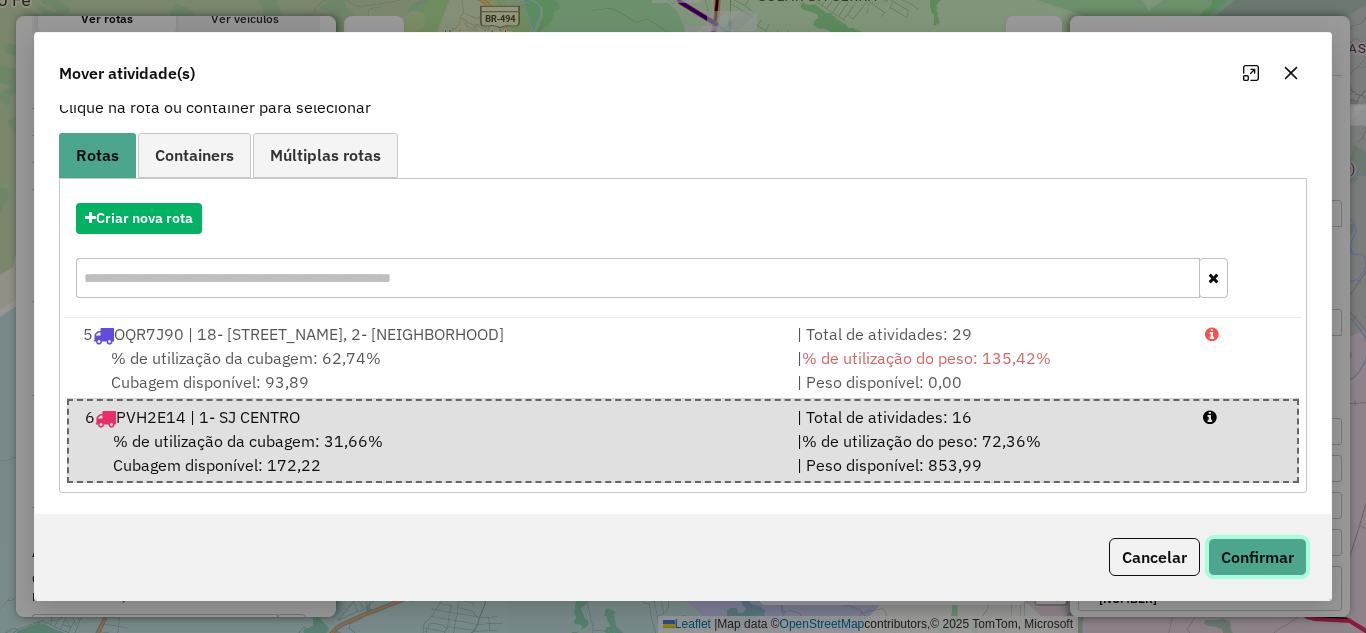 click on "Confirmar" 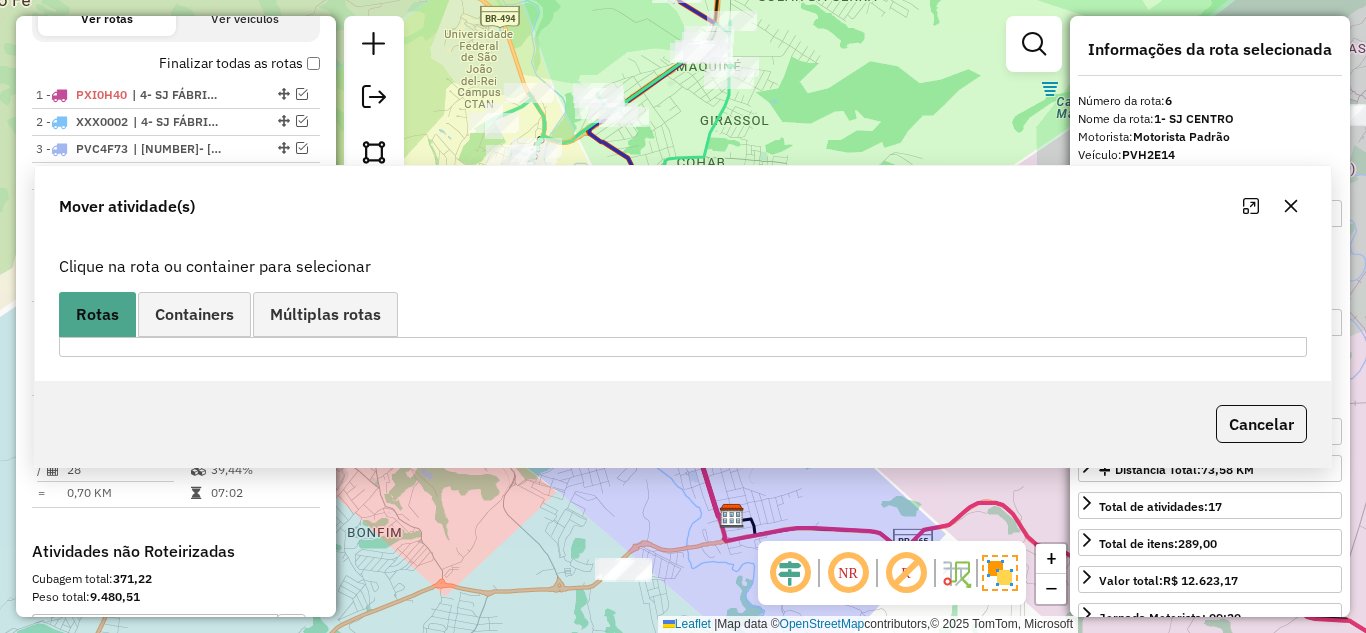 scroll, scrollTop: 0, scrollLeft: 0, axis: both 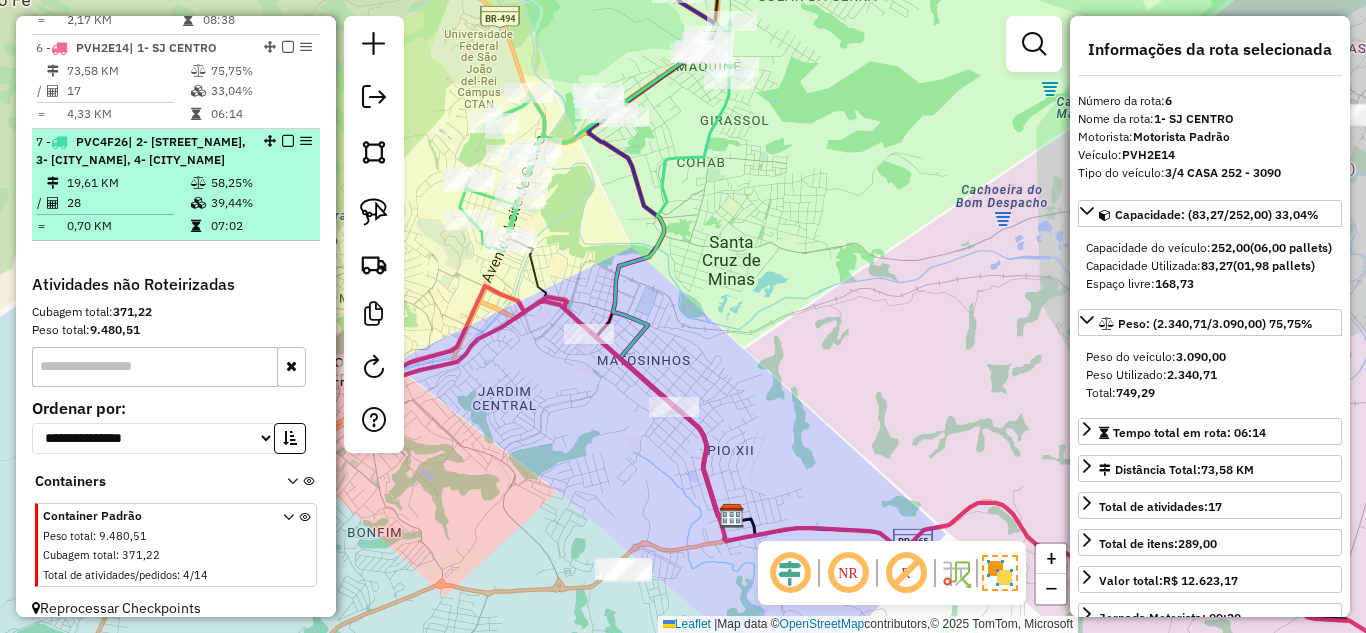 click on "7 -       PVC4F26   | 2- COLONIA, 3- SJ MATOZINHOS, 4- SJ FÁBRICAS  19,61 KM   58,25%  /  28   39,44%     =  0,70 KM   07:02" at bounding box center [176, 185] 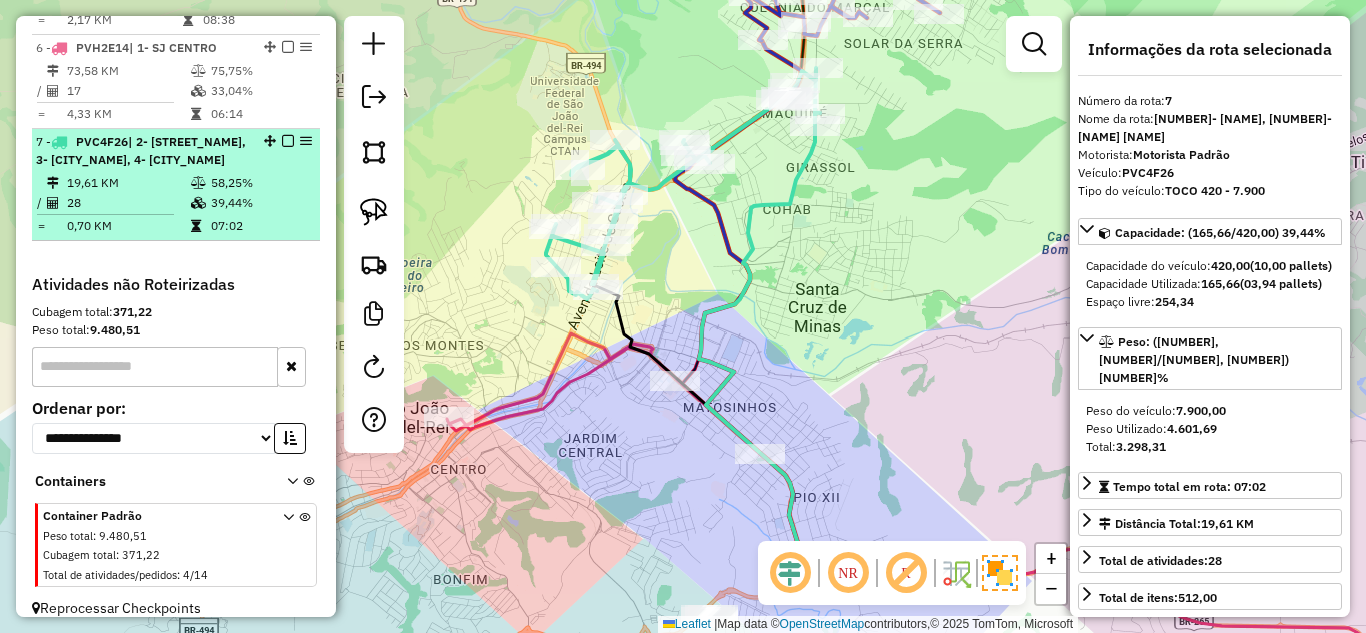 click on "19,61 KM" at bounding box center (128, 183) 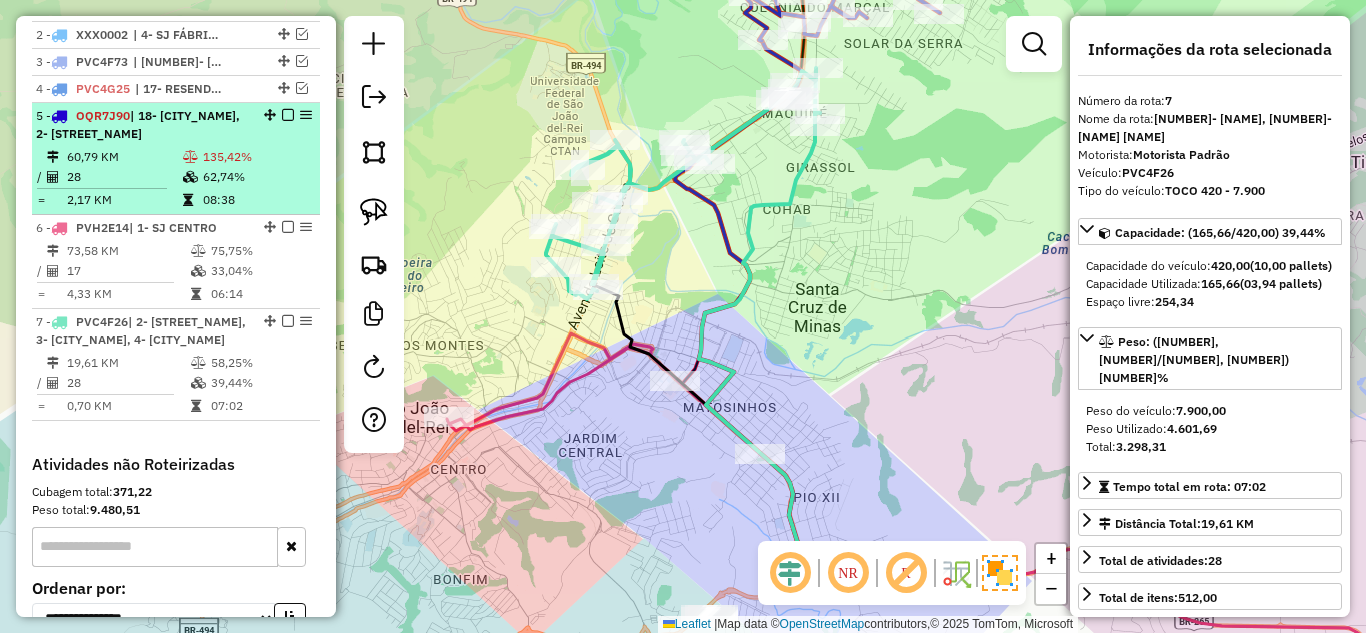 scroll, scrollTop: 793, scrollLeft: 0, axis: vertical 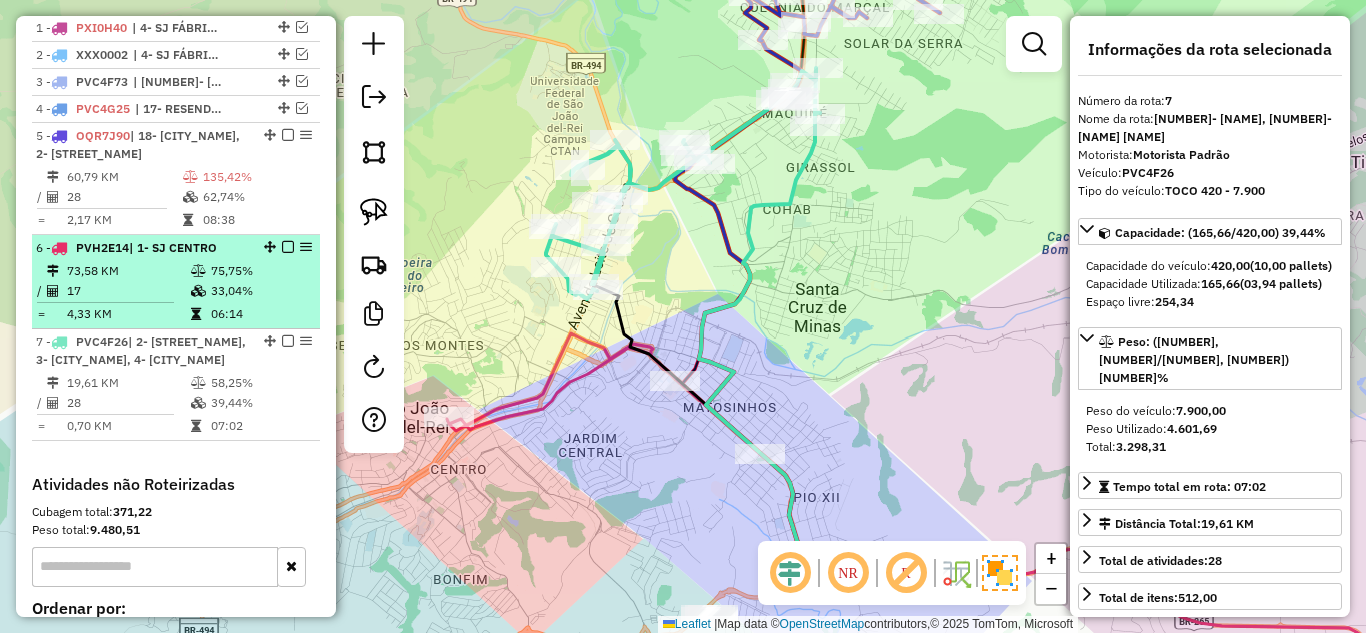 click on "73,58 KM" at bounding box center [128, 271] 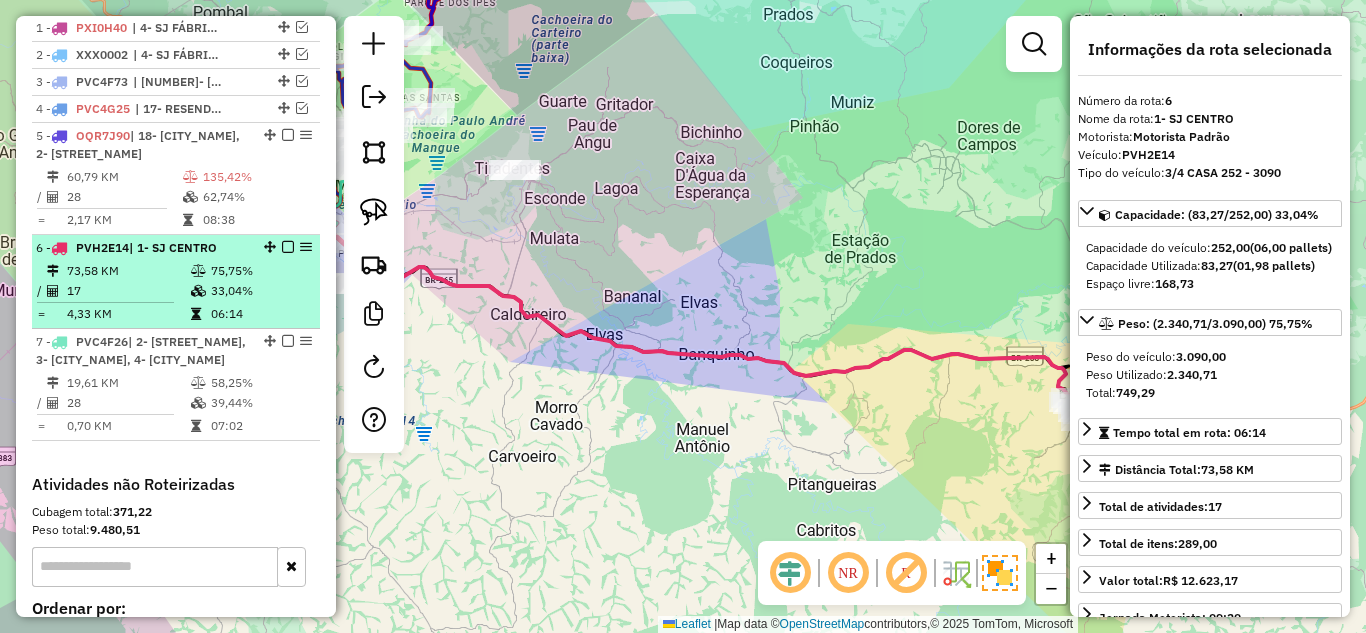 click at bounding box center [288, 247] 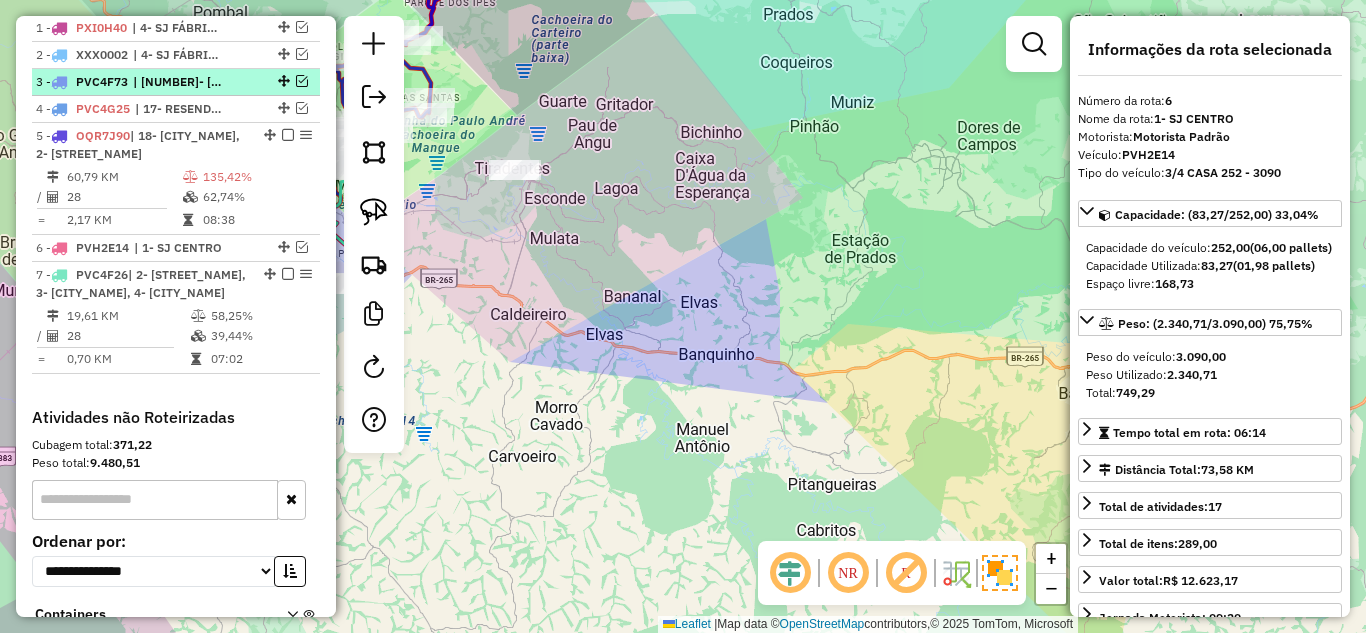 click at bounding box center [302, 81] 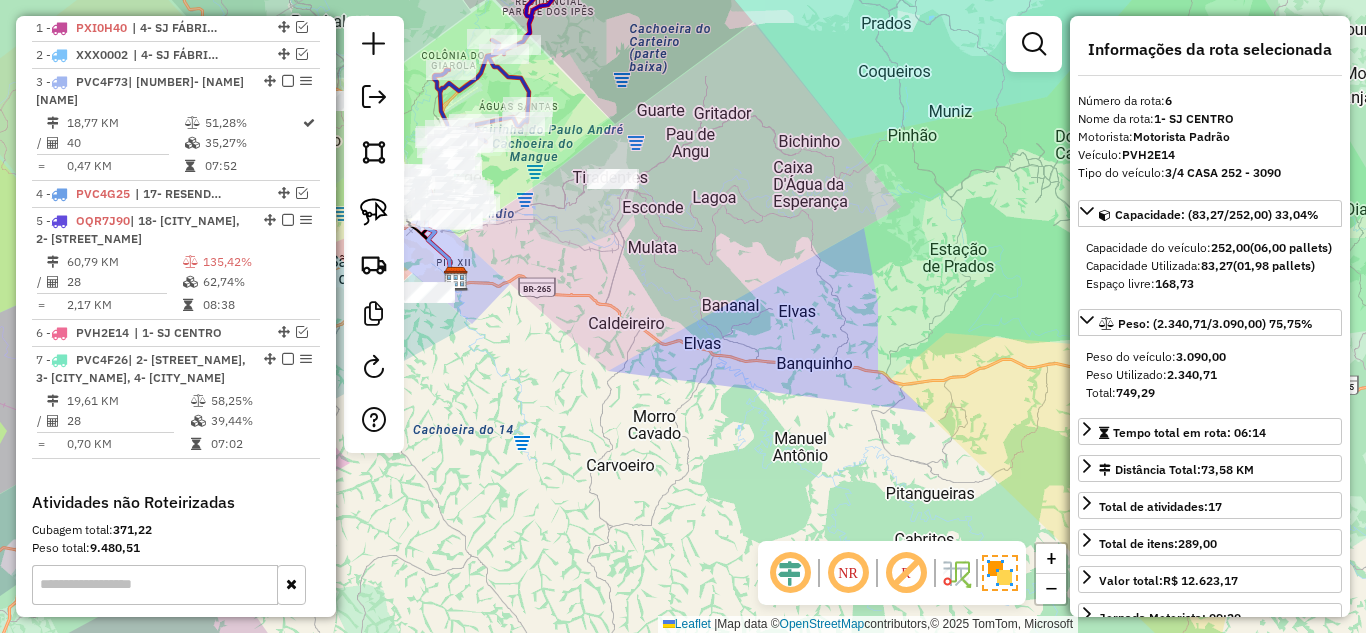 drag, startPoint x: 492, startPoint y: 262, endPoint x: 870, endPoint y: 276, distance: 378.25916 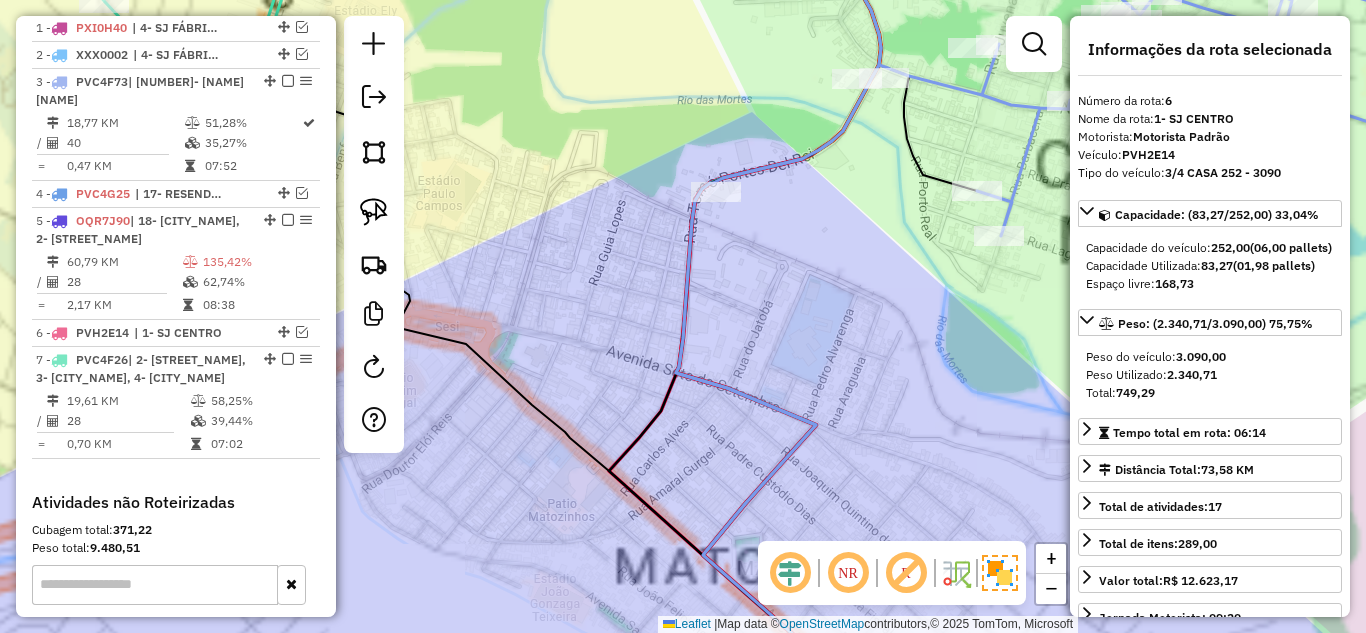 click on "Janela de atendimento Grade de atendimento Capacidade Transportadoras Veículos Cliente Pedidos  Rotas Selecione os dias de semana para filtrar as janelas de atendimento  Seg   Ter   Qua   Qui   Sex   Sáb   Dom  Informe o período da janela de atendimento: De: Até:  Filtrar exatamente a janela do cliente  Considerar janela de atendimento padrão  Selecione os dias de semana para filtrar as grades de atendimento  Seg   Ter   Qua   Qui   Sex   Sáb   Dom   Considerar clientes sem dia de atendimento cadastrado  Clientes fora do dia de atendimento selecionado Filtrar as atividades entre os valores definidos abaixo:  Peso mínimo:   Peso máximo:   Cubagem mínima:   Cubagem máxima:   De:   Até:  Filtrar as atividades entre o tempo de atendimento definido abaixo:  De:   Até:   Considerar capacidade total dos clientes não roteirizados Transportadora: Selecione um ou mais itens Tipo de veículo: Selecione um ou mais itens Veículo: Selecione um ou mais itens Motorista: Selecione um ou mais itens Nome: Rótulo:" 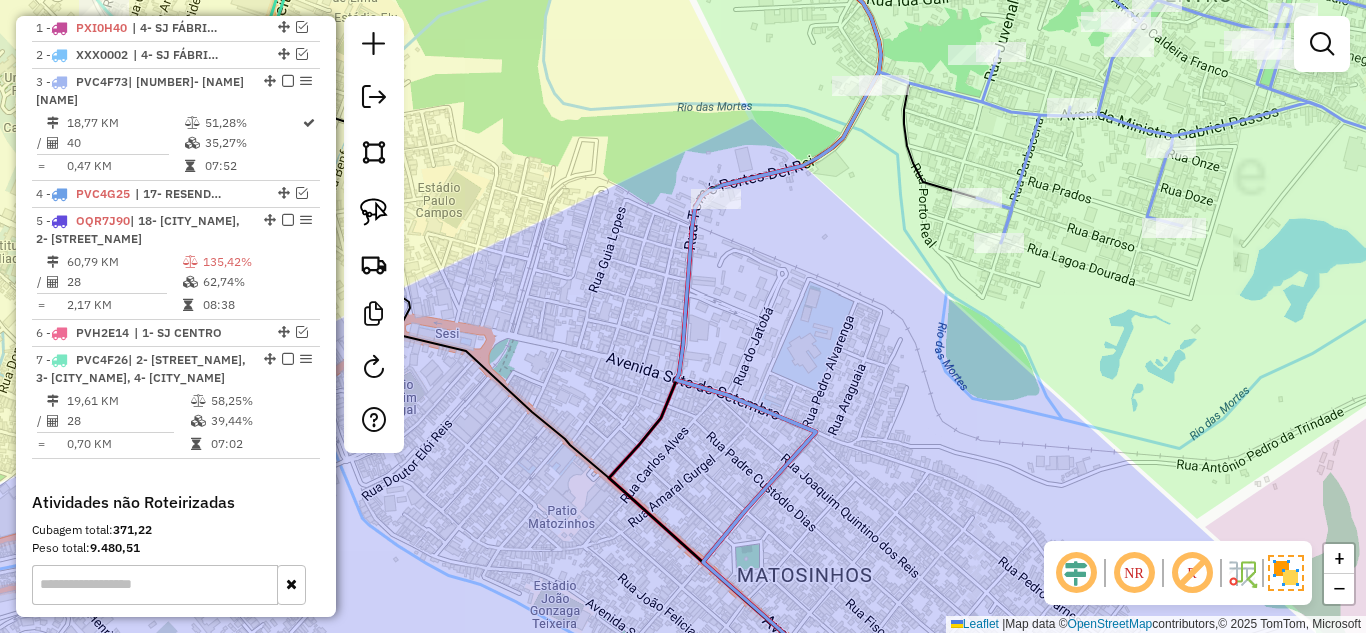 drag, startPoint x: 831, startPoint y: 245, endPoint x: 827, endPoint y: 272, distance: 27.294687 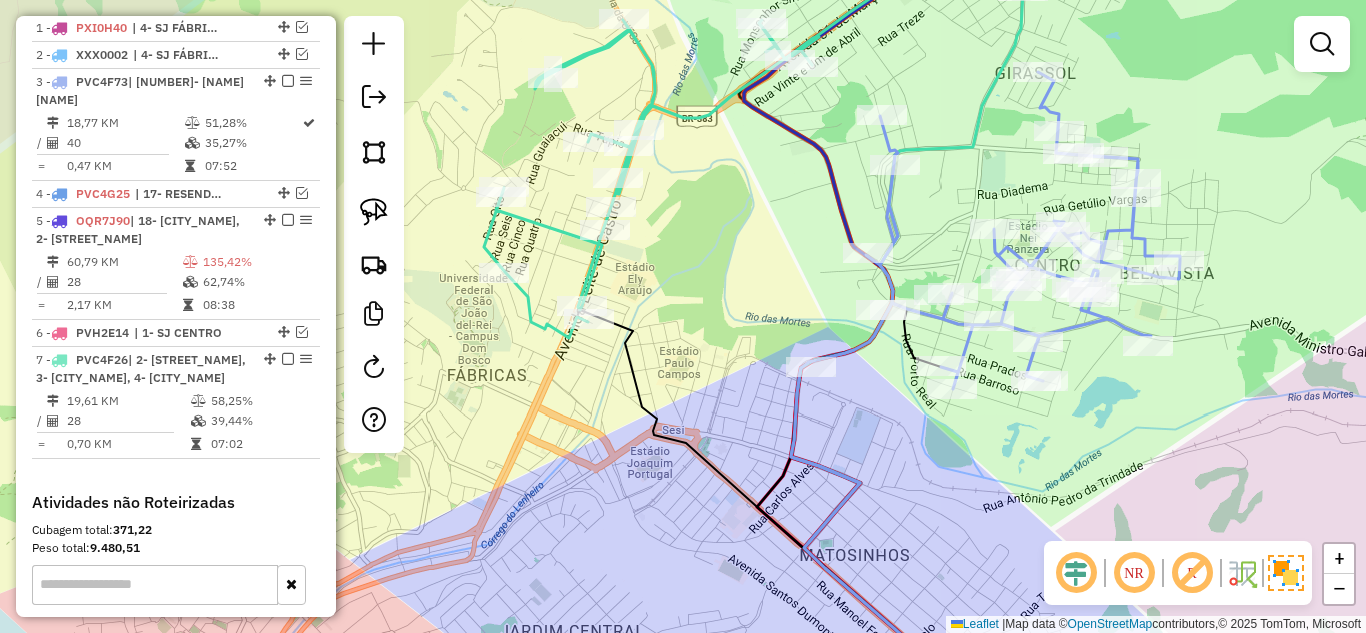 click on "Janela de atendimento Grade de atendimento Capacidade Transportadoras Veículos Cliente Pedidos  Rotas Selecione os dias de semana para filtrar as janelas de atendimento  Seg   Ter   Qua   Qui   Sex   Sáb   Dom  Informe o período da janela de atendimento: De: Até:  Filtrar exatamente a janela do cliente  Considerar janela de atendimento padrão  Selecione os dias de semana para filtrar as grades de atendimento  Seg   Ter   Qua   Qui   Sex   Sáb   Dom   Considerar clientes sem dia de atendimento cadastrado  Clientes fora do dia de atendimento selecionado Filtrar as atividades entre os valores definidos abaixo:  Peso mínimo:   Peso máximo:   Cubagem mínima:   Cubagem máxima:   De:   Até:  Filtrar as atividades entre o tempo de atendimento definido abaixo:  De:   Até:   Considerar capacidade total dos clientes não roteirizados Transportadora: Selecione um ou mais itens Tipo de veículo: Selecione um ou mais itens Veículo: Selecione um ou mais itens Motorista: Selecione um ou mais itens Nome: Rótulo:" 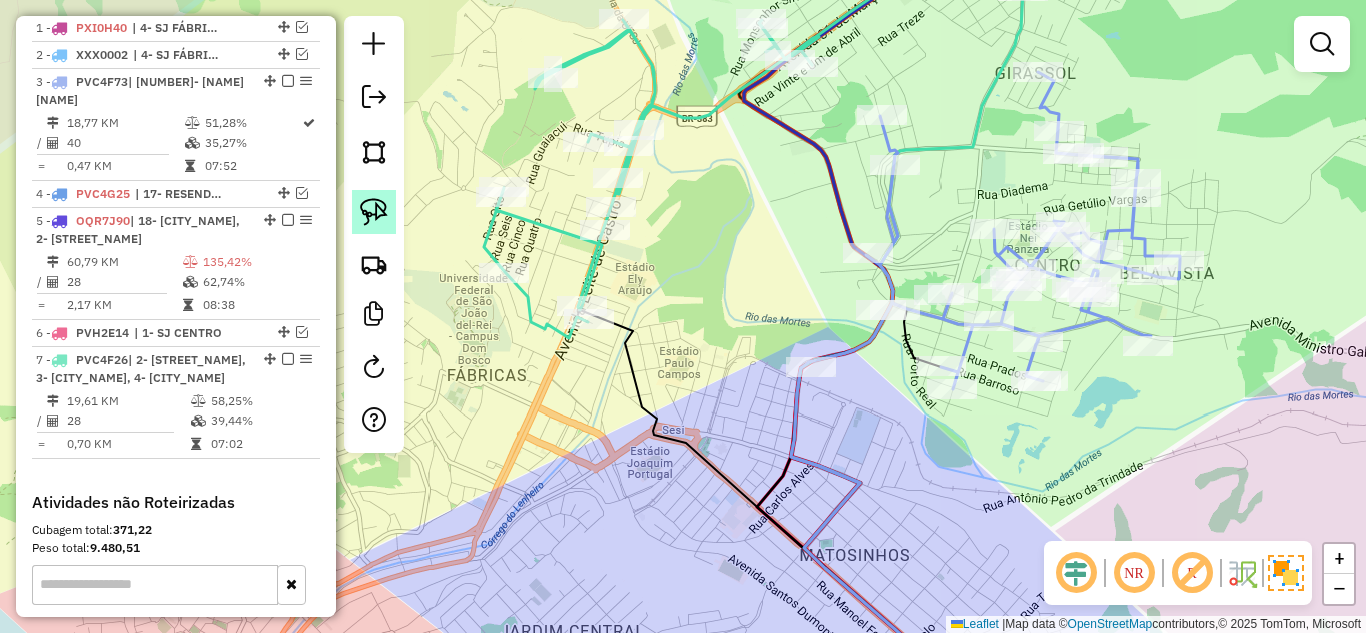 click 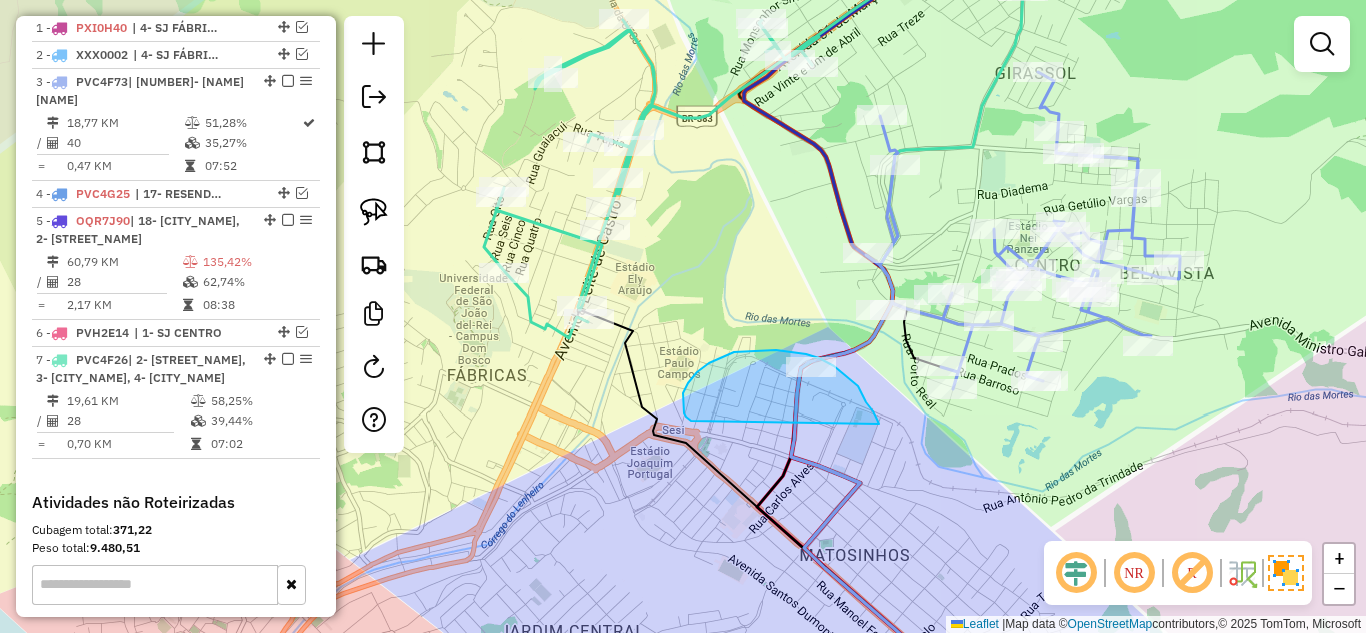 drag, startPoint x: 854, startPoint y: 383, endPoint x: 693, endPoint y: 422, distance: 165.65627 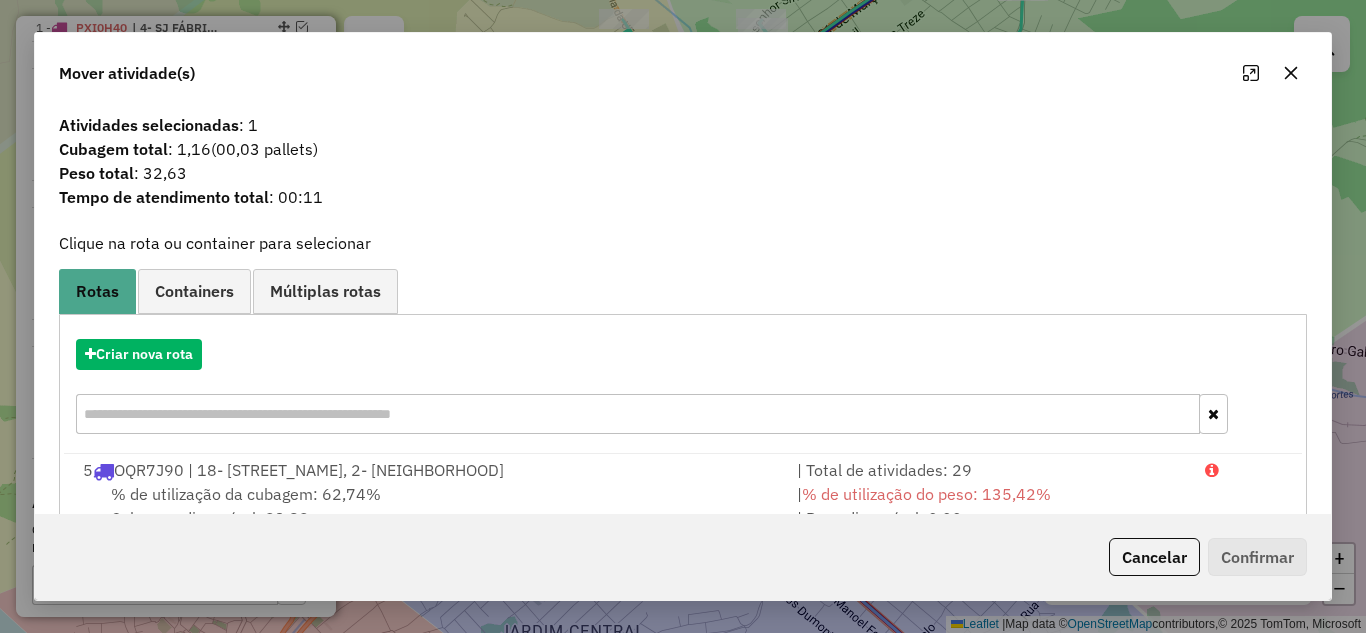 click 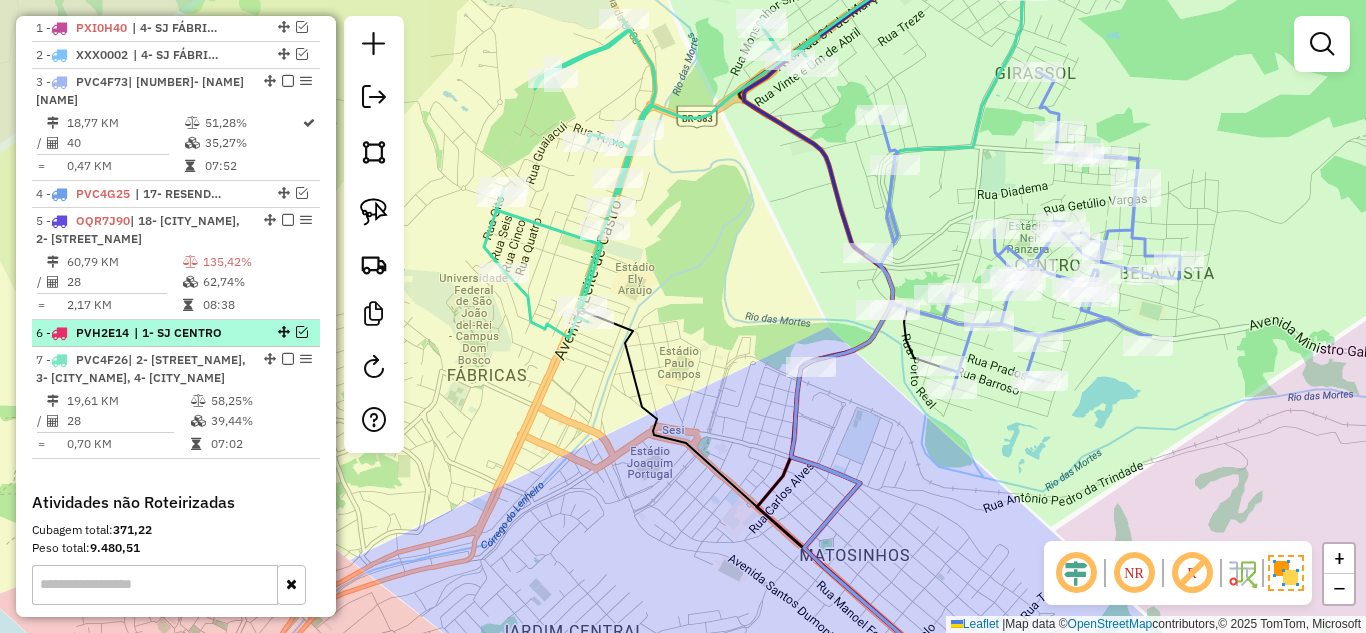 click at bounding box center [302, 332] 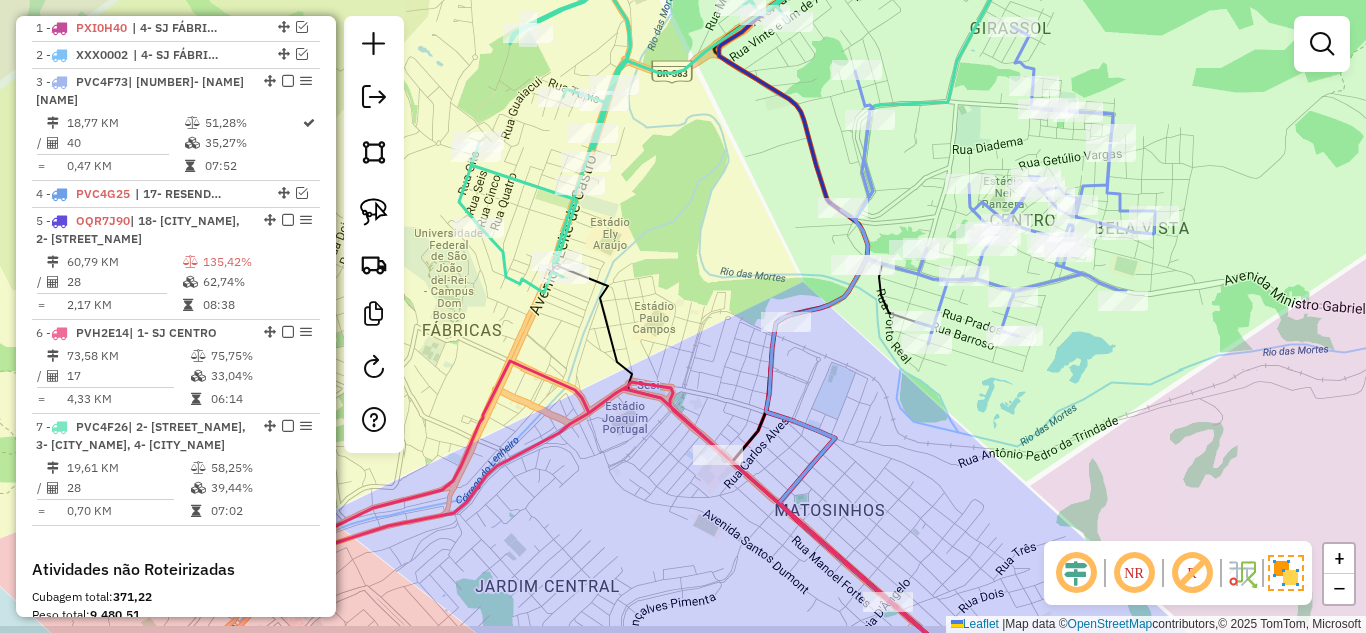 click on "Janela de atendimento Grade de atendimento Capacidade Transportadoras Veículos Cliente Pedidos  Rotas Selecione os dias de semana para filtrar as janelas de atendimento  Seg   Ter   Qua   Qui   Sex   Sáb   Dom  Informe o período da janela de atendimento: De: Até:  Filtrar exatamente a janela do cliente  Considerar janela de atendimento padrão  Selecione os dias de semana para filtrar as grades de atendimento  Seg   Ter   Qua   Qui   Sex   Sáb   Dom   Considerar clientes sem dia de atendimento cadastrado  Clientes fora do dia de atendimento selecionado Filtrar as atividades entre os valores definidos abaixo:  Peso mínimo:   Peso máximo:   Cubagem mínima:   Cubagem máxima:   De:   Até:  Filtrar as atividades entre o tempo de atendimento definido abaixo:  De:   Até:   Considerar capacidade total dos clientes não roteirizados Transportadora: Selecione um ou mais itens Tipo de veículo: Selecione um ou mais itens Veículo: Selecione um ou mais itens Motorista: Selecione um ou mais itens Nome: Rótulo:" 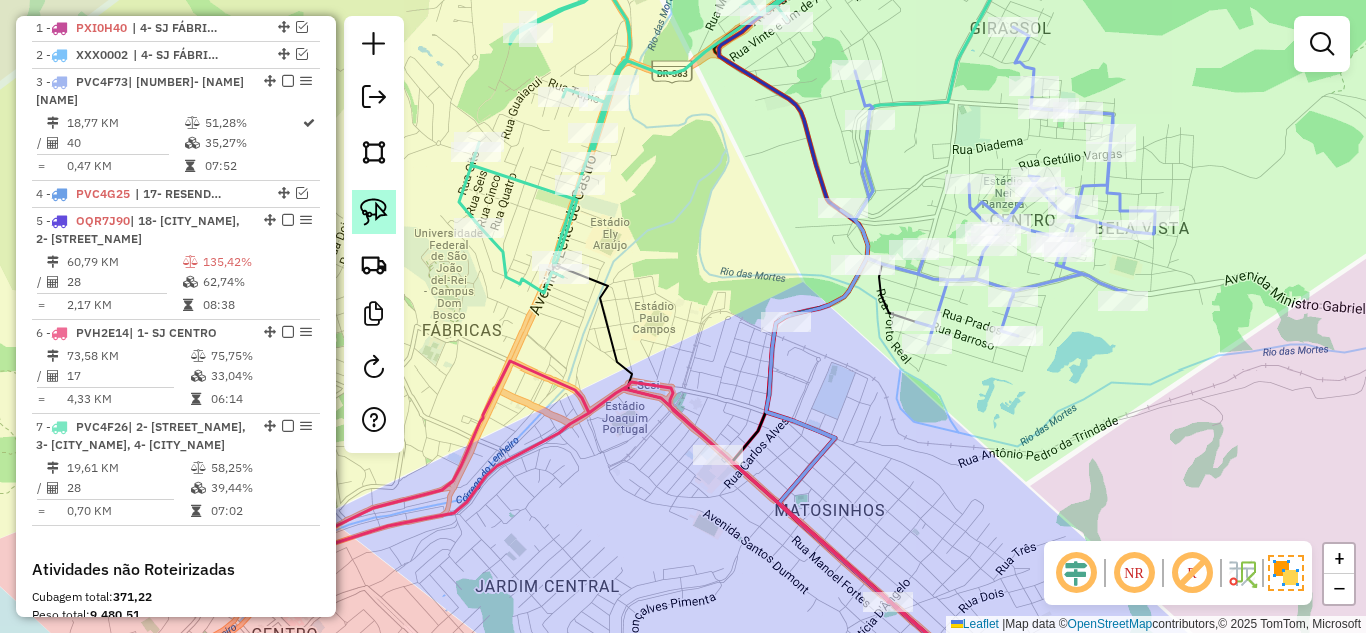 click 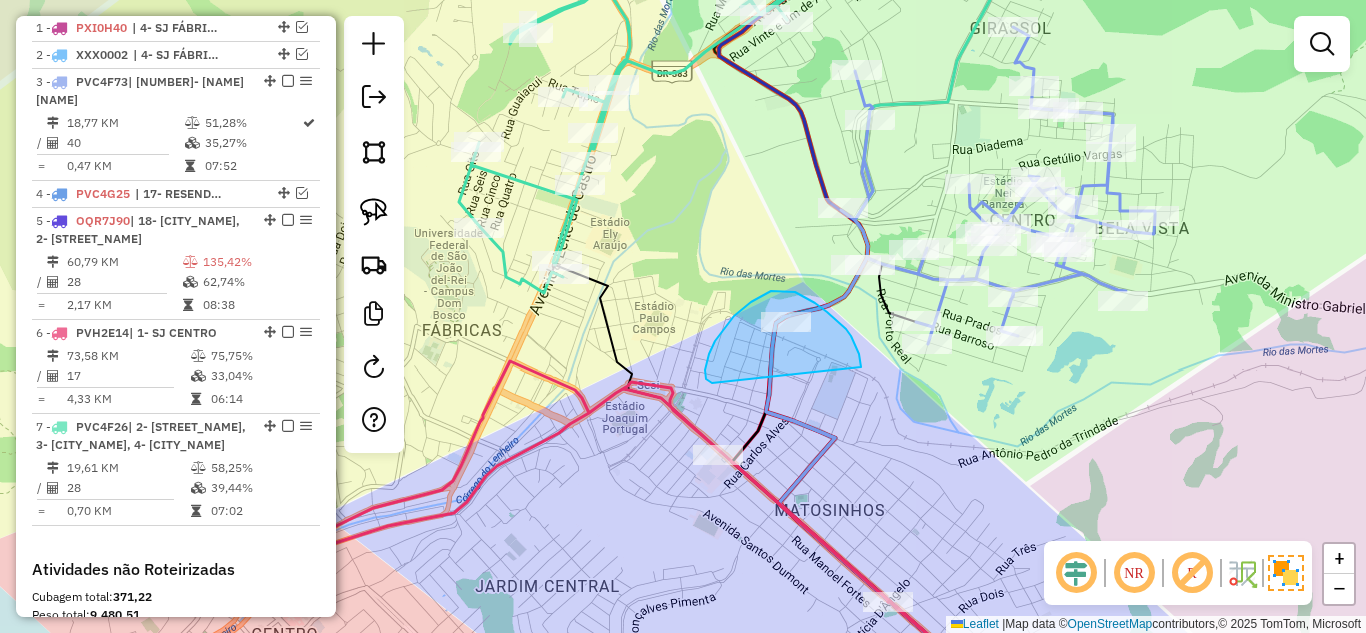 drag, startPoint x: 838, startPoint y: 322, endPoint x: 712, endPoint y: 383, distance: 139.98929 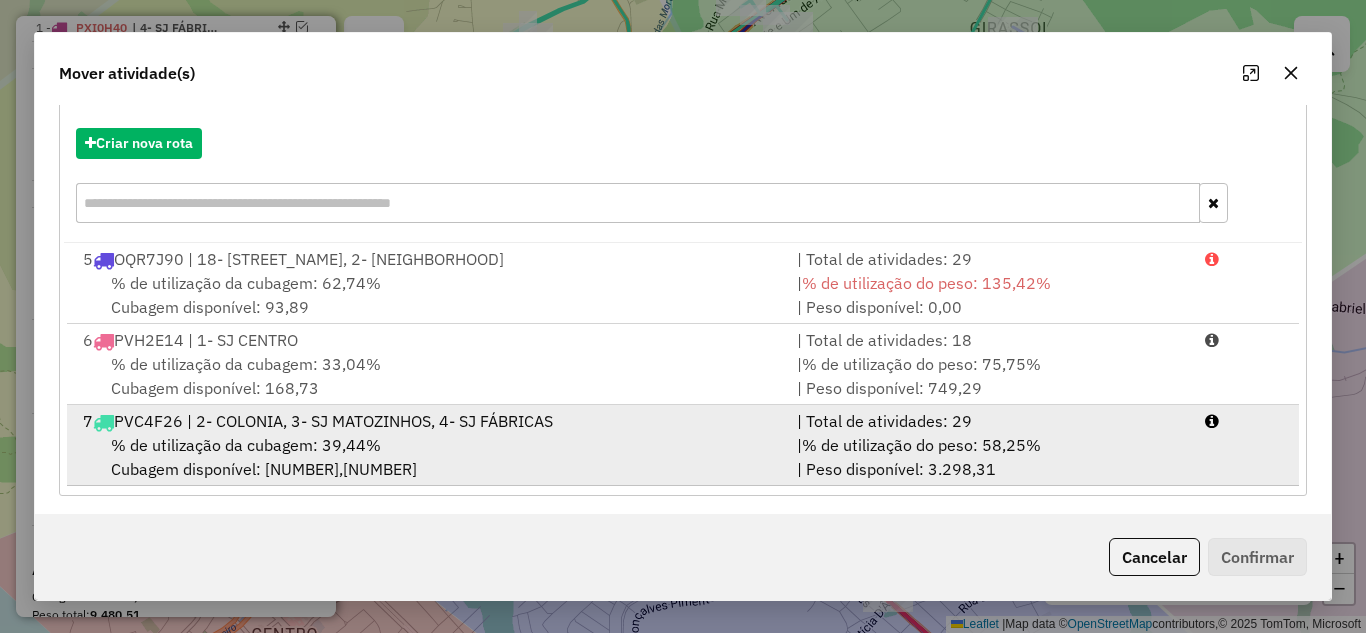 scroll, scrollTop: 217, scrollLeft: 0, axis: vertical 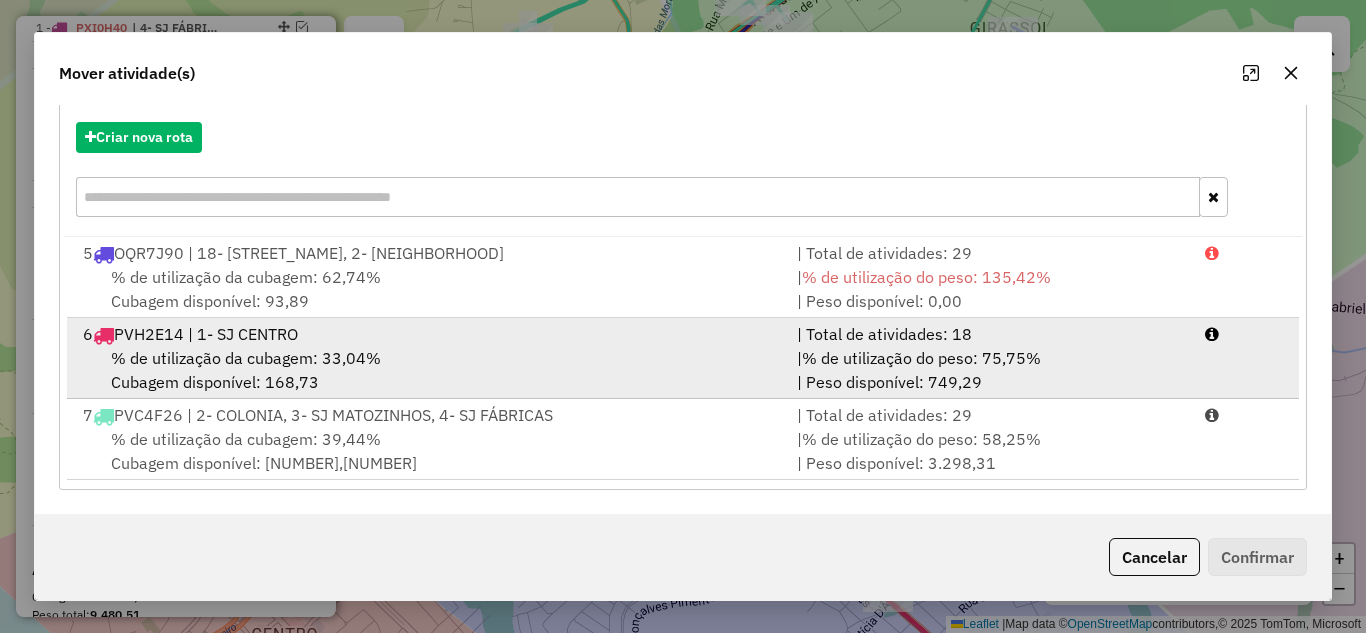click on "% de utilização da cubagem: 33,04%" at bounding box center [246, 358] 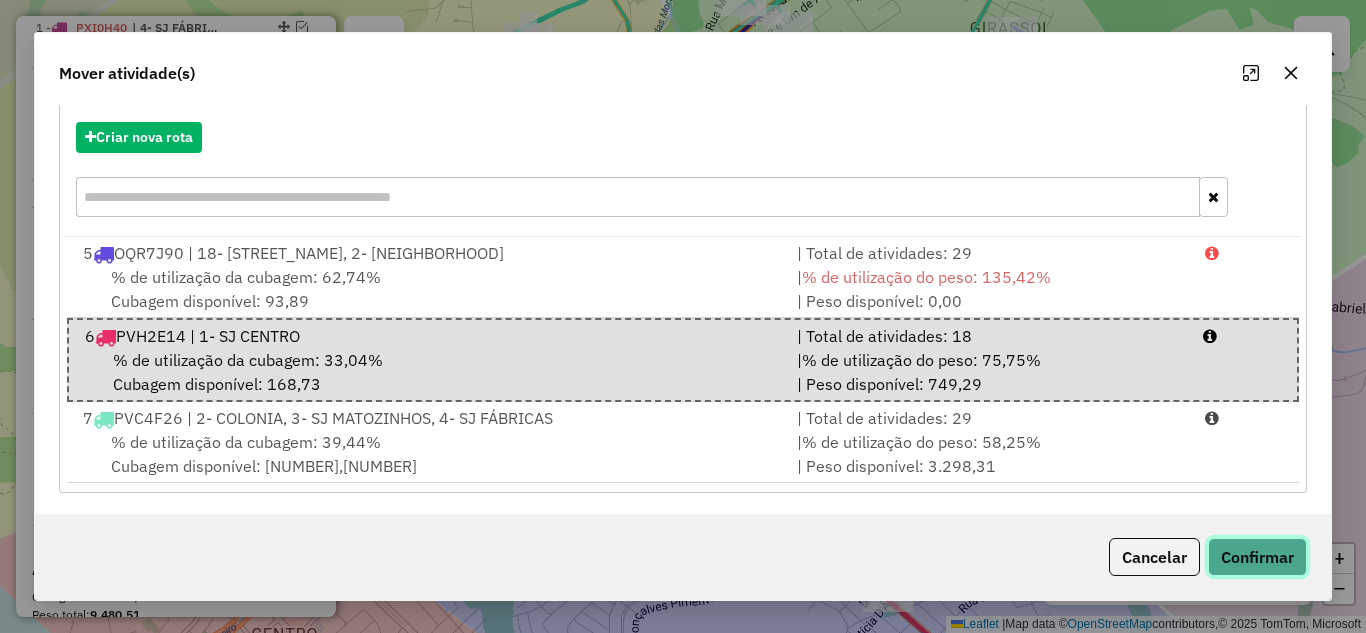 click on "Confirmar" 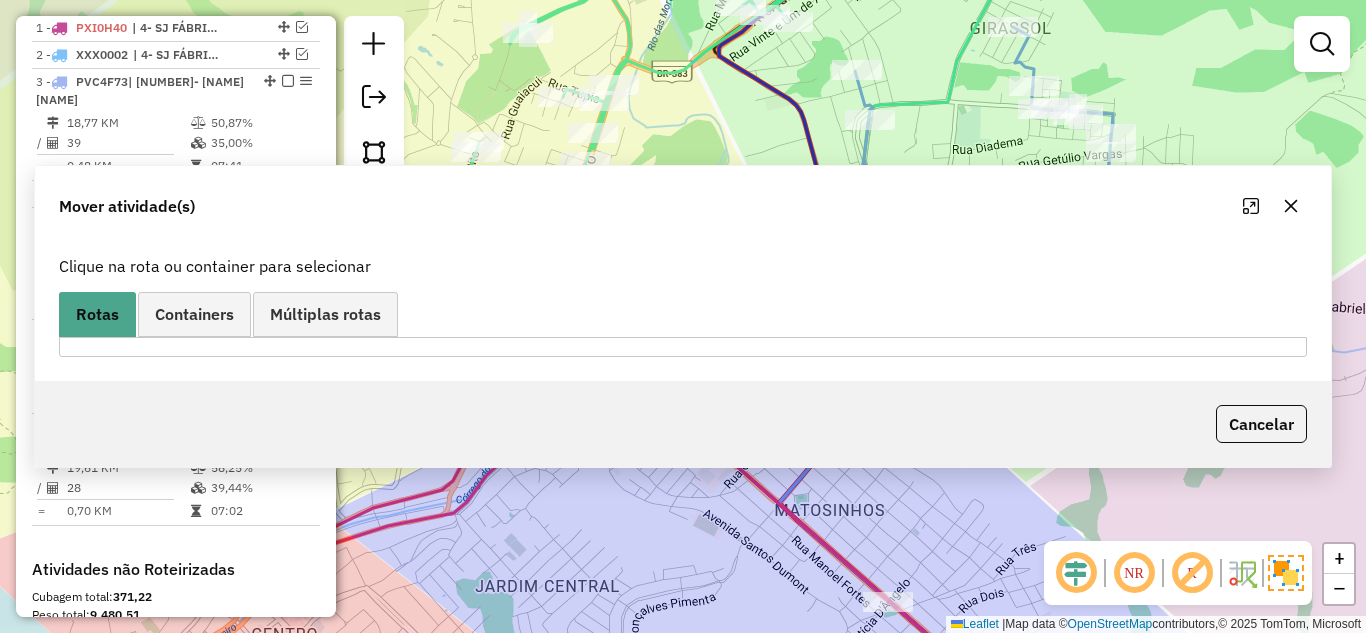 scroll, scrollTop: 0, scrollLeft: 0, axis: both 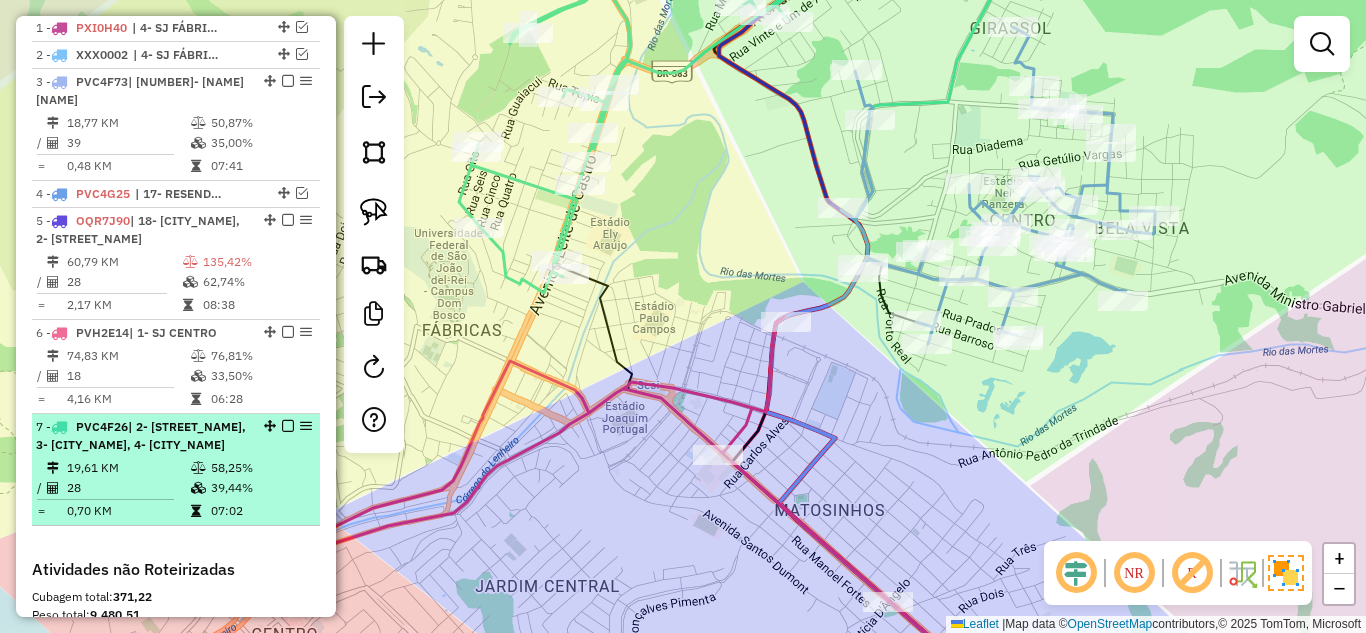 click on "28" at bounding box center [128, 488] 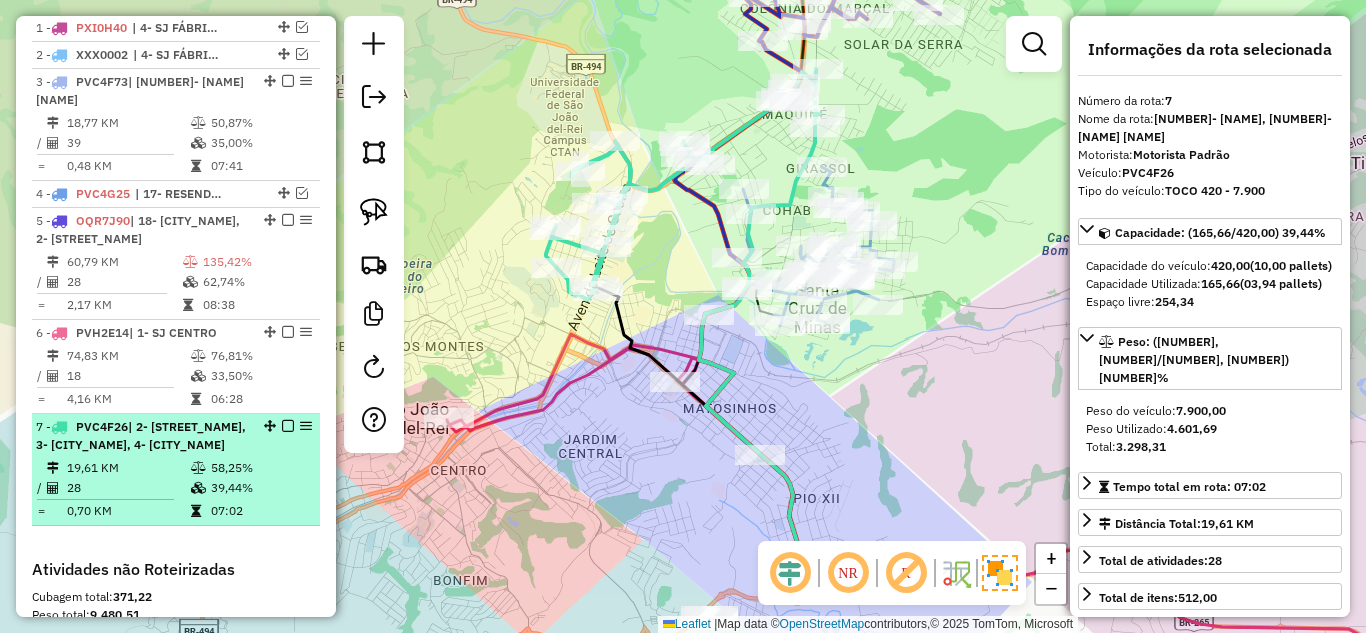 click at bounding box center (288, 426) 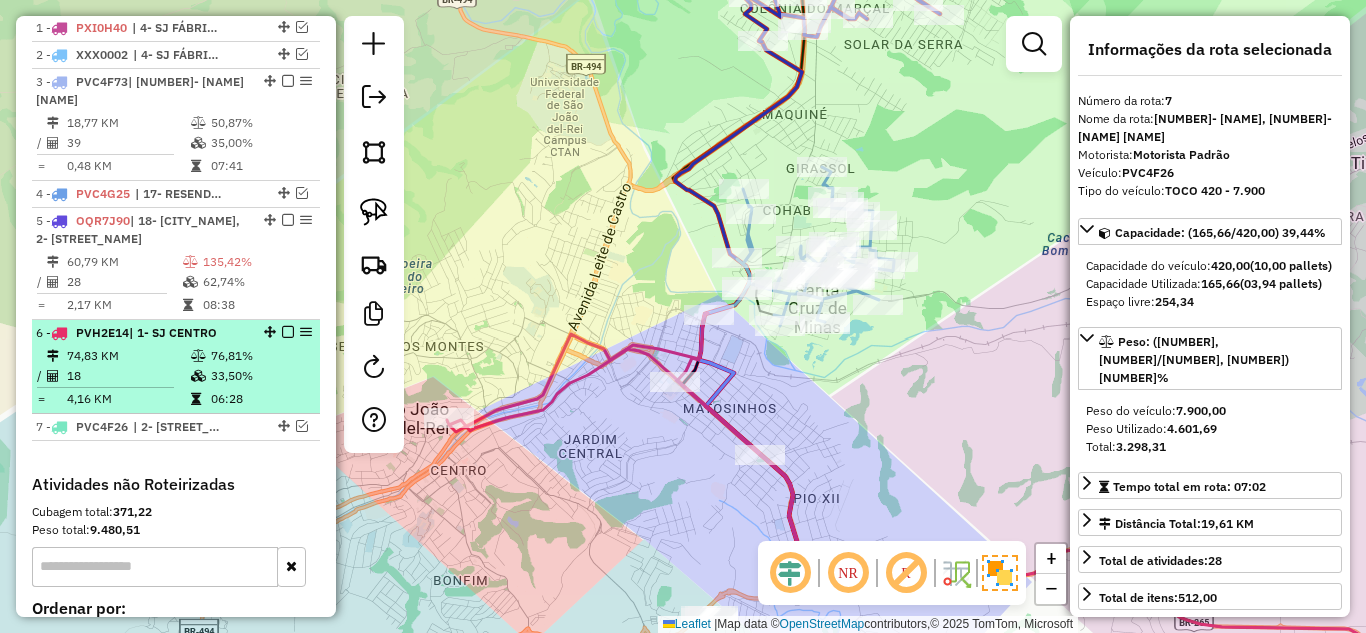click on "76,81%" at bounding box center [260, 356] 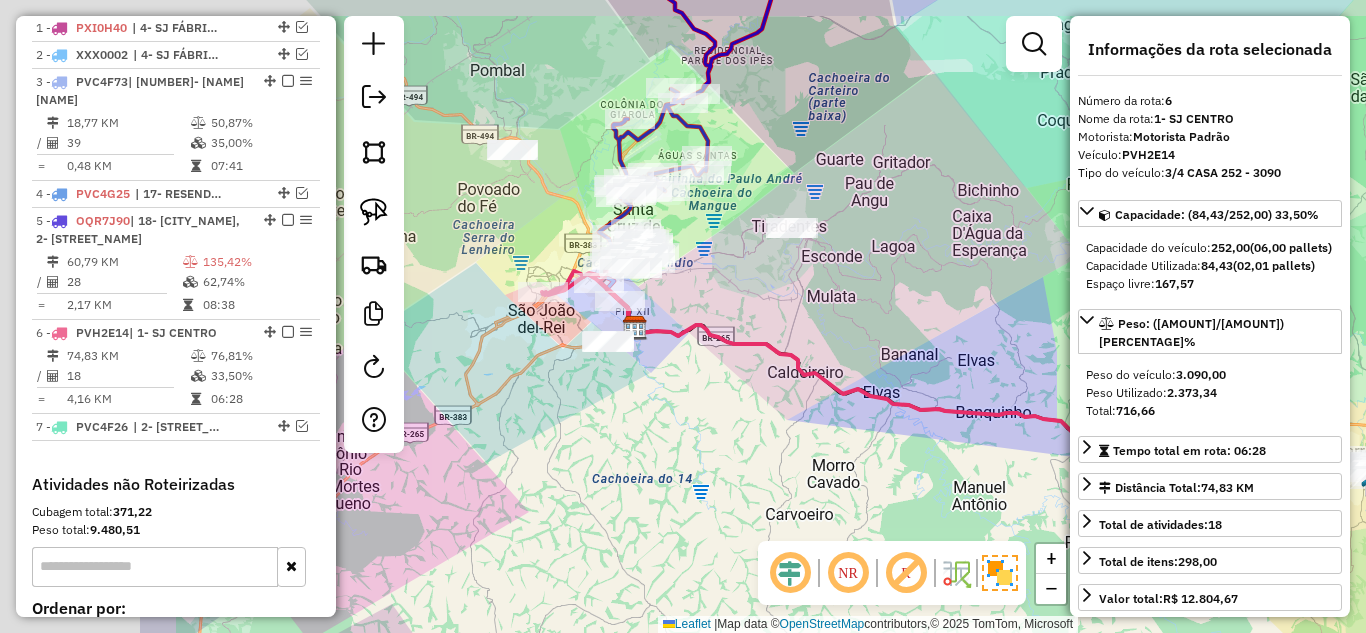 drag, startPoint x: 557, startPoint y: 428, endPoint x: 834, endPoint y: 484, distance: 282.60397 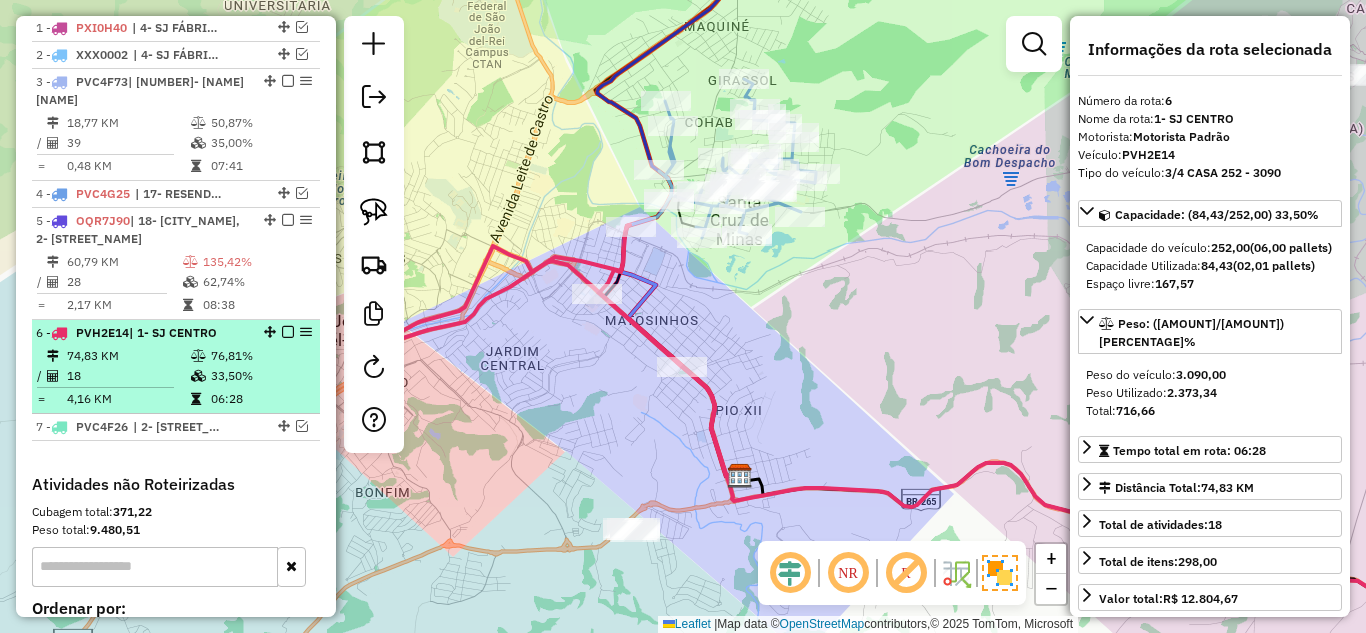 click at bounding box center [288, 332] 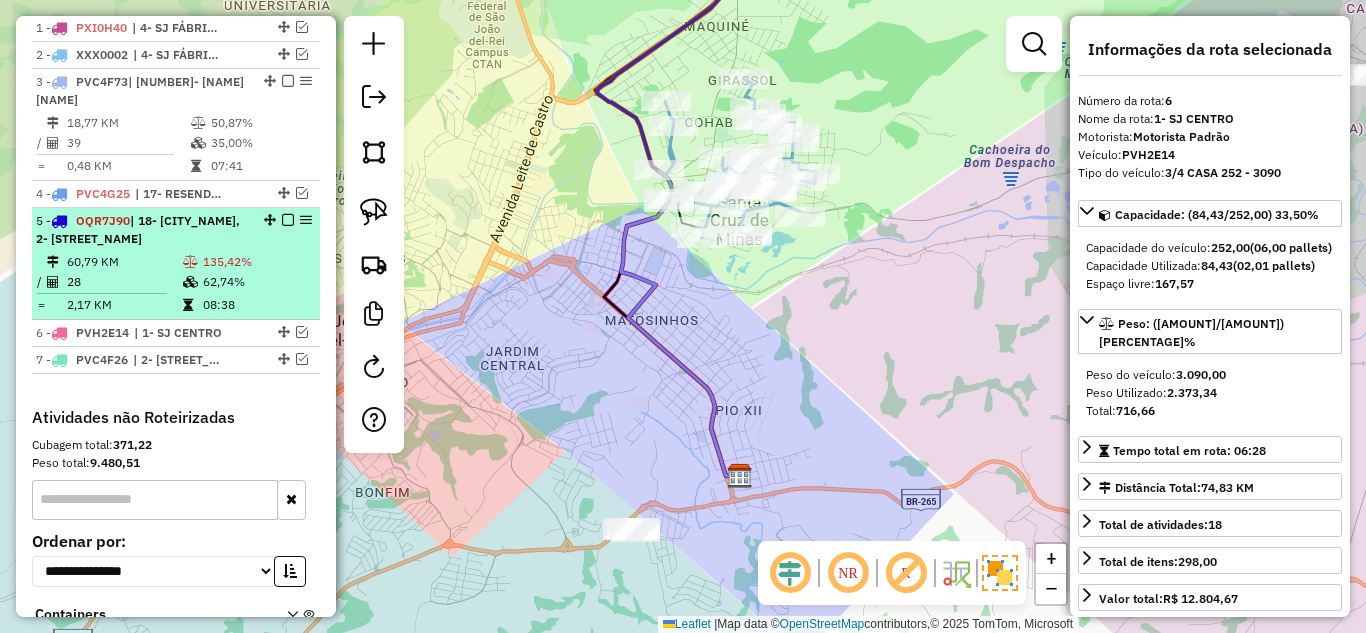 click on "135,42%" at bounding box center (257, 262) 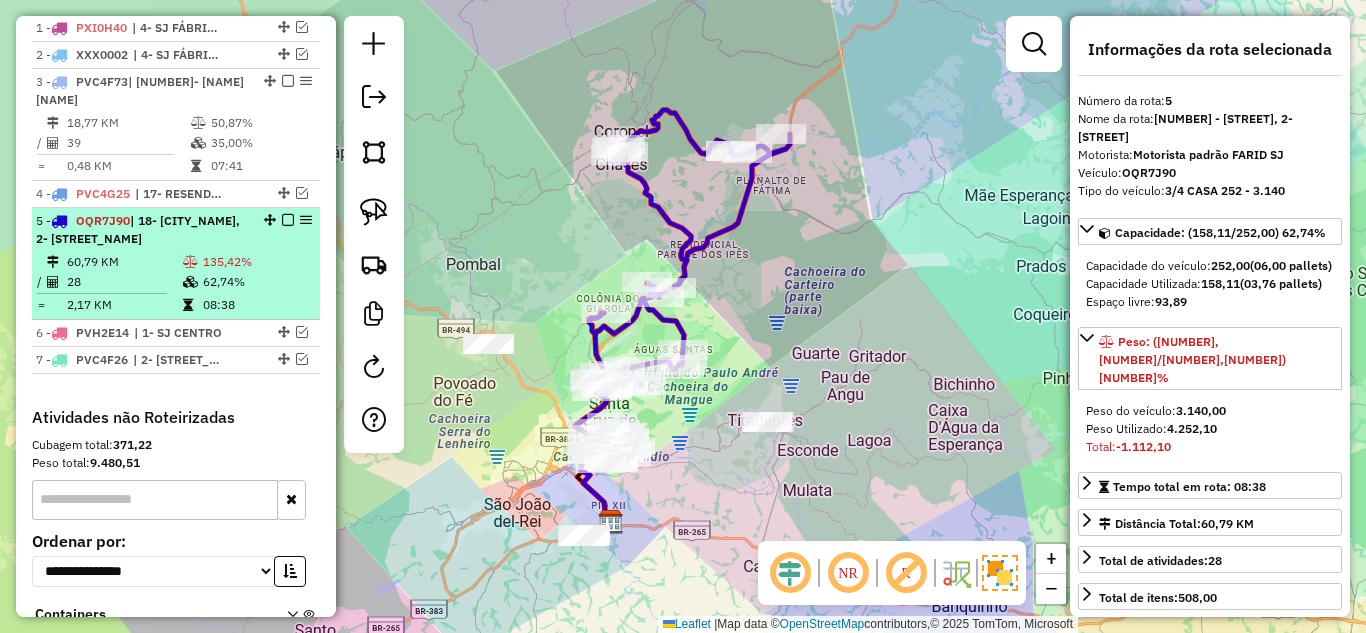 scroll, scrollTop: 593, scrollLeft: 0, axis: vertical 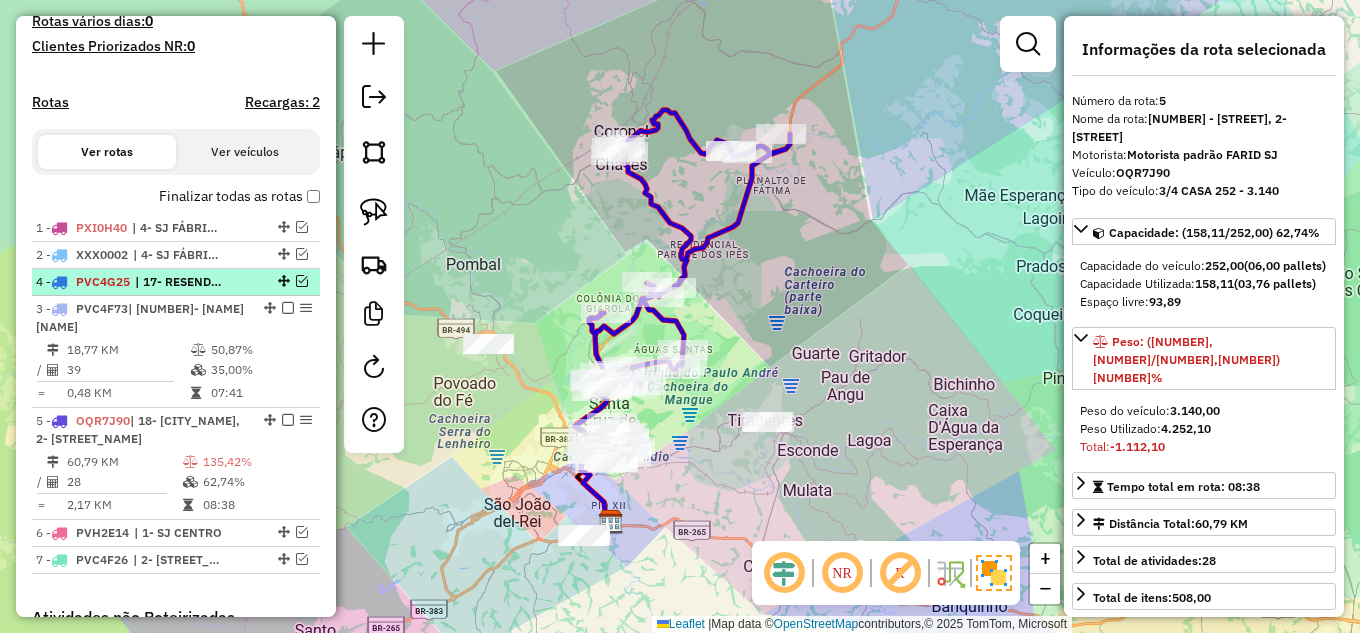 drag, startPoint x: 279, startPoint y: 377, endPoint x: 265, endPoint y: 271, distance: 106.92053 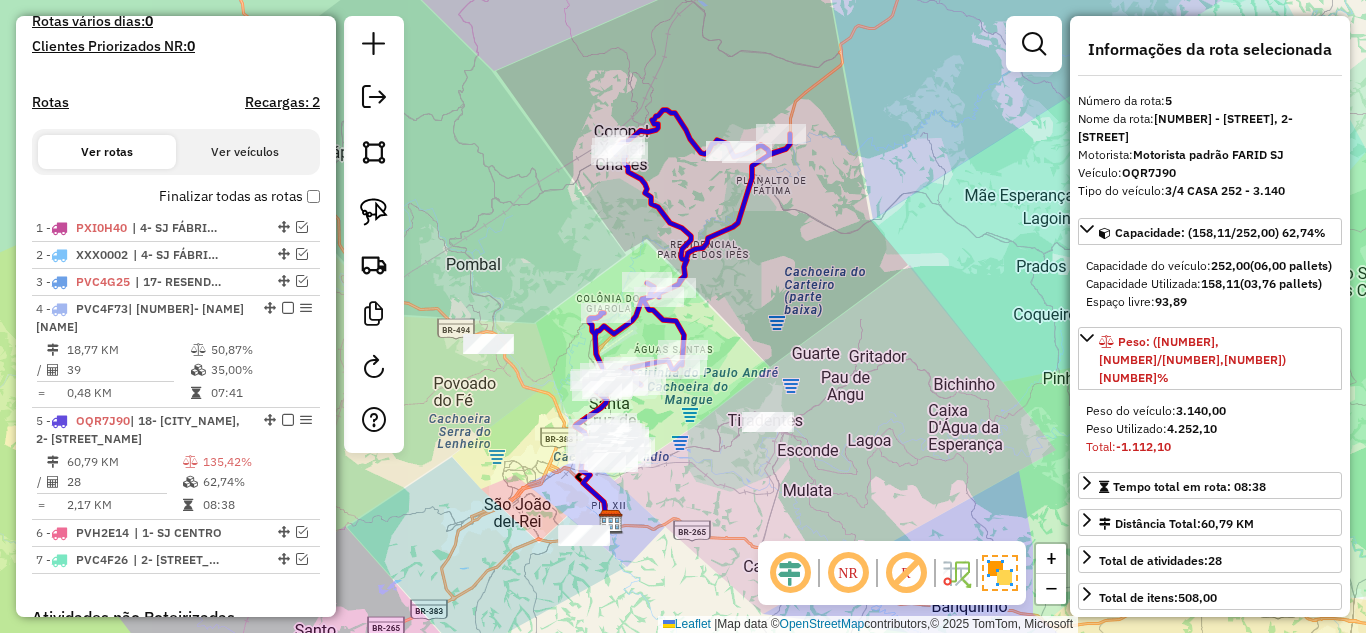 click on "18,77 KM" at bounding box center (128, 350) 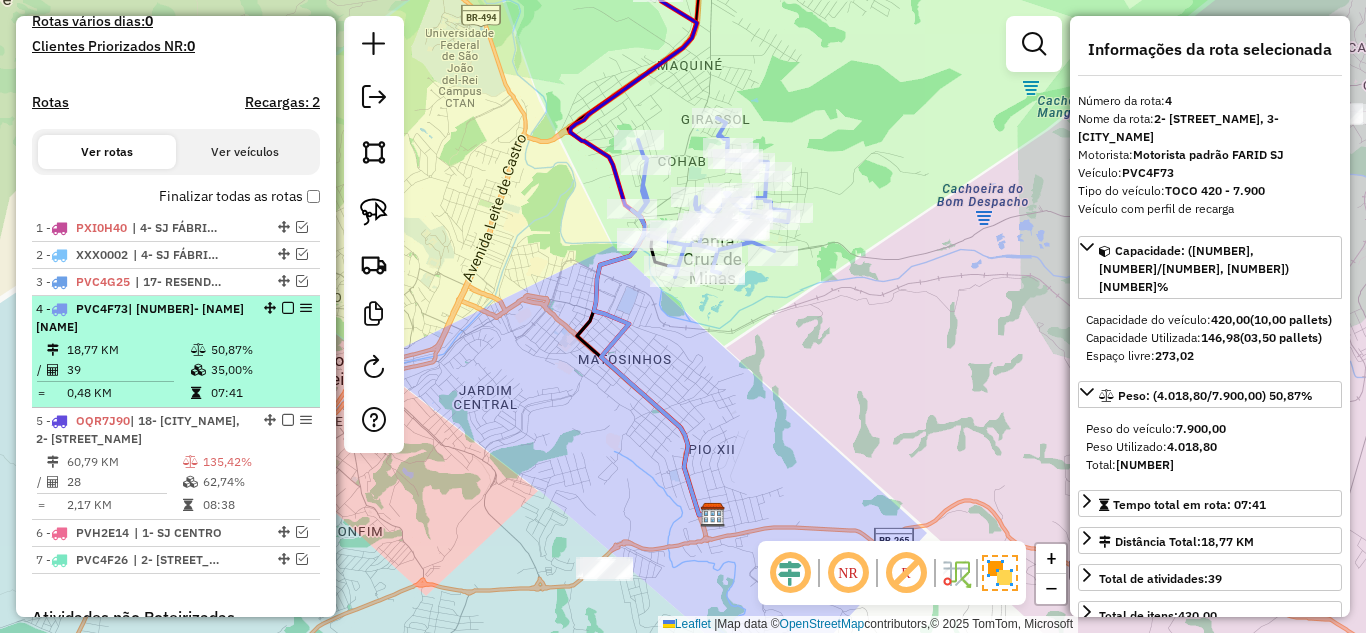 click on "| 2- [LAST], 3- [LAST]" at bounding box center (140, 317) 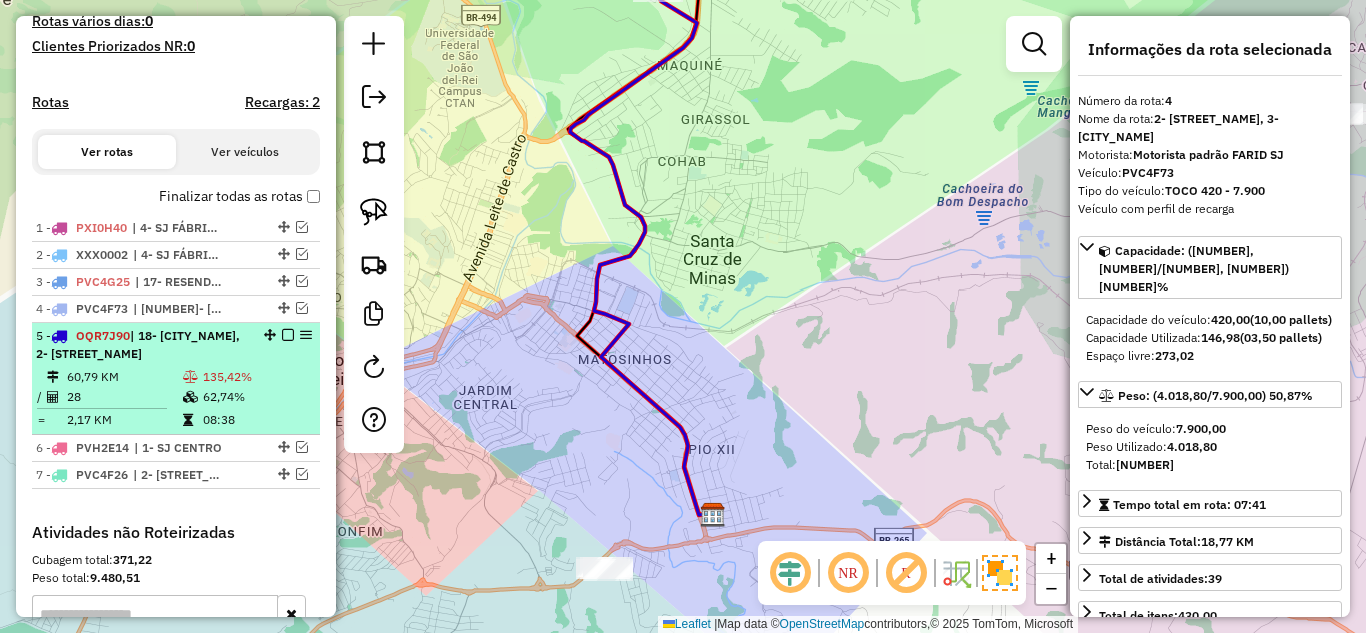 click on "5 -       OQR7J90   | 18- CORONEL XAVIER CHAVES, 2- COLONIA" at bounding box center [142, 345] 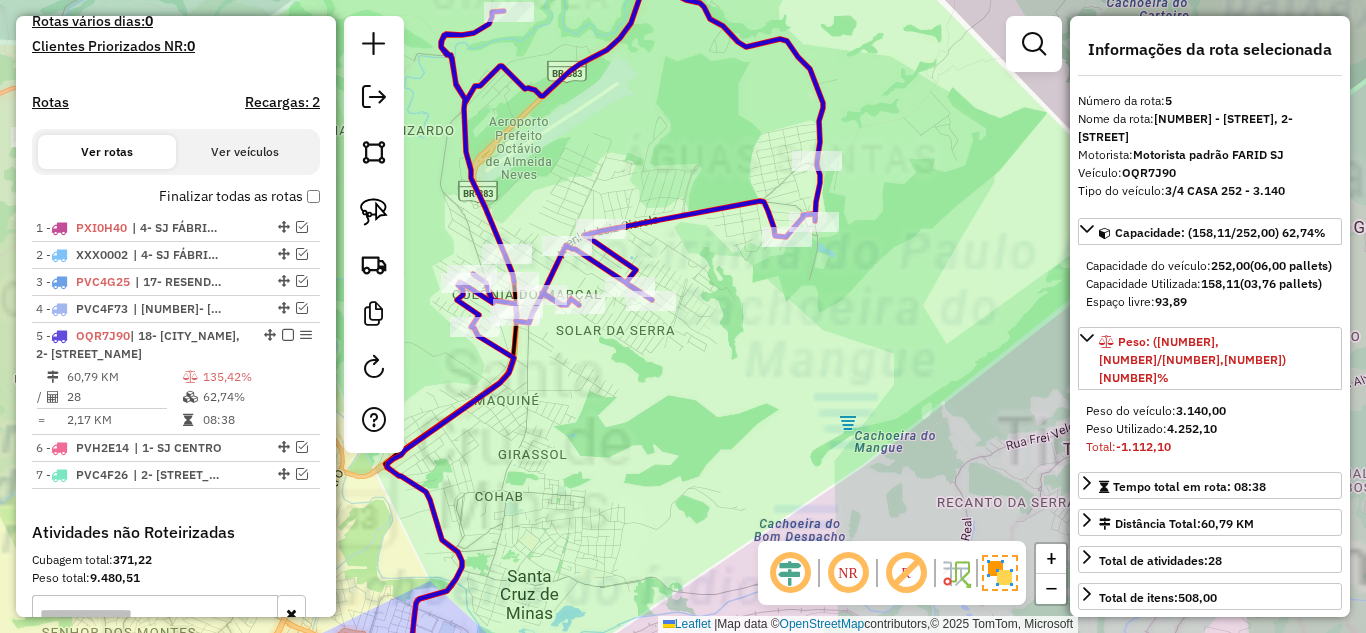 click on "Janela de atendimento Grade de atendimento Capacidade Transportadoras Veículos Cliente Pedidos  Rotas Selecione os dias de semana para filtrar as janelas de atendimento  Seg   Ter   Qua   Qui   Sex   Sáb   Dom  Informe o período da janela de atendimento: De: Até:  Filtrar exatamente a janela do cliente  Considerar janela de atendimento padrão  Selecione os dias de semana para filtrar as grades de atendimento  Seg   Ter   Qua   Qui   Sex   Sáb   Dom   Considerar clientes sem dia de atendimento cadastrado  Clientes fora do dia de atendimento selecionado Filtrar as atividades entre os valores definidos abaixo:  Peso mínimo:   Peso máximo:   Cubagem mínima:   Cubagem máxima:   De:   Até:  Filtrar as atividades entre o tempo de atendimento definido abaixo:  De:   Até:   Considerar capacidade total dos clientes não roteirizados Transportadora: Selecione um ou mais itens Tipo de veículo: Selecione um ou mais itens Veículo: Selecione um ou mais itens Motorista: Selecione um ou mais itens Nome: Rótulo:" 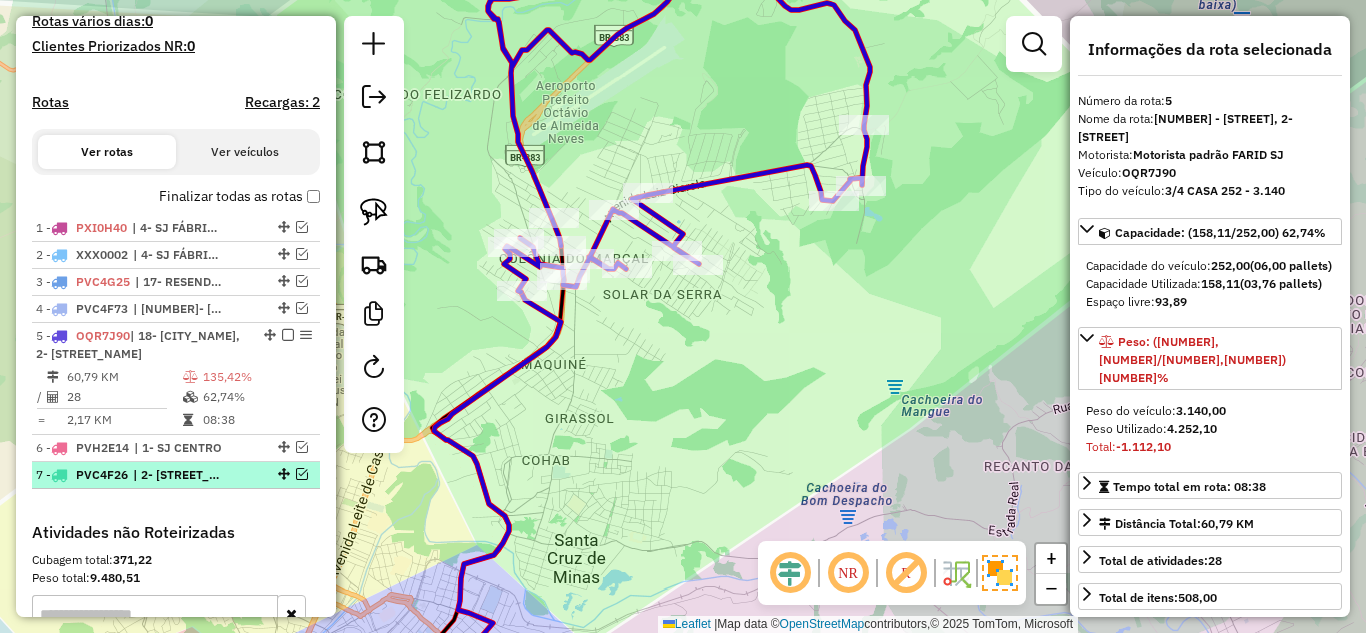 click at bounding box center [302, 474] 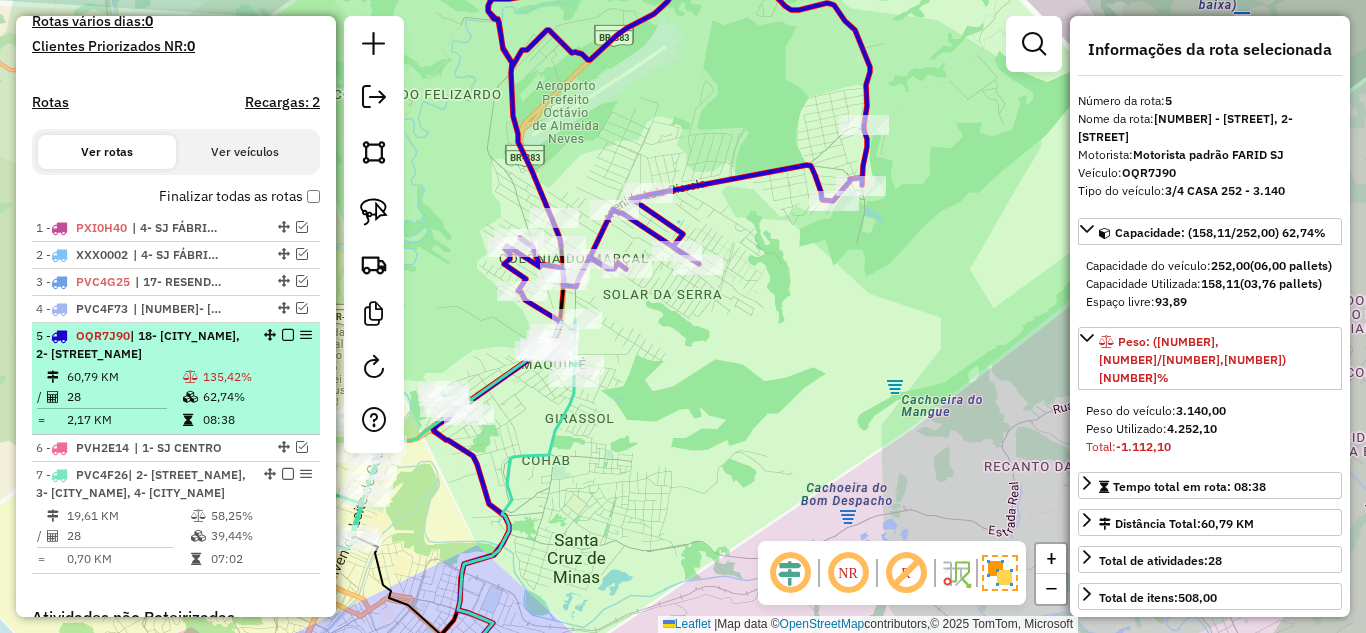 click on "5 -       OQR7J90   | 18- CORONEL XAVIER CHAVES, 2- COLONIA" at bounding box center [142, 345] 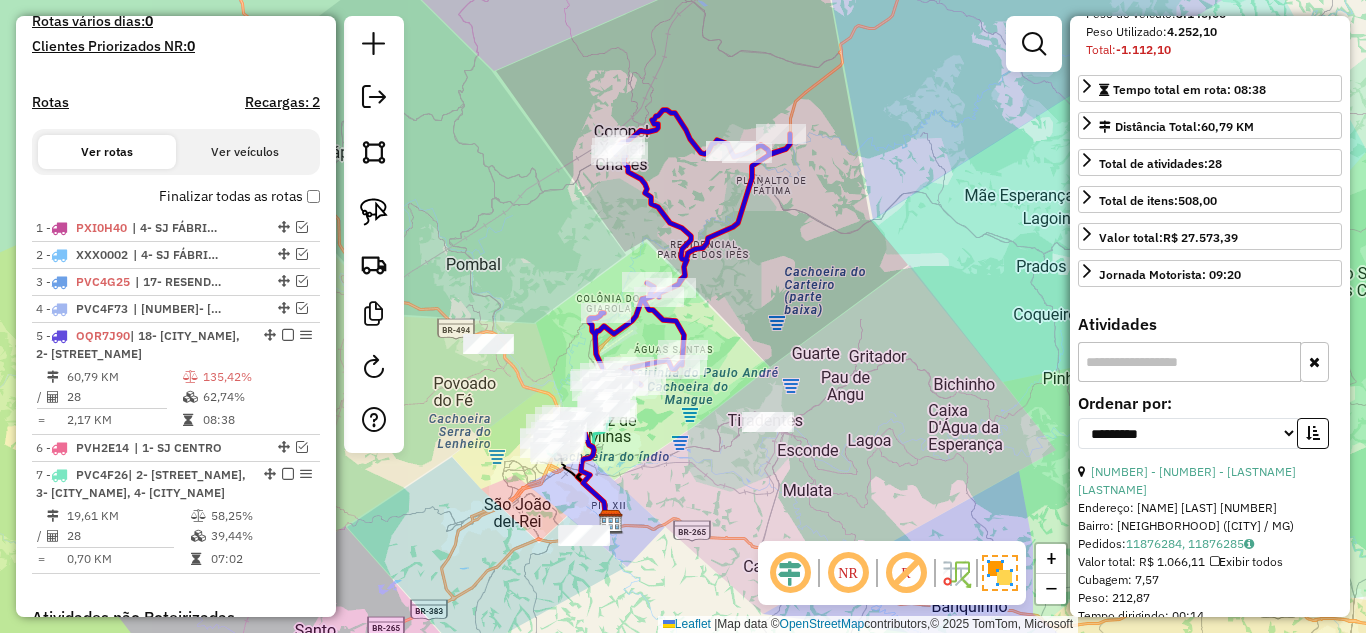 scroll, scrollTop: 500, scrollLeft: 0, axis: vertical 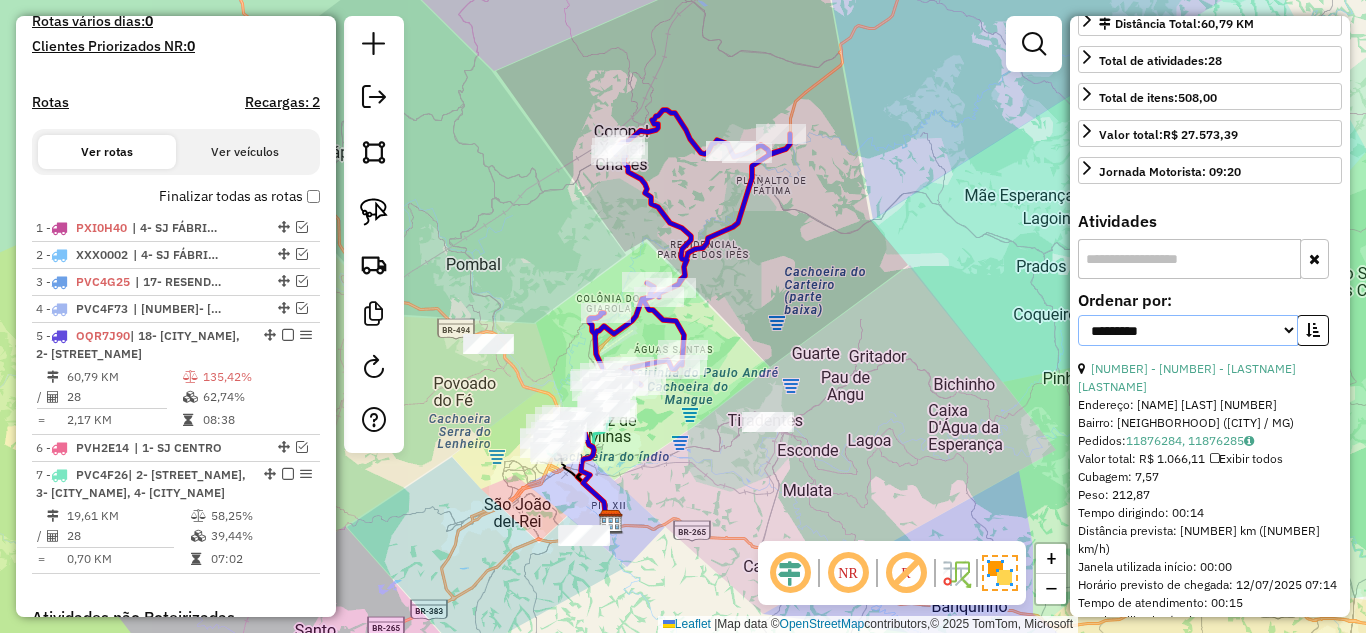drag, startPoint x: 1284, startPoint y: 332, endPoint x: 1274, endPoint y: 344, distance: 15.6205 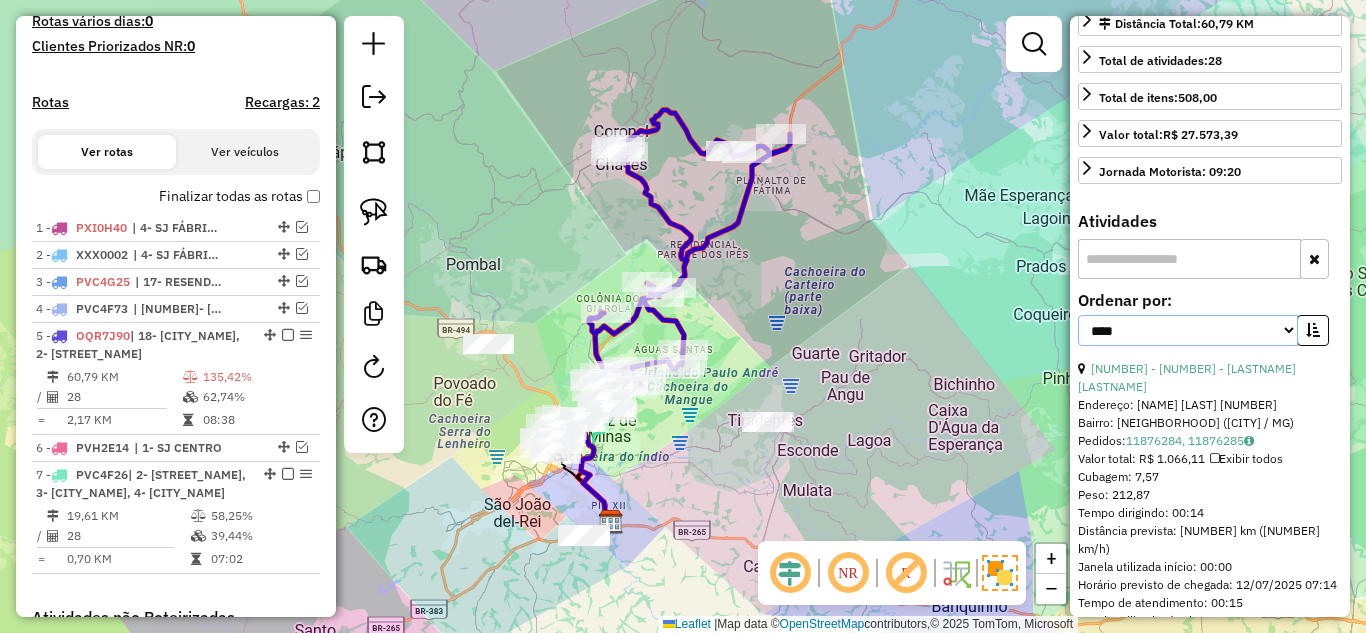 click on "**********" at bounding box center (1188, 330) 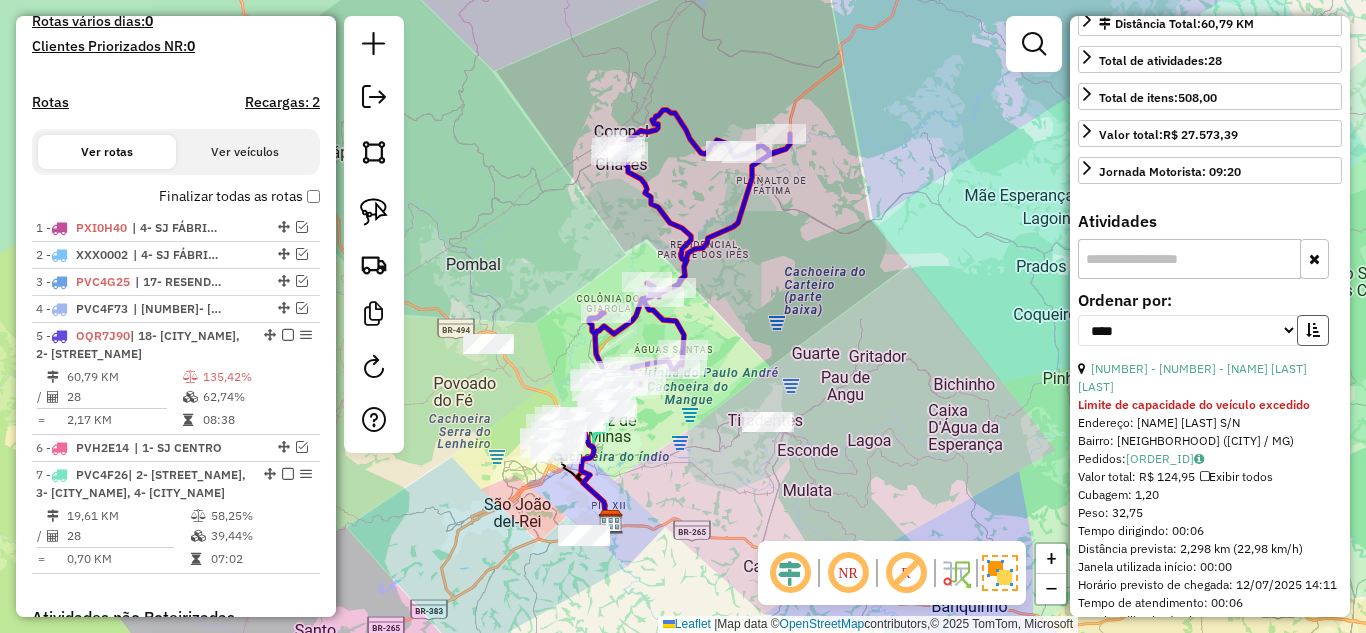 click at bounding box center (1313, 330) 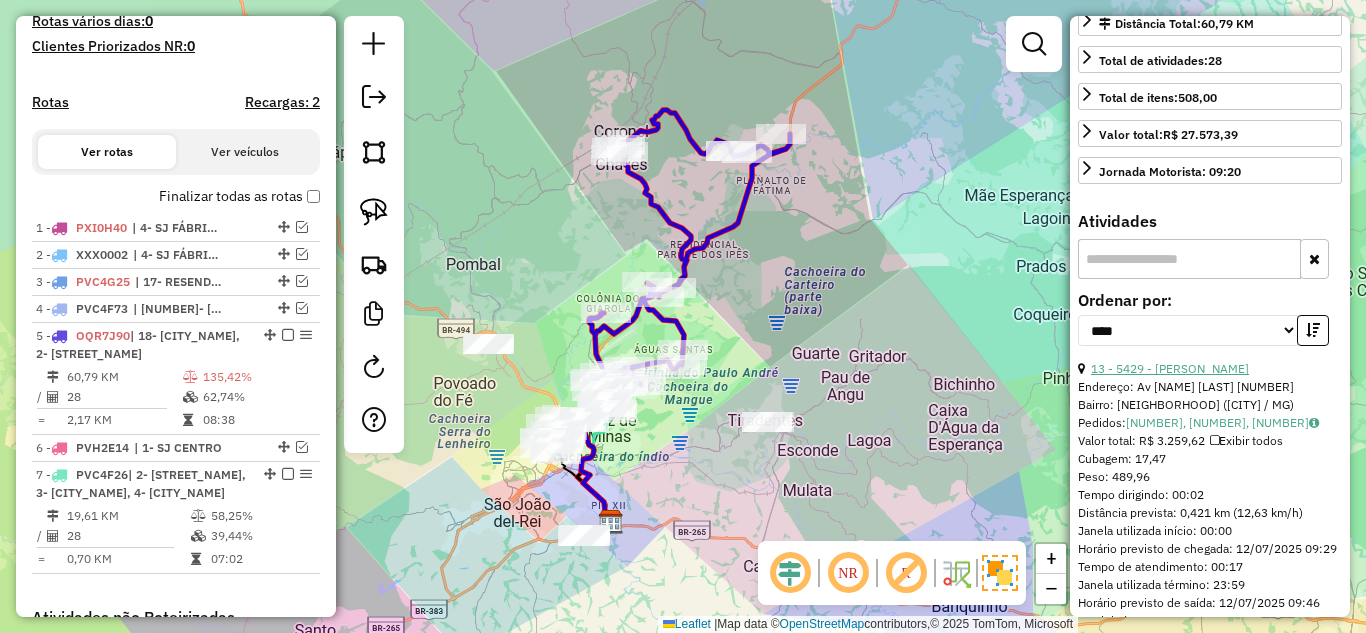click on "13 - 5429 - JORGE DA CONCEICAO V" at bounding box center (1170, 368) 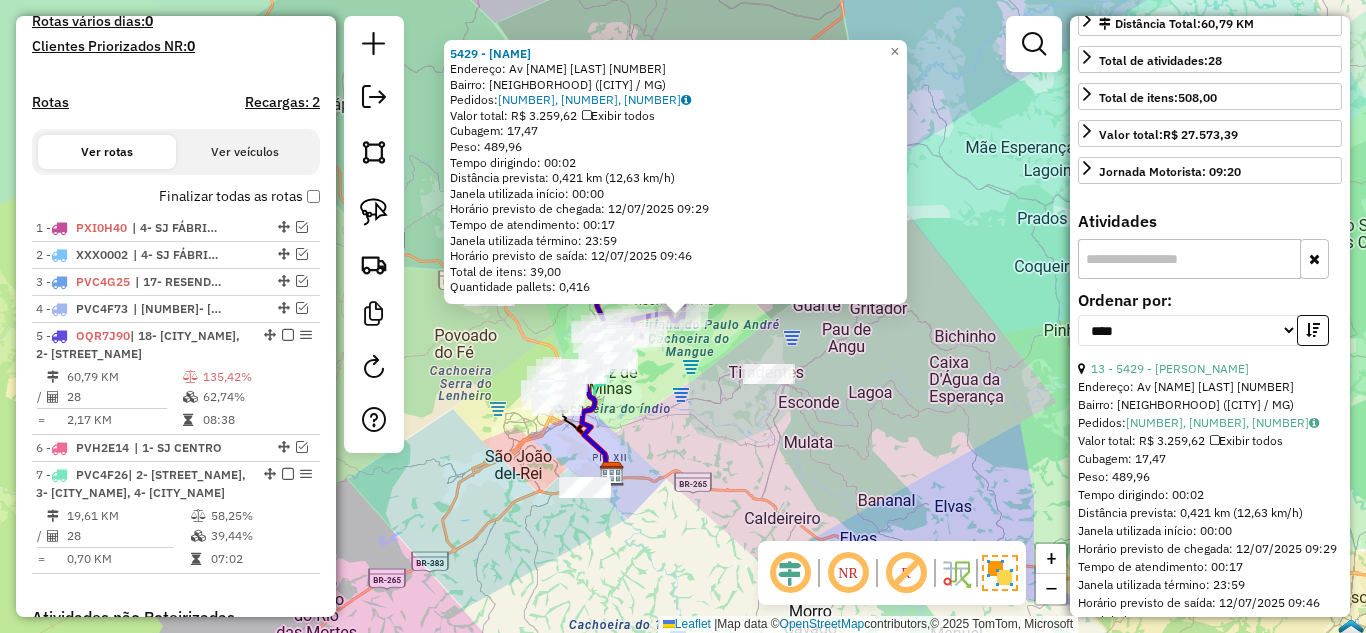 click on "5429 - JORGE DA CONCEICAO V  Endereço: Av  PRESIDENTE CASTELO BRANCO     3324   Bairro: COLONIA GIAROLA (TIRADENTES / MG)   Pedidos:  11876174, 11876330, 11876175   Valor total: R$ 3.259,62   Exibir todos   Cubagem: 17,47  Peso: 489,96  Tempo dirigindo: 00:02   Distância prevista: 0,421 km (12,63 km/h)   Janela utilizada início: 00:00   Horário previsto de chegada: 12/07/2025 09:29   Tempo de atendimento: 00:17   Janela utilizada término: 23:59   Horário previsto de saída: 12/07/2025 09:46   Total de itens: 39,00   Quantidade pallets: 0,416  × Janela de atendimento Grade de atendimento Capacidade Transportadoras Veículos Cliente Pedidos  Rotas Selecione os dias de semana para filtrar as janelas de atendimento  Seg   Ter   Qua   Qui   Sex   Sáb   Dom  Informe o período da janela de atendimento: De: Até:  Filtrar exatamente a janela do cliente  Considerar janela de atendimento padrão  Selecione os dias de semana para filtrar as grades de atendimento  Seg   Ter   Qua   Qui   Sex   Sáb   Dom   De:" 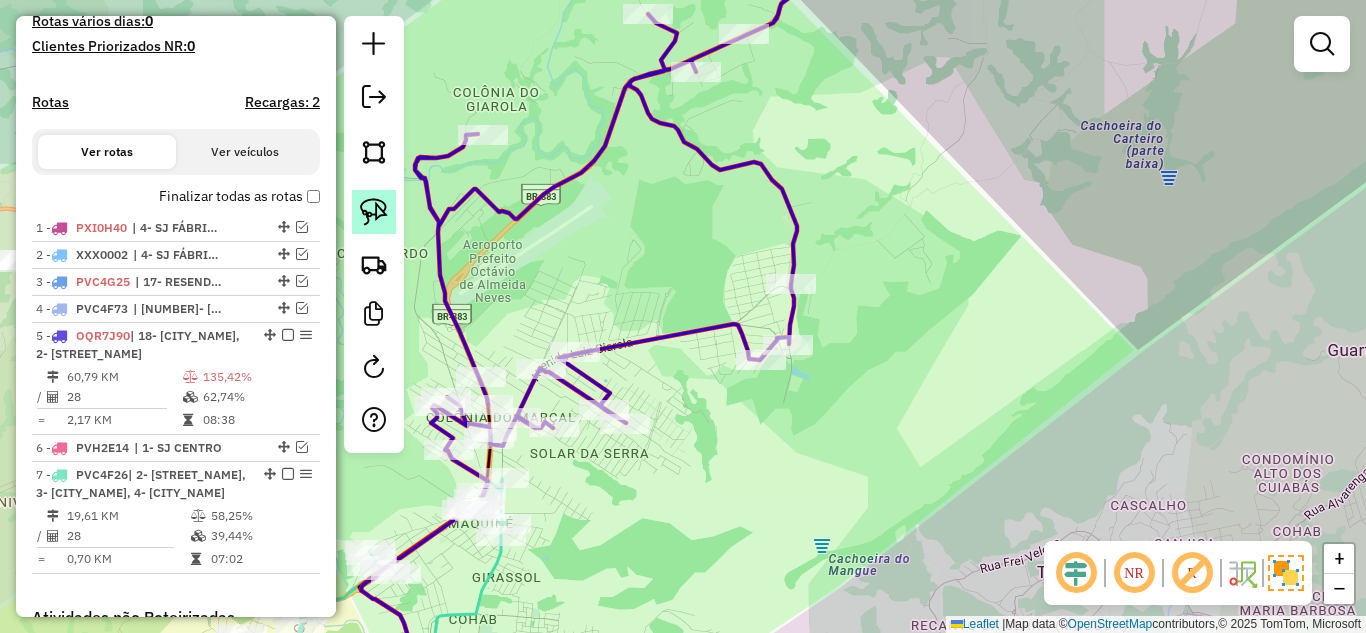 click 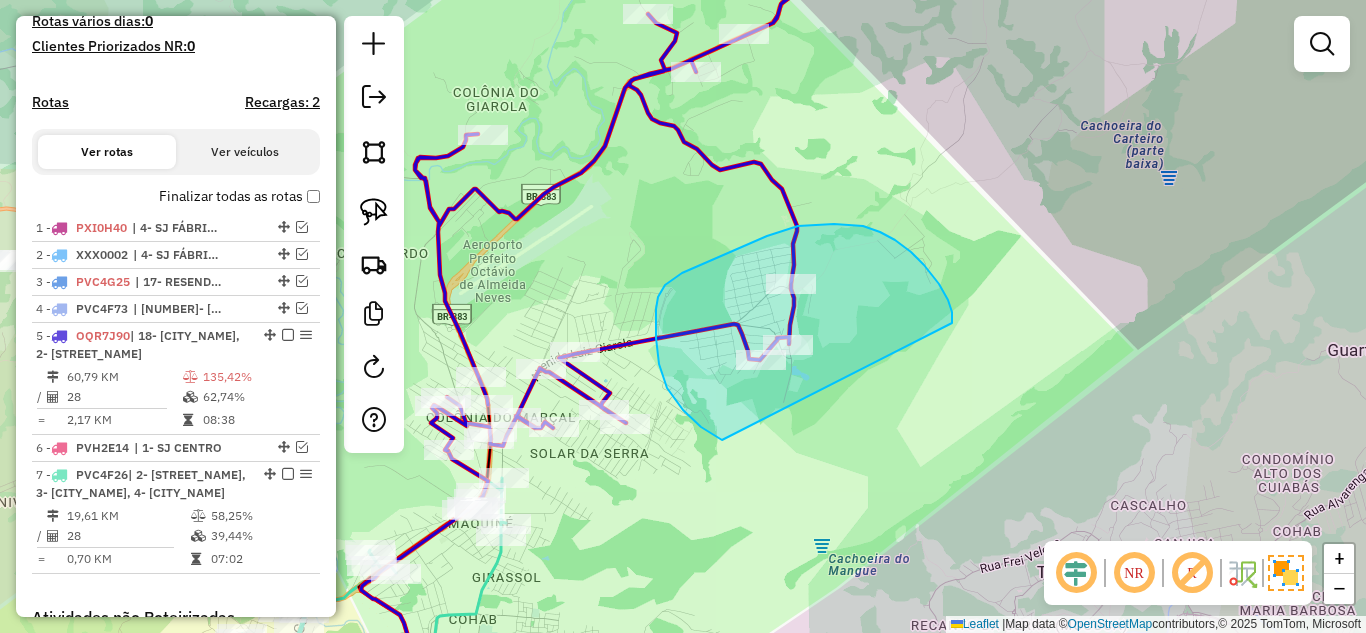 drag, startPoint x: 952, startPoint y: 317, endPoint x: 778, endPoint y: 455, distance: 222.08107 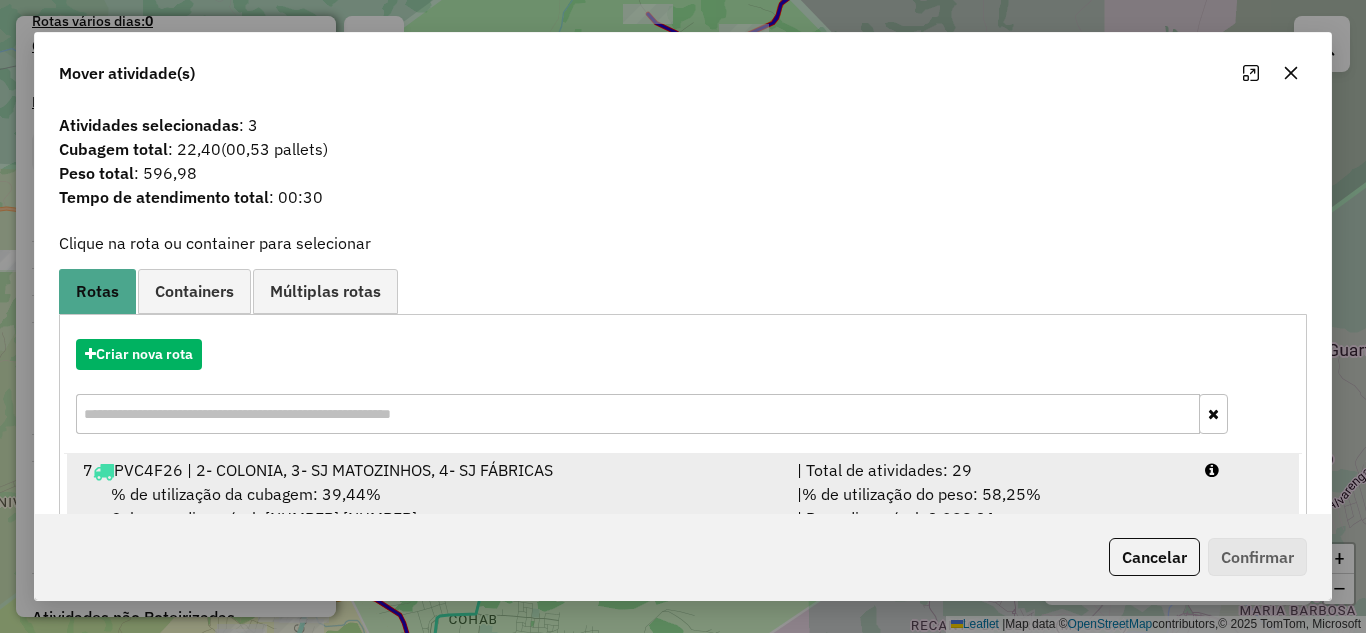 click on "7  PVC4F26 | 2- COLONIA, 3- SJ MATOZINHOS, 4- SJ FÁBRICAS" at bounding box center [428, 470] 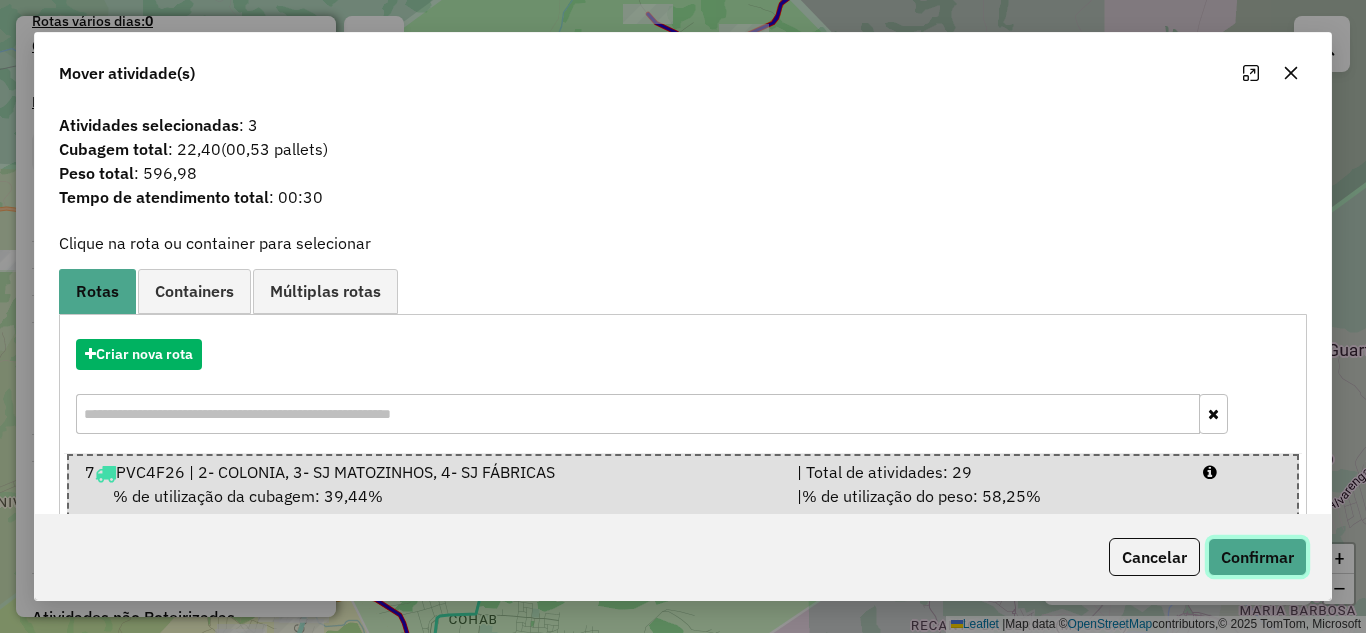 click on "Confirmar" 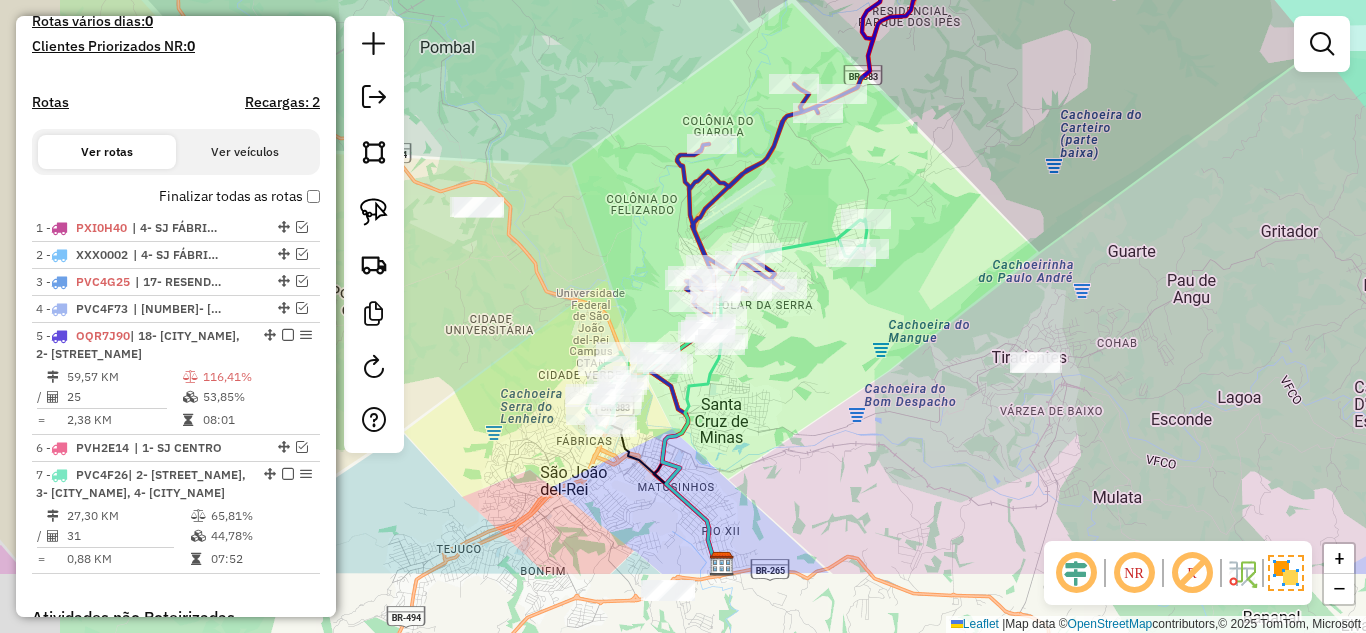 drag, startPoint x: 719, startPoint y: 481, endPoint x: 812, endPoint y: 358, distance: 154.20117 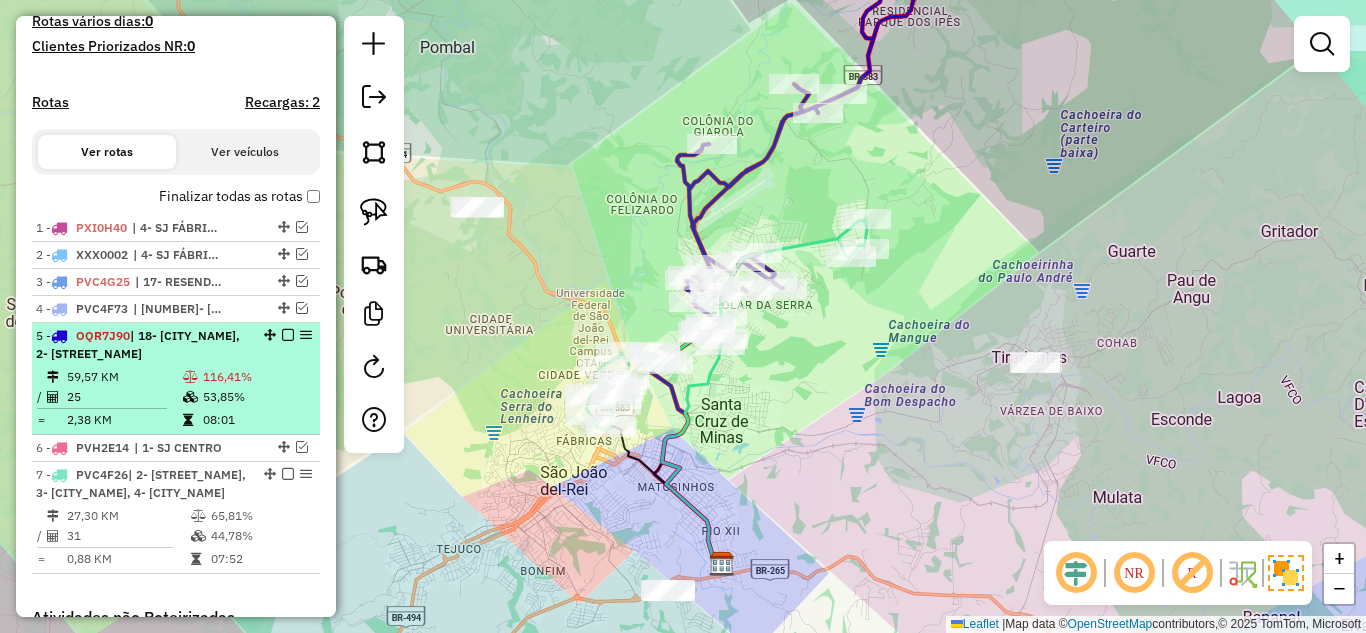 click at bounding box center (190, 377) 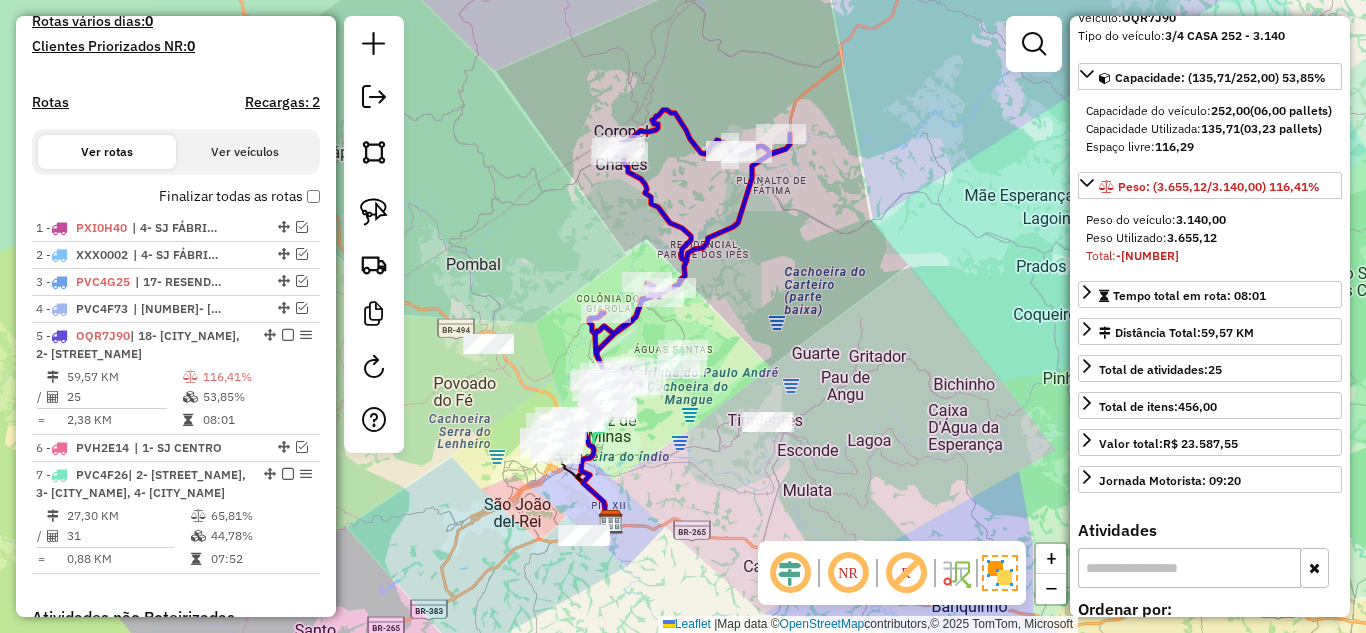 scroll, scrollTop: 500, scrollLeft: 0, axis: vertical 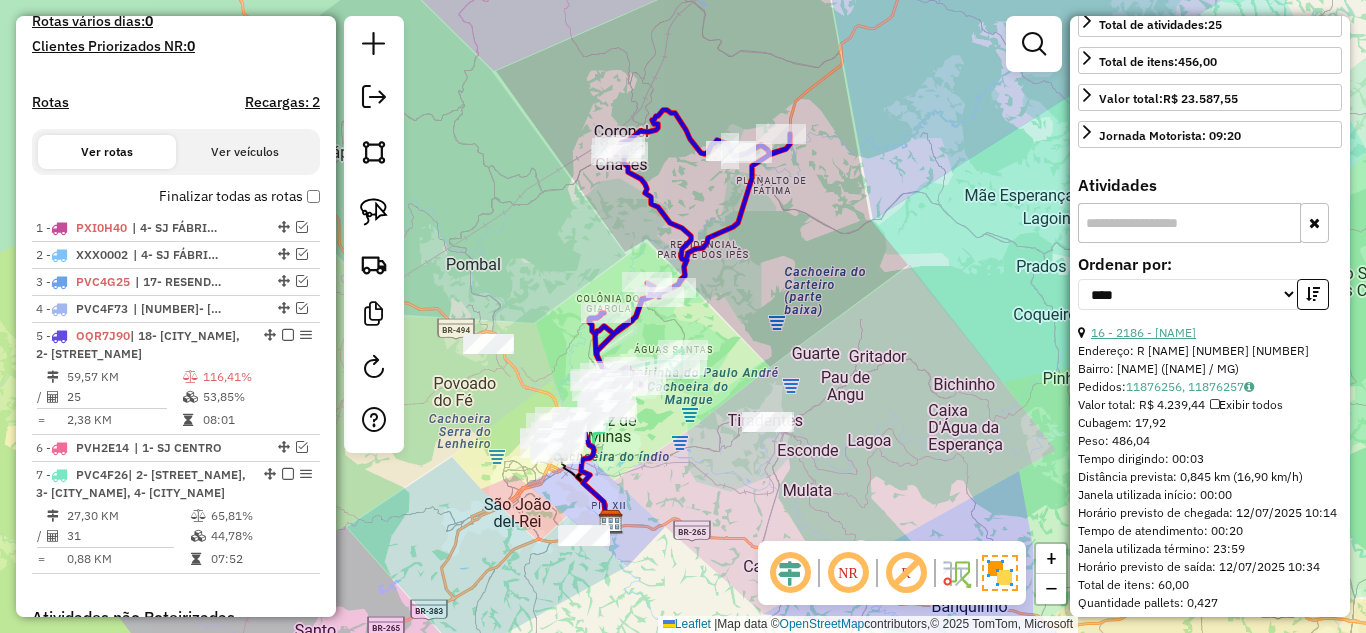 click on "16 - 2186 - CELESTINO DE SOUZA" at bounding box center (1143, 332) 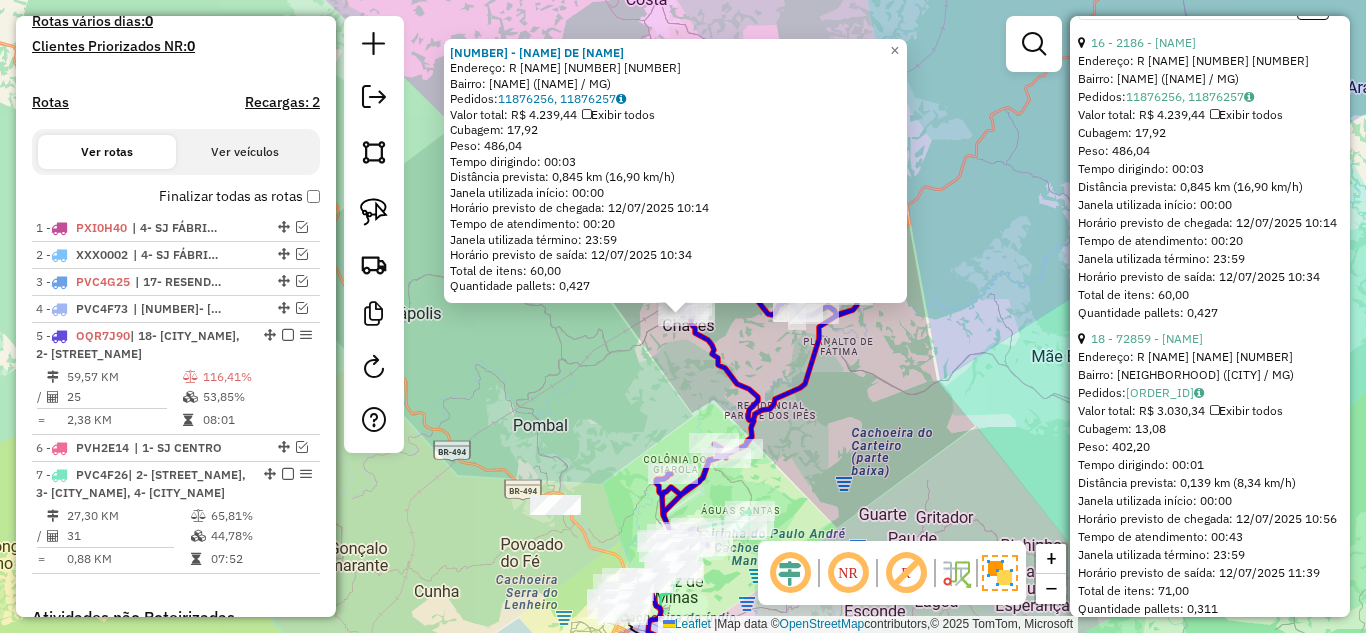 scroll, scrollTop: 800, scrollLeft: 0, axis: vertical 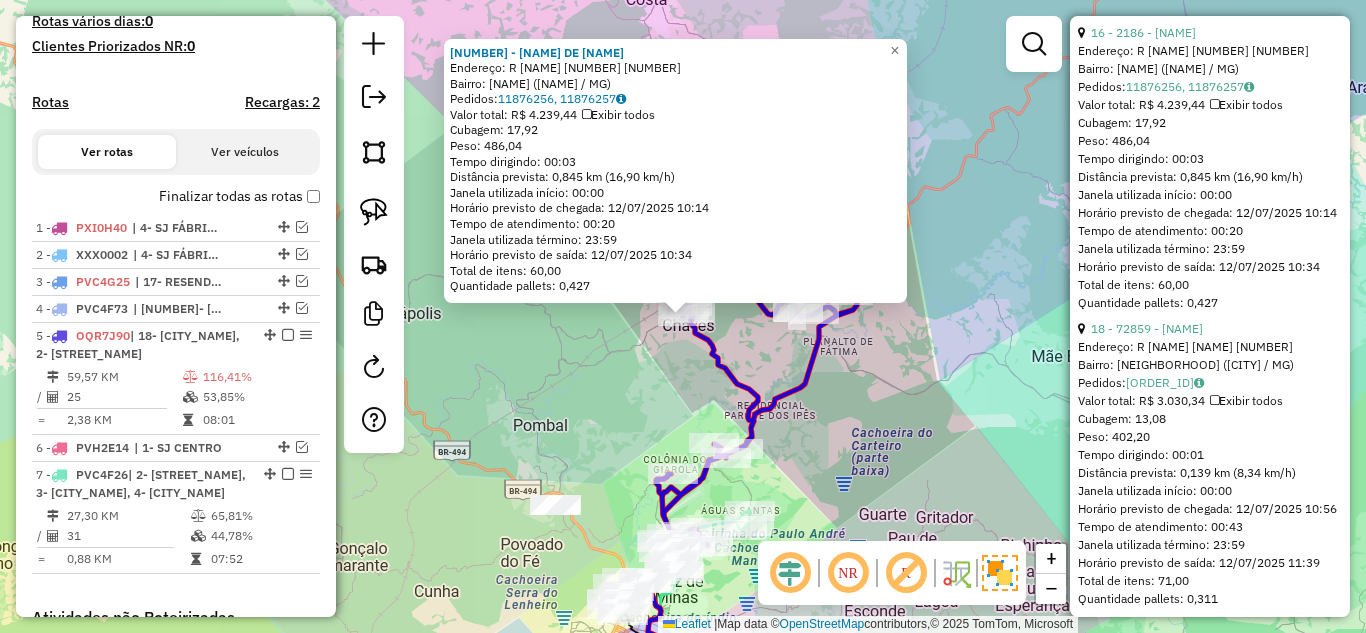 click on "18 - 72859 - SUPERMERCADO DOURADA" at bounding box center [1210, 329] 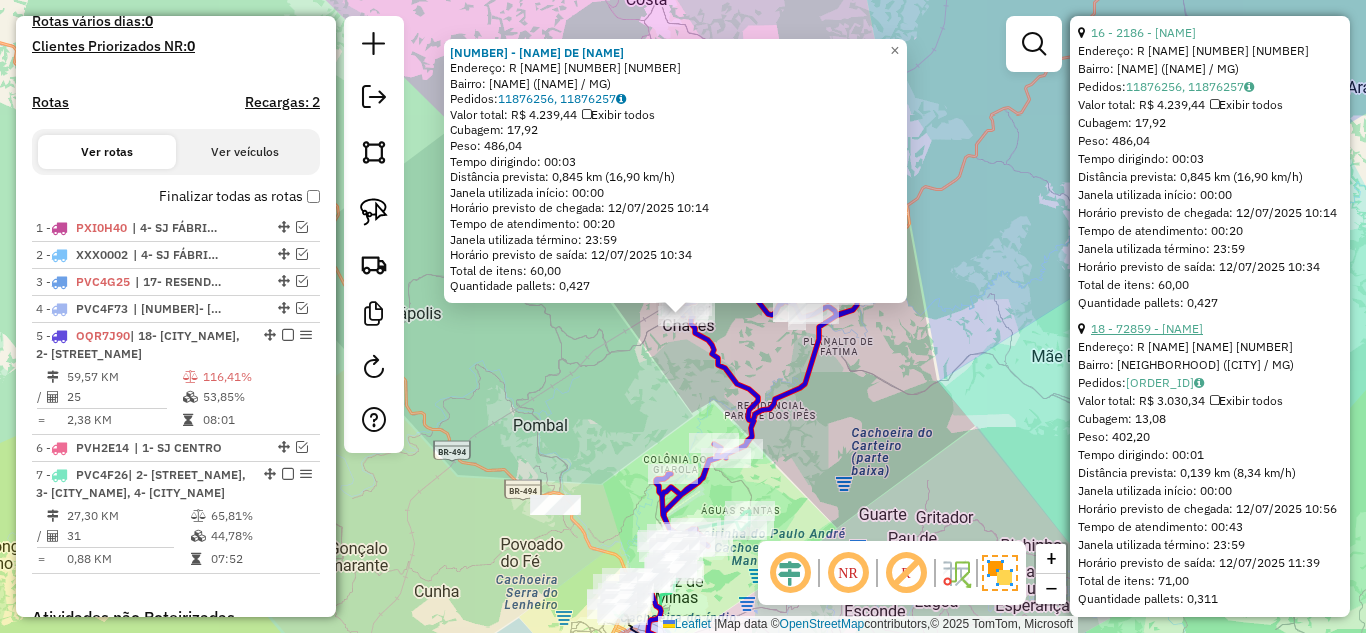 click on "18 - 72859 - SUPERMERCADO DOURADA" at bounding box center (1147, 328) 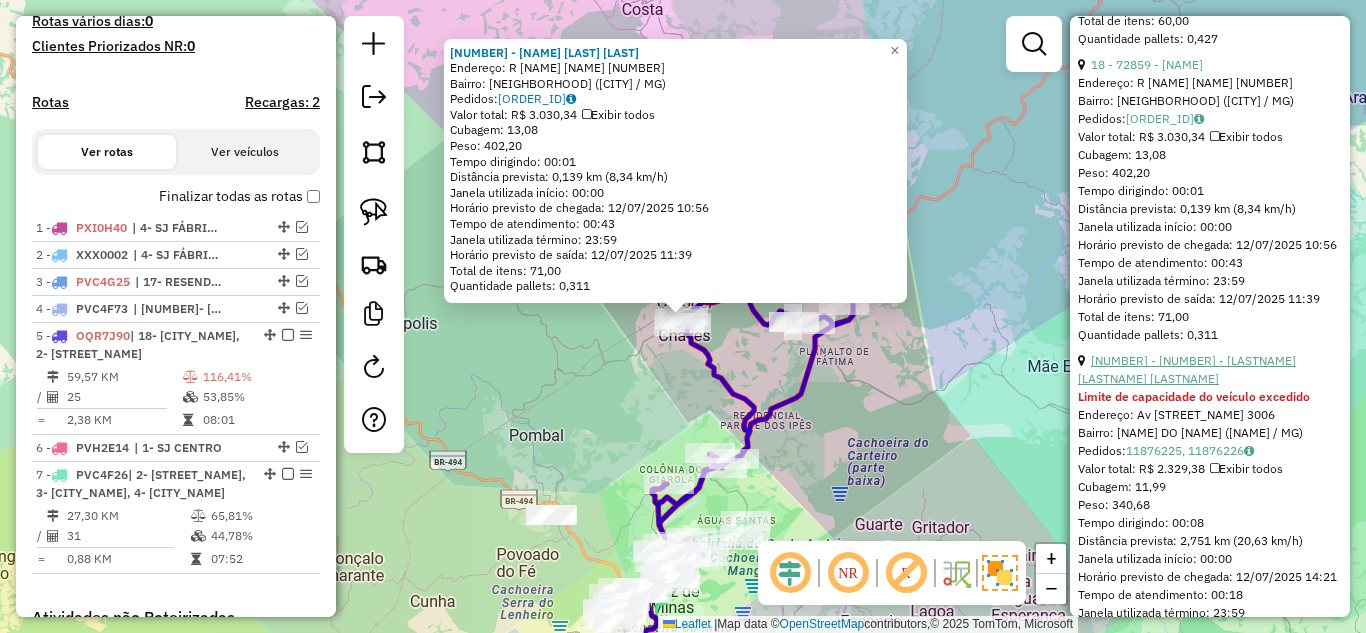 scroll, scrollTop: 1100, scrollLeft: 0, axis: vertical 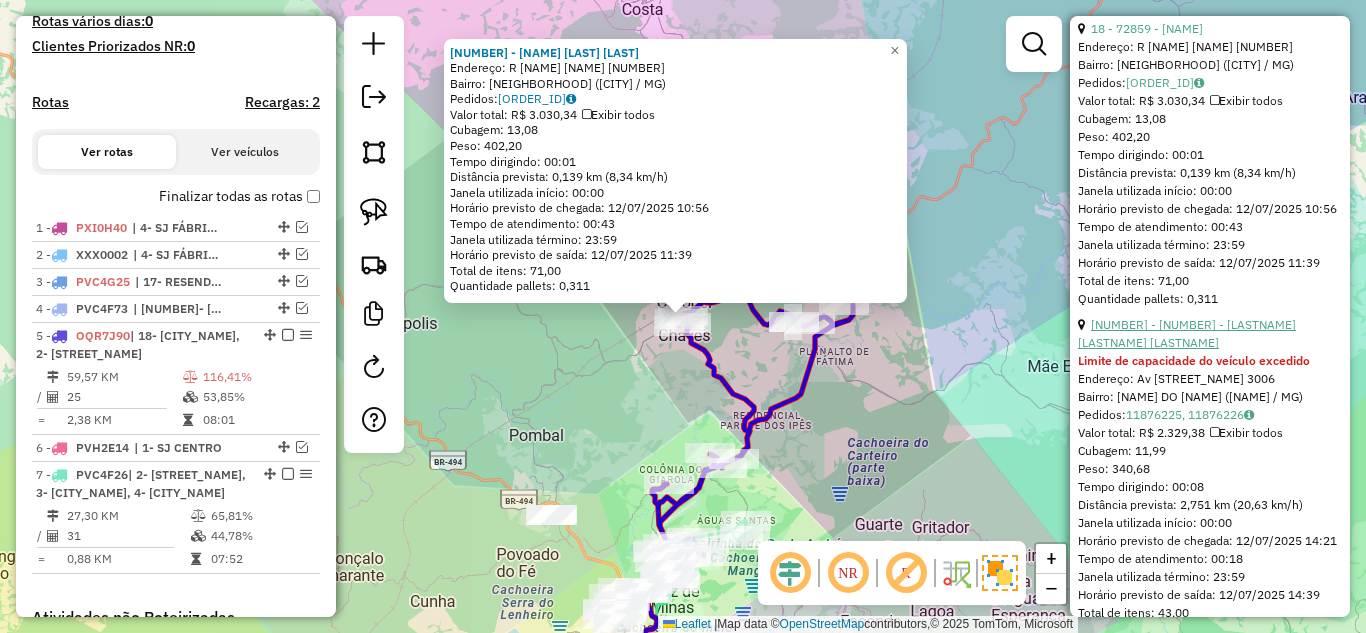 click on "24 - 72134 - ROZANE PEREIRA FELIS" at bounding box center (1187, 333) 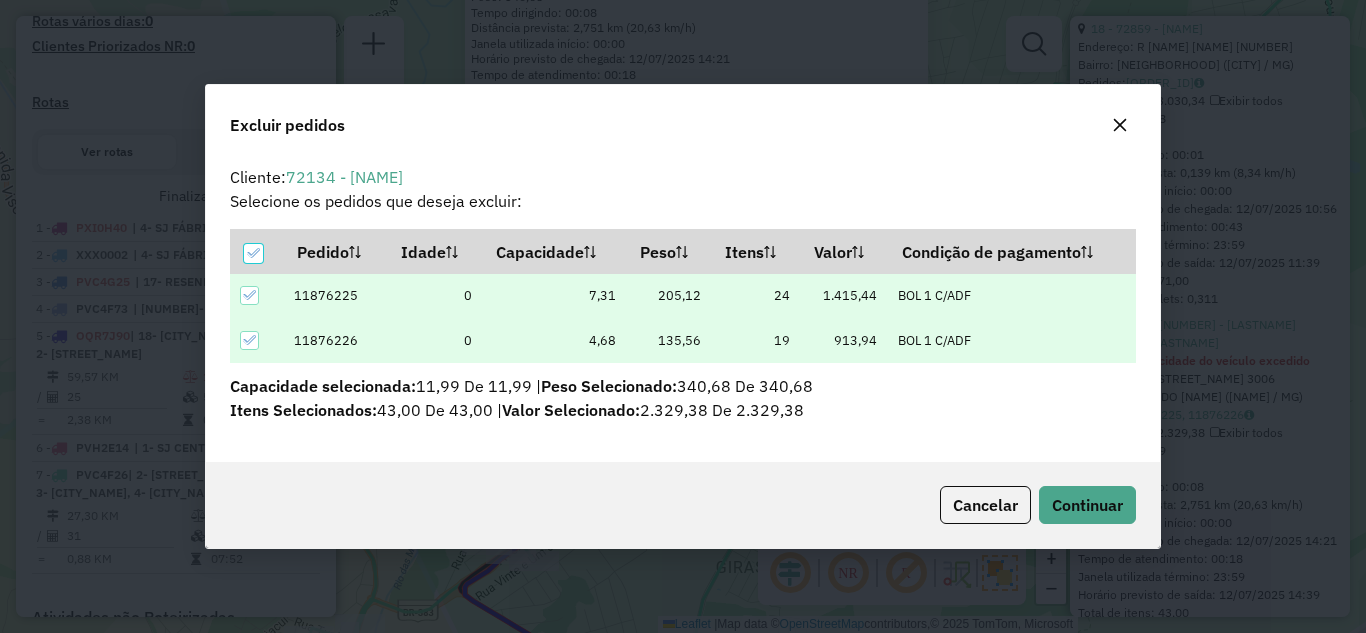 scroll, scrollTop: 82, scrollLeft: 0, axis: vertical 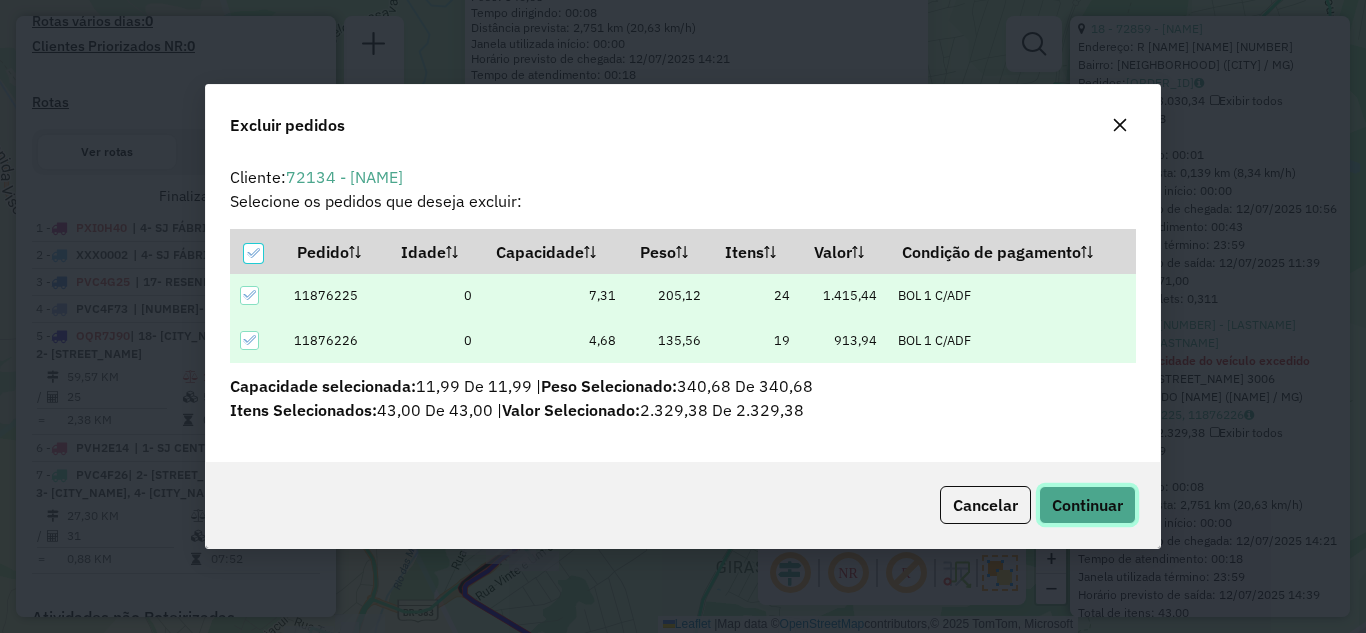 click on "Continuar" 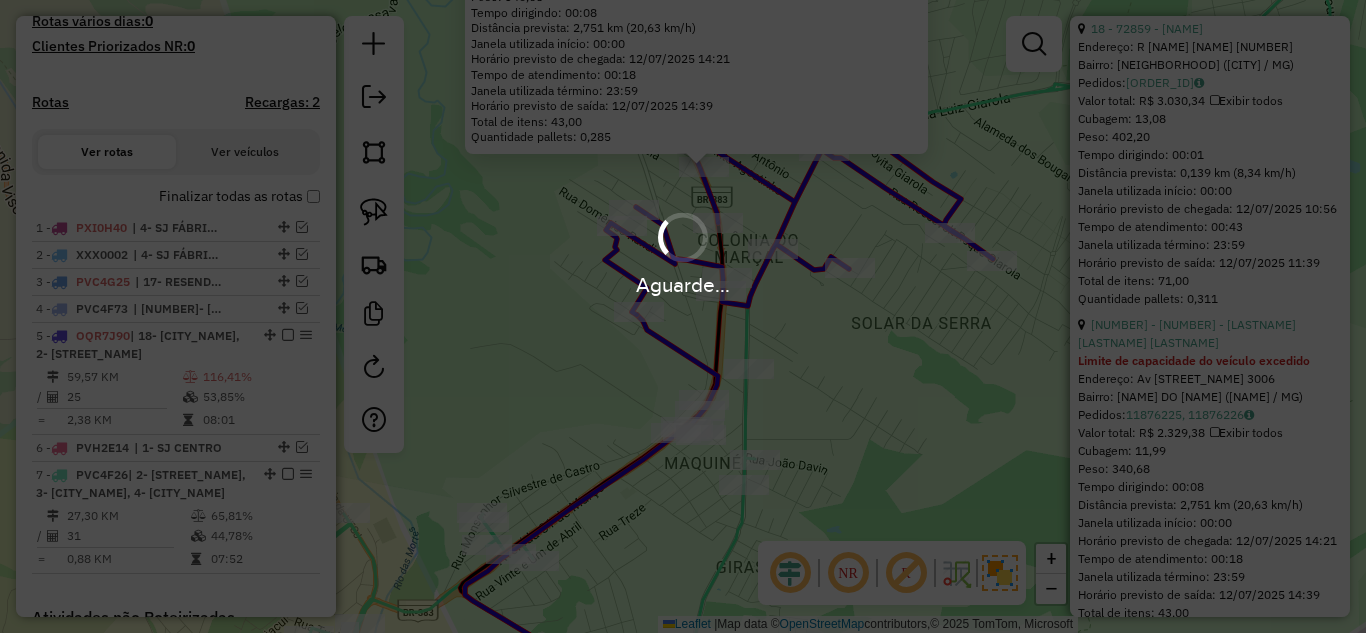 scroll, scrollTop: 472, scrollLeft: 0, axis: vertical 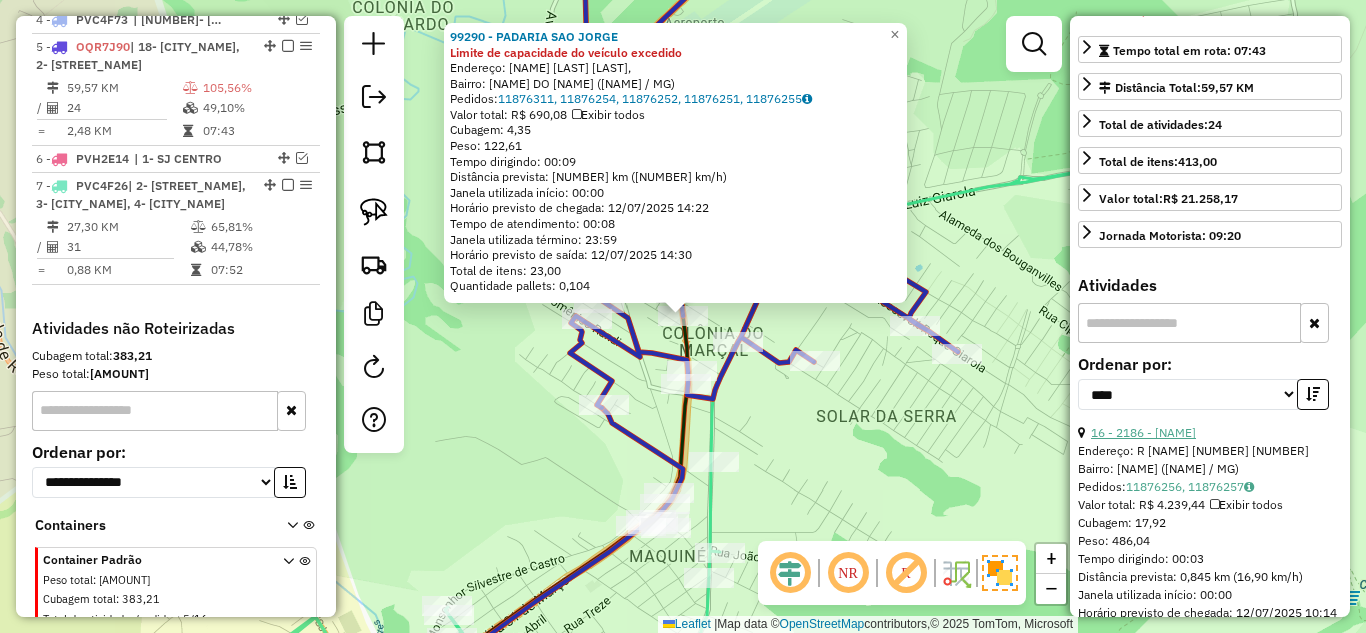 click on "16 - 2186 - CELESTINO DE SOUZA" at bounding box center (1143, 432) 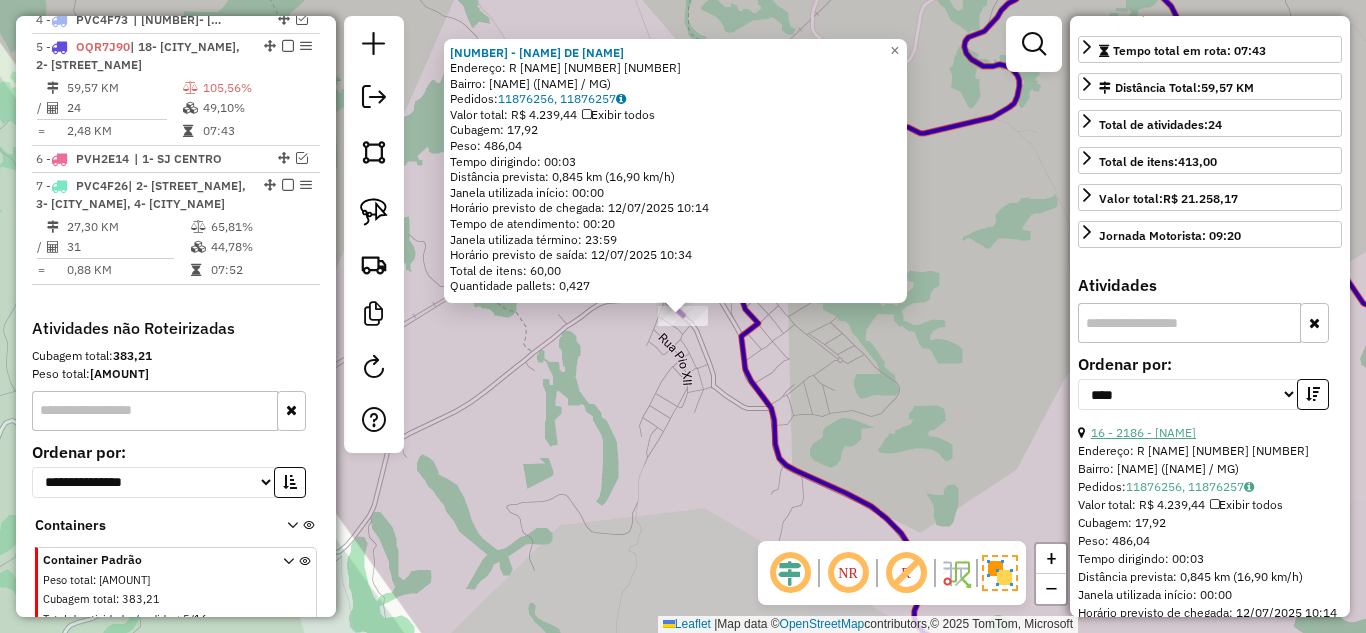 scroll, scrollTop: 872, scrollLeft: 0, axis: vertical 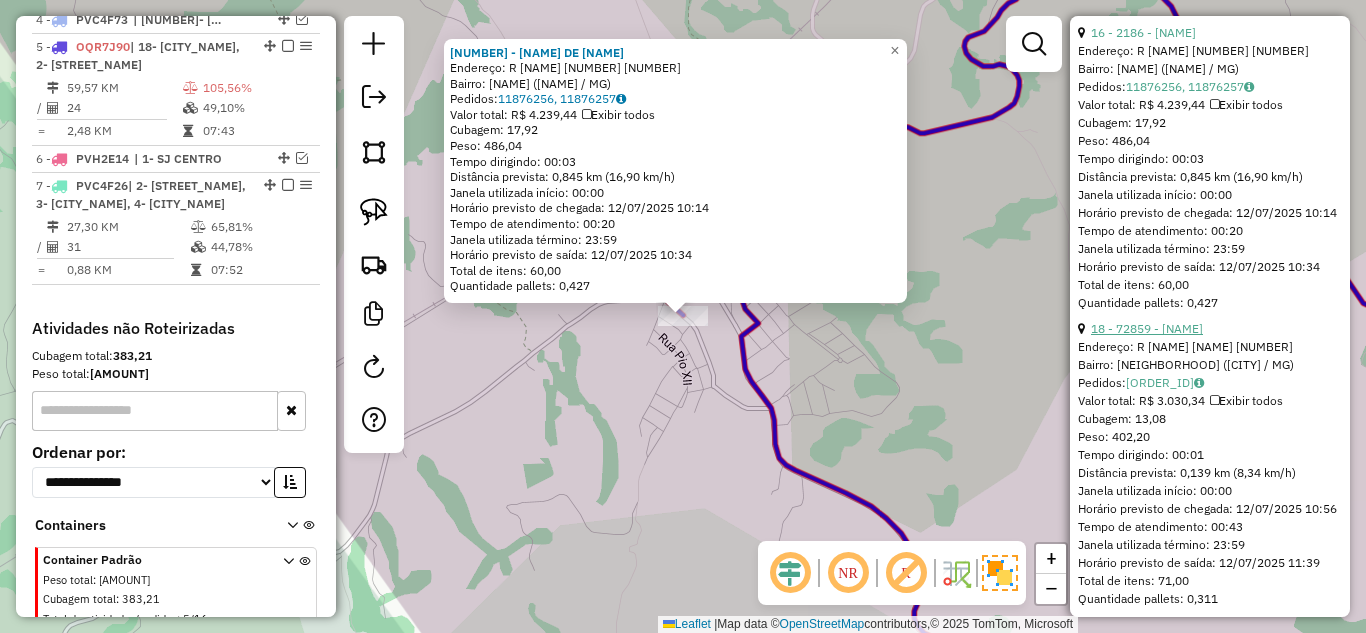 click on "18 - 72859 - SUPERMERCADO DOURADA" at bounding box center [1147, 328] 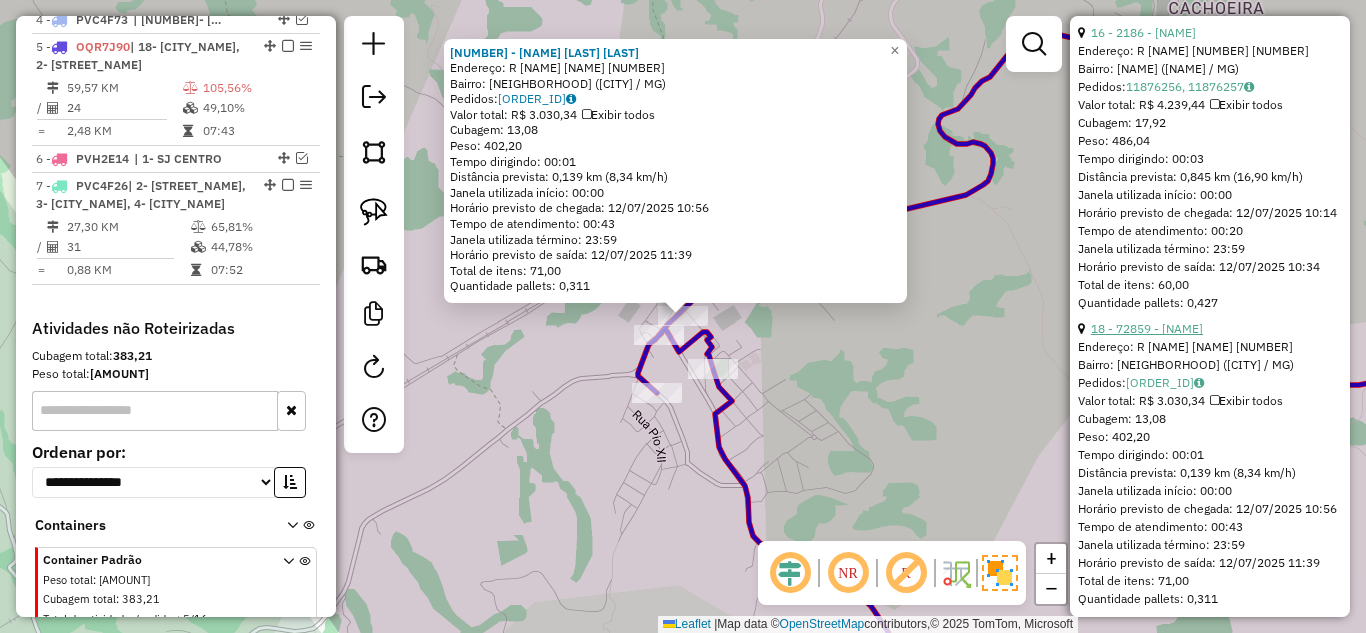 scroll, scrollTop: 1172, scrollLeft: 0, axis: vertical 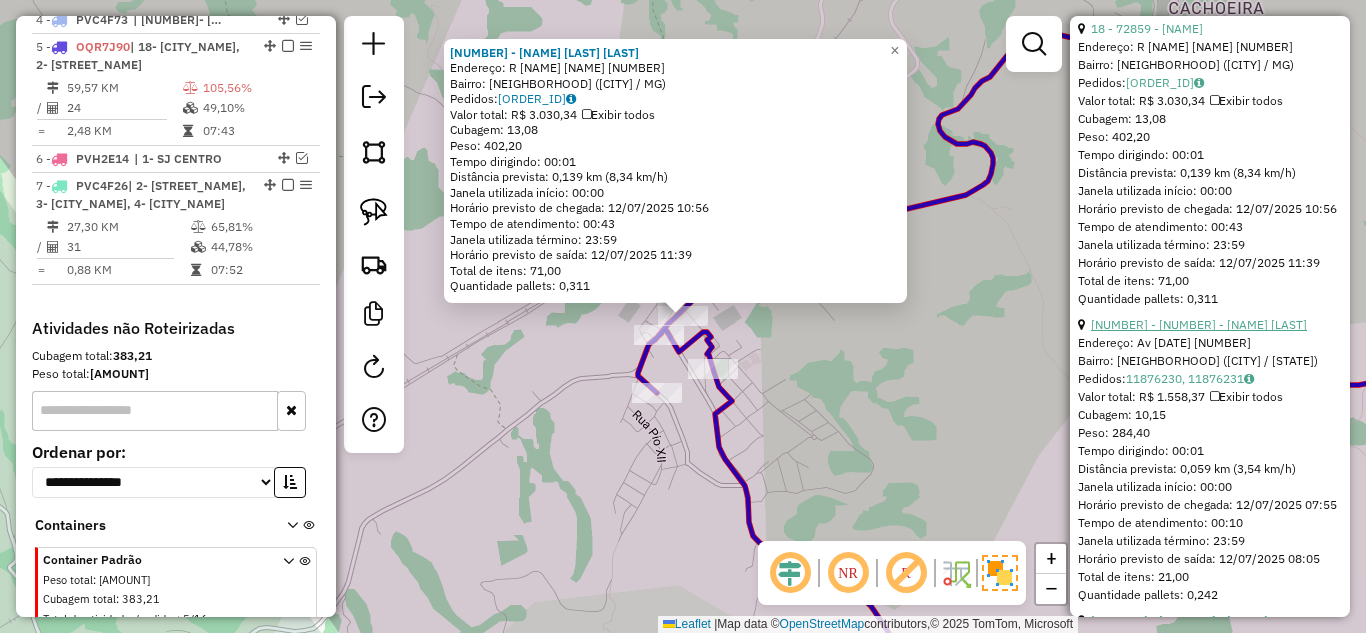 click on "[NUMBER] - [NUMBER] - [FIRST] [LAST] [LAST]" at bounding box center (1199, 324) 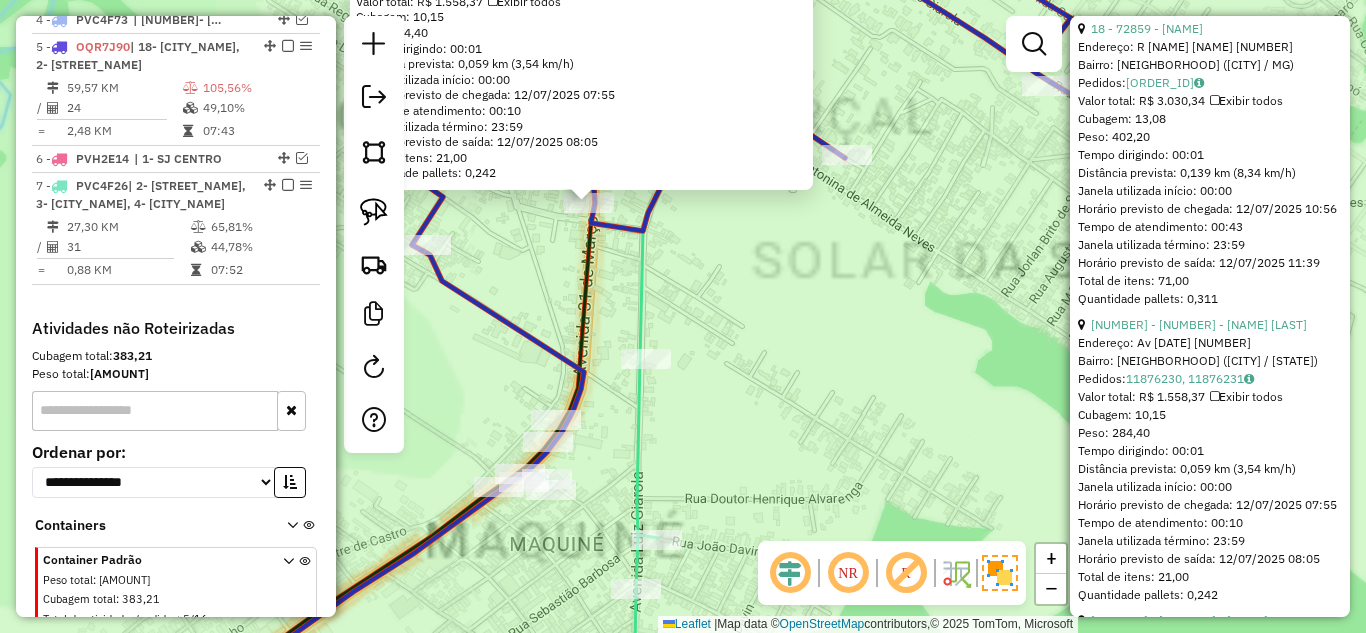 click on "2384 - WILSON JOSE VICENTIN  Endereço: Av  31 DE MARCO                   2311   Bairro: COLONIA DO MARC (SAO JOAO DEL RE / MG)   Pedidos:  11876230, 11876231   Valor total: R$ 1.558,37   Exibir todos   Cubagem: 10,15  Peso: 284,40  Tempo dirigindo: 00:01   Distância prevista: 0,059 km (3,54 km/h)   Janela utilizada início: 00:00   Horário previsto de chegada: 12/07/2025 07:55   Tempo de atendimento: 00:10   Janela utilizada término: 23:59   Horário previsto de saída: 12/07/2025 08:05   Total de itens: 21,00   Quantidade pallets: 0,242  × Janela de atendimento Grade de atendimento Capacidade Transportadoras Veículos Cliente Pedidos  Rotas Selecione os dias de semana para filtrar as janelas de atendimento  Seg   Ter   Qua   Qui   Sex   Sáb   Dom  Informe o período da janela de atendimento: De: Até:  Filtrar exatamente a janela do cliente  Considerar janela de atendimento padrão  Selecione os dias de semana para filtrar as grades de atendimento  Seg   Ter   Qua   Qui   Sex   Sáb   Dom   De:   De:" 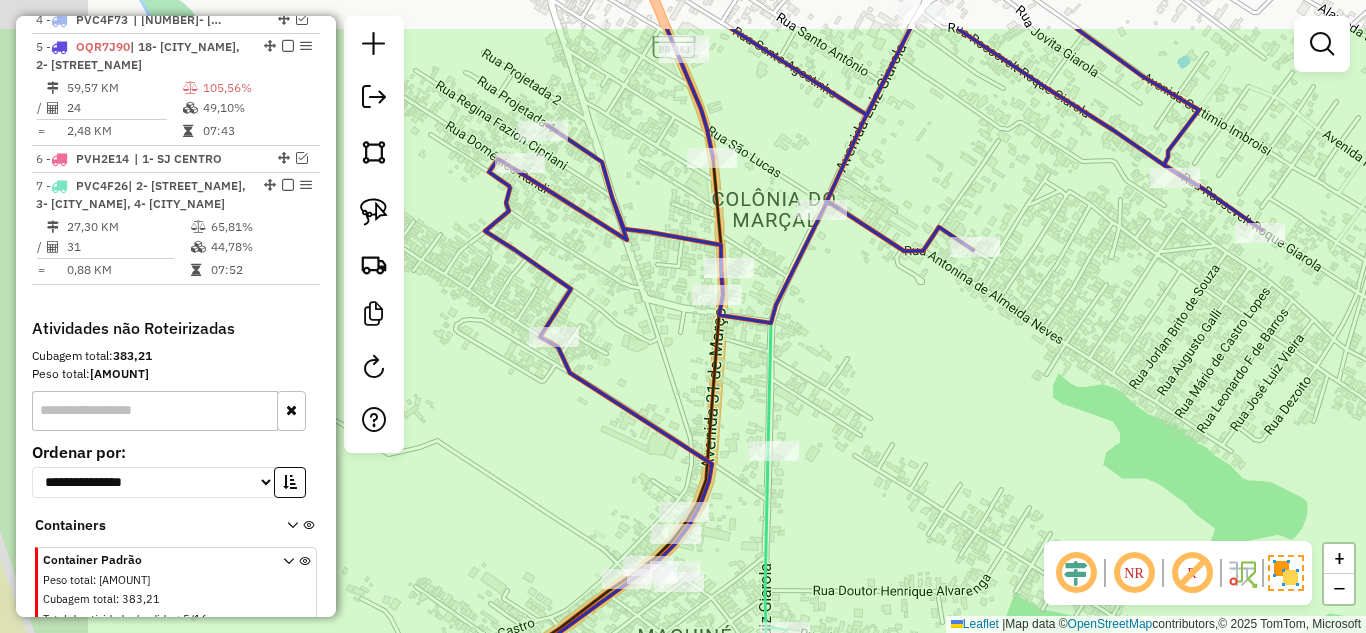 drag, startPoint x: 791, startPoint y: 339, endPoint x: 923, endPoint y: 454, distance: 175.06856 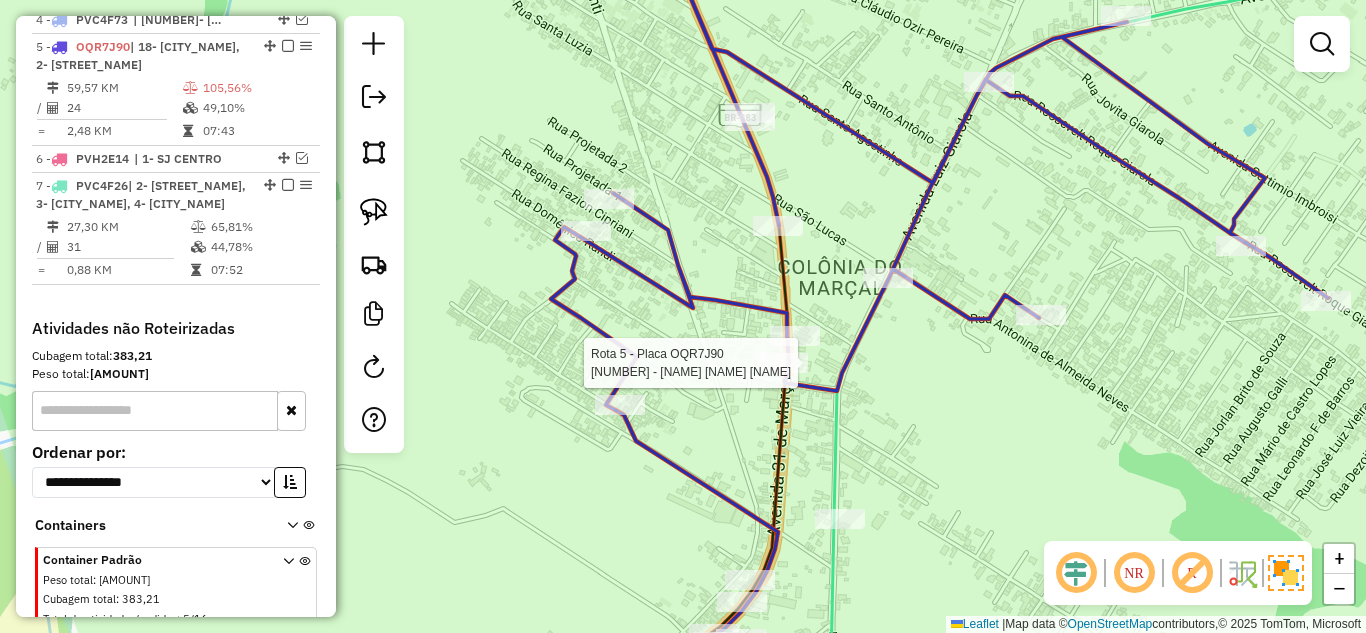 select on "*********" 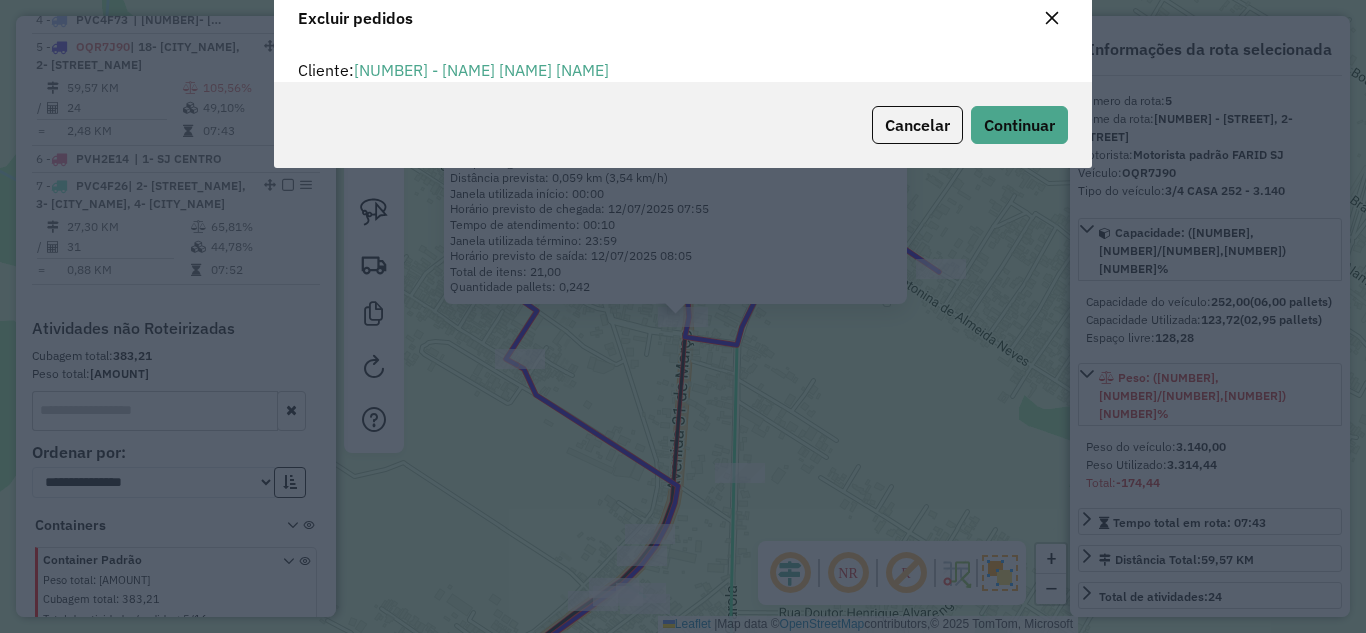 scroll, scrollTop: 82, scrollLeft: 0, axis: vertical 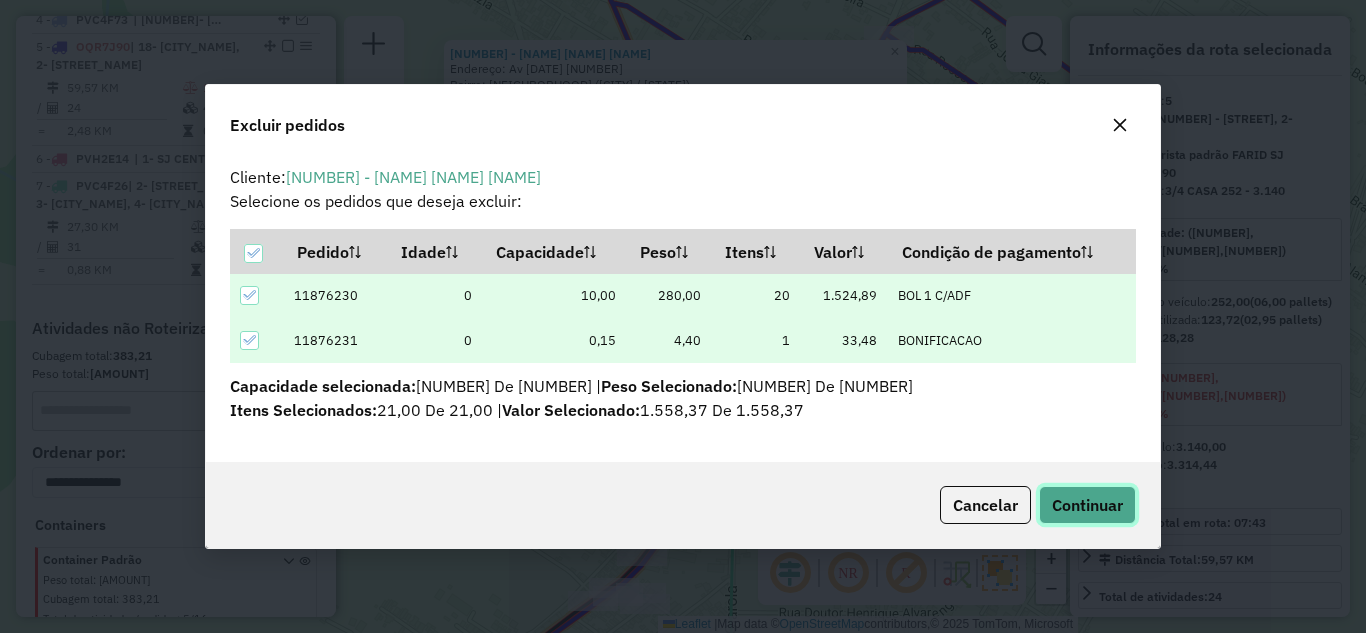 click on "Continuar" 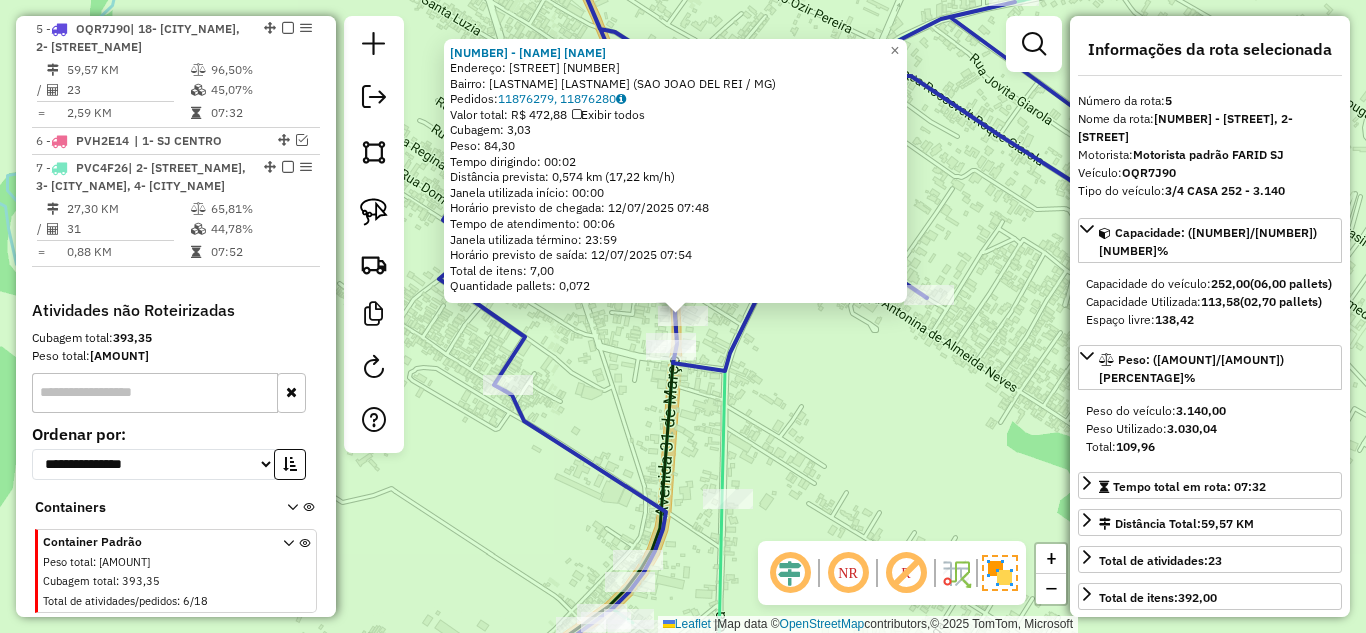click on "74240 - HAPPY BURGUER  Endereço:  TRINTA E UM DE MARCO 2416   Bairro: COLONIA DO MARC (SAO JOAO DEL REI / MG)   Pedidos:  11876279, 11876280   Valor total: R$ 472,88   Exibir todos   Cubagem: 3,03  Peso: 84,30  Tempo dirigindo: 00:02   Distância prevista: 0,574 km (17,22 km/h)   Janela utilizada início: 00:00   Horário previsto de chegada: 12/07/2025 07:48   Tempo de atendimento: 00:06   Janela utilizada término: 23:59   Horário previsto de saída: 12/07/2025 07:54   Total de itens: 7,00   Quantidade pallets: 0,072  × Janela de atendimento Grade de atendimento Capacidade Transportadoras Veículos Cliente Pedidos  Rotas Selecione os dias de semana para filtrar as janelas de atendimento  Seg   Ter   Qua   Qui   Sex   Sáb   Dom  Informe o período da janela de atendimento: De: Até:  Filtrar exatamente a janela do cliente  Considerar janela de atendimento padrão  Selecione os dias de semana para filtrar as grades de atendimento  Seg   Ter   Qua   Qui   Sex   Sáb   Dom   Peso mínimo:   Peso máximo:  +" 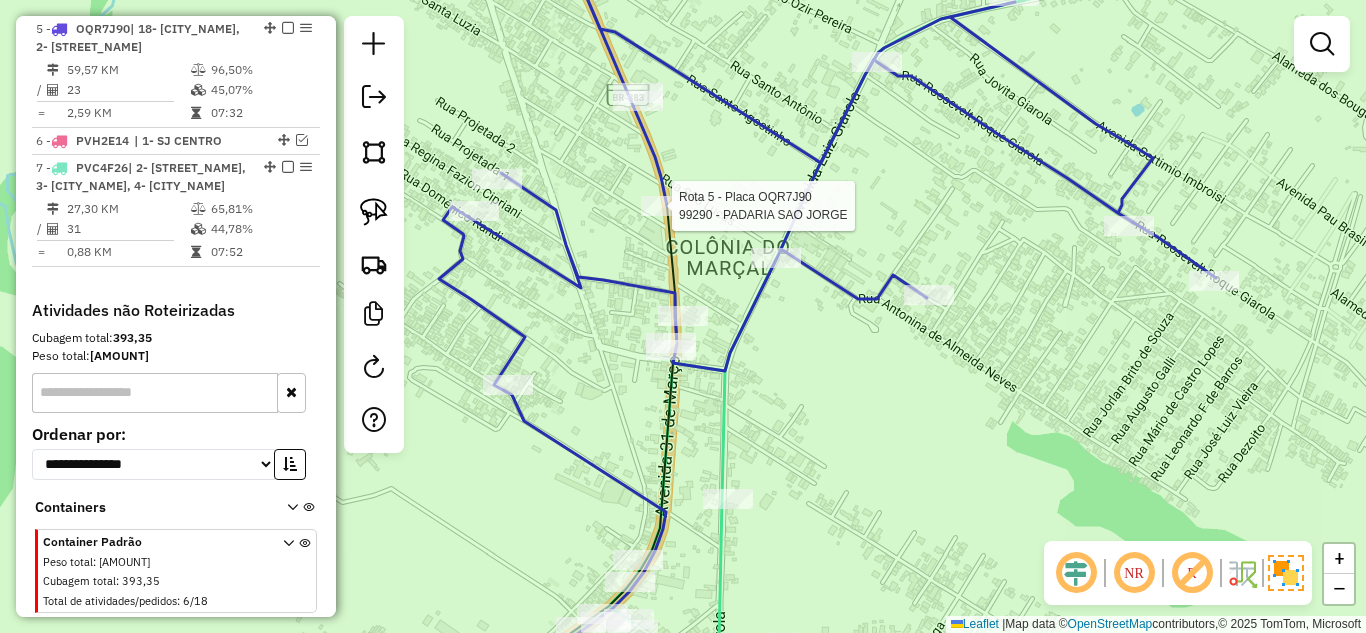 select on "*********" 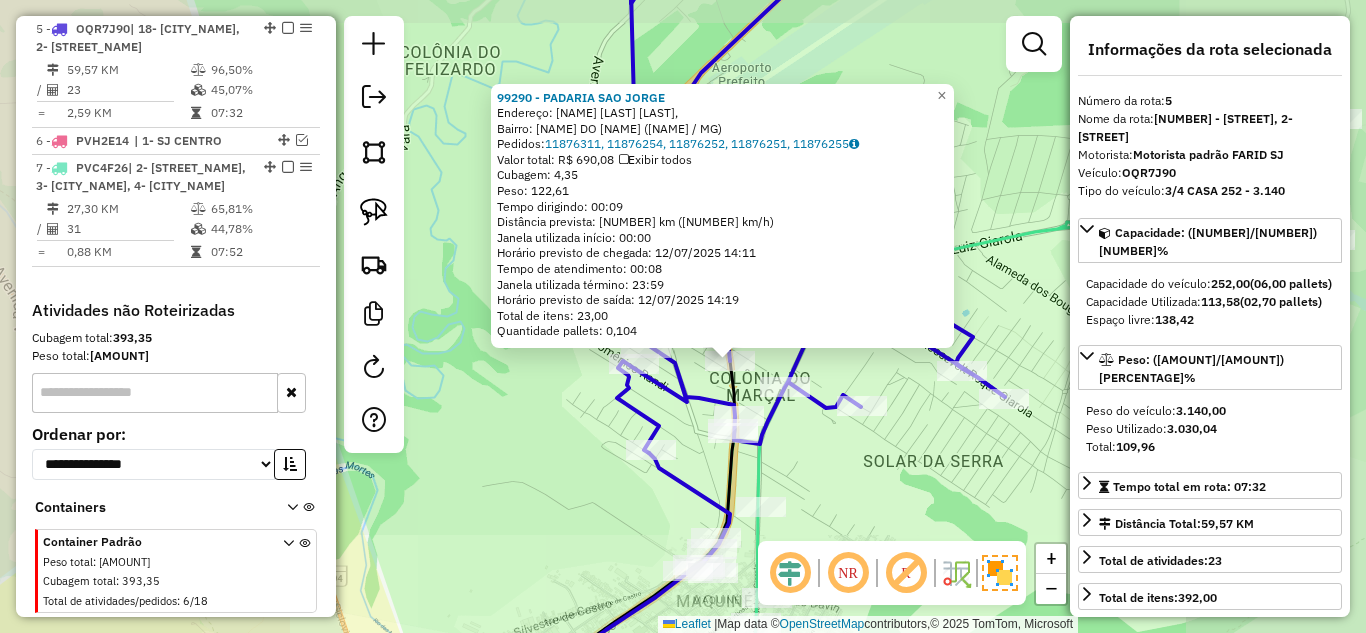 click on "99290 - PADARIA SAO JORGE  Endereço: Avenida Trinta e Um de Março,    Bairro: Colônia do Marçal (São João del Rei / MG)   Pedidos:  11876311, 11876254, 11876252, 11876251, 11876255   Valor total: R$ 690,08   Exibir todos   Cubagem: 4,35  Peso: 122,61  Tempo dirigindo: 00:09   Distância prevista: 3,008 km (20,05 km/h)   Janela utilizada início: 00:00   Horário previsto de chegada: 12/07/2025 14:11   Tempo de atendimento: 00:08   Janela utilizada término: 23:59   Horário previsto de saída: 12/07/2025 14:19   Total de itens: 23,00   Quantidade pallets: 0,104  × Janela de atendimento Grade de atendimento Capacidade Transportadoras Veículos Cliente Pedidos  Rotas Selecione os dias de semana para filtrar as janelas de atendimento  Seg   Ter   Qua   Qui   Sex   Sáb   Dom  Informe o período da janela de atendimento: De: Até:  Filtrar exatamente a janela do cliente  Considerar janela de atendimento padrão  Selecione os dias de semana para filtrar as grades de atendimento  Seg   Ter   Qua   Qui   Sex" 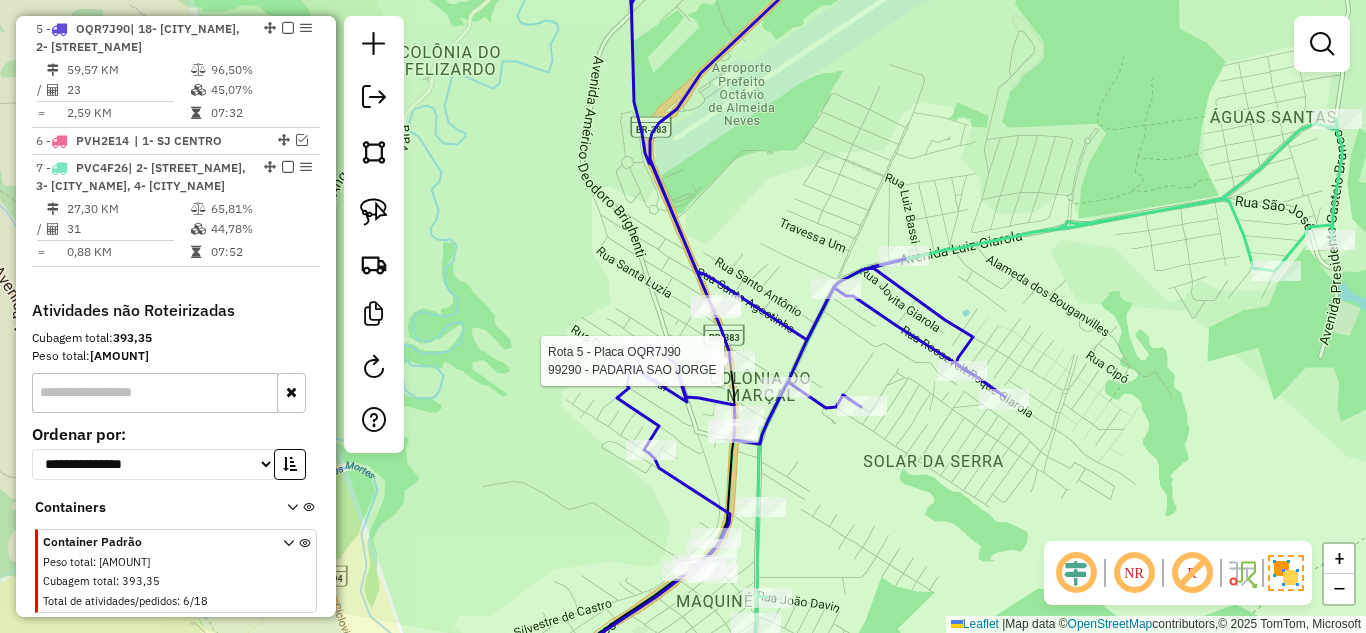 select on "*********" 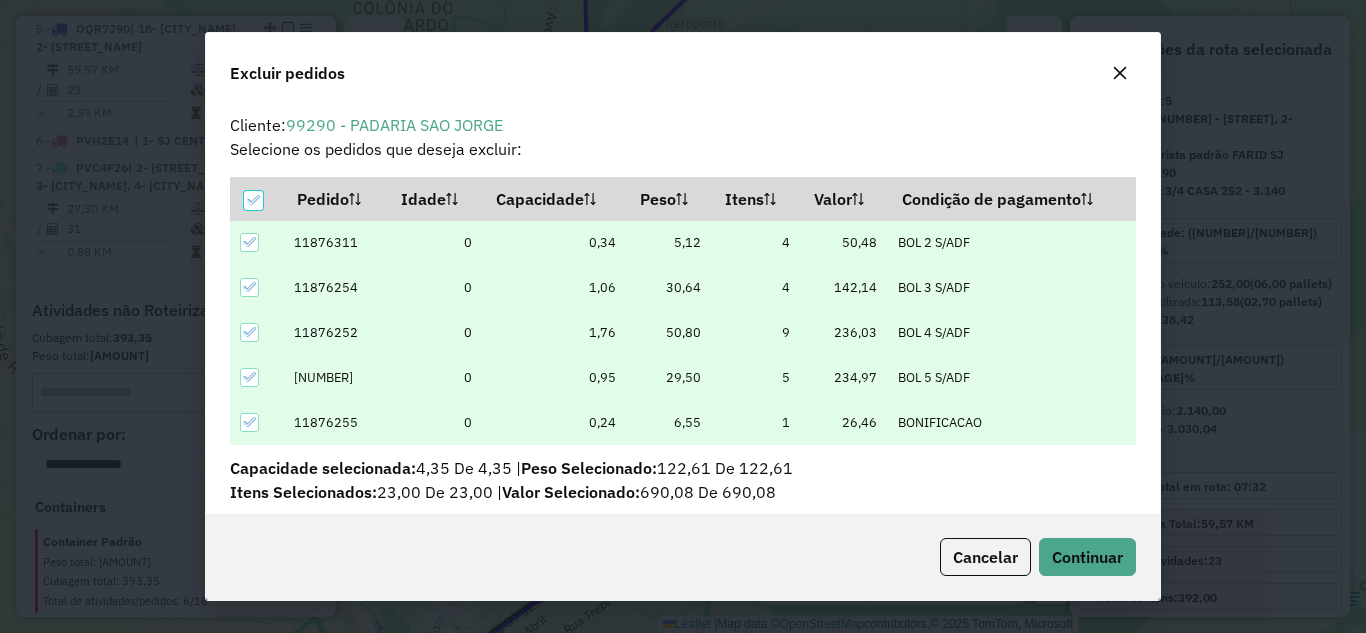 scroll, scrollTop: 82, scrollLeft: 0, axis: vertical 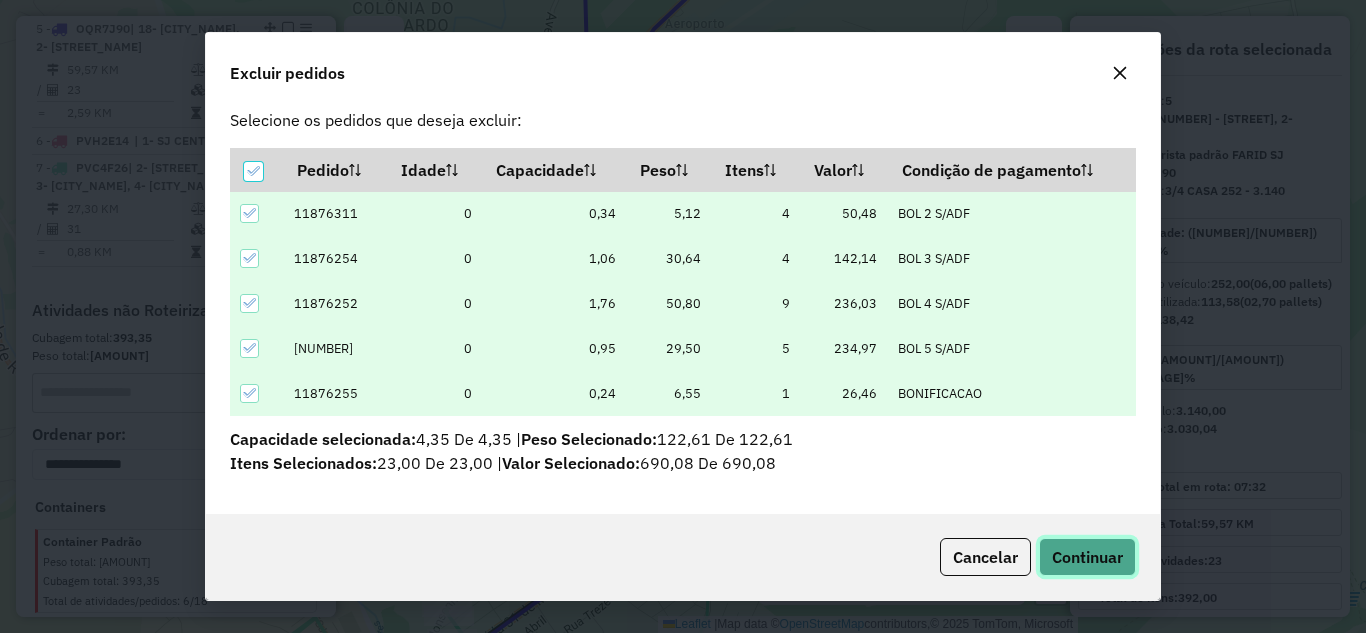 click on "Continuar" 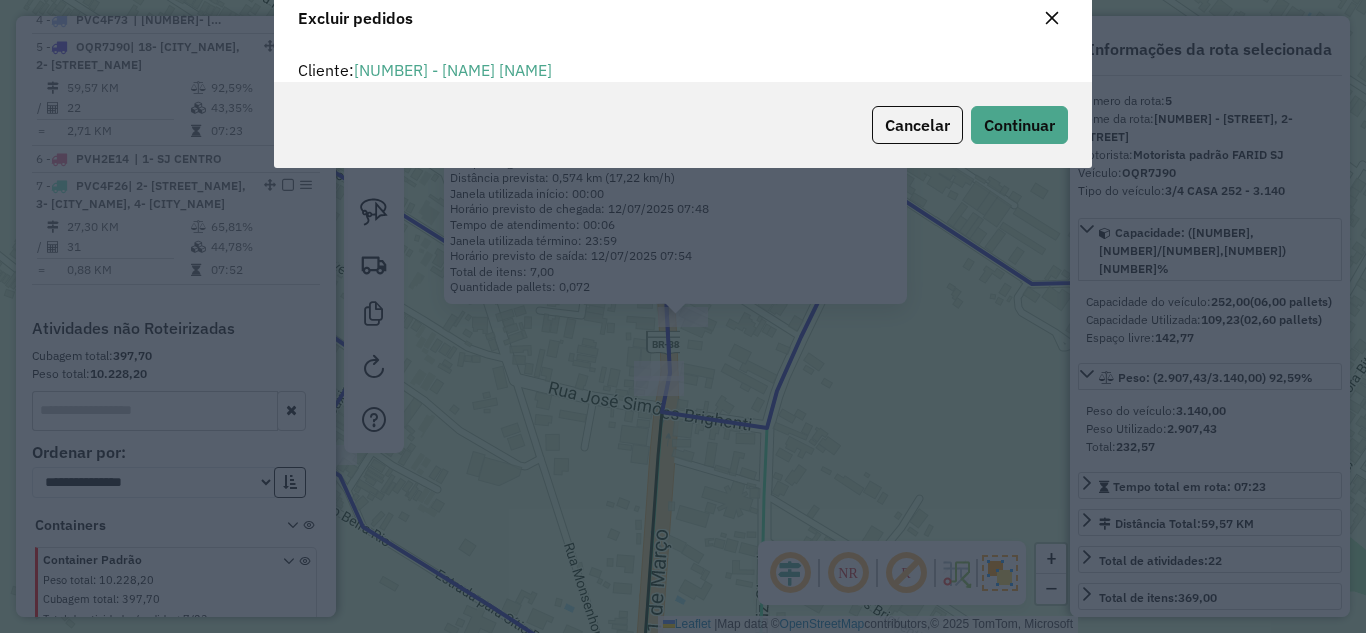 scroll, scrollTop: 82, scrollLeft: 0, axis: vertical 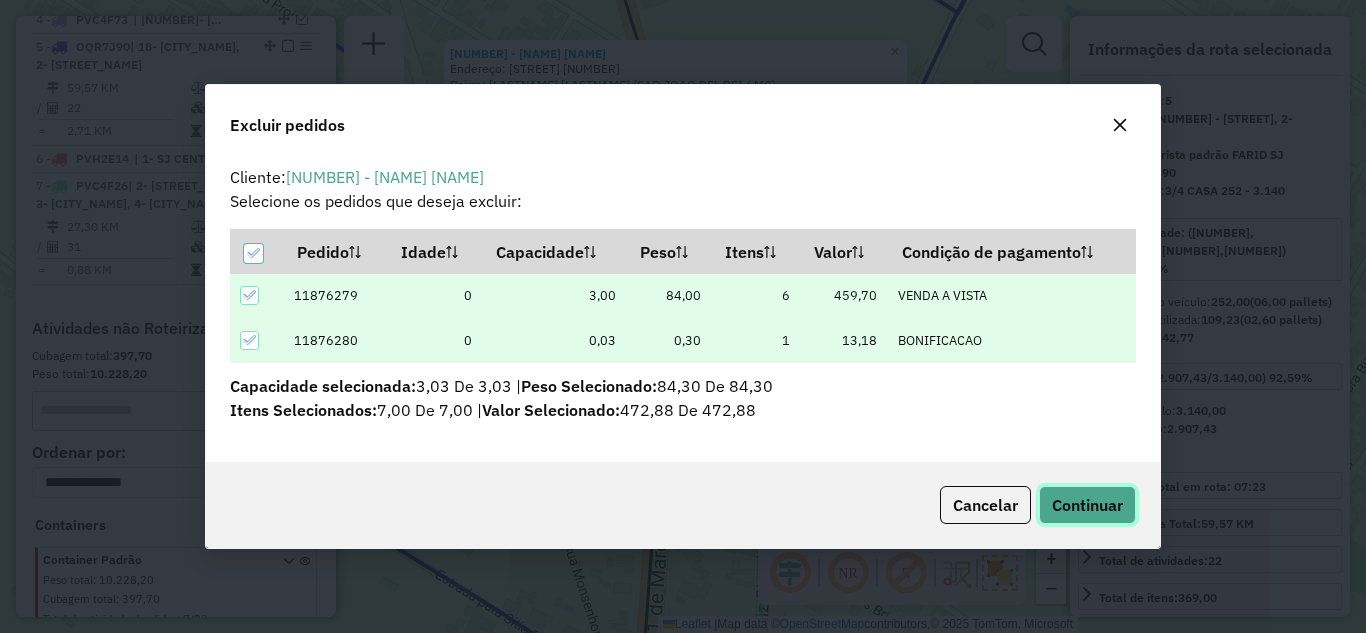 click on "Continuar" 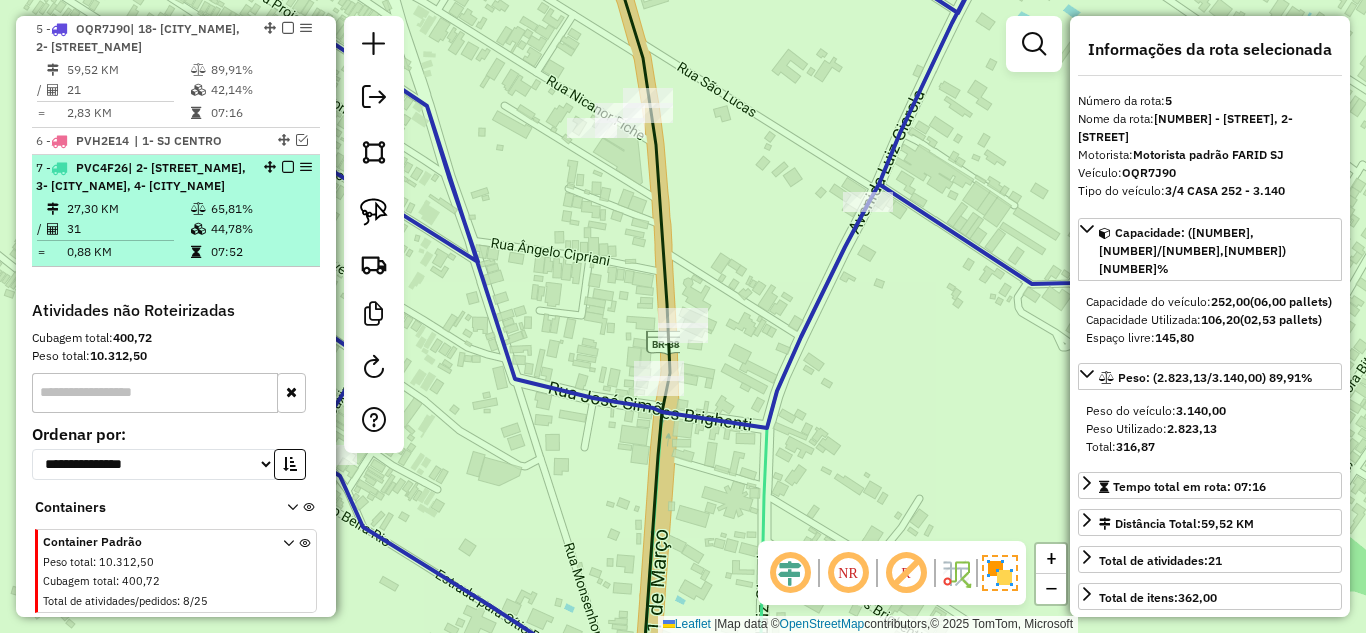 click on "7 -       PVC4F26   | 2- COLONIA, 3- SJ MATOZINHOS, 4- SJ FÁBRICAS  27,30 KM   65,81%  /  31   44,78%     =  0,88 KM   07:52" at bounding box center [176, 211] 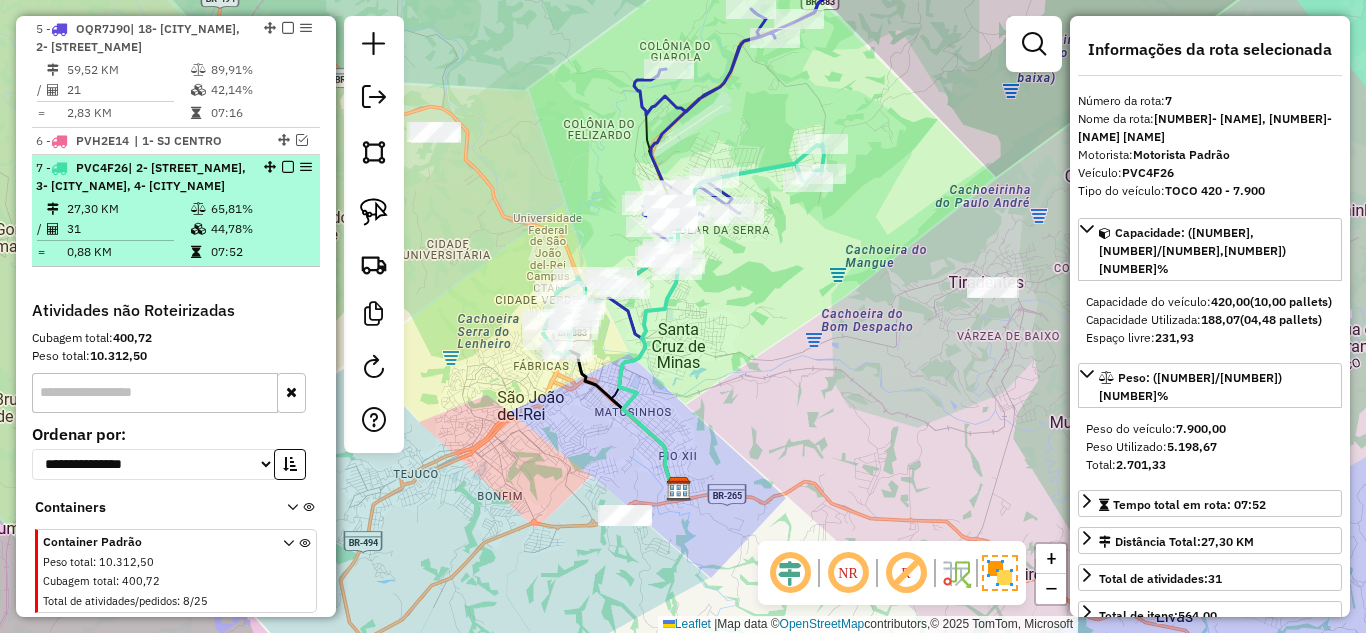 click on "65,81%" at bounding box center (260, 209) 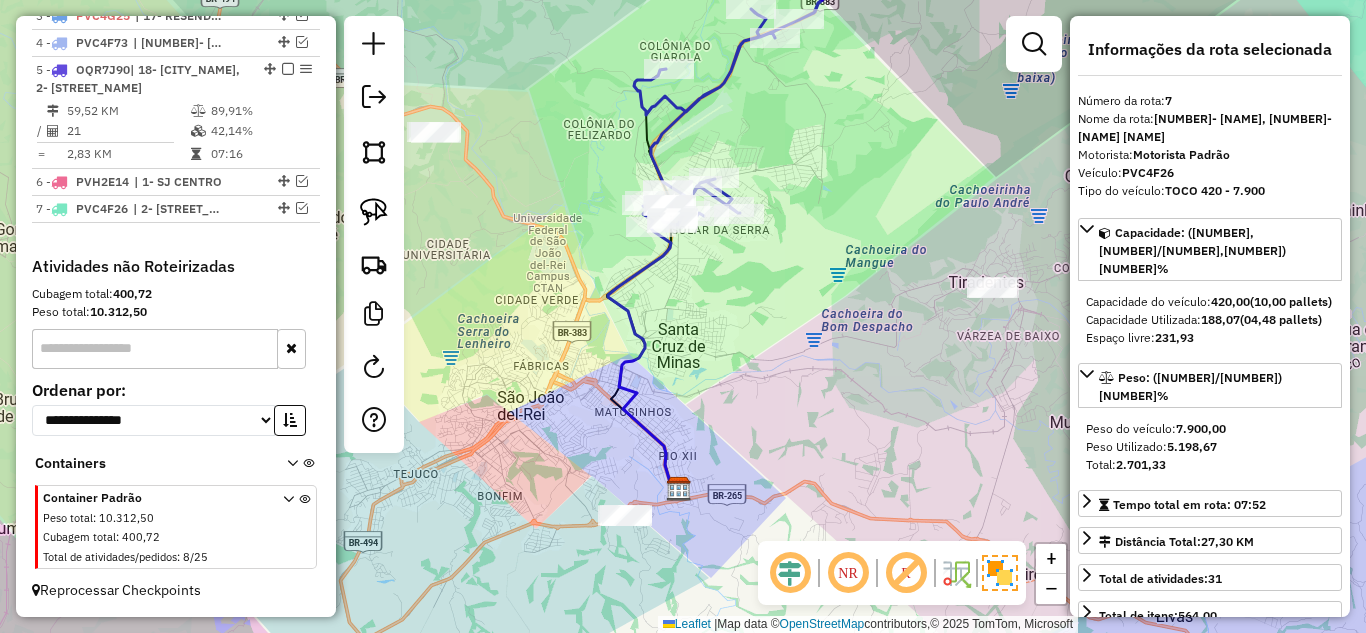 scroll, scrollTop: 841, scrollLeft: 0, axis: vertical 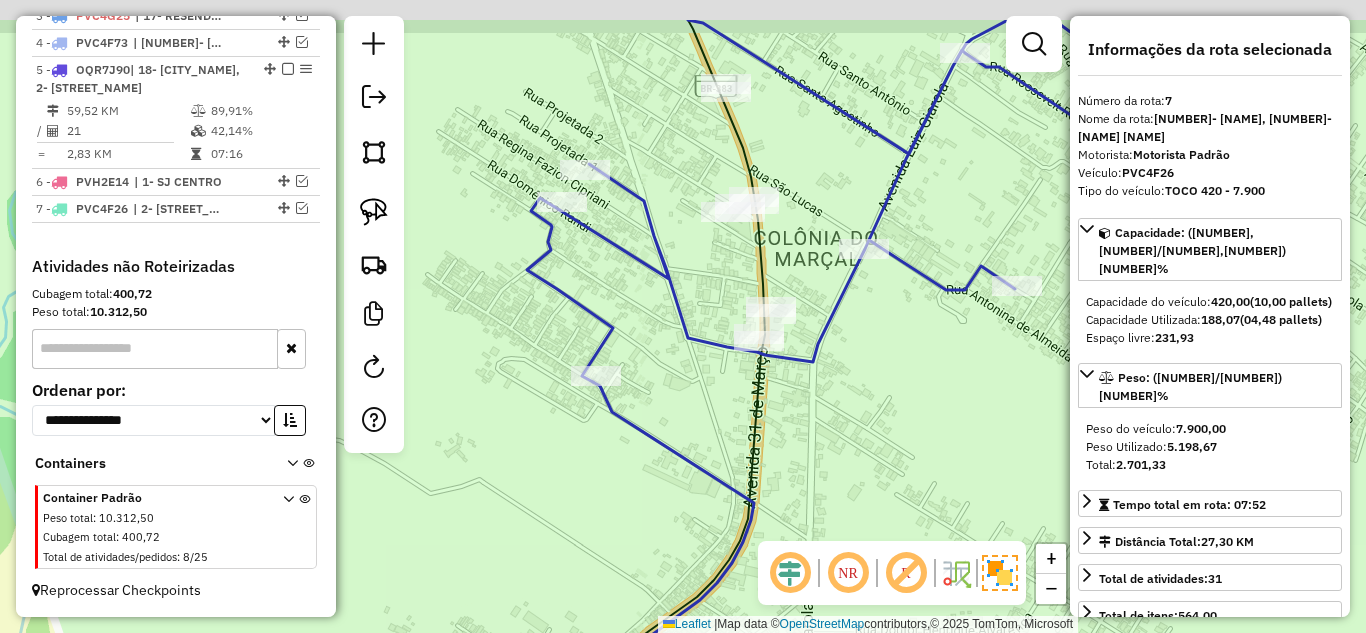 drag, startPoint x: 864, startPoint y: 346, endPoint x: 866, endPoint y: 429, distance: 83.02409 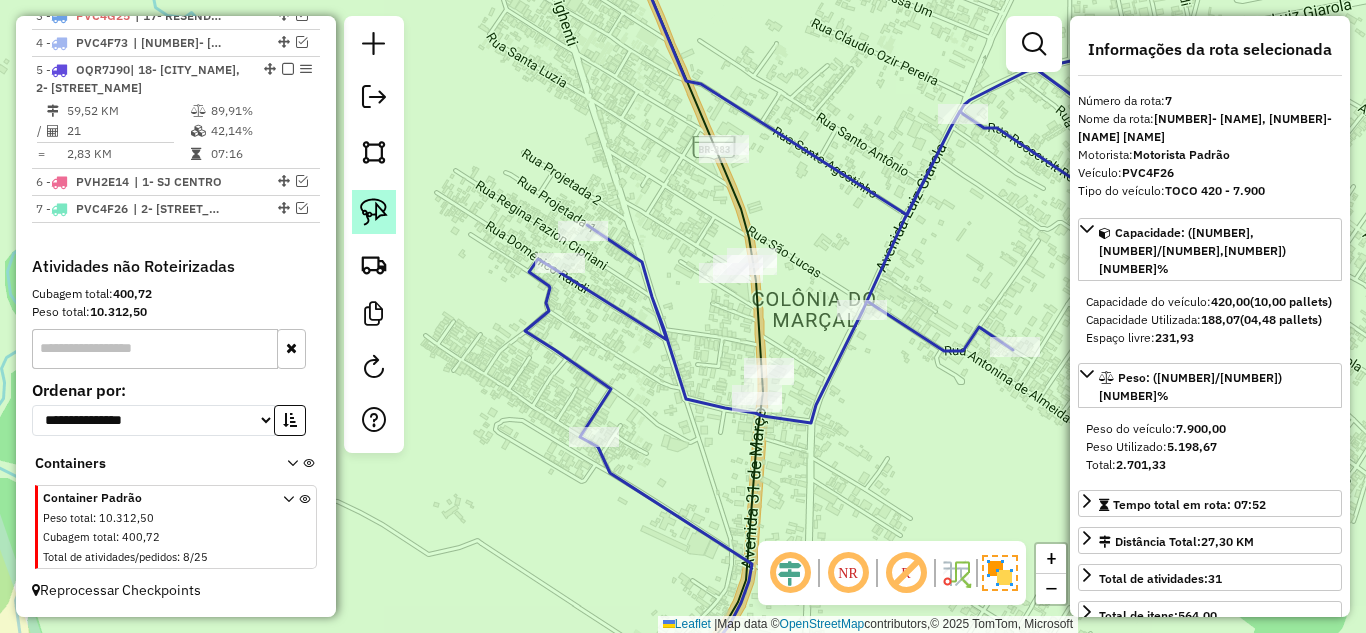 click 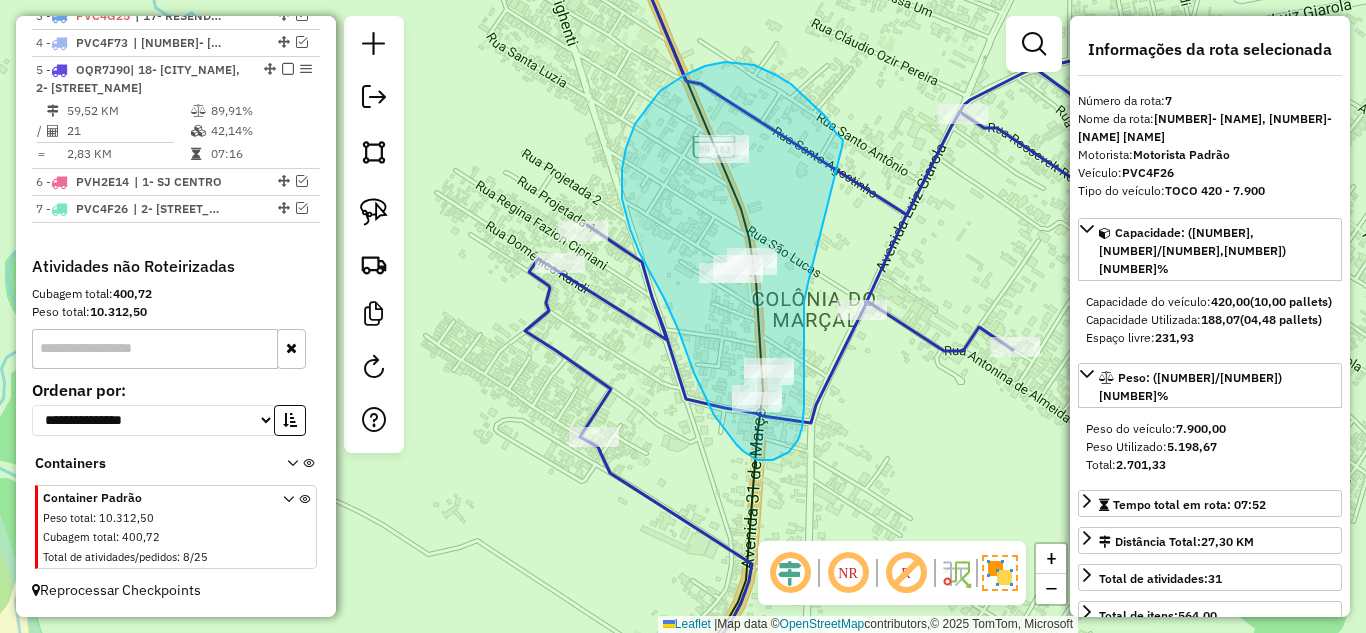 drag, startPoint x: 776, startPoint y: 75, endPoint x: 808, endPoint y: 283, distance: 210.44714 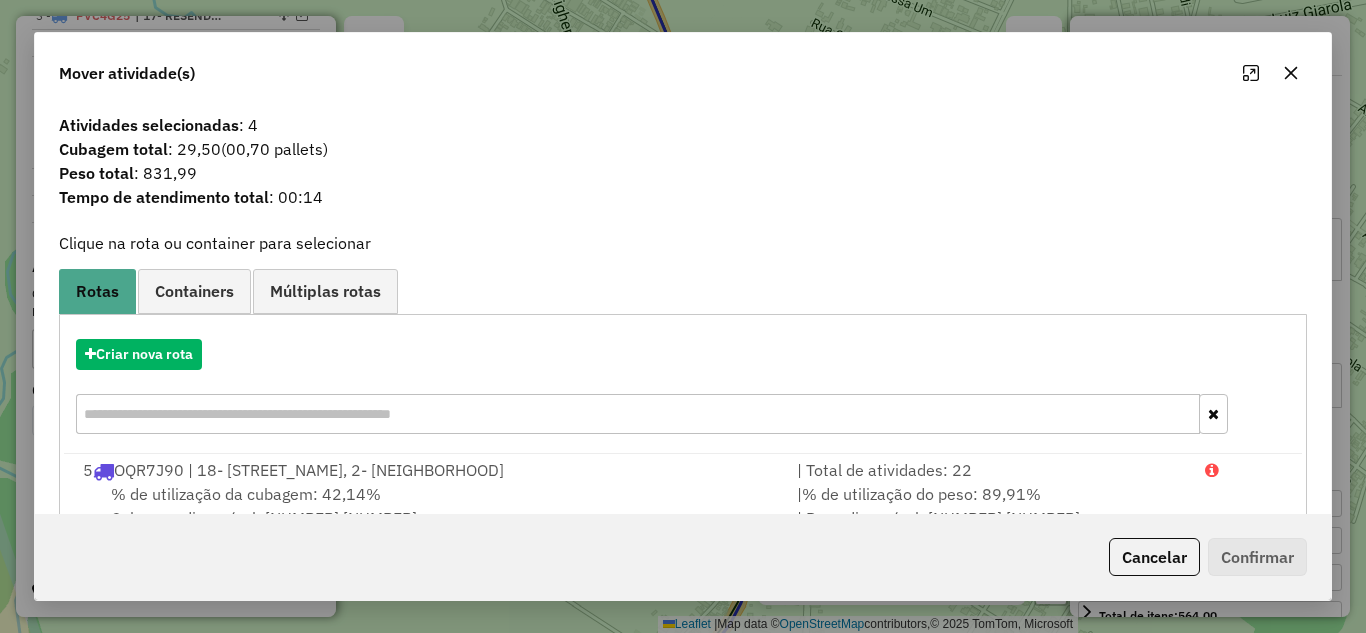 click on "5  OQR7J90 | 18- CORONEL XAVIER CHAVES, 2- COLONIA" at bounding box center [428, 470] 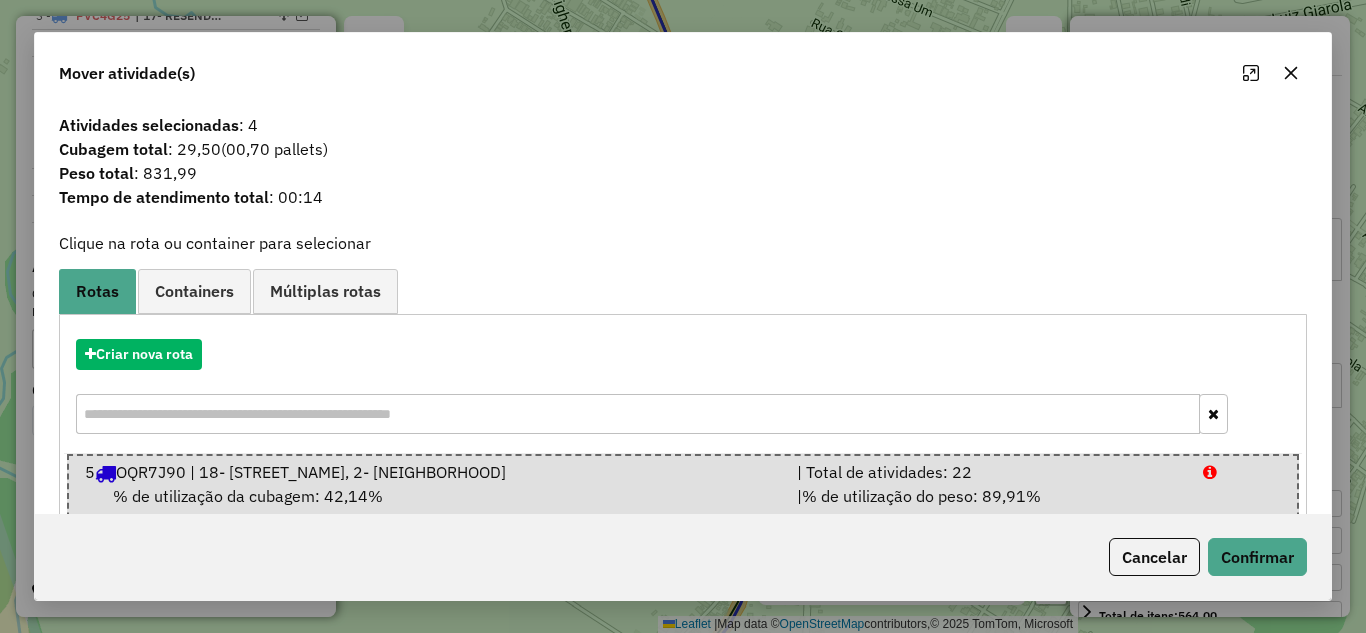 click 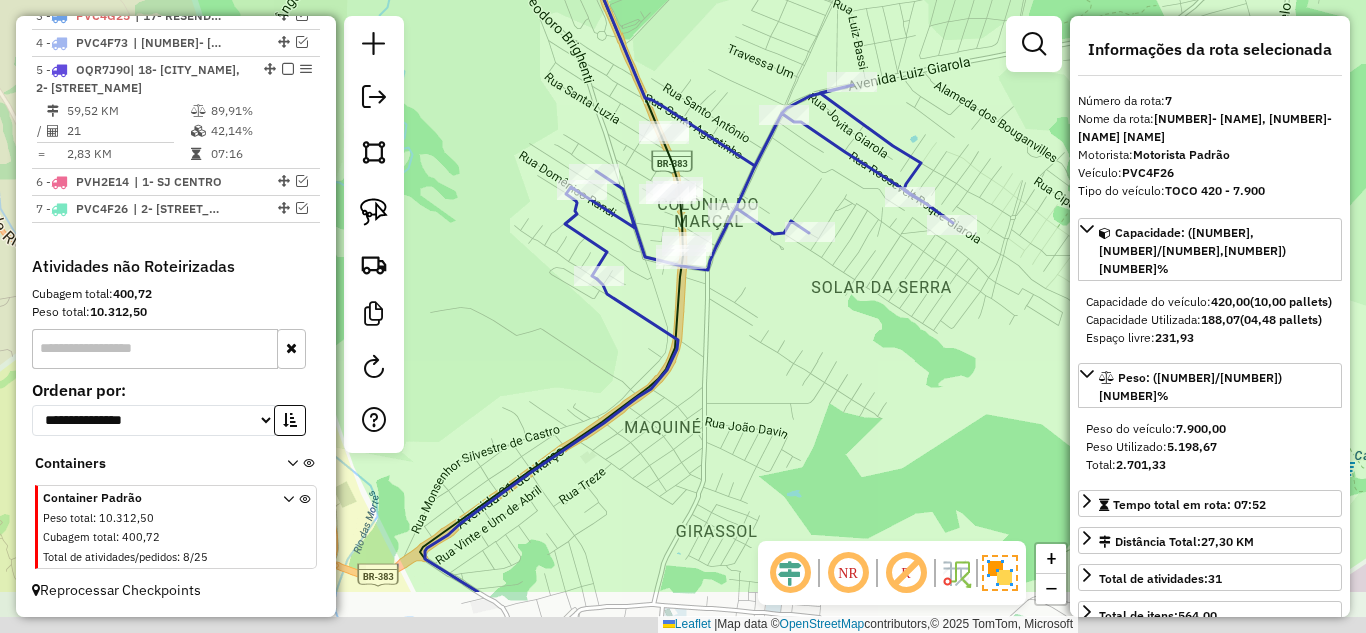 drag, startPoint x: 817, startPoint y: 468, endPoint x: 797, endPoint y: 341, distance: 128.56516 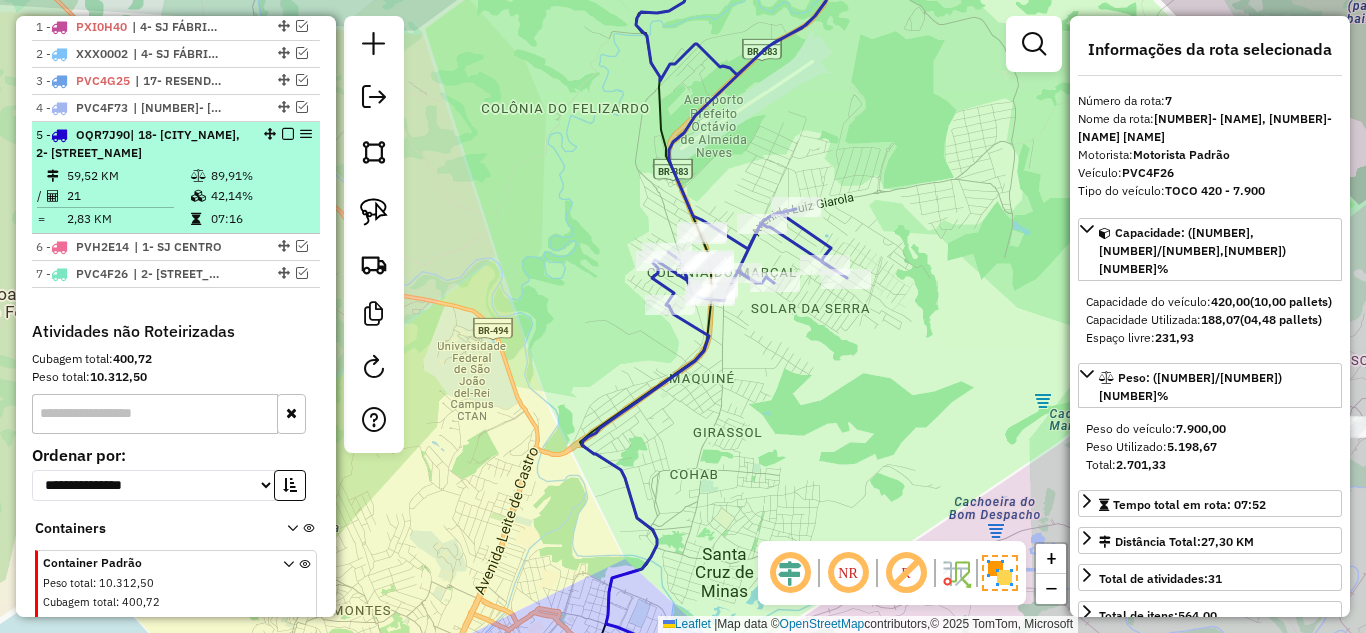 scroll, scrollTop: 741, scrollLeft: 0, axis: vertical 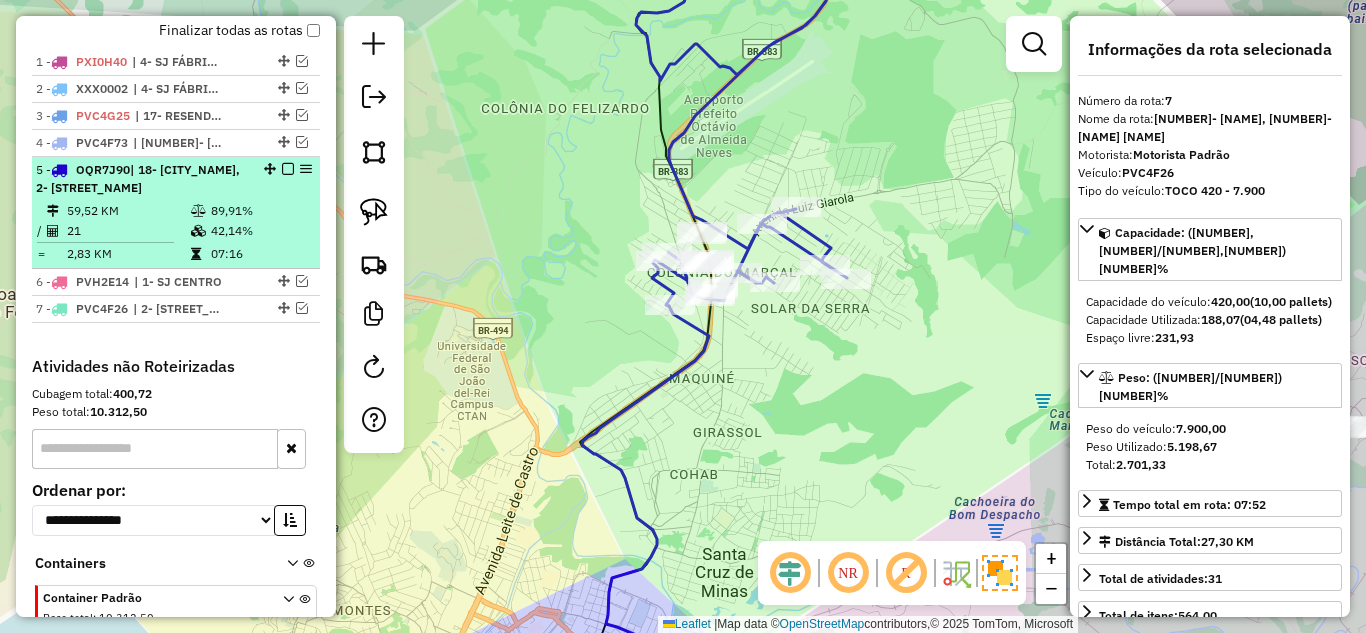click on "89,91%" at bounding box center (260, 211) 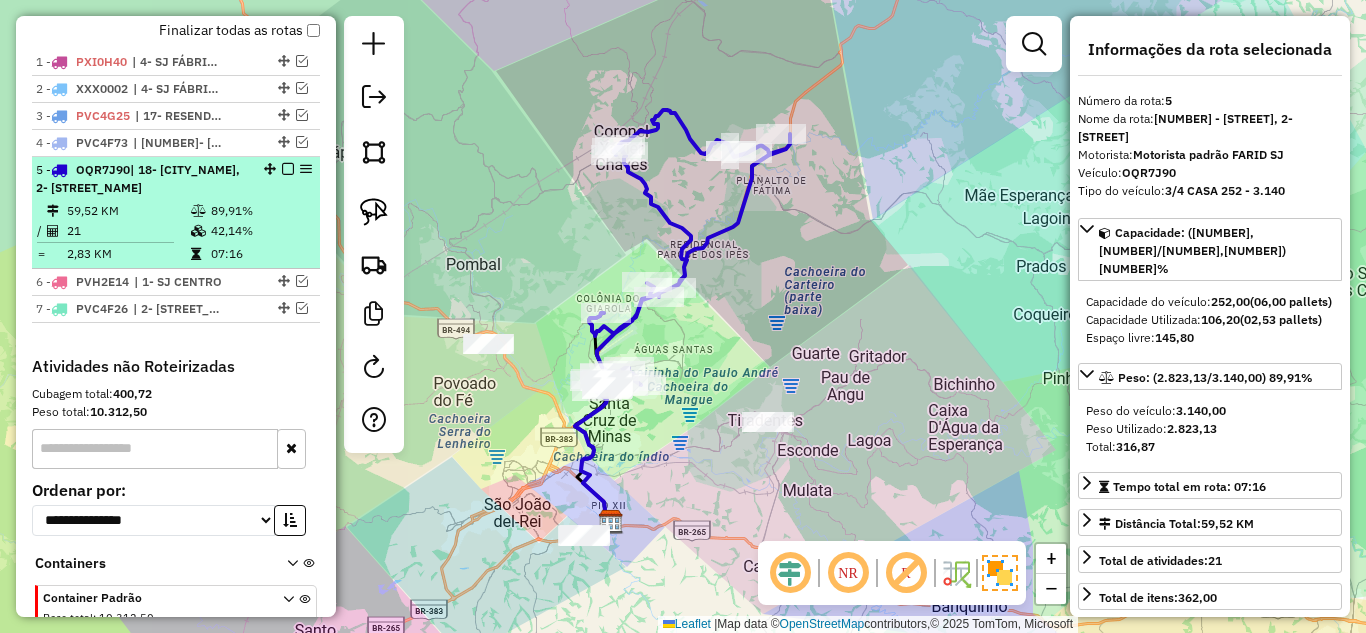 click at bounding box center [288, 169] 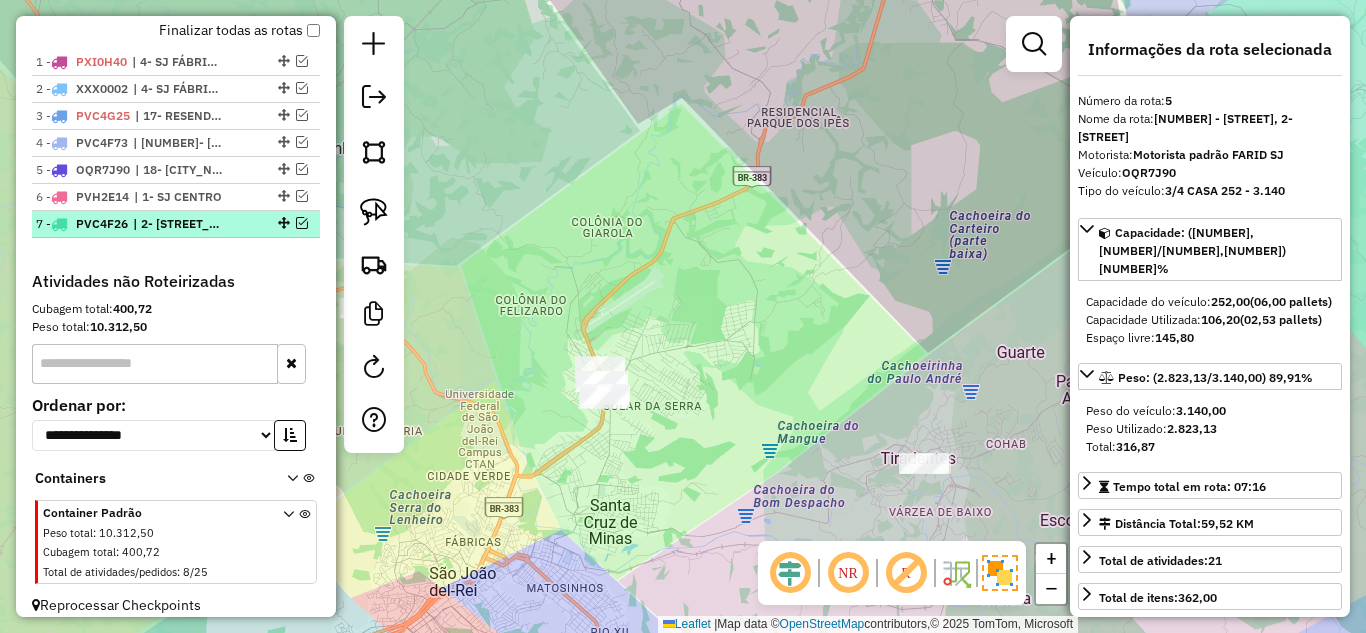 click at bounding box center [302, 223] 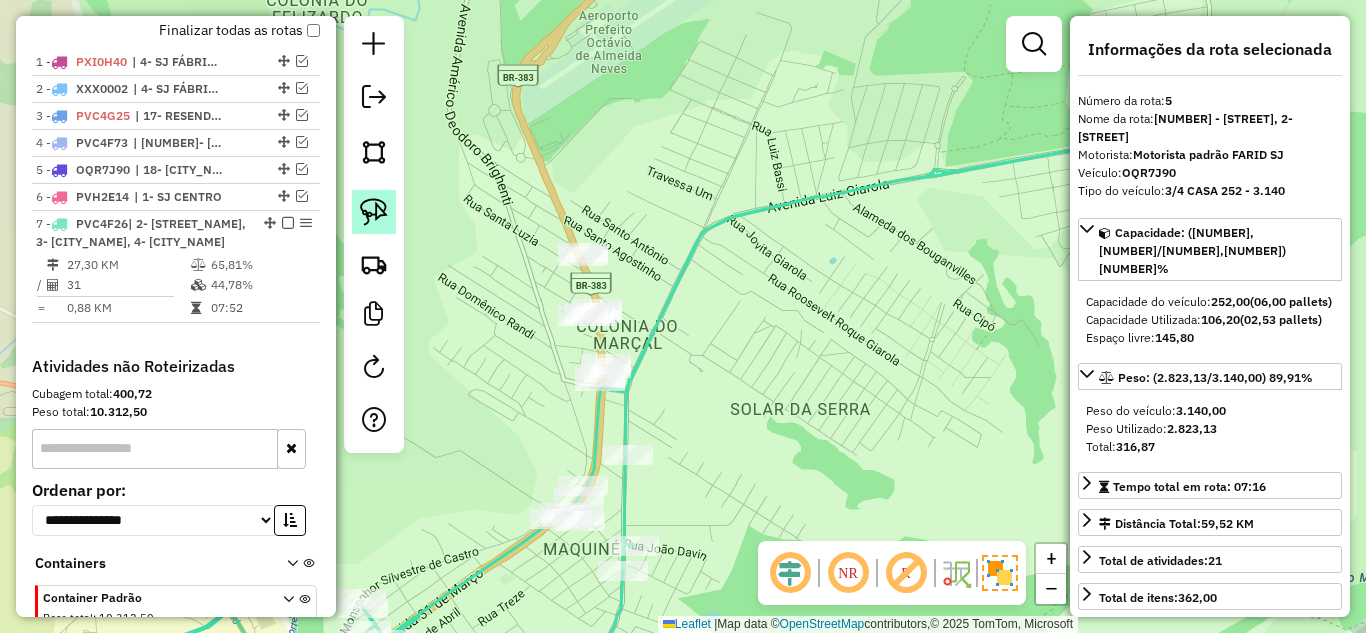 click 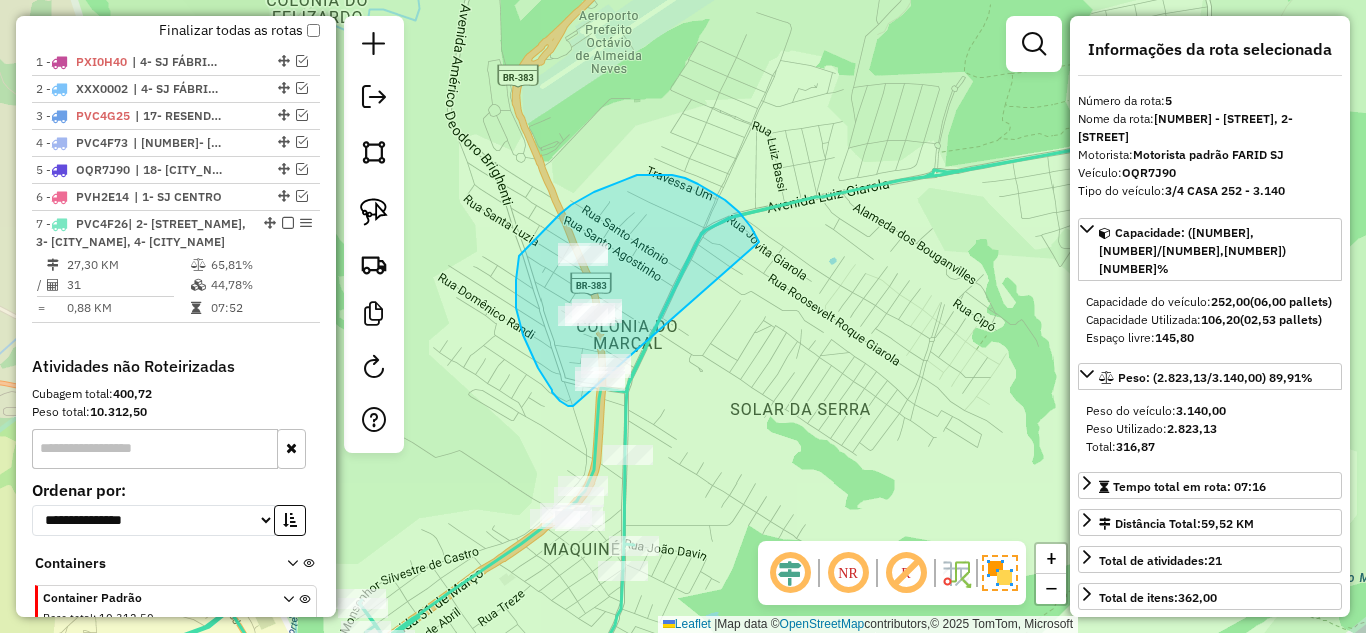 drag, startPoint x: 751, startPoint y: 227, endPoint x: 633, endPoint y: 395, distance: 205.29977 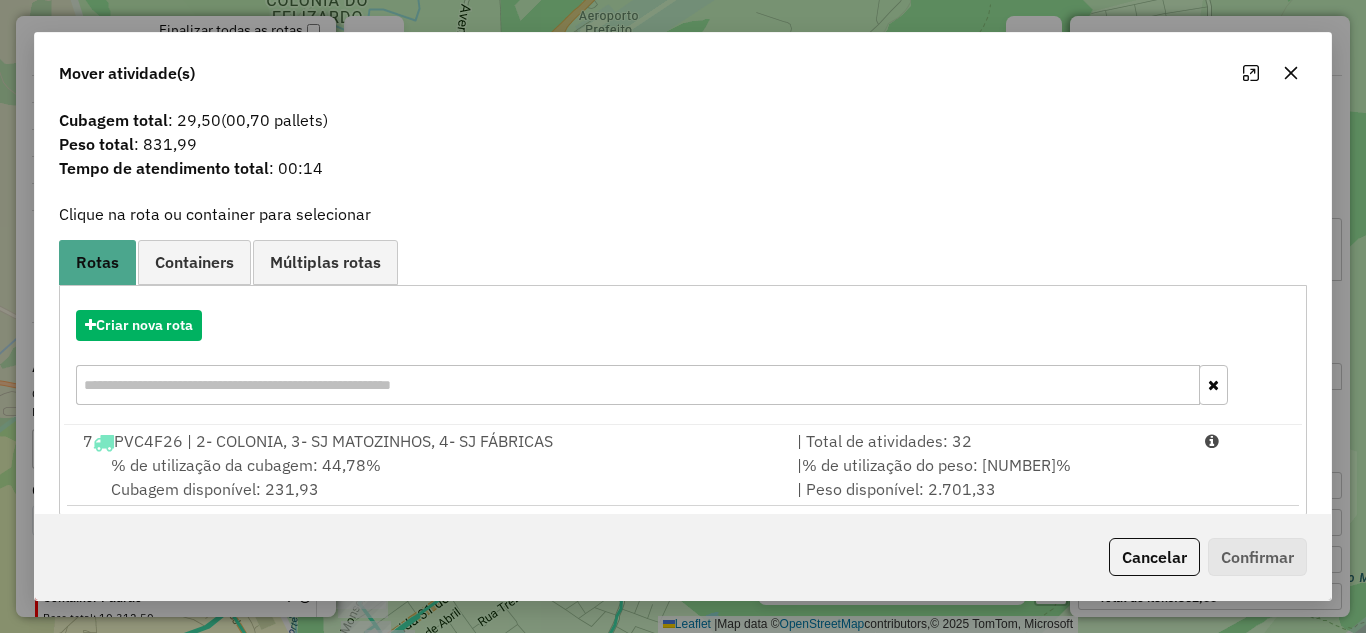 scroll, scrollTop: 55, scrollLeft: 0, axis: vertical 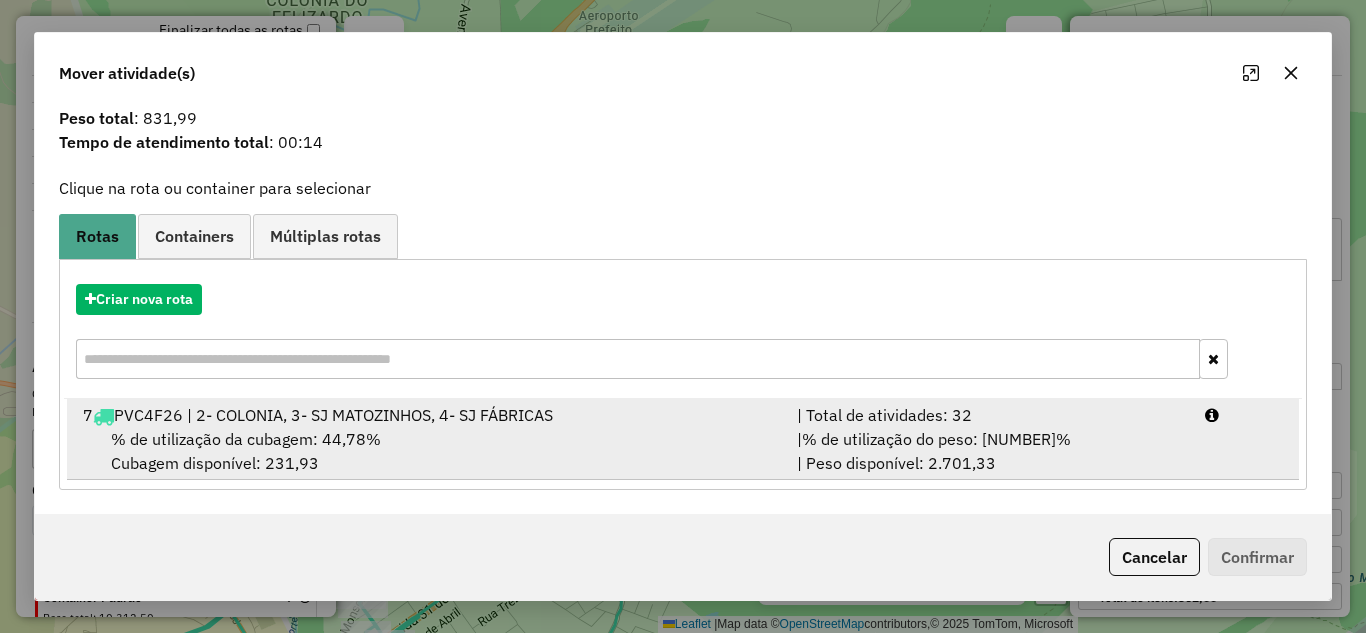 click on "% de utilização da cubagem: 44,78%  Cubagem disponível: 231,93" at bounding box center [428, 451] 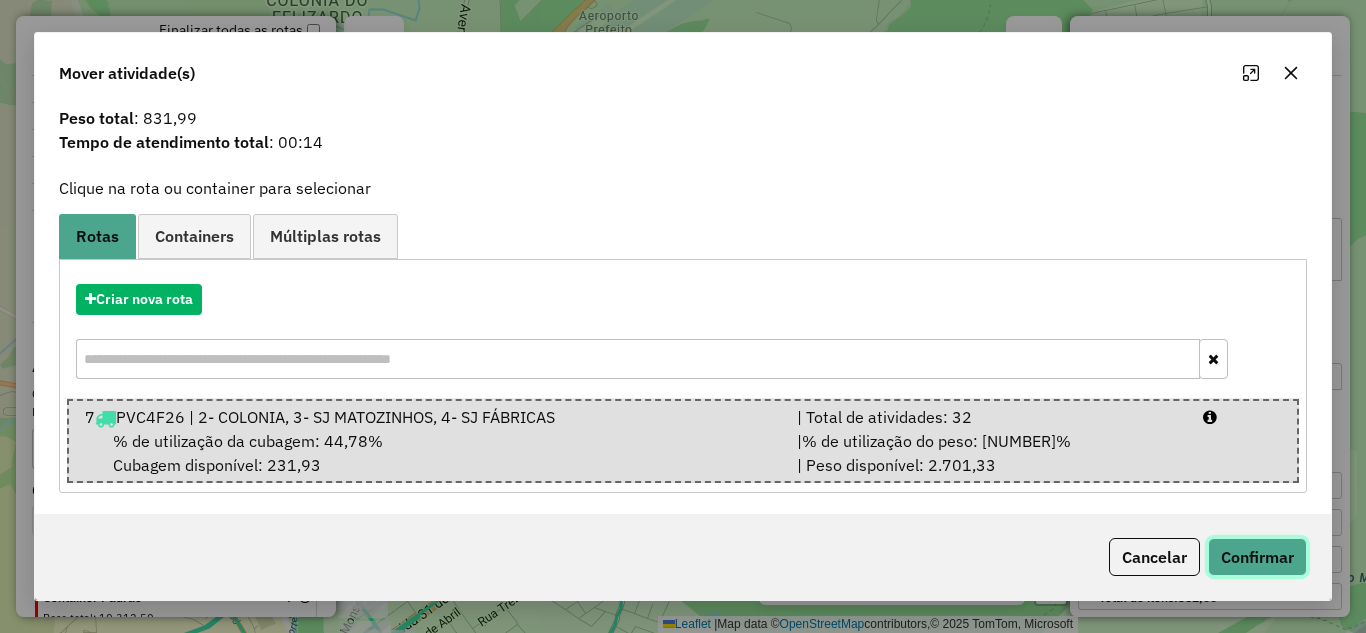 click on "Confirmar" 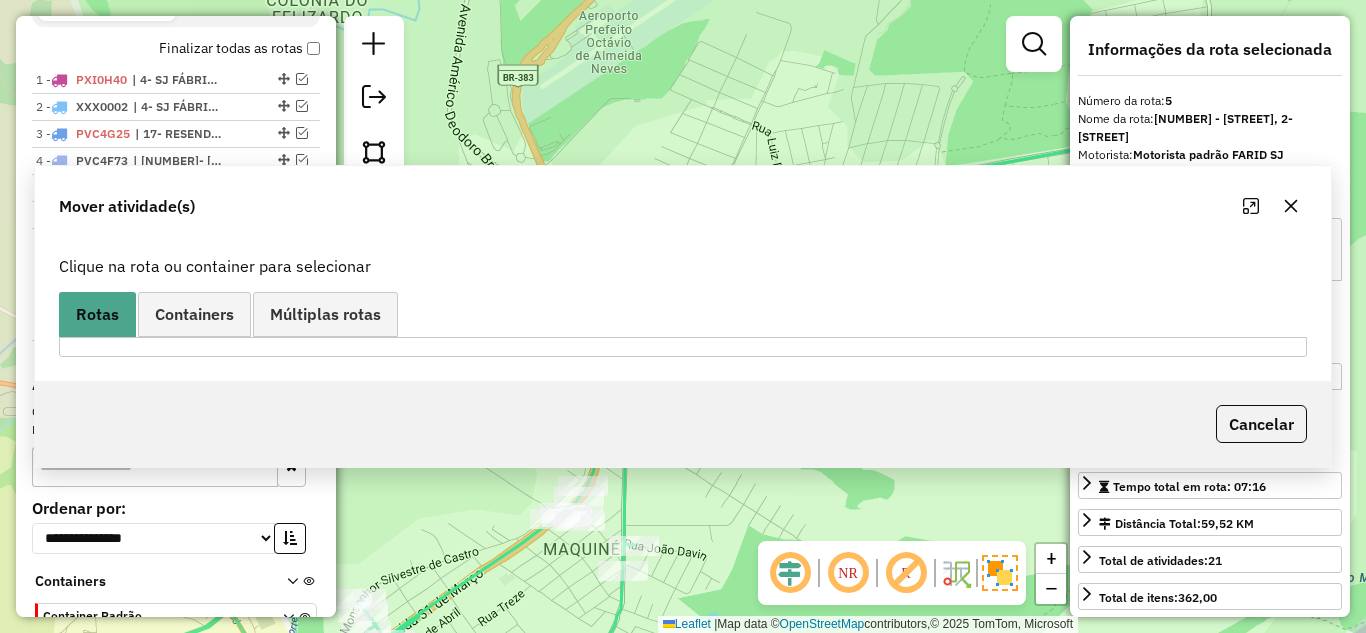 scroll, scrollTop: 0, scrollLeft: 0, axis: both 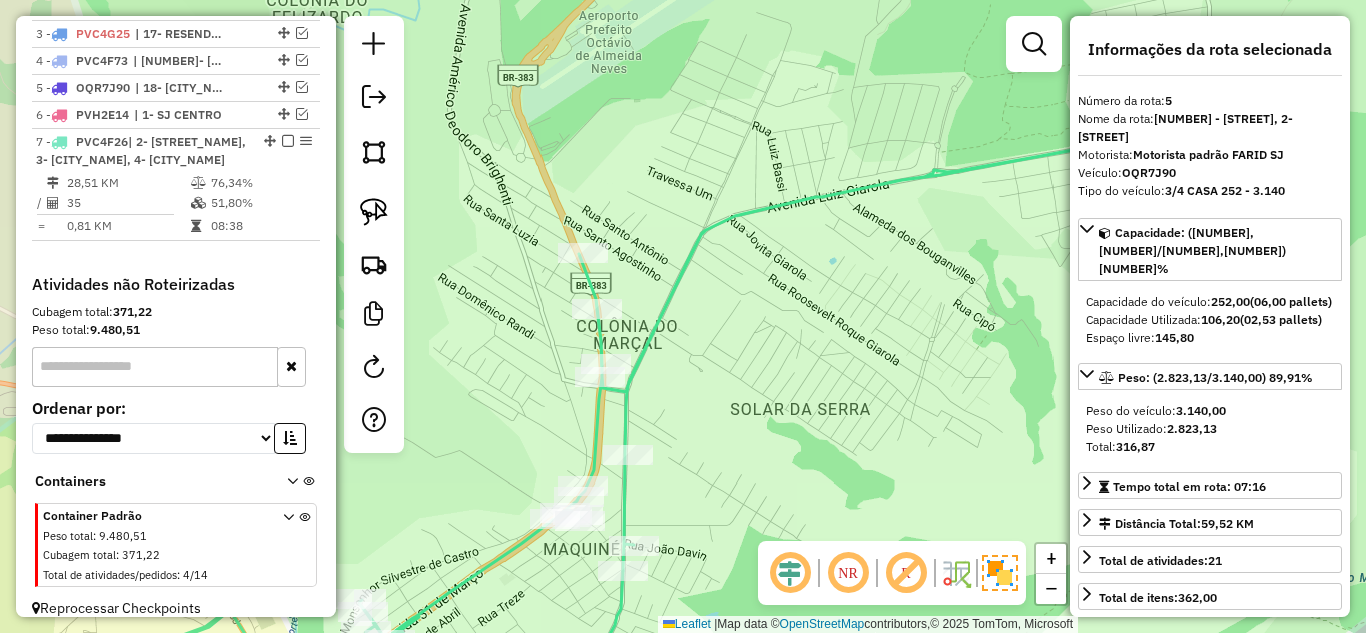 click on "Janela de atendimento Grade de atendimento Capacidade Transportadoras Veículos Cliente Pedidos  Rotas Selecione os dias de semana para filtrar as janelas de atendimento  Seg   Ter   Qua   Qui   Sex   Sáb   Dom  Informe o período da janela de atendimento: De: Até:  Filtrar exatamente a janela do cliente  Considerar janela de atendimento padrão  Selecione os dias de semana para filtrar as grades de atendimento  Seg   Ter   Qua   Qui   Sex   Sáb   Dom   Considerar clientes sem dia de atendimento cadastrado  Clientes fora do dia de atendimento selecionado Filtrar as atividades entre os valores definidos abaixo:  Peso mínimo:   Peso máximo:   Cubagem mínima:   Cubagem máxima:   De:   Até:  Filtrar as atividades entre o tempo de atendimento definido abaixo:  De:   Até:   Considerar capacidade total dos clientes não roteirizados Transportadora: Selecione um ou mais itens Tipo de veículo: Selecione um ou mais itens Veículo: Selecione um ou mais itens Motorista: Selecione um ou mais itens Nome: Rótulo:" 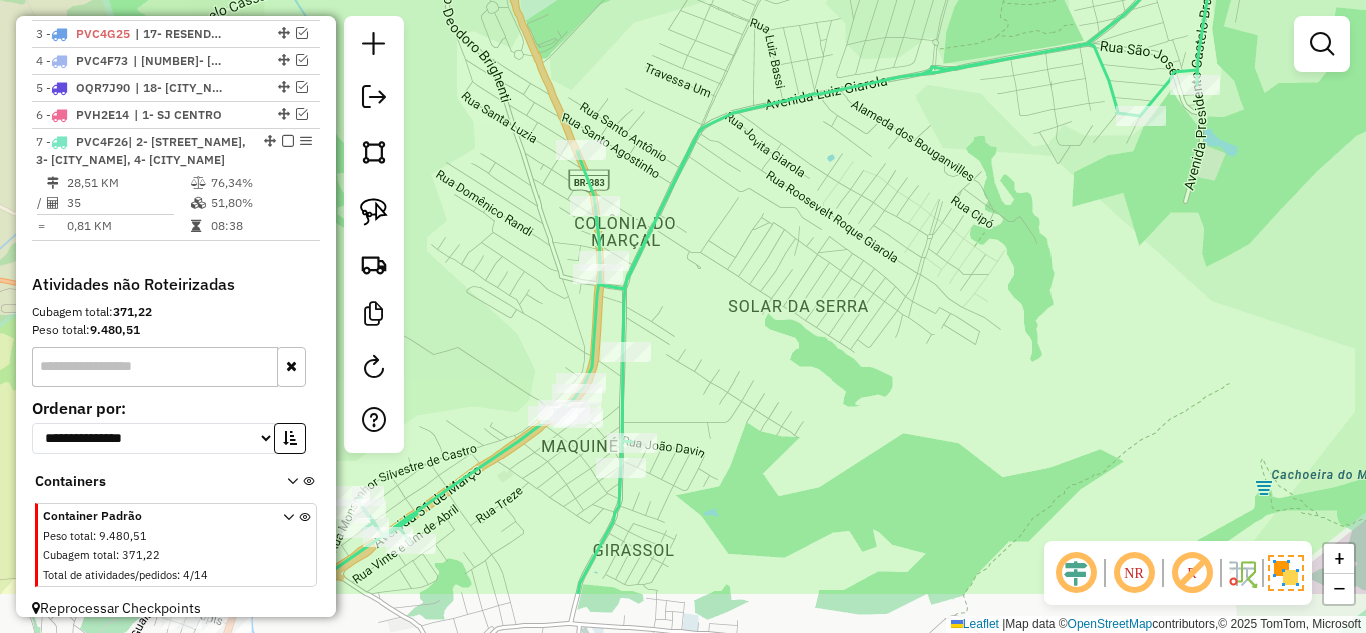drag, startPoint x: 812, startPoint y: 437, endPoint x: 802, endPoint y: 306, distance: 131.38112 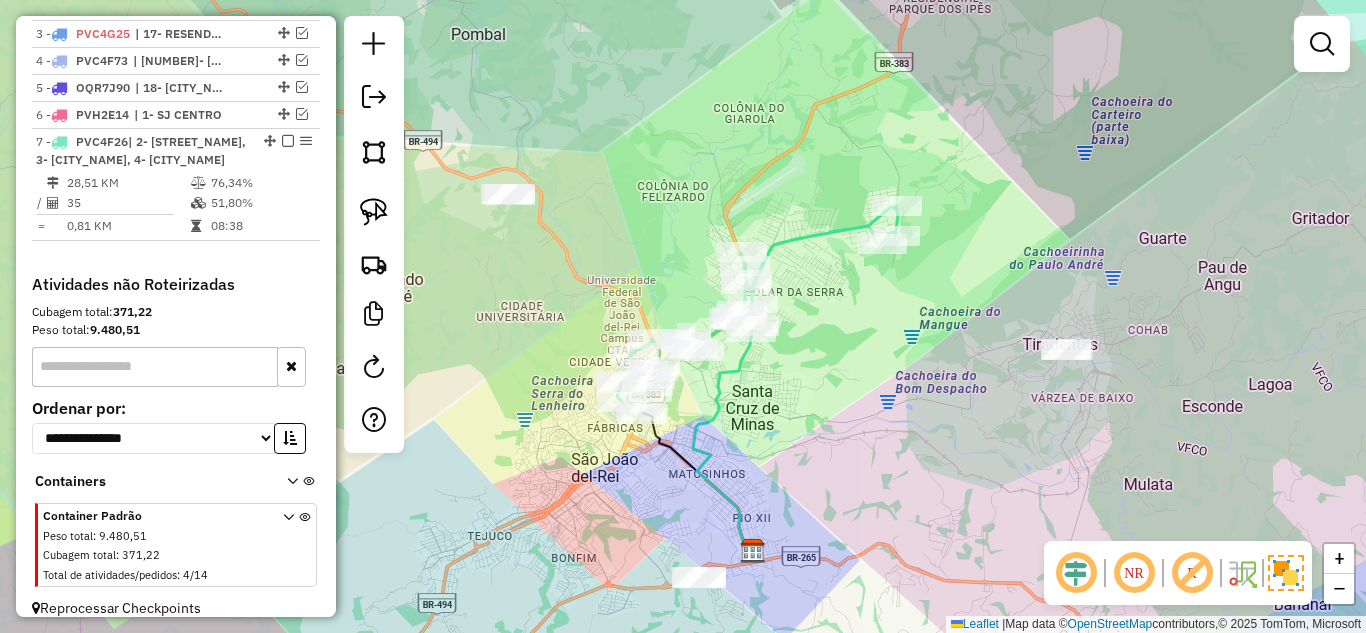 drag, startPoint x: 850, startPoint y: 445, endPoint x: 862, endPoint y: 369, distance: 76.941536 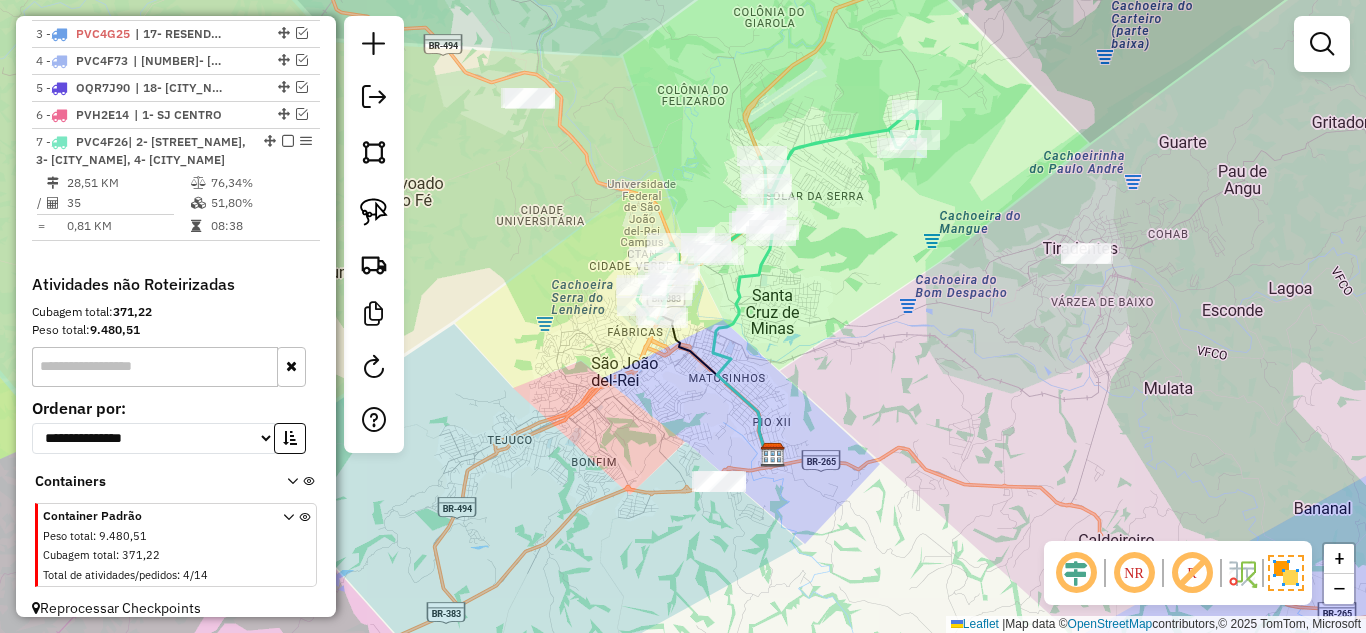 drag, startPoint x: 866, startPoint y: 451, endPoint x: 873, endPoint y: 431, distance: 21.189621 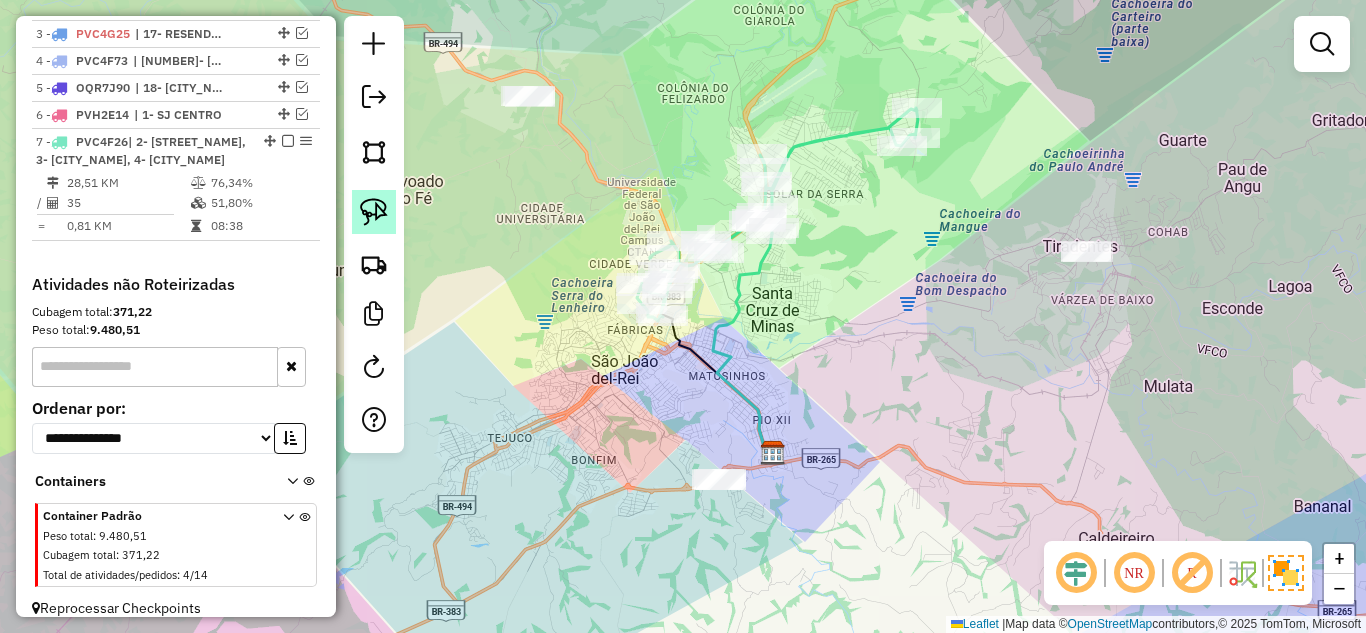 click 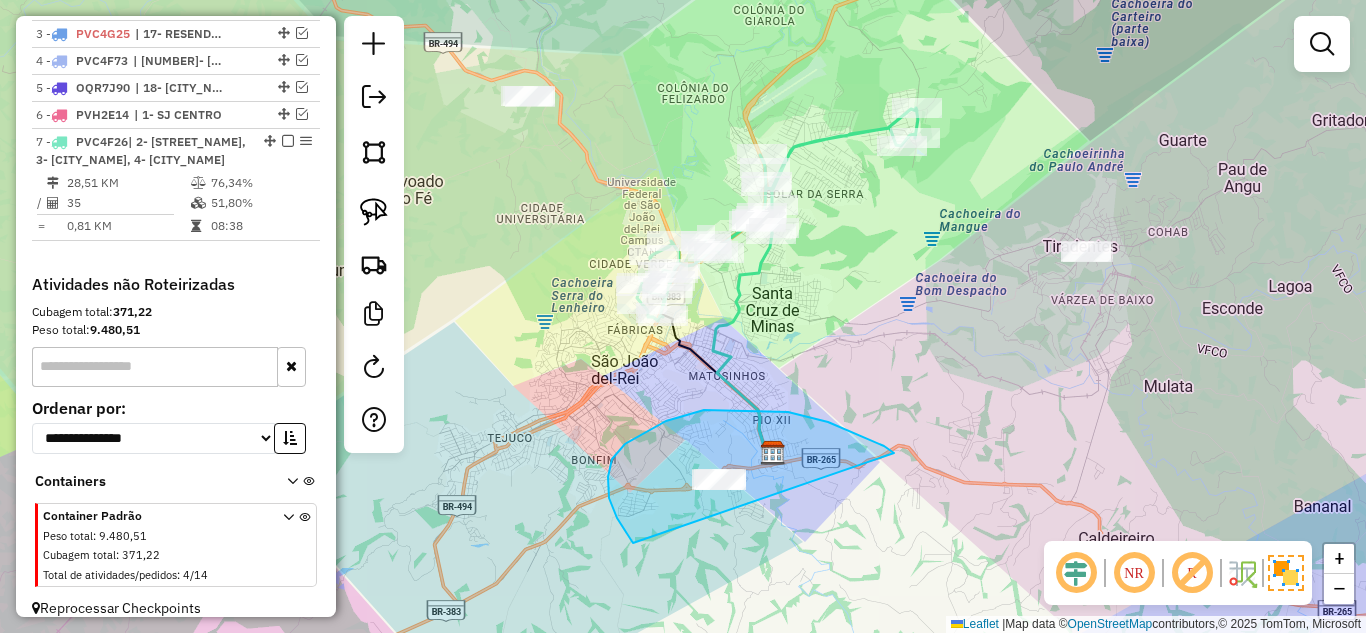 drag, startPoint x: 666, startPoint y: 421, endPoint x: 662, endPoint y: 568, distance: 147.05441 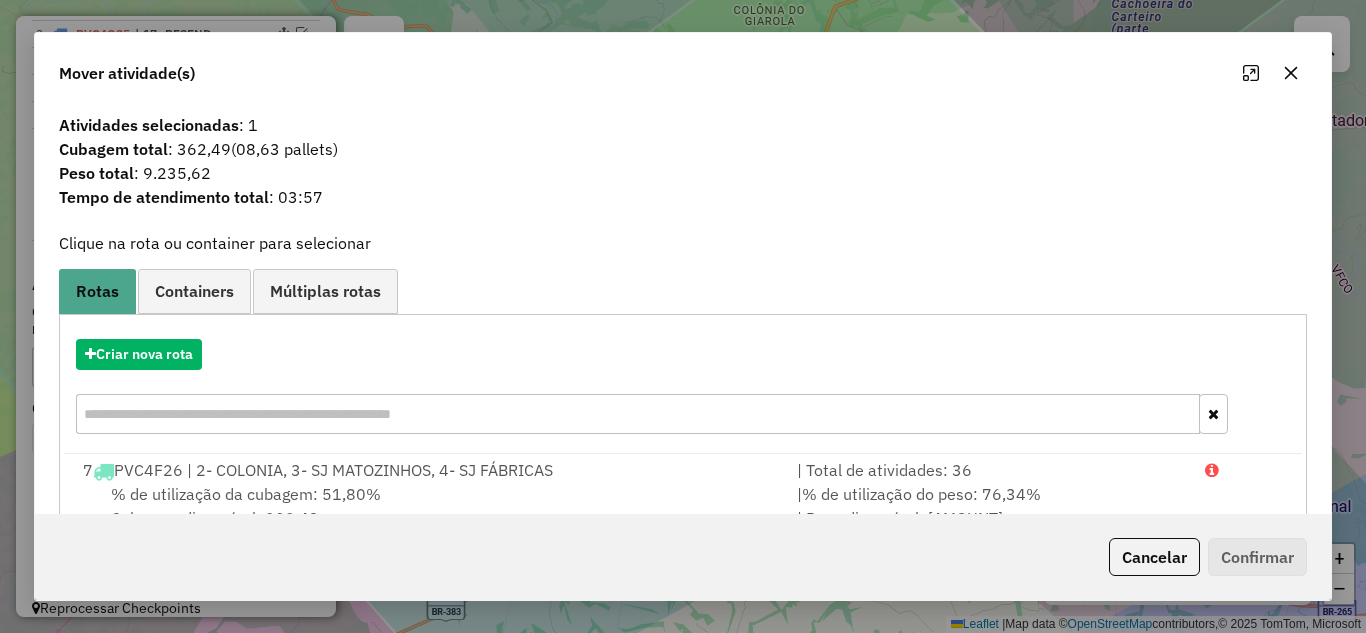 click 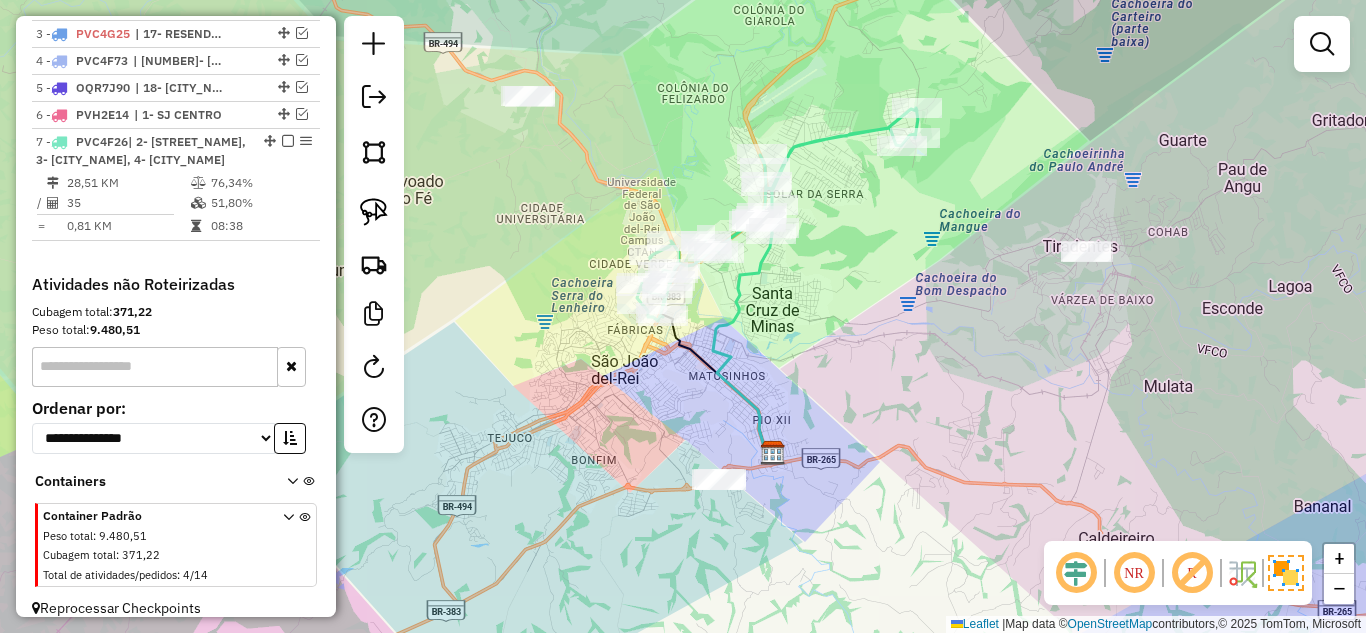 click on "Janela de atendimento Grade de atendimento Capacidade Transportadoras Veículos Cliente Pedidos  Rotas Selecione os dias de semana para filtrar as janelas de atendimento  Seg   Ter   Qua   Qui   Sex   Sáb   Dom  Informe o período da janela de atendimento: De: Até:  Filtrar exatamente a janela do cliente  Considerar janela de atendimento padrão  Selecione os dias de semana para filtrar as grades de atendimento  Seg   Ter   Qua   Qui   Sex   Sáb   Dom   Considerar clientes sem dia de atendimento cadastrado  Clientes fora do dia de atendimento selecionado Filtrar as atividades entre os valores definidos abaixo:  Peso mínimo:   Peso máximo:   Cubagem mínima:   Cubagem máxima:   De:   Até:  Filtrar as atividades entre o tempo de atendimento definido abaixo:  De:   Até:   Considerar capacidade total dos clientes não roteirizados Transportadora: Selecione um ou mais itens Tipo de veículo: Selecione um ou mais itens Veículo: Selecione um ou mais itens Motorista: Selecione um ou mais itens Nome: Rótulo:" 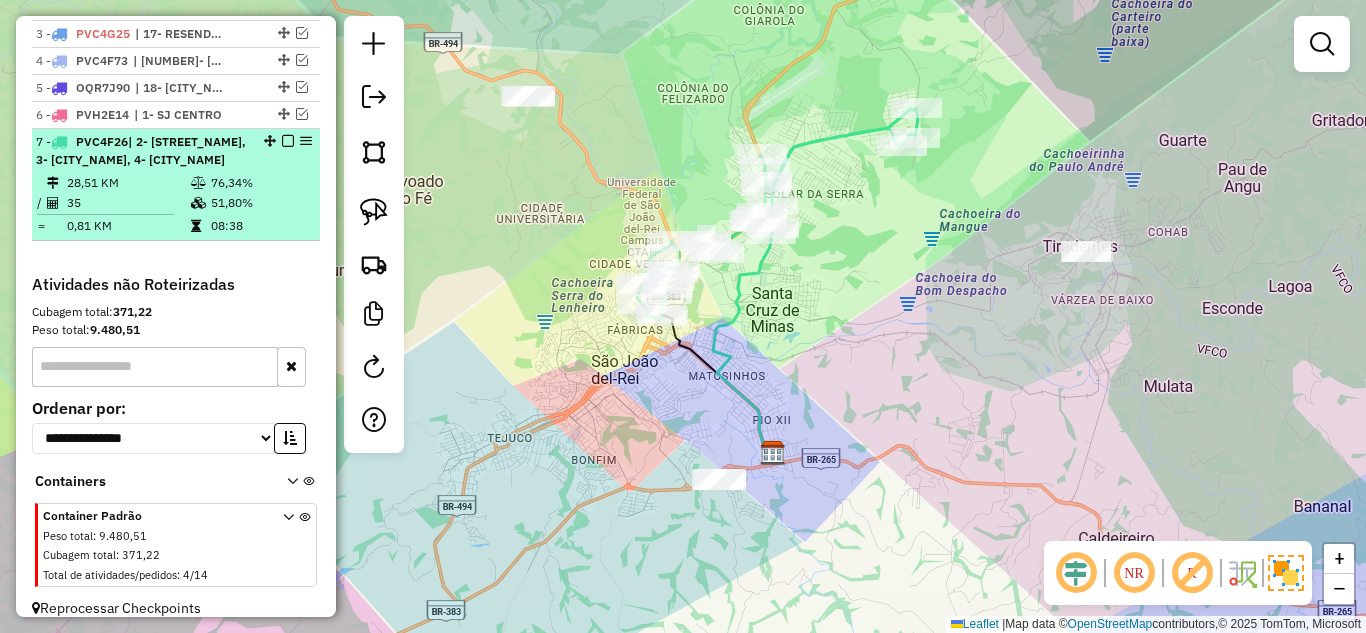 click on "28,51 KM" at bounding box center [128, 183] 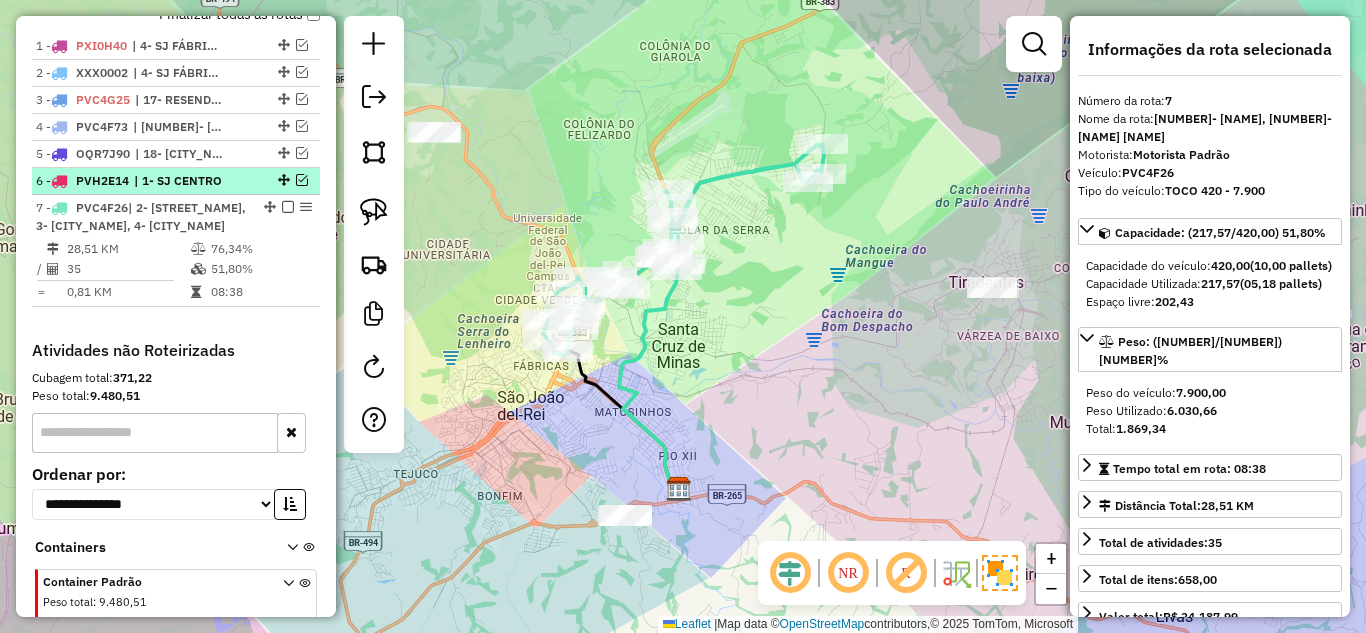 scroll, scrollTop: 741, scrollLeft: 0, axis: vertical 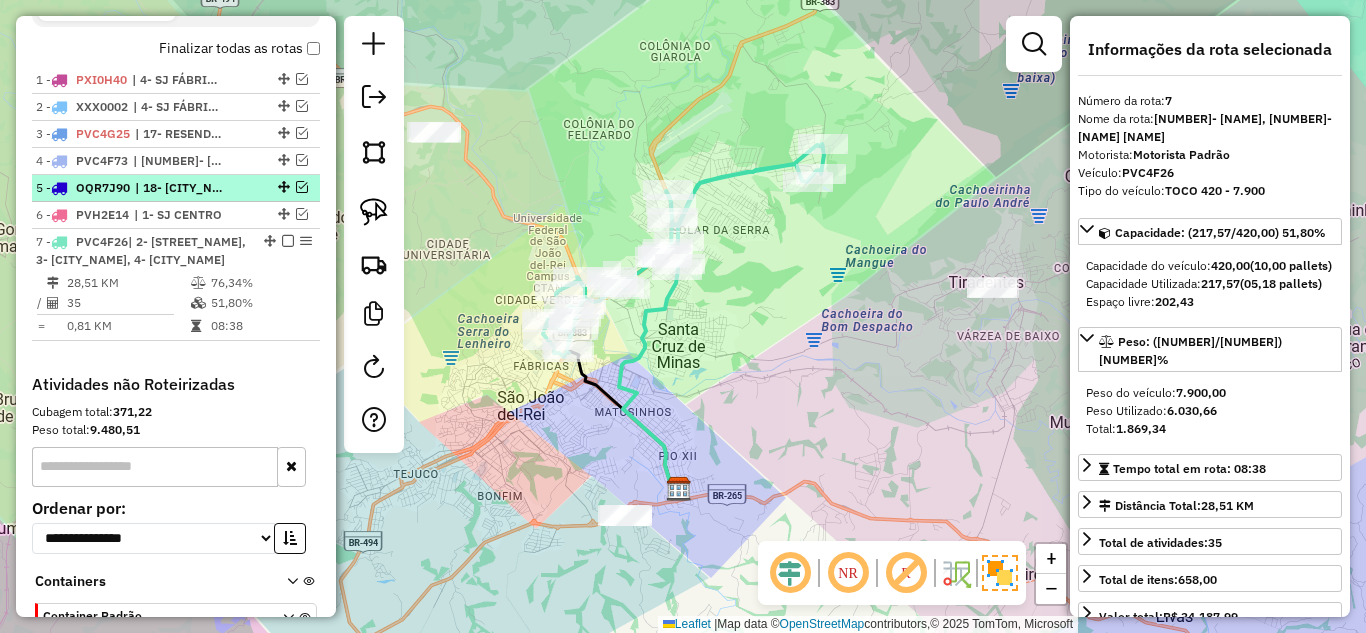 click at bounding box center [282, 187] 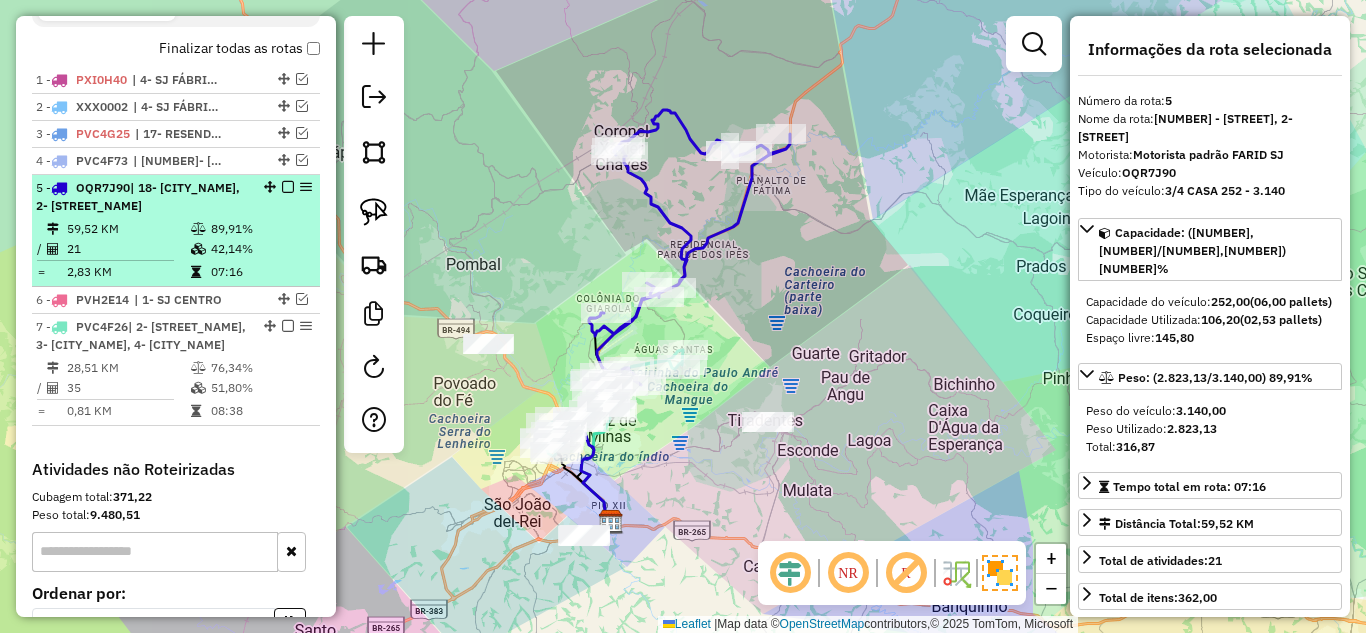 click on "89,91%" at bounding box center (260, 229) 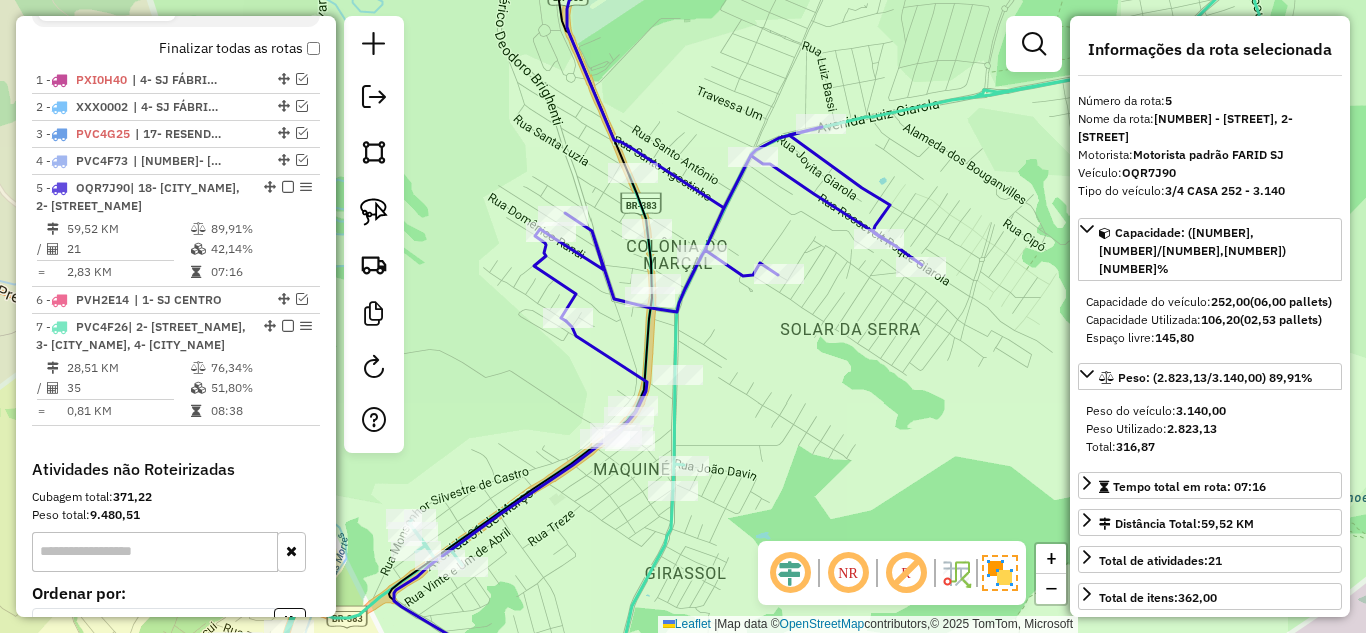 click on "Janela de atendimento Grade de atendimento Capacidade Transportadoras Veículos Cliente Pedidos  Rotas Selecione os dias de semana para filtrar as janelas de atendimento  Seg   Ter   Qua   Qui   Sex   Sáb   Dom  Informe o período da janela de atendimento: De: Até:  Filtrar exatamente a janela do cliente  Considerar janela de atendimento padrão  Selecione os dias de semana para filtrar as grades de atendimento  Seg   Ter   Qua   Qui   Sex   Sáb   Dom   Considerar clientes sem dia de atendimento cadastrado  Clientes fora do dia de atendimento selecionado Filtrar as atividades entre os valores definidos abaixo:  Peso mínimo:   Peso máximo:   Cubagem mínima:   Cubagem máxima:   De:   Até:  Filtrar as atividades entre o tempo de atendimento definido abaixo:  De:   Até:   Considerar capacidade total dos clientes não roteirizados Transportadora: Selecione um ou mais itens Tipo de veículo: Selecione um ou mais itens Veículo: Selecione um ou mais itens Motorista: Selecione um ou mais itens Nome: Rótulo:" 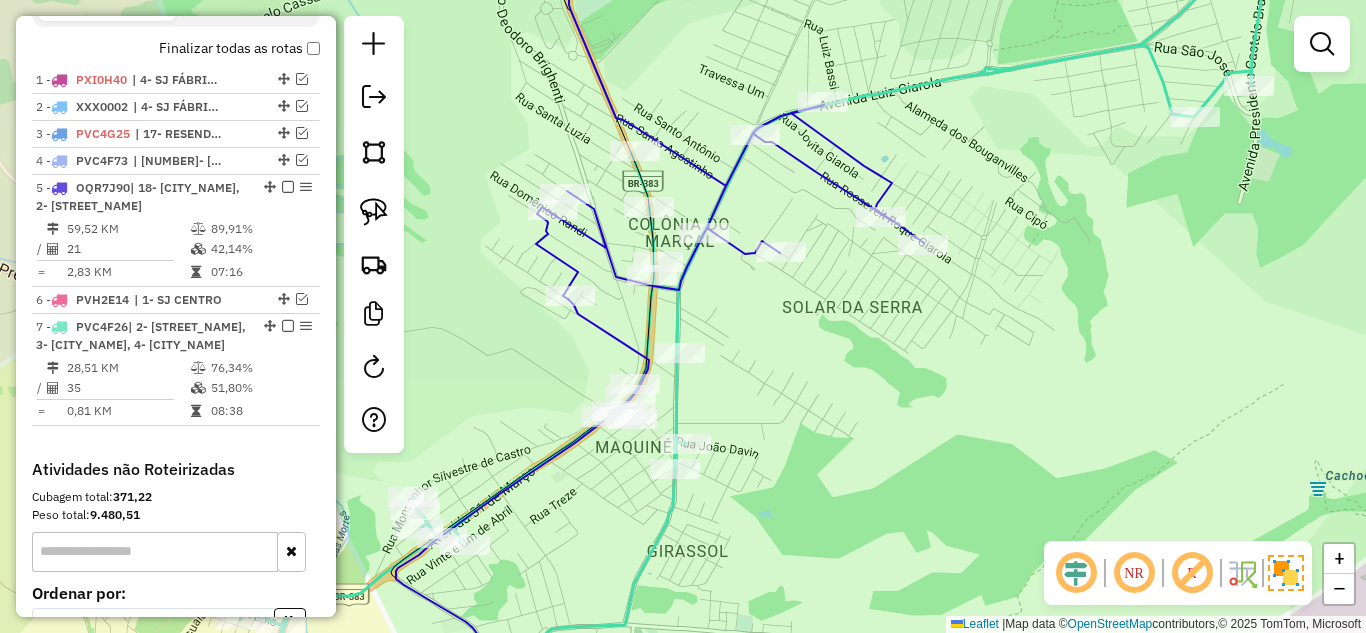 drag, startPoint x: 762, startPoint y: 403, endPoint x: 721, endPoint y: 303, distance: 108.078674 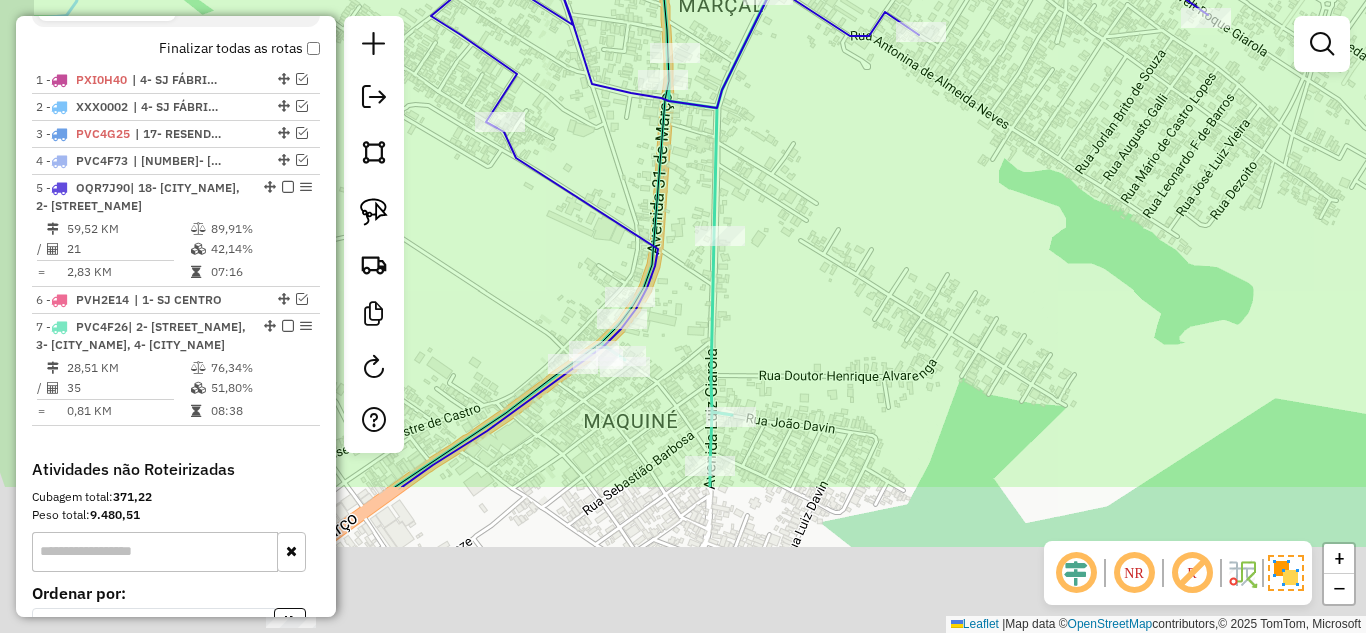 drag, startPoint x: 735, startPoint y: 393, endPoint x: 801, endPoint y: 263, distance: 145.79437 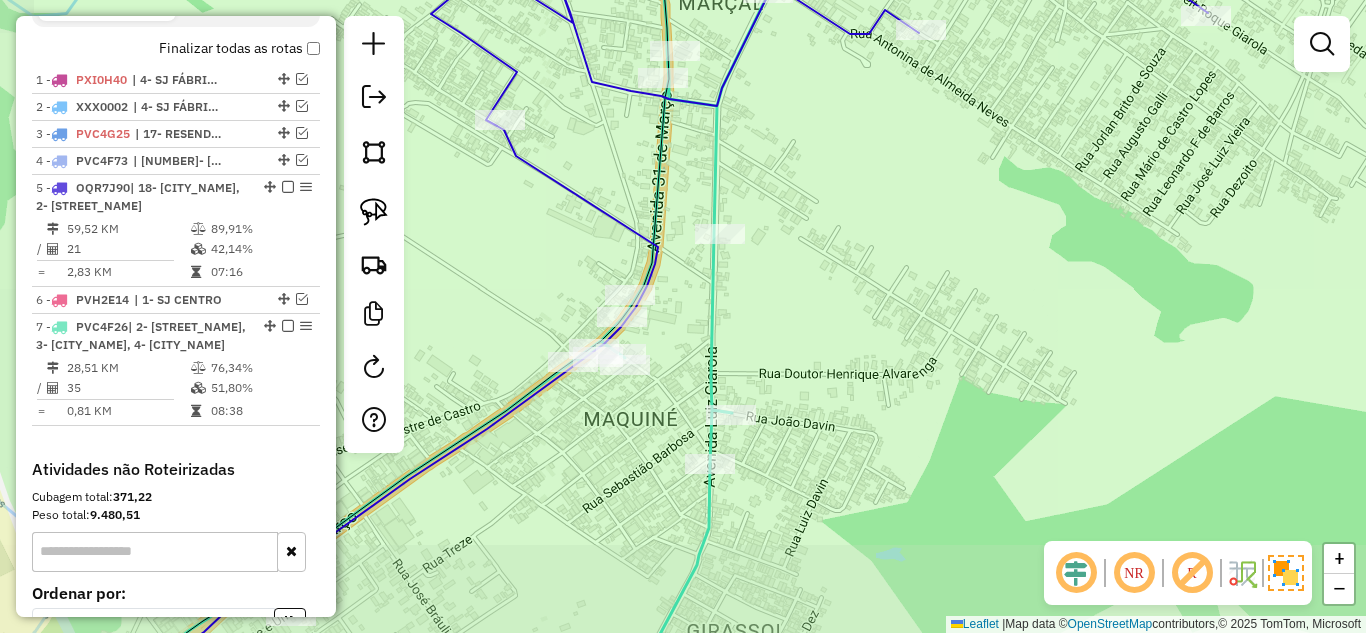 drag, startPoint x: 824, startPoint y: 365, endPoint x: 879, endPoint y: 187, distance: 186.30351 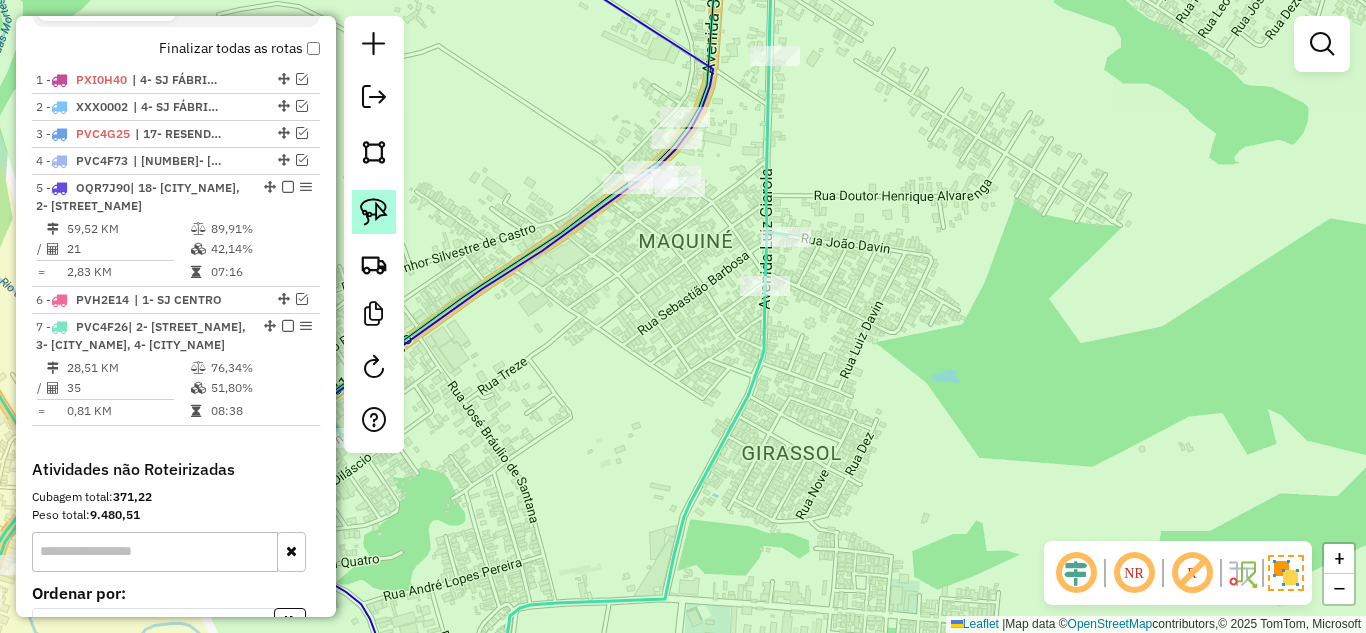 click 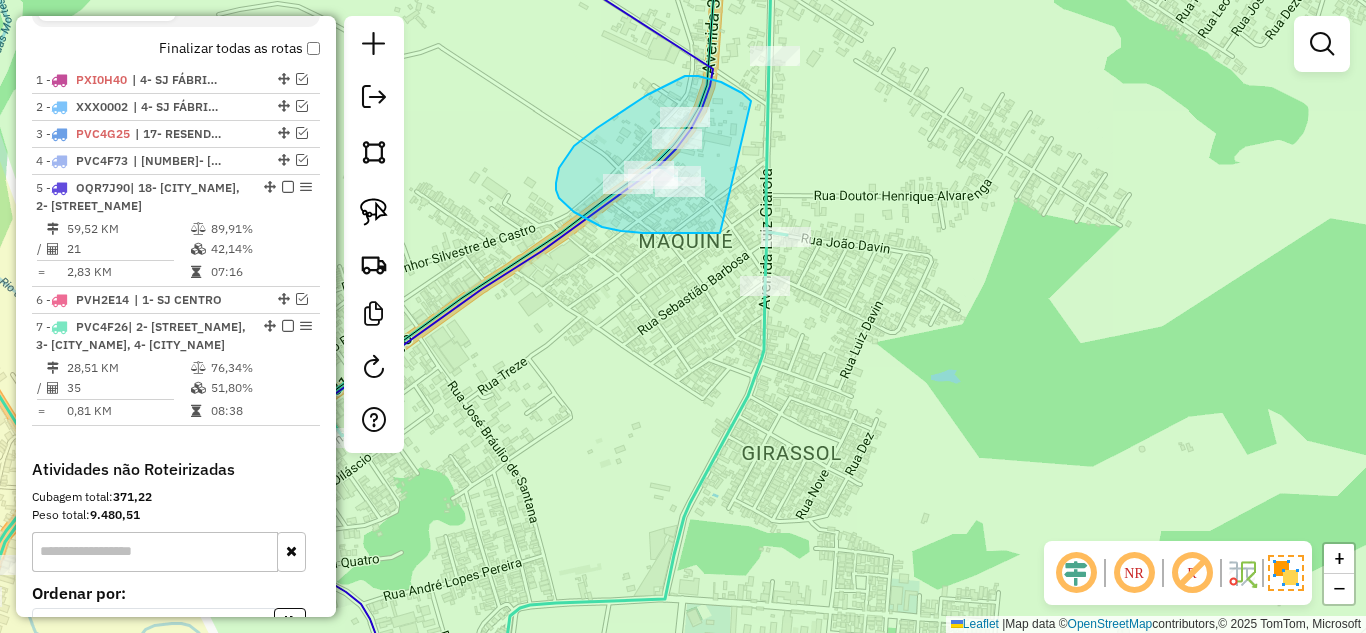 drag, startPoint x: 742, startPoint y: 93, endPoint x: 739, endPoint y: 230, distance: 137.03284 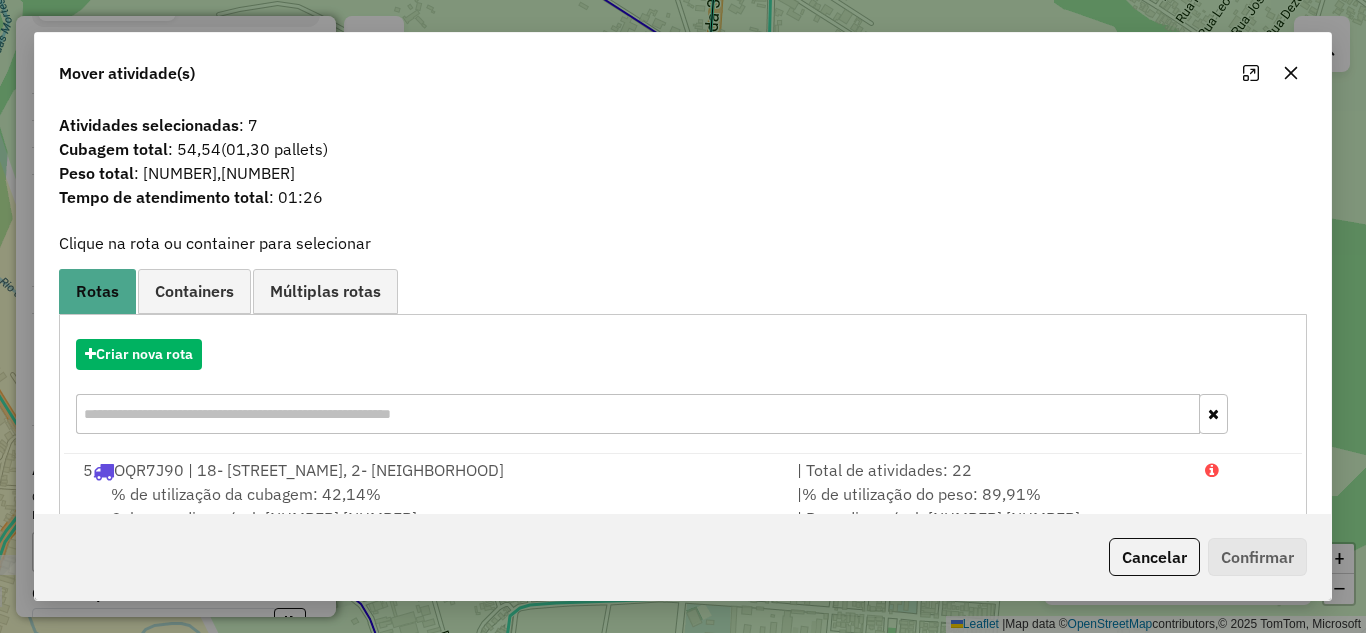 click 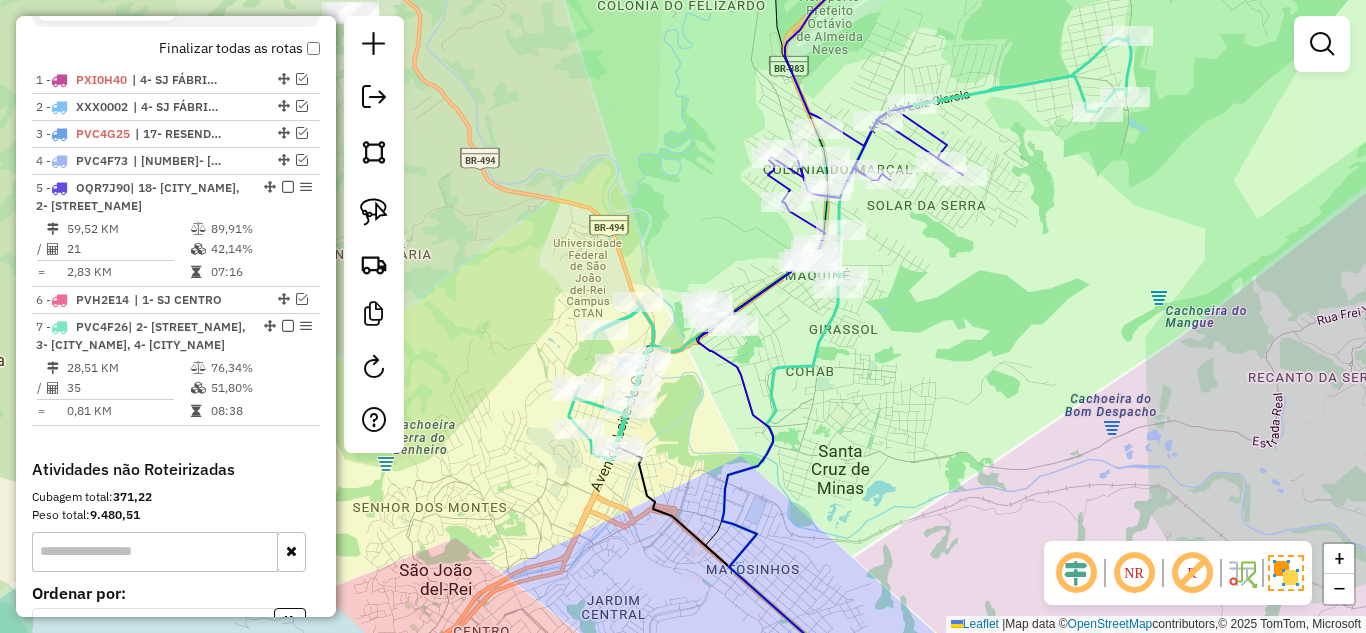 click on "Janela de atendimento Grade de atendimento Capacidade Transportadoras Veículos Cliente Pedidos  Rotas Selecione os dias de semana para filtrar as janelas de atendimento  Seg   Ter   Qua   Qui   Sex   Sáb   Dom  Informe o período da janela de atendimento: De: Até:  Filtrar exatamente a janela do cliente  Considerar janela de atendimento padrão  Selecione os dias de semana para filtrar as grades de atendimento  Seg   Ter   Qua   Qui   Sex   Sáb   Dom   Considerar clientes sem dia de atendimento cadastrado  Clientes fora do dia de atendimento selecionado Filtrar as atividades entre os valores definidos abaixo:  Peso mínimo:   Peso máximo:   Cubagem mínima:   Cubagem máxima:   De:   Até:  Filtrar as atividades entre o tempo de atendimento definido abaixo:  De:   Até:   Considerar capacidade total dos clientes não roteirizados Transportadora: Selecione um ou mais itens Tipo de veículo: Selecione um ou mais itens Veículo: Selecione um ou mais itens Motorista: Selecione um ou mais itens Nome: Rótulo:" 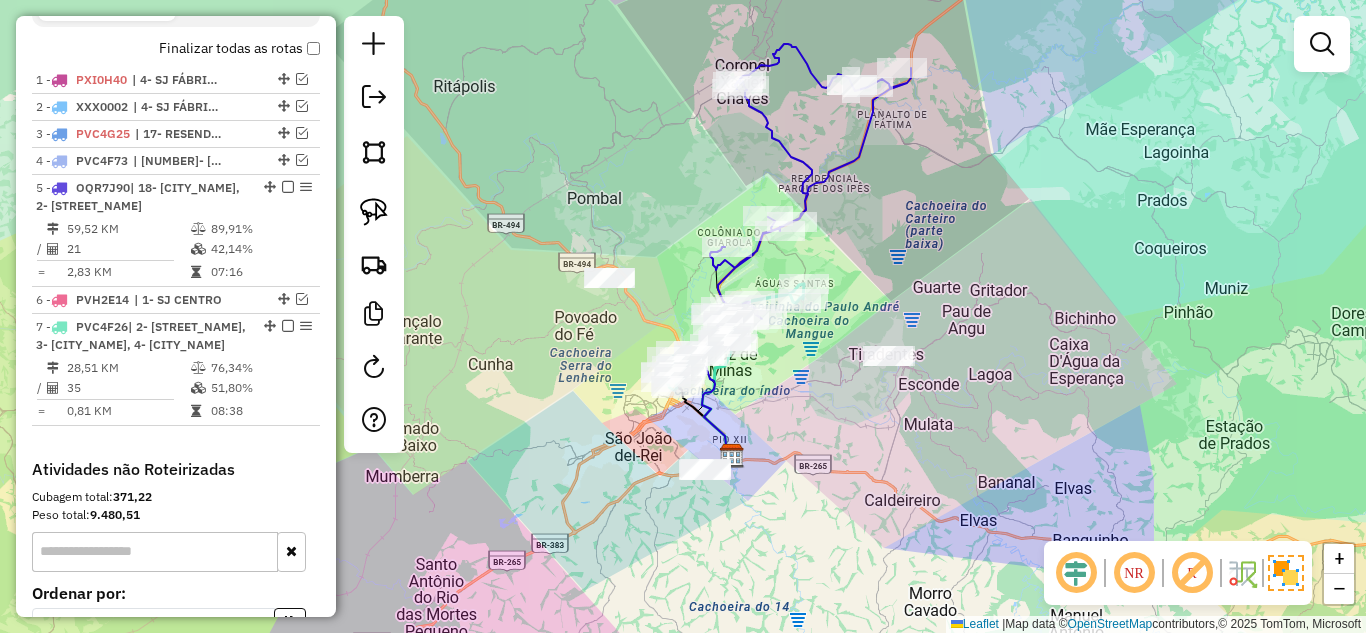 click on "Janela de atendimento Grade de atendimento Capacidade Transportadoras Veículos Cliente Pedidos  Rotas Selecione os dias de semana para filtrar as janelas de atendimento  Seg   Ter   Qua   Qui   Sex   Sáb   Dom  Informe o período da janela de atendimento: De: Até:  Filtrar exatamente a janela do cliente  Considerar janela de atendimento padrão  Selecione os dias de semana para filtrar as grades de atendimento  Seg   Ter   Qua   Qui   Sex   Sáb   Dom   Considerar clientes sem dia de atendimento cadastrado  Clientes fora do dia de atendimento selecionado Filtrar as atividades entre os valores definidos abaixo:  Peso mínimo:   Peso máximo:   Cubagem mínima:   Cubagem máxima:   De:   Até:  Filtrar as atividades entre o tempo de atendimento definido abaixo:  De:   Até:   Considerar capacidade total dos clientes não roteirizados Transportadora: Selecione um ou mais itens Tipo de veículo: Selecione um ou mais itens Veículo: Selecione um ou mais itens Motorista: Selecione um ou mais itens Nome: Rótulo:" 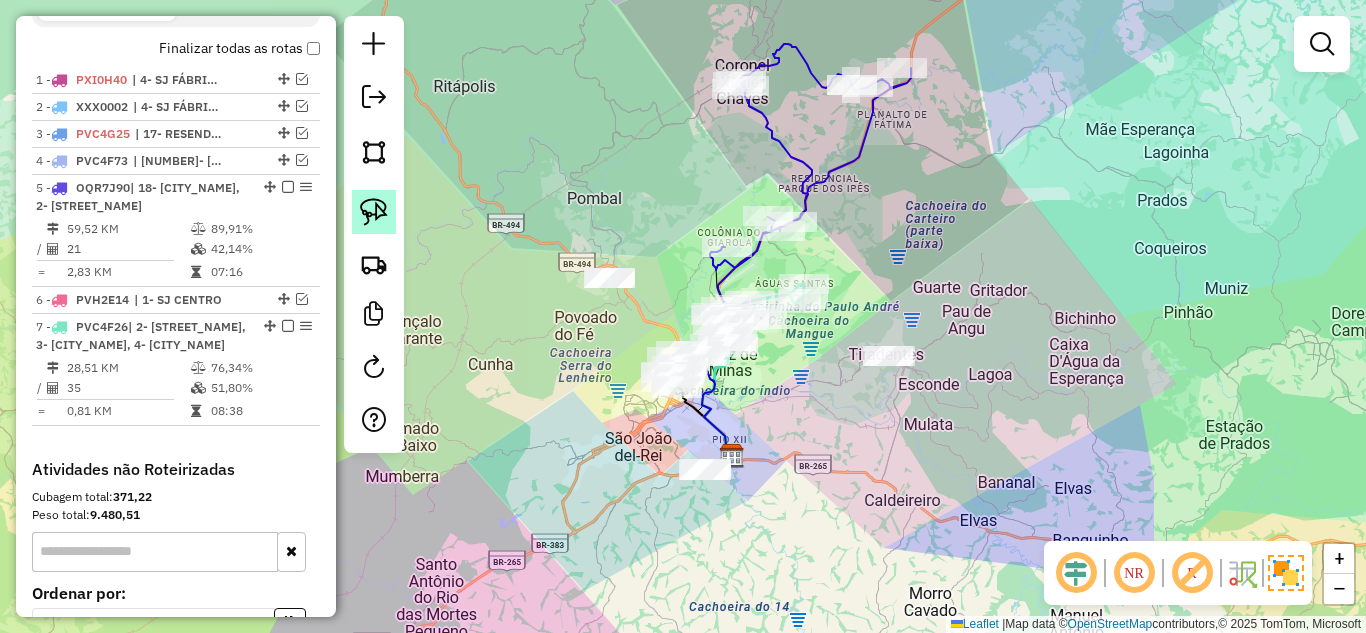 click 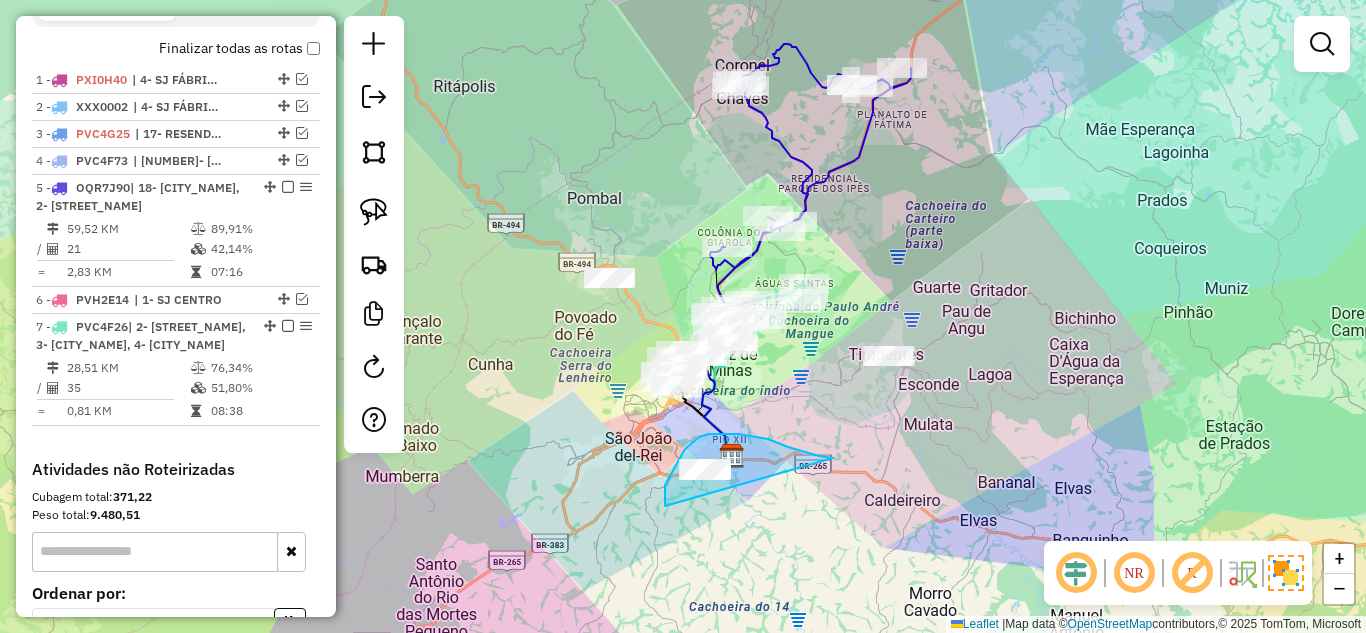 drag, startPoint x: 768, startPoint y: 439, endPoint x: 689, endPoint y: 539, distance: 127.440186 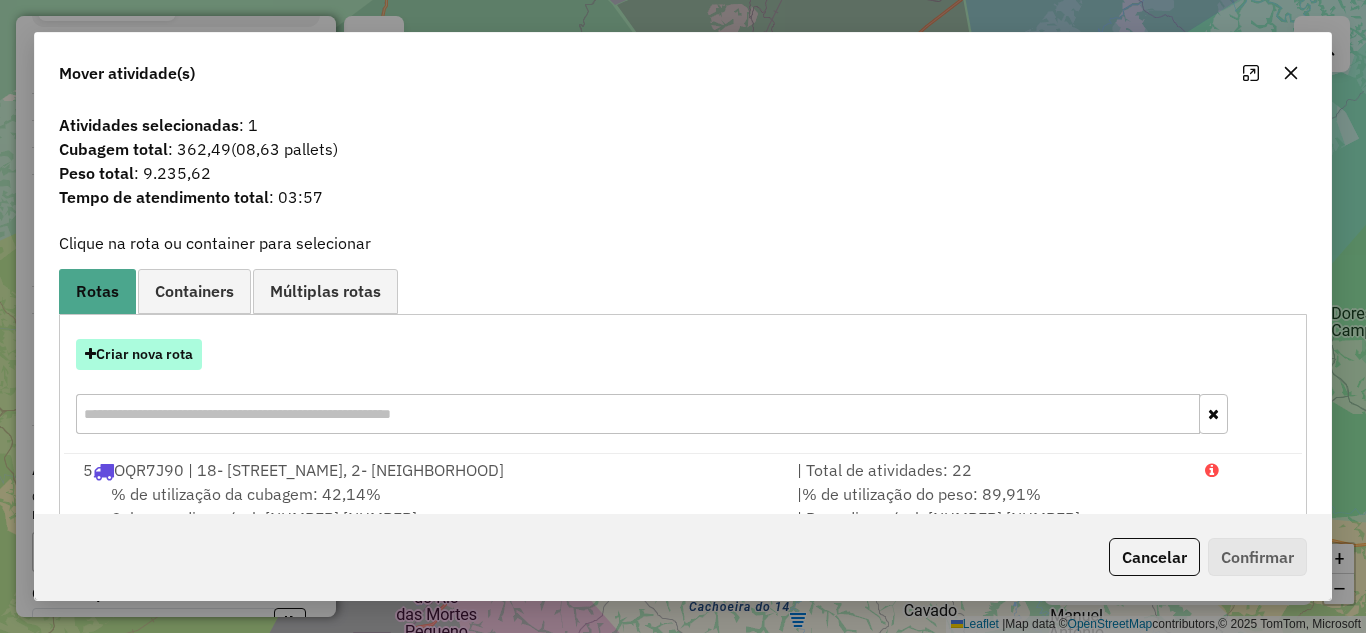 click on "Criar nova rota" at bounding box center [139, 354] 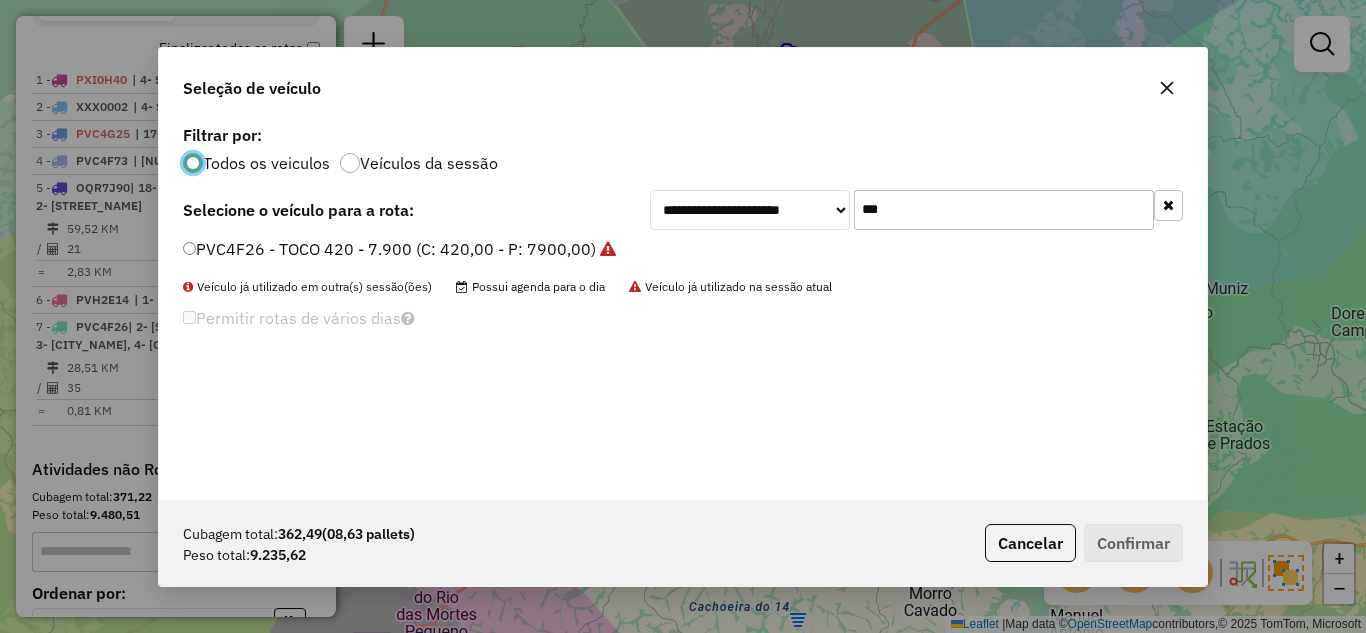 scroll, scrollTop: 11, scrollLeft: 6, axis: both 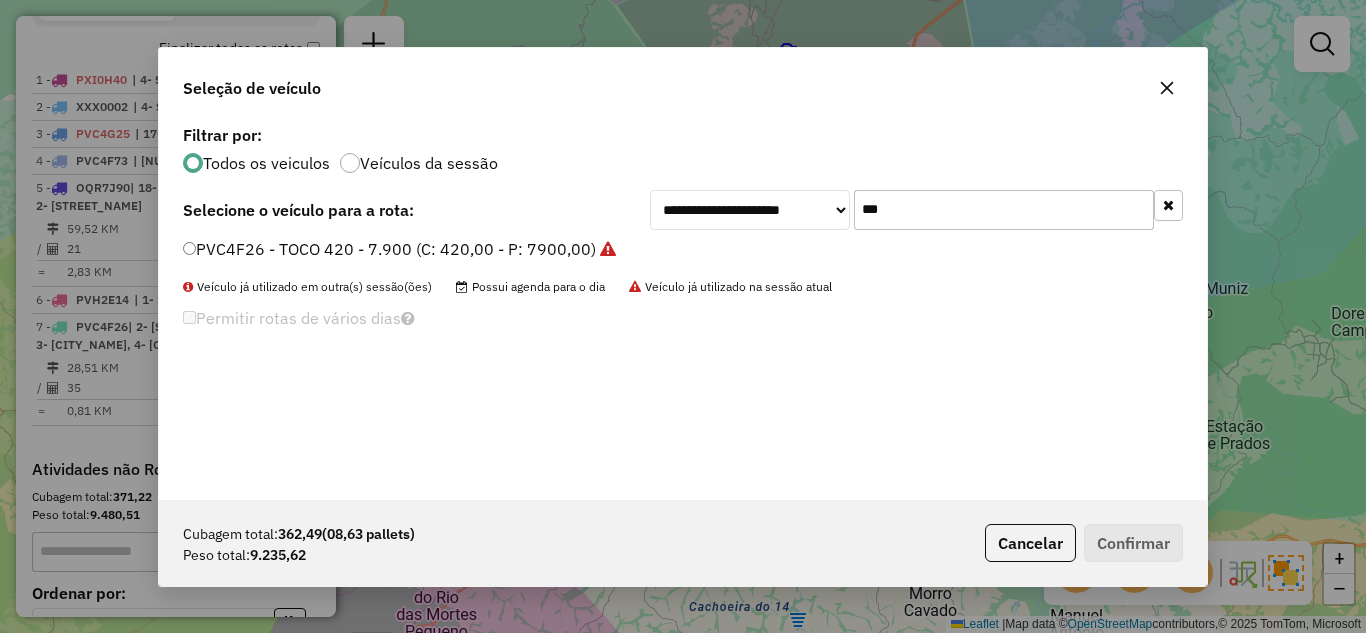 drag, startPoint x: 902, startPoint y: 207, endPoint x: 837, endPoint y: 207, distance: 65 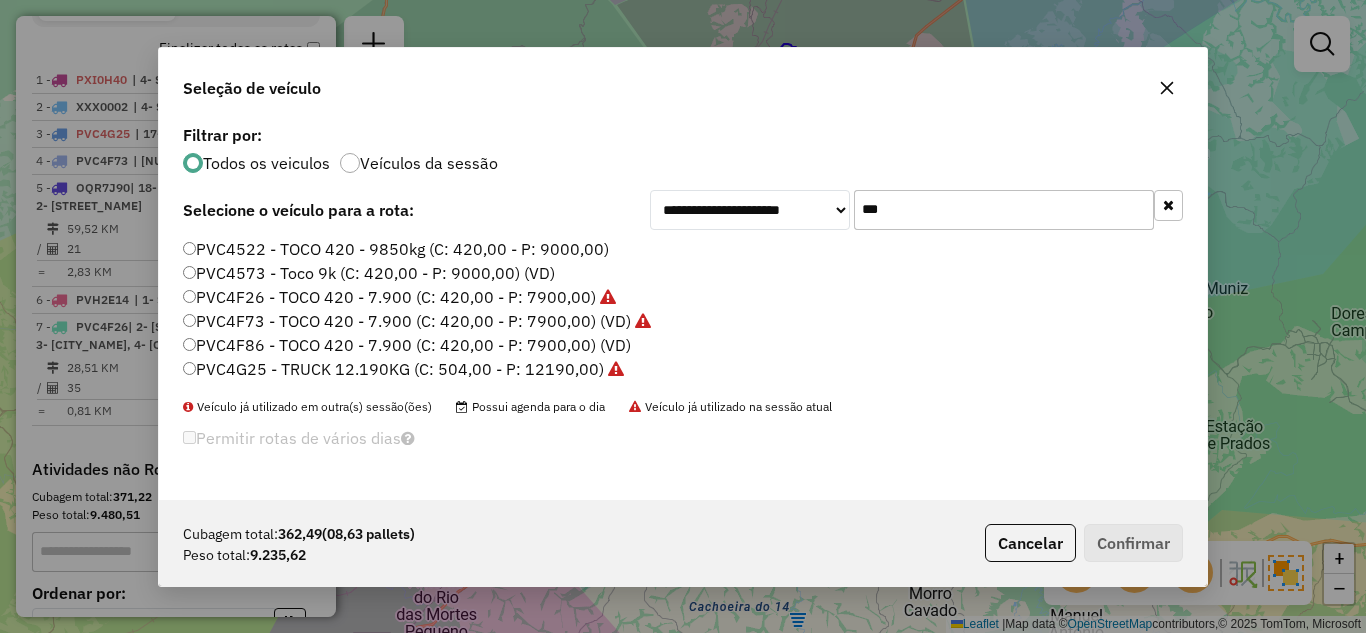 click on "PVC4G25 - TRUCK 12.190KG (C: 504,00 - P: 12190,00)" 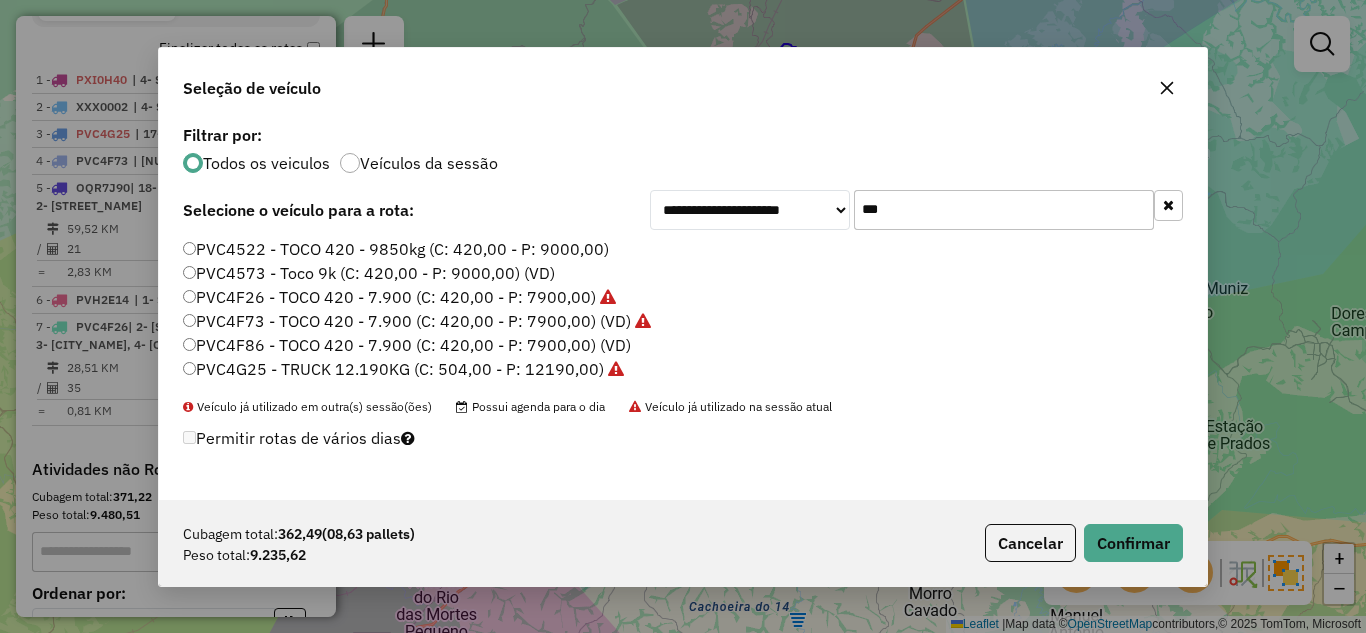 click on "**********" 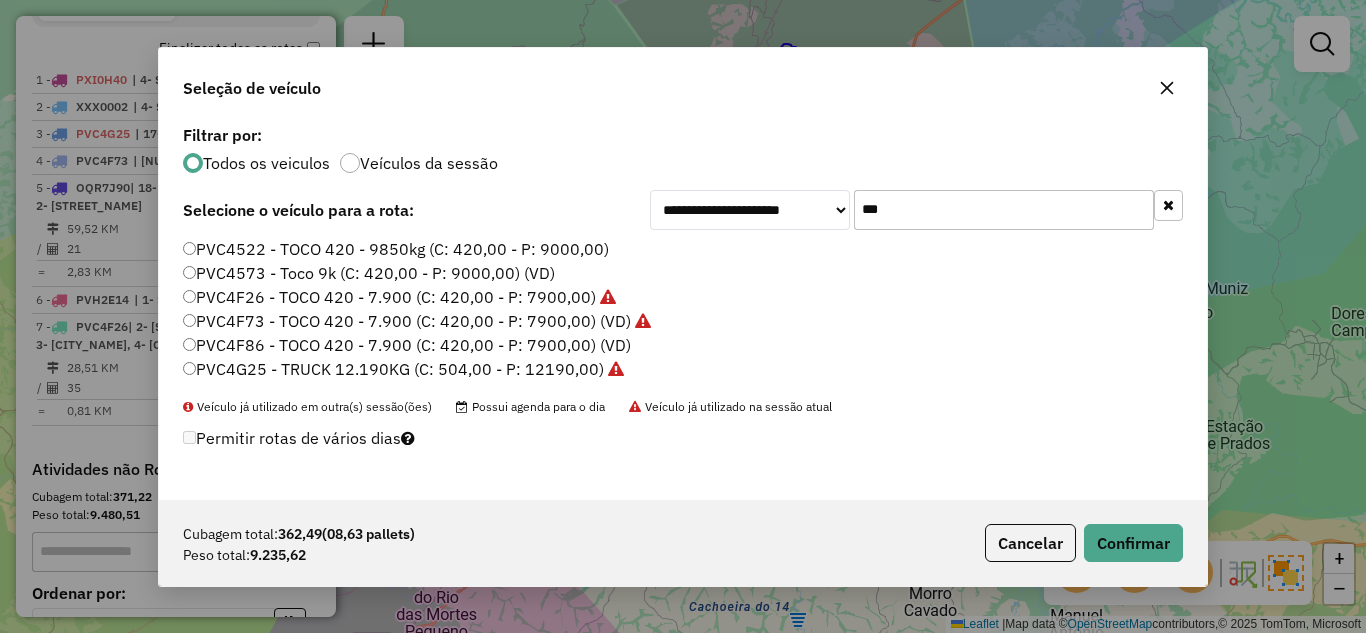 click on "***" 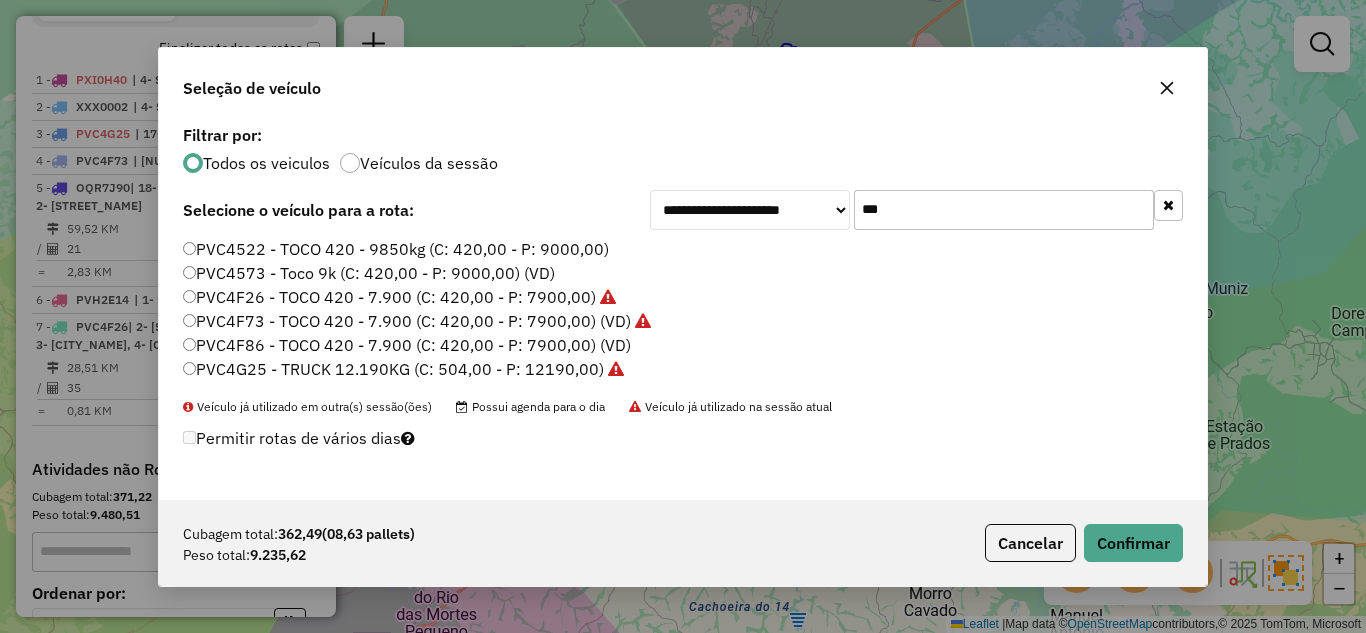 drag, startPoint x: 910, startPoint y: 211, endPoint x: 805, endPoint y: 217, distance: 105.17129 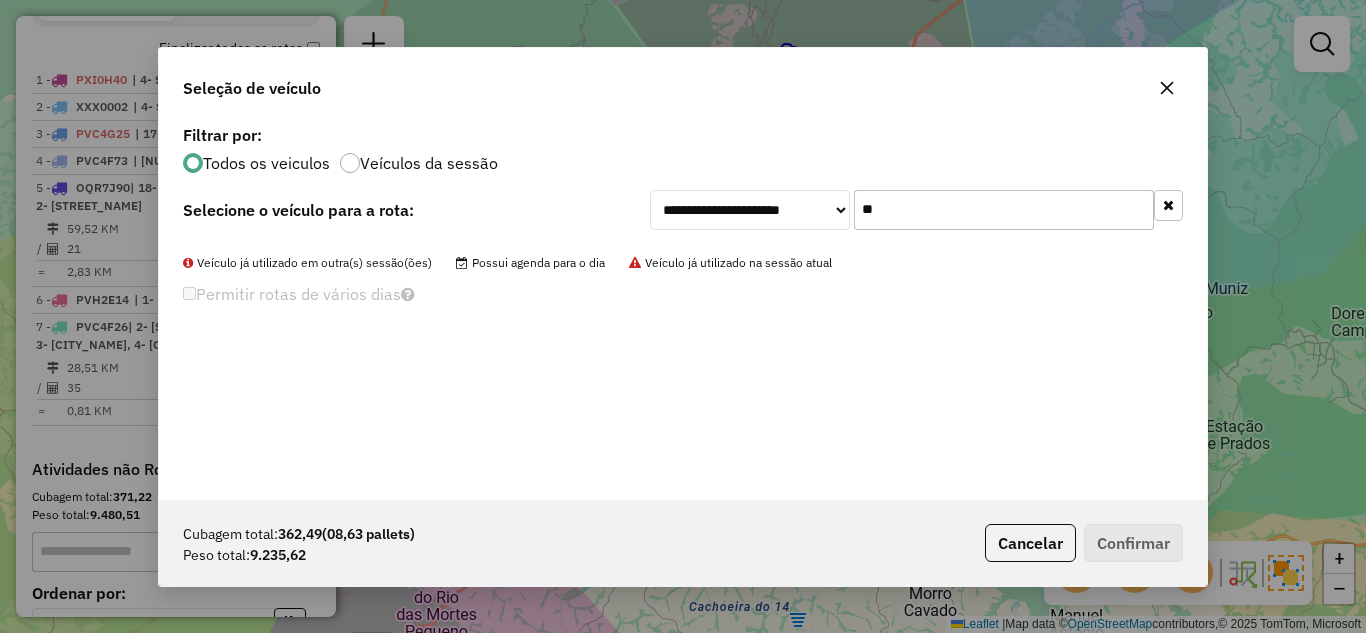 type on "**" 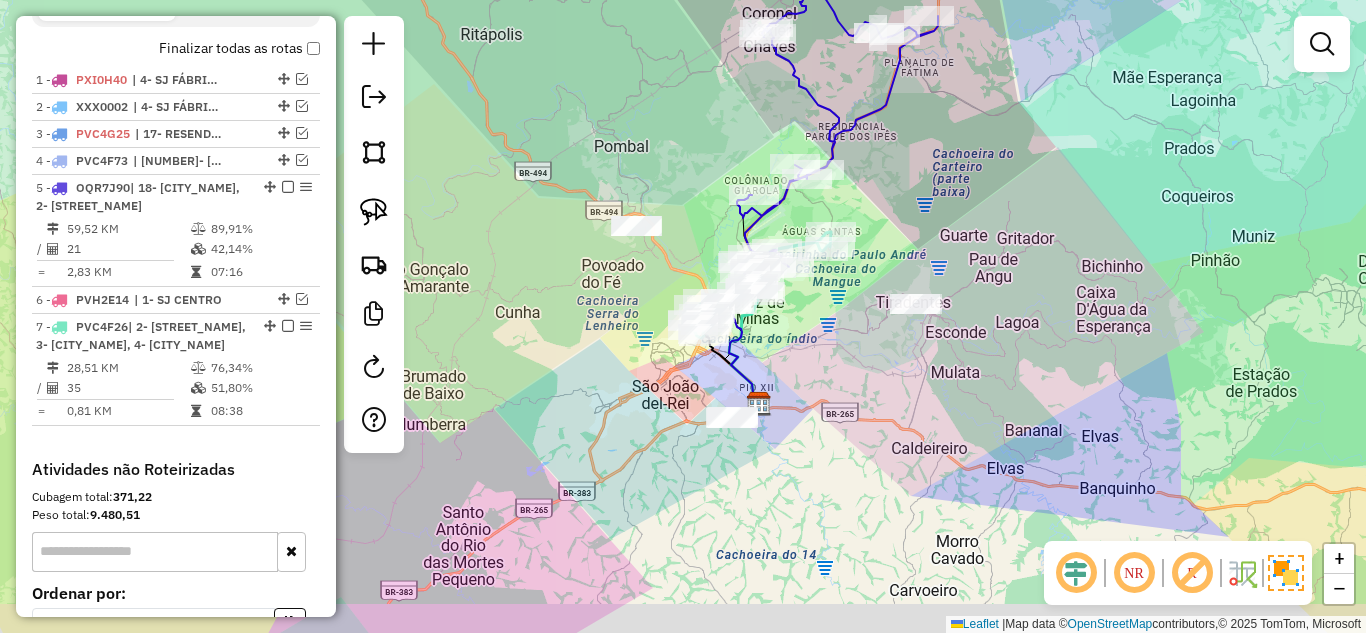 drag, startPoint x: 792, startPoint y: 485, endPoint x: 810, endPoint y: 432, distance: 55.97321 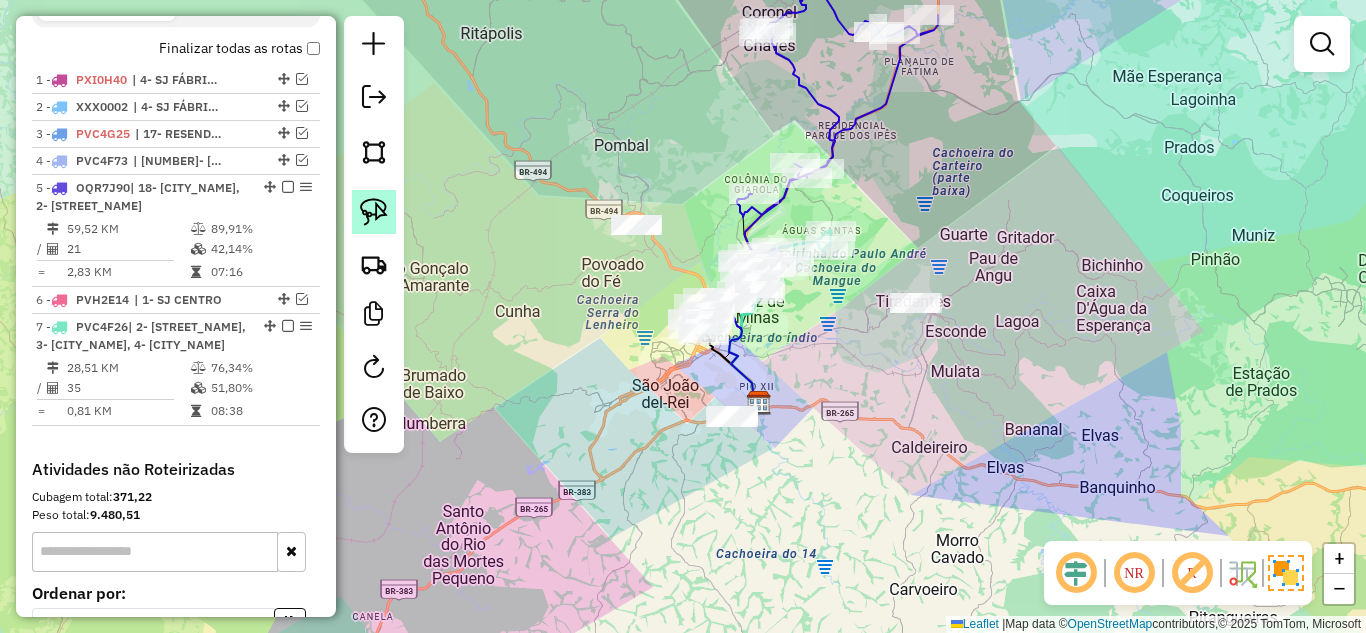 click 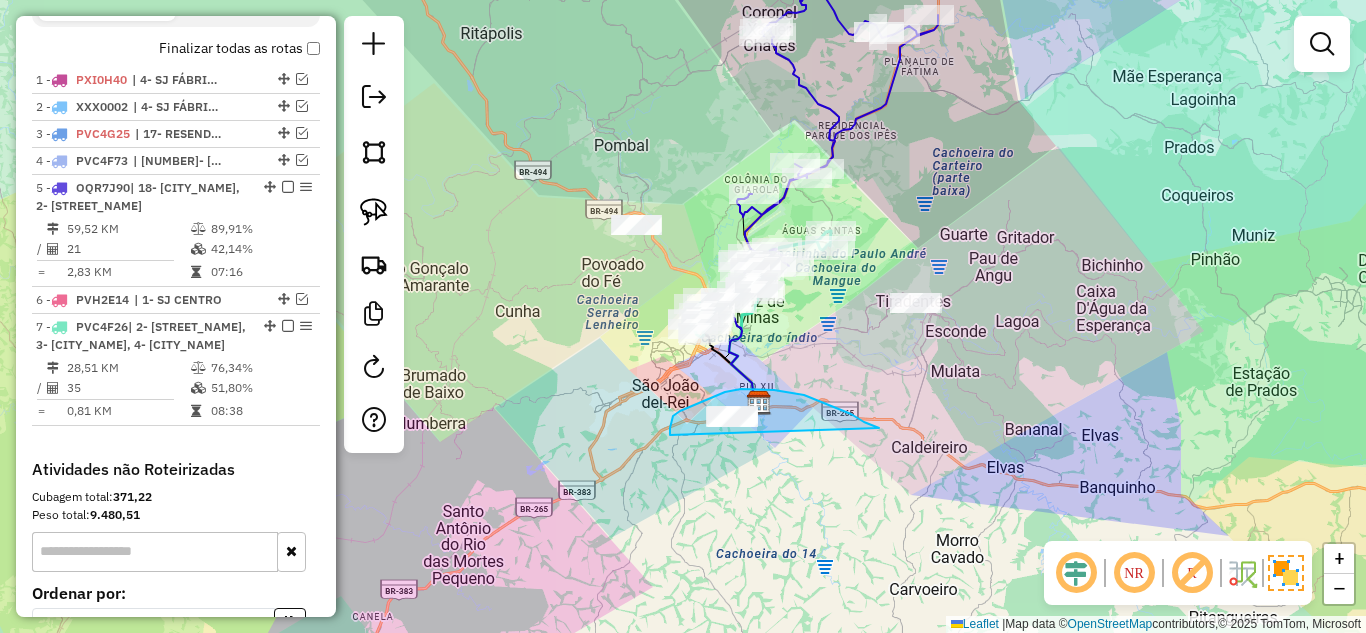 drag, startPoint x: 879, startPoint y: 428, endPoint x: 674, endPoint y: 470, distance: 209.25821 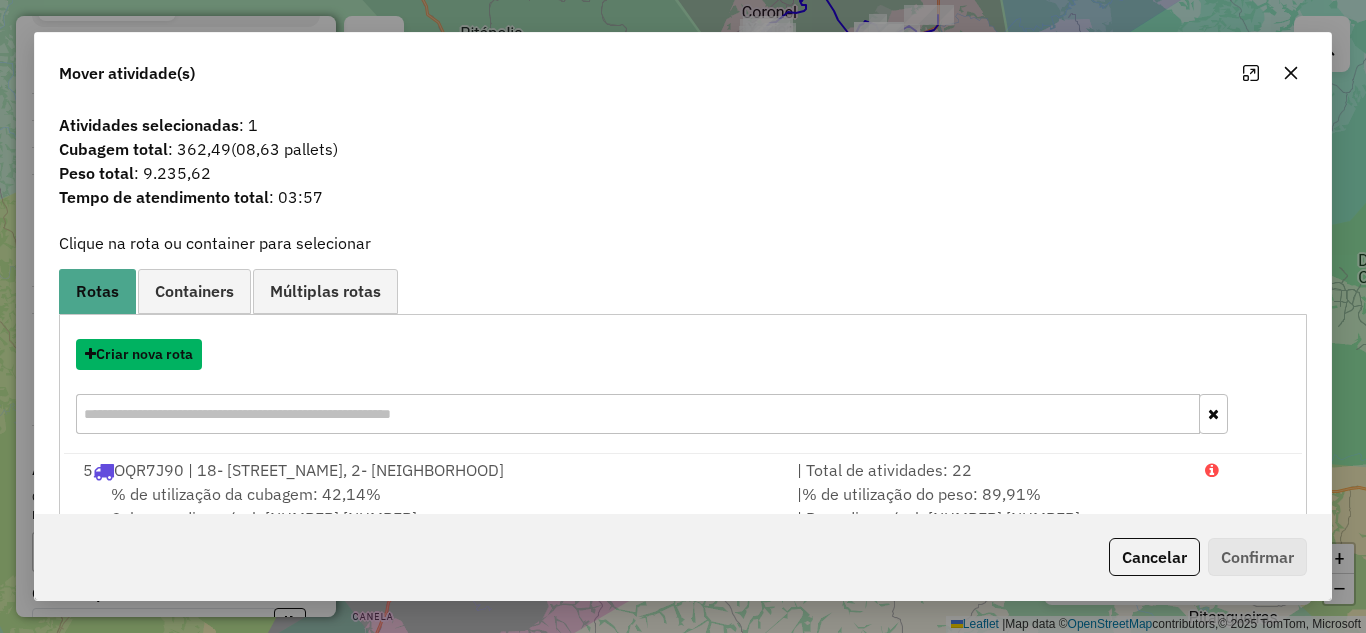 click on "Criar nova rota" at bounding box center (139, 354) 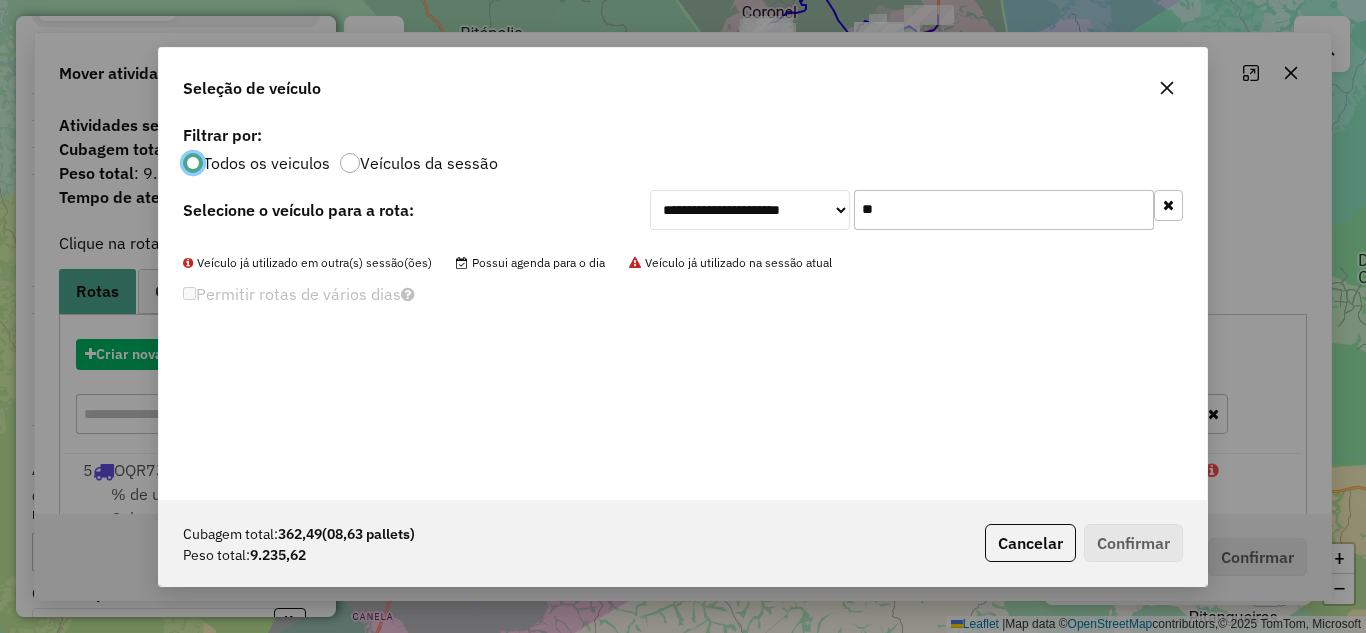 scroll, scrollTop: 11, scrollLeft: 6, axis: both 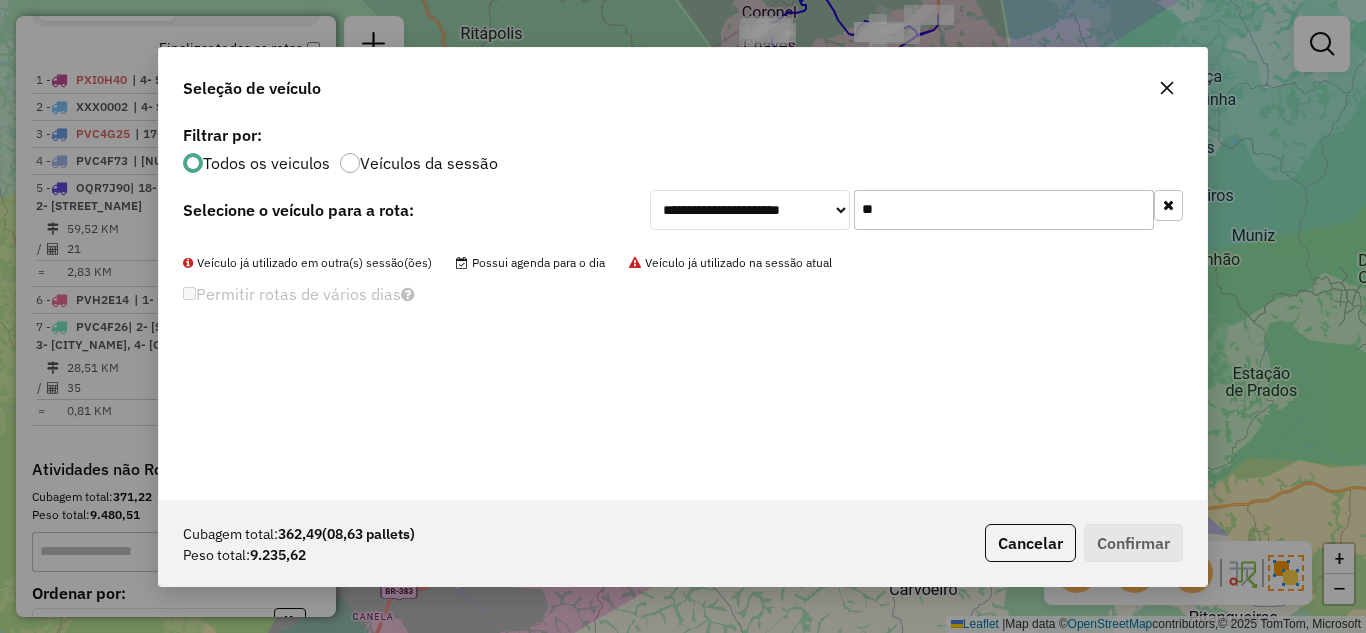 drag, startPoint x: 927, startPoint y: 215, endPoint x: 819, endPoint y: 203, distance: 108.66462 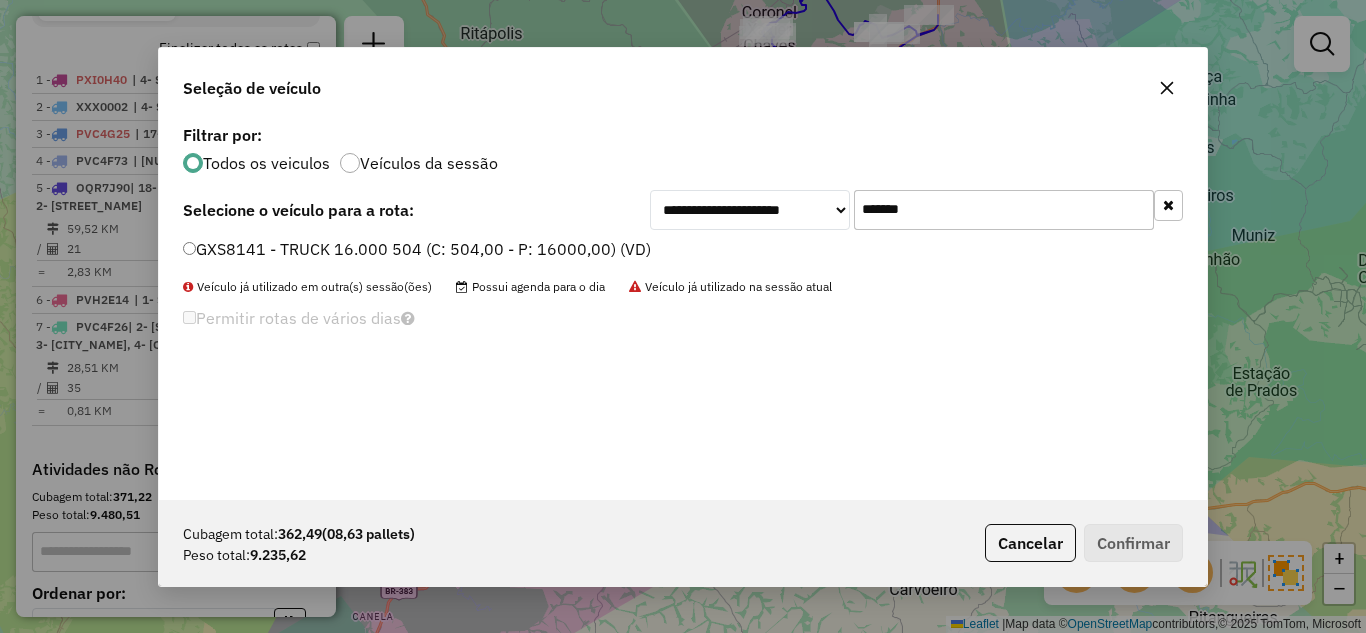 type on "*******" 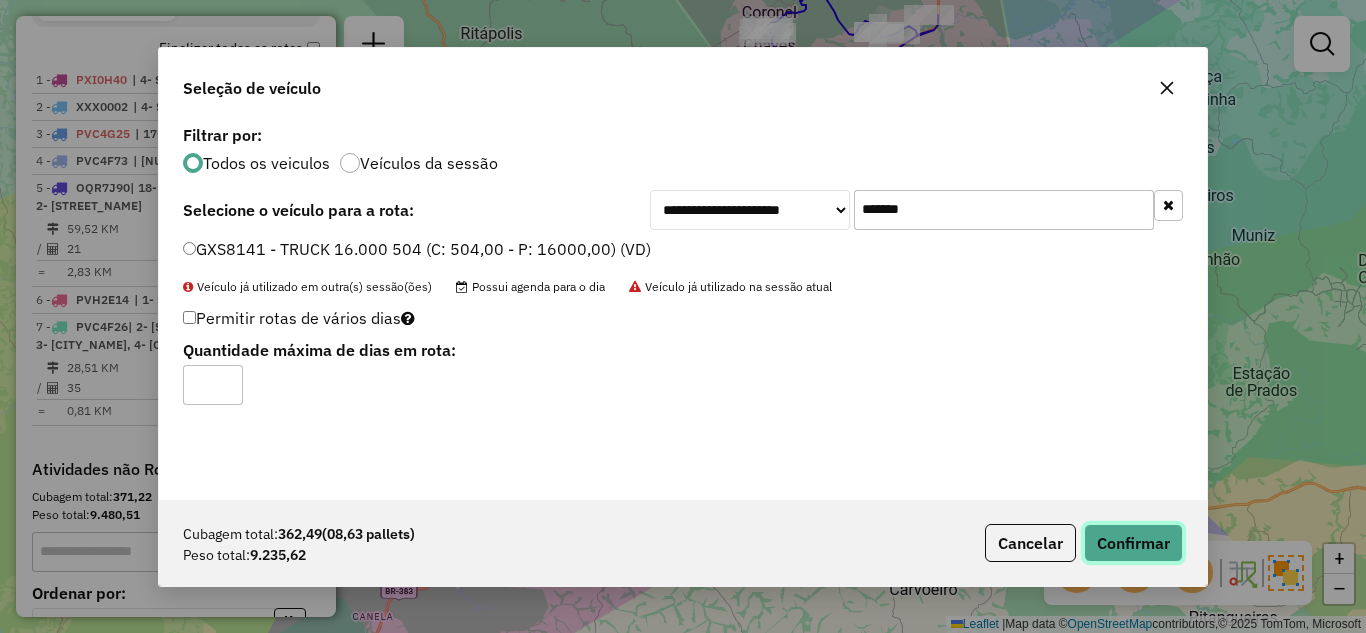 click on "Confirmar" 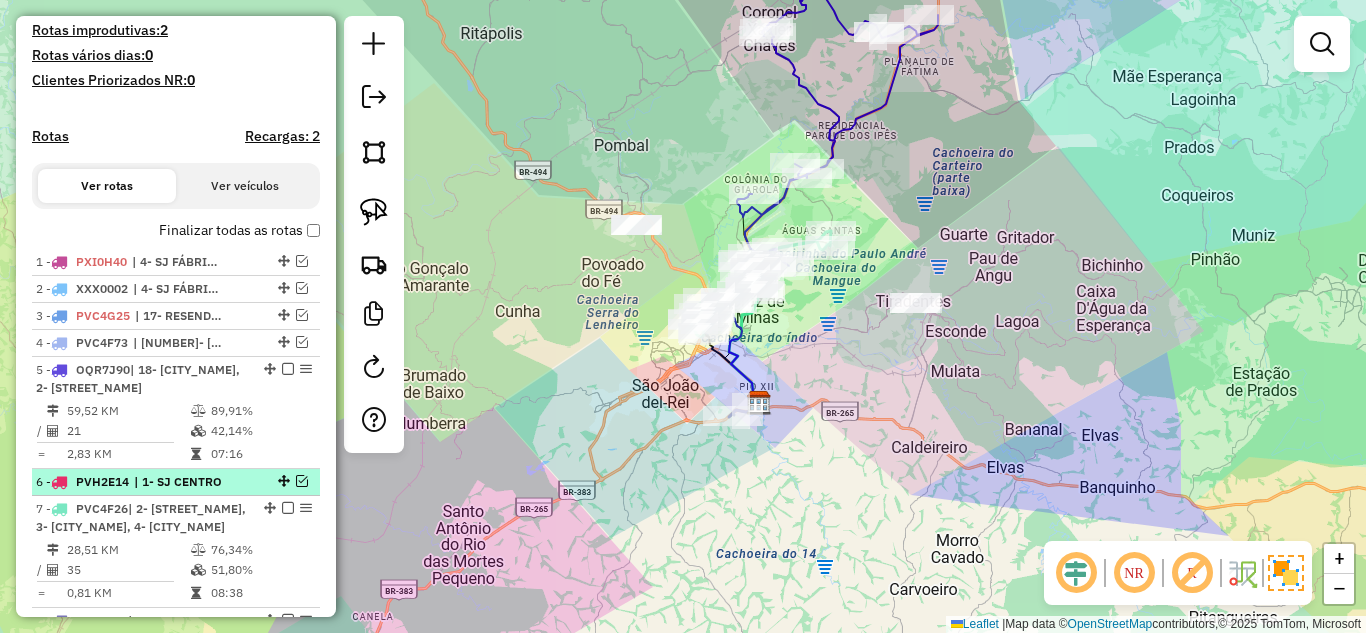 scroll, scrollTop: 641, scrollLeft: 0, axis: vertical 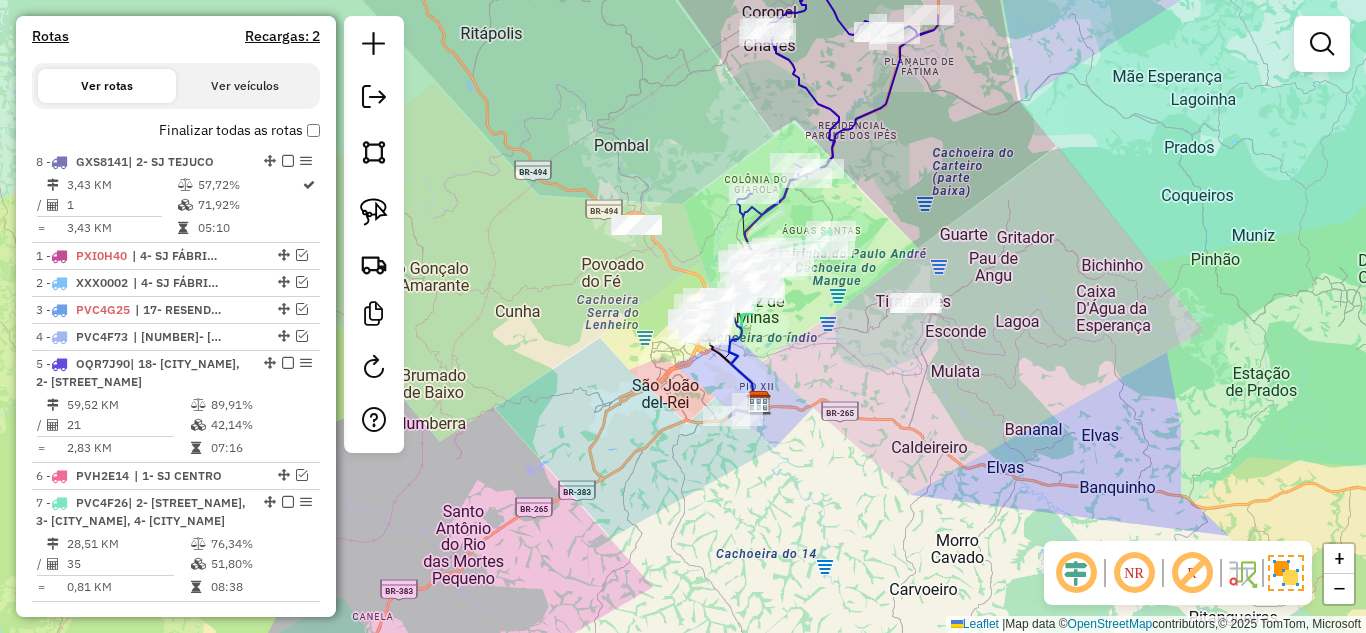 drag, startPoint x: 263, startPoint y: 519, endPoint x: 255, endPoint y: 157, distance: 362.08838 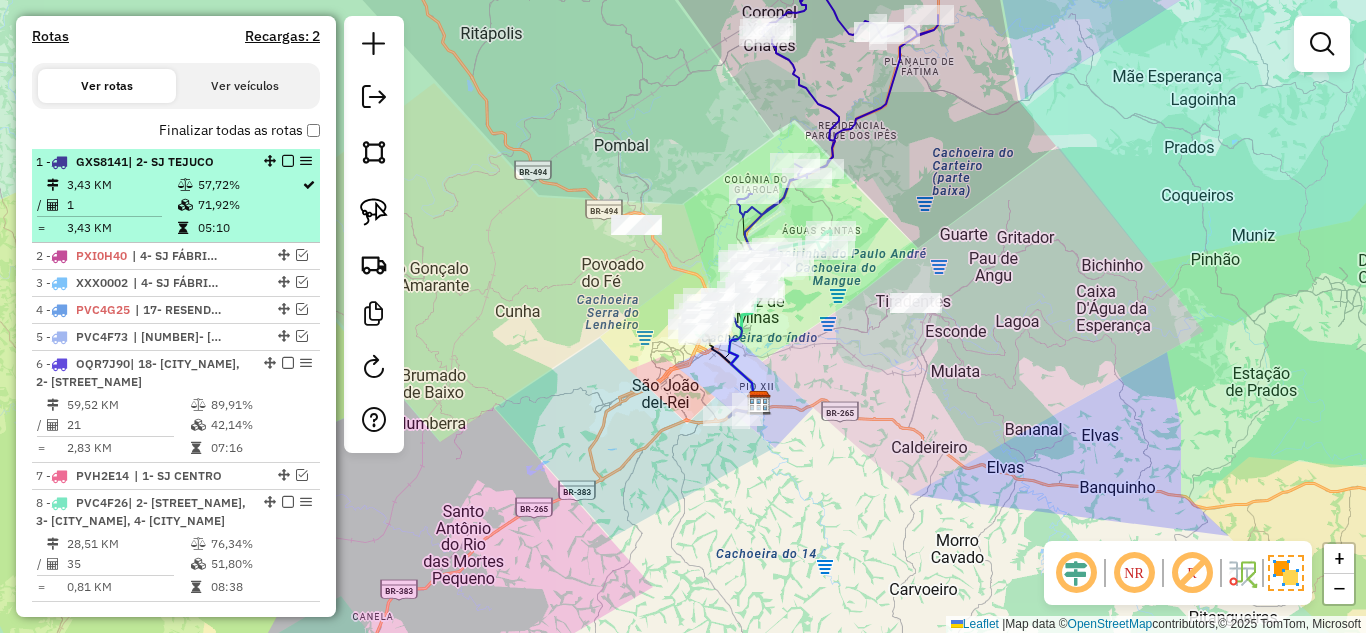 click at bounding box center [288, 161] 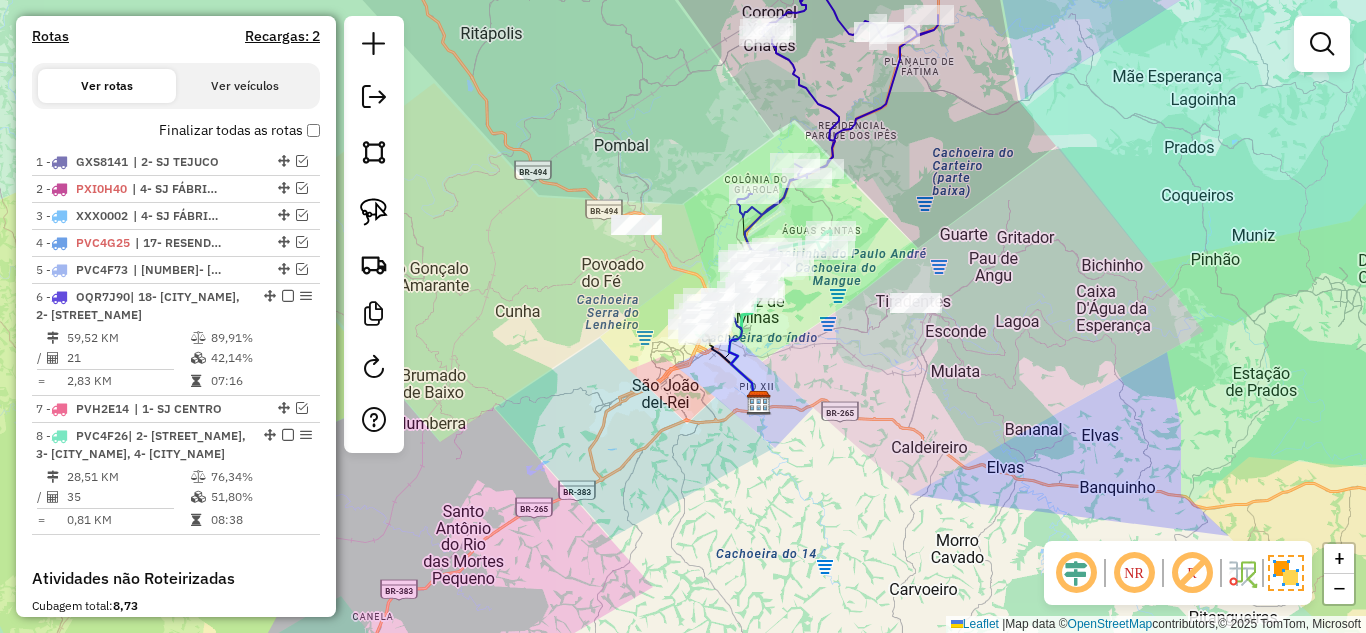 click on "Janela de atendimento Grade de atendimento Capacidade Transportadoras Veículos Cliente Pedidos  Rotas Selecione os dias de semana para filtrar as janelas de atendimento  Seg   Ter   Qua   Qui   Sex   Sáb   Dom  Informe o período da janela de atendimento: De: Até:  Filtrar exatamente a janela do cliente  Considerar janela de atendimento padrão  Selecione os dias de semana para filtrar as grades de atendimento  Seg   Ter   Qua   Qui   Sex   Sáb   Dom   Considerar clientes sem dia de atendimento cadastrado  Clientes fora do dia de atendimento selecionado Filtrar as atividades entre os valores definidos abaixo:  Peso mínimo:   Peso máximo:   Cubagem mínima:   Cubagem máxima:   De:   Até:  Filtrar as atividades entre o tempo de atendimento definido abaixo:  De:   Até:   Considerar capacidade total dos clientes não roteirizados Transportadora: Selecione um ou mais itens Tipo de veículo: Selecione um ou mais itens Veículo: Selecione um ou mais itens Motorista: Selecione um ou mais itens Nome: Rótulo:" 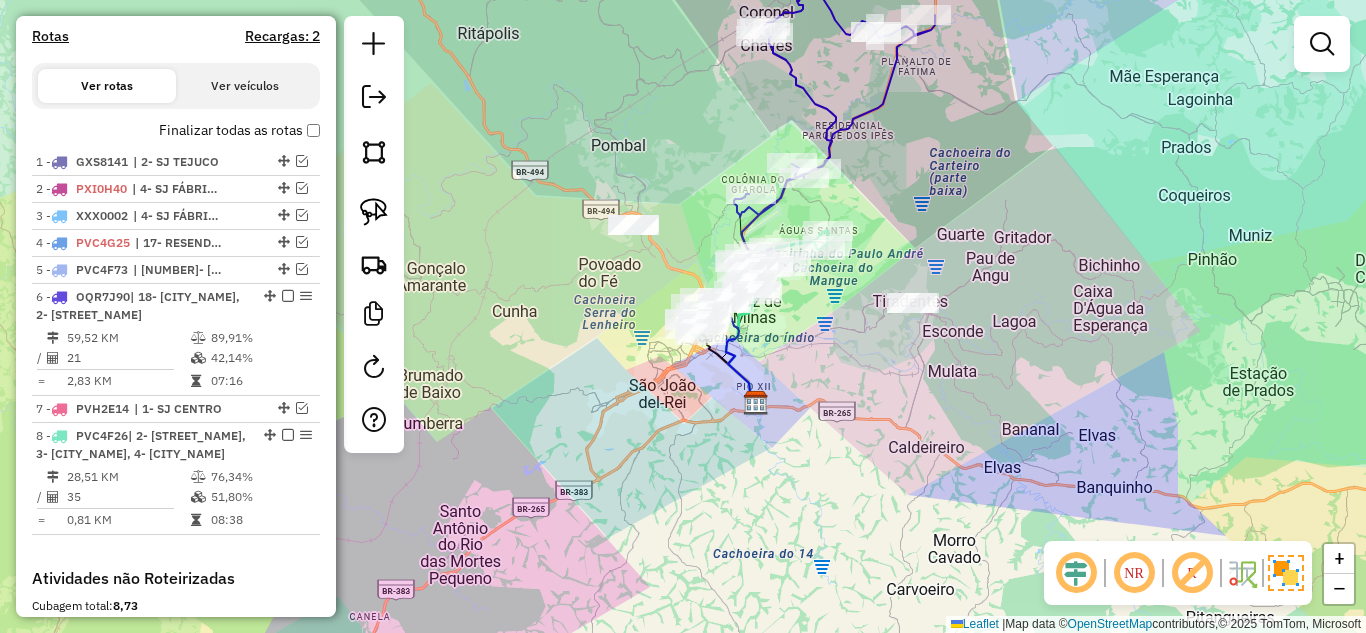 click on "Janela de atendimento Grade de atendimento Capacidade Transportadoras Veículos Cliente Pedidos  Rotas Selecione os dias de semana para filtrar as janelas de atendimento  Seg   Ter   Qua   Qui   Sex   Sáb   Dom  Informe o período da janela de atendimento: De: Até:  Filtrar exatamente a janela do cliente  Considerar janela de atendimento padrão  Selecione os dias de semana para filtrar as grades de atendimento  Seg   Ter   Qua   Qui   Sex   Sáb   Dom   Considerar clientes sem dia de atendimento cadastrado  Clientes fora do dia de atendimento selecionado Filtrar as atividades entre os valores definidos abaixo:  Peso mínimo:   Peso máximo:   Cubagem mínima:   Cubagem máxima:   De:   Até:  Filtrar as atividades entre o tempo de atendimento definido abaixo:  De:   Até:   Considerar capacidade total dos clientes não roteirizados Transportadora: Selecione um ou mais itens Tipo de veículo: Selecione um ou mais itens Veículo: Selecione um ou mais itens Motorista: Selecione um ou mais itens Nome: Rótulo:" 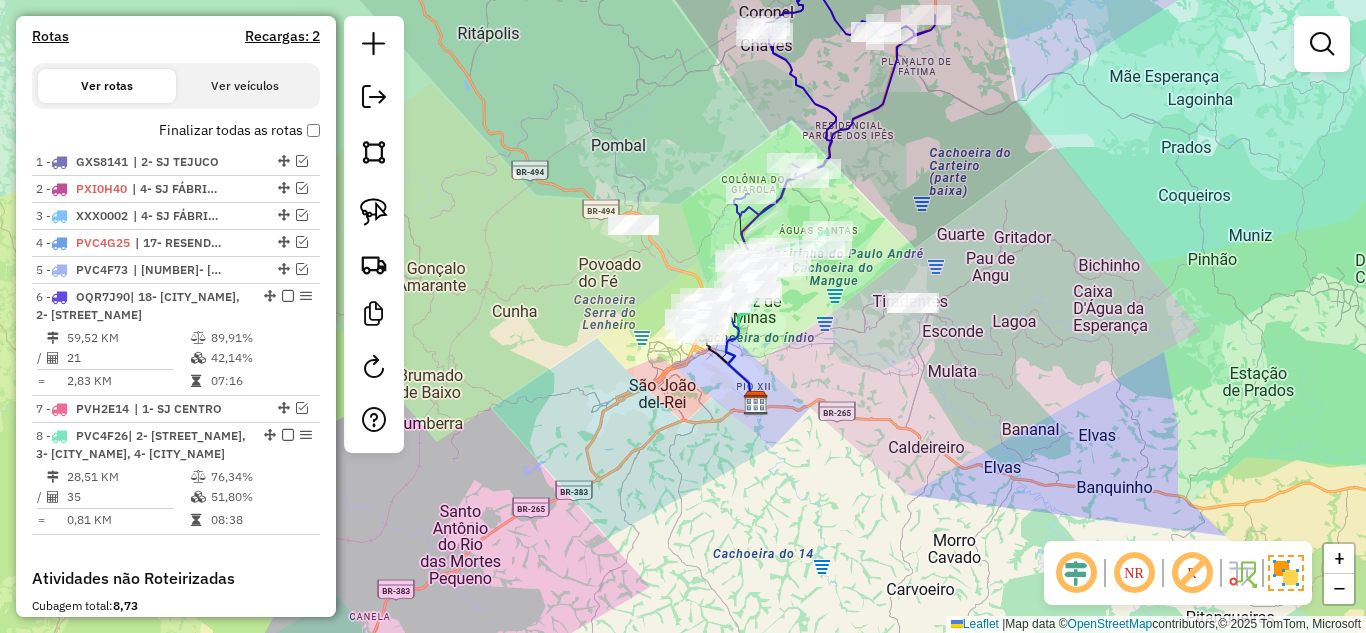 click on "Janela de atendimento Grade de atendimento Capacidade Transportadoras Veículos Cliente Pedidos  Rotas Selecione os dias de semana para filtrar as janelas de atendimento  Seg   Ter   Qua   Qui   Sex   Sáb   Dom  Informe o período da janela de atendimento: De: Até:  Filtrar exatamente a janela do cliente  Considerar janela de atendimento padrão  Selecione os dias de semana para filtrar as grades de atendimento  Seg   Ter   Qua   Qui   Sex   Sáb   Dom   Considerar clientes sem dia de atendimento cadastrado  Clientes fora do dia de atendimento selecionado Filtrar as atividades entre os valores definidos abaixo:  Peso mínimo:   Peso máximo:   Cubagem mínima:   Cubagem máxima:   De:   Até:  Filtrar as atividades entre o tempo de atendimento definido abaixo:  De:   Até:   Considerar capacidade total dos clientes não roteirizados Transportadora: Selecione um ou mais itens Tipo de veículo: Selecione um ou mais itens Veículo: Selecione um ou mais itens Motorista: Selecione um ou mais itens Nome: Rótulo:" 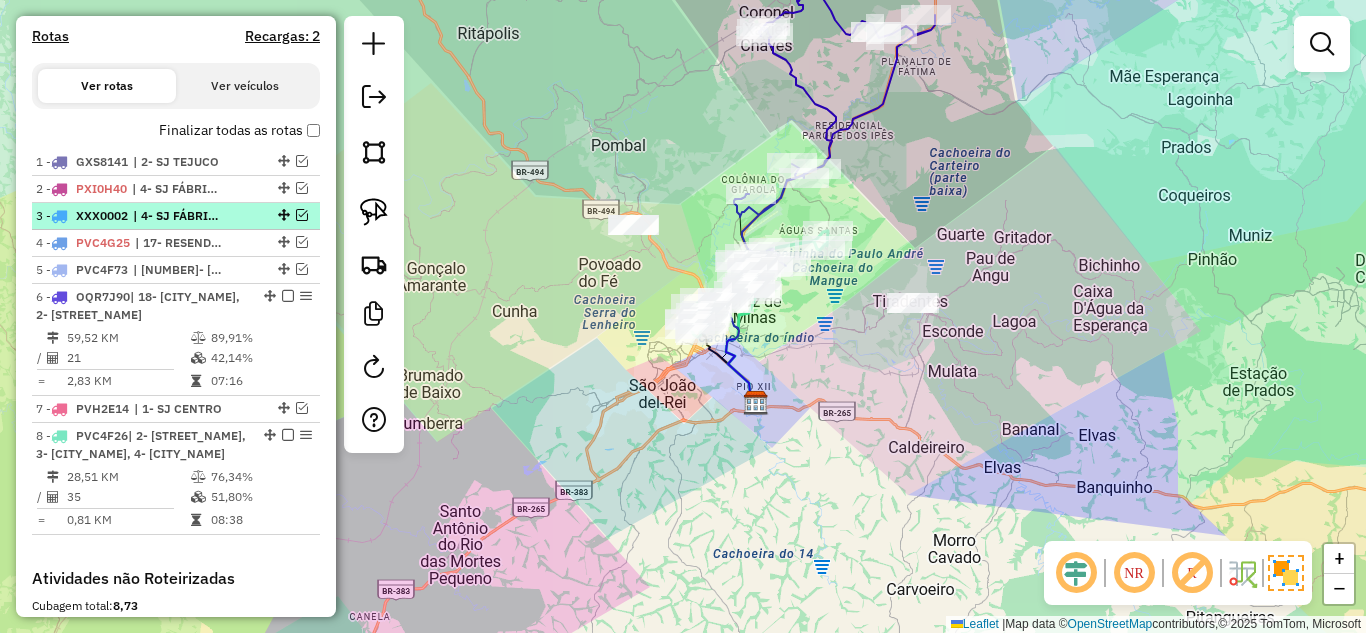 click at bounding box center [302, 215] 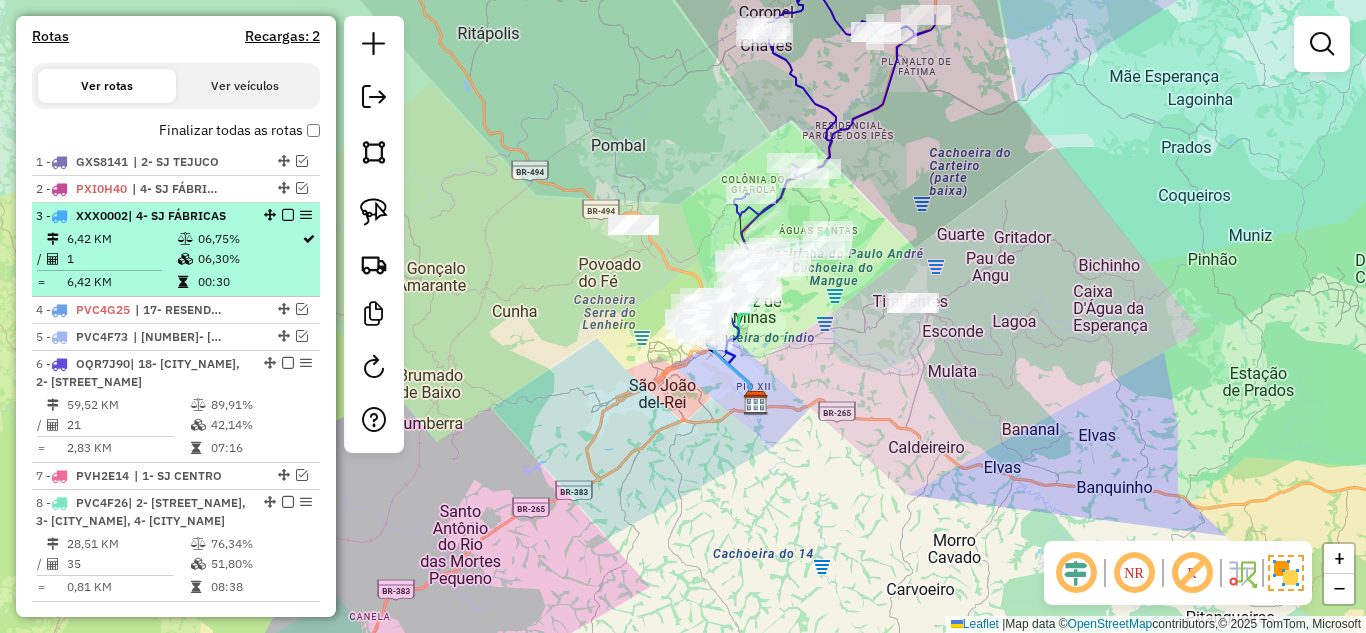 click at bounding box center [187, 259] 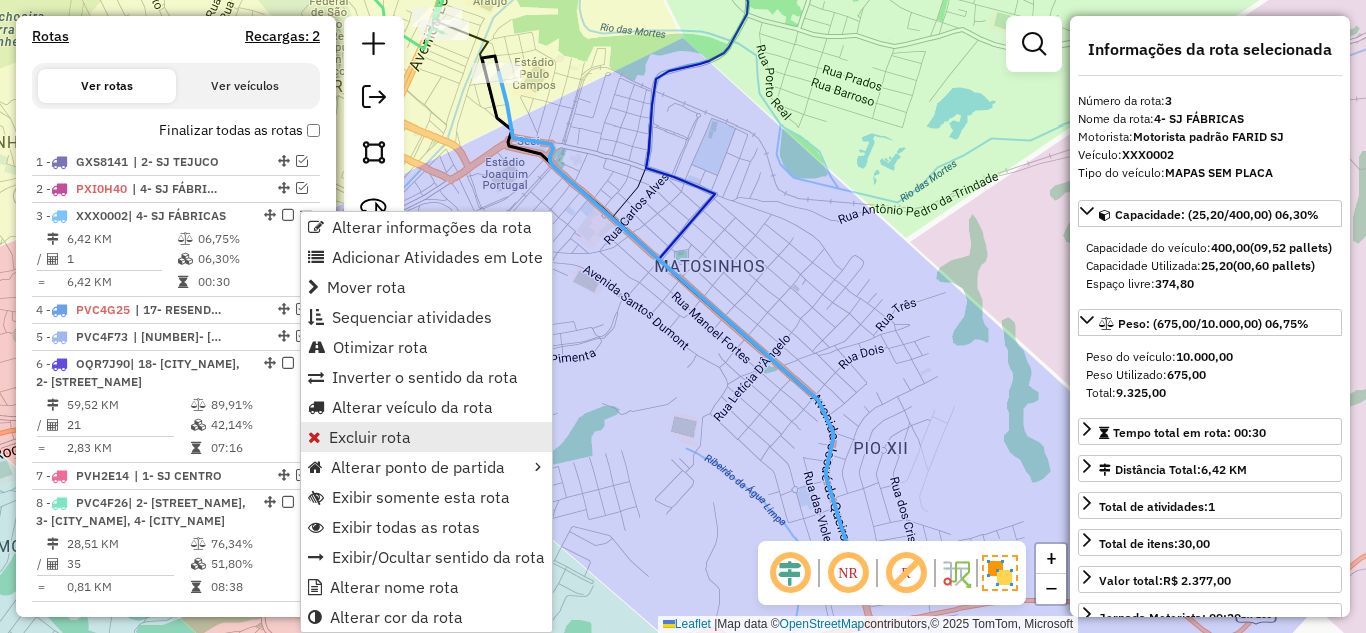 click on "Excluir rota" at bounding box center [370, 437] 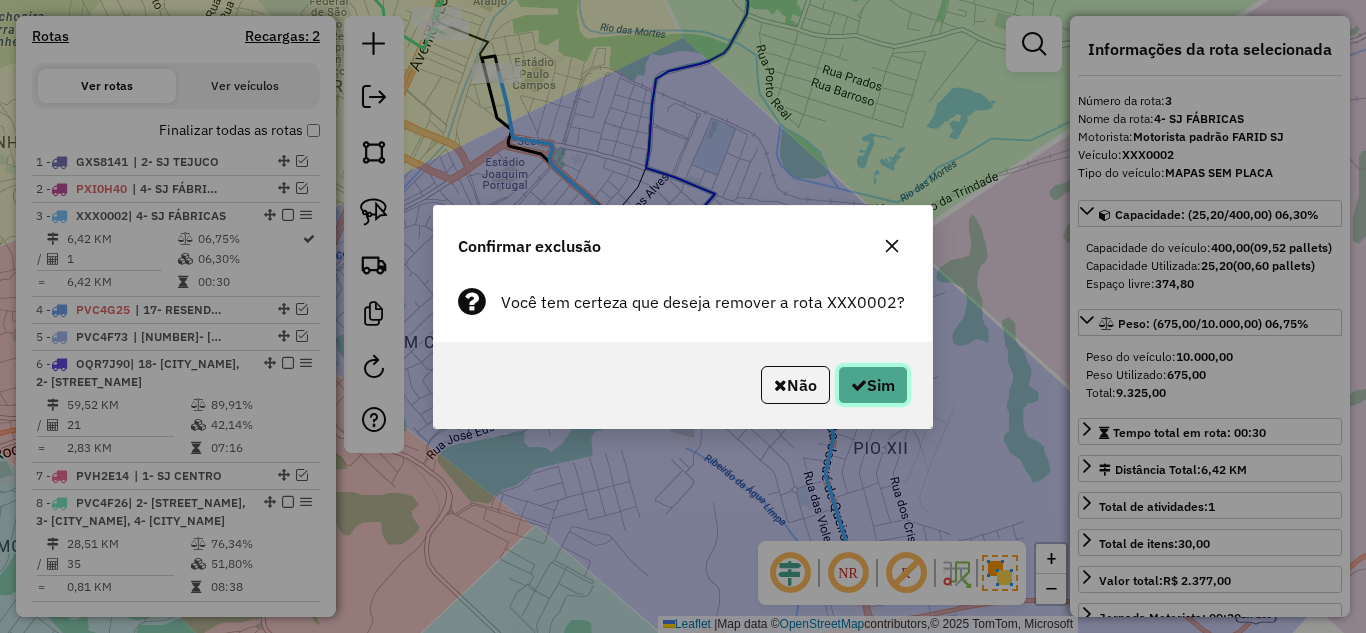 click on "Sim" 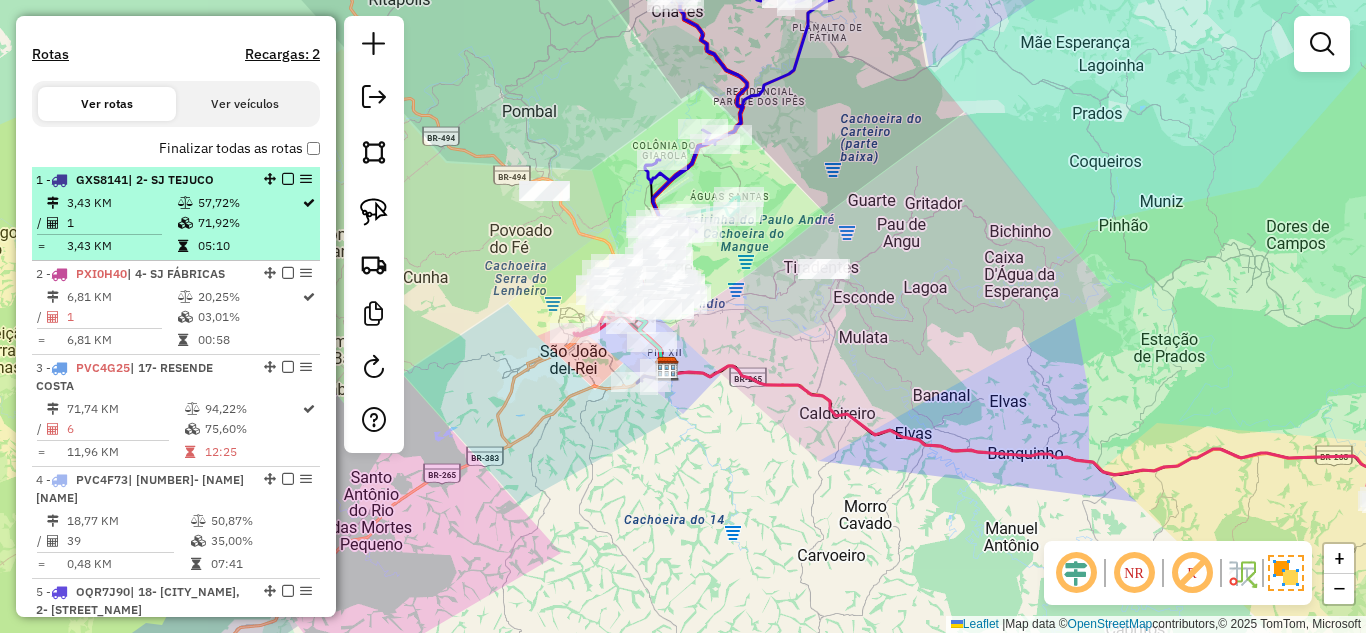 click at bounding box center (187, 203) 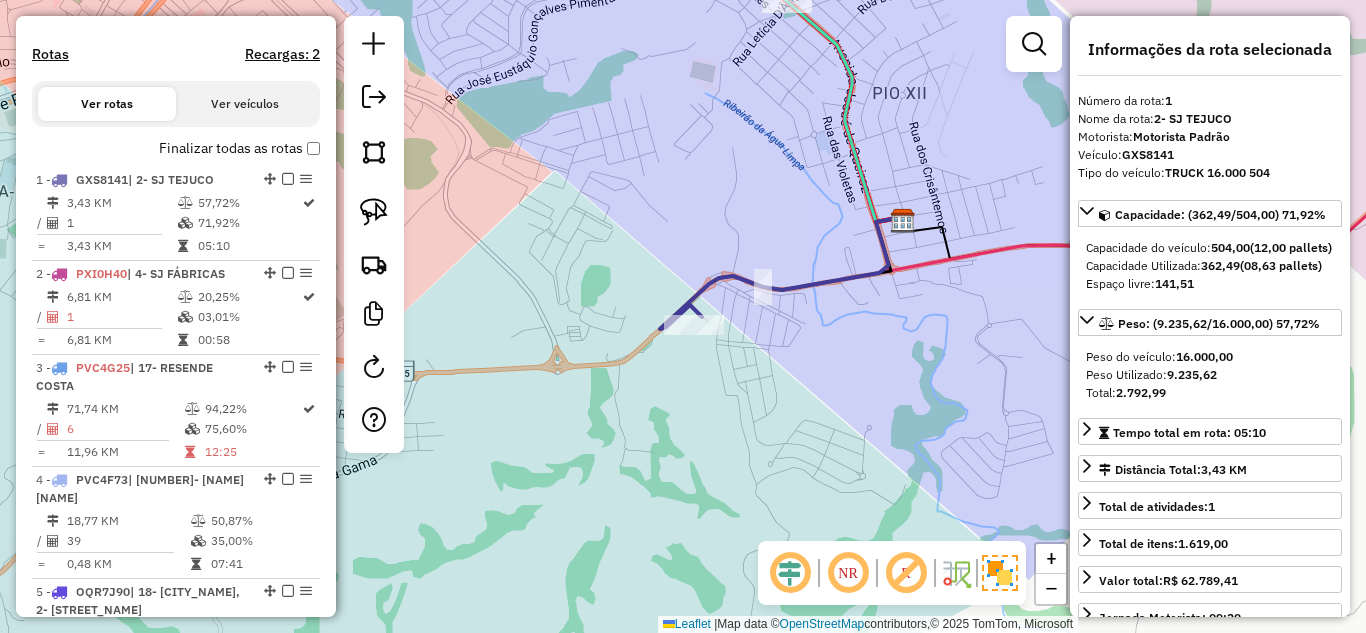click on "Janela de atendimento Grade de atendimento Capacidade Transportadoras Veículos Cliente Pedidos  Rotas Selecione os dias de semana para filtrar as janelas de atendimento  Seg   Ter   Qua   Qui   Sex   Sáb   Dom  Informe o período da janela de atendimento: De: Até:  Filtrar exatamente a janela do cliente  Considerar janela de atendimento padrão  Selecione os dias de semana para filtrar as grades de atendimento  Seg   Ter   Qua   Qui   Sex   Sáb   Dom   Considerar clientes sem dia de atendimento cadastrado  Clientes fora do dia de atendimento selecionado Filtrar as atividades entre os valores definidos abaixo:  Peso mínimo:   Peso máximo:   Cubagem mínima:   Cubagem máxima:   De:   Até:  Filtrar as atividades entre o tempo de atendimento definido abaixo:  De:   Até:   Considerar capacidade total dos clientes não roteirizados Transportadora: Selecione um ou mais itens Tipo de veículo: Selecione um ou mais itens Veículo: Selecione um ou mais itens Motorista: Selecione um ou mais itens Nome: Rótulo:" 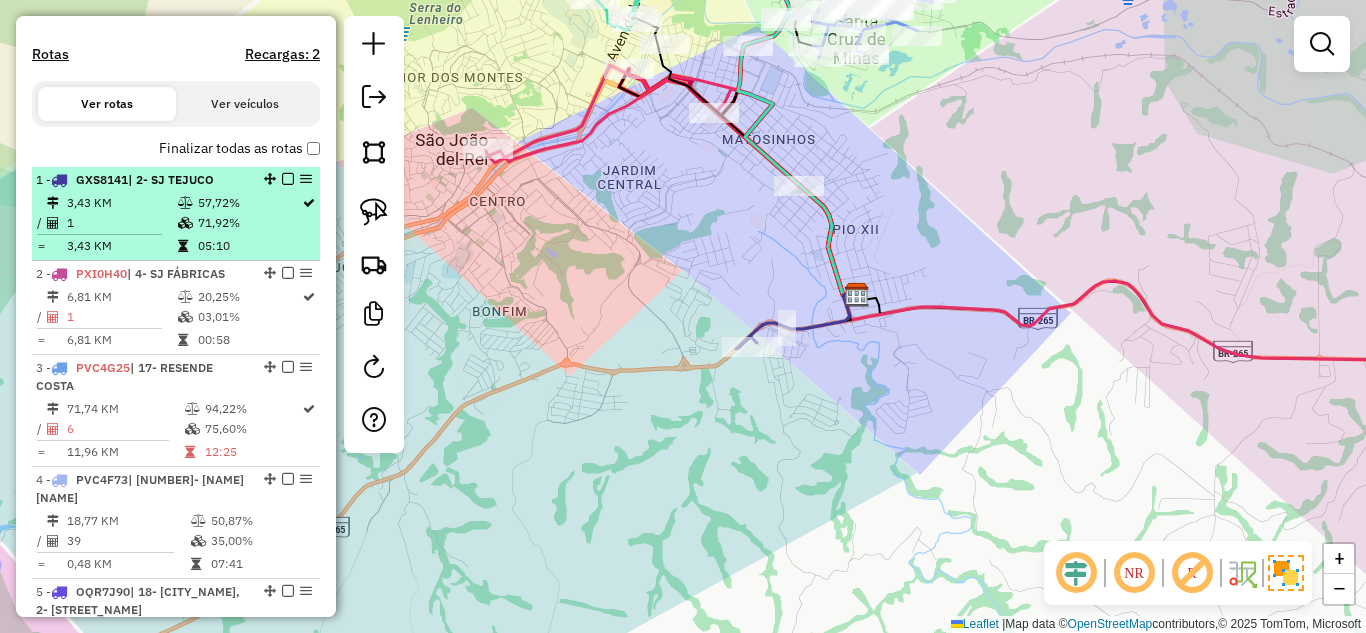 click at bounding box center (185, 223) 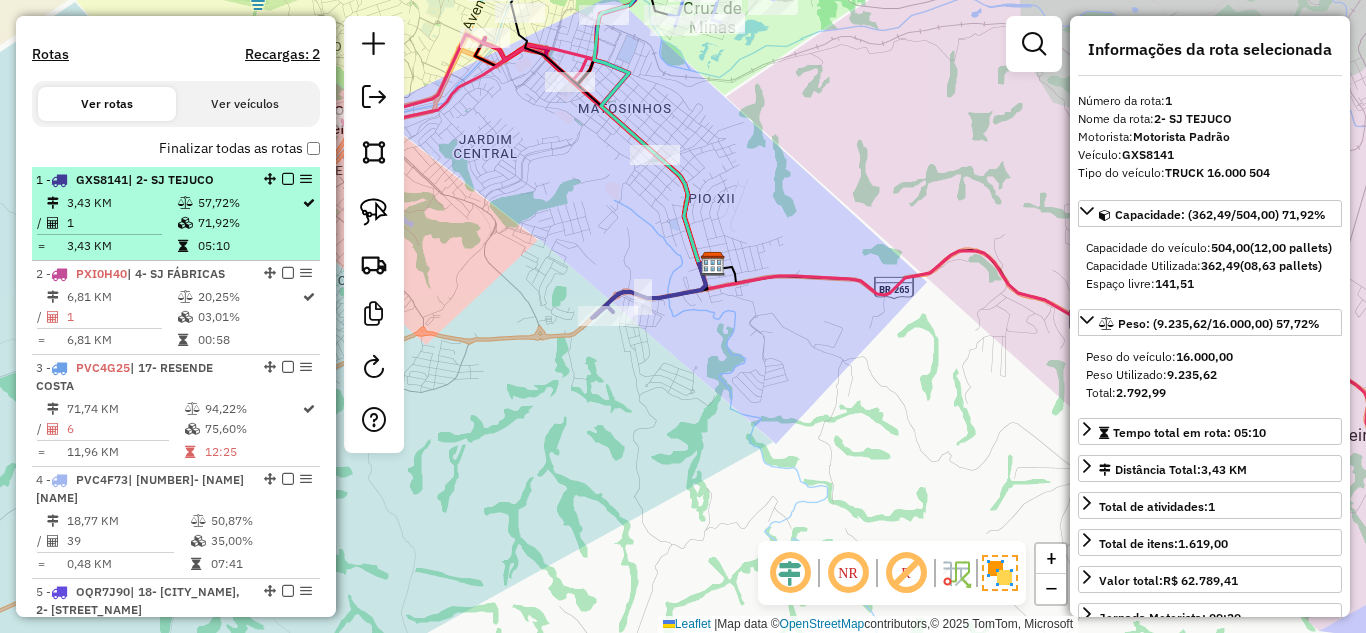 click on "3,43 KM" at bounding box center [121, 246] 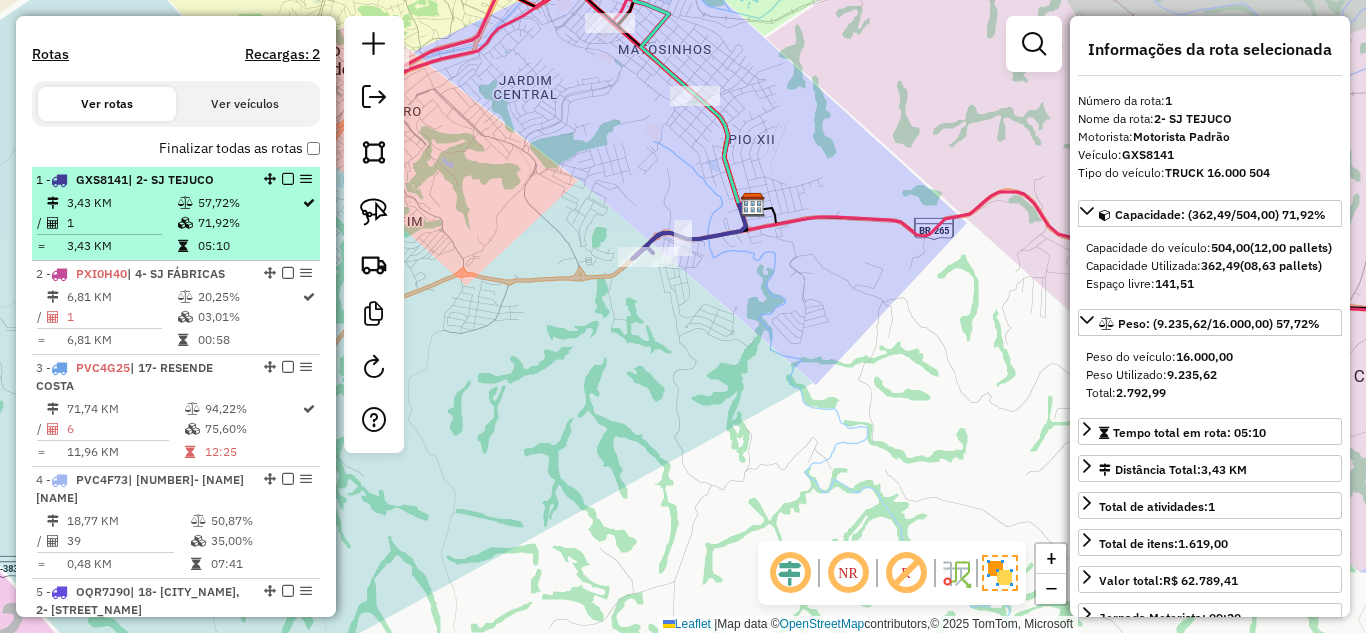 click on "3,43 KM" at bounding box center (121, 203) 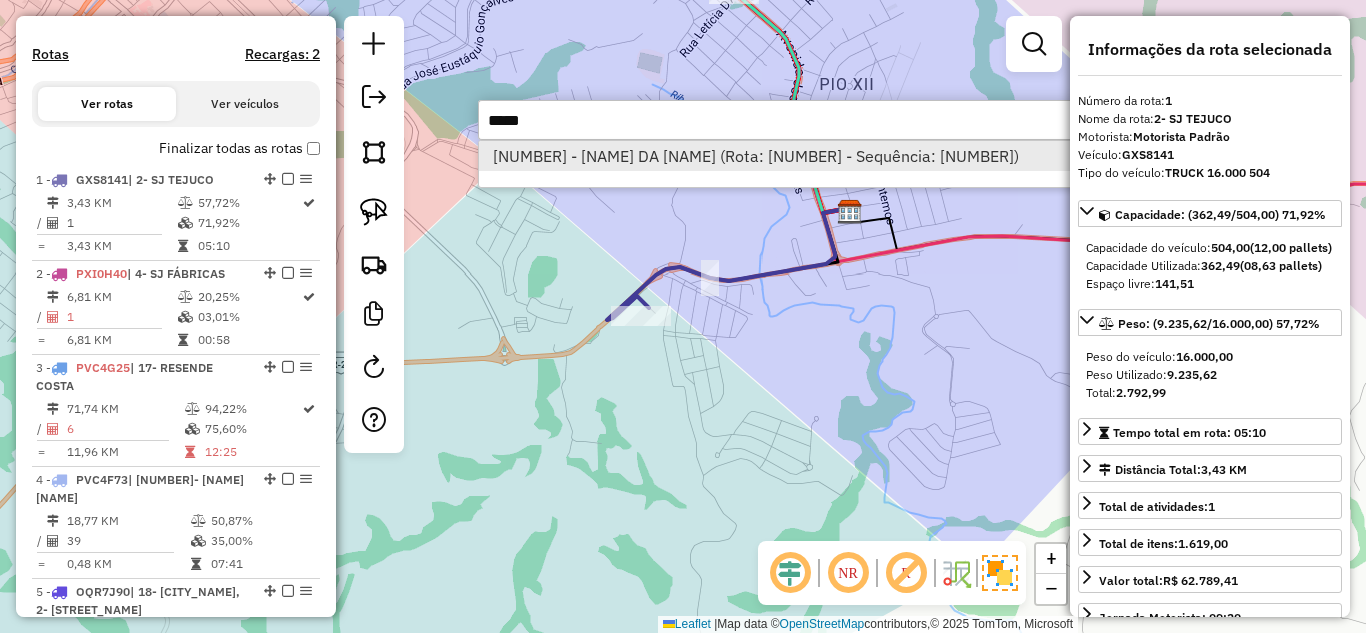 type on "*****" 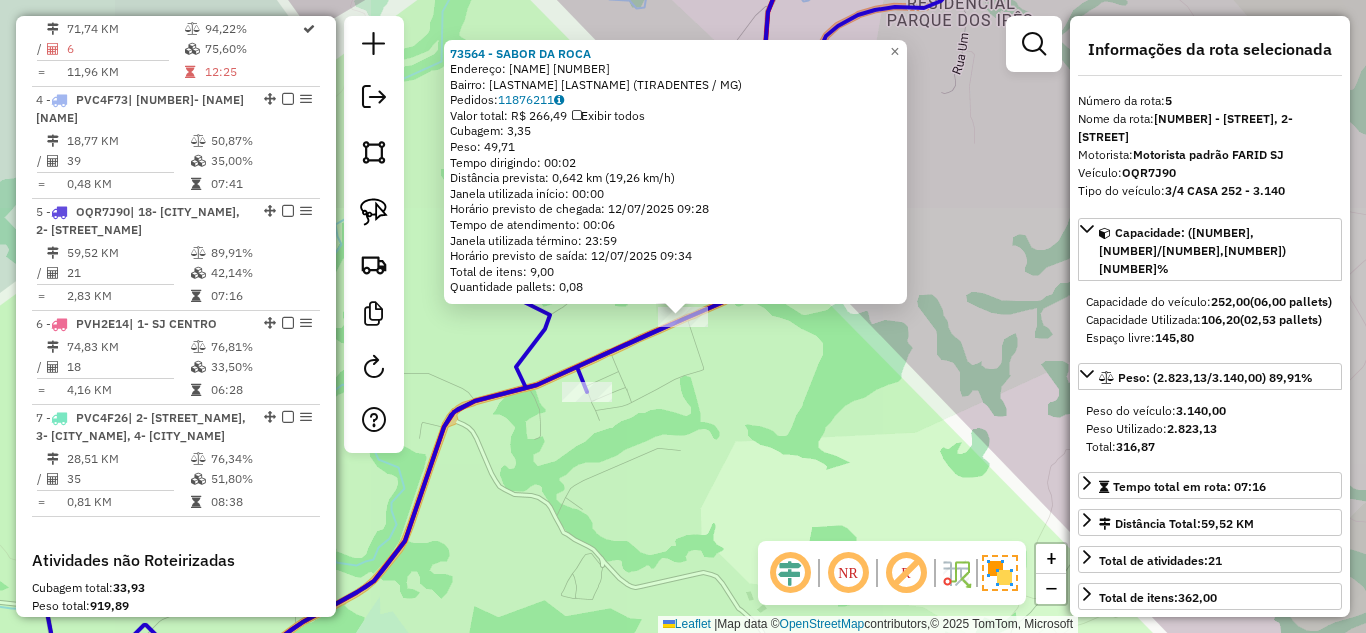 scroll, scrollTop: 1186, scrollLeft: 0, axis: vertical 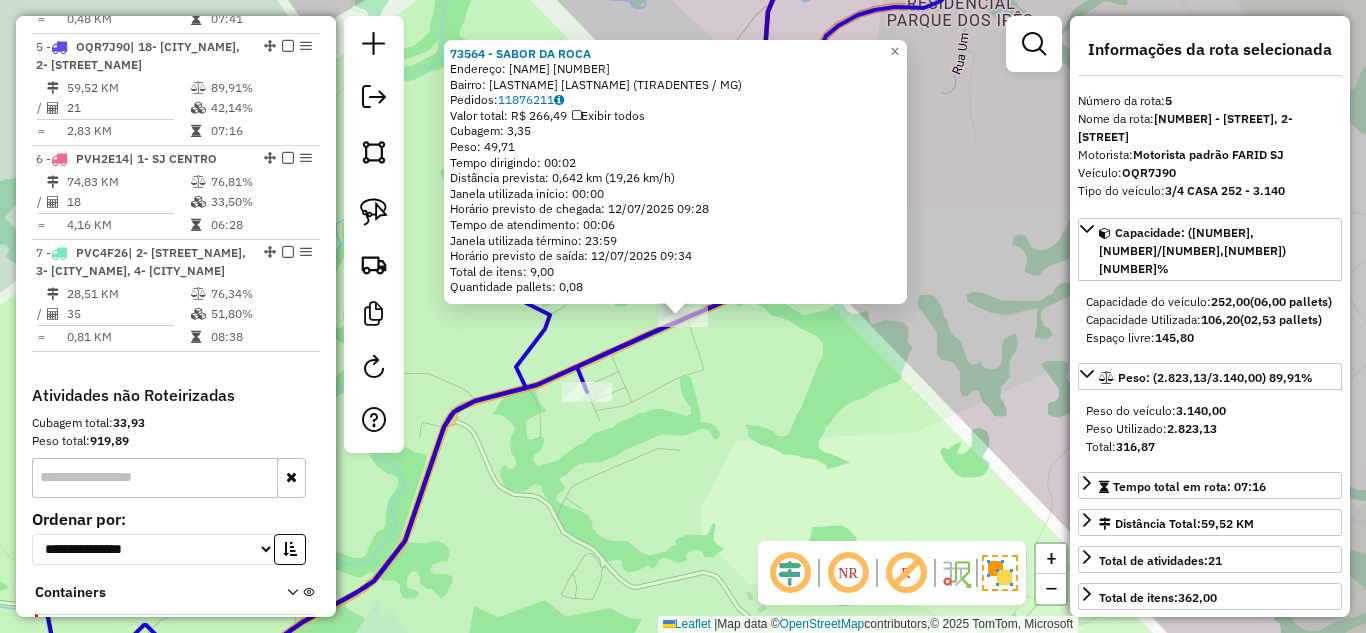 click on "73564 - SABOR DA ROCA  Endereço:  BRASIL 669   Bairro: CESAR DE PINA (TIRADENTES / MG)   Pedidos:  11876211   Valor total: R$ 266,49   Exibir todos   Cubagem: 3,35  Peso: 49,71  Tempo dirigindo: 00:02   Distância prevista: 0,642 km (19,26 km/h)   Janela utilizada início: 00:00   Horário previsto de chegada: 12/07/2025 09:28   Tempo de atendimento: 00:06   Janela utilizada término: 23:59   Horário previsto de saída: 12/07/2025 09:34   Total de itens: 9,00   Quantidade pallets: 0,08  × Janela de atendimento Grade de atendimento Capacidade Transportadoras Veículos Cliente Pedidos  Rotas Selecione os dias de semana para filtrar as janelas de atendimento  Seg   Ter   Qua   Qui   Sex   Sáb   Dom  Informe o período da janela de atendimento: De: Até:  Filtrar exatamente a janela do cliente  Considerar janela de atendimento padrão  Selecione os dias de semana para filtrar as grades de atendimento  Seg   Ter   Qua   Qui   Sex   Sáb   Dom   Considerar clientes sem dia de atendimento cadastrado  De:   De:" 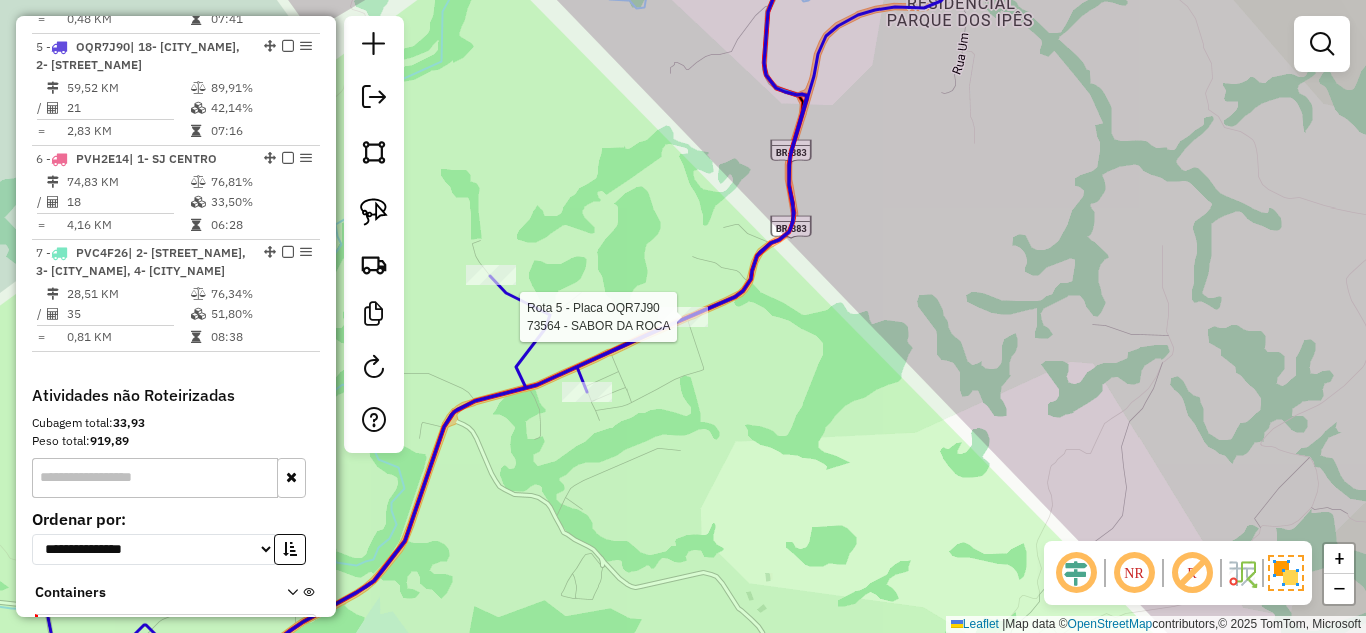 select on "*********" 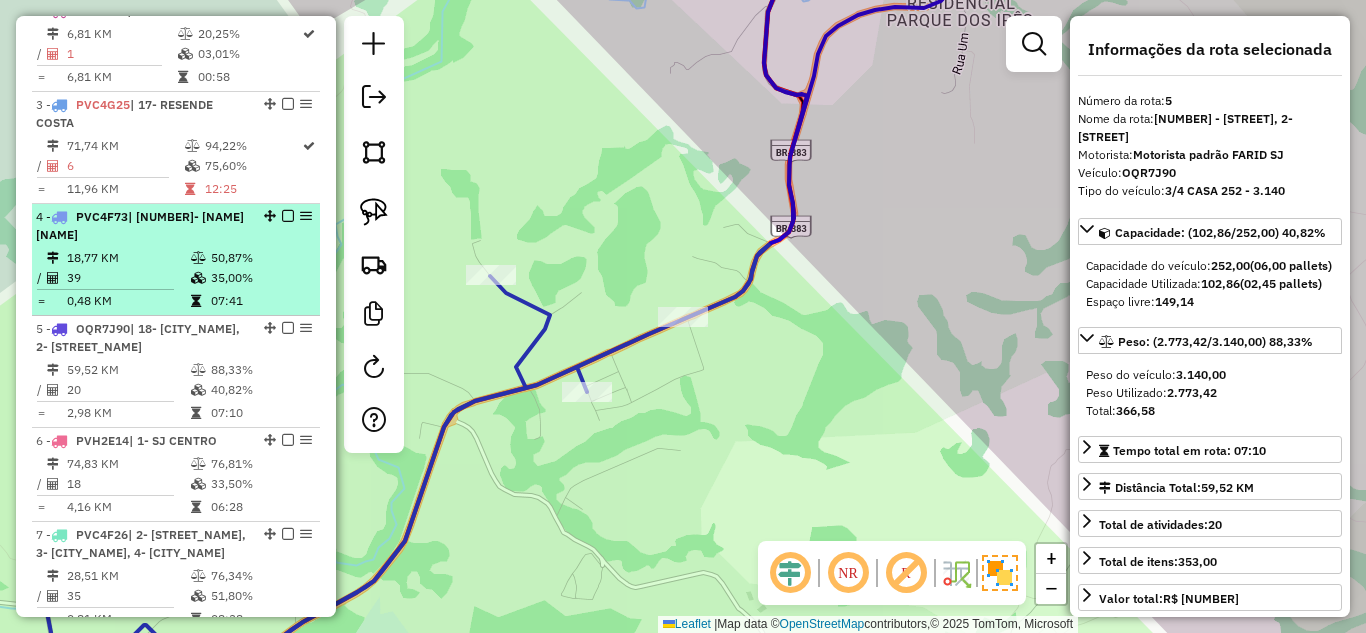 scroll, scrollTop: 686, scrollLeft: 0, axis: vertical 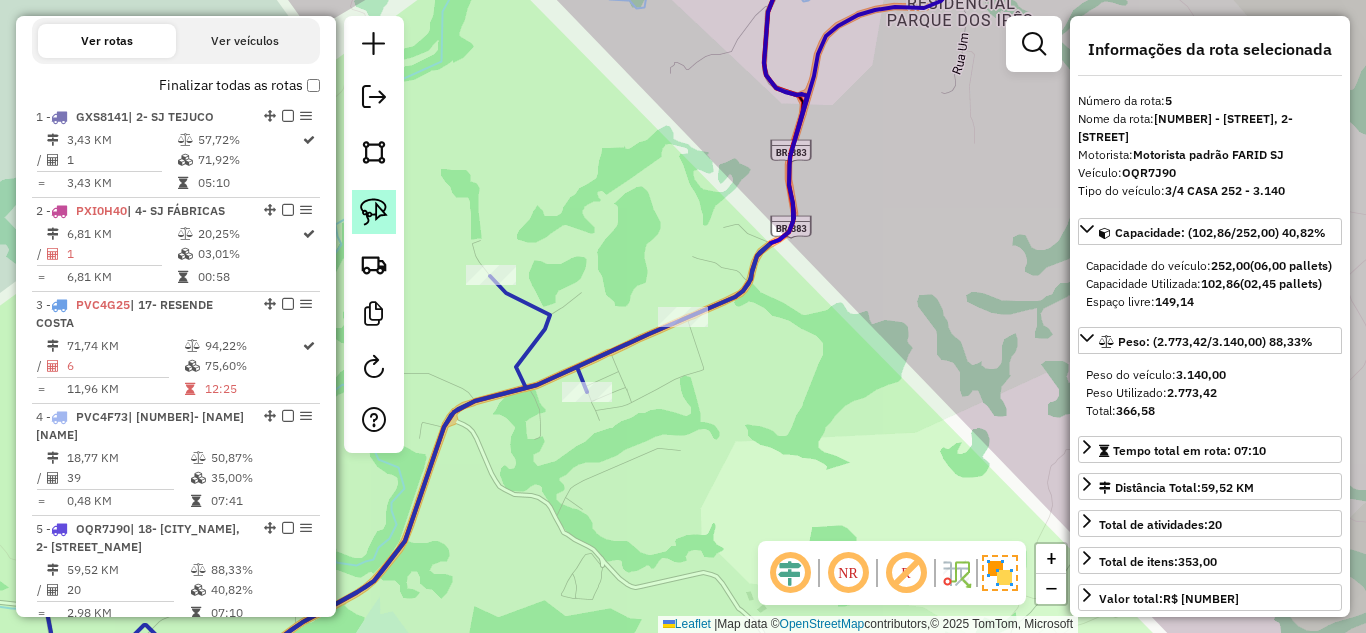 click 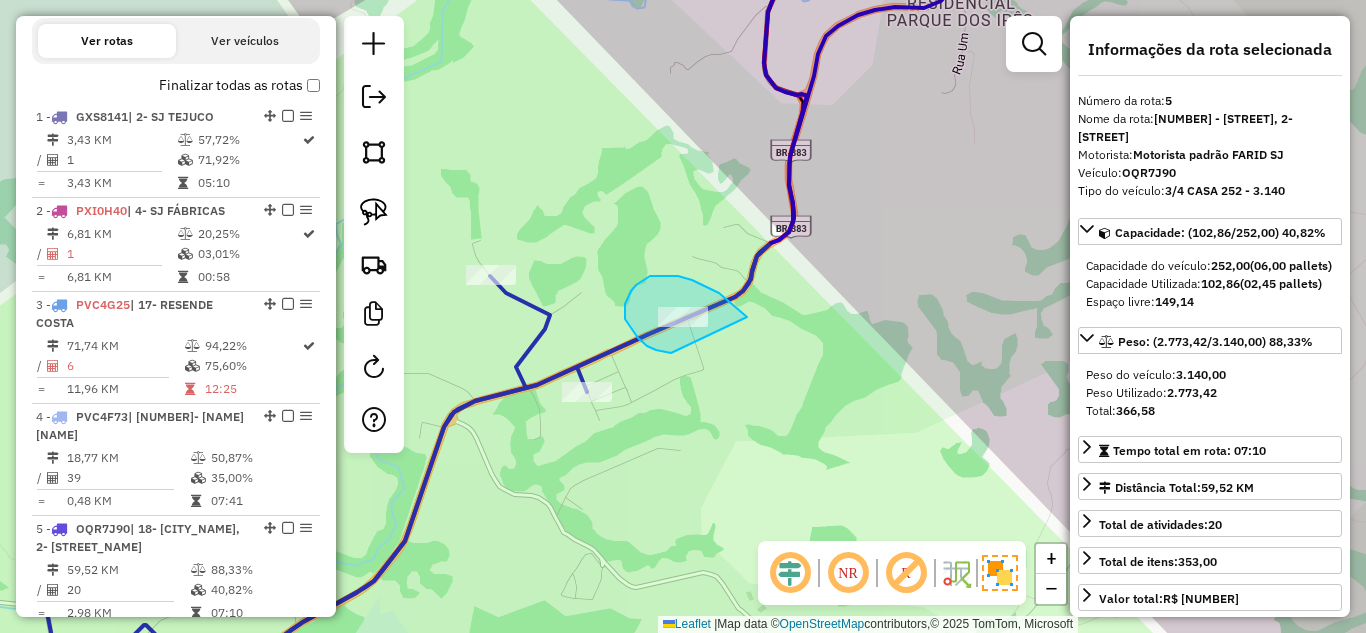 drag, startPoint x: 747, startPoint y: 317, endPoint x: 672, endPoint y: 353, distance: 83.19255 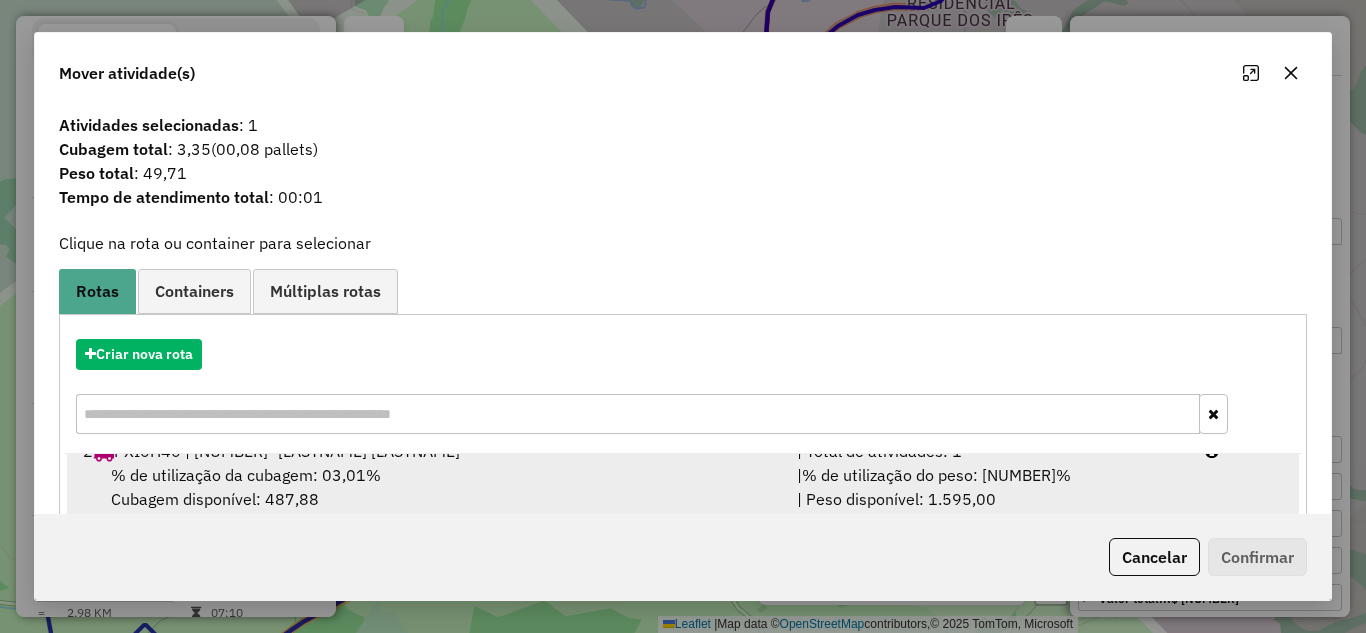 scroll, scrollTop: 0, scrollLeft: 0, axis: both 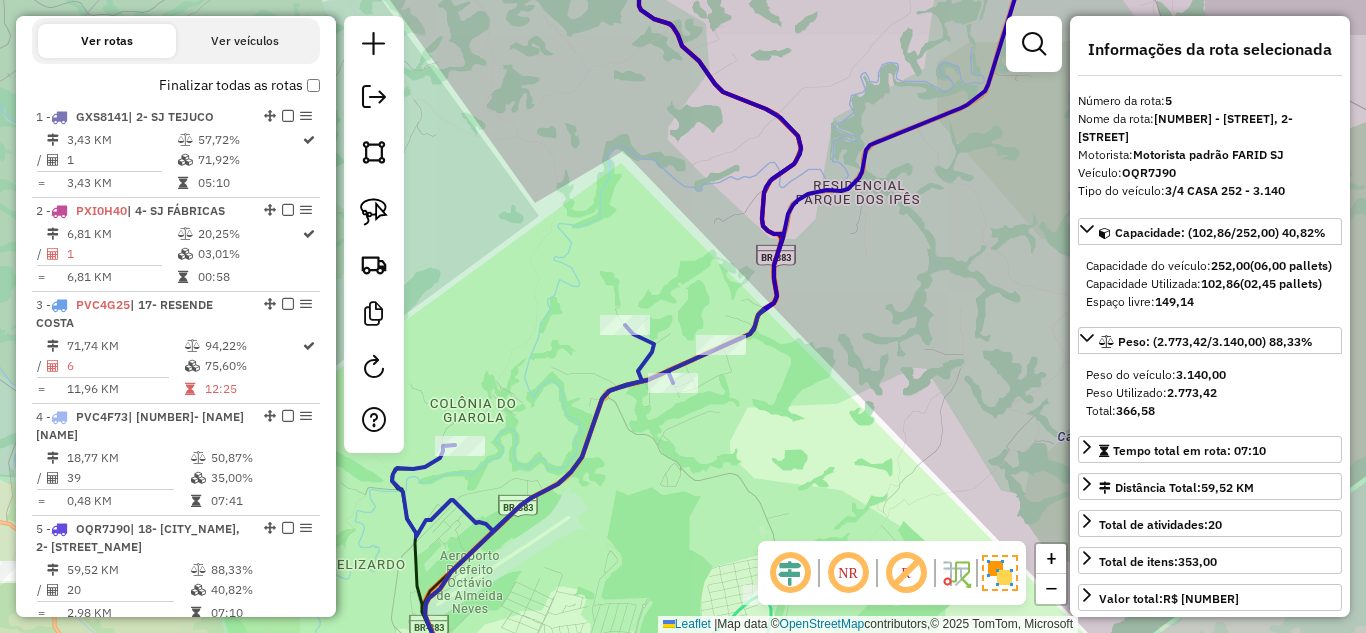 drag, startPoint x: 742, startPoint y: 402, endPoint x: 714, endPoint y: 356, distance: 53.851646 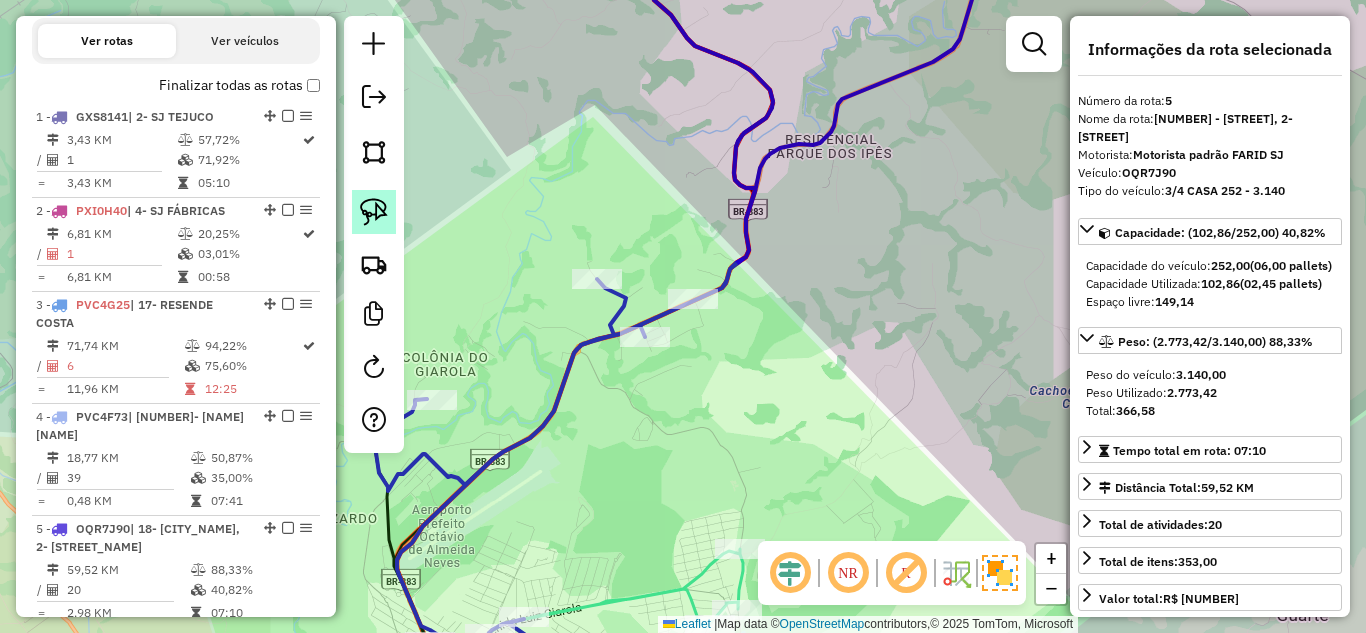 click 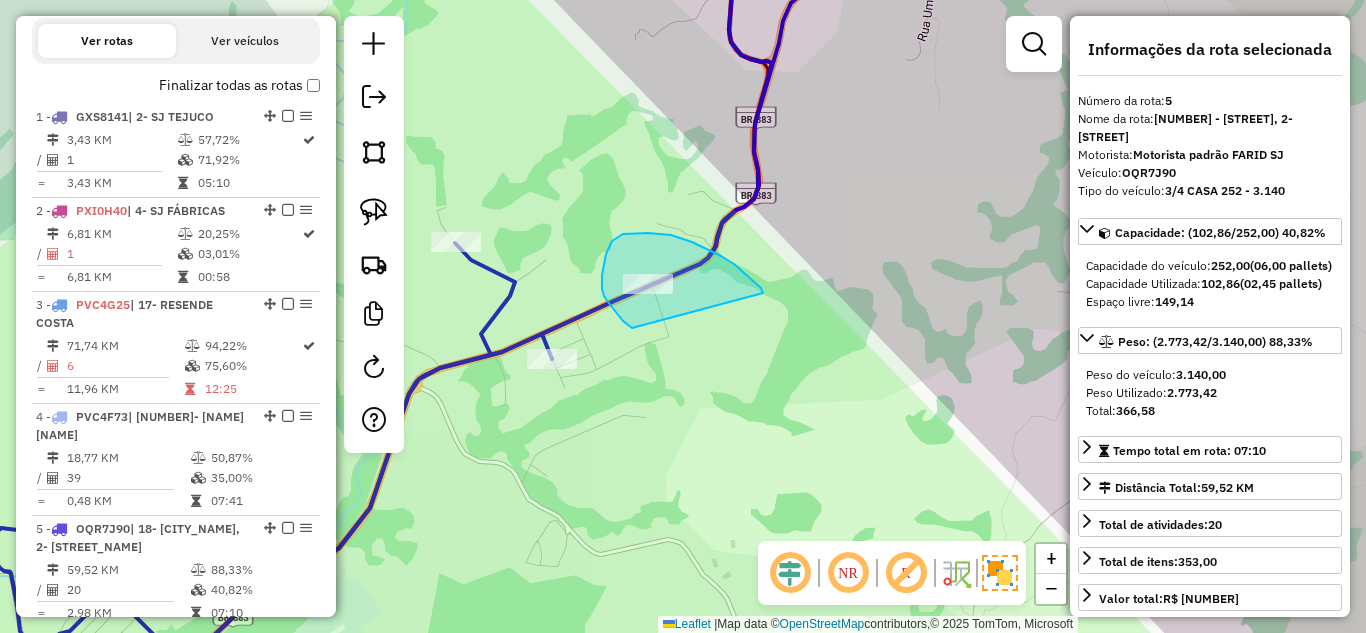 drag, startPoint x: 763, startPoint y: 293, endPoint x: 637, endPoint y: 331, distance: 131.60547 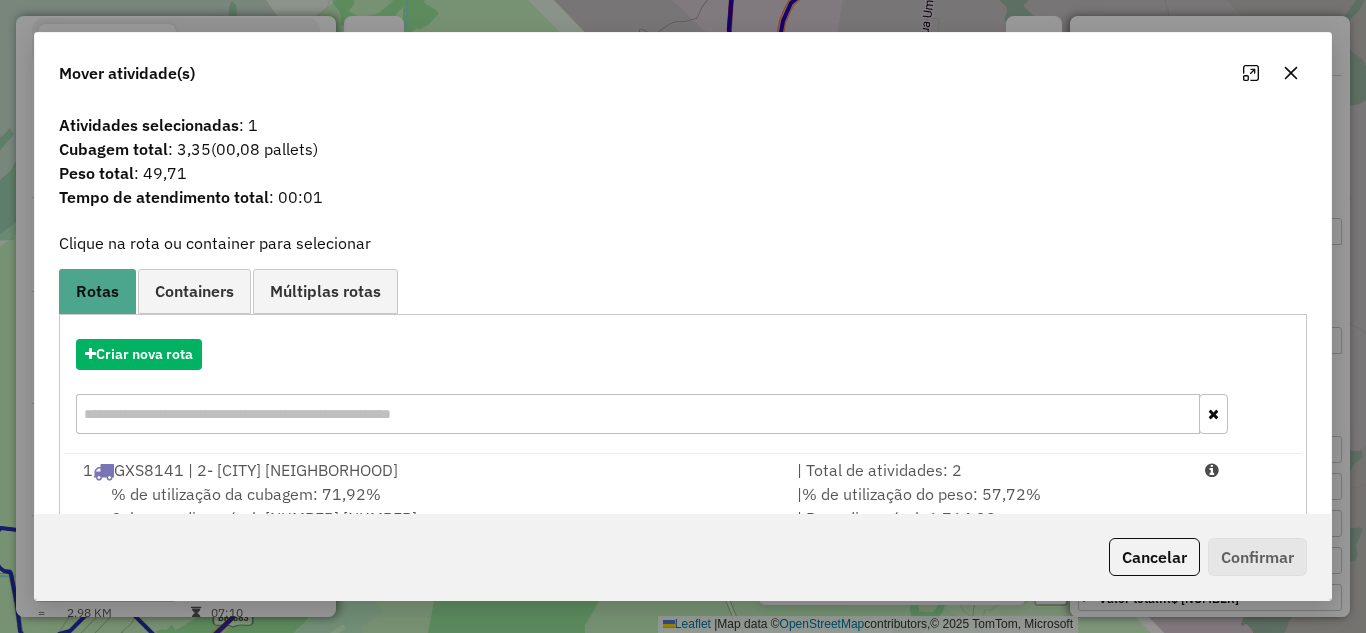 click 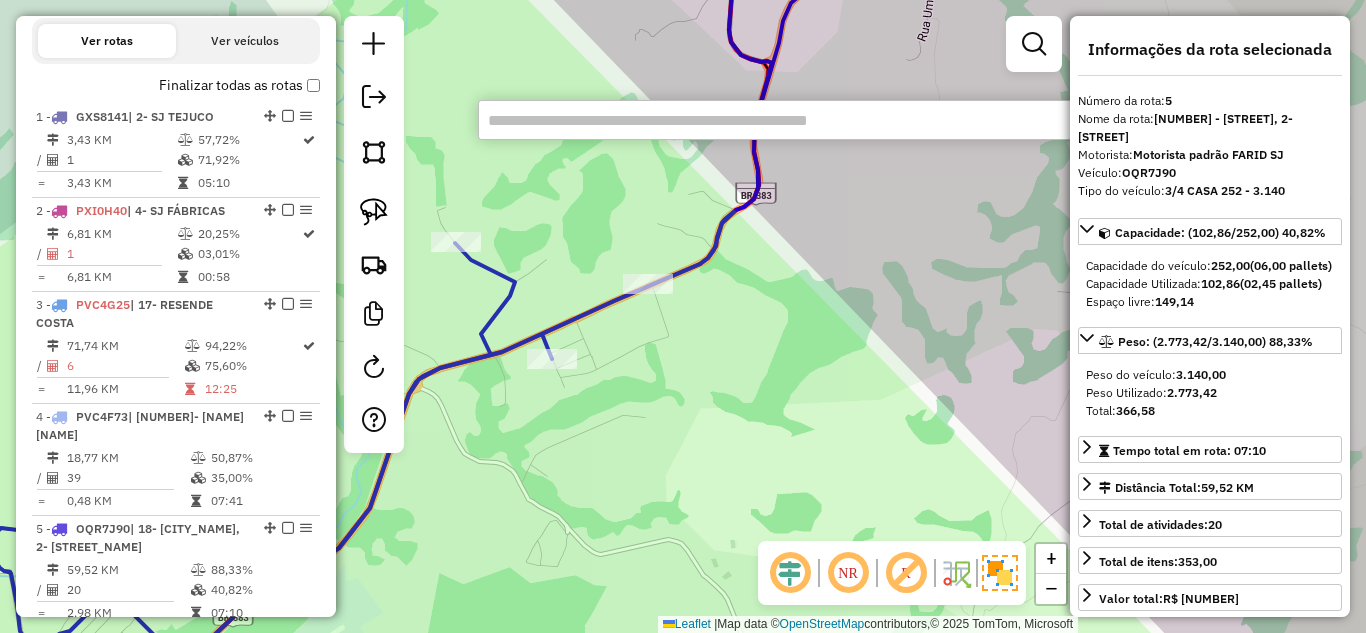 paste on "*****" 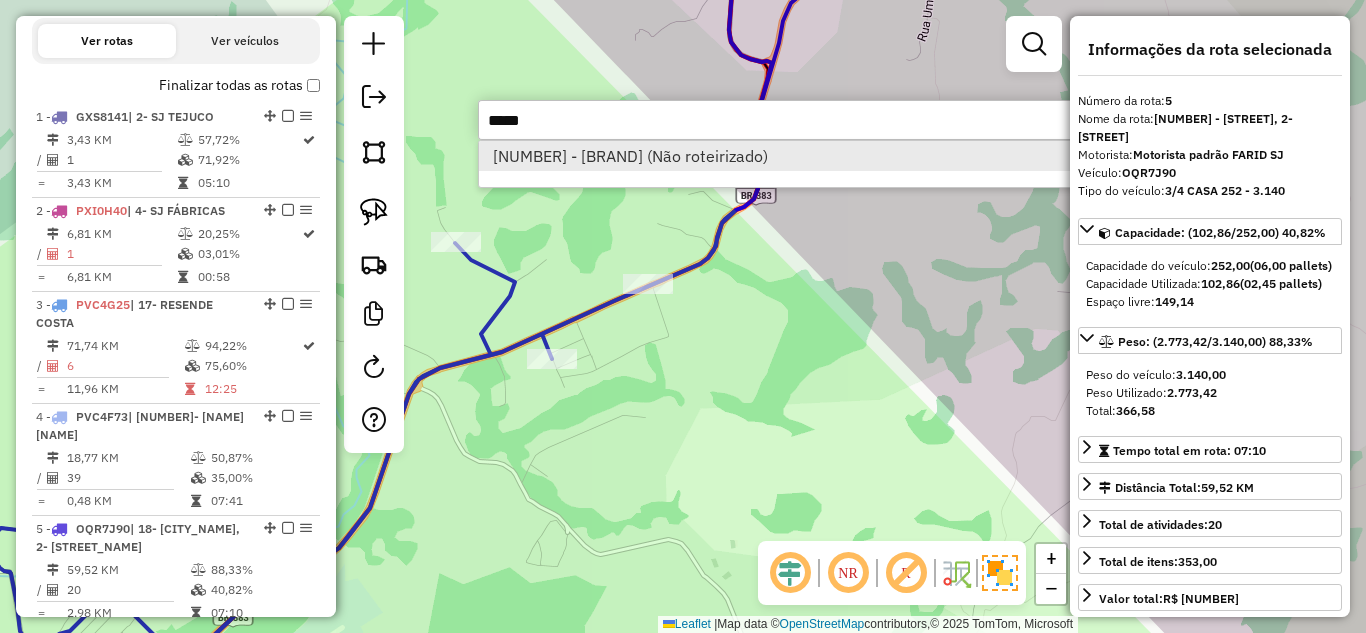 type on "*****" 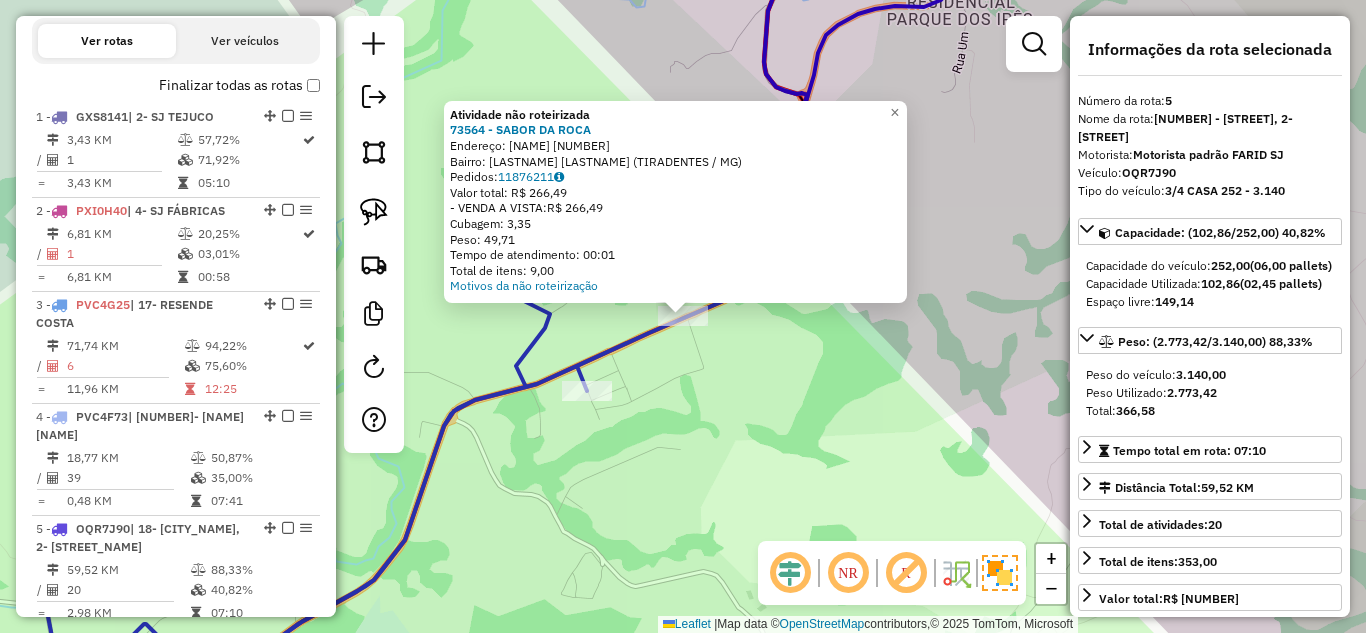 click on "Atividade não roteirizada 73564 - SABOR DA ROCA  Endereço:  BRASIL 669   Bairro: CESAR DE PINA (TIRADENTES / MG)   Pedidos:  11876211   Valor total: R$ 266,49   - VENDA A VISTA:  R$ 266,49   Cubagem: 3,35   Peso: 49,71   Tempo de atendimento: 00:01   Total de itens: 9,00  Motivos da não roteirização × Janela de atendimento Grade de atendimento Capacidade Transportadoras Veículos Cliente Pedidos  Rotas Selecione os dias de semana para filtrar as janelas de atendimento  Seg   Ter   Qua   Qui   Sex   Sáb   Dom  Informe o período da janela de atendimento: De: Até:  Filtrar exatamente a janela do cliente  Considerar janela de atendimento padrão  Selecione os dias de semana para filtrar as grades de atendimento  Seg   Ter   Qua   Qui   Sex   Sáb   Dom   Considerar clientes sem dia de atendimento cadastrado  Clientes fora do dia de atendimento selecionado Filtrar as atividades entre os valores definidos abaixo:  Peso mínimo:   Peso máximo:   Cubagem mínima:   Cubagem máxima:   De:   Até:   De:  De:" 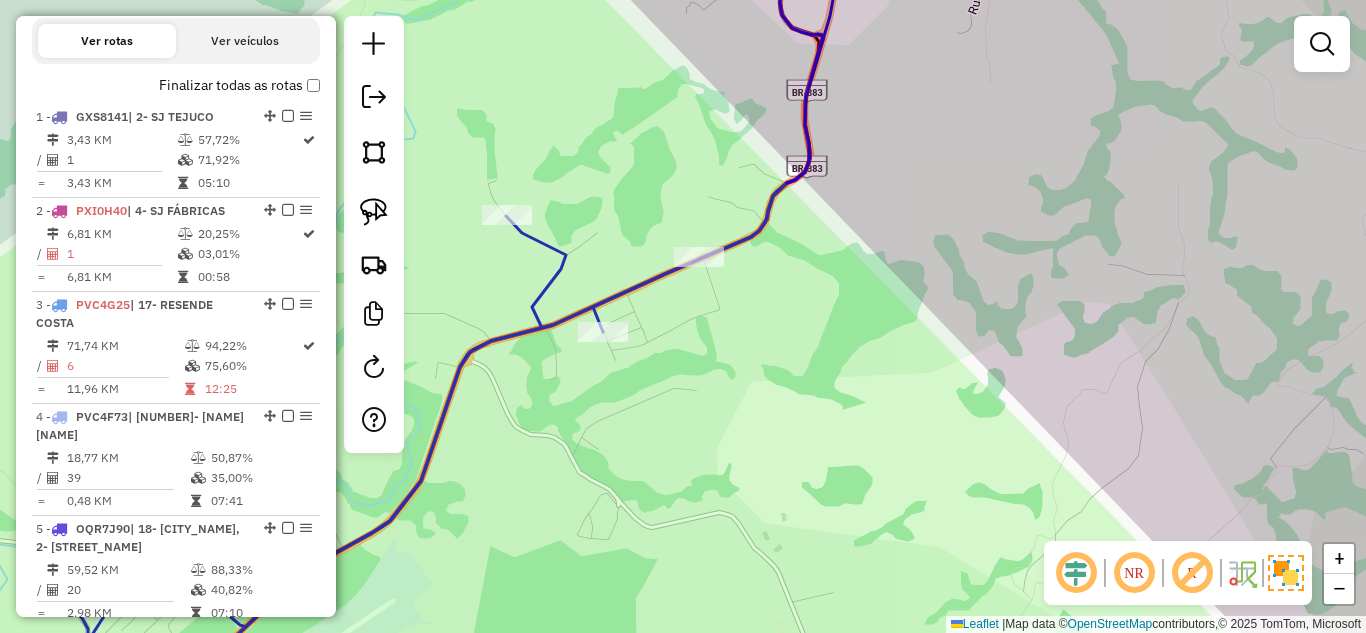 drag, startPoint x: 735, startPoint y: 417, endPoint x: 751, endPoint y: 356, distance: 63.06346 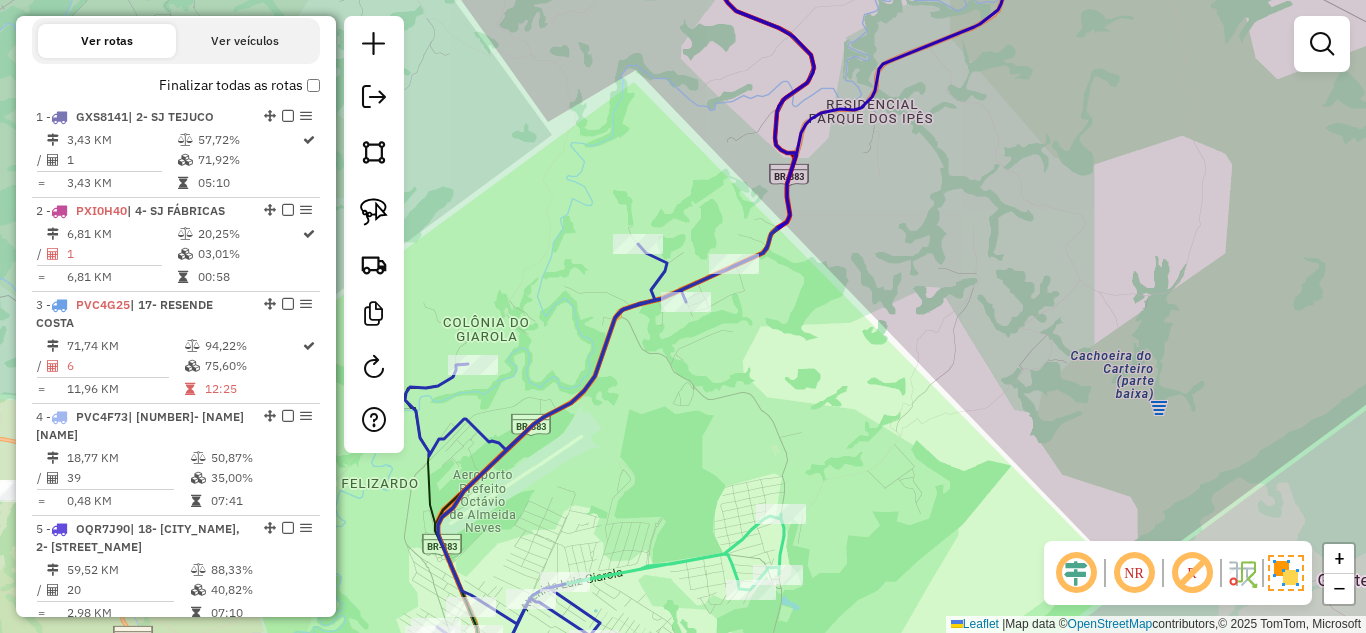 drag, startPoint x: 737, startPoint y: 400, endPoint x: 746, endPoint y: 359, distance: 41.976185 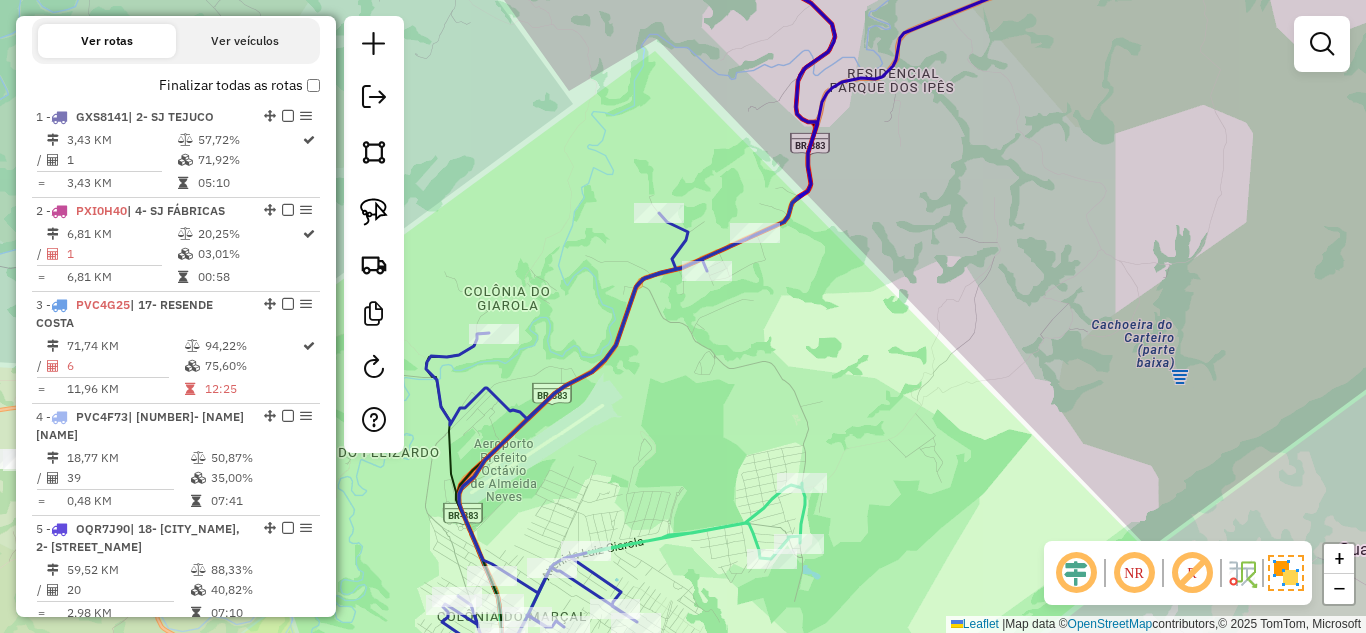 drag, startPoint x: 741, startPoint y: 368, endPoint x: 743, endPoint y: 357, distance: 11.18034 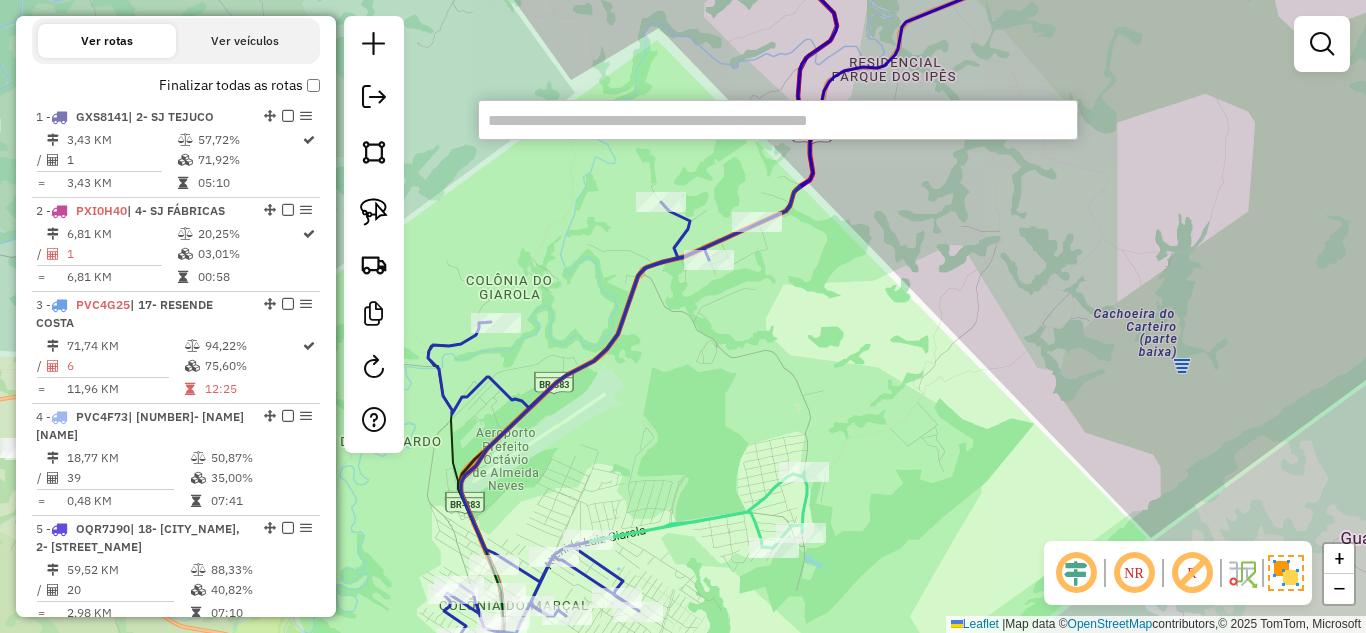 paste on "*****" 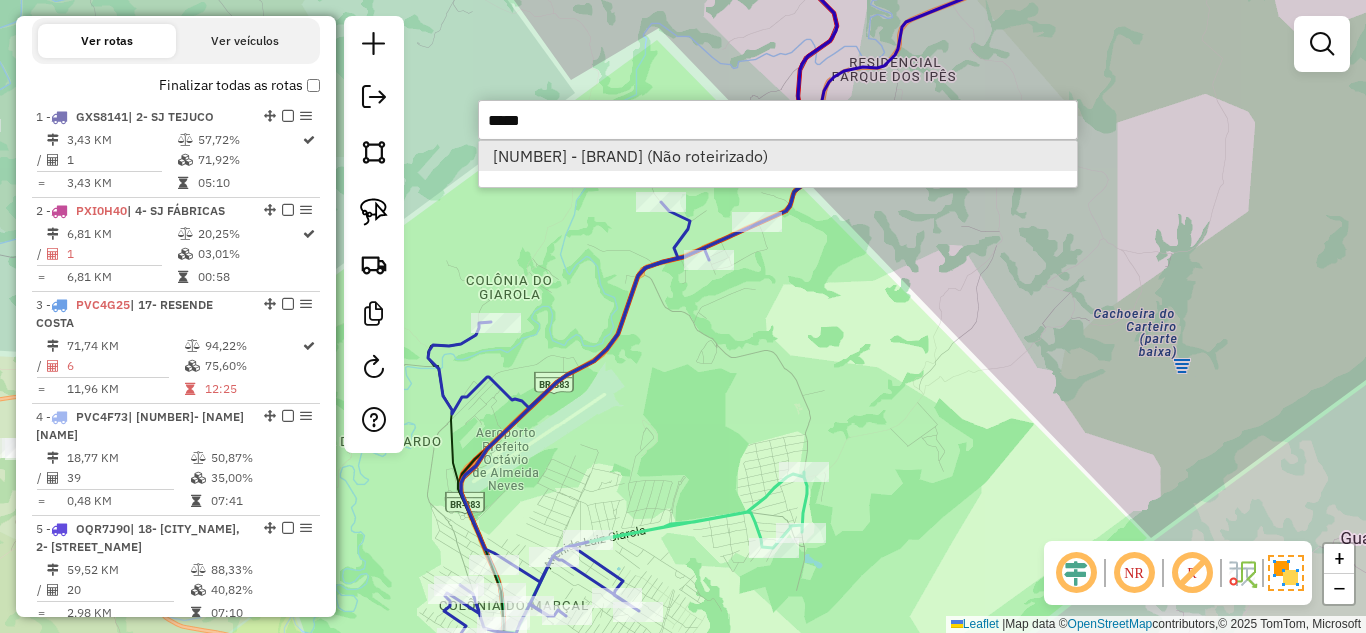 type on "*****" 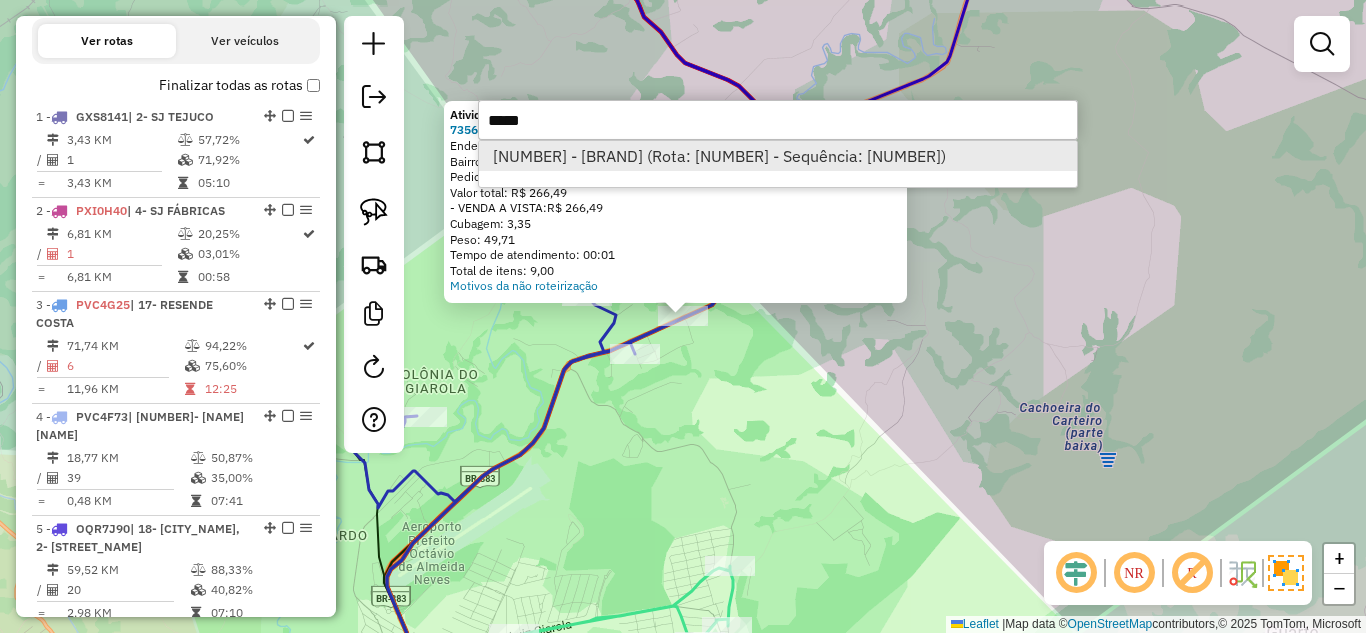 type on "*****" 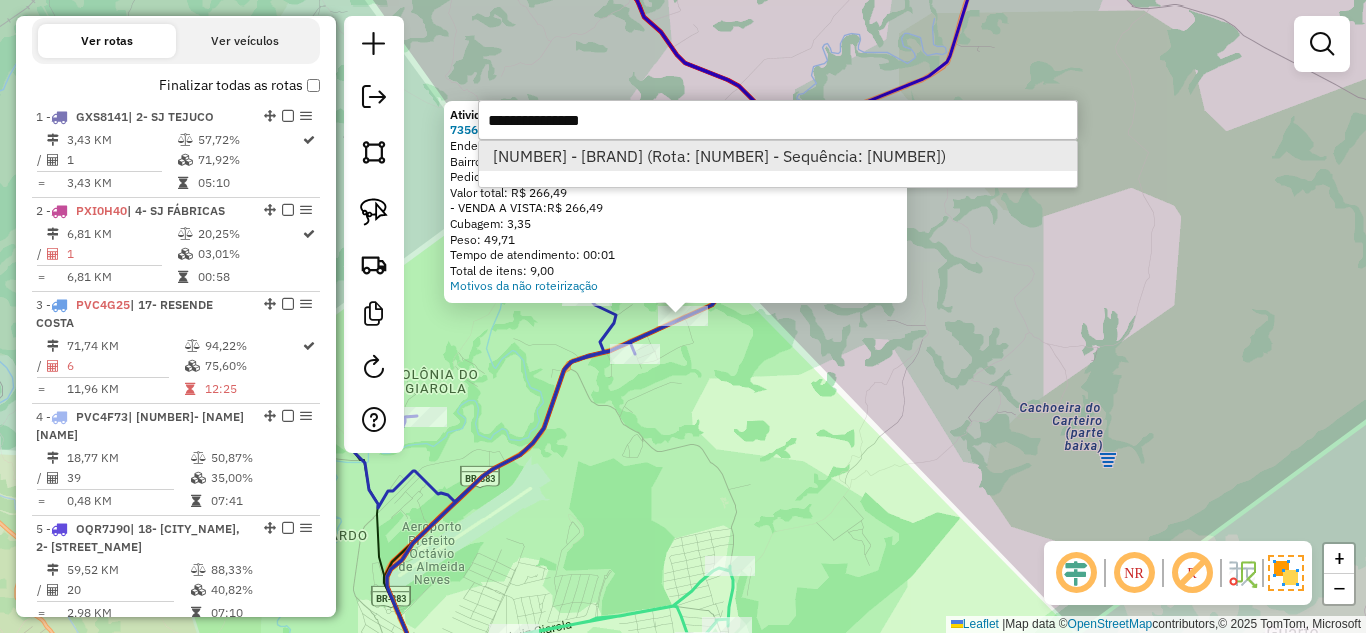 select on "*********" 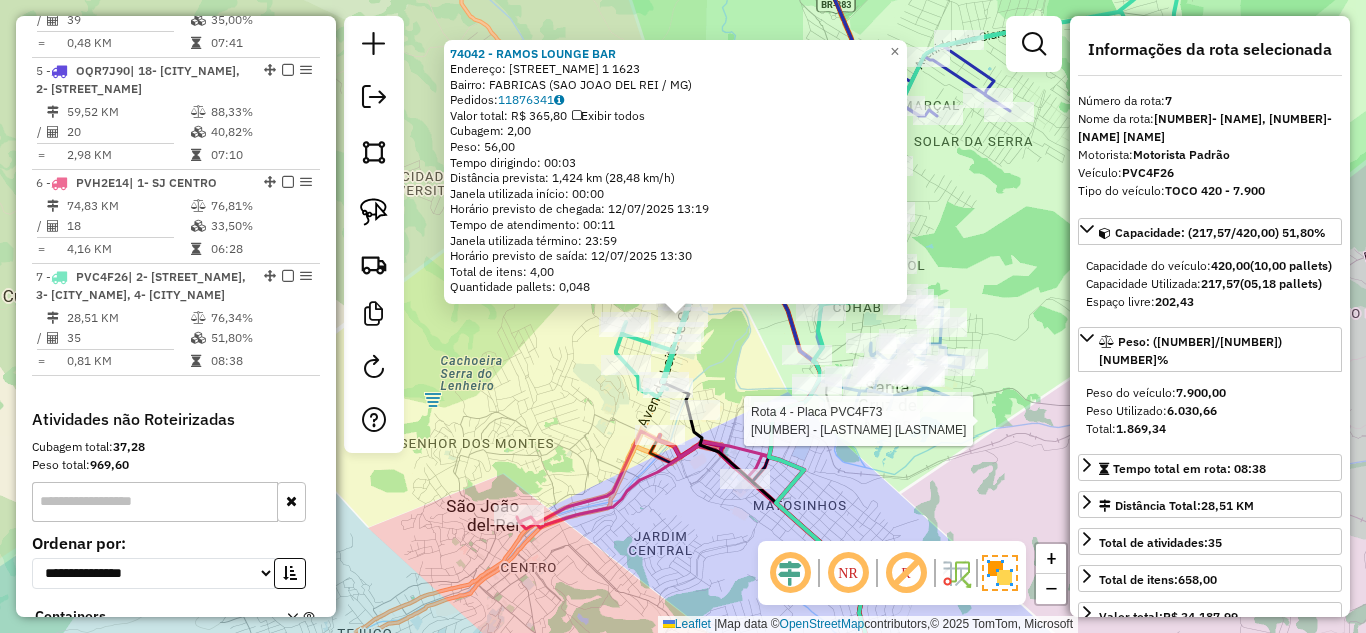 scroll, scrollTop: 1297, scrollLeft: 0, axis: vertical 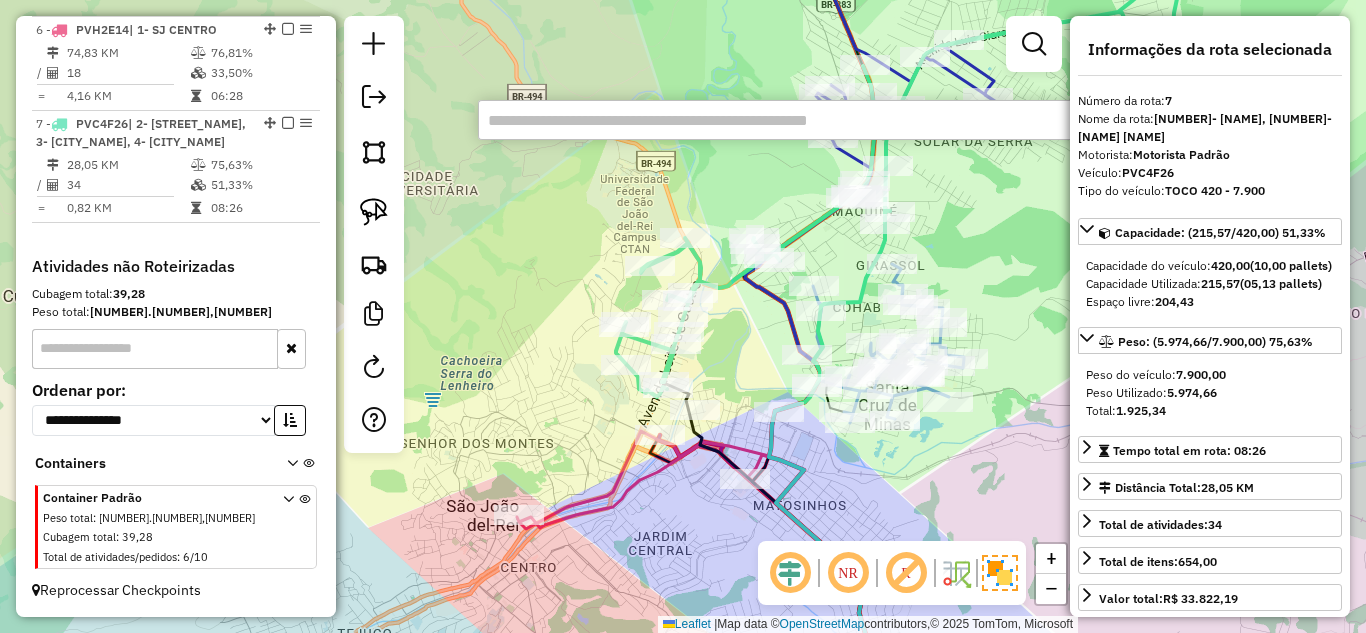 paste on "*****" 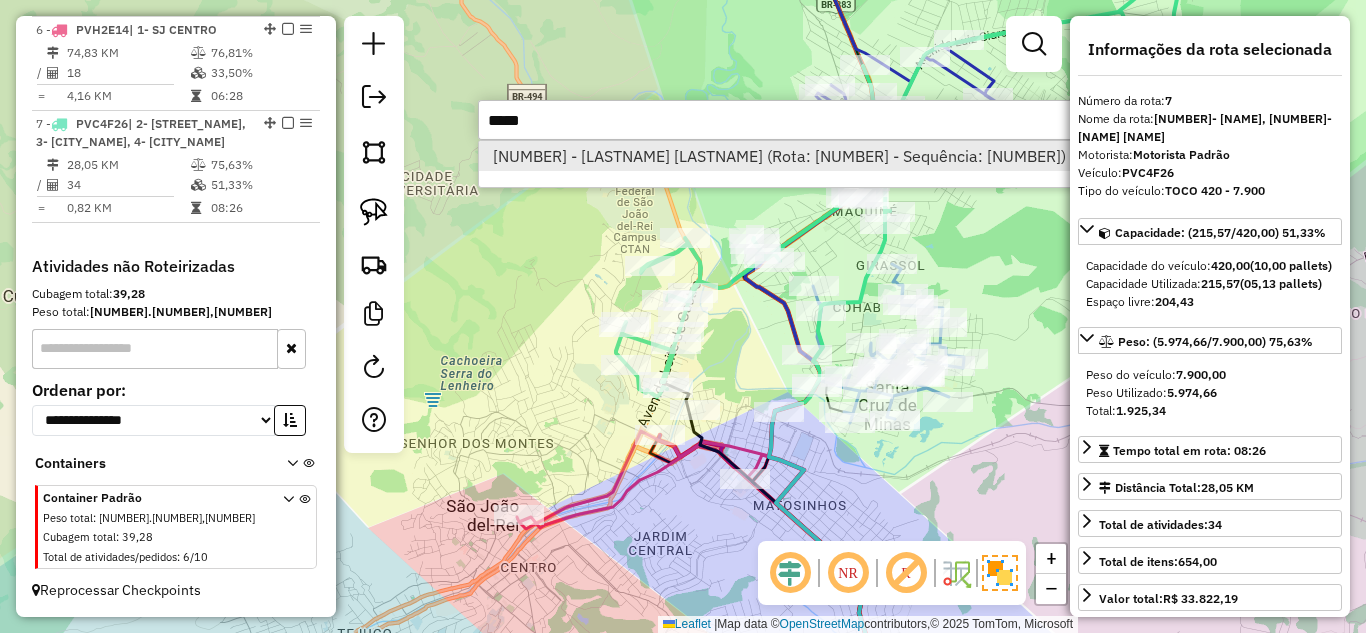 type on "*****" 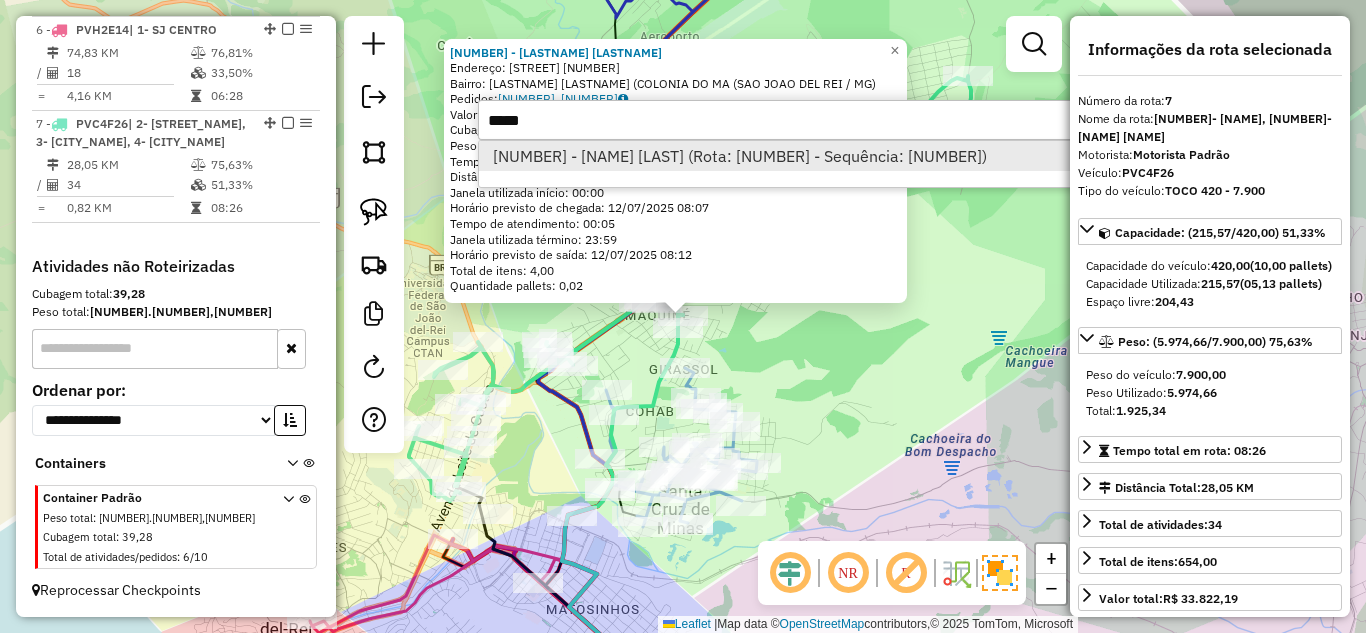 type on "*****" 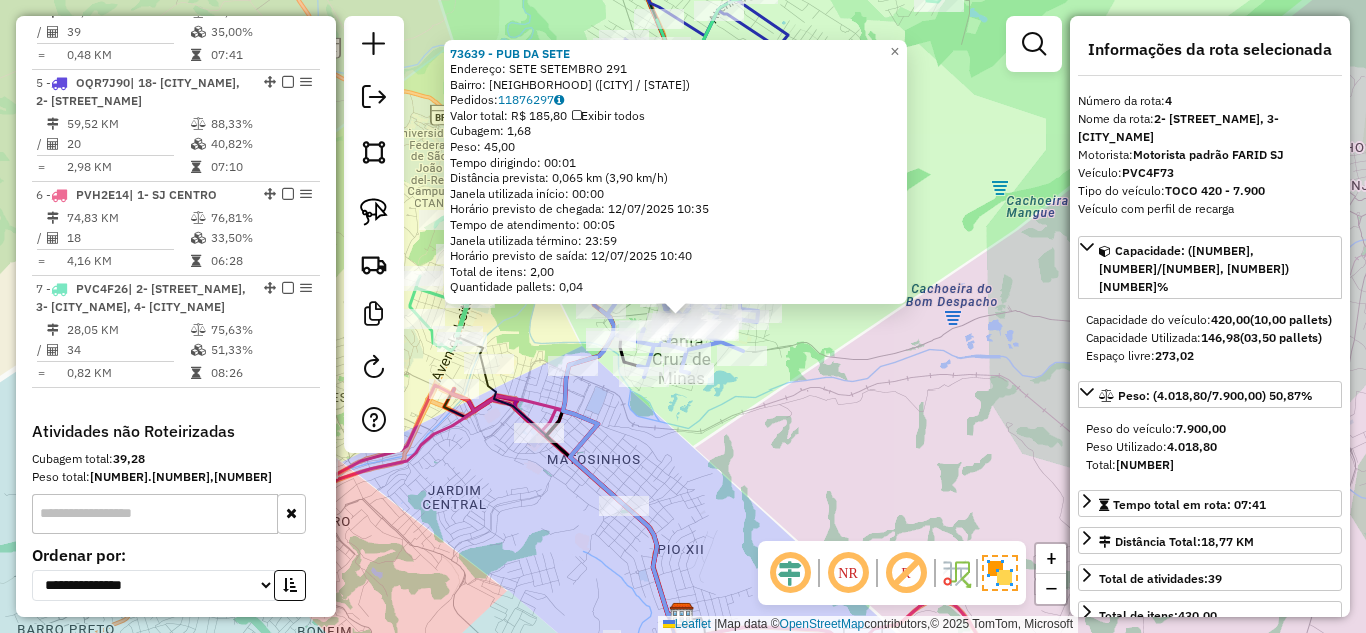 scroll, scrollTop: 1074, scrollLeft: 0, axis: vertical 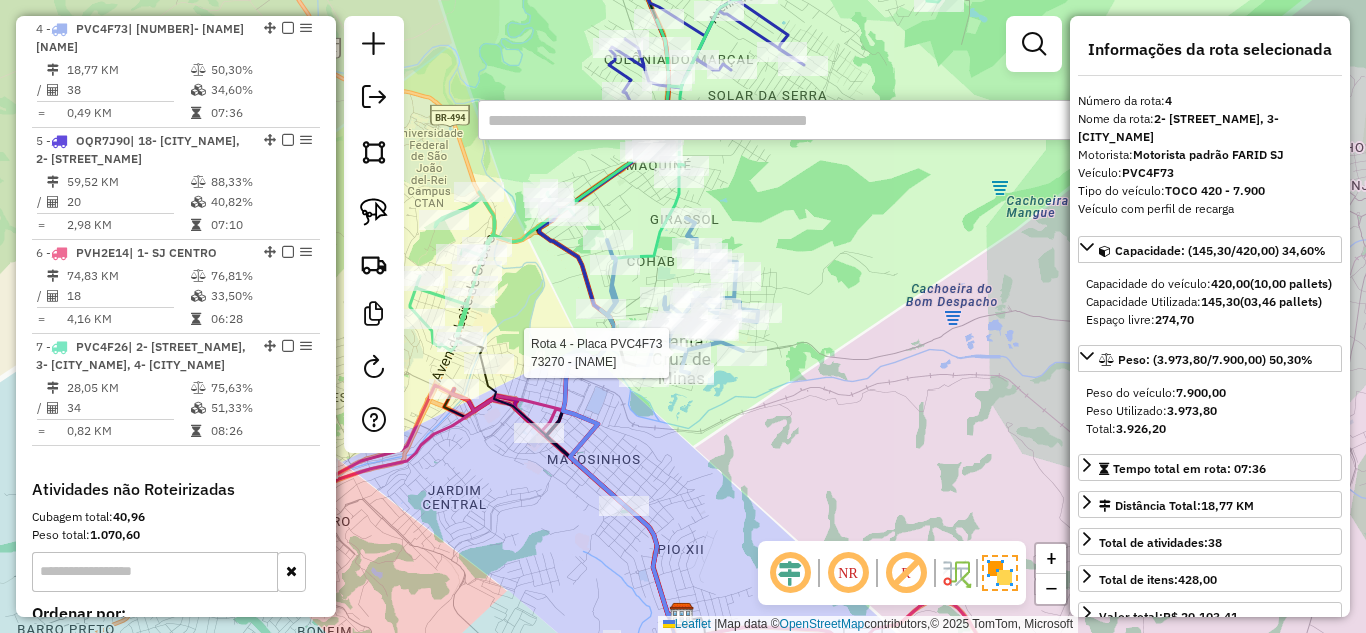 paste on "****" 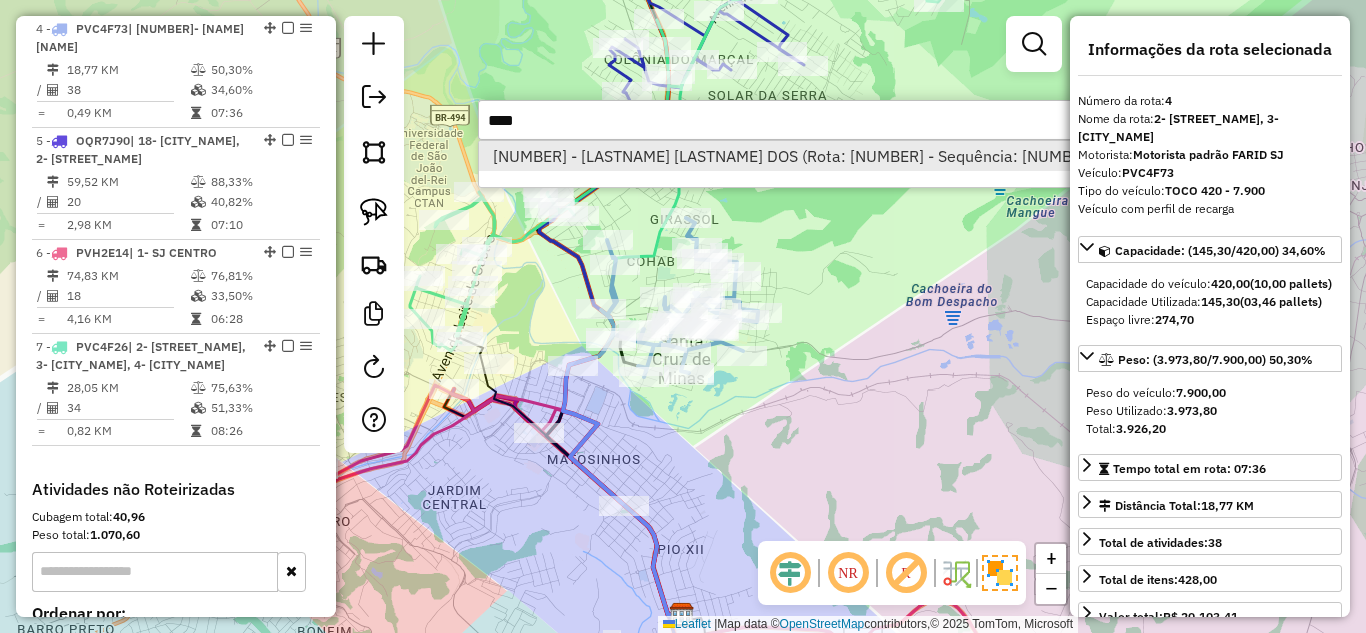 type on "****" 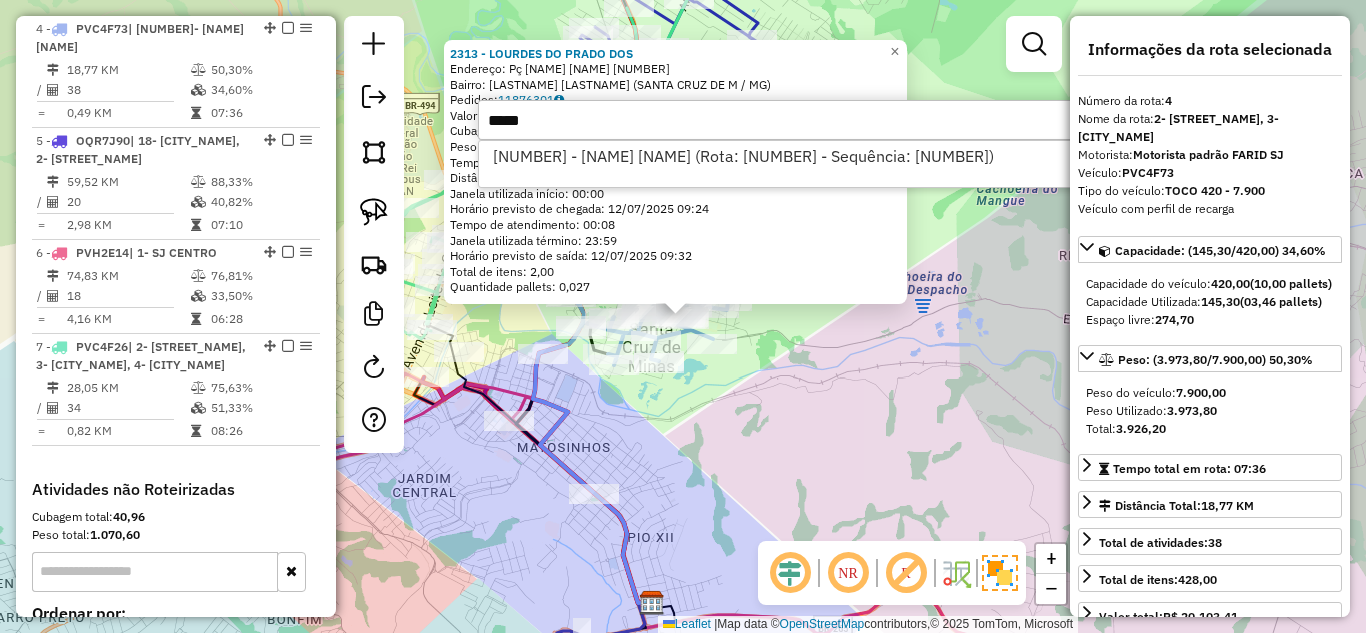 type on "*****" 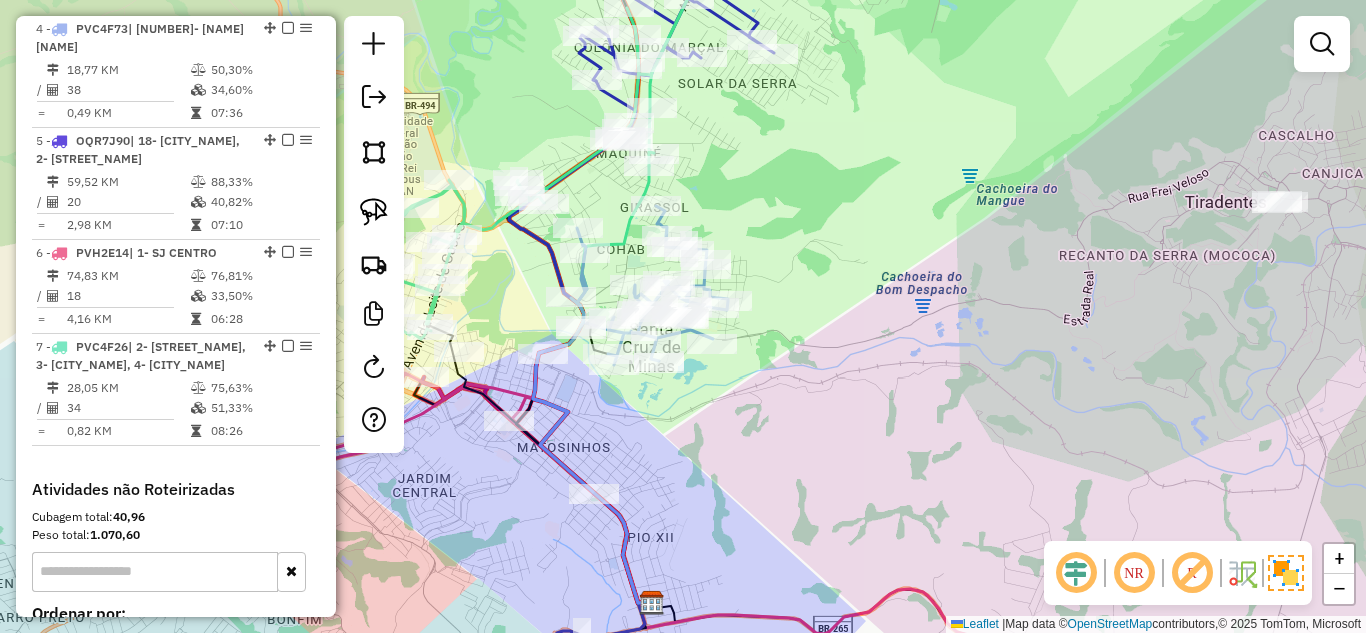 click on "Janela de atendimento Grade de atendimento Capacidade Transportadoras Veículos Cliente Pedidos  Rotas Selecione os dias de semana para filtrar as janelas de atendimento  Seg   Ter   Qua   Qui   Sex   Sáb   Dom  Informe o período da janela de atendimento: De: Até:  Filtrar exatamente a janela do cliente  Considerar janela de atendimento padrão  Selecione os dias de semana para filtrar as grades de atendimento  Seg   Ter   Qua   Qui   Sex   Sáb   Dom   Considerar clientes sem dia de atendimento cadastrado  Clientes fora do dia de atendimento selecionado Filtrar as atividades entre os valores definidos abaixo:  Peso mínimo:   Peso máximo:   Cubagem mínima:   Cubagem máxima:   De:   Até:  Filtrar as atividades entre o tempo de atendimento definido abaixo:  De:   Até:   Considerar capacidade total dos clientes não roteirizados Transportadora: Selecione um ou mais itens Tipo de veículo: Selecione um ou mais itens Veículo: Selecione um ou mais itens Motorista: Selecione um ou mais itens Nome: Rótulo:" 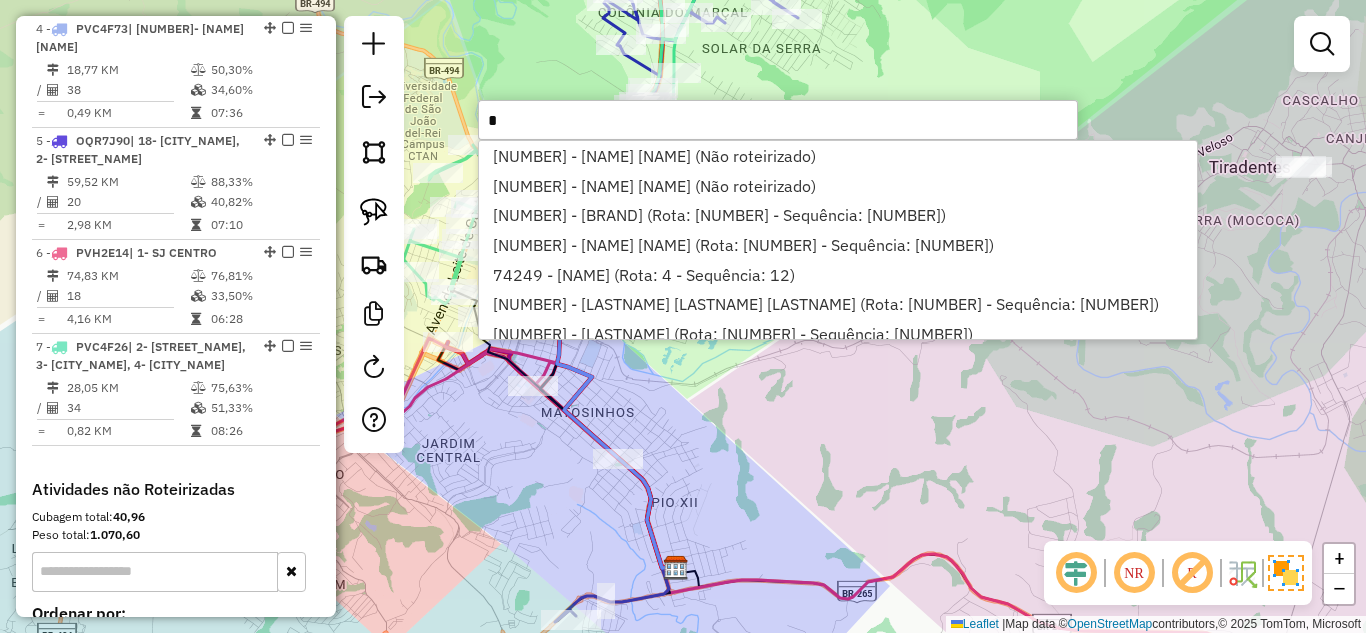 drag, startPoint x: 500, startPoint y: 123, endPoint x: 467, endPoint y: 122, distance: 33.01515 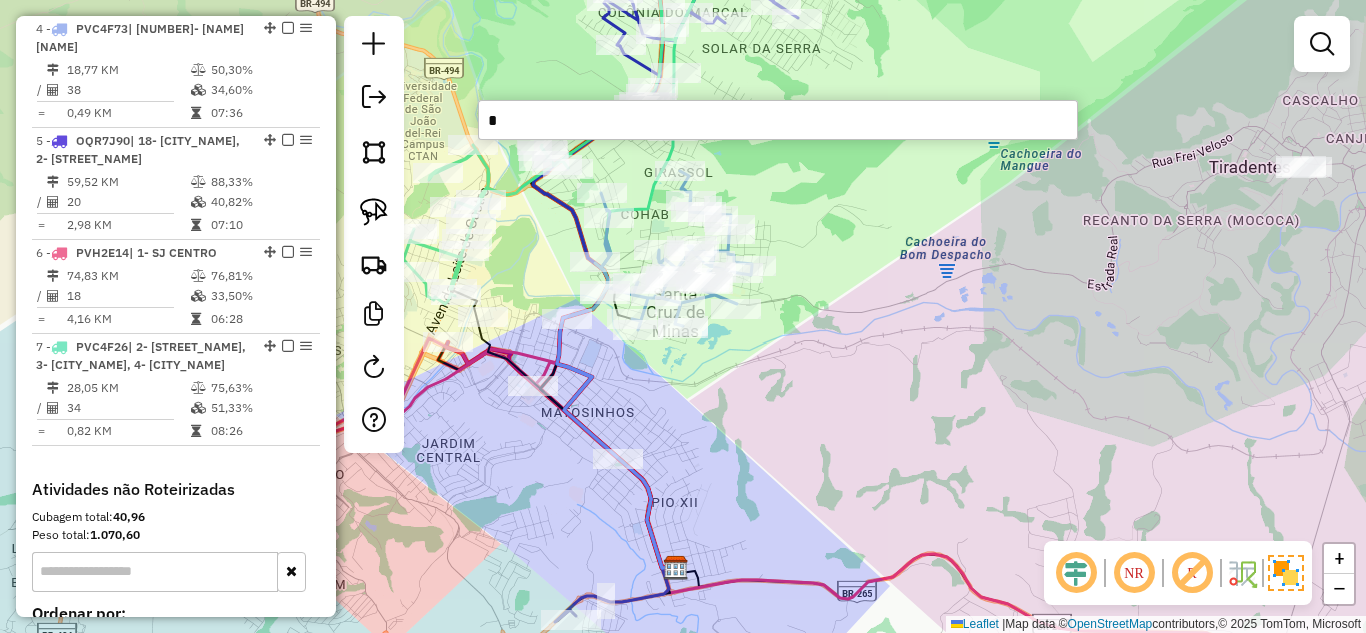 click on "*" at bounding box center [778, 120] 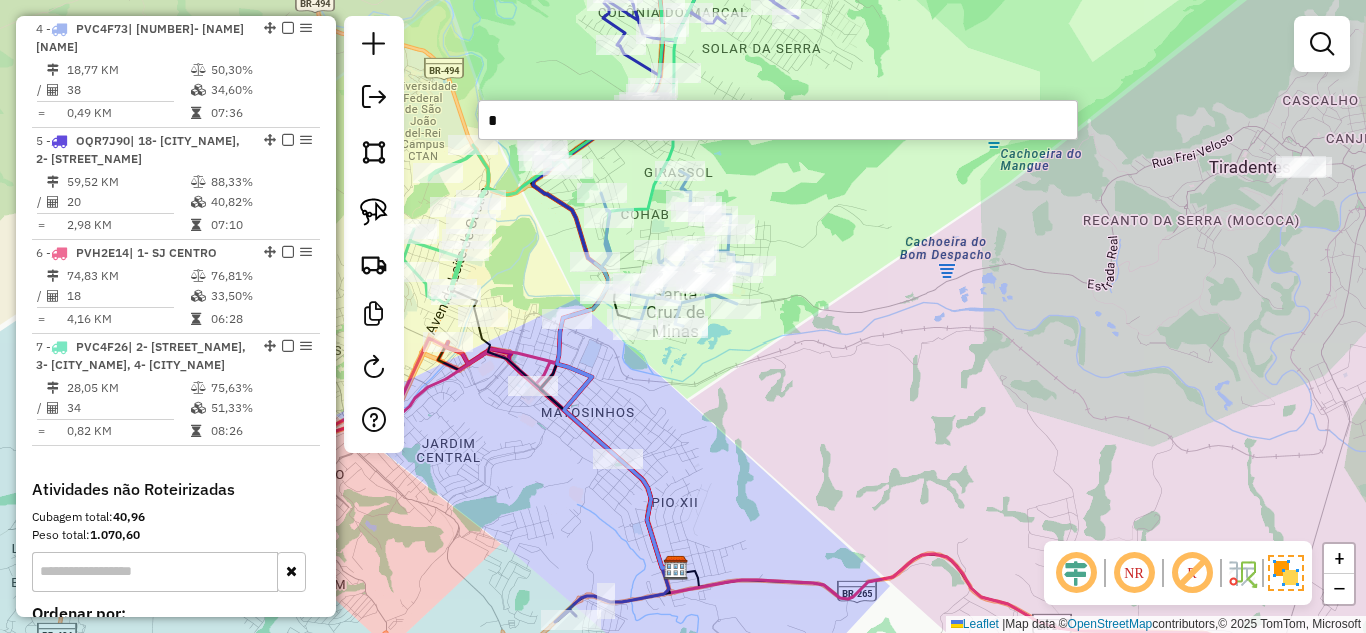 click on "Rota 7 - Placa PVC4F26  73241 - CALDOS BAR Rota 4 - Placa PVC4F73  71856 - MOCOTO DA RAIMUNDA Rota 4 - Placa PVC4F73  35188 - BAR DA DEBORA Rota 4 - Placa PVC4F73  73270 - SABOR DE CASA Janela de atendimento Grade de atendimento Capacidade Transportadoras Veículos Cliente Pedidos  Rotas Selecione os dias de semana para filtrar as janelas de atendimento  Seg   Ter   Qua   Qui   Sex   Sáb   Dom  Informe o período da janela de atendimento: De: Até:  Filtrar exatamente a janela do cliente  Considerar janela de atendimento padrão  Selecione os dias de semana para filtrar as grades de atendimento  Seg   Ter   Qua   Qui   Sex   Sáb   Dom   Considerar clientes sem dia de atendimento cadastrado  Clientes fora do dia de atendimento selecionado Filtrar as atividades entre os valores definidos abaixo:  Peso mínimo:   Peso máximo:   Cubagem mínima:   Cubagem máxima:   De:   Até:  Filtrar as atividades entre o tempo de atendimento definido abaixo:  De:   Até:  Transportadora: Selecione um ou mais itens Nome: +" 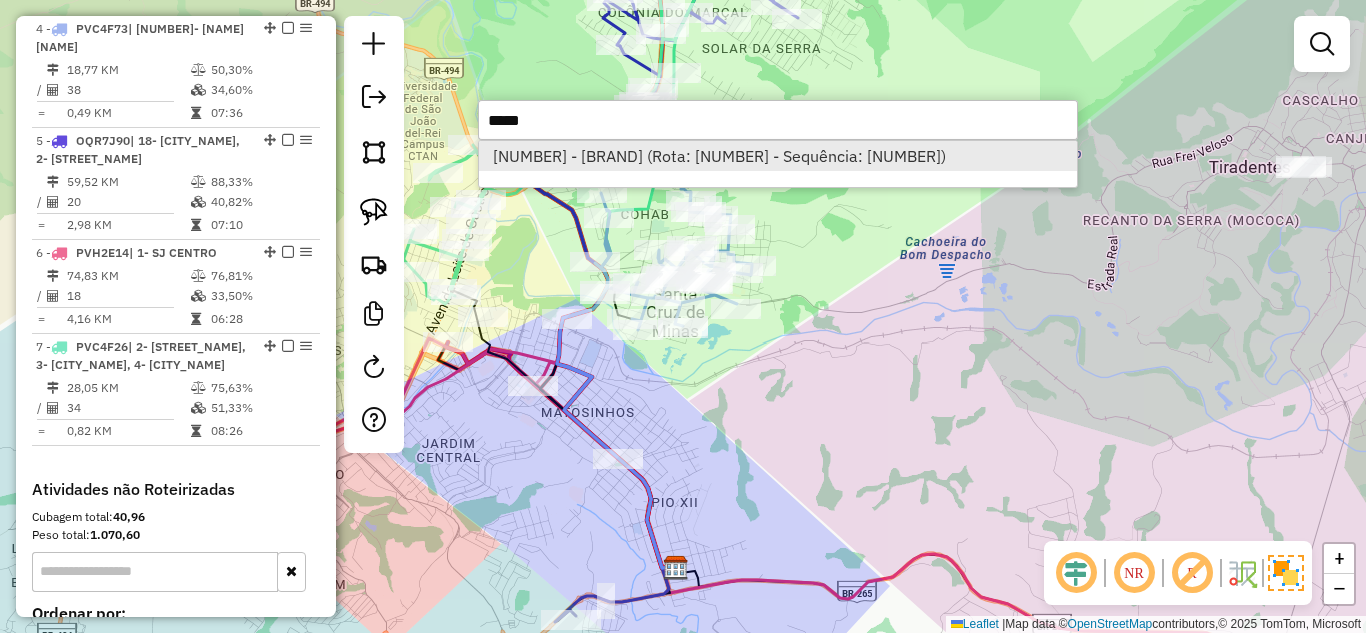 type on "*****" 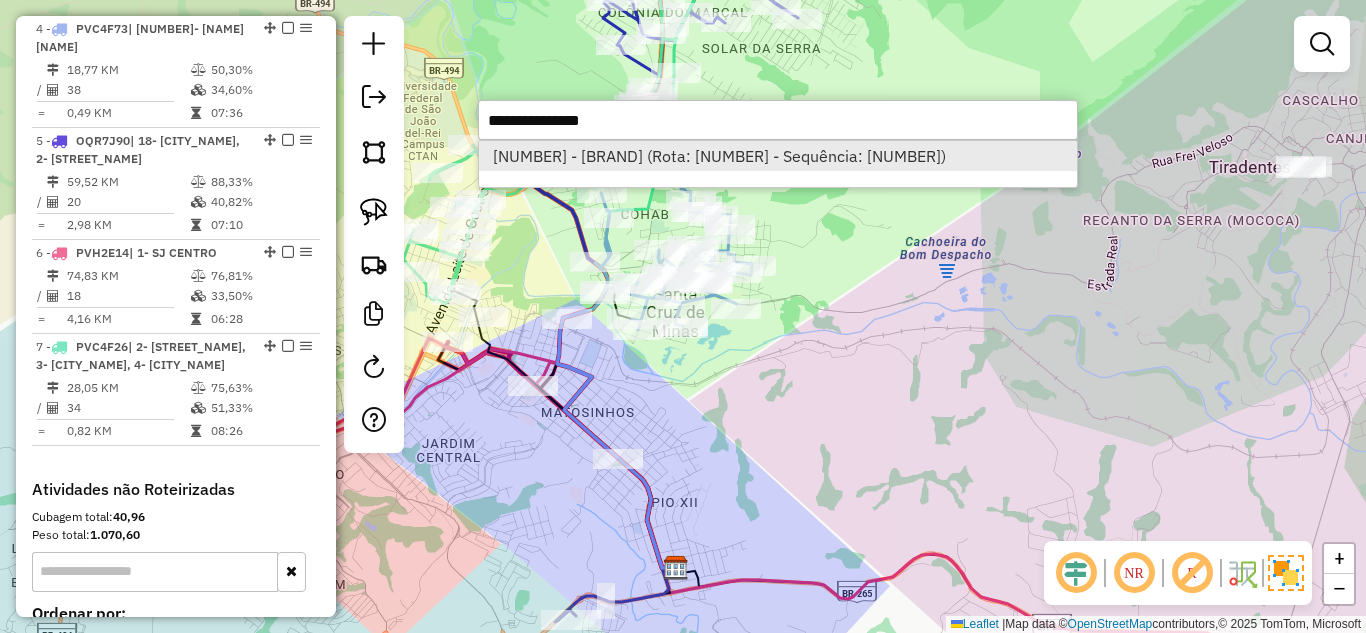 select on "*********" 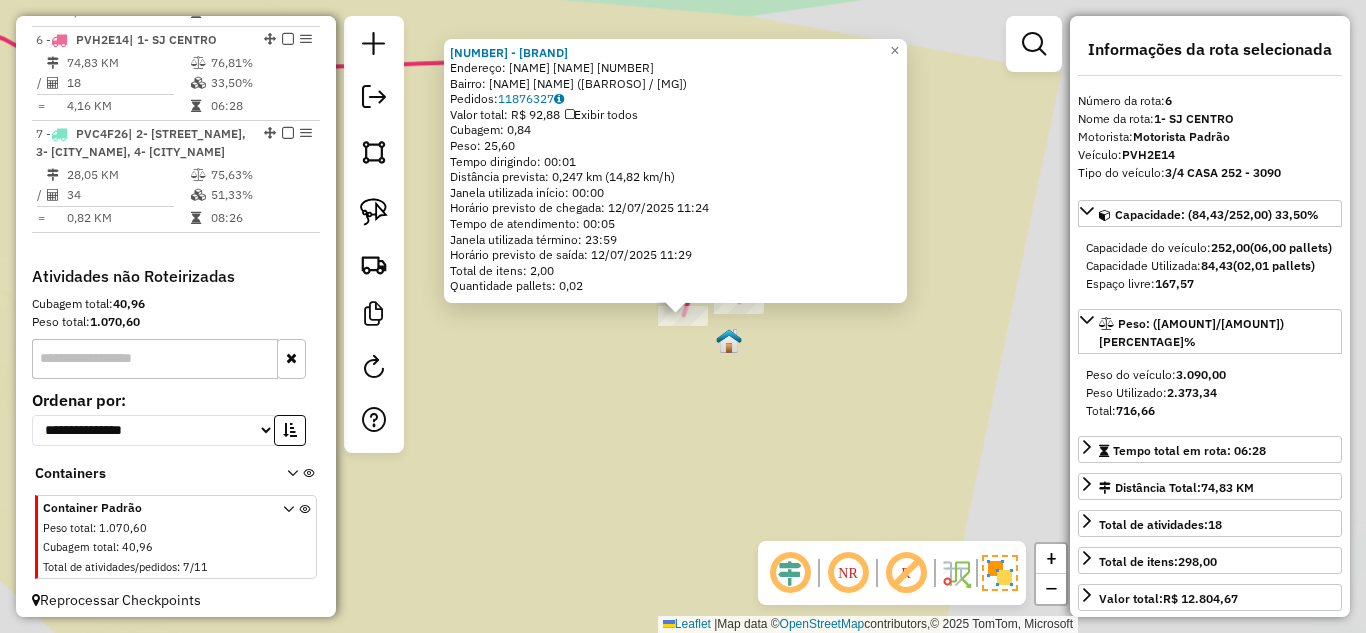 scroll, scrollTop: 1297, scrollLeft: 0, axis: vertical 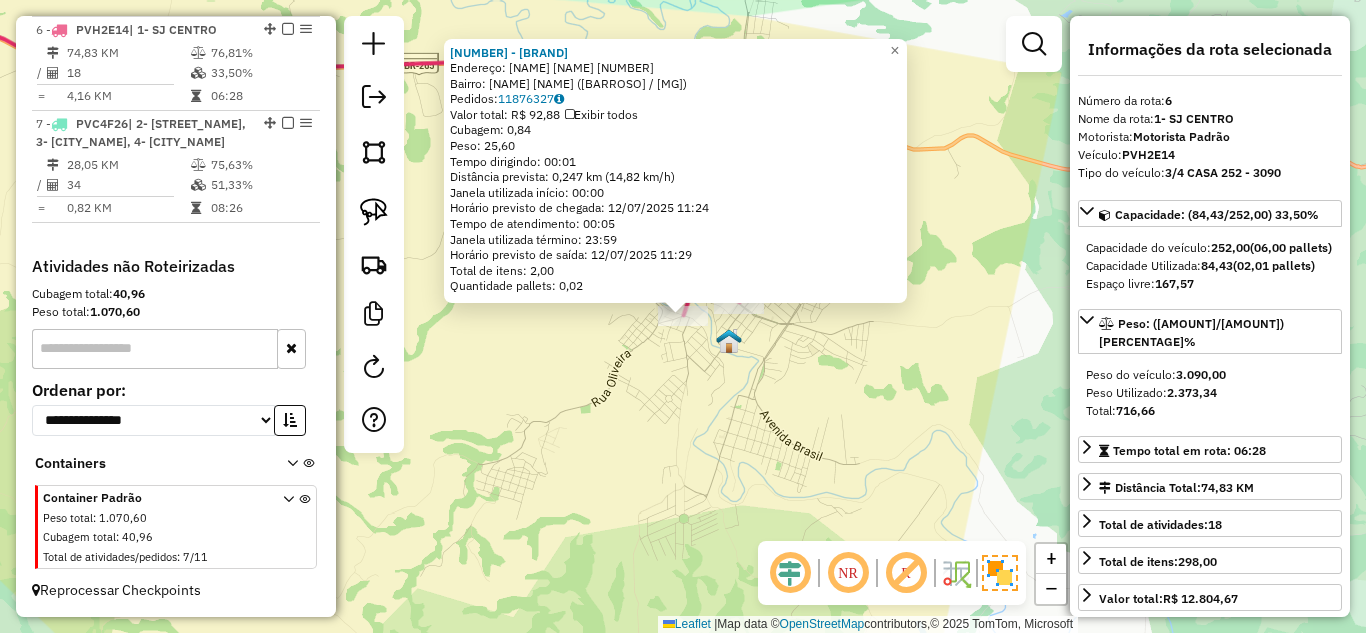 click on "70845 - PAD SANTANA CEOLIN  Endereço:  JOAO BEDESCHI 61   Bairro: DOUTOR JOSE GUIMARAES (BARROSO / MG)   Pedidos:  11876327   Valor total: R$ 92,88   Exibir todos   Cubagem: 0,84  Peso: 25,60  Tempo dirigindo: 00:01   Distância prevista: 0,247 km (14,82 km/h)   Janela utilizada início: 00:00   Horário previsto de chegada: 12/07/2025 11:24   Tempo de atendimento: 00:05   Janela utilizada término: 23:59   Horário previsto de saída: 12/07/2025 11:29   Total de itens: 2,00   Quantidade pallets: 0,02  × Janela de atendimento Grade de atendimento Capacidade Transportadoras Veículos Cliente Pedidos  Rotas Selecione os dias de semana para filtrar as janelas de atendimento  Seg   Ter   Qua   Qui   Sex   Sáb   Dom  Informe o período da janela de atendimento: De: Até:  Filtrar exatamente a janela do cliente  Considerar janela de atendimento padrão  Selecione os dias de semana para filtrar as grades de atendimento  Seg   Ter   Qua   Qui   Sex   Sáb   Dom   Clientes fora do dia de atendimento selecionado De:" 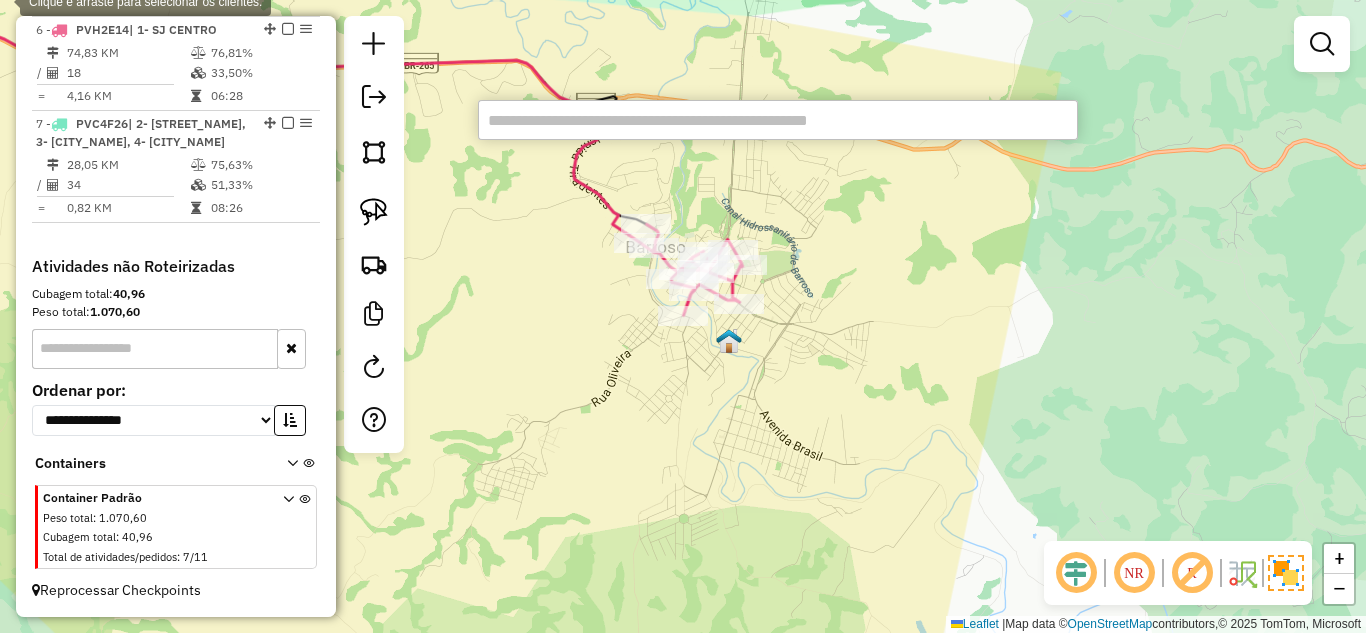 paste on "*****" 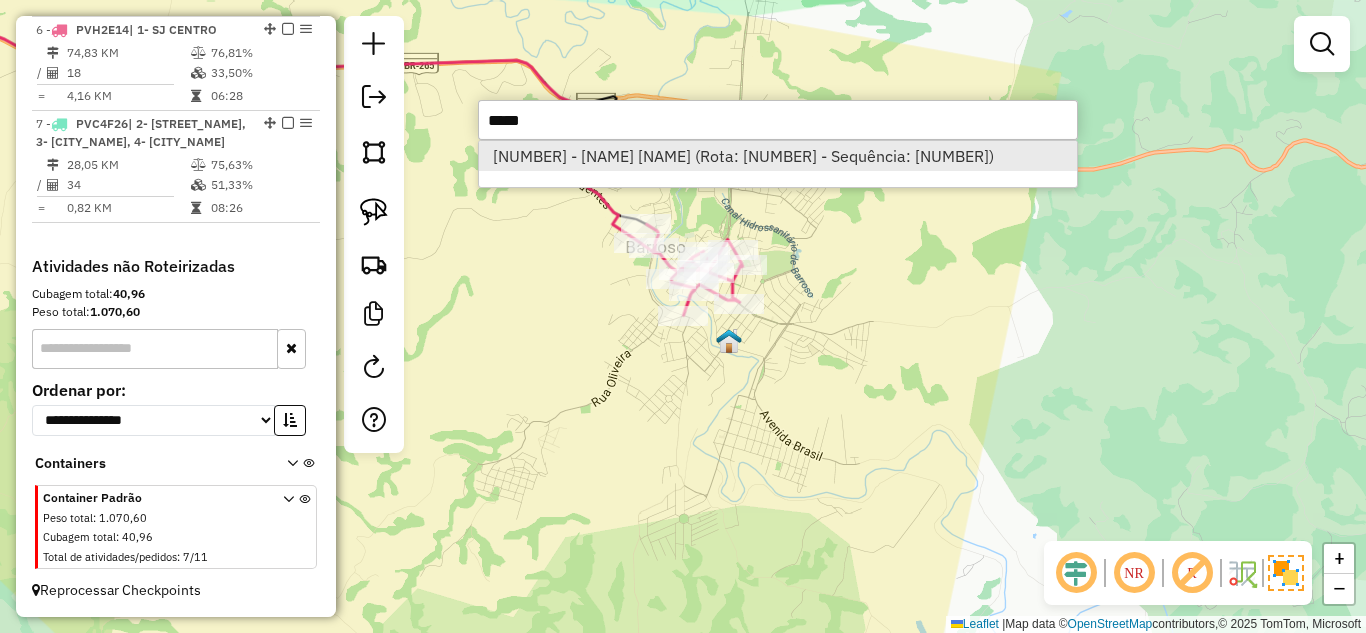 type on "*****" 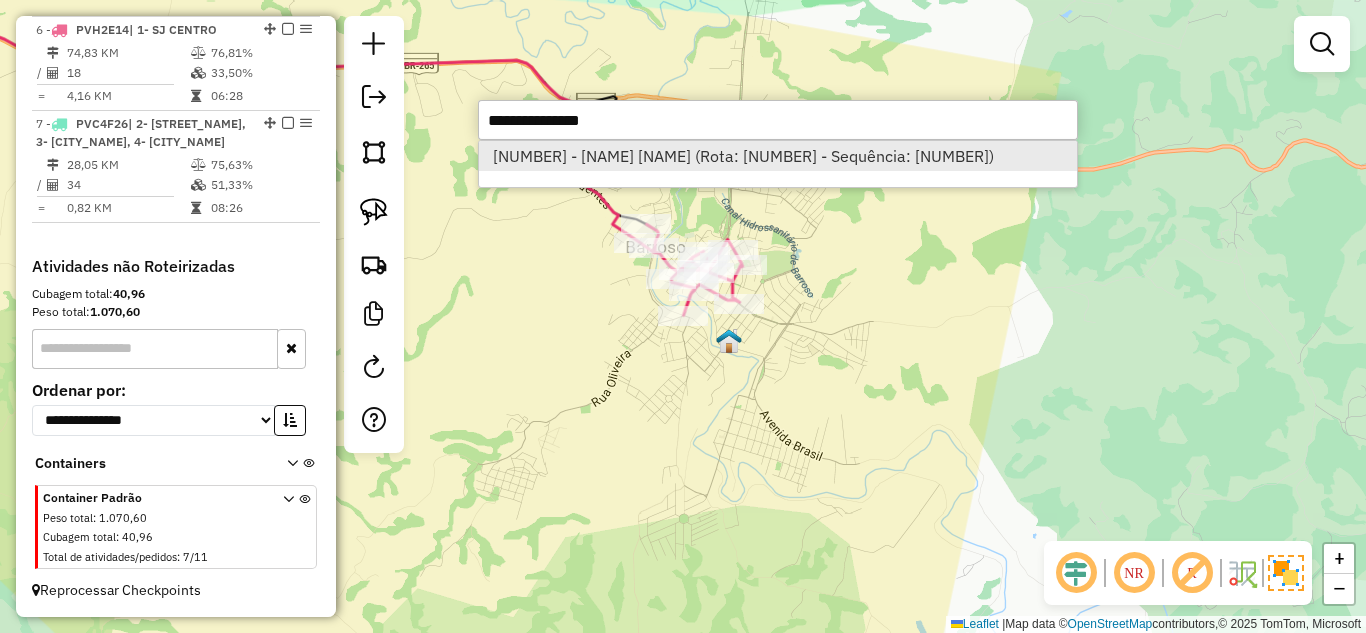 select on "*********" 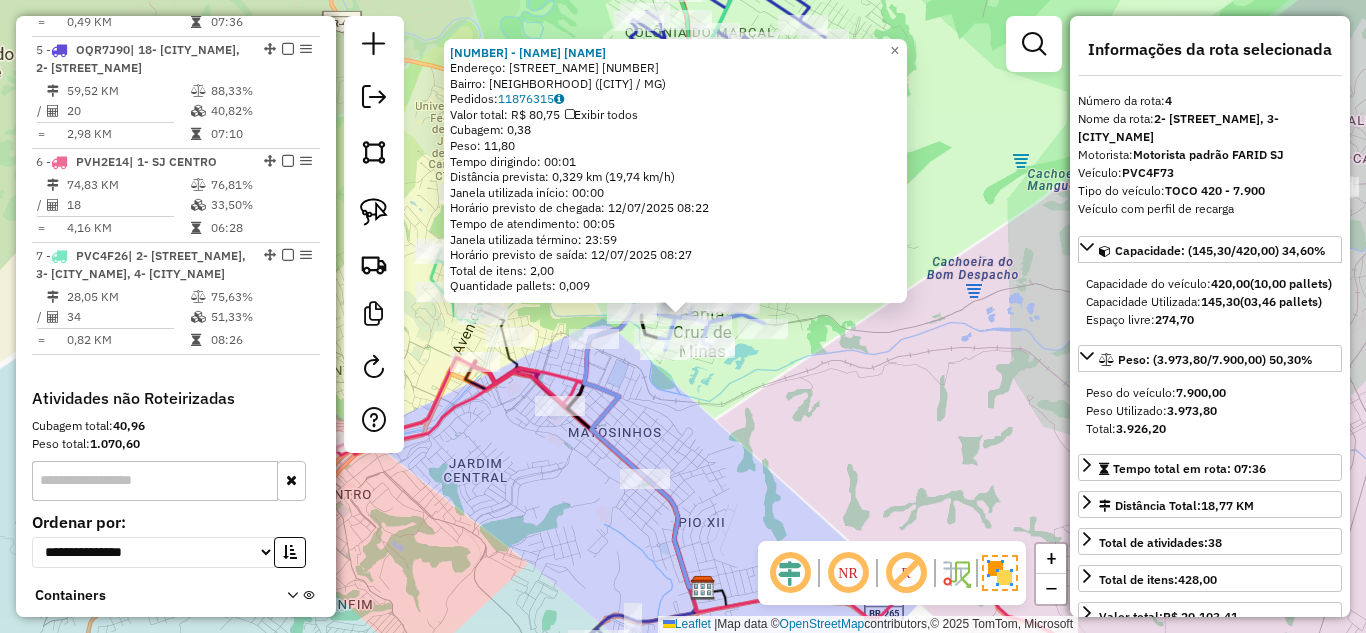 scroll, scrollTop: 1074, scrollLeft: 0, axis: vertical 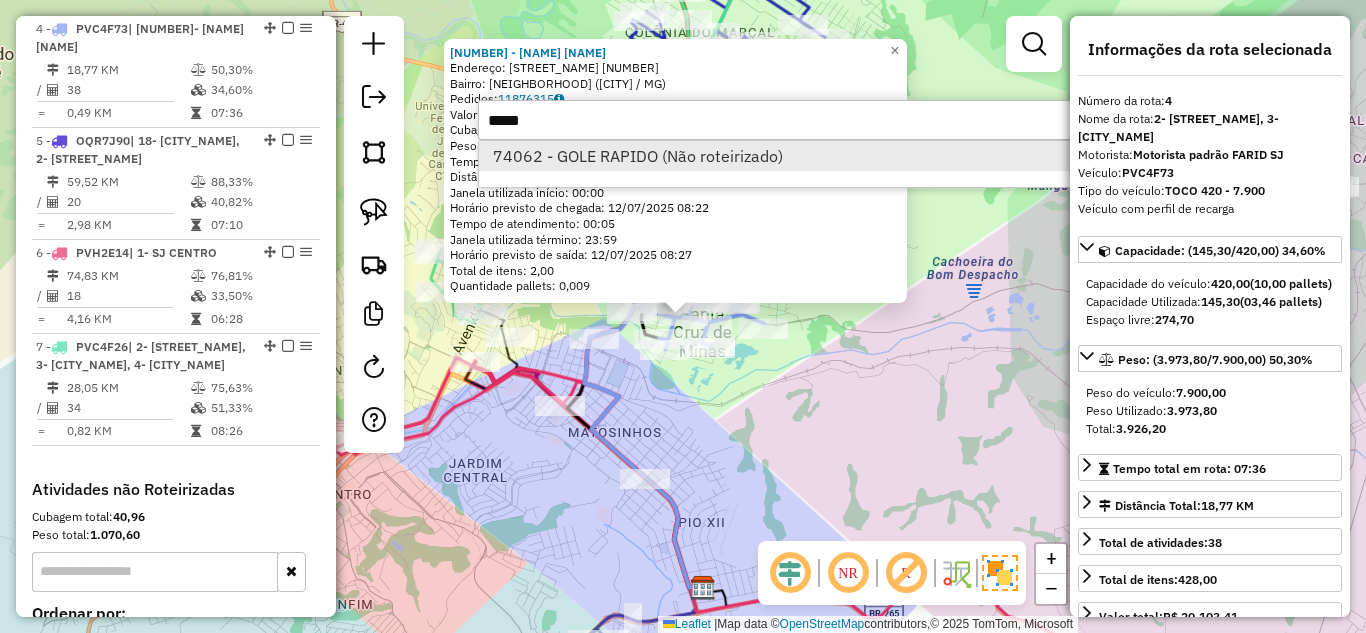 type on "*****" 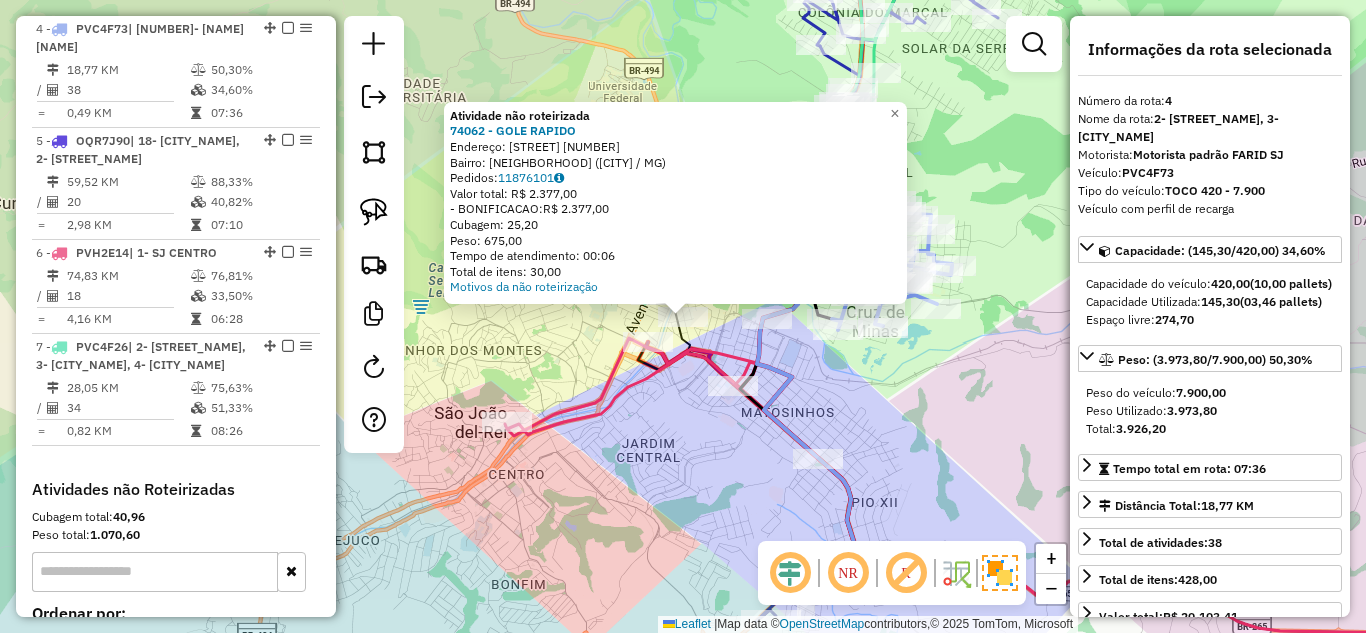 click on "Rota 6 - Placa PVH2E14  10215 - BK PATIO MATOSINHOS Atividade não roteirizada 74062 - GOLE RAPIDO  Endereço:  JOSE LUIZ ALVES 241   Bairro: VILA NOSSA SENHORA DE FATIMA (SAO JOAO DEL REI / MG)   Pedidos:  11876101   Valor total: R$ 2.377,00   - BONIFICACAO:  R$ 2.377,00   Cubagem: 25,20   Peso: 675,00   Tempo de atendimento: 00:06   Total de itens: 30,00  Motivos da não roteirização × Janela de atendimento Grade de atendimento Capacidade Transportadoras Veículos Cliente Pedidos  Rotas Selecione os dias de semana para filtrar as janelas de atendimento  Seg   Ter   Qua   Qui   Sex   Sáb   Dom  Informe o período da janela de atendimento: De: Até:  Filtrar exatamente a janela do cliente  Considerar janela de atendimento padrão  Selecione os dias de semana para filtrar as grades de atendimento  Seg   Ter   Qua   Qui   Sex   Sáb   Dom   Considerar clientes sem dia de atendimento cadastrado  Clientes fora do dia de atendimento selecionado Filtrar as atividades entre os valores definidos abaixo:  De:  De:" 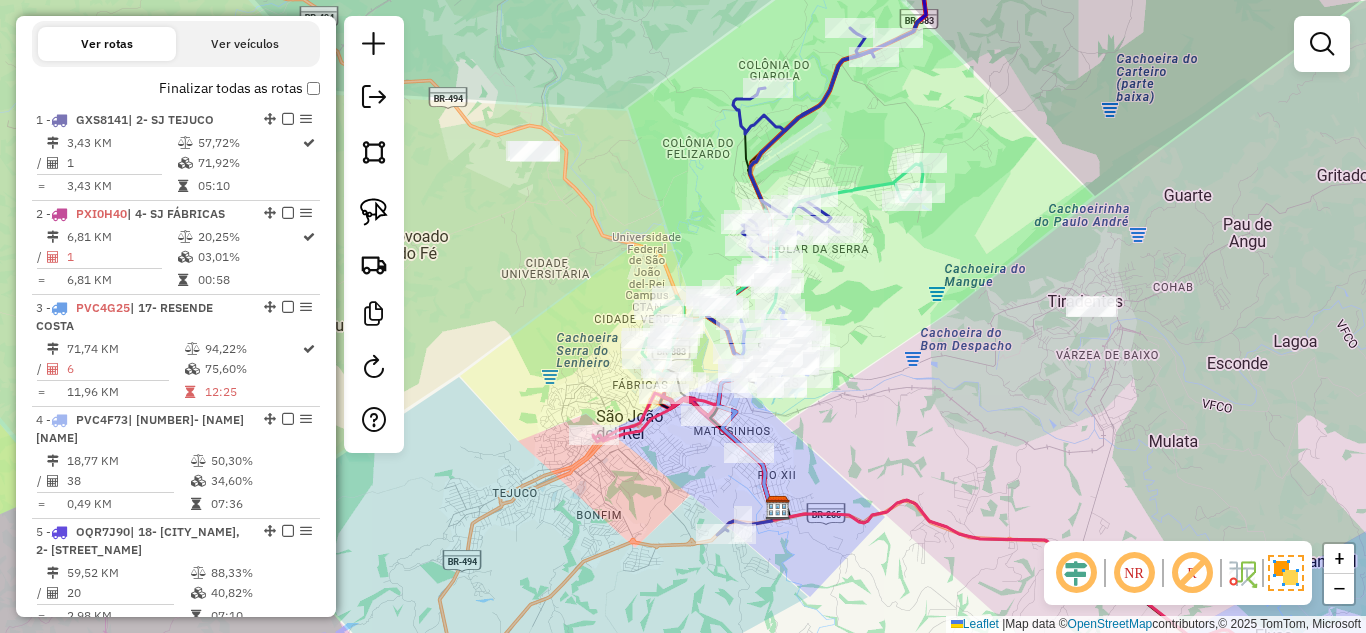 scroll, scrollTop: 574, scrollLeft: 0, axis: vertical 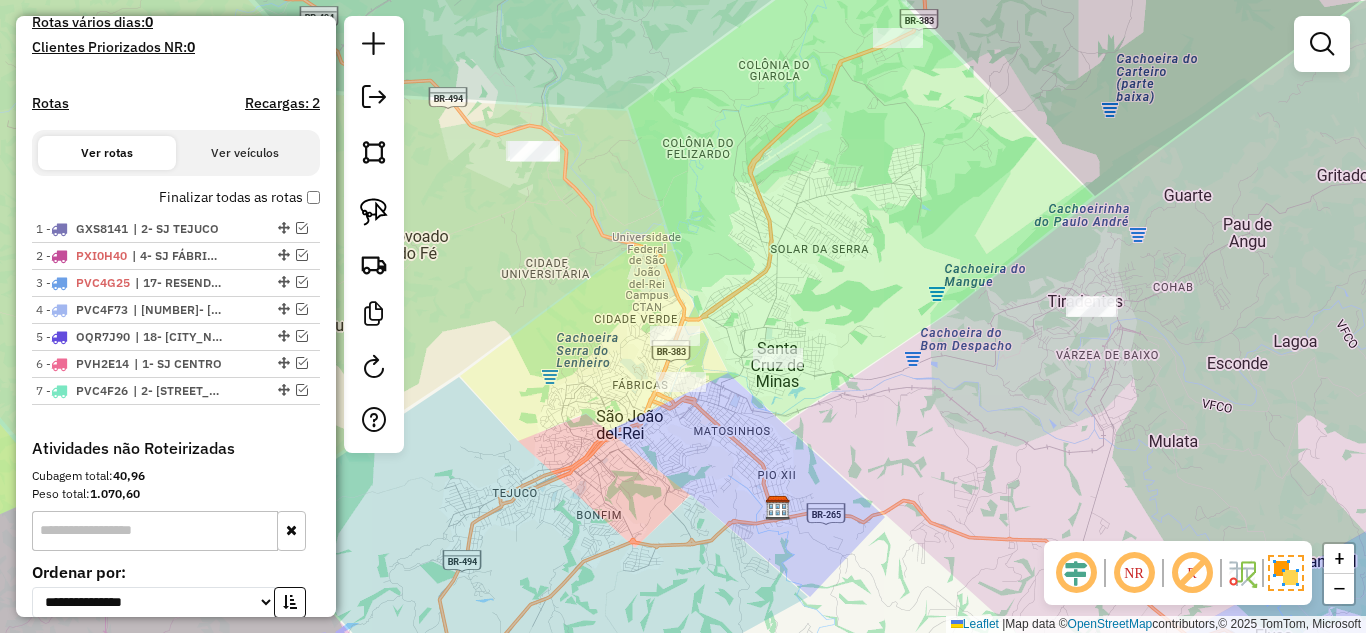 click on "Janela de atendimento Grade de atendimento Capacidade Transportadoras Veículos Cliente Pedidos  Rotas Selecione os dias de semana para filtrar as janelas de atendimento  Seg   Ter   Qua   Qui   Sex   Sáb   Dom  Informe o período da janela de atendimento: De: Até:  Filtrar exatamente a janela do cliente  Considerar janela de atendimento padrão  Selecione os dias de semana para filtrar as grades de atendimento  Seg   Ter   Qua   Qui   Sex   Sáb   Dom   Considerar clientes sem dia de atendimento cadastrado  Clientes fora do dia de atendimento selecionado Filtrar as atividades entre os valores definidos abaixo:  Peso mínimo:   Peso máximo:   Cubagem mínima:   Cubagem máxima:   De:   Até:  Filtrar as atividades entre o tempo de atendimento definido abaixo:  De:   Até:   Considerar capacidade total dos clientes não roteirizados Transportadora: Selecione um ou mais itens Tipo de veículo: Selecione um ou mais itens Veículo: Selecione um ou mais itens Motorista: Selecione um ou mais itens Nome: Rótulo:" 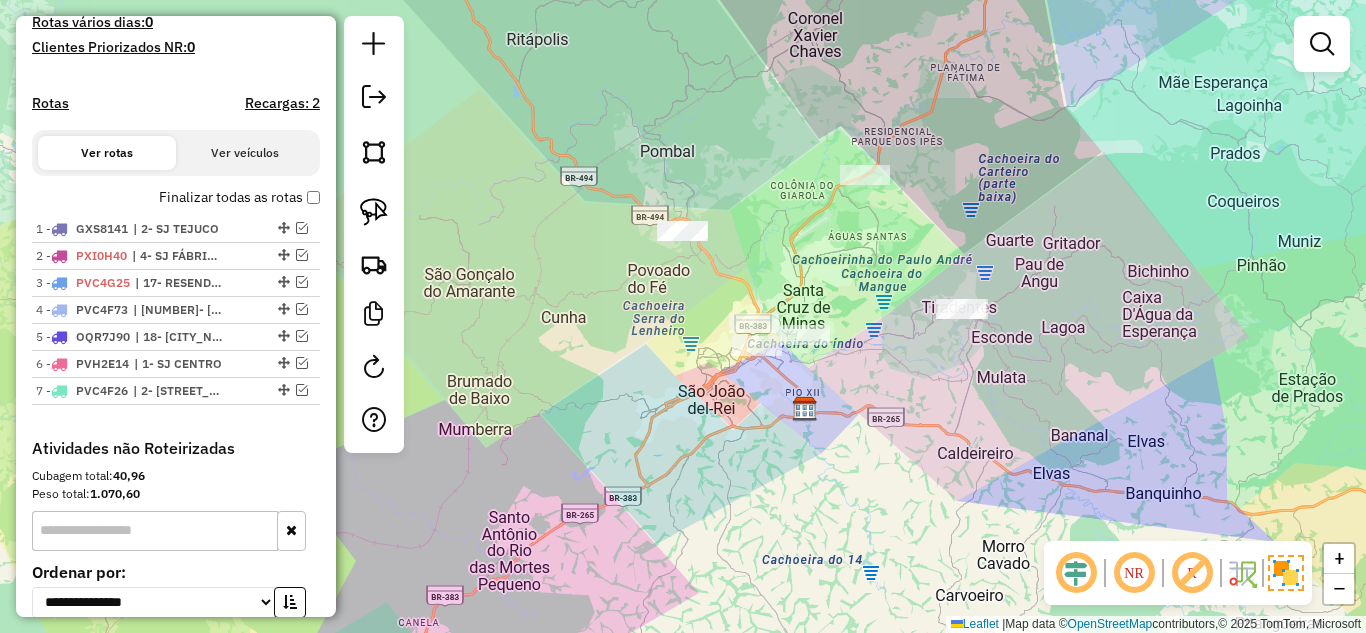 drag, startPoint x: 941, startPoint y: 378, endPoint x: 859, endPoint y: 317, distance: 102.20078 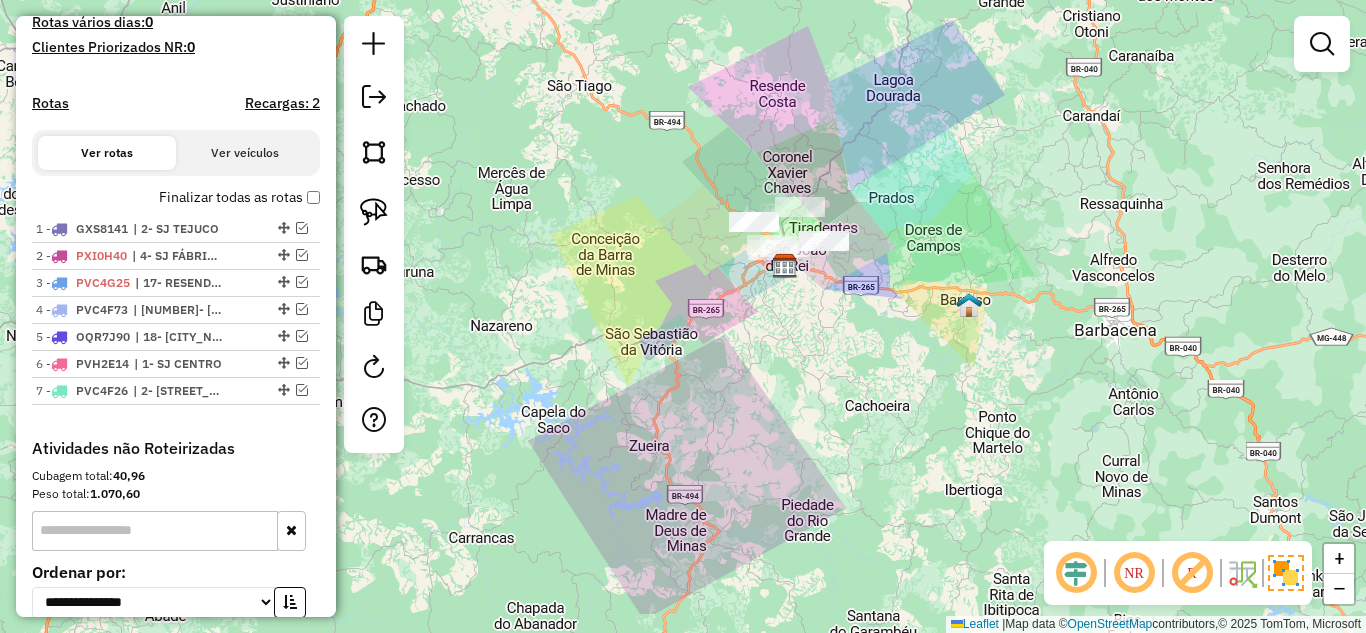drag, startPoint x: 908, startPoint y: 400, endPoint x: 875, endPoint y: 355, distance: 55.803226 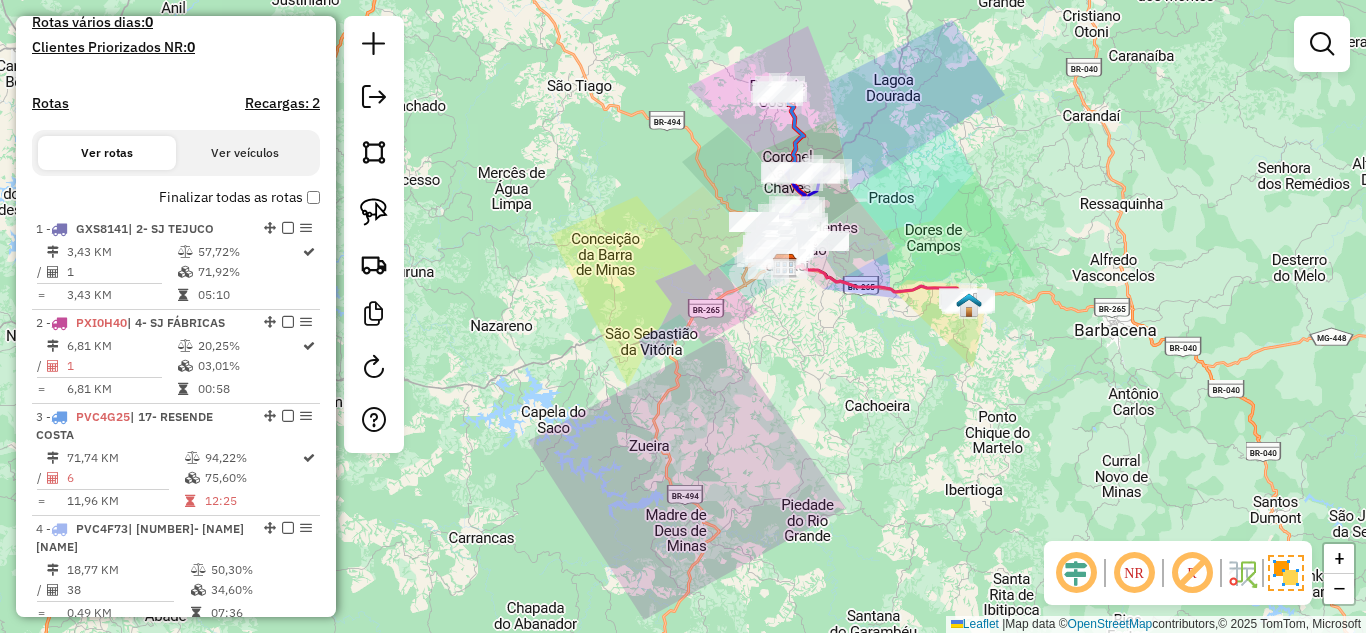 click on "Janela de atendimento Grade de atendimento Capacidade Transportadoras Veículos Cliente Pedidos  Rotas Selecione os dias de semana para filtrar as janelas de atendimento  Seg   Ter   Qua   Qui   Sex   Sáb   Dom  Informe o período da janela de atendimento: De: Até:  Filtrar exatamente a janela do cliente  Considerar janela de atendimento padrão  Selecione os dias de semana para filtrar as grades de atendimento  Seg   Ter   Qua   Qui   Sex   Sáb   Dom   Considerar clientes sem dia de atendimento cadastrado  Clientes fora do dia de atendimento selecionado Filtrar as atividades entre os valores definidos abaixo:  Peso mínimo:   Peso máximo:   Cubagem mínima:   Cubagem máxima:   De:   Até:  Filtrar as atividades entre o tempo de atendimento definido abaixo:  De:   Até:   Considerar capacidade total dos clientes não roteirizados Transportadora: Selecione um ou mais itens Tipo de veículo: Selecione um ou mais itens Veículo: Selecione um ou mais itens Motorista: Selecione um ou mais itens Nome: Rótulo:" 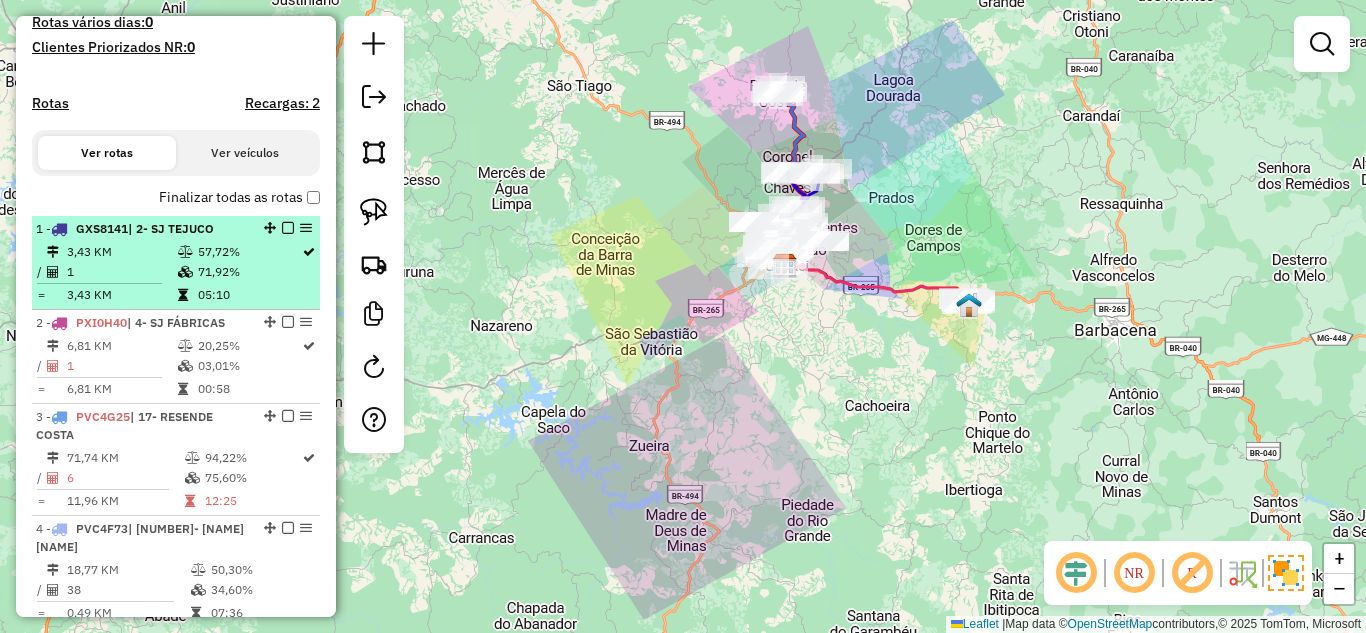 click on "57,72%" at bounding box center (249, 252) 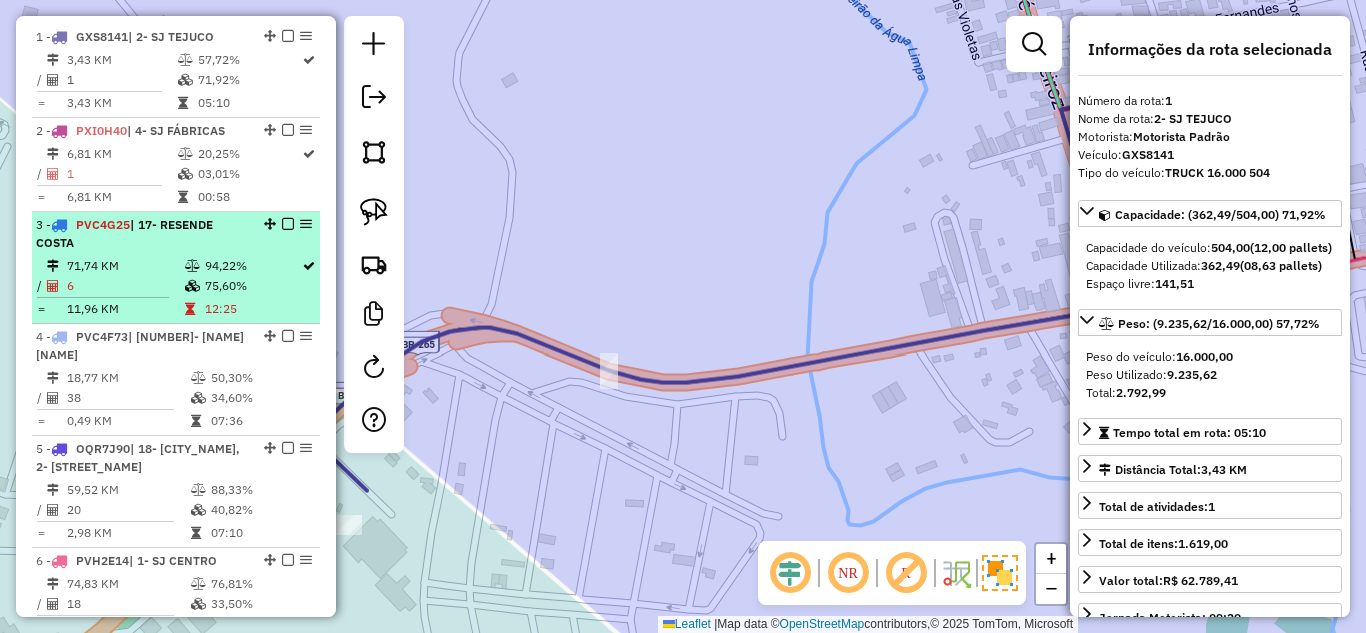 scroll, scrollTop: 774, scrollLeft: 0, axis: vertical 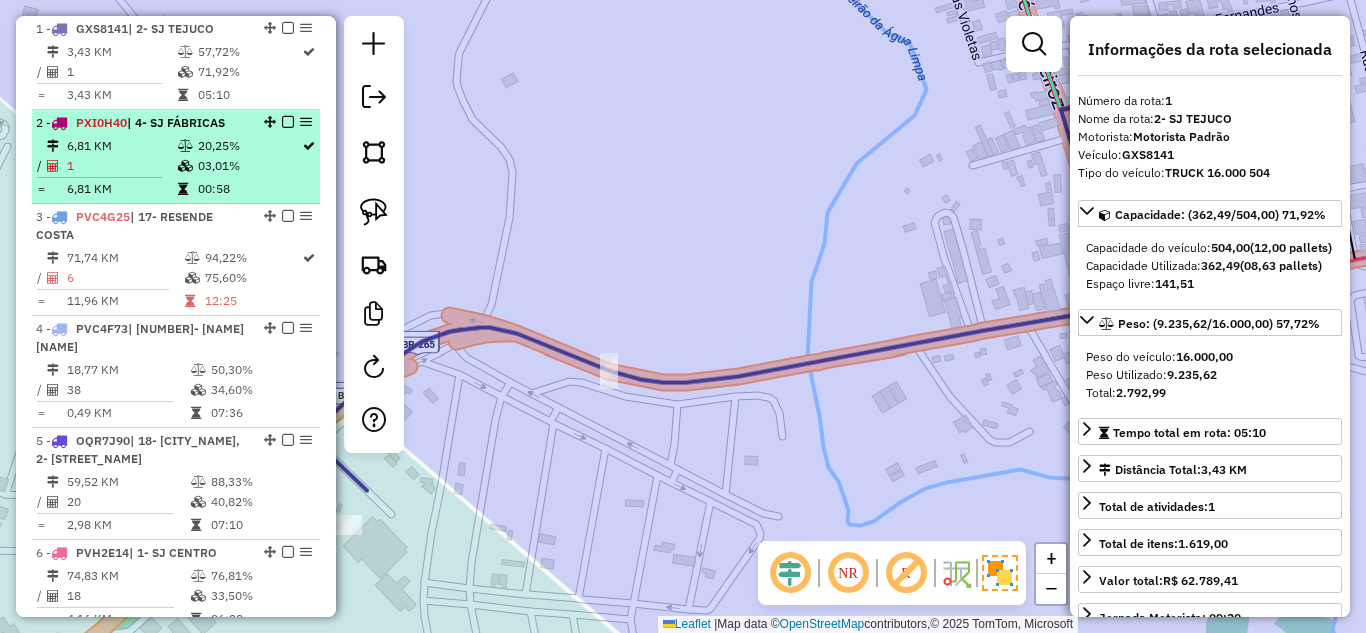 click at bounding box center (187, 146) 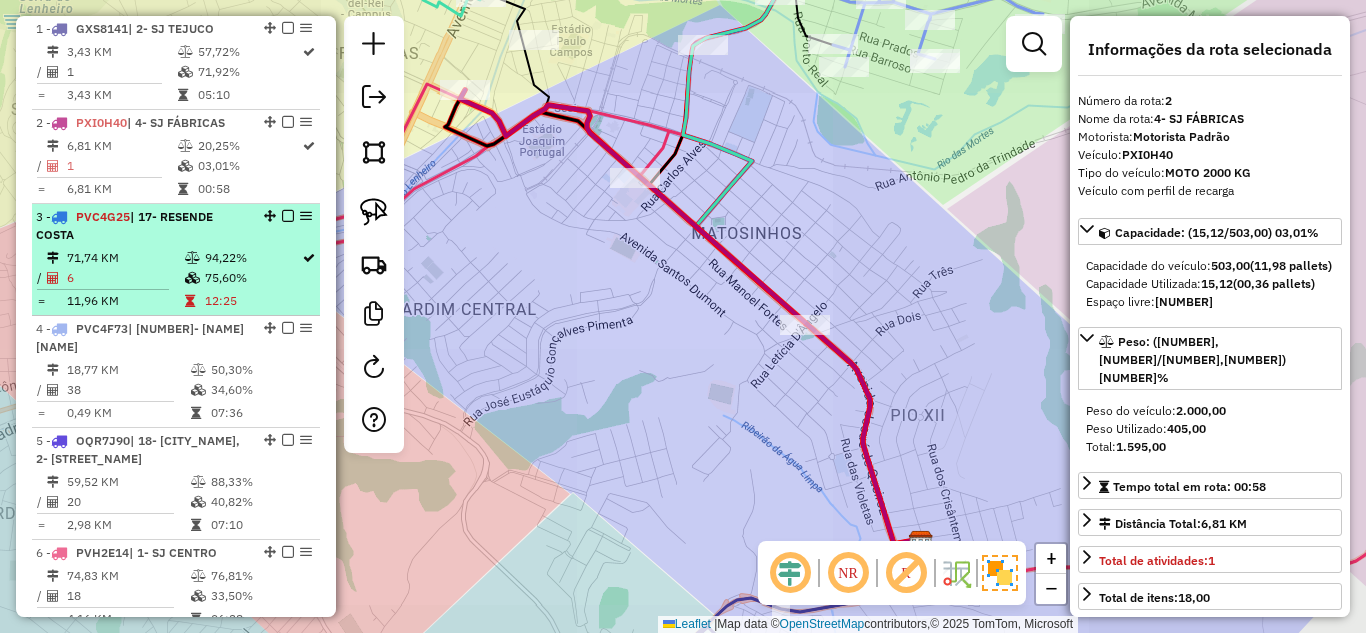 click on "71,74 KM" at bounding box center [125, 258] 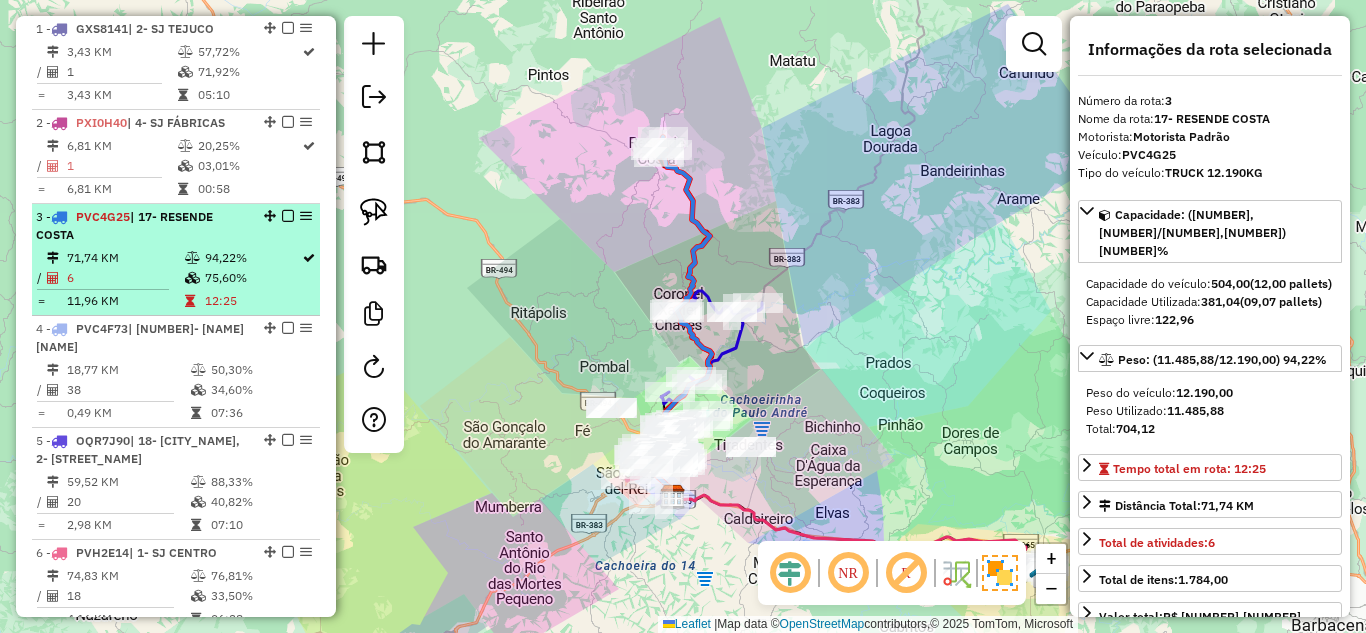 click on "71,74 KM" at bounding box center (125, 258) 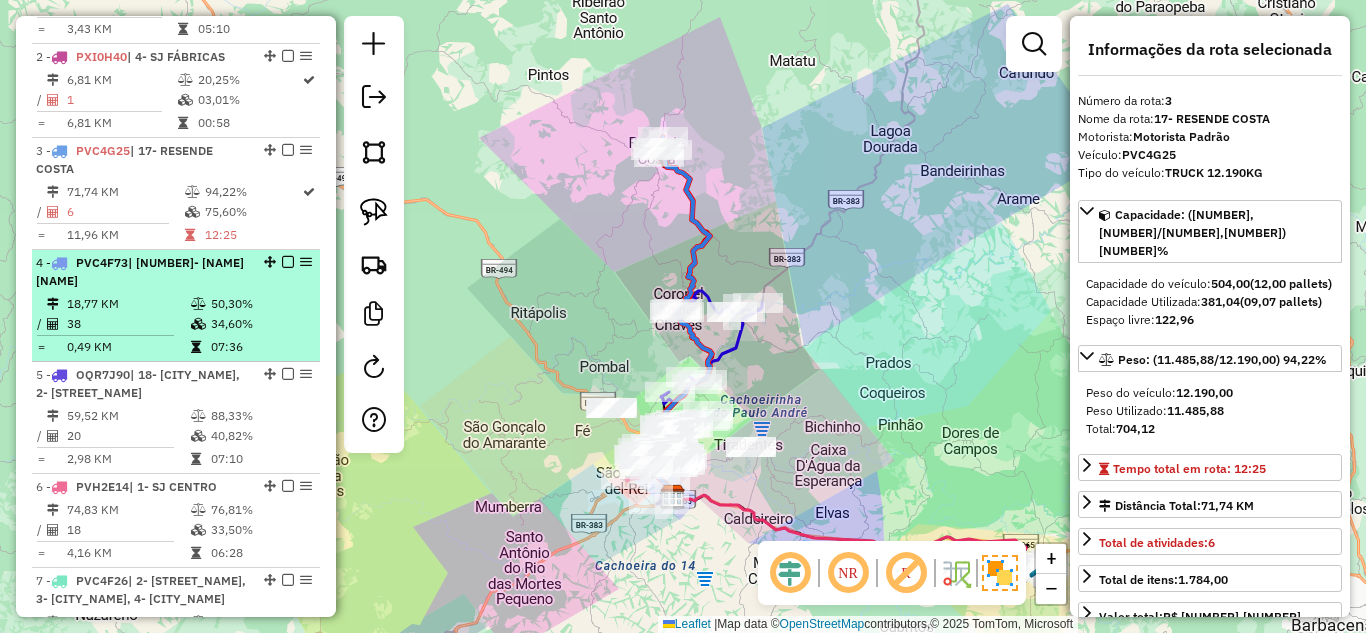 scroll, scrollTop: 874, scrollLeft: 0, axis: vertical 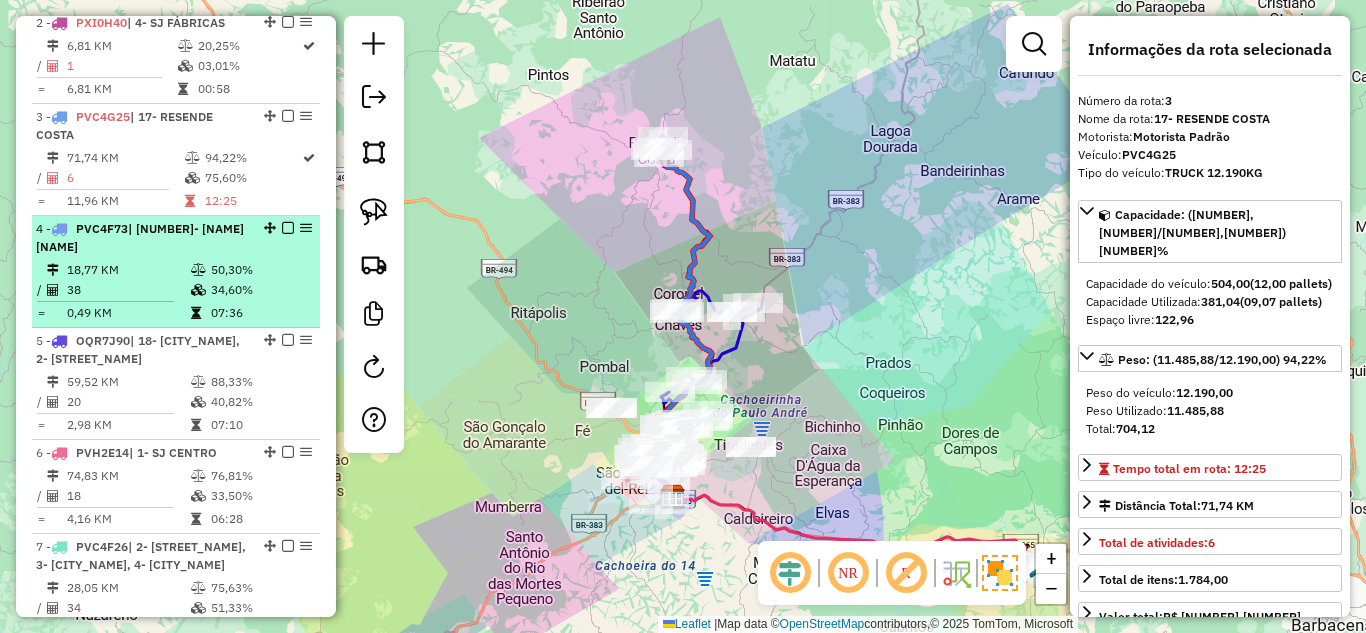 click on "18,77 KM" at bounding box center [128, 270] 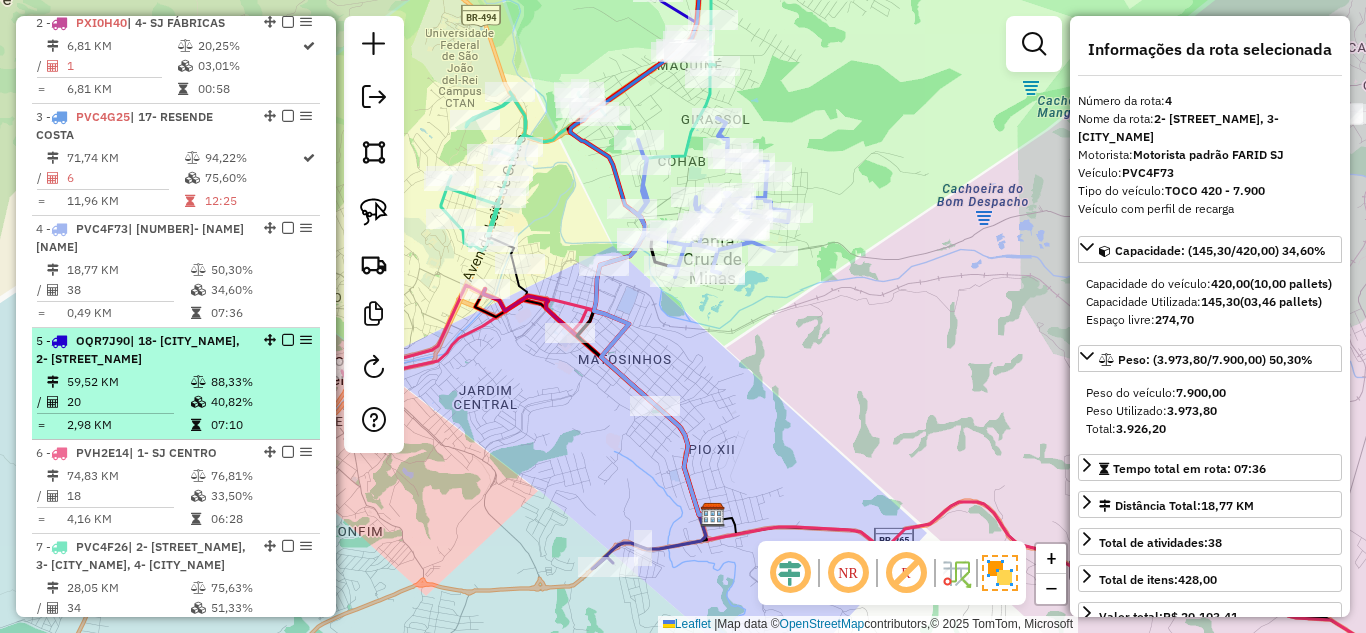 click on "| [NUMBER]- [NAME] [NAME]" at bounding box center (138, 349) 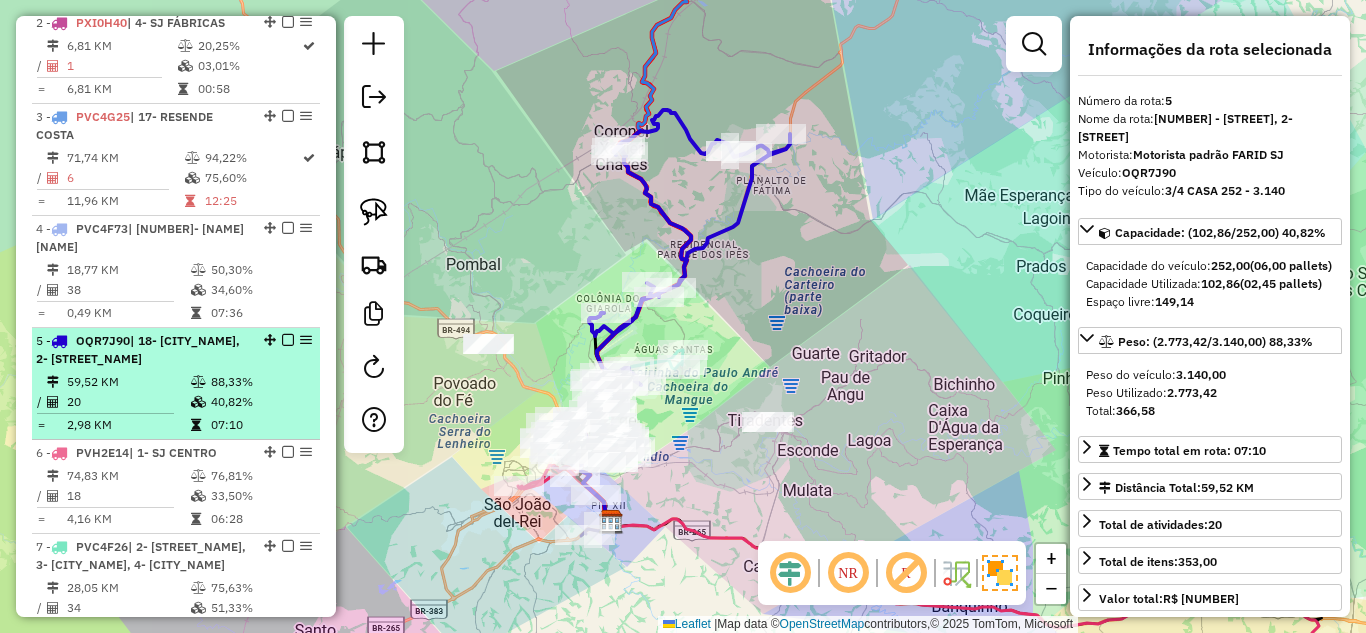 click on "59,52 KM" at bounding box center [128, 382] 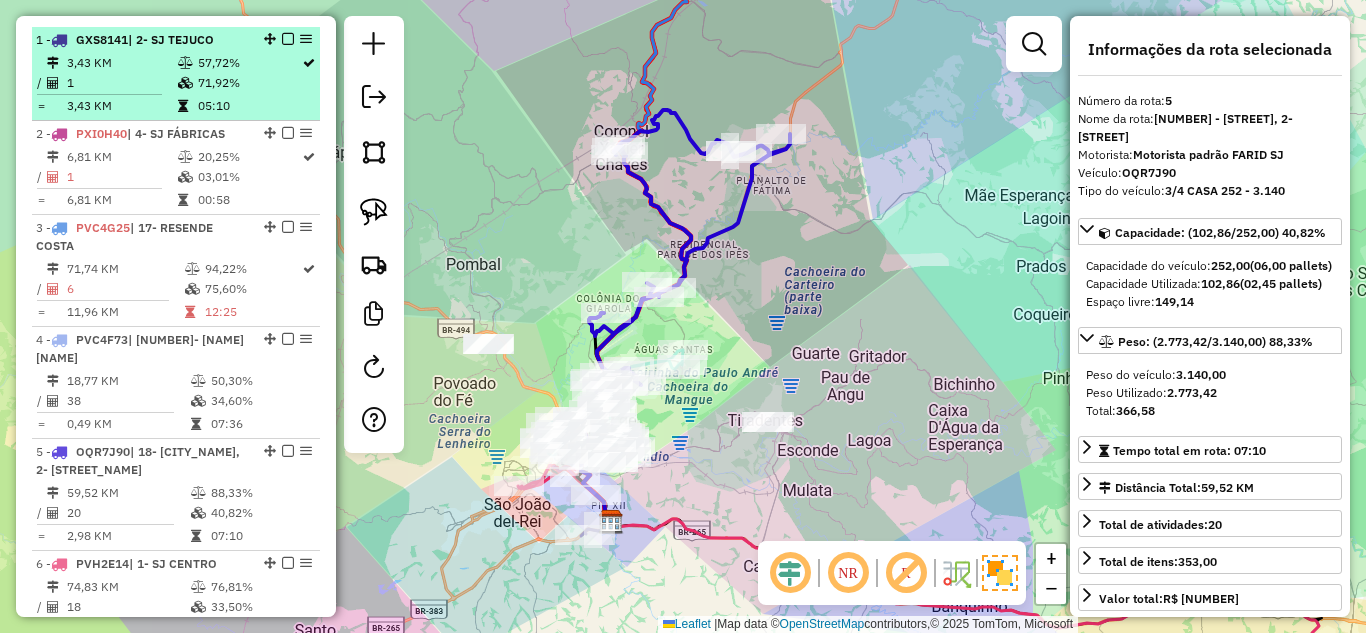 scroll, scrollTop: 574, scrollLeft: 0, axis: vertical 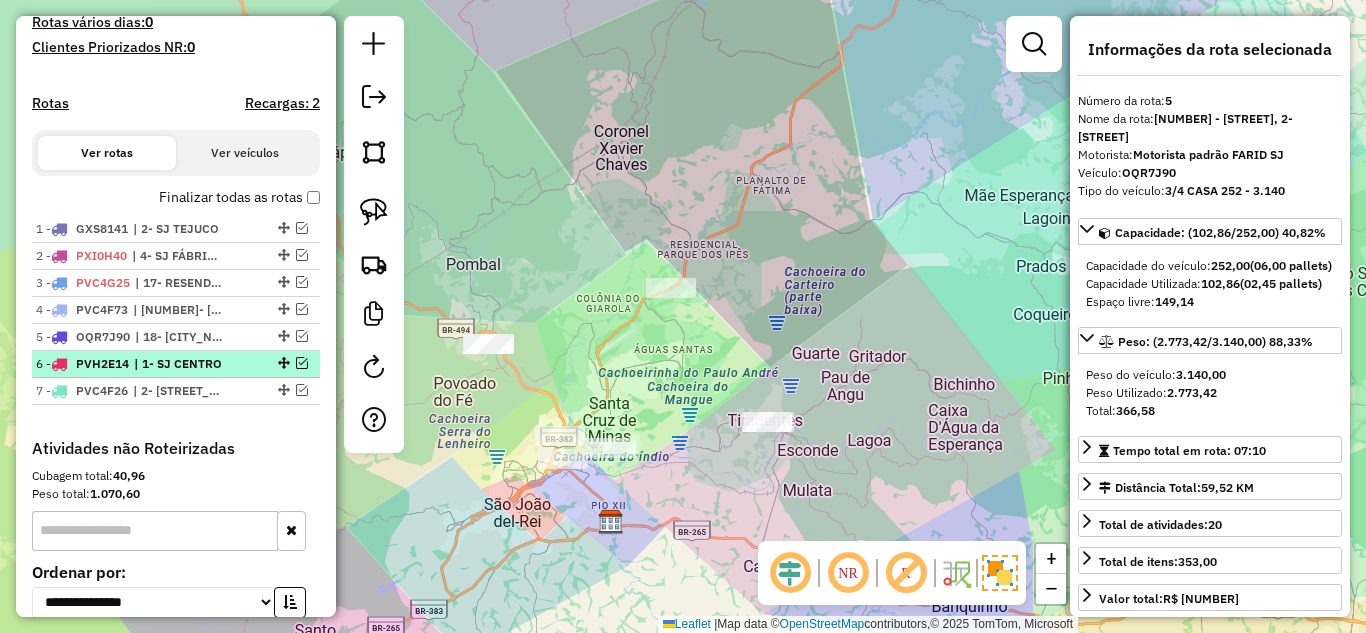 click at bounding box center [302, 363] 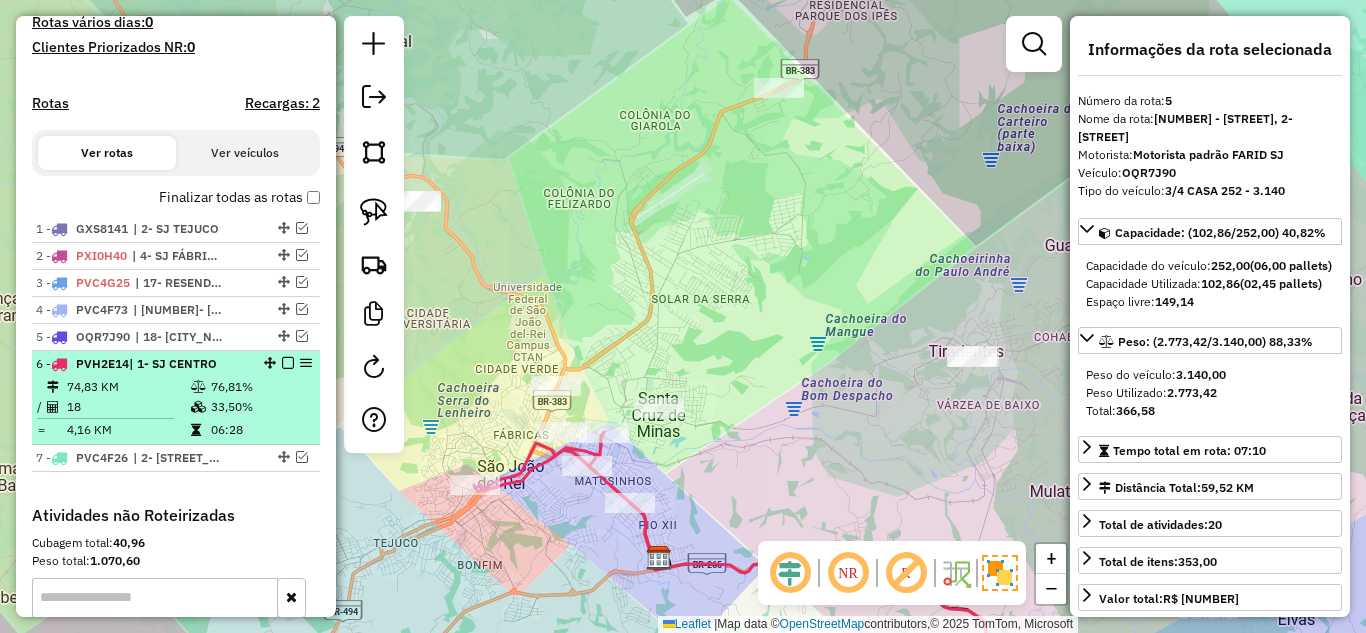 click at bounding box center [288, 363] 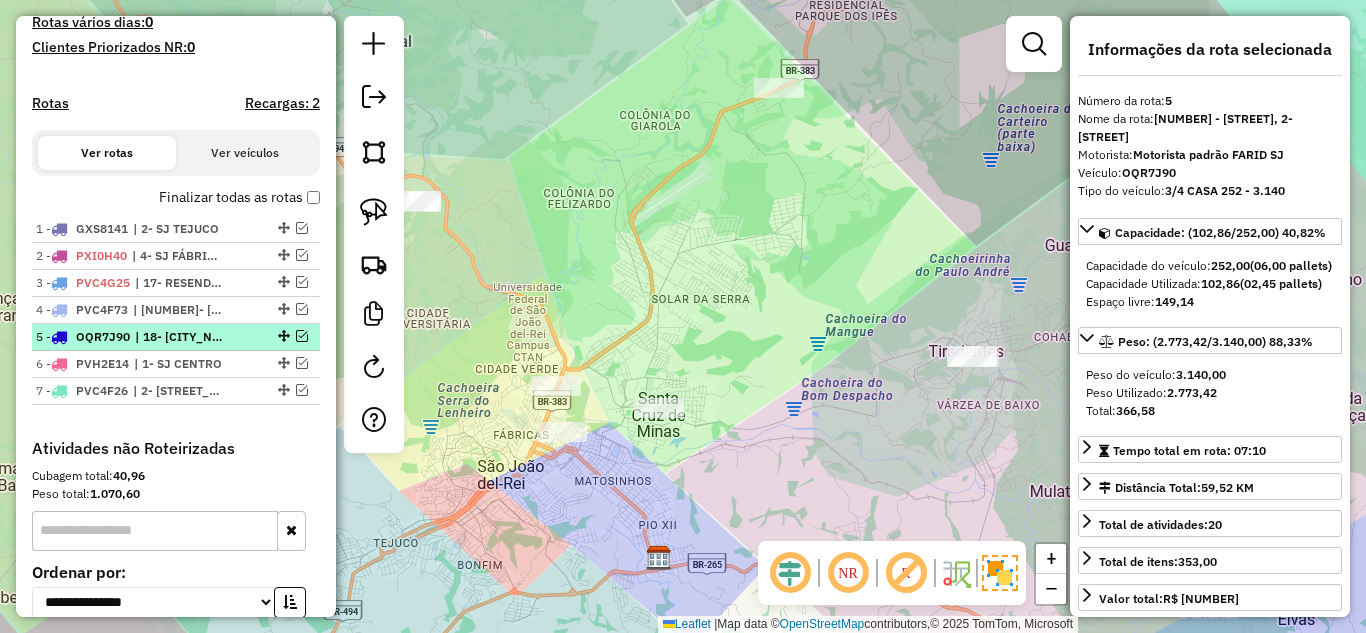click at bounding box center (302, 336) 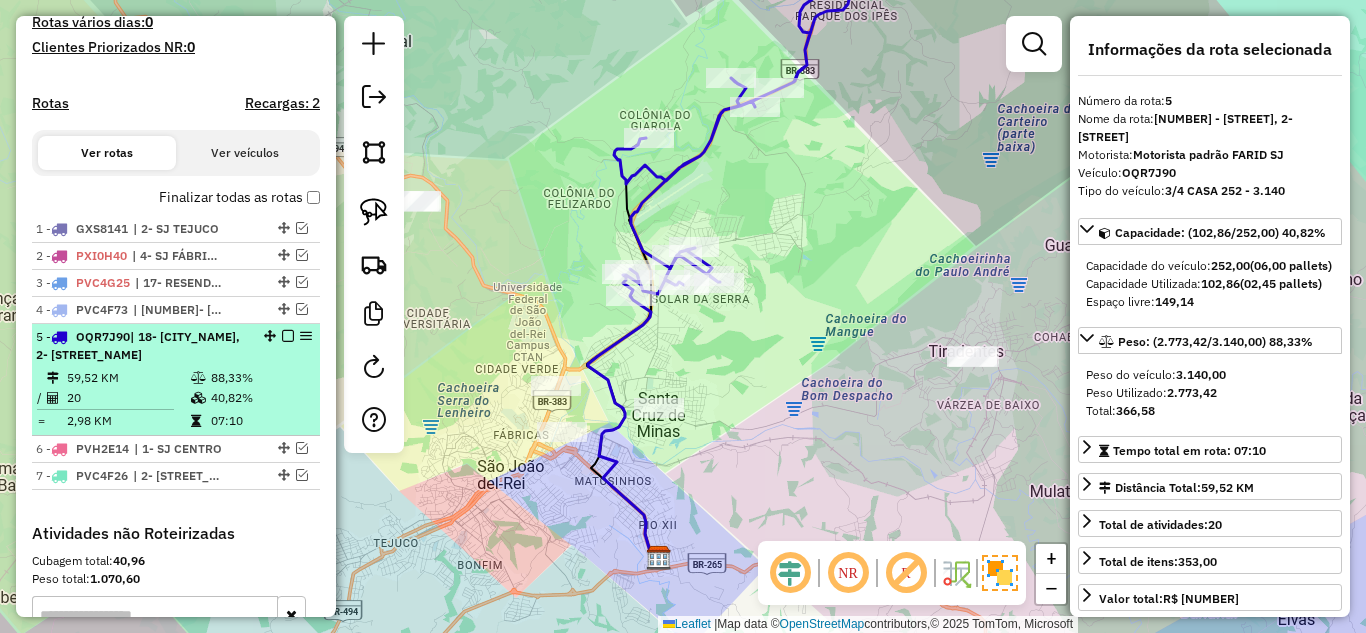 click on "88,33%" at bounding box center [260, 378] 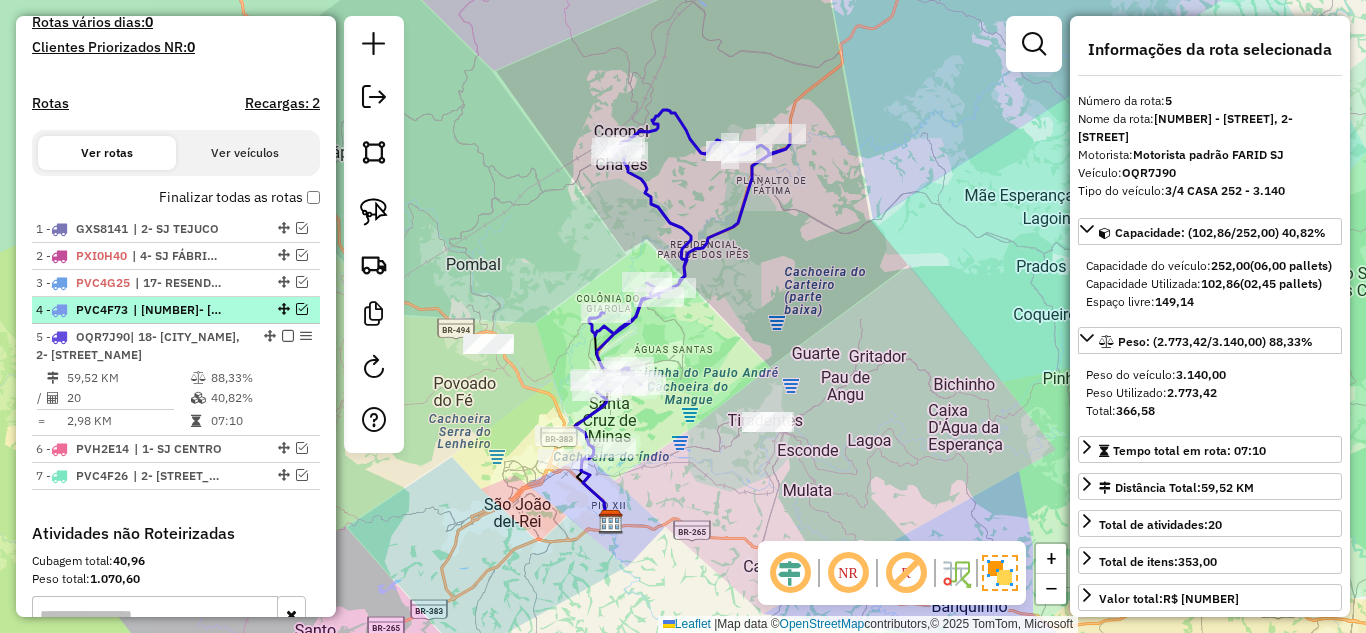 click at bounding box center [302, 309] 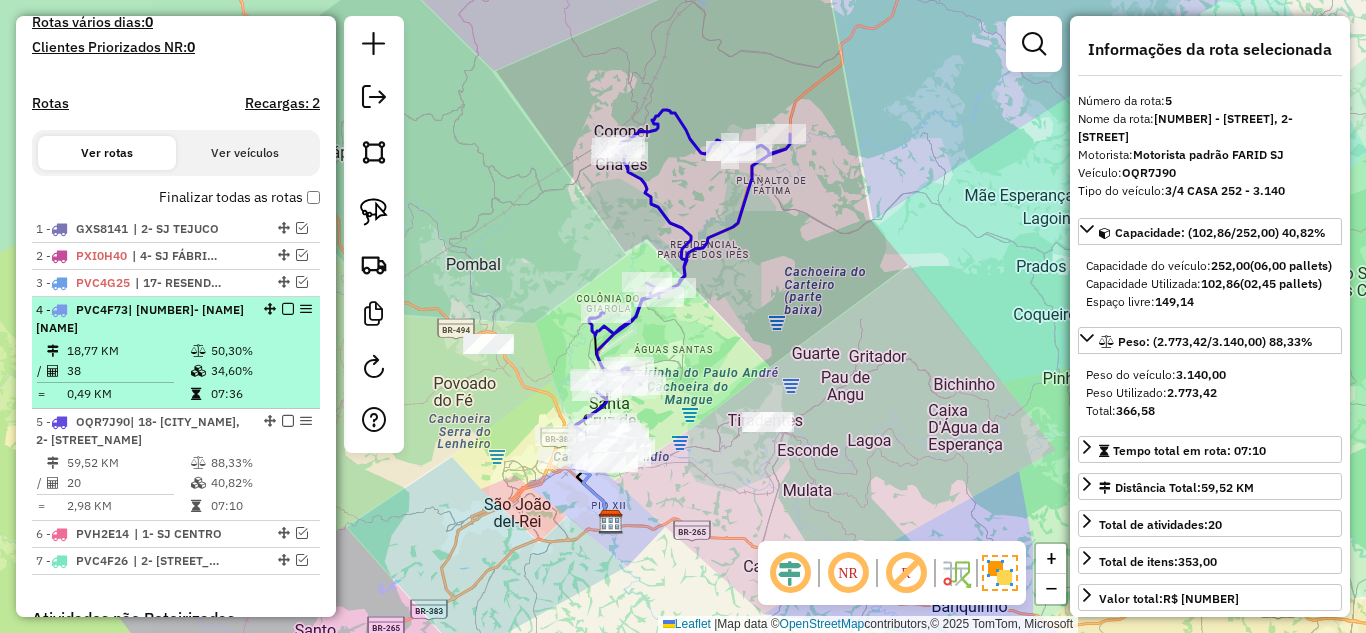 click at bounding box center [198, 351] 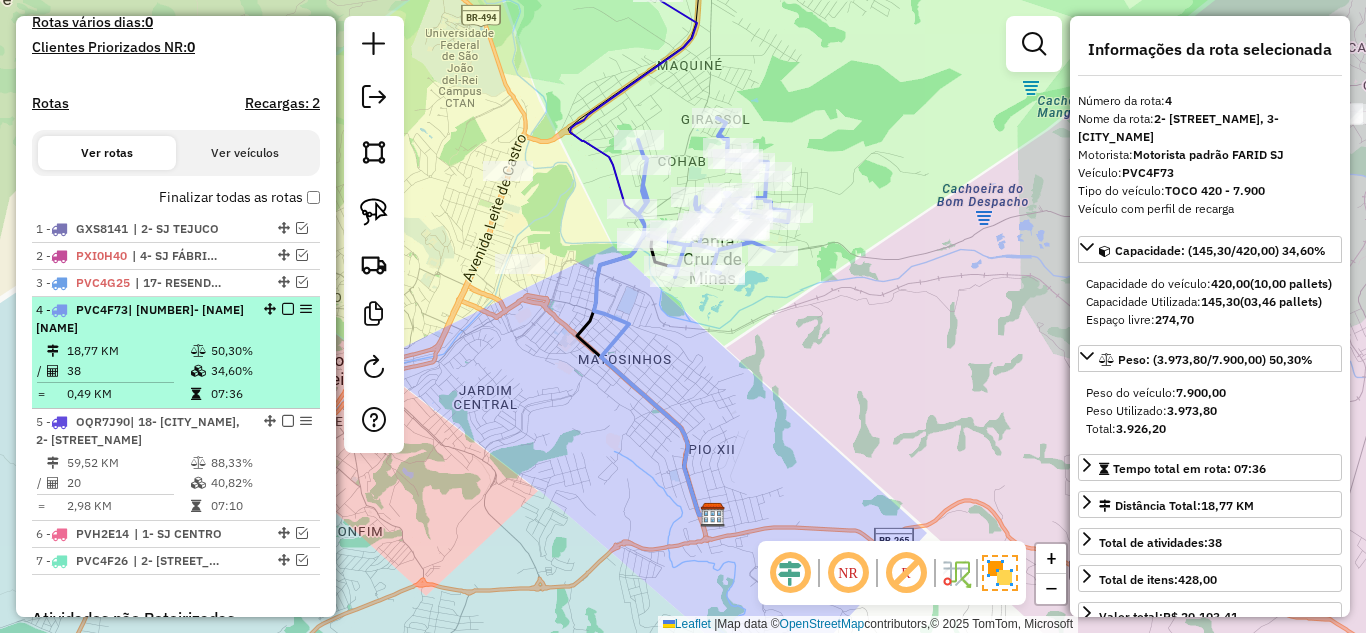 click at bounding box center [288, 309] 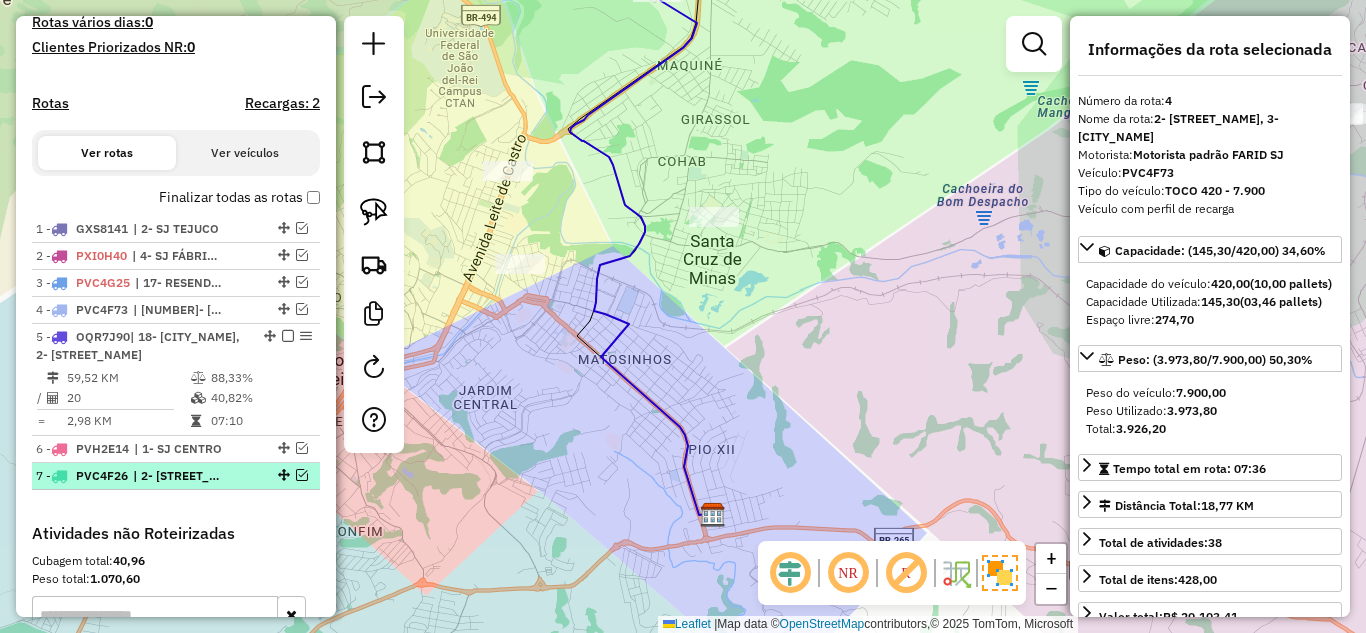 click at bounding box center (302, 475) 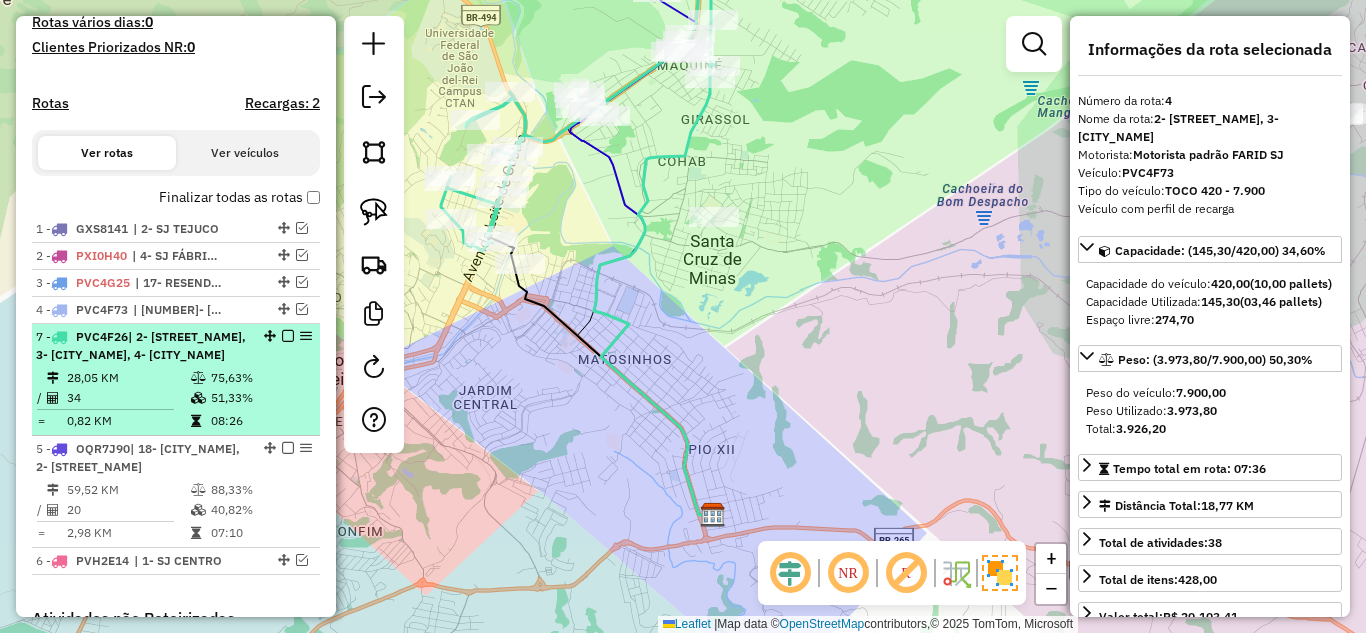 drag, startPoint x: 262, startPoint y: 474, endPoint x: 265, endPoint y: 351, distance: 123.03658 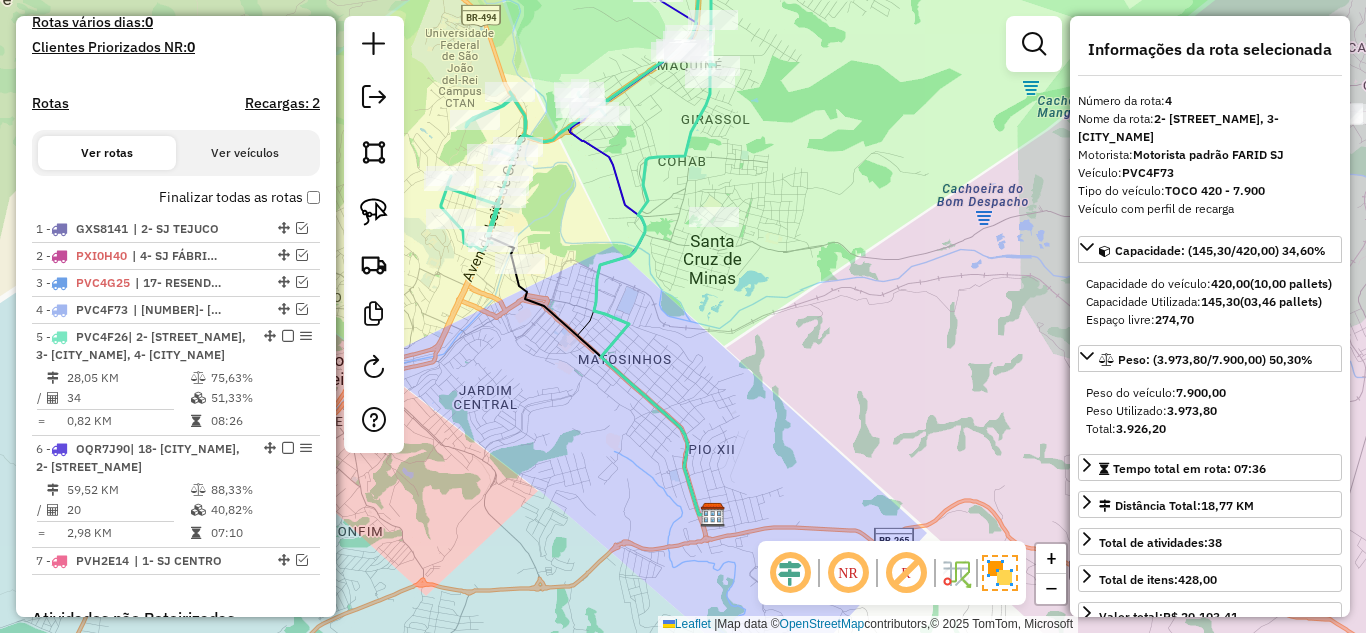 click on "Janela de atendimento Grade de atendimento Capacidade Transportadoras Veículos Cliente Pedidos  Rotas Selecione os dias de semana para filtrar as janelas de atendimento  Seg   Ter   Qua   Qui   Sex   Sáb   Dom  Informe o período da janela de atendimento: De: Até:  Filtrar exatamente a janela do cliente  Considerar janela de atendimento padrão  Selecione os dias de semana para filtrar as grades de atendimento  Seg   Ter   Qua   Qui   Sex   Sáb   Dom   Considerar clientes sem dia de atendimento cadastrado  Clientes fora do dia de atendimento selecionado Filtrar as atividades entre os valores definidos abaixo:  Peso mínimo:   Peso máximo:   Cubagem mínima:   Cubagem máxima:   De:   Até:  Filtrar as atividades entre o tempo de atendimento definido abaixo:  De:   Até:   Considerar capacidade total dos clientes não roteirizados Transportadora: Selecione um ou mais itens Tipo de veículo: Selecione um ou mais itens Veículo: Selecione um ou mais itens Motorista: Selecione um ou mais itens Nome: Rótulo:" 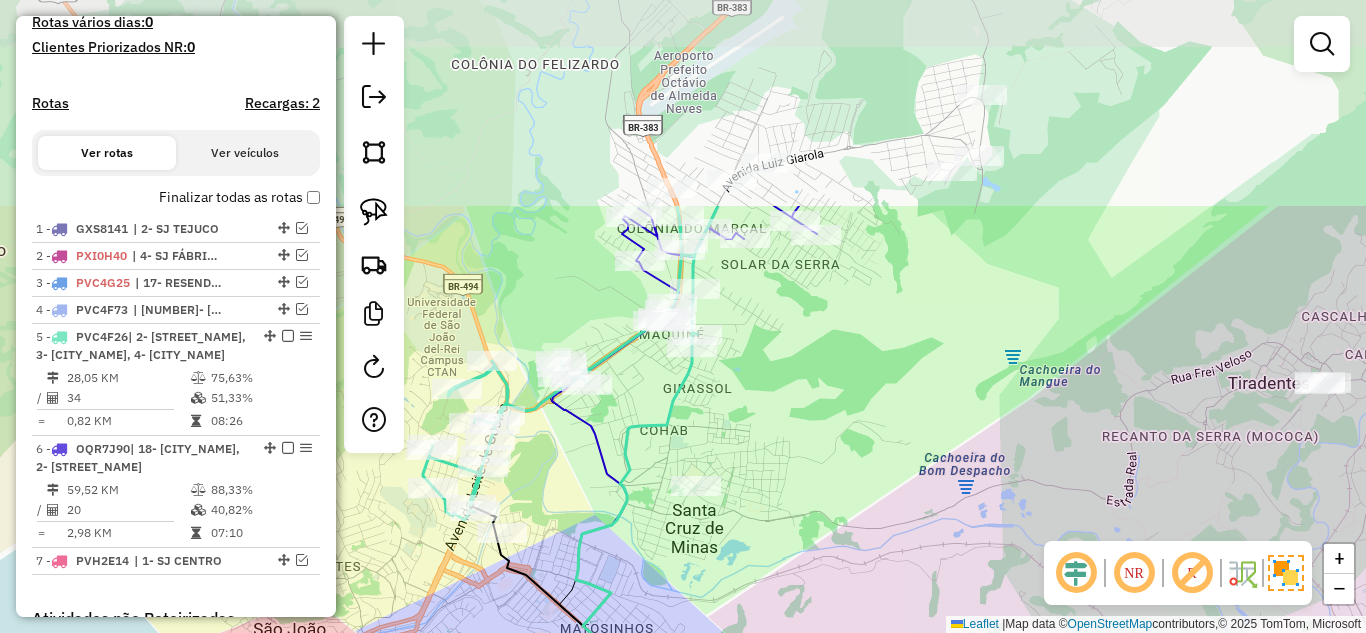 drag, startPoint x: 799, startPoint y: 103, endPoint x: 781, endPoint y: 372, distance: 269.60156 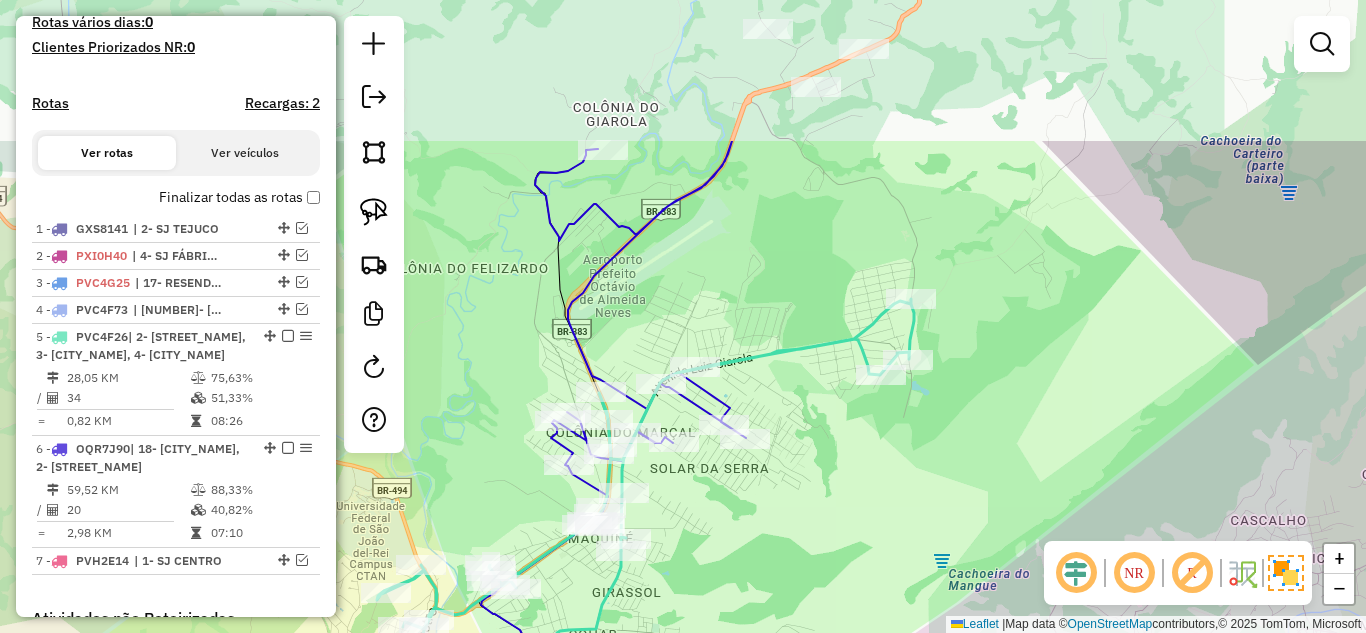 drag, startPoint x: 905, startPoint y: 277, endPoint x: 834, endPoint y: 481, distance: 216.00232 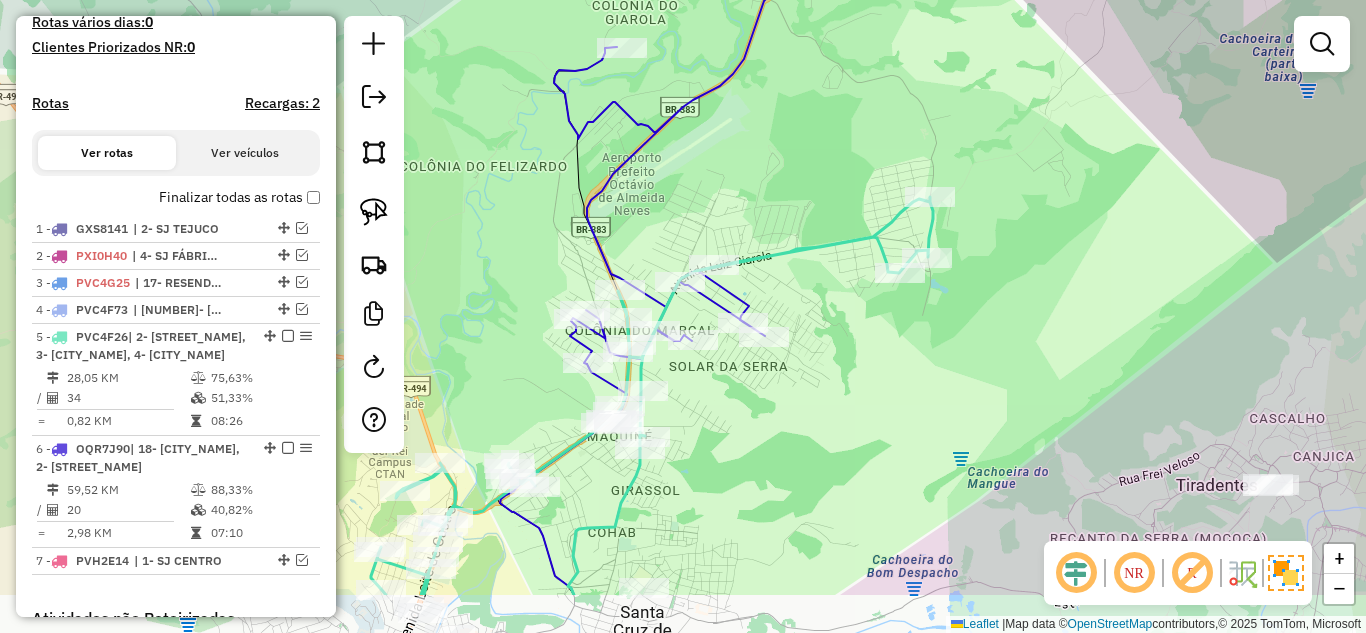 drag, startPoint x: 729, startPoint y: 515, endPoint x: 749, endPoint y: 399, distance: 117.71151 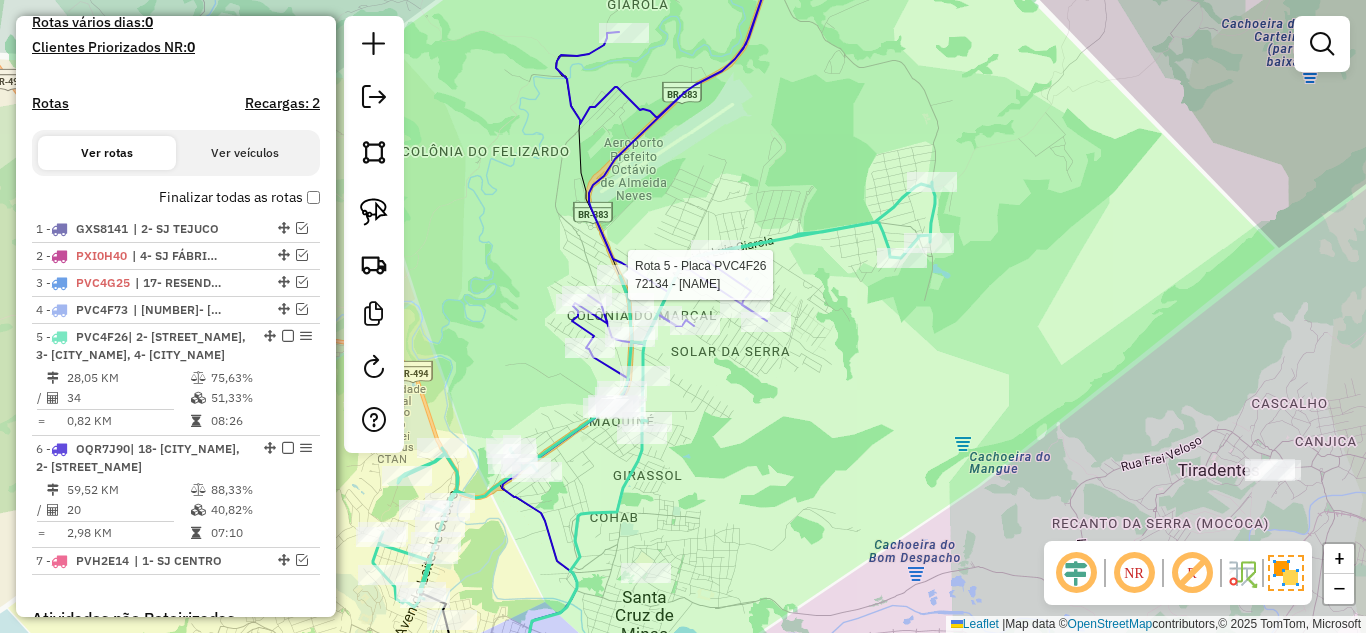 select on "*********" 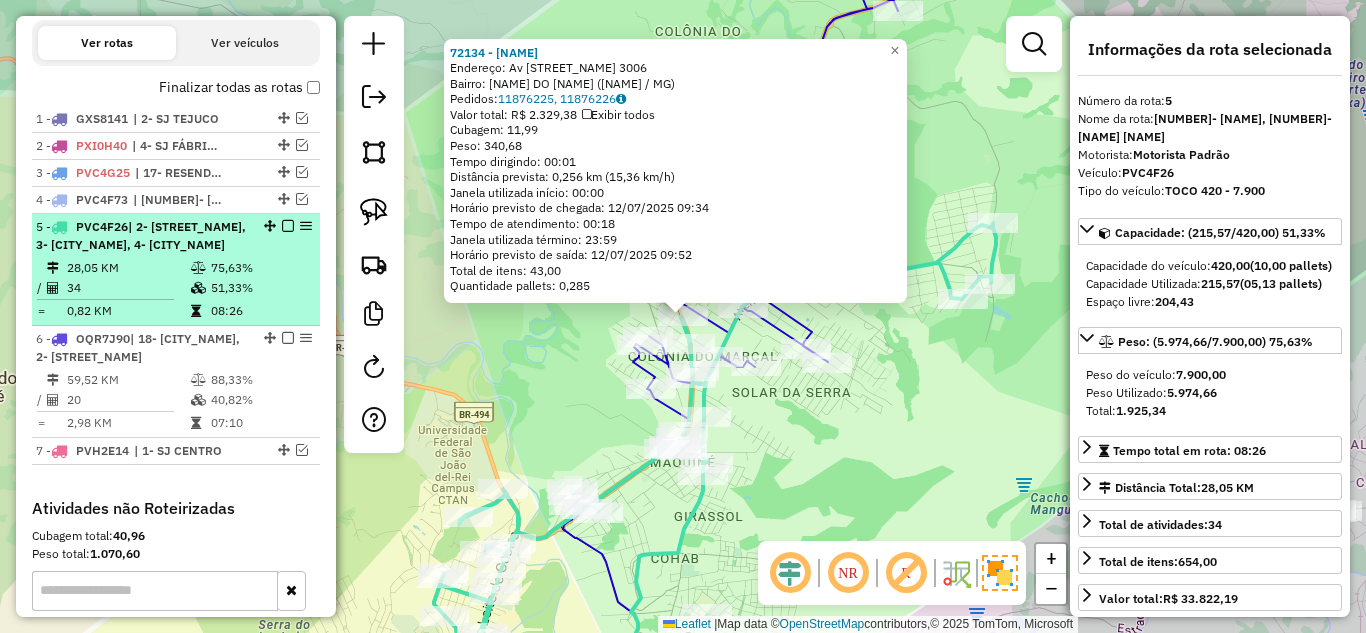 scroll, scrollTop: 682, scrollLeft: 0, axis: vertical 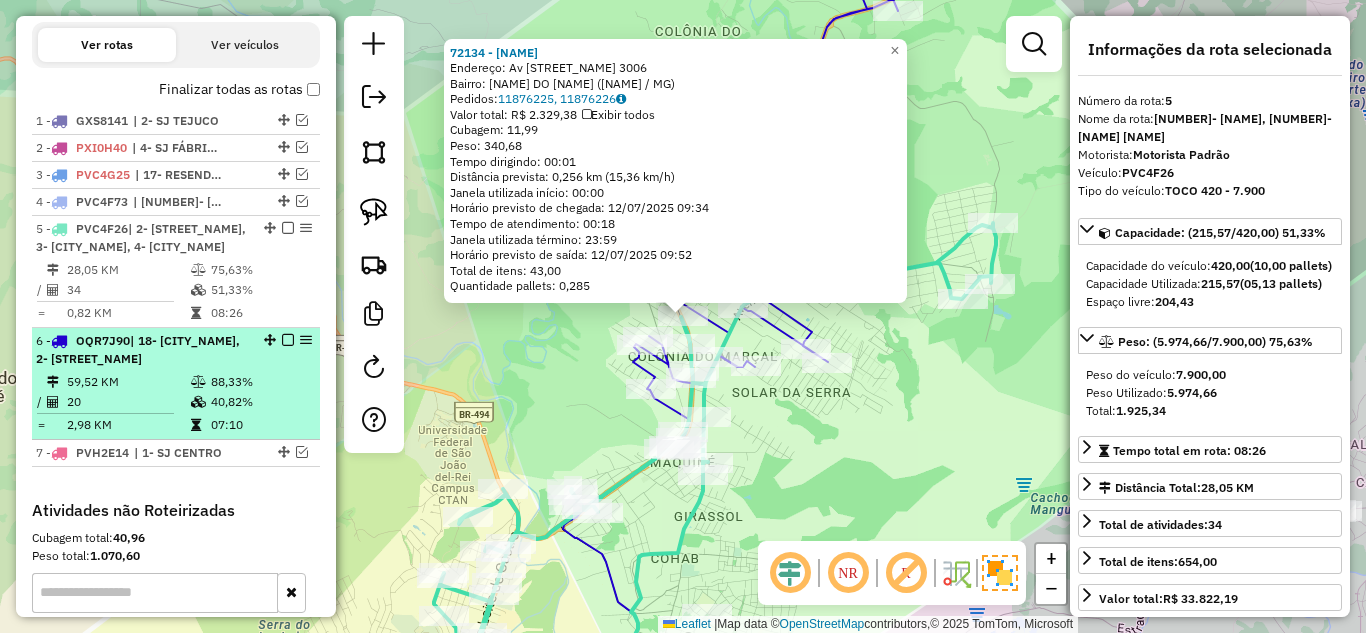 click on "59,52 KM" at bounding box center (128, 382) 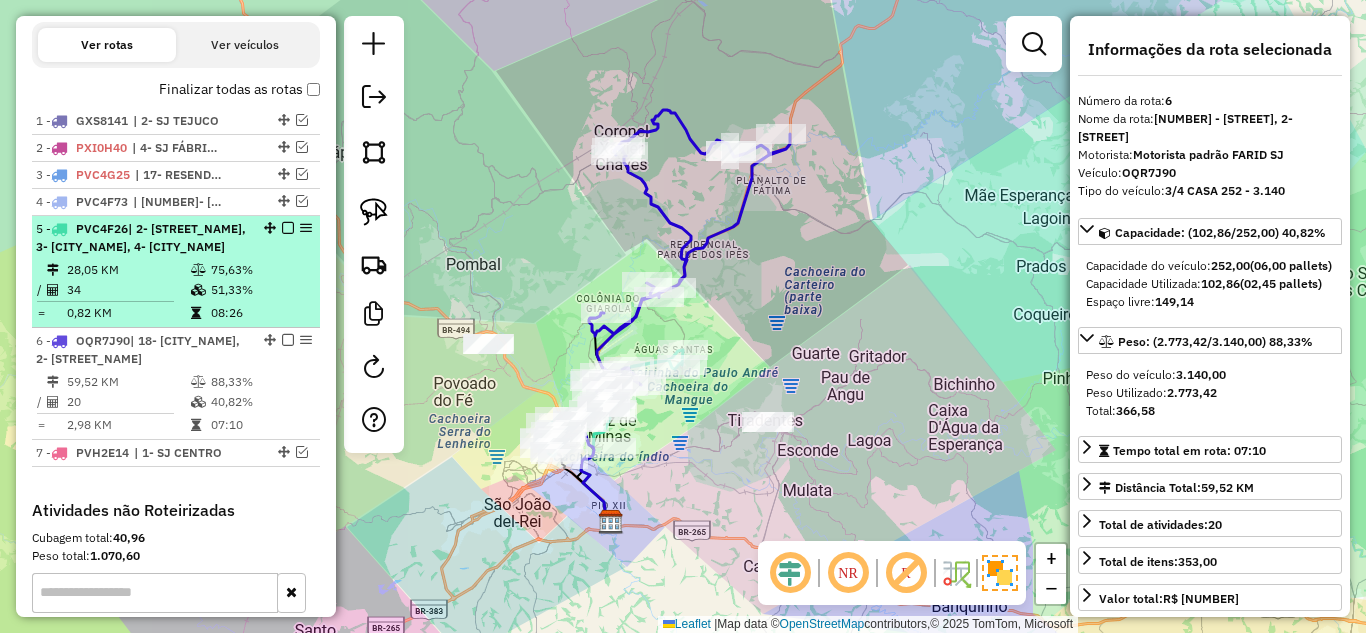 click on "34" at bounding box center [128, 290] 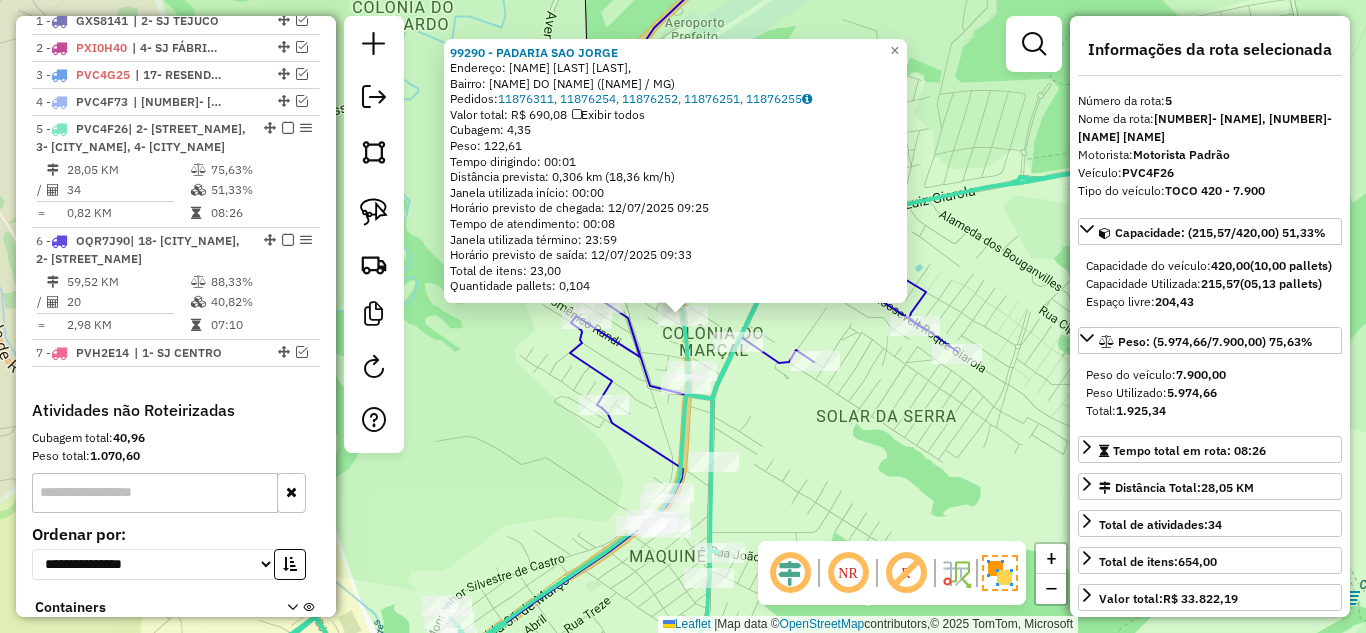 scroll, scrollTop: 882, scrollLeft: 0, axis: vertical 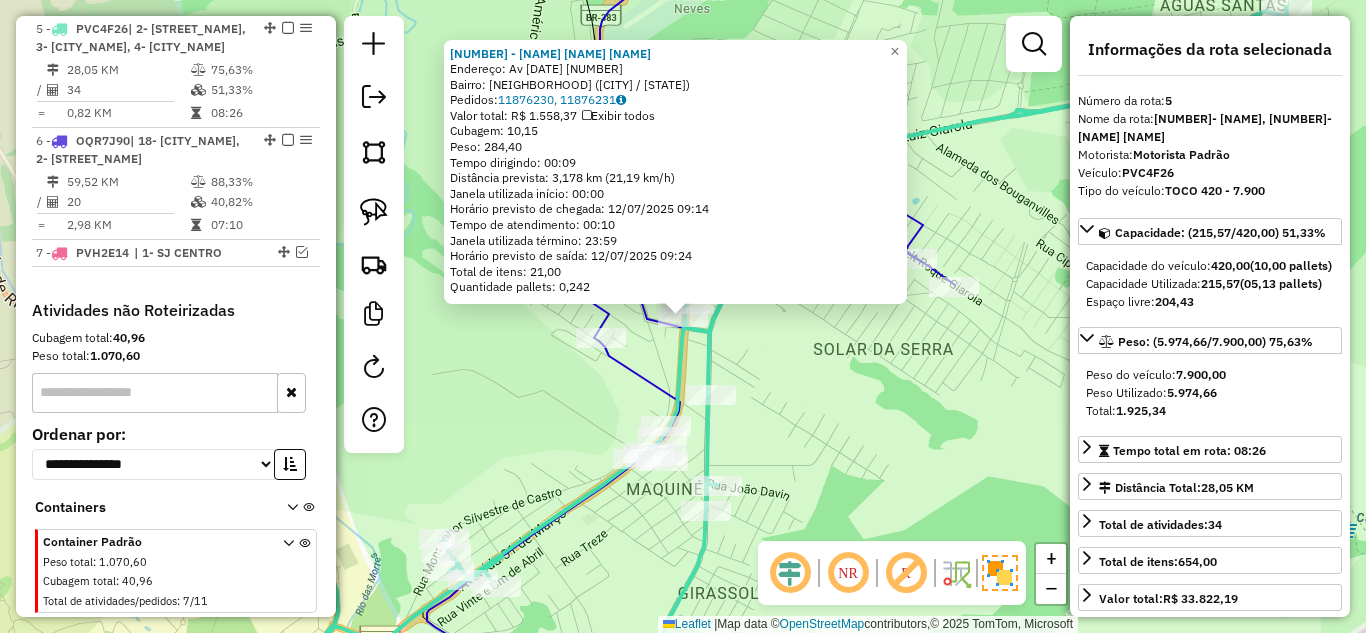 click on "2384 - WILSON JOSE VICENTIN  Endereço: Av  31 DE MARCO                   2311   Bairro: COLONIA DO MARC (SAO JOAO DEL RE / MG)   Pedidos:  11876230, 11876231   Valor total: R$ 1.558,37   Exibir todos   Cubagem: 10,15  Peso: 284,40  Tempo dirigindo: 00:09   Distância prevista: 3,178 km (21,19 km/h)   Janela utilizada início: 00:00   Horário previsto de chegada: 12/07/2025 09:14   Tempo de atendimento: 00:10   Janela utilizada término: 23:59   Horário previsto de saída: 12/07/2025 09:24   Total de itens: 21,00   Quantidade pallets: 0,242  × Janela de atendimento Grade de atendimento Capacidade Transportadoras Veículos Cliente Pedidos  Rotas Selecione os dias de semana para filtrar as janelas de atendimento  Seg   Ter   Qua   Qui   Sex   Sáb   Dom  Informe o período da janela de atendimento: De: Até:  Filtrar exatamente a janela do cliente  Considerar janela de atendimento padrão  Selecione os dias de semana para filtrar as grades de atendimento  Seg   Ter   Qua   Qui   Sex   Sáb   Dom   De:   De:" 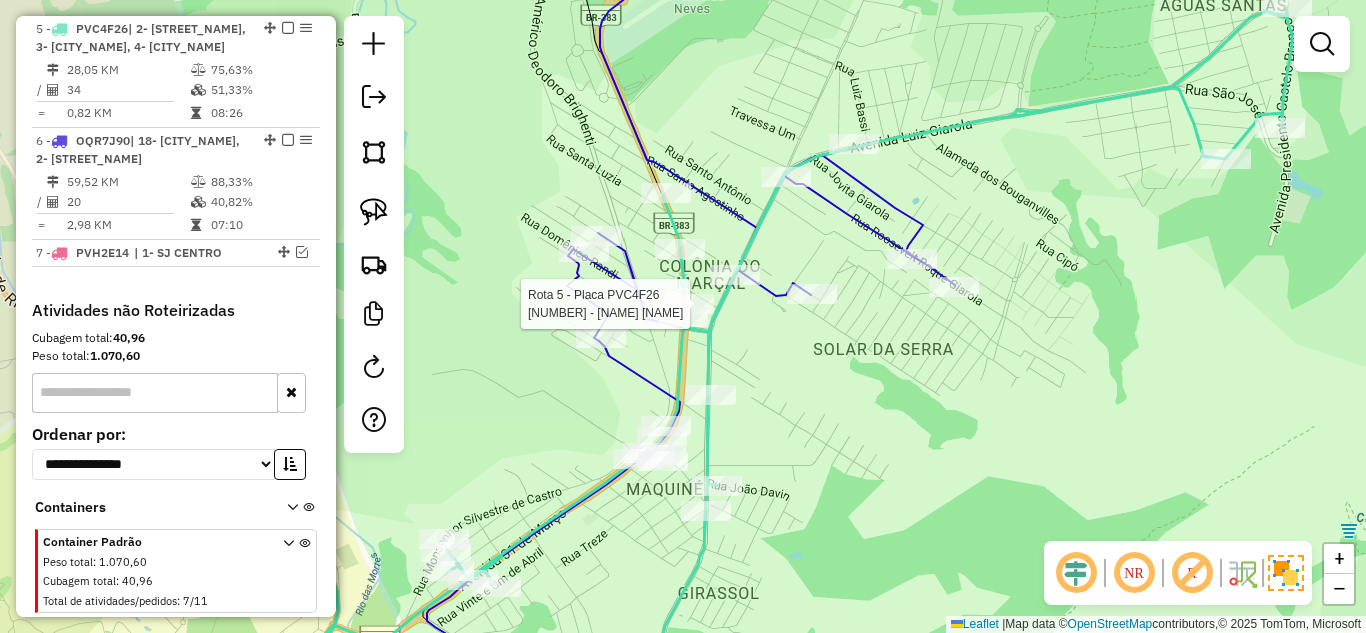 select on "*********" 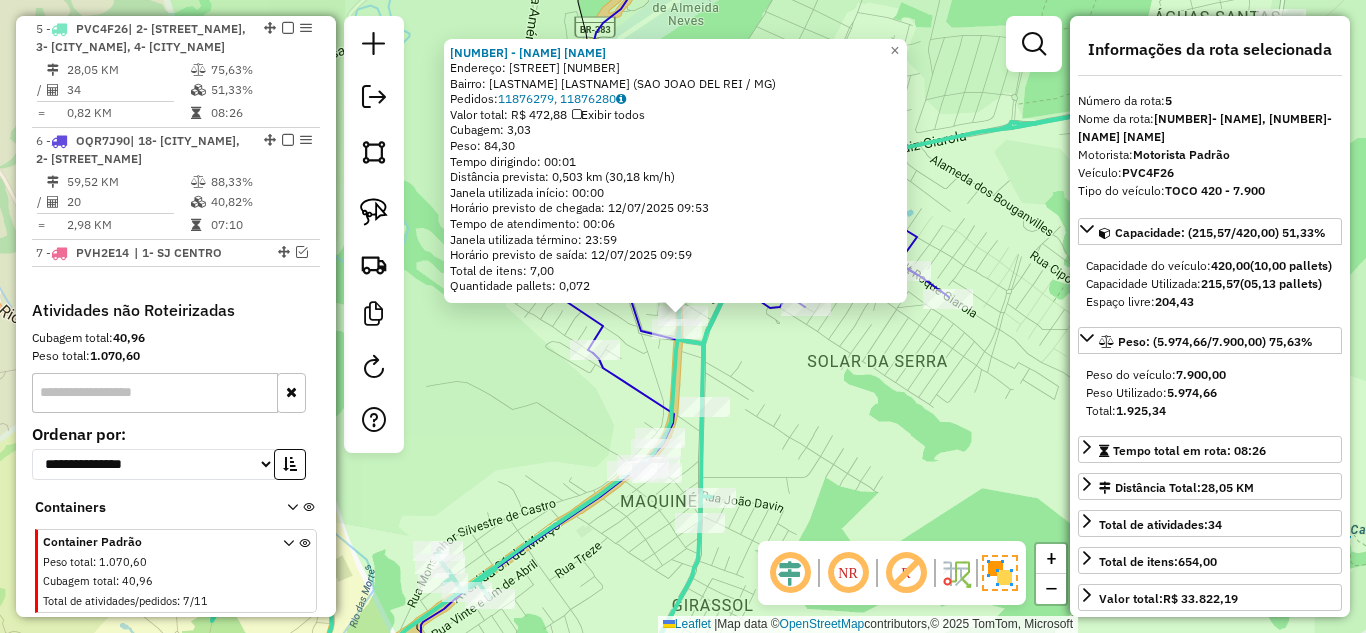 click on "74240 - HAPPY BURGUER  Endereço:  TRINTA E UM DE MARCO 2416   Bairro: COLONIA DO MARC (SAO JOAO DEL REI / MG)   Pedidos:  11876279, 11876280   Valor total: R$ 472,88   Exibir todos   Cubagem: 3,03  Peso: 84,30  Tempo dirigindo: 00:01   Distância prevista: 0,503 km (30,18 km/h)   Janela utilizada início: 00:00   Horário previsto de chegada: 12/07/2025 09:53   Tempo de atendimento: 00:06   Janela utilizada término: 23:59   Horário previsto de saída: 12/07/2025 09:59   Total de itens: 7,00   Quantidade pallets: 0,072  × Janela de atendimento Grade de atendimento Capacidade Transportadoras Veículos Cliente Pedidos  Rotas Selecione os dias de semana para filtrar as janelas de atendimento  Seg   Ter   Qua   Qui   Sex   Sáb   Dom  Informe o período da janela de atendimento: De: Até:  Filtrar exatamente a janela do cliente  Considerar janela de atendimento padrão  Selecione os dias de semana para filtrar as grades de atendimento  Seg   Ter   Qua   Qui   Sex   Sáb   Dom   Peso mínimo:   Peso máximo:  +" 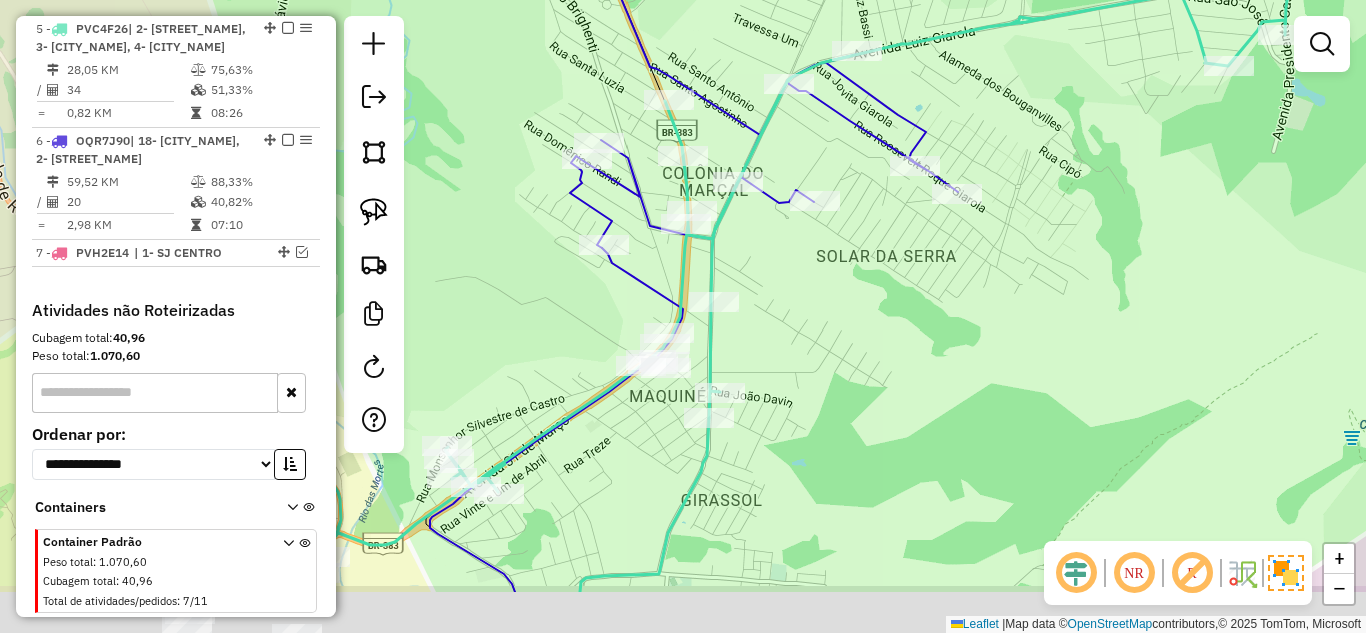 drag, startPoint x: 762, startPoint y: 412, endPoint x: 771, endPoint y: 307, distance: 105.38501 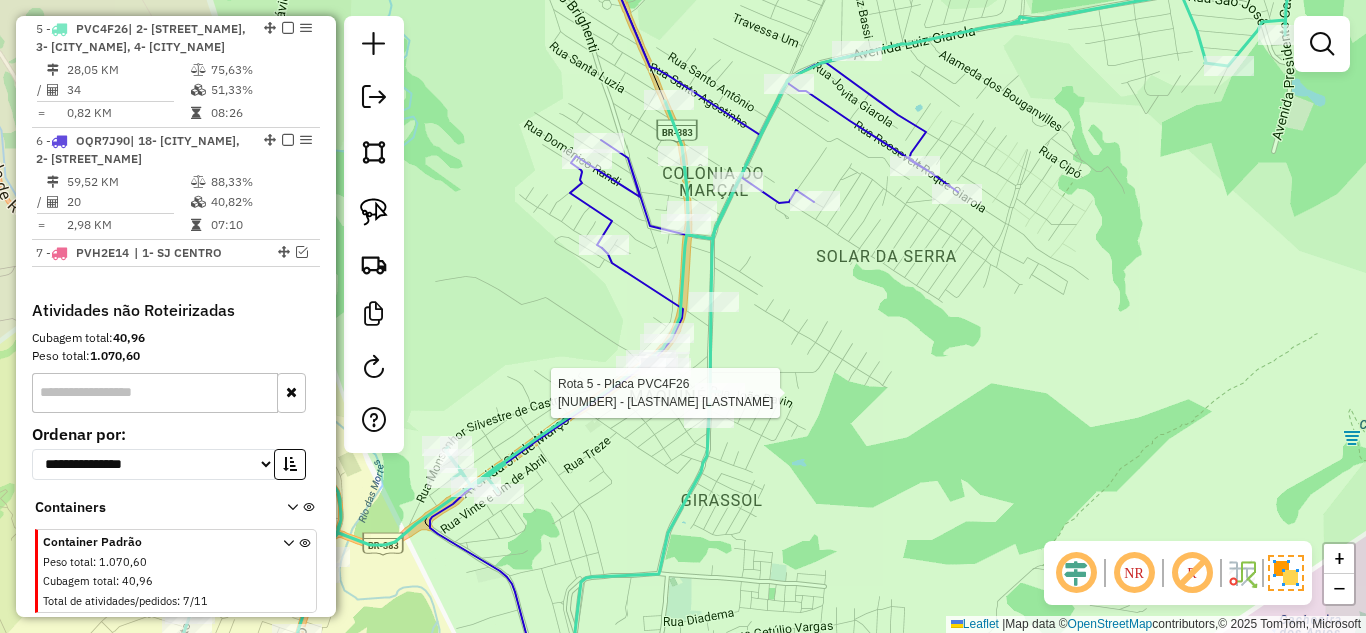 select on "*********" 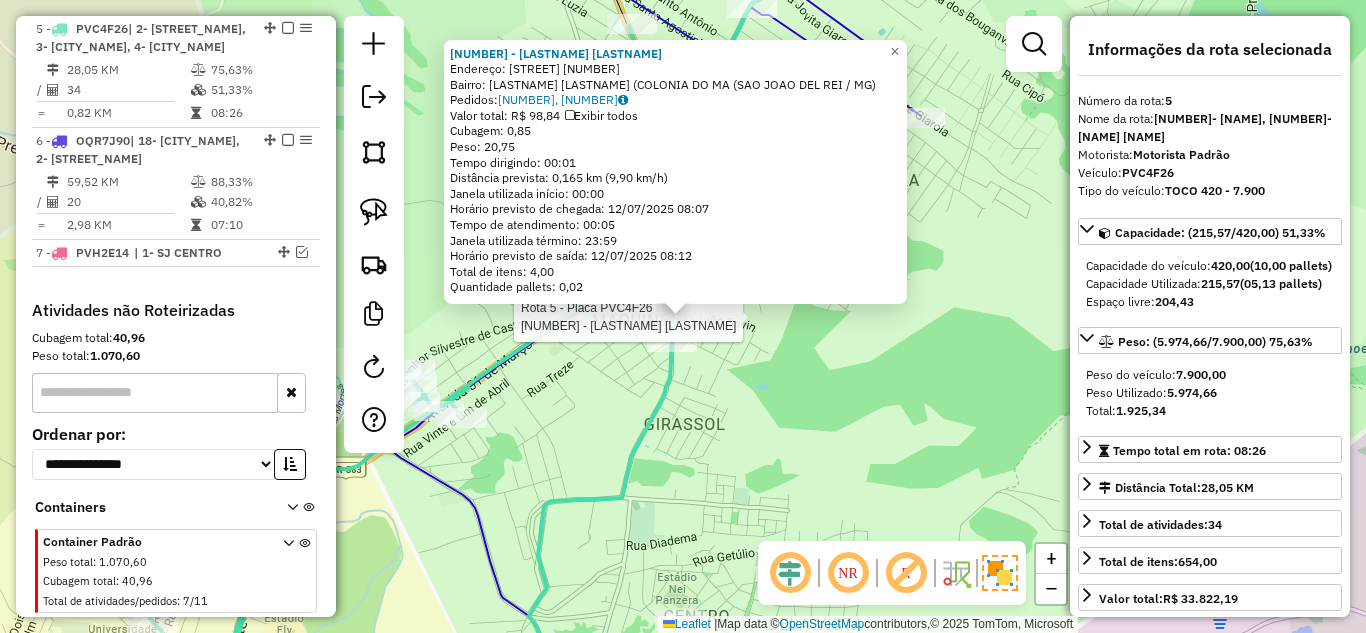 click 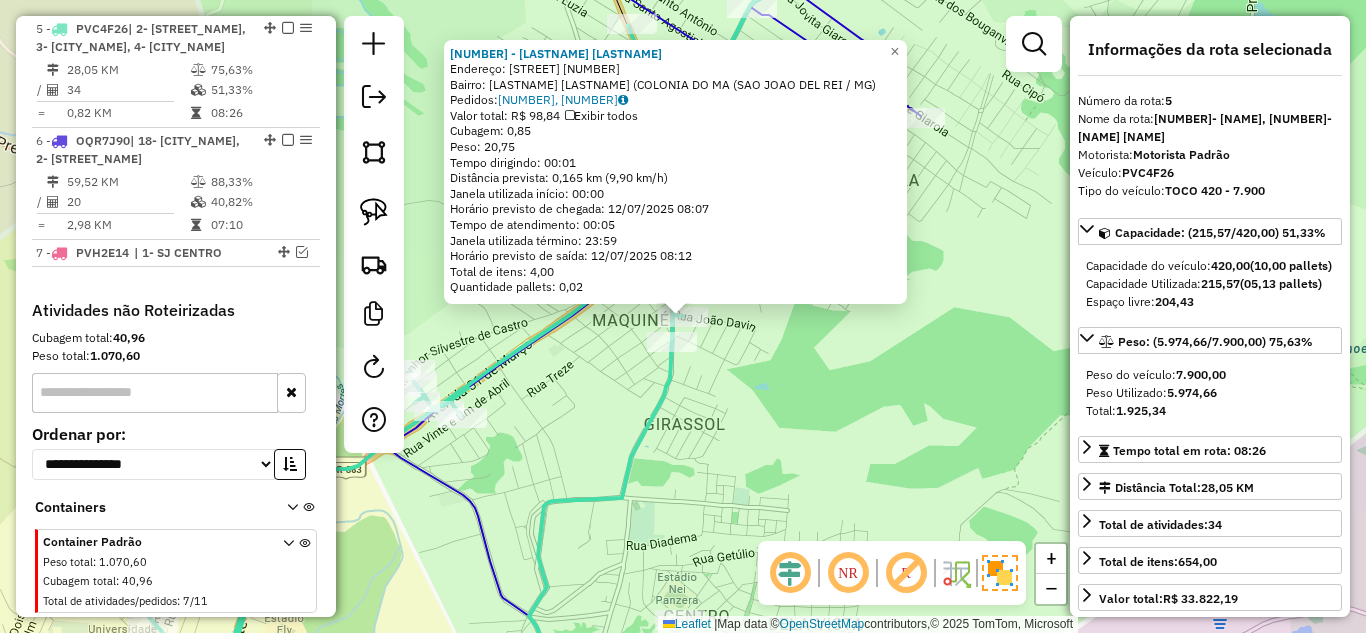 click on "73995 - LUDMILA COELHO  Endereço:  JOAO DAVIM 22   Bairro: NASCENTE DO SOL (COLONIA DO MA (SAO JOAO DEL REI / MG)   Pedidos:  11876273, 11876274   Valor total: R$ 98,84   Exibir todos   Cubagem: 0,85  Peso: 20,75  Tempo dirigindo: 00:01   Distância prevista: 0,165 km (9,90 km/h)   Janela utilizada início: 00:00   Horário previsto de chegada: 12/07/2025 08:07   Tempo de atendimento: 00:05   Janela utilizada término: 23:59   Horário previsto de saída: 12/07/2025 08:12   Total de itens: 4,00   Quantidade pallets: 0,02  × Janela de atendimento Grade de atendimento Capacidade Transportadoras Veículos Cliente Pedidos  Rotas Selecione os dias de semana para filtrar as janelas de atendimento  Seg   Ter   Qua   Qui   Sex   Sáb   Dom  Informe o período da janela de atendimento: De: Até:  Filtrar exatamente a janela do cliente  Considerar janela de atendimento padrão  Selecione os dias de semana para filtrar as grades de atendimento  Seg   Ter   Qua   Qui   Sex   Sáb   Dom   Peso mínimo:   Peso máximo:" 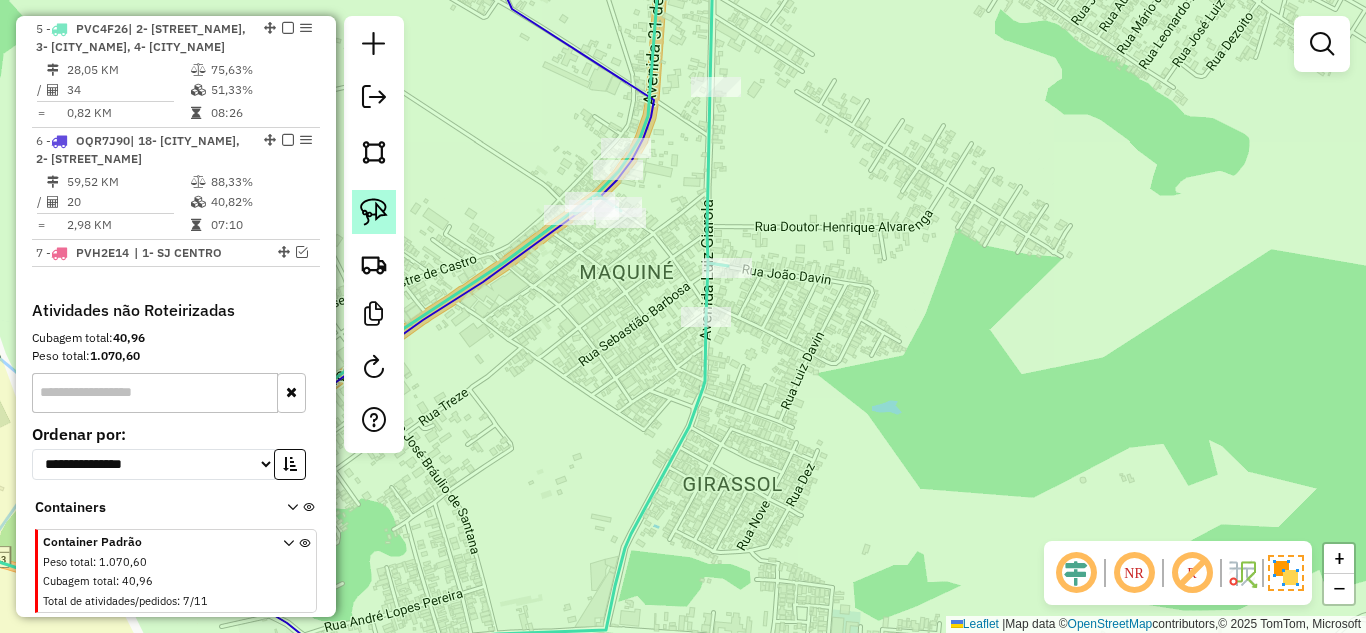 click 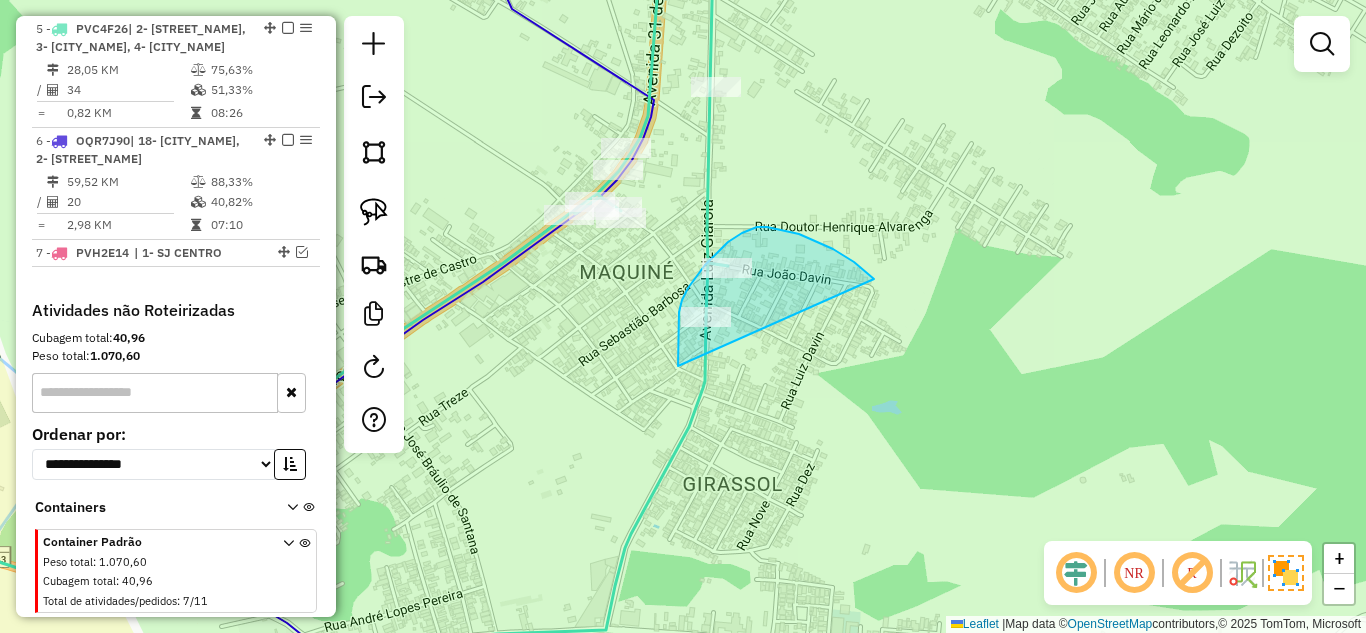drag, startPoint x: 767, startPoint y: 227, endPoint x: 678, endPoint y: 366, distance: 165.05151 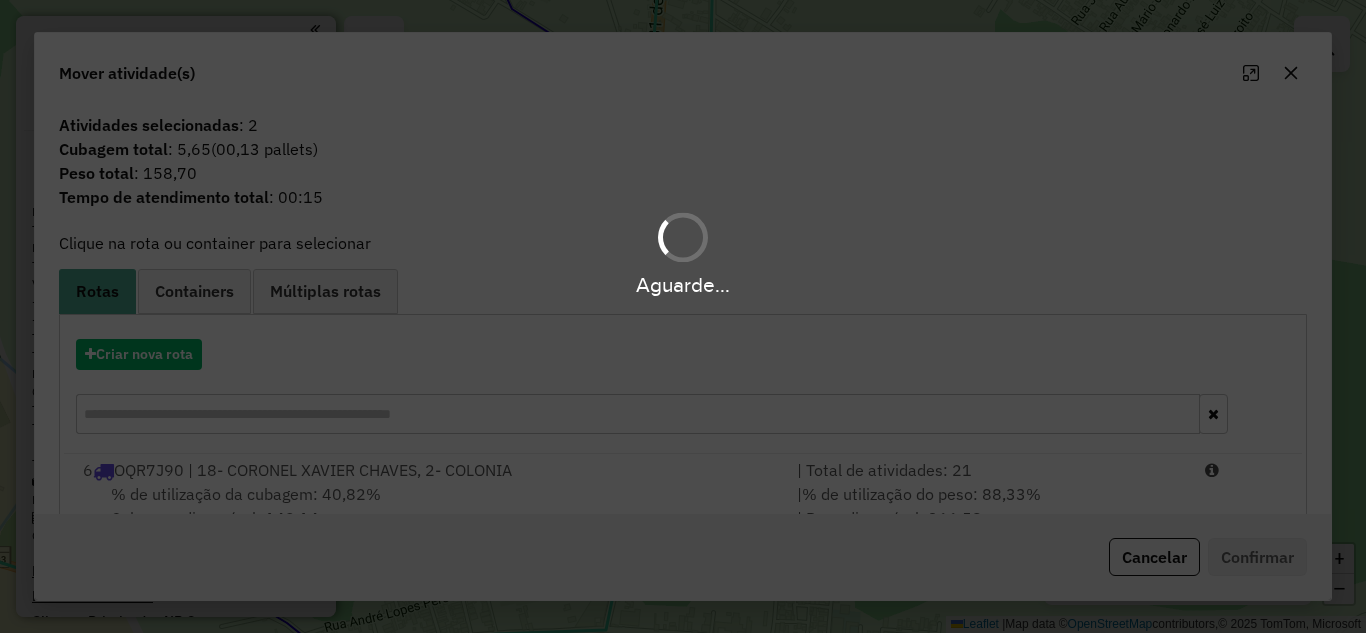 scroll, scrollTop: 0, scrollLeft: 0, axis: both 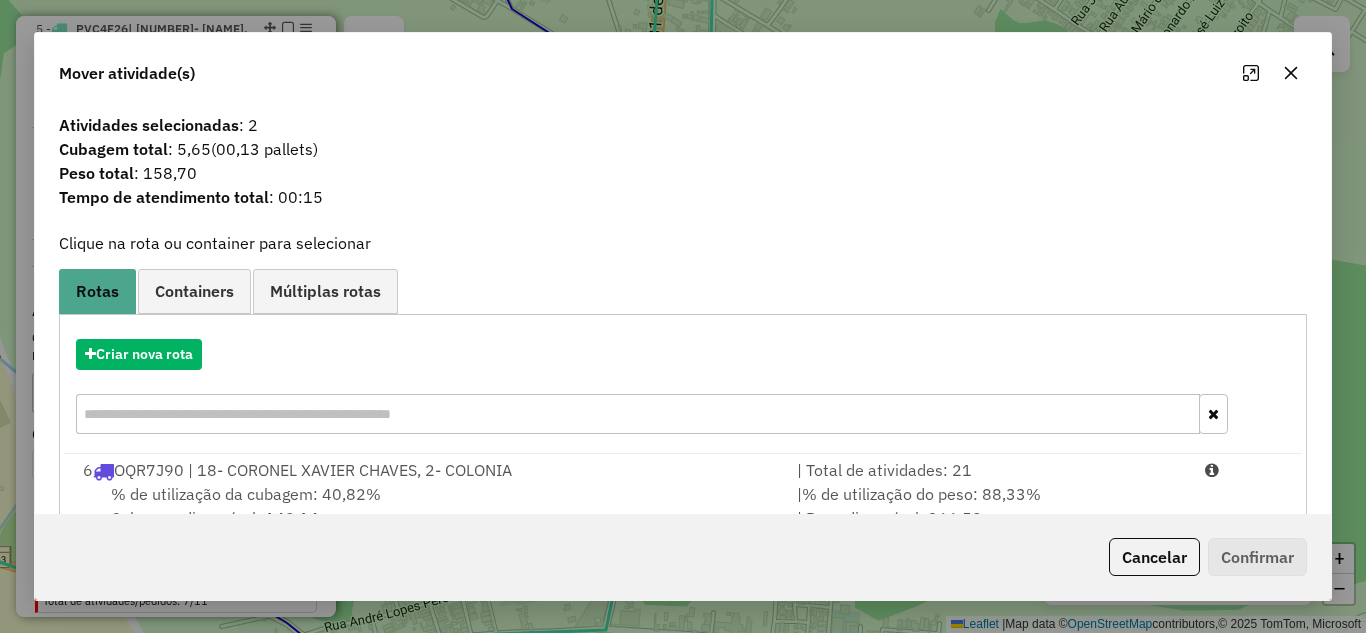 click on "[NUMBER] [NAME] | [NUMBER]- [NAME] [NAME]" at bounding box center [428, 470] 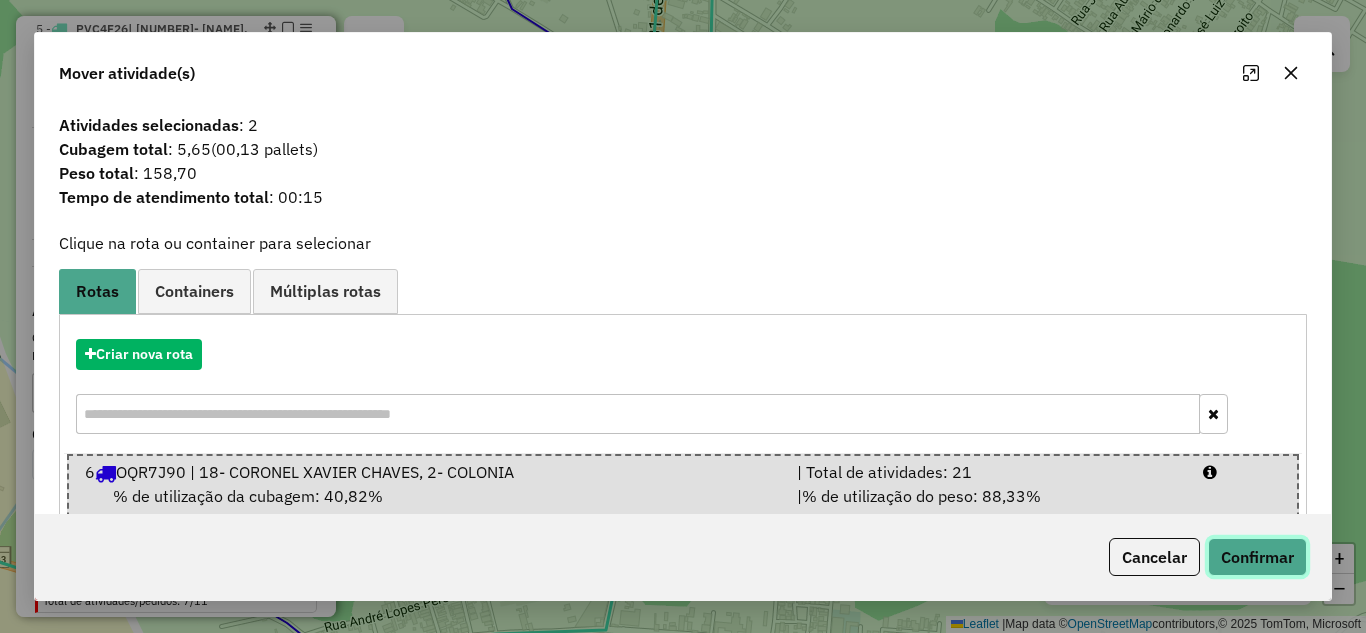 click on "Confirmar" 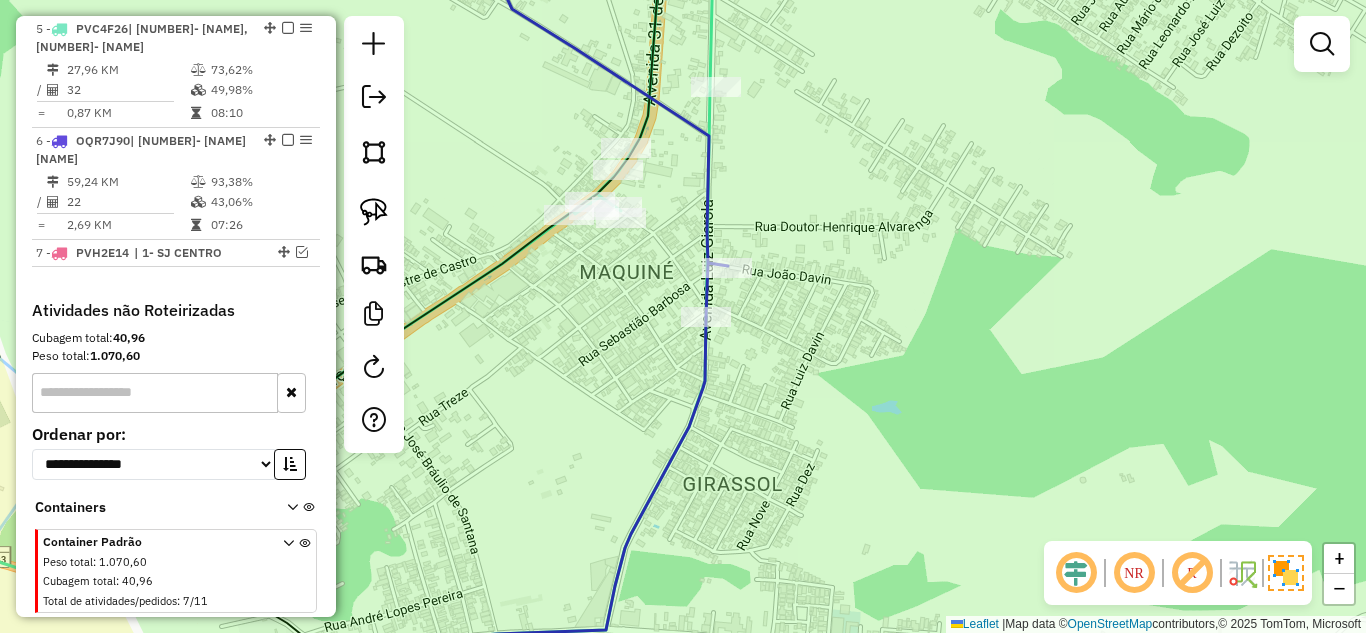 scroll, scrollTop: 523, scrollLeft: 0, axis: vertical 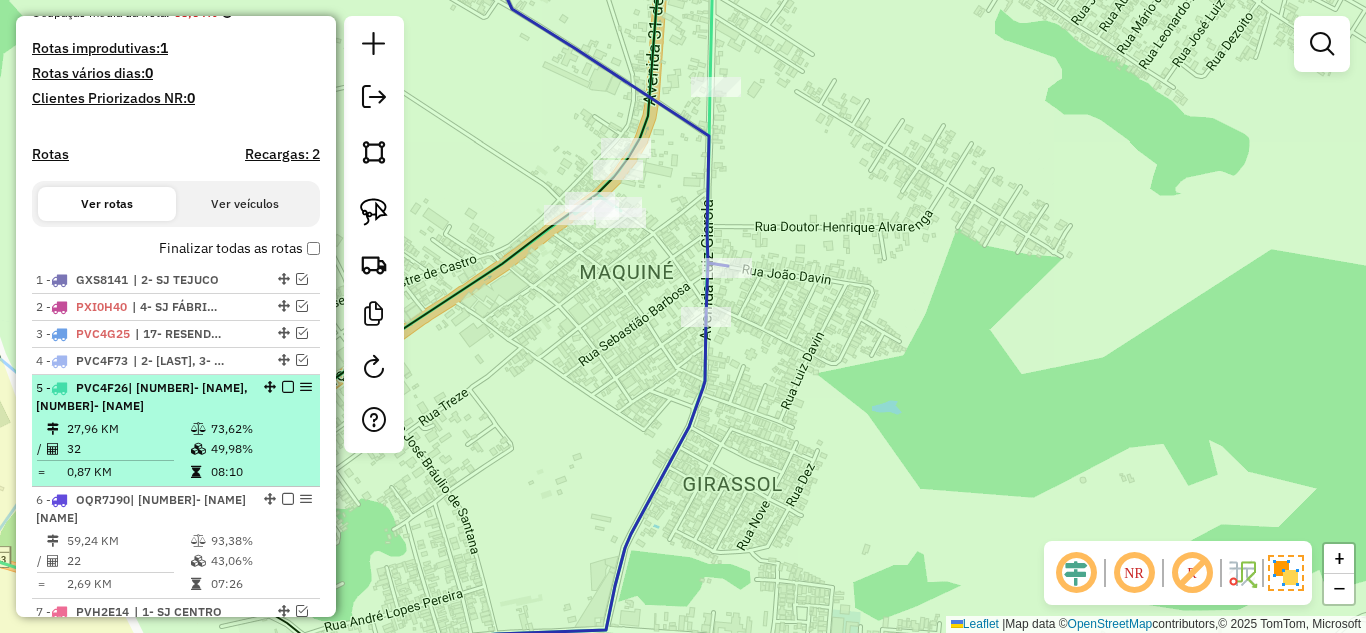 click on "32" at bounding box center [128, 449] 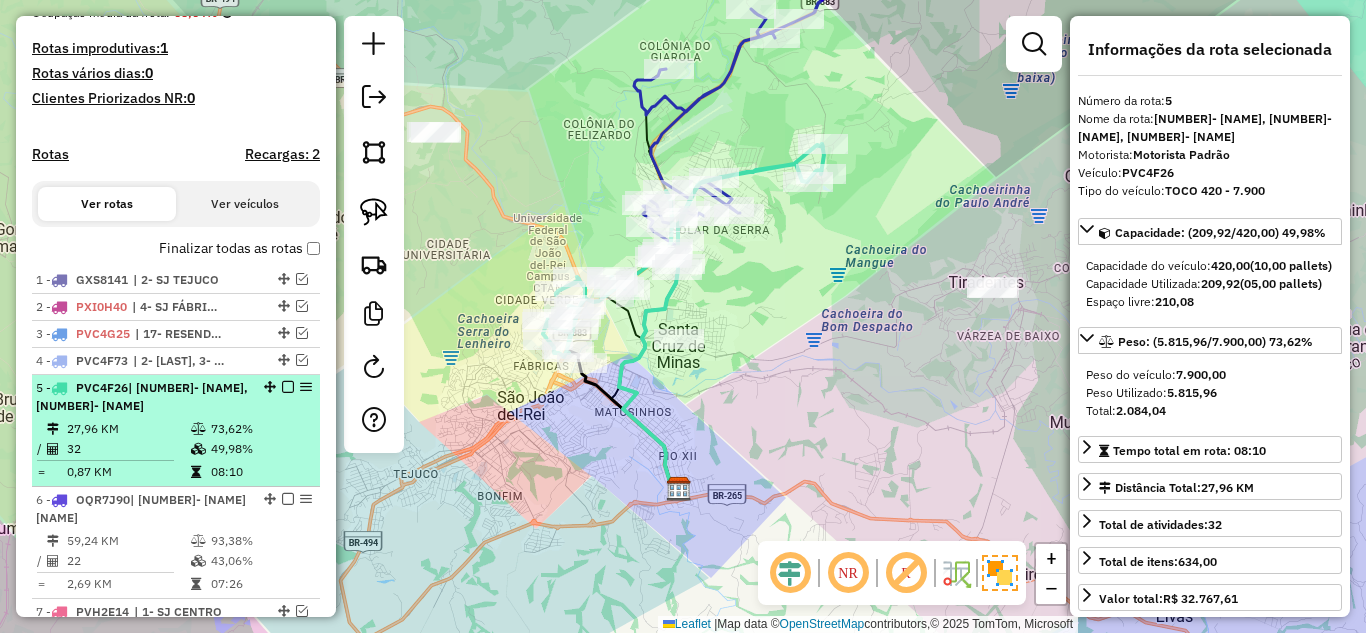 click at bounding box center (288, 387) 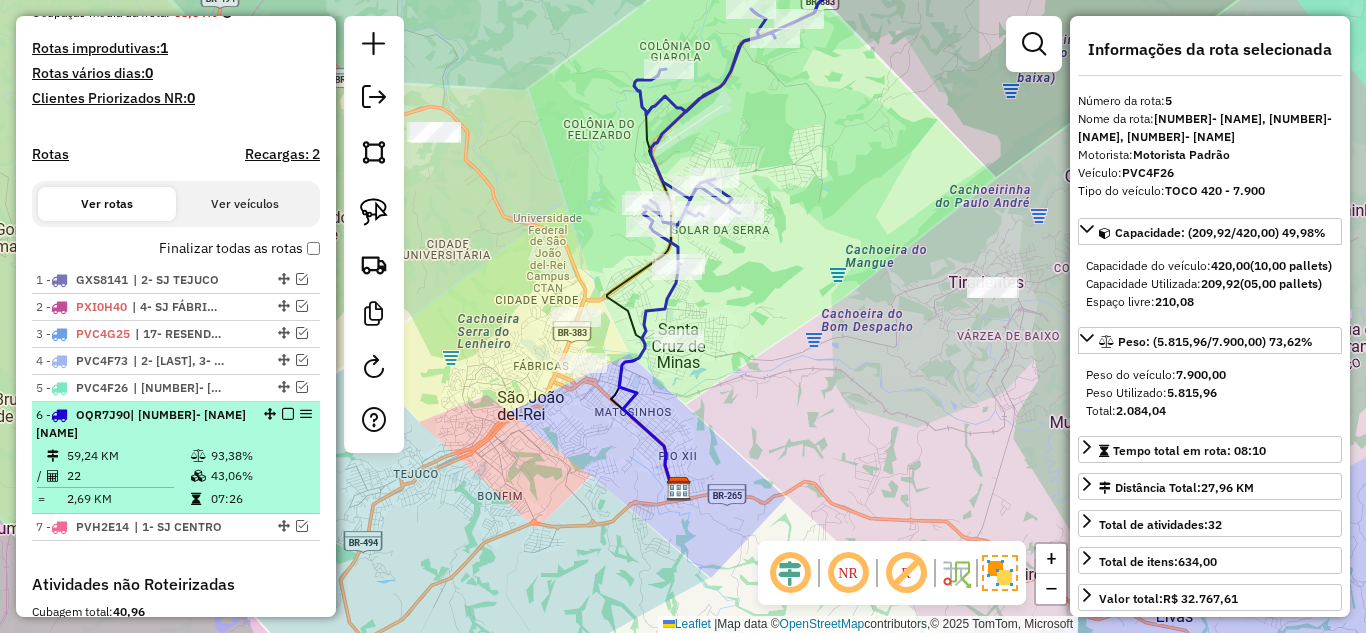 click on "| 2- [LAST], 3- [LAST]" at bounding box center [142, 424] 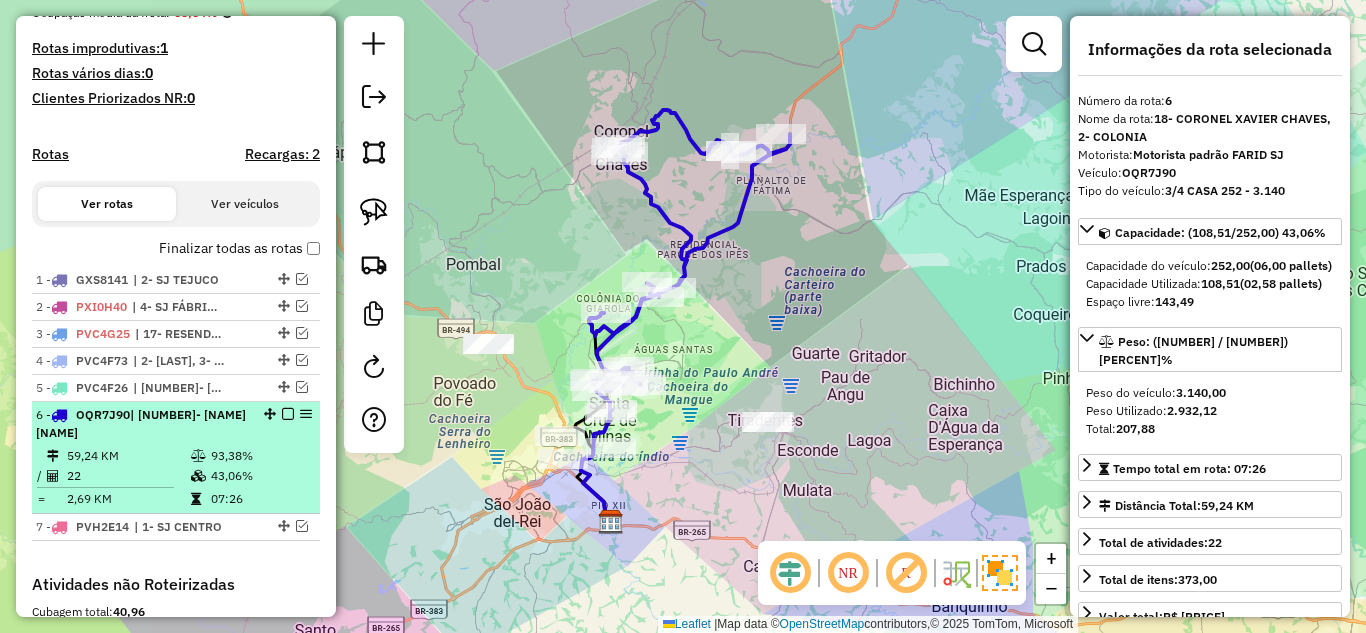 click at bounding box center [288, 414] 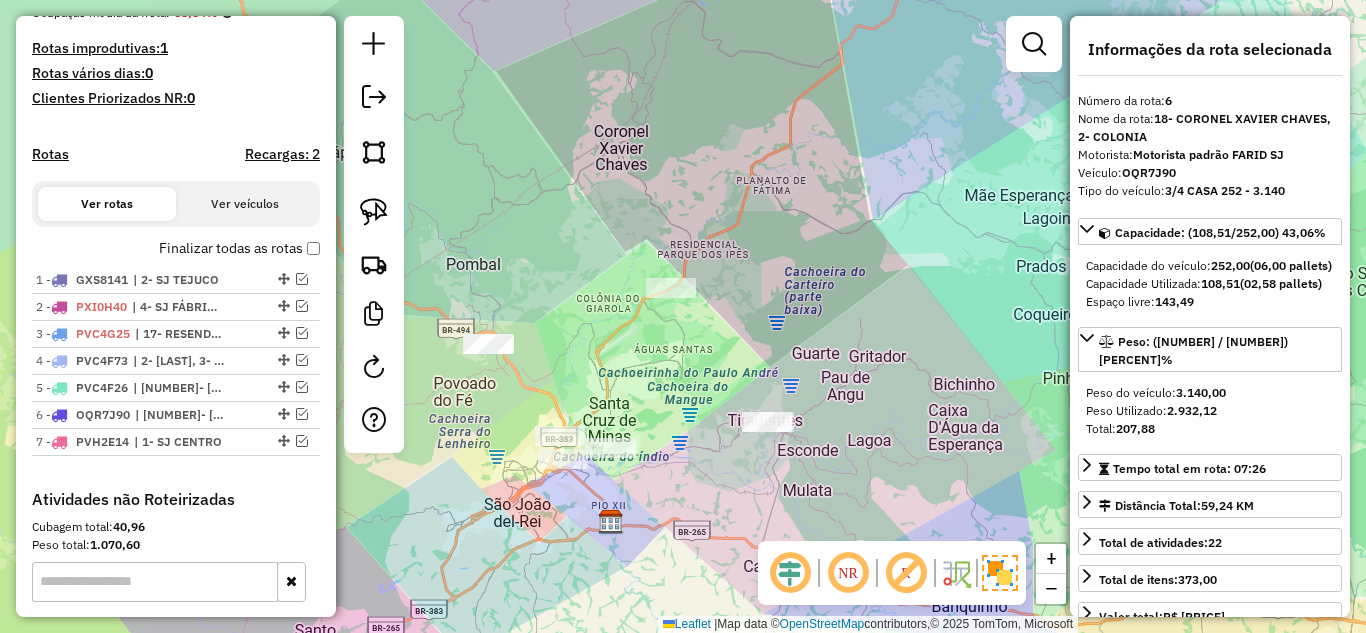 drag, startPoint x: 639, startPoint y: 386, endPoint x: 650, endPoint y: 375, distance: 15.556349 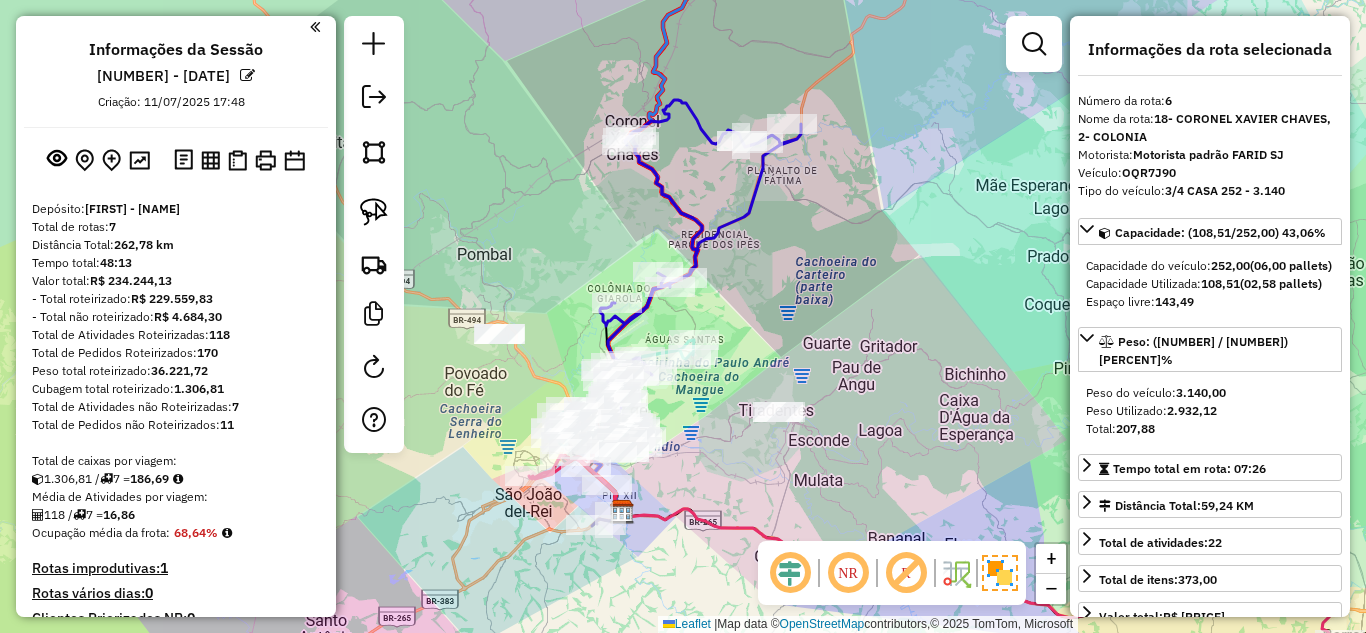 scroll, scrollTop: 0, scrollLeft: 0, axis: both 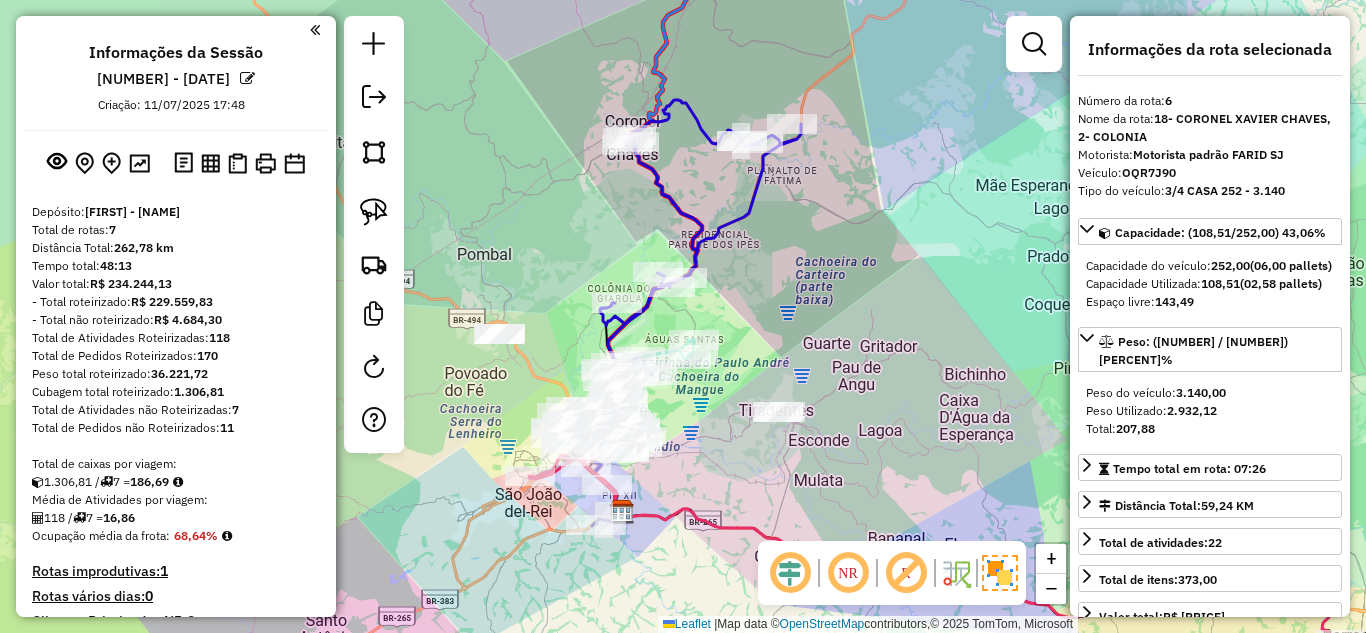 click on "Total de Atividades Roteirizadas:  118" at bounding box center [176, 338] 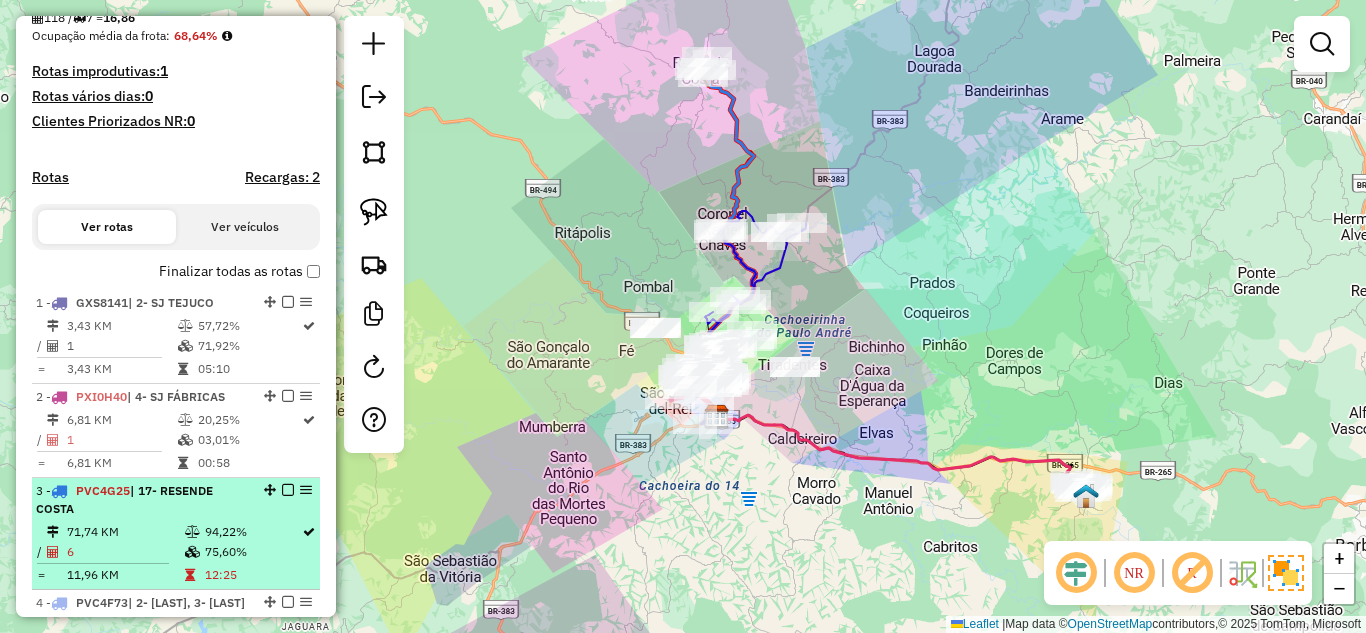scroll, scrollTop: 600, scrollLeft: 0, axis: vertical 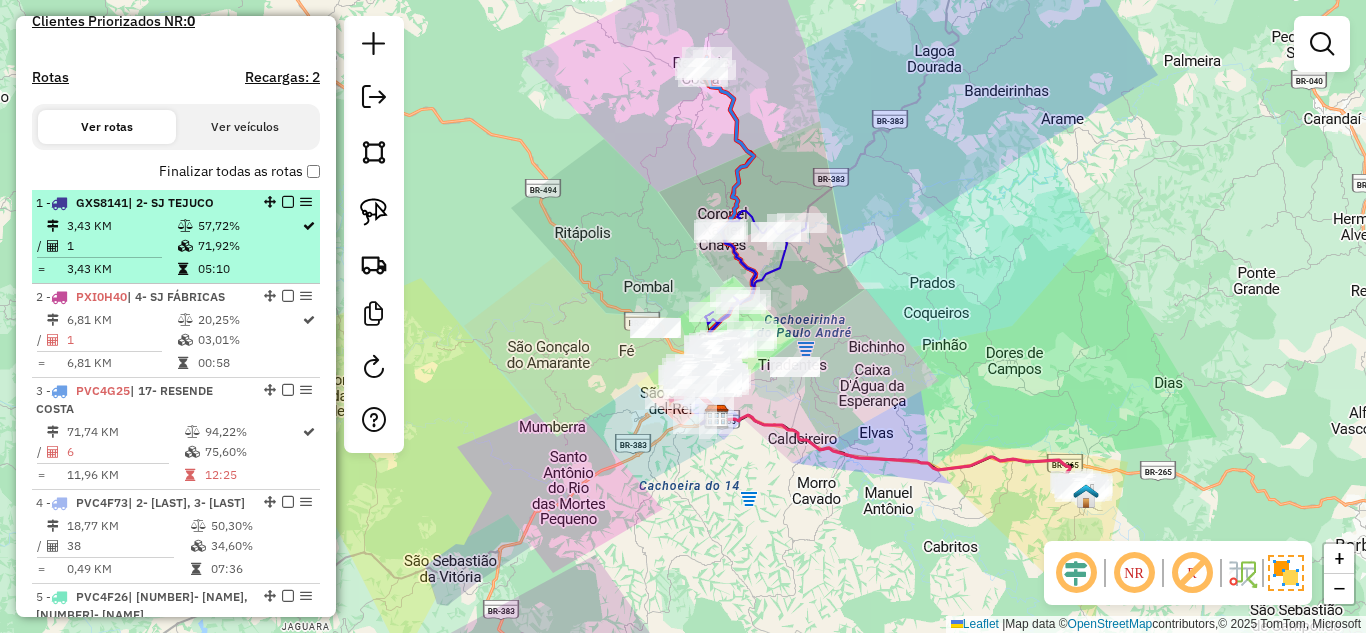 click at bounding box center [187, 246] 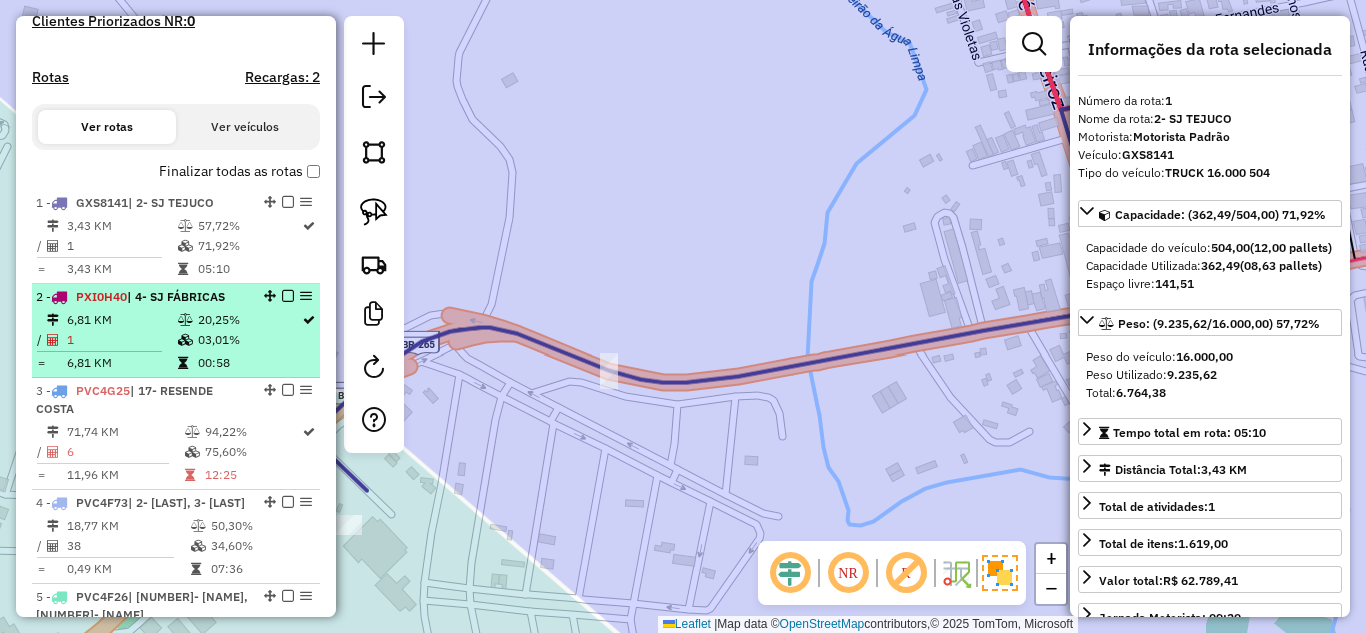 click at bounding box center [187, 340] 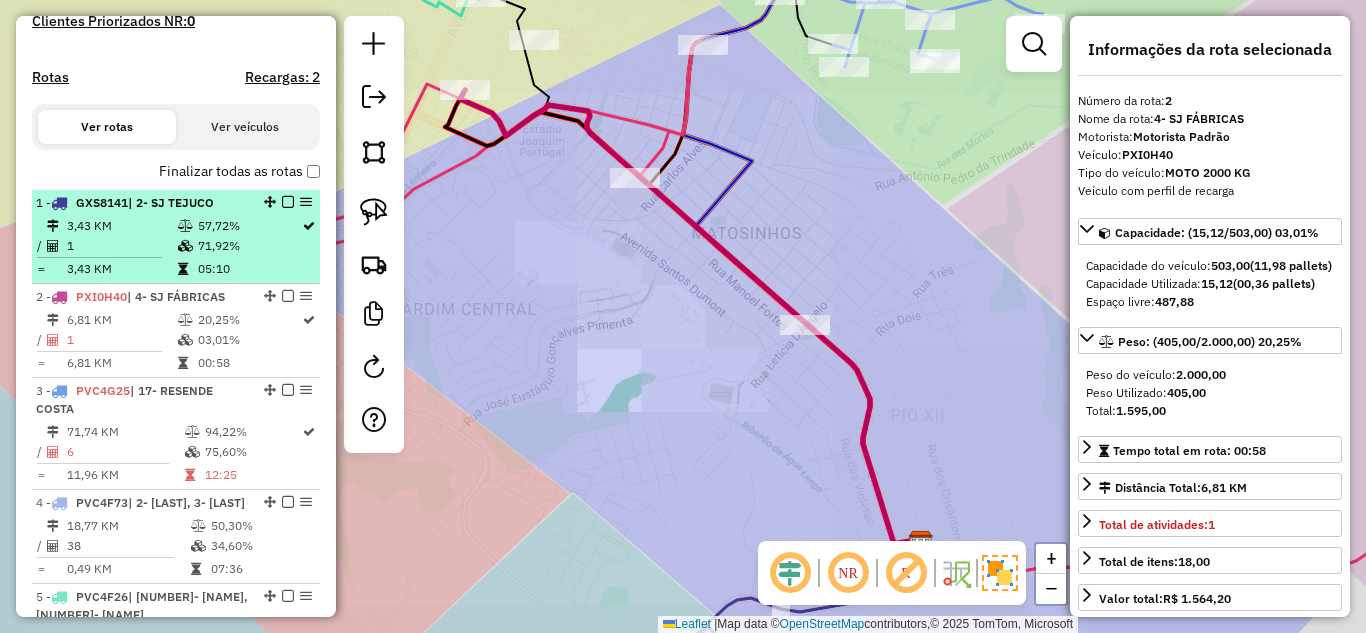 click at bounding box center (185, 226) 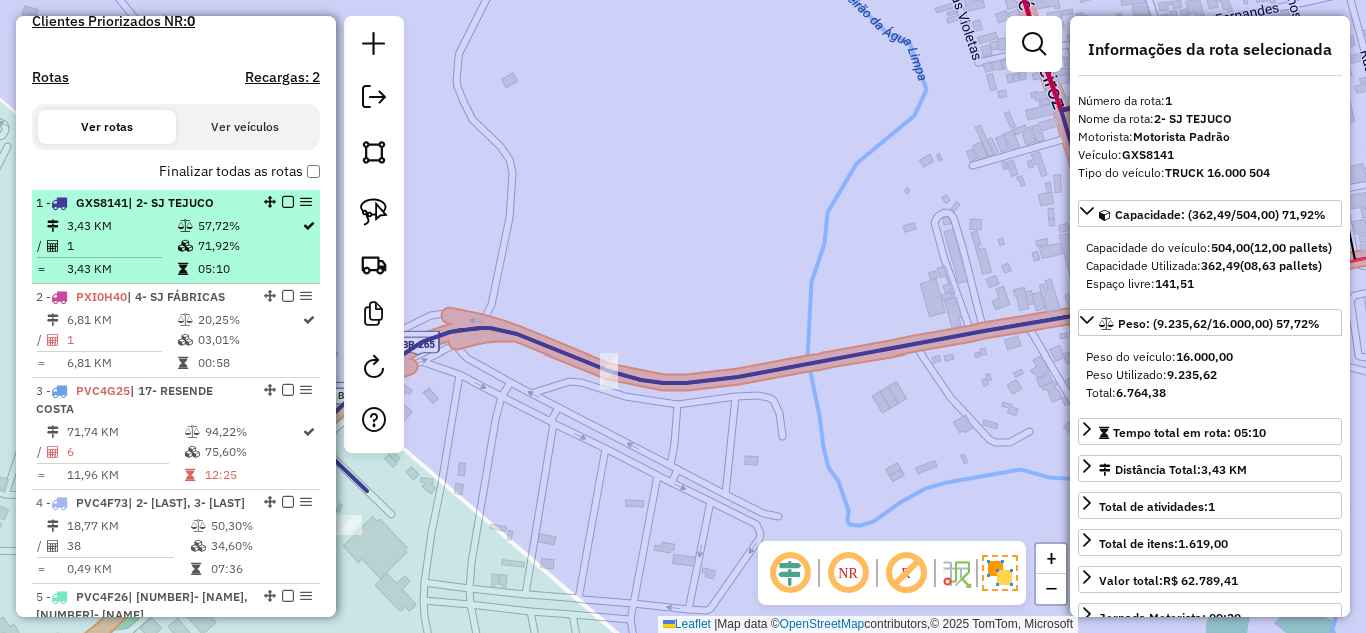 scroll, scrollTop: 700, scrollLeft: 0, axis: vertical 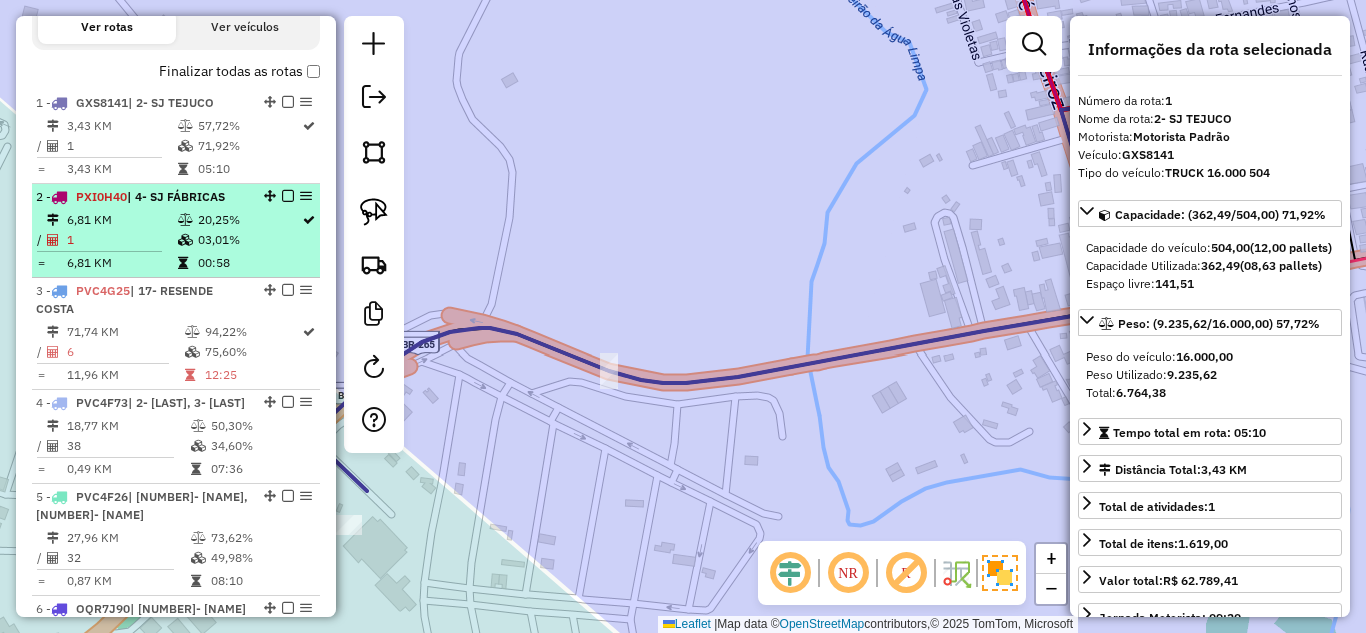 click at bounding box center [187, 220] 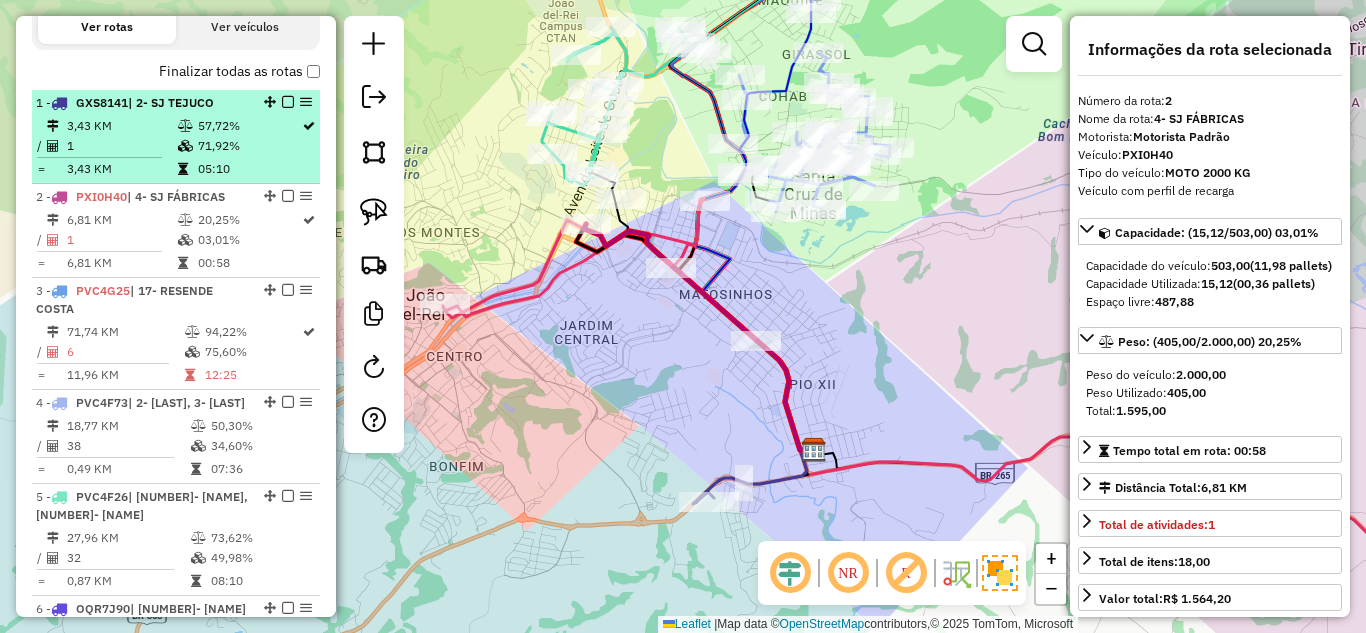 click on "3,43 KM" at bounding box center [121, 126] 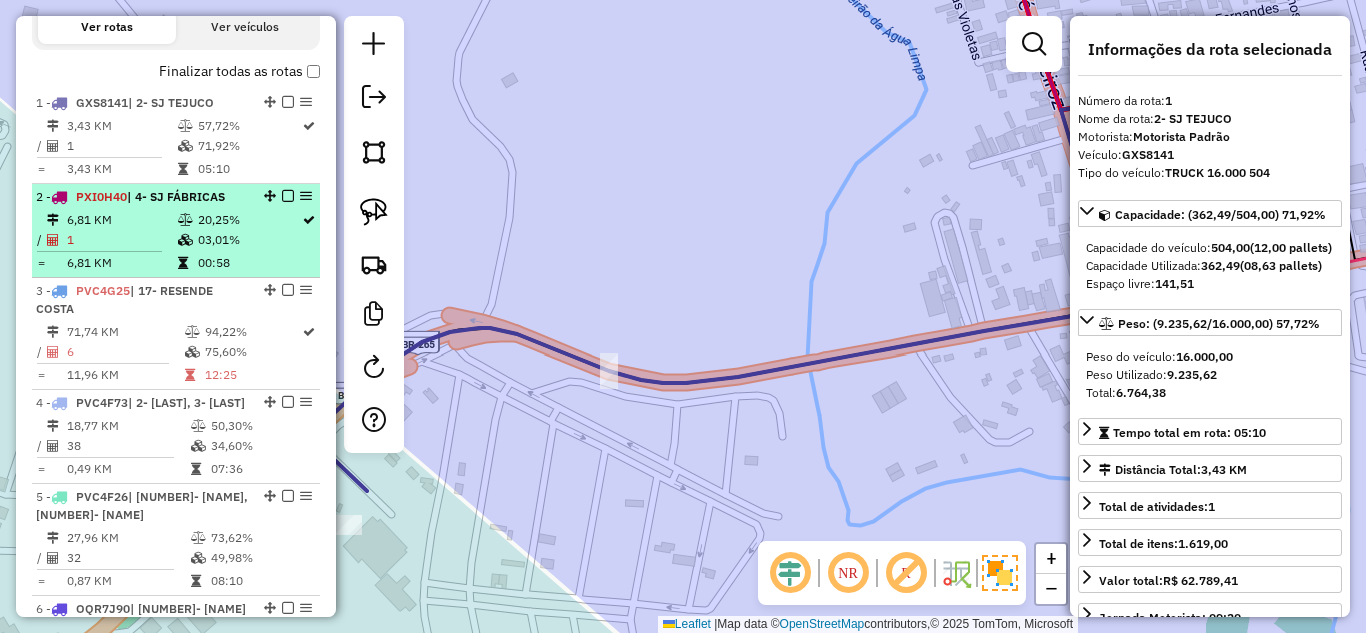 click at bounding box center (185, 240) 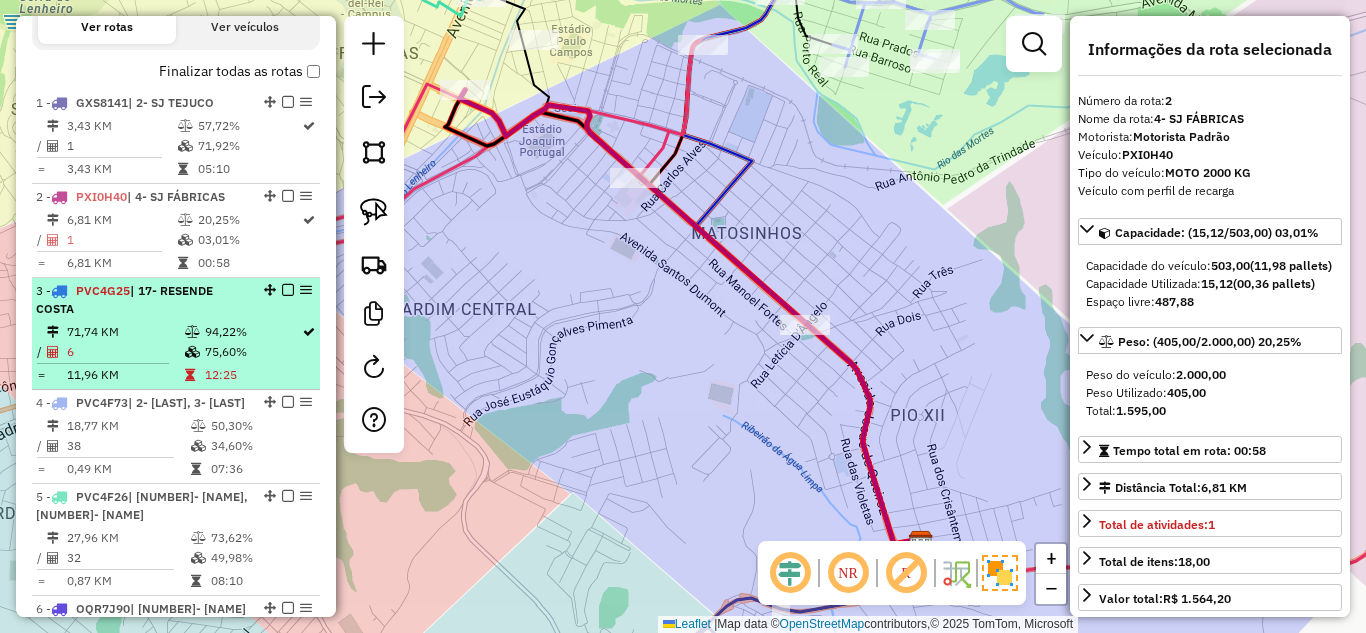 click on "| [NUMBER]- [NAME] | [NUMBER]- [NAME] [NUMBER] KM   [PERCENT]%  /  [NUMBER]   [PERCENT]%     =  [NUMBER] KM   [TIME]" at bounding box center [176, 334] 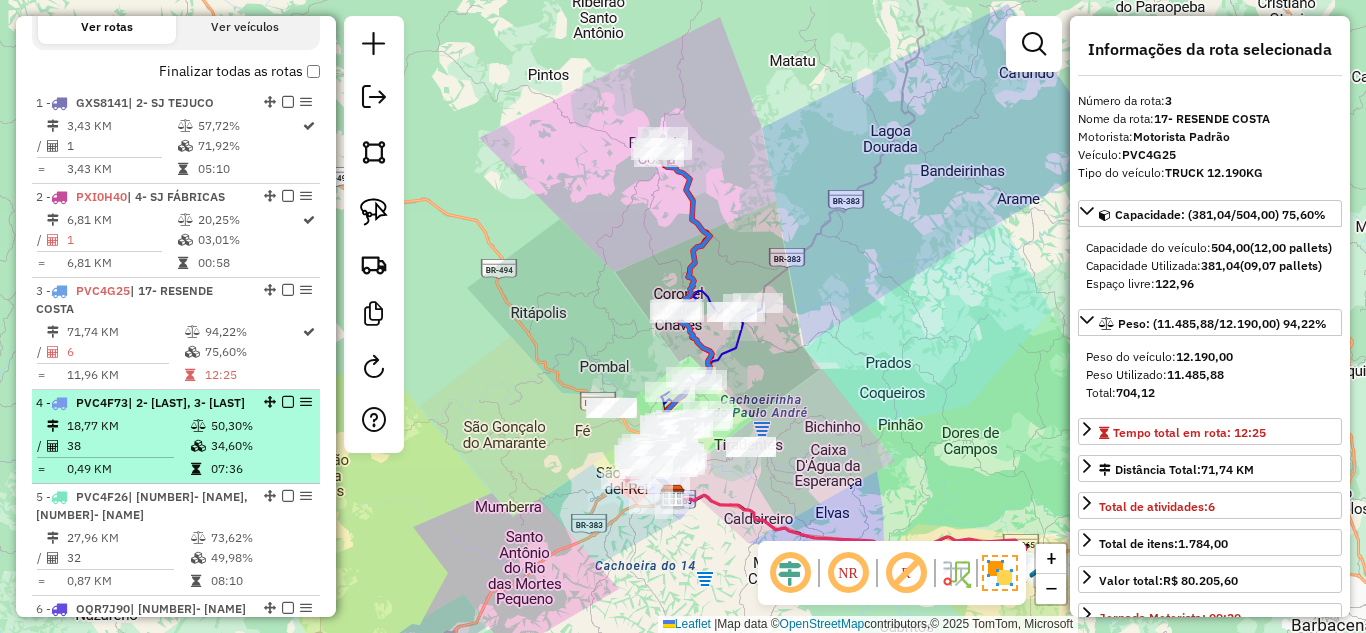 click on "18,77 KM" at bounding box center (128, 426) 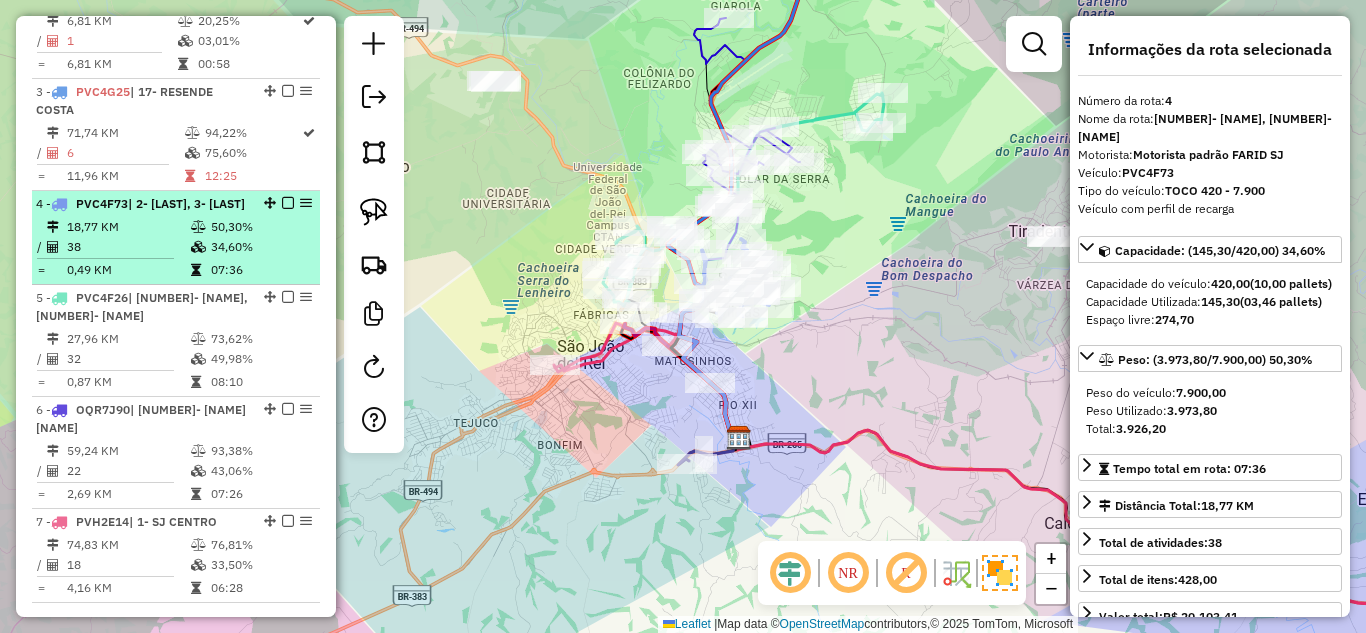 scroll, scrollTop: 900, scrollLeft: 0, axis: vertical 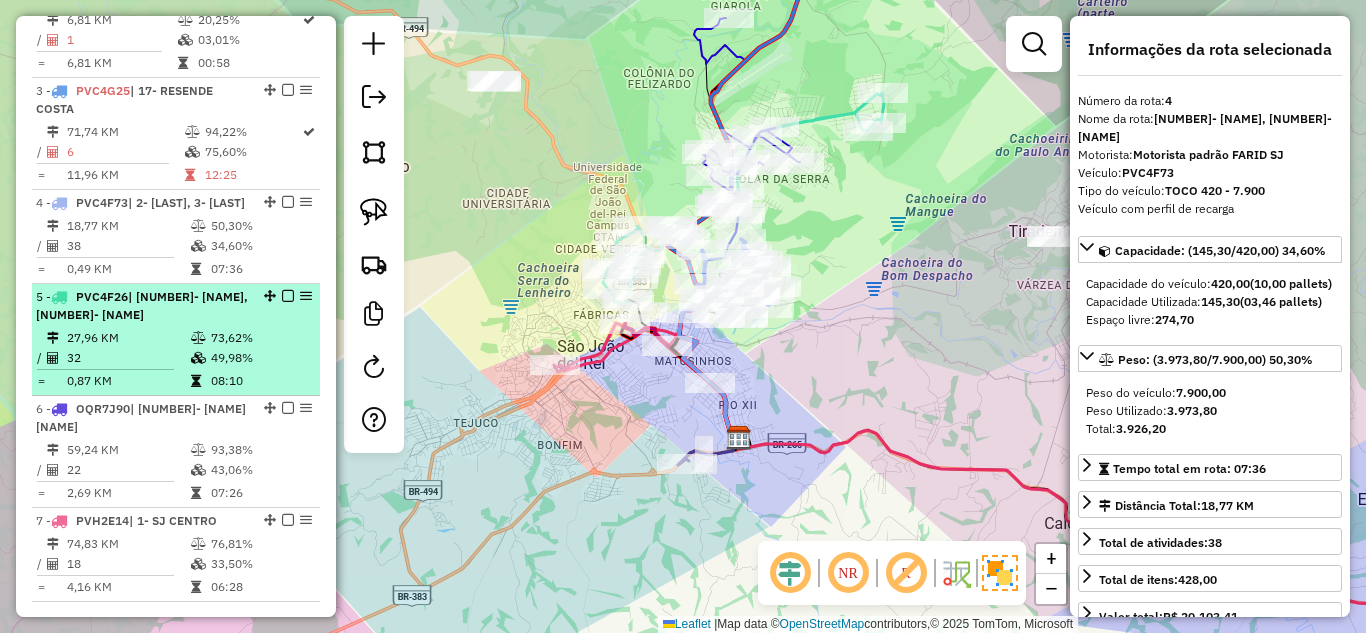 click on "32" at bounding box center (128, 358) 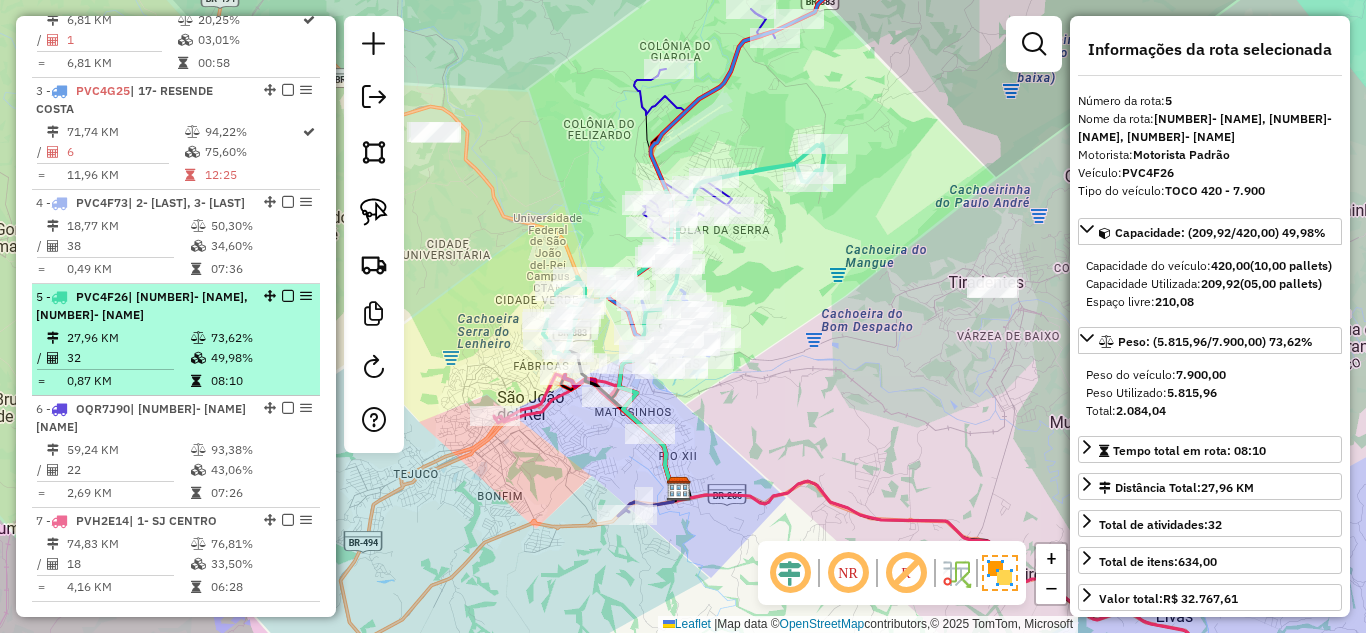 scroll, scrollTop: 1000, scrollLeft: 0, axis: vertical 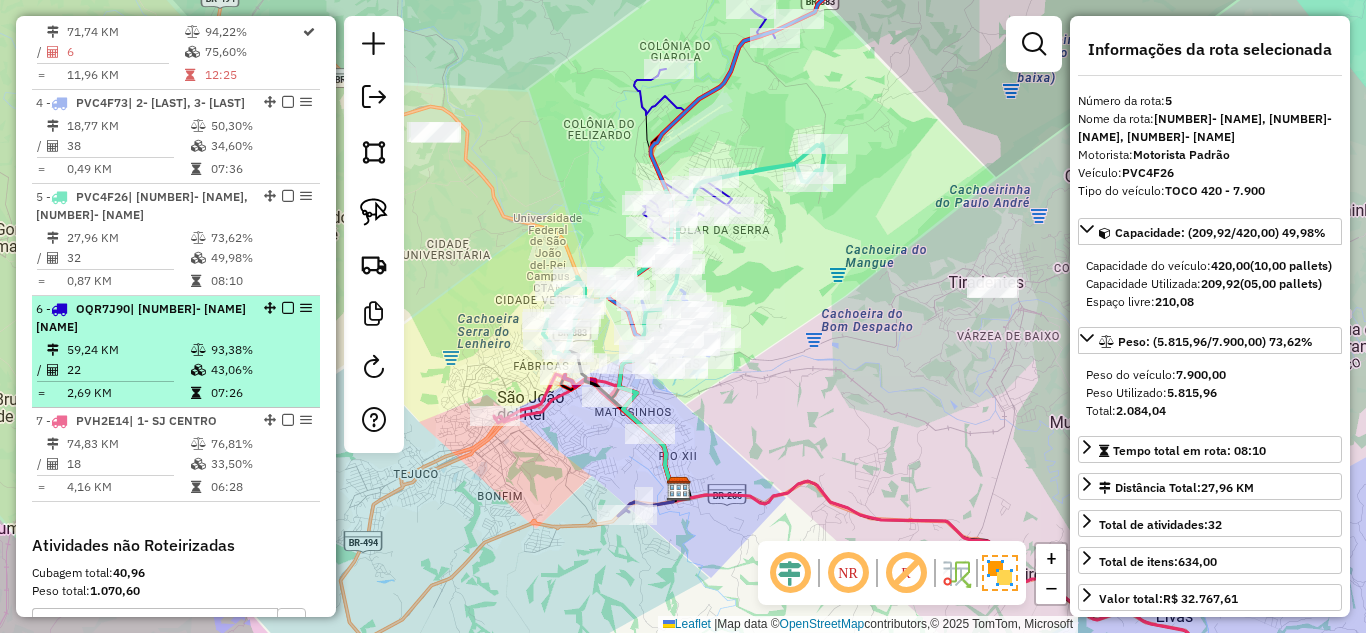 click on "| [NUMBER]- [NAME] | [NUMBER]- [NAME]  [NUMBER] KM   [PERCENT]  /  [NUMBER]   [PERCENT]     =  [NUMBER] KM   [TIME]" at bounding box center (176, 352) 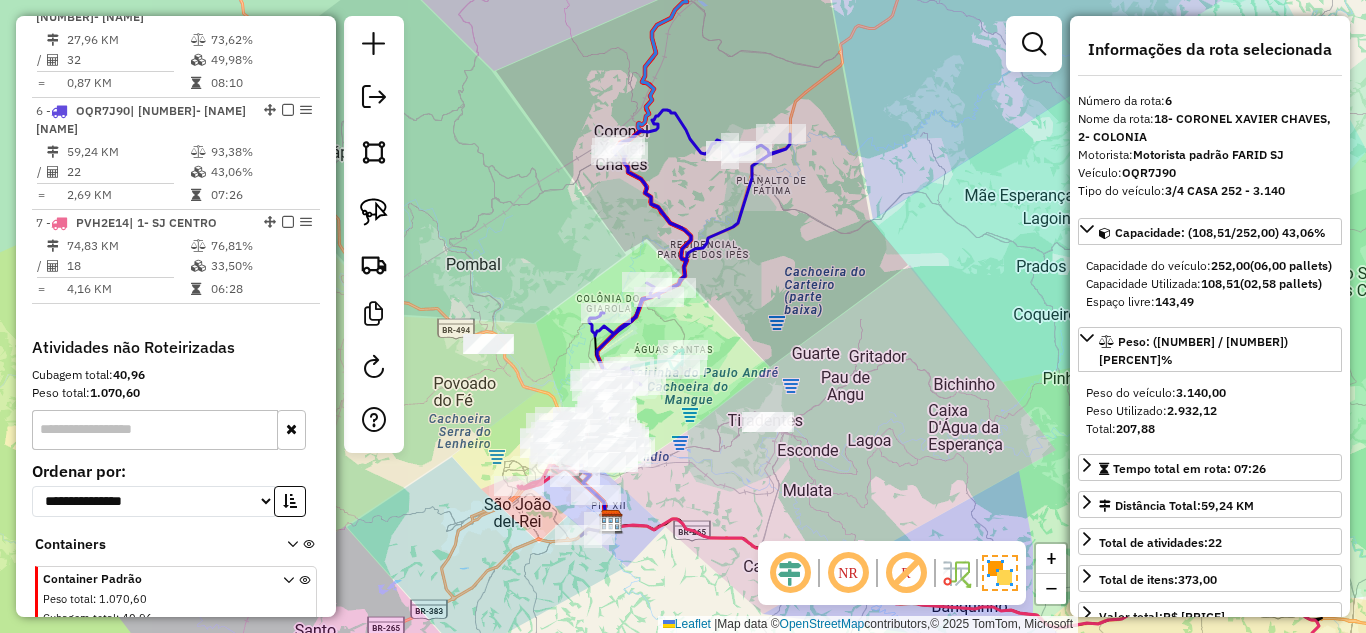scroll, scrollTop: 1200, scrollLeft: 0, axis: vertical 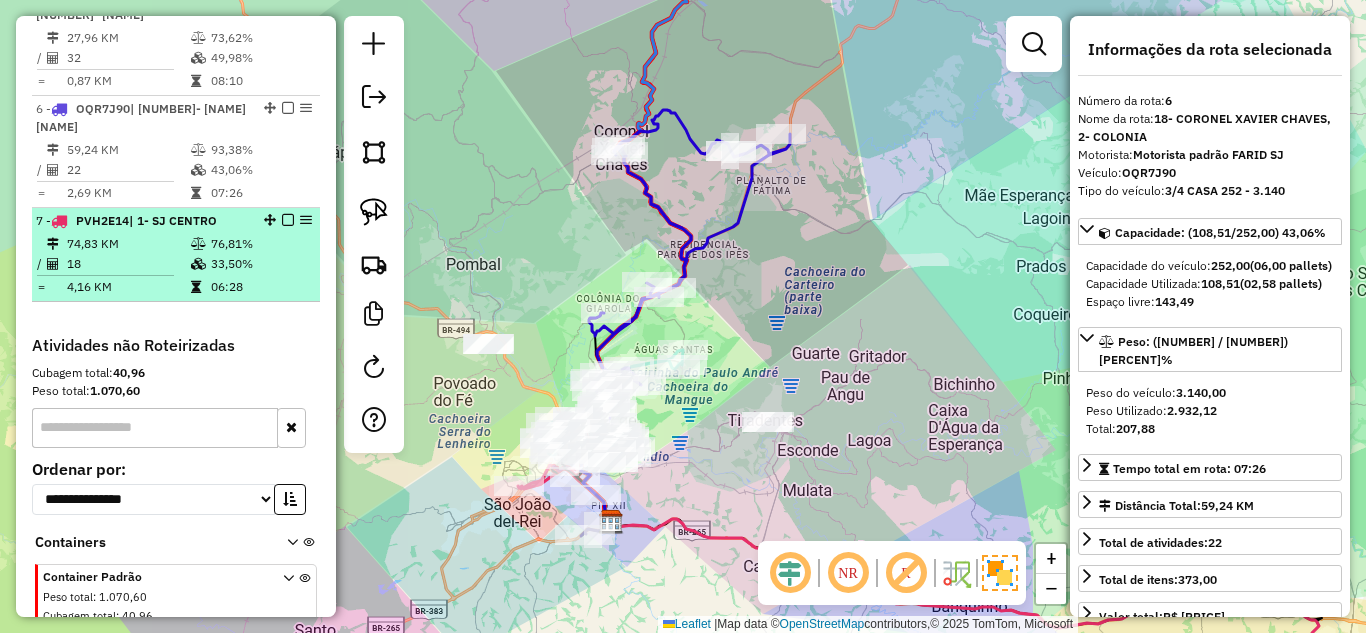 click on "4,16 KM" at bounding box center (128, 287) 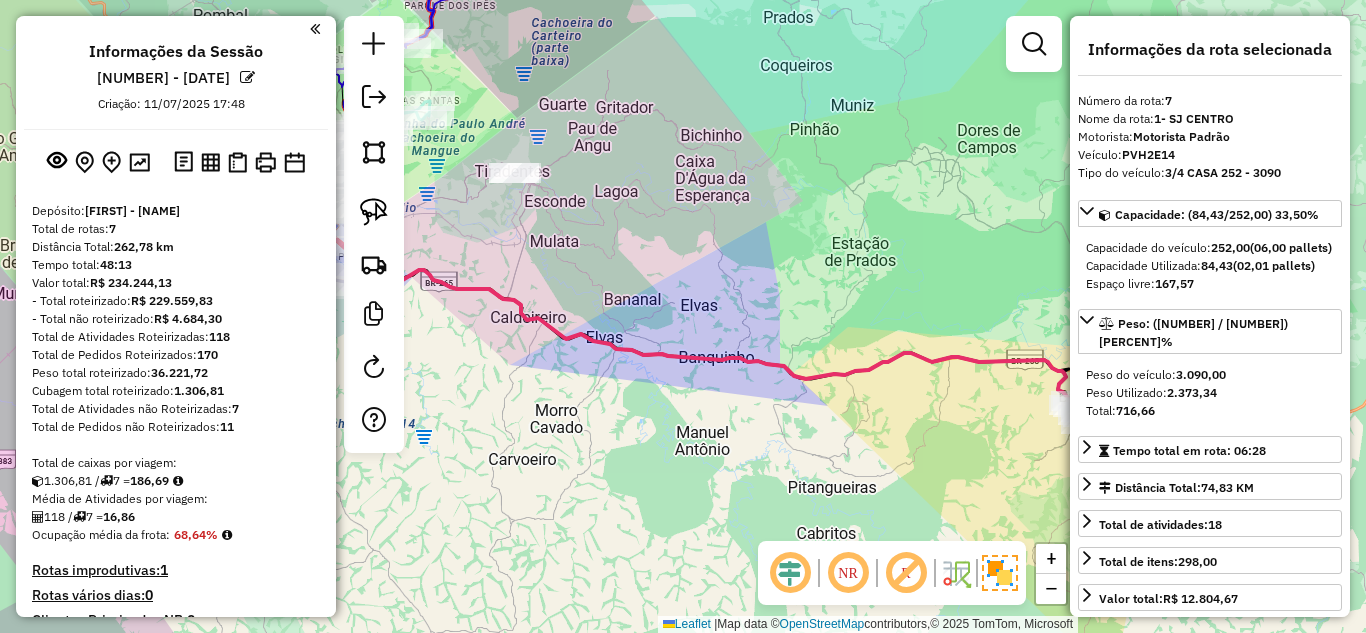 scroll, scrollTop: 0, scrollLeft: 0, axis: both 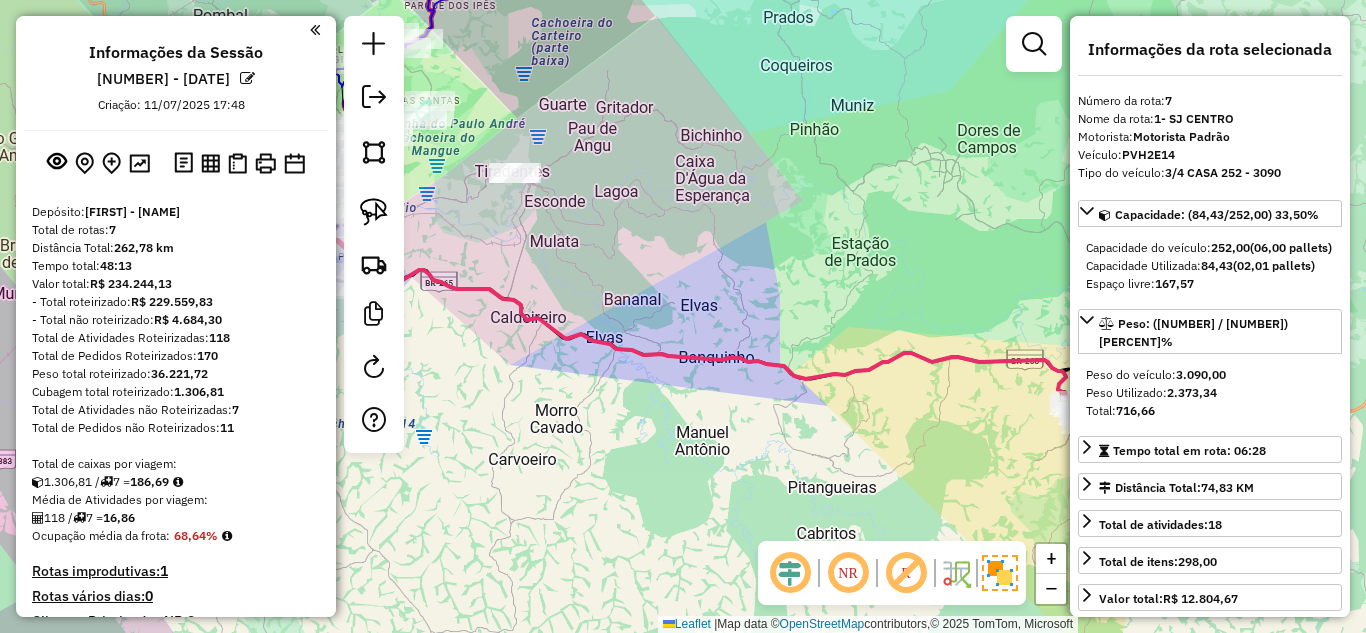 click on "Janela de atendimento Grade de atendimento Capacidade Transportadoras Veículos Cliente Pedidos  Rotas Selecione os dias de semana para filtrar as janelas de atendimento  Seg   Ter   Qua   Qui   Sex   Sáb   Dom  Informe o período da janela de atendimento: De: Até:  Filtrar exatamente a janela do cliente  Considerar janela de atendimento padrão  Selecione os dias de semana para filtrar as grades de atendimento  Seg   Ter   Qua   Qui   Sex   Sáb   Dom   Considerar clientes sem dia de atendimento cadastrado  Clientes fora do dia de atendimento selecionado Filtrar as atividades entre os valores definidos abaixo:  Peso mínimo:   Peso máximo:   Cubagem mínima:   Cubagem máxima:   De:   Até:  Filtrar as atividades entre o tempo de atendimento definido abaixo:  De:   Até:   Considerar capacidade total dos clientes não roteirizados Transportadora: Selecione um ou mais itens Tipo de veículo: Selecione um ou mais itens Veículo: Selecione um ou mais itens Motorista: Selecione um ou mais itens Nome: Rótulo:" 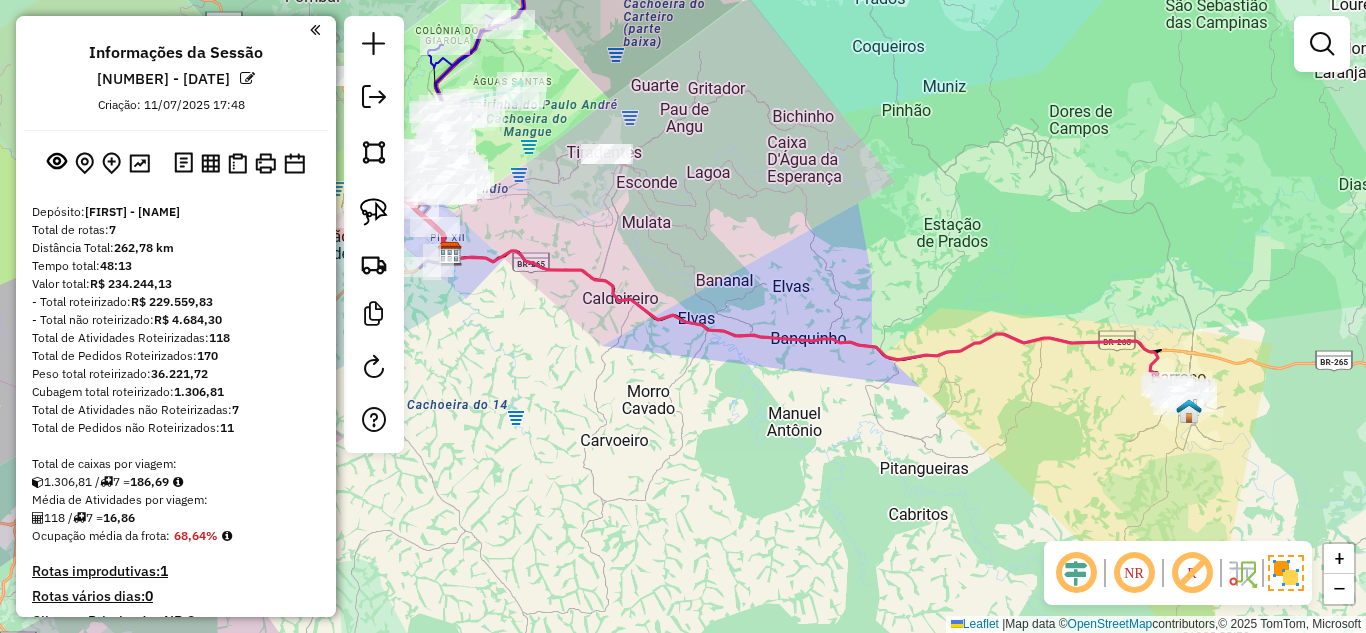 drag, startPoint x: 582, startPoint y: 417, endPoint x: 674, endPoint y: 398, distance: 93.941475 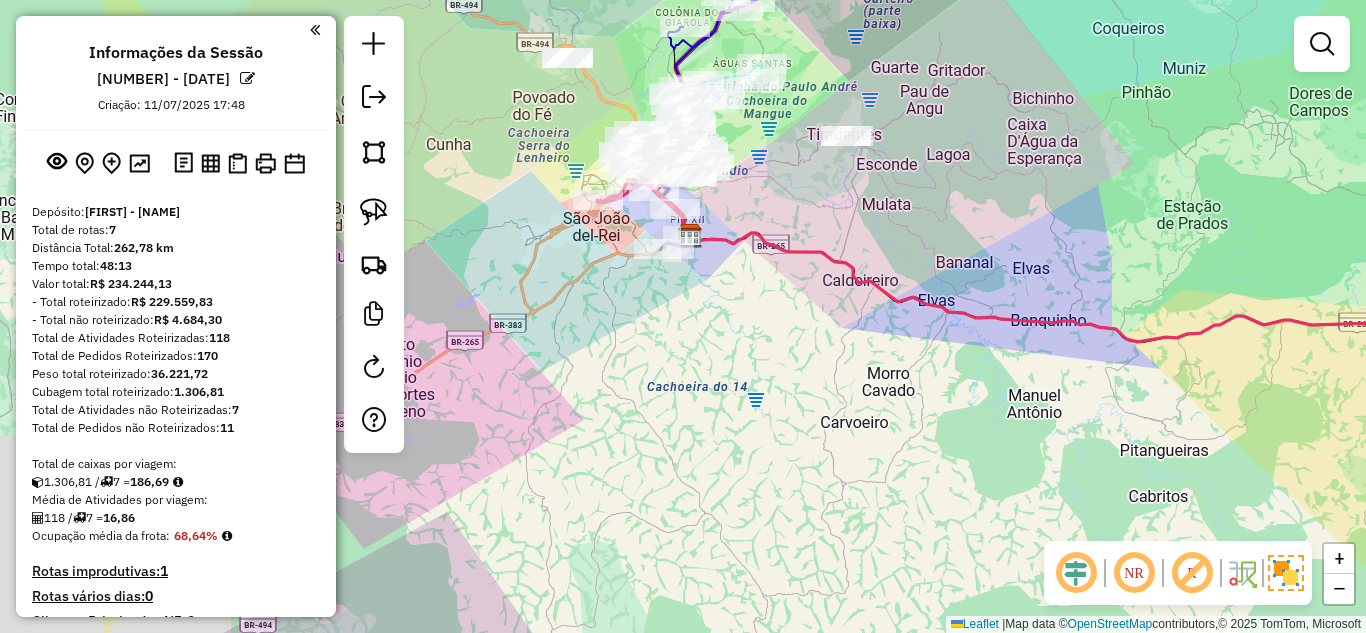 drag, startPoint x: 612, startPoint y: 444, endPoint x: 862, endPoint y: 425, distance: 250.72096 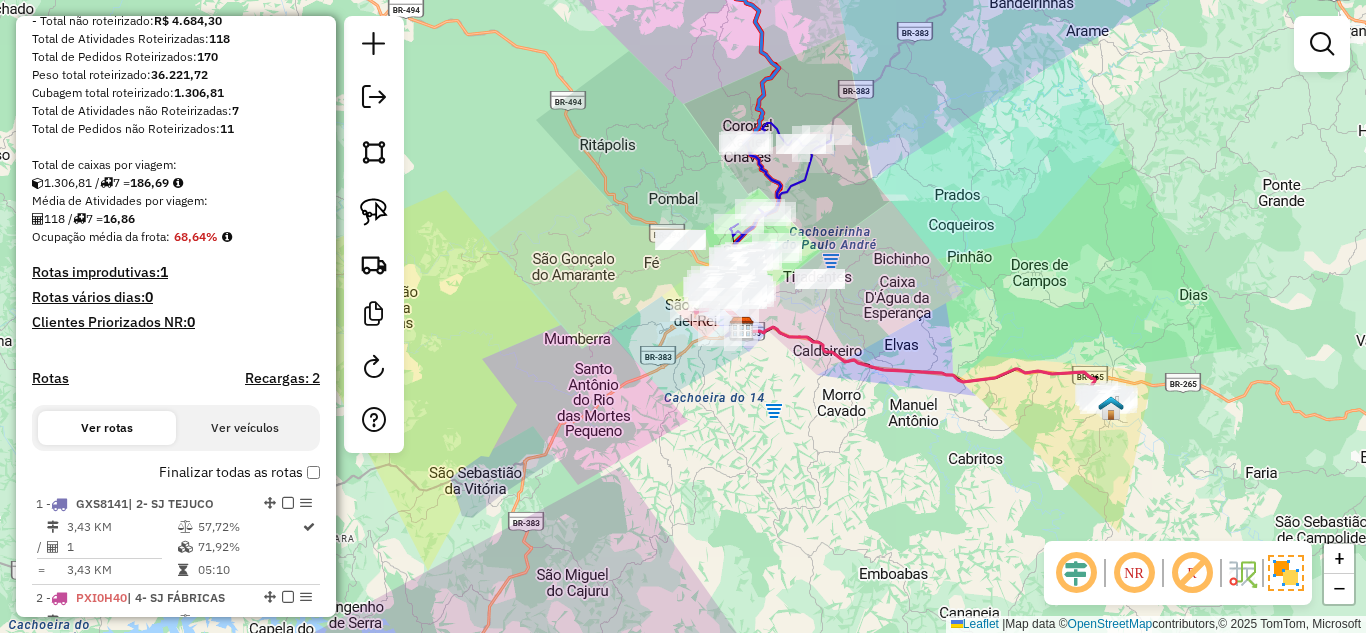 scroll, scrollTop: 300, scrollLeft: 0, axis: vertical 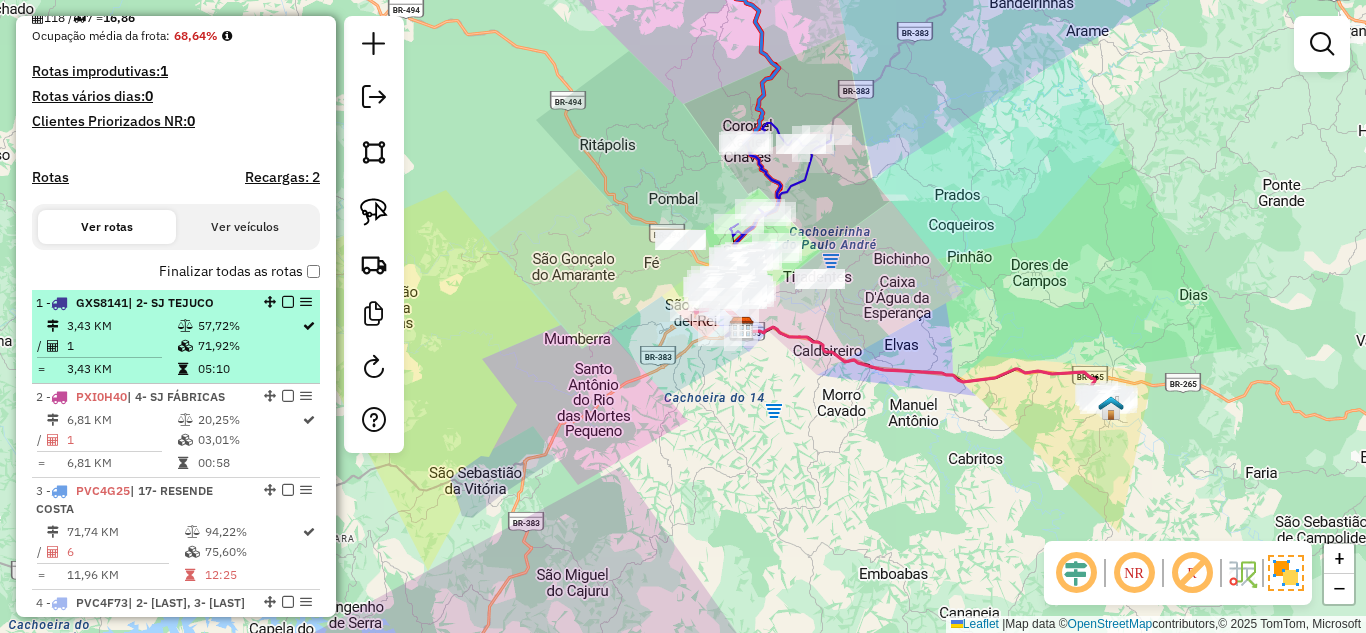 click at bounding box center (187, 346) 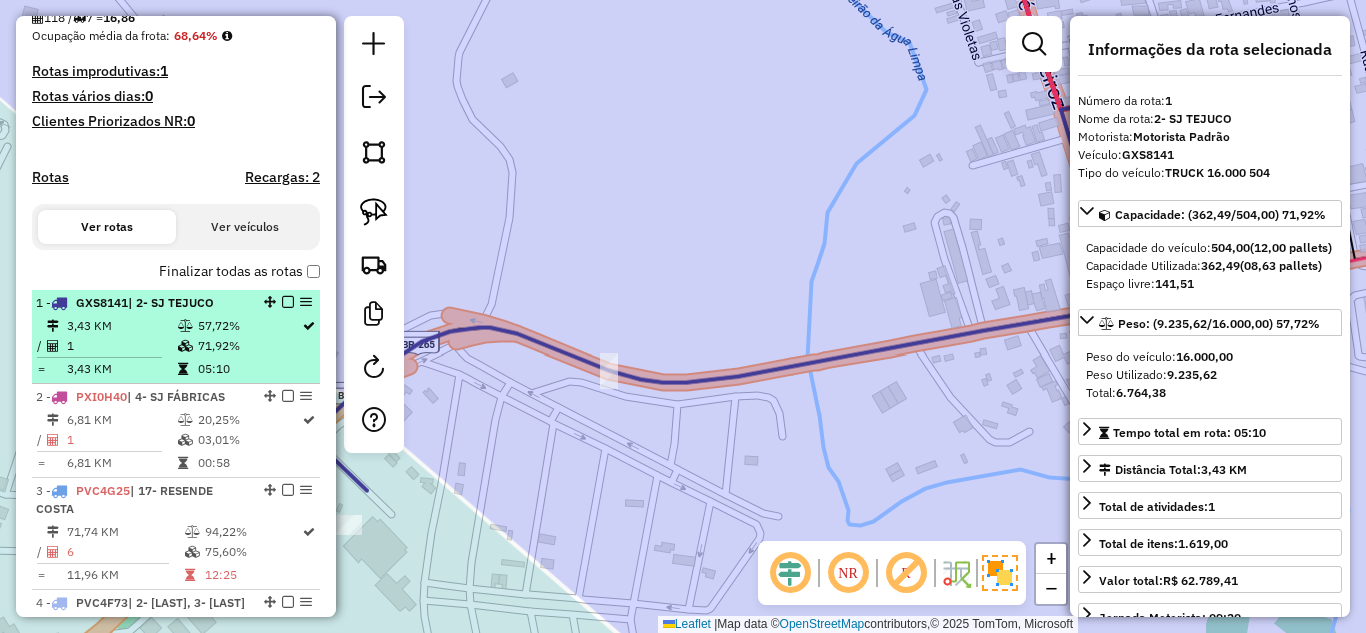 click at bounding box center (288, 302) 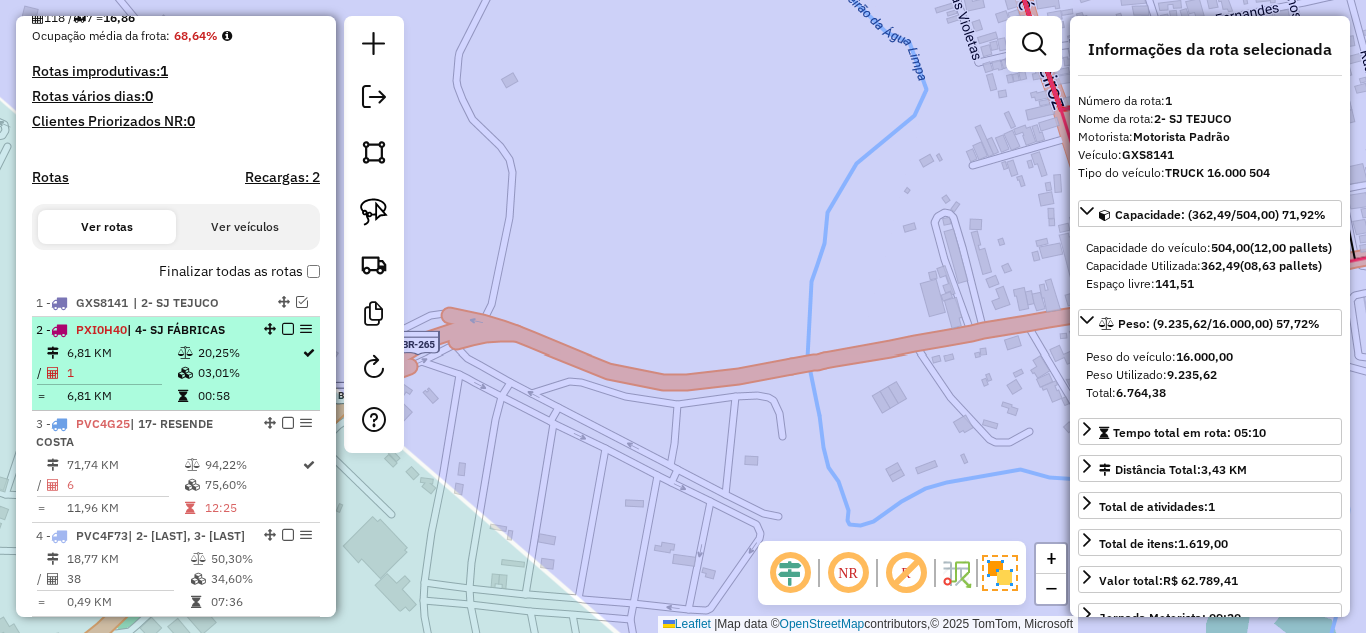 click on "20,25%" at bounding box center [249, 353] 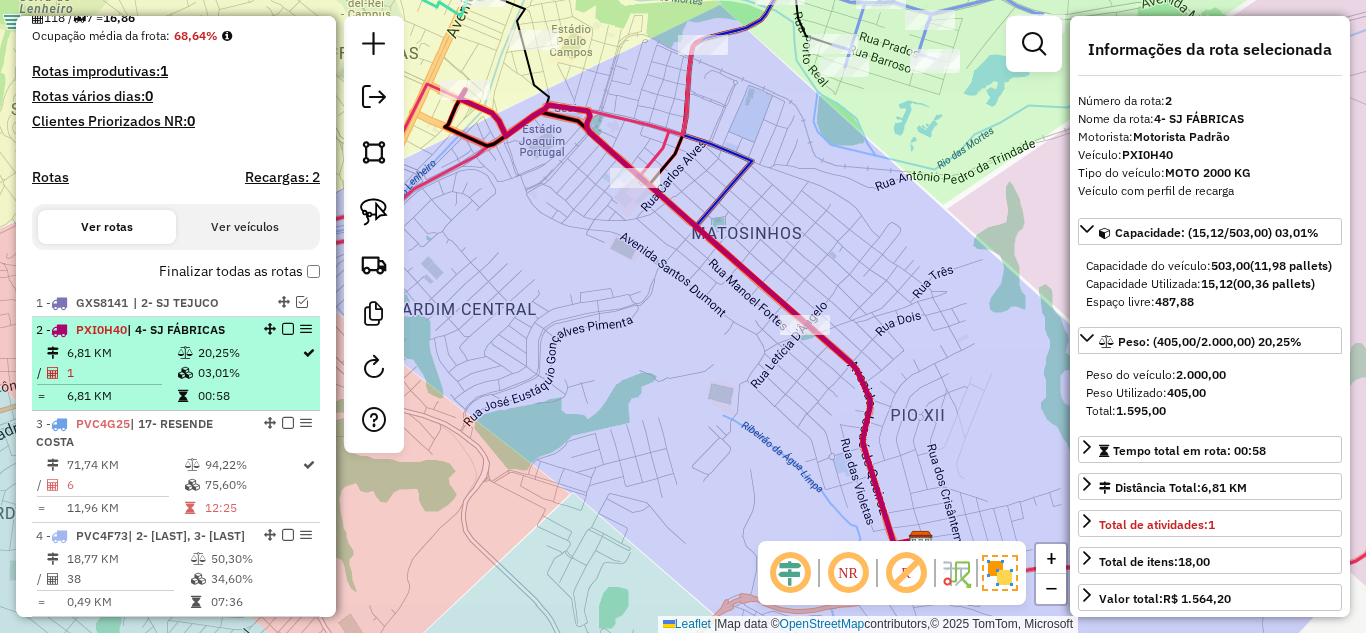 click at bounding box center (288, 329) 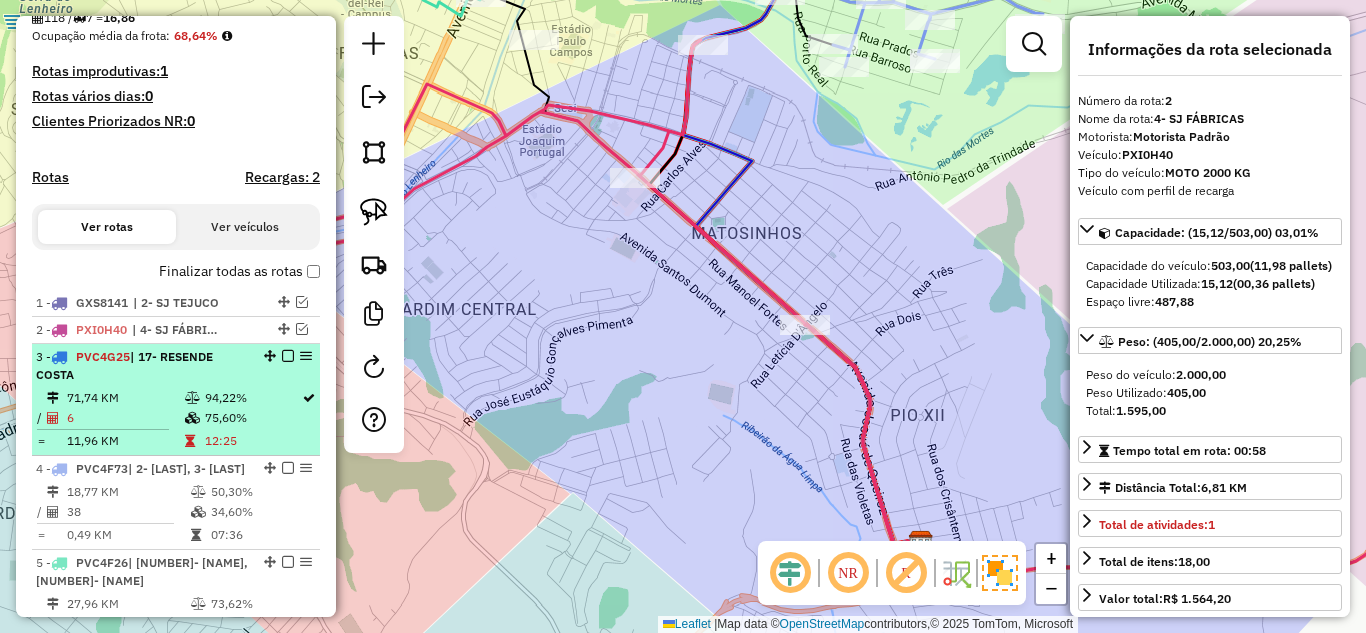 click on "| [NUMBER]- [NAME] | [NUMBER]- [NAME]" at bounding box center (142, 366) 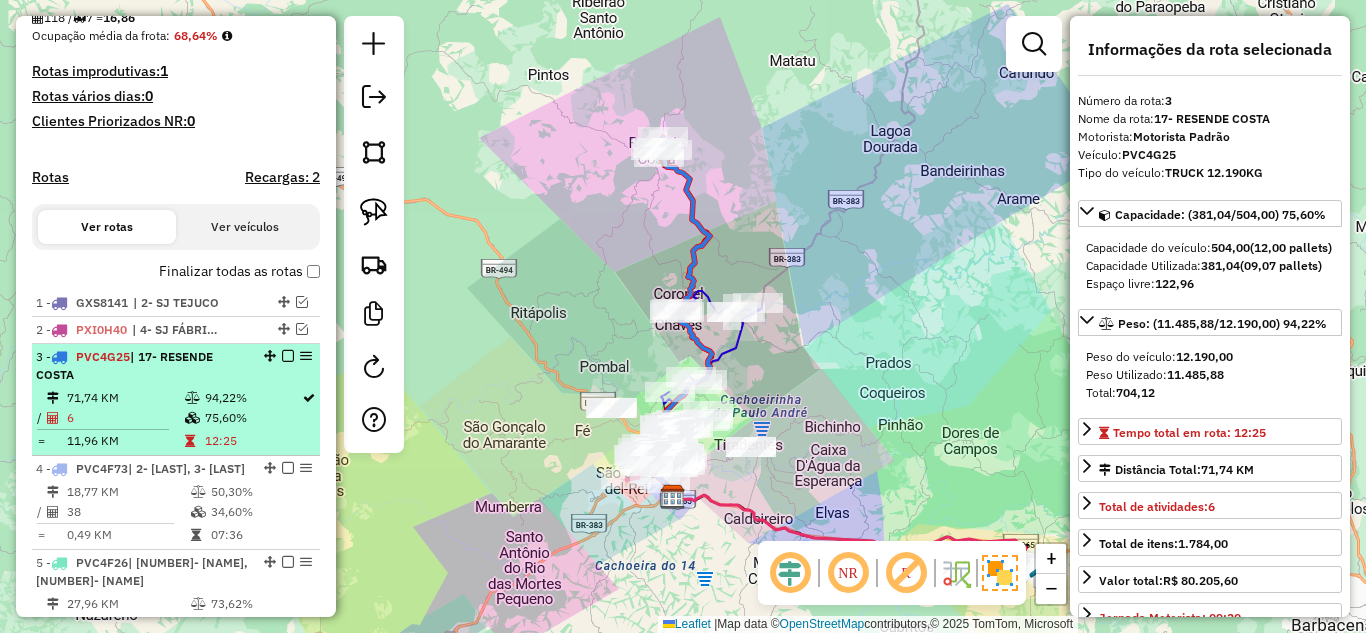 click on "94,22%" at bounding box center [252, 398] 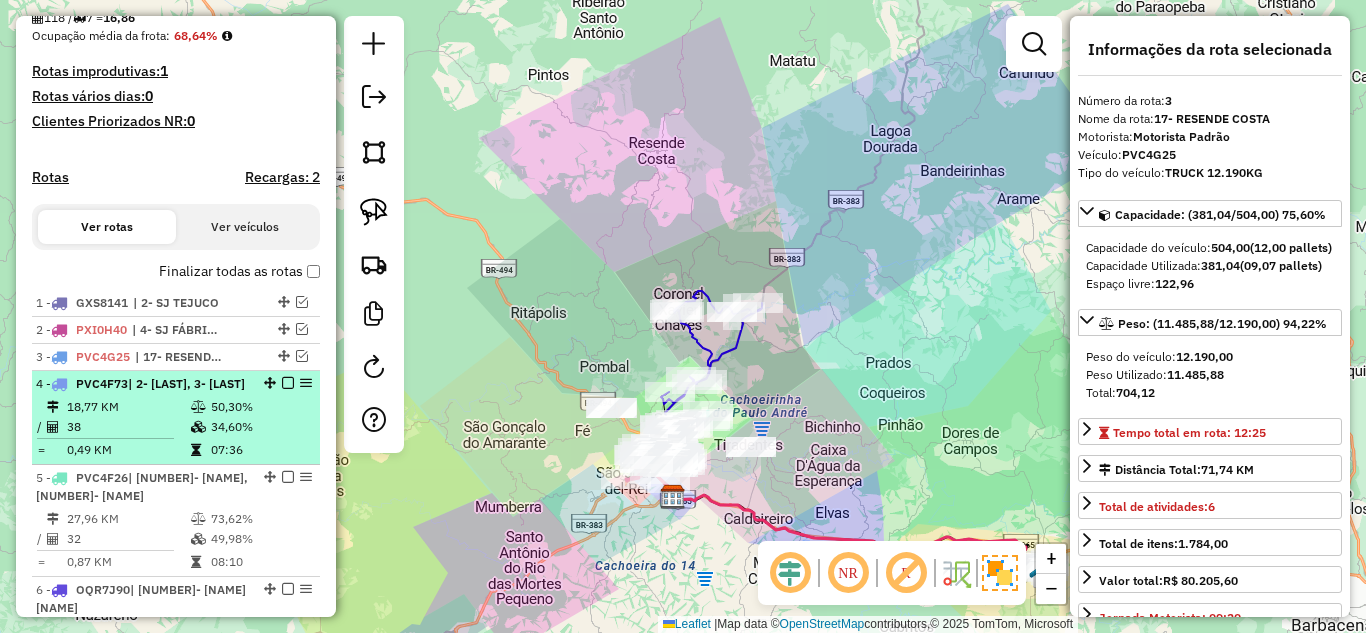 click on "50,30%" at bounding box center [260, 407] 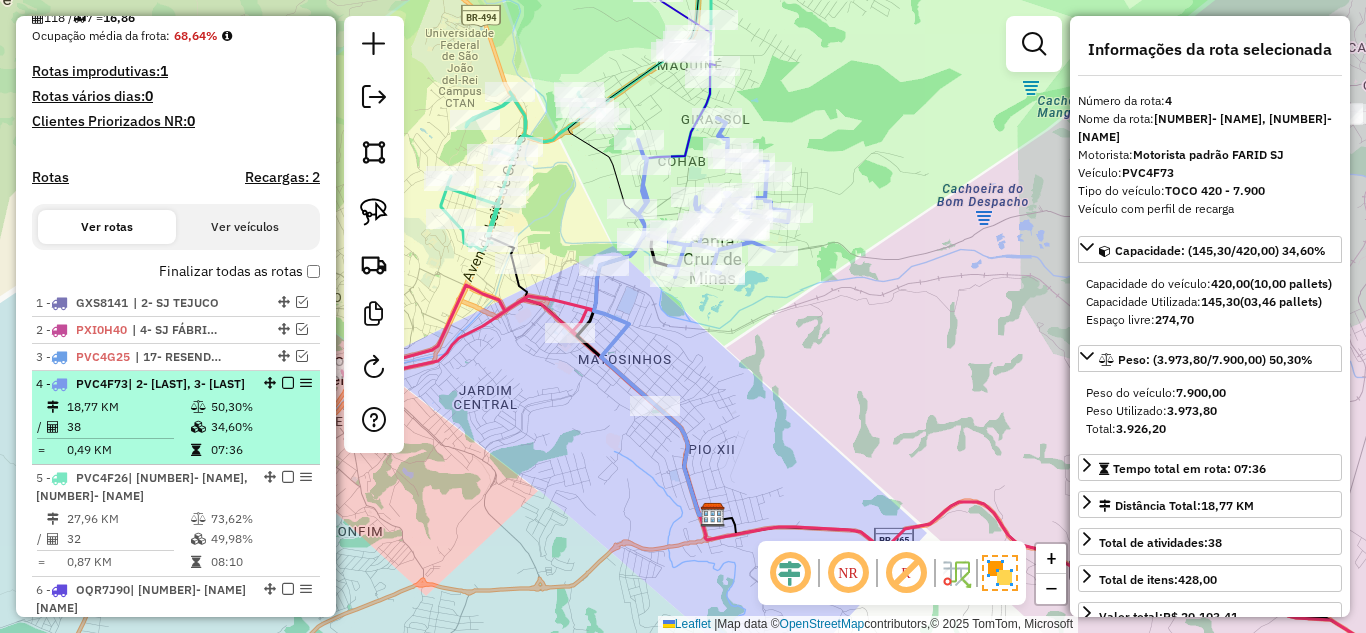 click at bounding box center [288, 383] 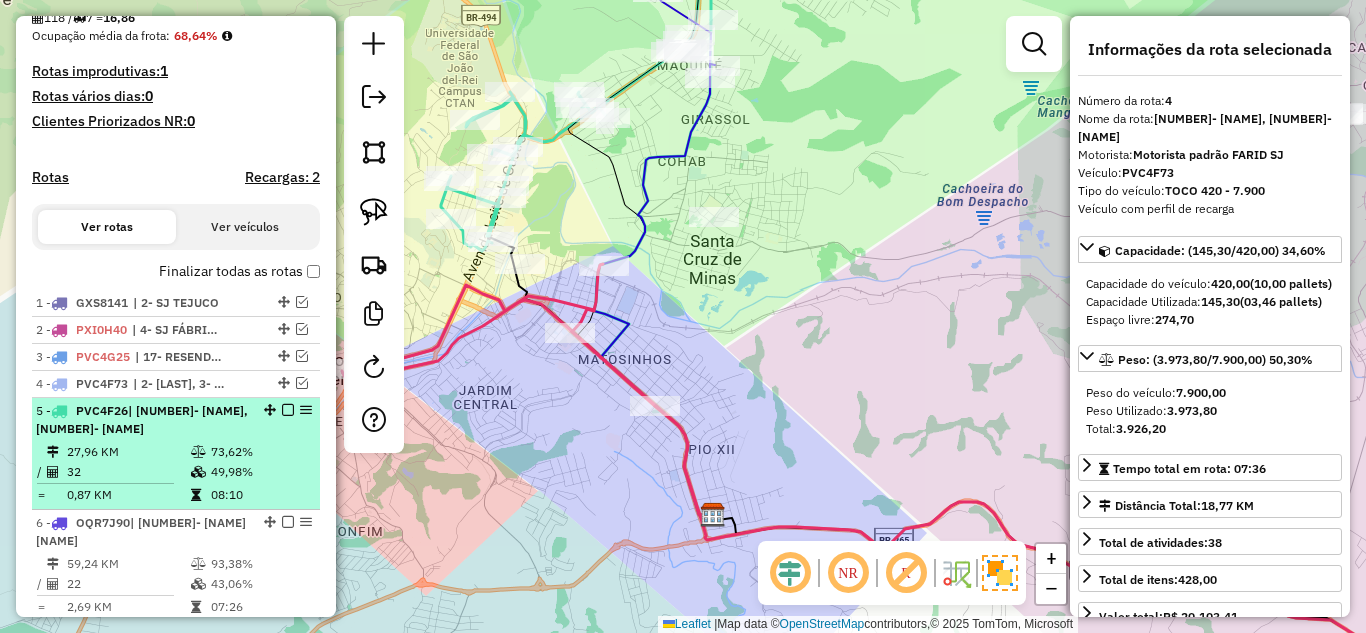 click on "| [NUMBER]- [NAME], [NUMBER]- [NAME]" at bounding box center (142, 419) 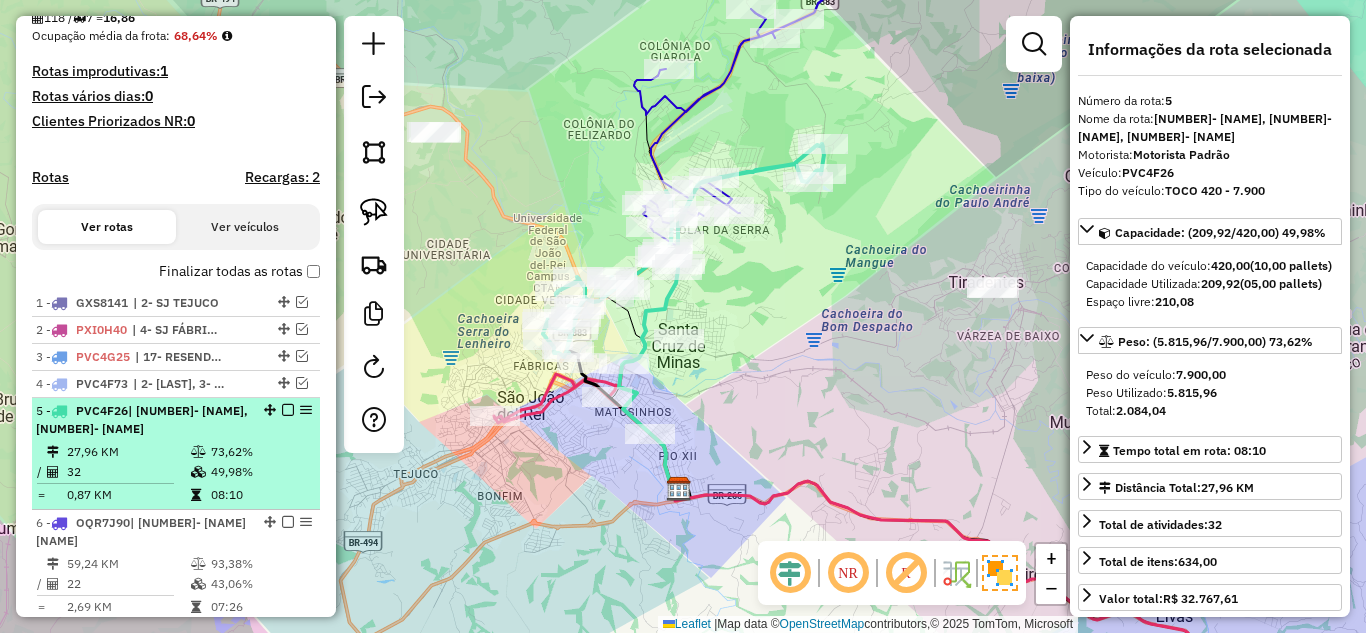 click at bounding box center (288, 410) 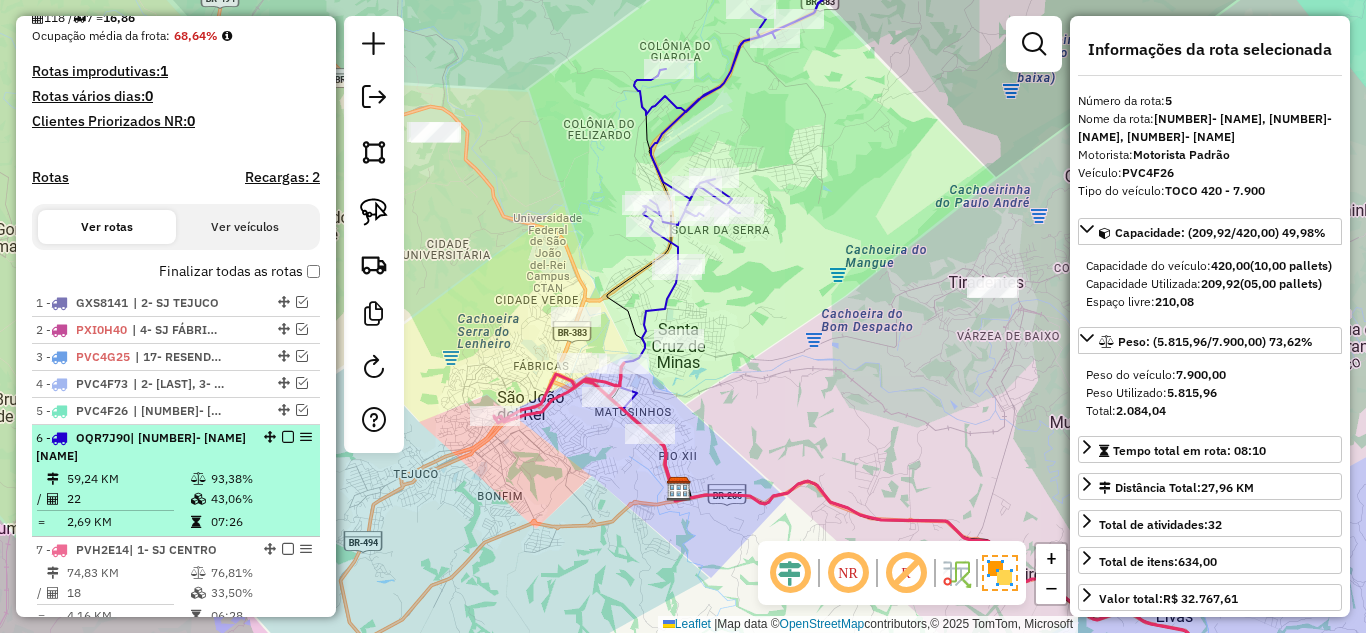 click on "22" at bounding box center (128, 499) 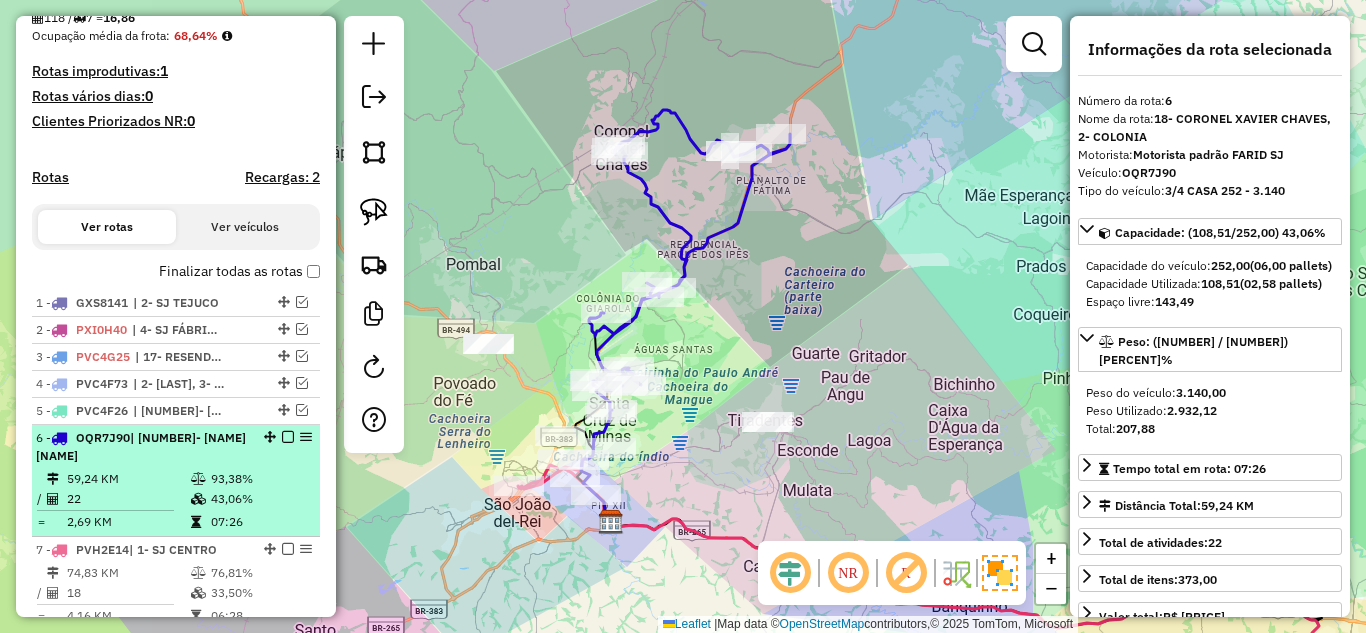 click at bounding box center [288, 437] 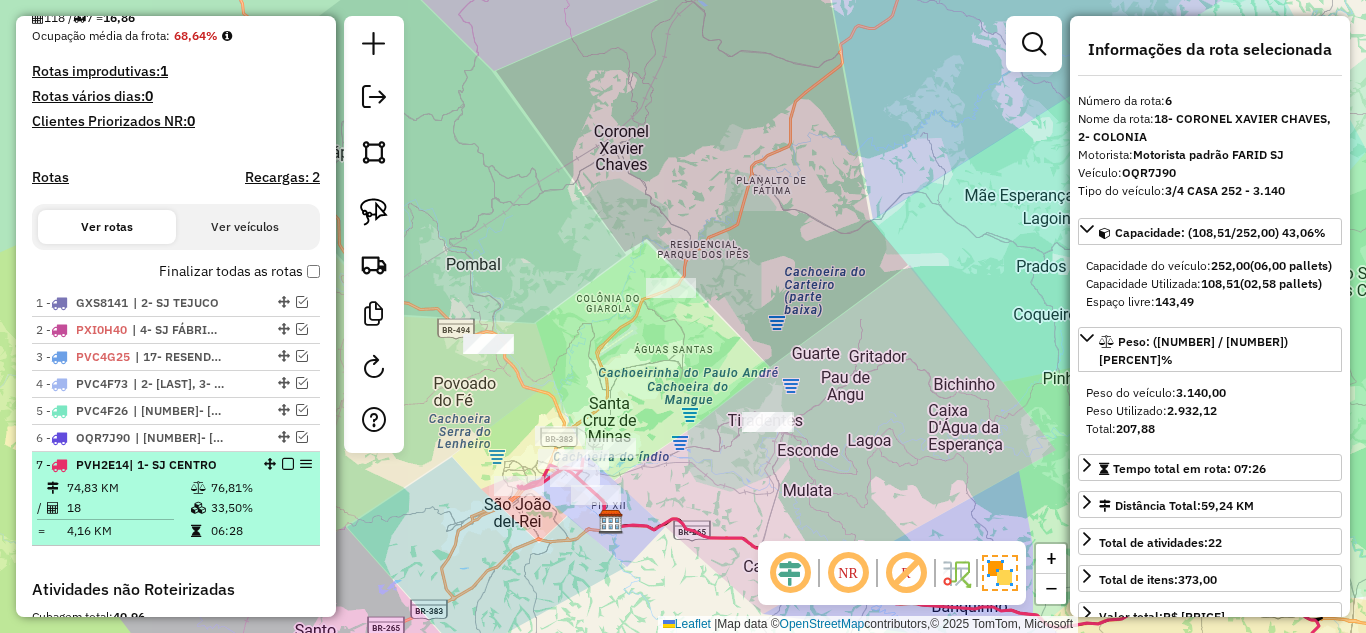 click on "76,81%" at bounding box center [260, 488] 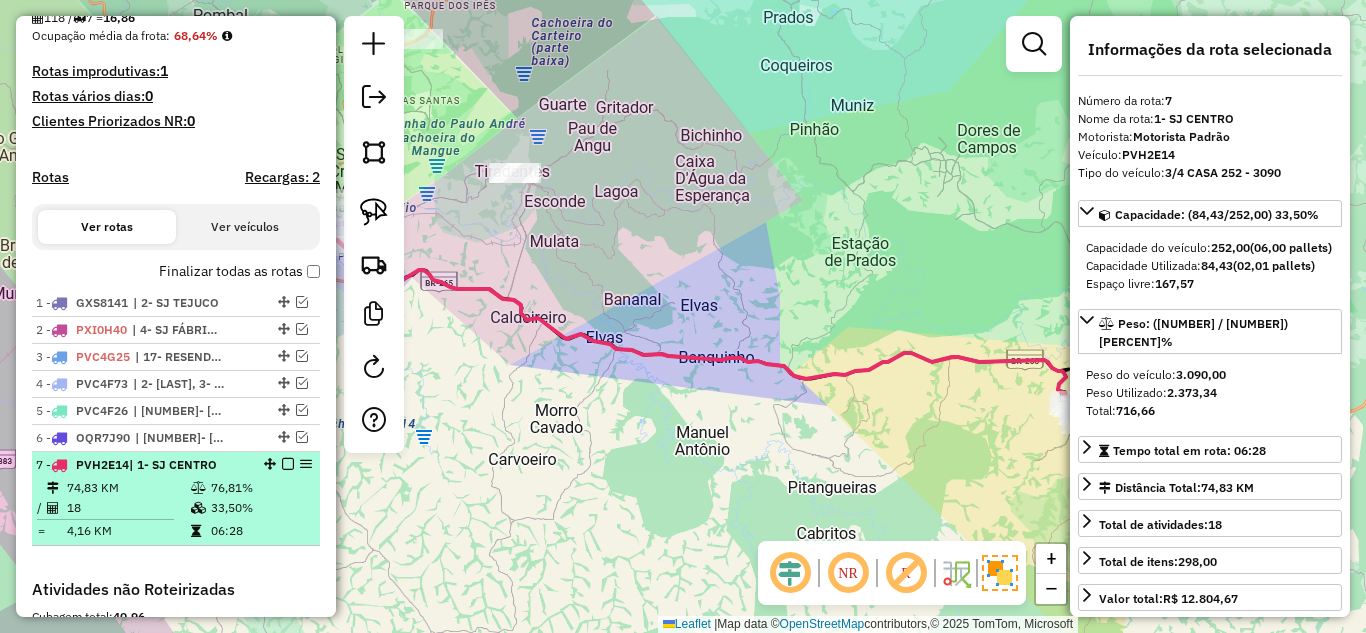 click at bounding box center [288, 464] 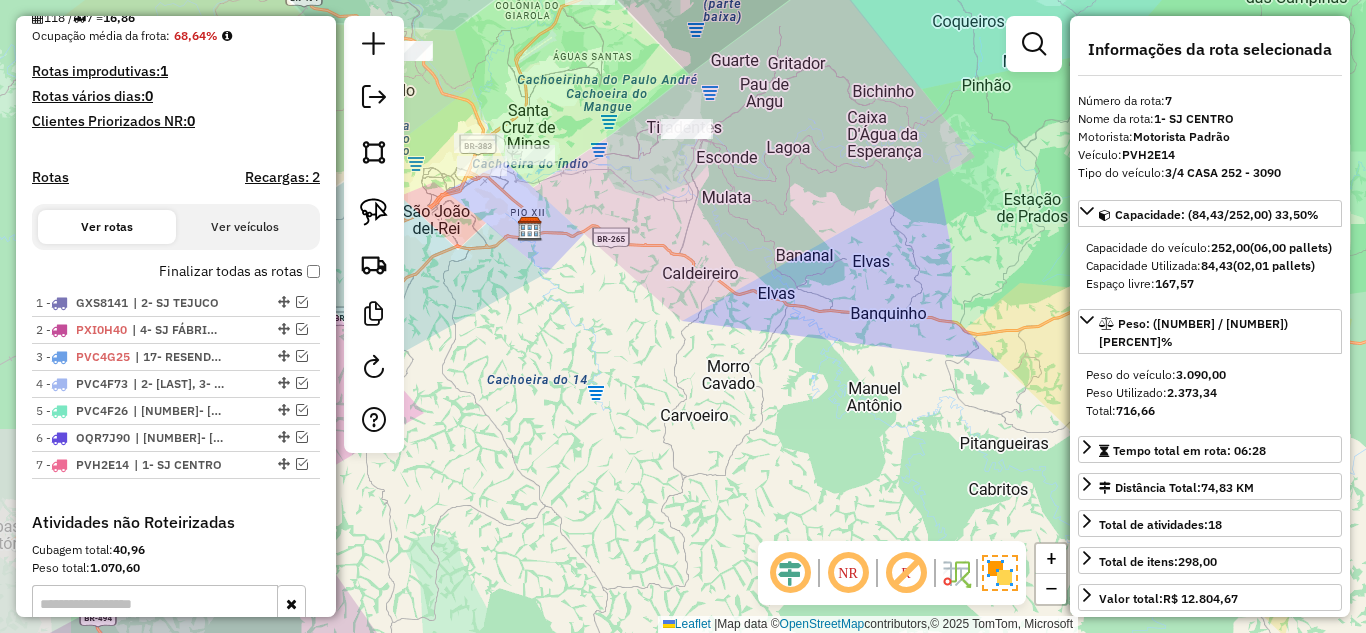 drag, startPoint x: 556, startPoint y: 411, endPoint x: 728, endPoint y: 367, distance: 177.53873 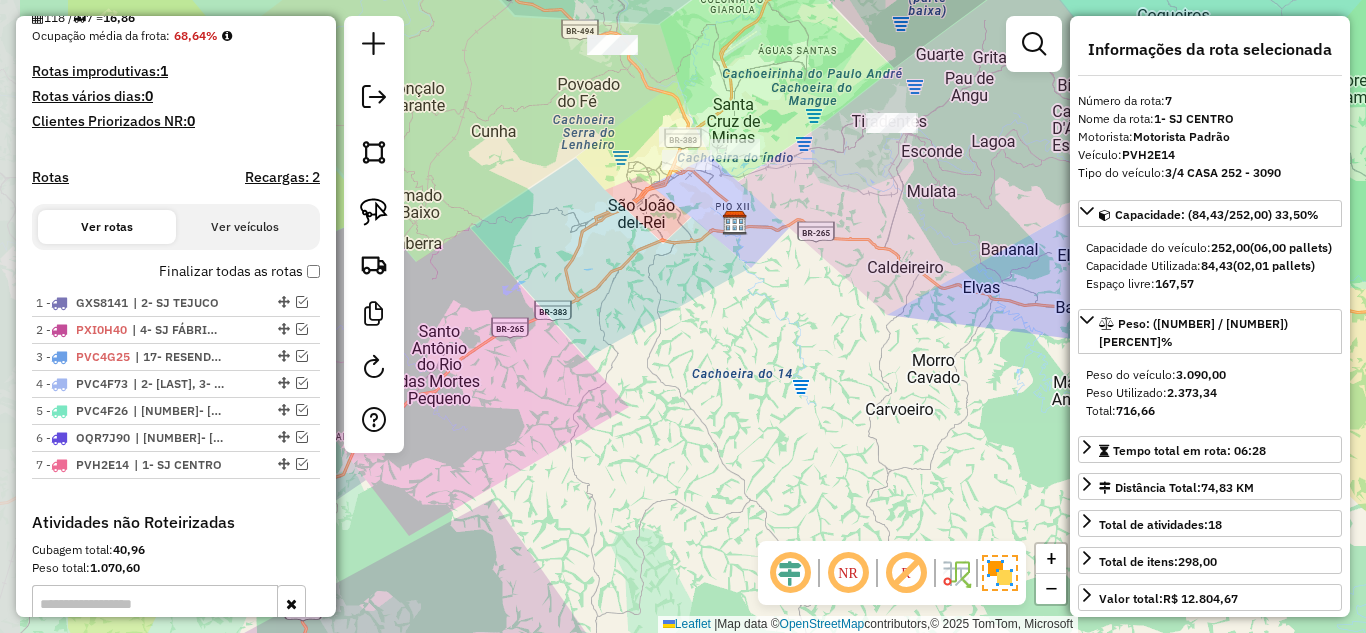 drag, startPoint x: 572, startPoint y: 386, endPoint x: 777, endPoint y: 380, distance: 205.08778 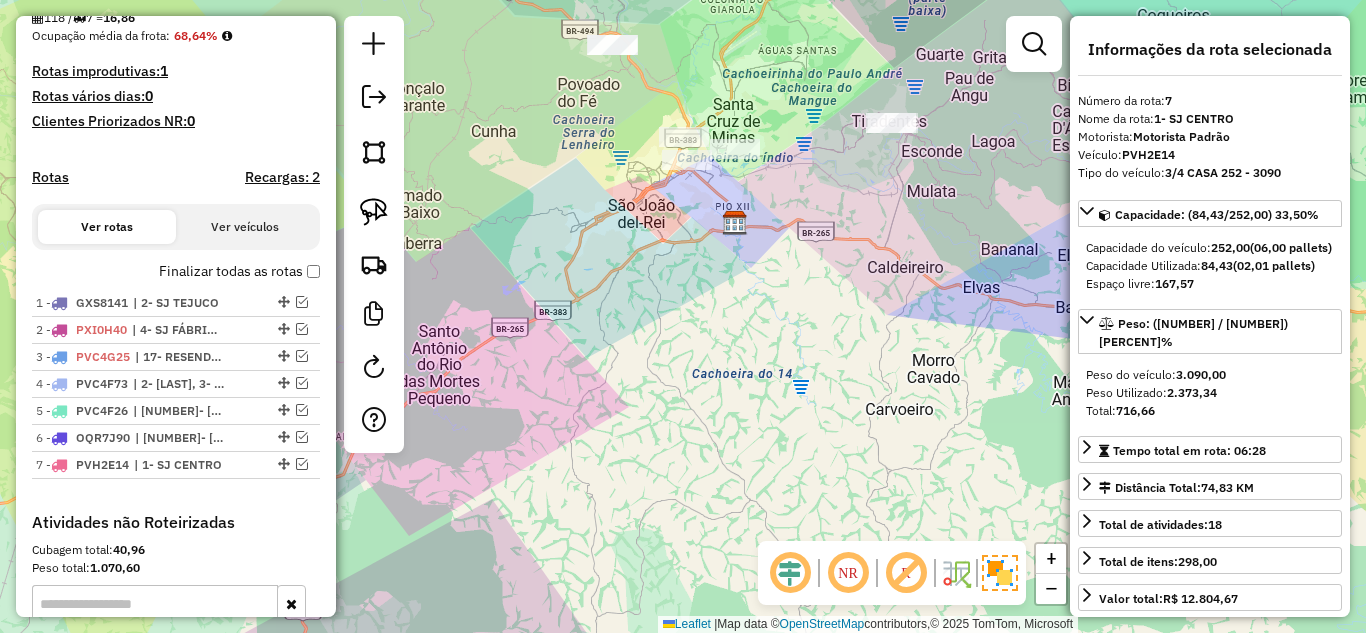 click on "Janela de atendimento Grade de atendimento Capacidade Transportadoras Veículos Cliente Pedidos  Rotas Selecione os dias de semana para filtrar as janelas de atendimento  Seg   Ter   Qua   Qui   Sex   Sáb   Dom  Informe o período da janela de atendimento: De: Até:  Filtrar exatamente a janela do cliente  Considerar janela de atendimento padrão  Selecione os dias de semana para filtrar as grades de atendimento  Seg   Ter   Qua   Qui   Sex   Sáb   Dom   Considerar clientes sem dia de atendimento cadastrado  Clientes fora do dia de atendimento selecionado Filtrar as atividades entre os valores definidos abaixo:  Peso mínimo:   Peso máximo:   Cubagem mínima:   Cubagem máxima:   De:   Até:  Filtrar as atividades entre o tempo de atendimento definido abaixo:  De:   Até:   Considerar capacidade total dos clientes não roteirizados Transportadora: Selecione um ou mais itens Tipo de veículo: Selecione um ou mais itens Veículo: Selecione um ou mais itens Motorista: Selecione um ou mais itens Nome: Rótulo:" 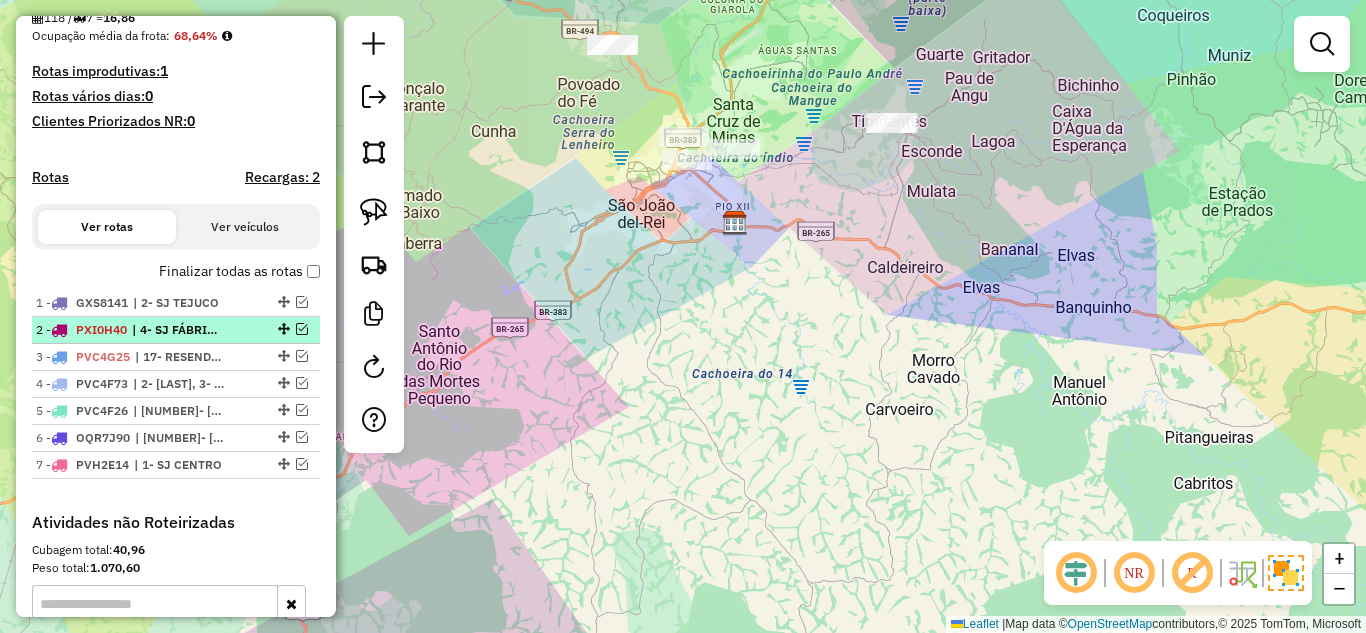 click at bounding box center [302, 329] 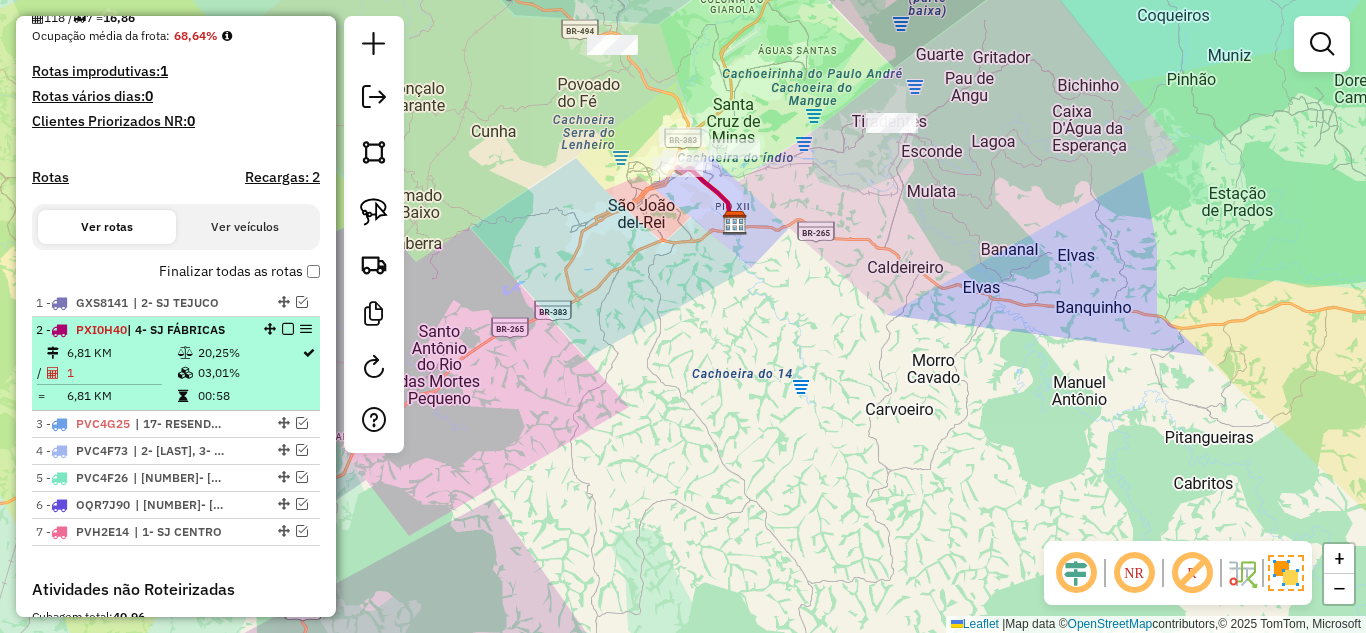 click on "03,01%" at bounding box center (249, 373) 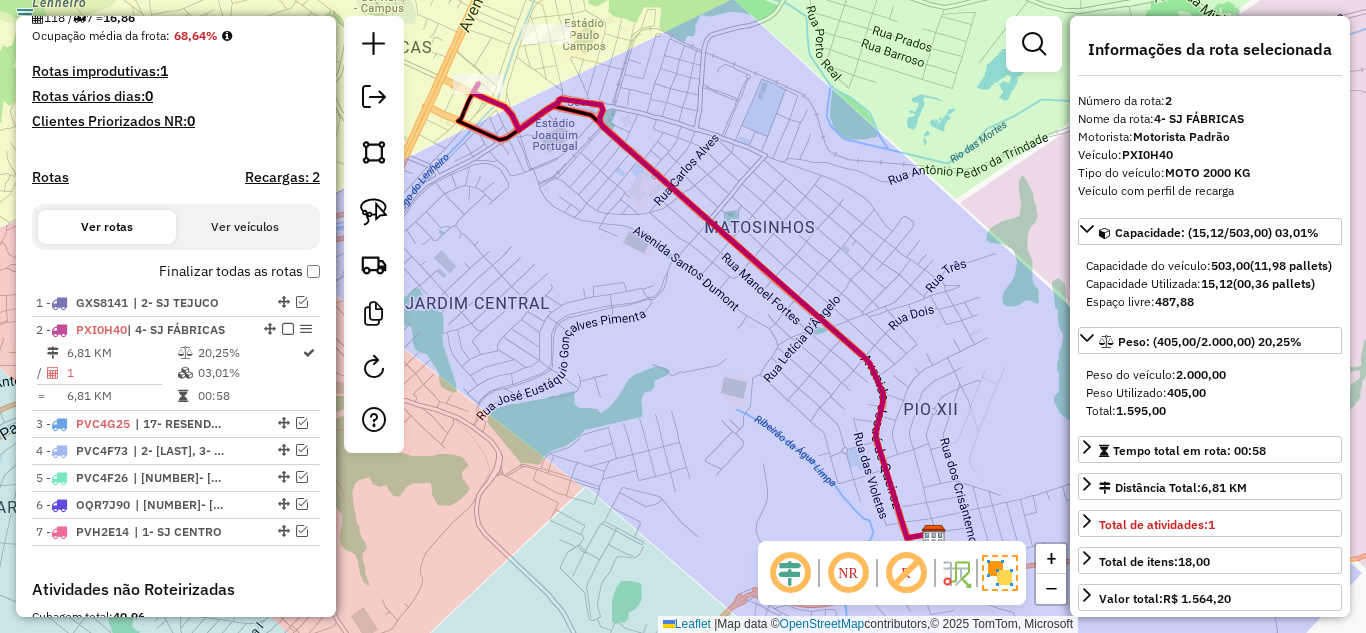 drag, startPoint x: 603, startPoint y: 385, endPoint x: 676, endPoint y: 354, distance: 79.30952 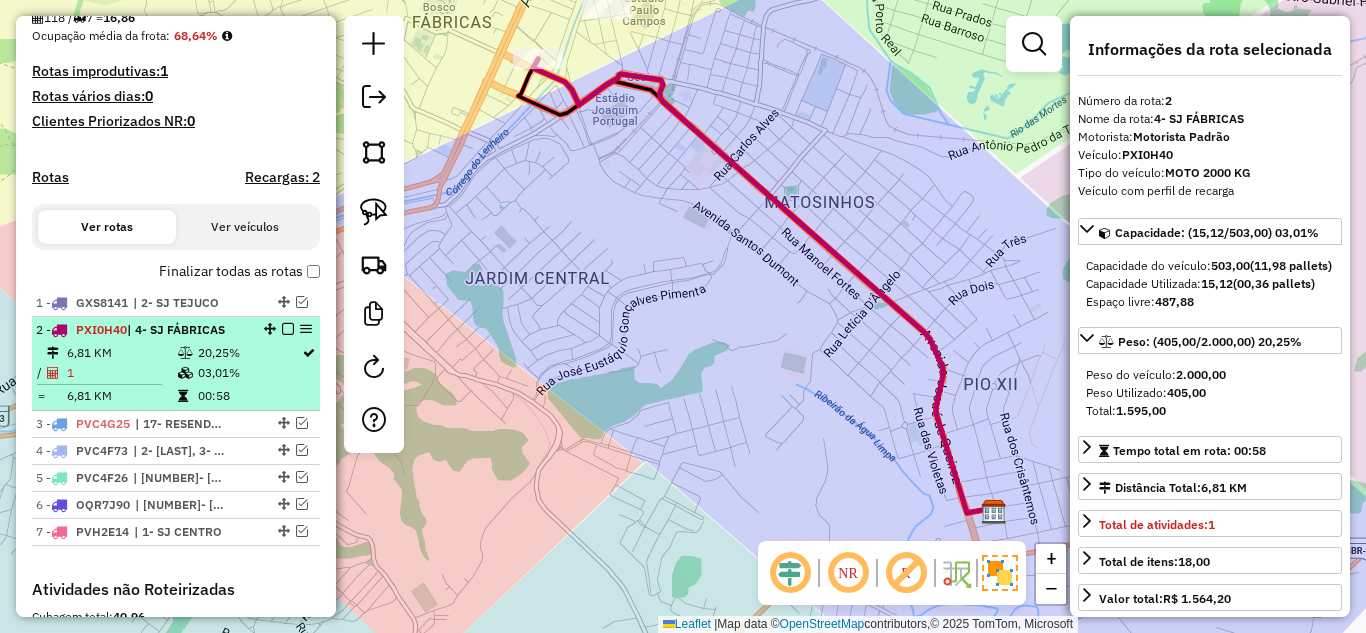 click on "6,81 KM" at bounding box center [121, 353] 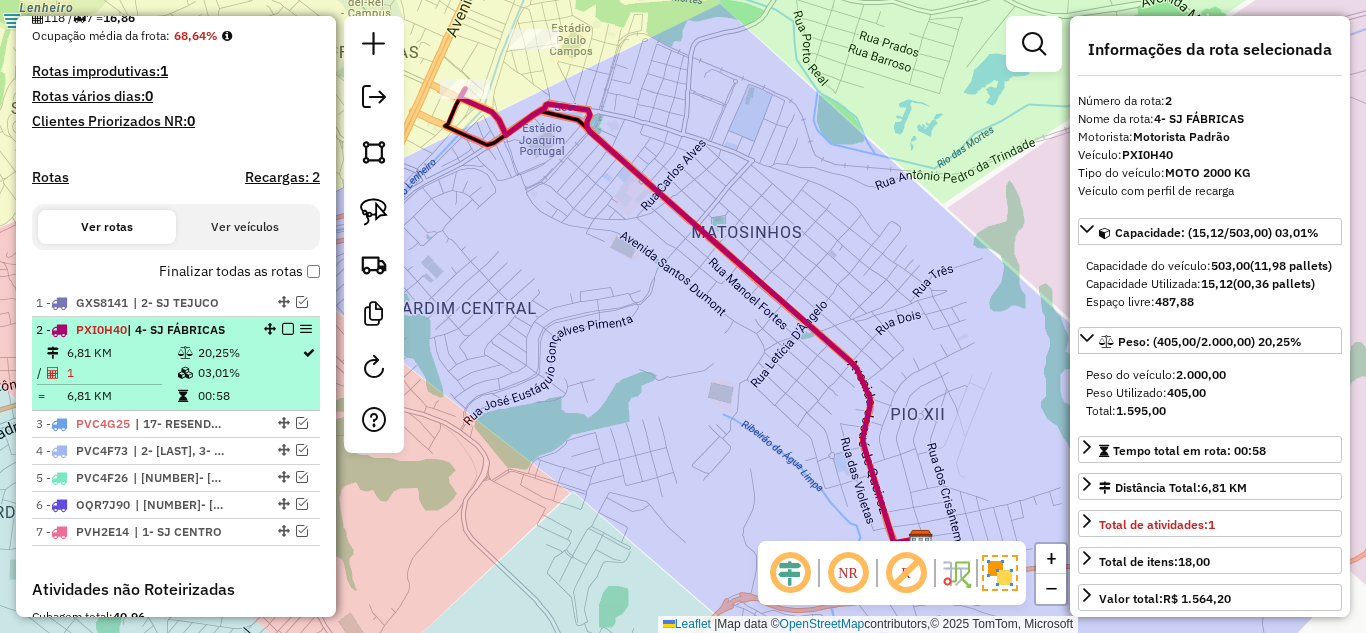 click at bounding box center [288, 329] 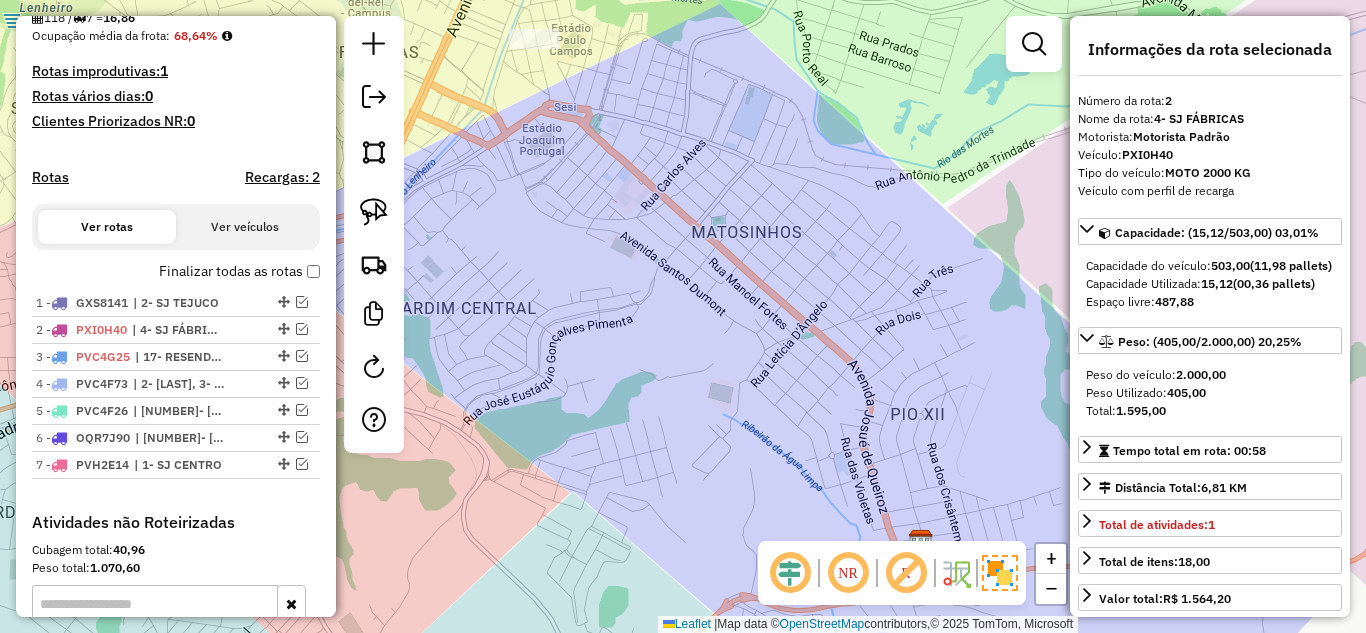 click on "Janela de atendimento Grade de atendimento Capacidade Transportadoras Veículos Cliente Pedidos  Rotas Selecione os dias de semana para filtrar as janelas de atendimento  Seg   Ter   Qua   Qui   Sex   Sáb   Dom  Informe o período da janela de atendimento: De: Até:  Filtrar exatamente a janela do cliente  Considerar janela de atendimento padrão  Selecione os dias de semana para filtrar as grades de atendimento  Seg   Ter   Qua   Qui   Sex   Sáb   Dom   Considerar clientes sem dia de atendimento cadastrado  Clientes fora do dia de atendimento selecionado Filtrar as atividades entre os valores definidos abaixo:  Peso mínimo:   Peso máximo:   Cubagem mínima:   Cubagem máxima:   De:   Até:  Filtrar as atividades entre o tempo de atendimento definido abaixo:  De:   Até:   Considerar capacidade total dos clientes não roteirizados Transportadora: Selecione um ou mais itens Tipo de veículo: Selecione um ou mais itens Veículo: Selecione um ou mais itens Motorista: Selecione um ou mais itens Nome: Rótulo:" 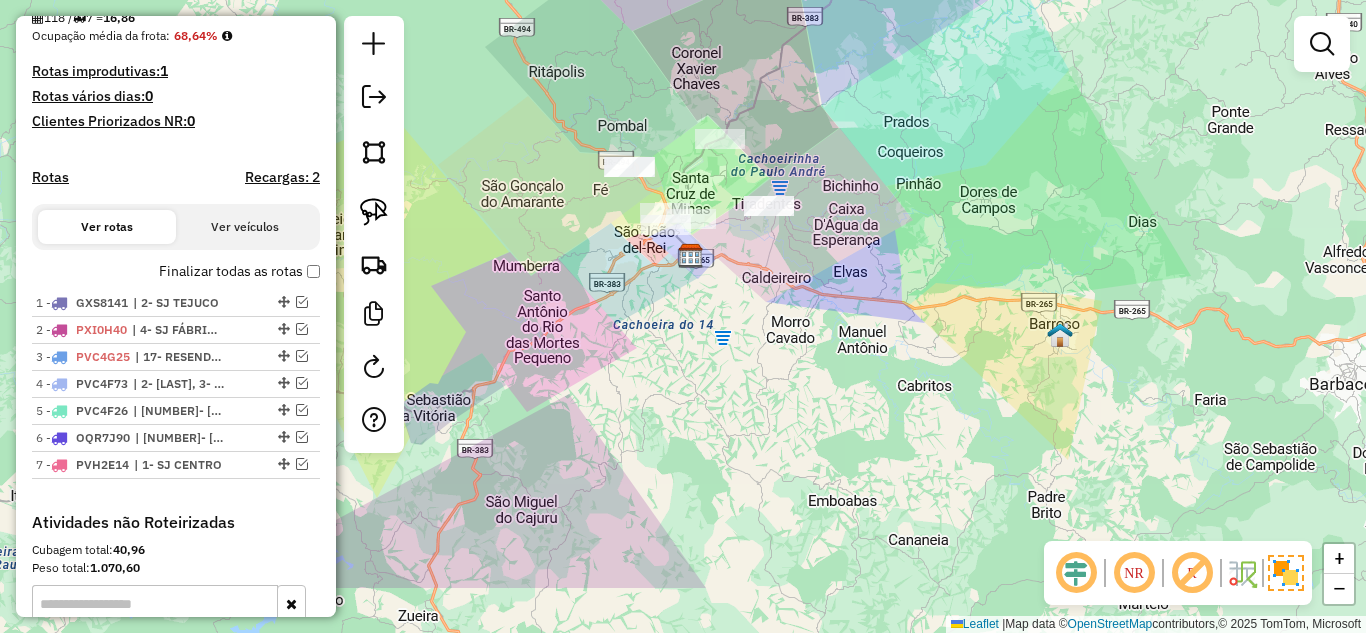drag, startPoint x: 668, startPoint y: 503, endPoint x: 732, endPoint y: 353, distance: 163.0828 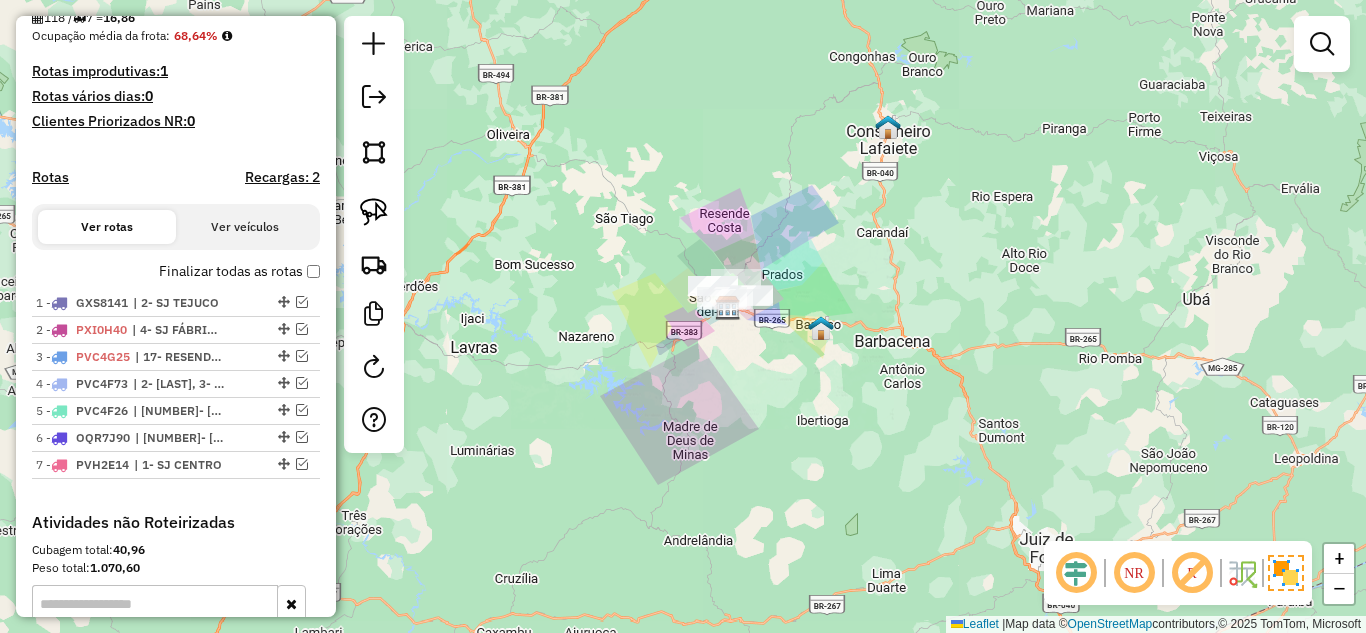 click on "Janela de atendimento Grade de atendimento Capacidade Transportadoras Veículos Cliente Pedidos  Rotas Selecione os dias de semana para filtrar as janelas de atendimento  Seg   Ter   Qua   Qui   Sex   Sáb   Dom  Informe o período da janela de atendimento: De: Até:  Filtrar exatamente a janela do cliente  Considerar janela de atendimento padrão  Selecione os dias de semana para filtrar as grades de atendimento  Seg   Ter   Qua   Qui   Sex   Sáb   Dom   Considerar clientes sem dia de atendimento cadastrado  Clientes fora do dia de atendimento selecionado Filtrar as atividades entre os valores definidos abaixo:  Peso mínimo:   Peso máximo:   Cubagem mínima:   Cubagem máxima:   De:   Até:  Filtrar as atividades entre o tempo de atendimento definido abaixo:  De:   Até:   Considerar capacidade total dos clientes não roteirizados Transportadora: Selecione um ou mais itens Tipo de veículo: Selecione um ou mais itens Veículo: Selecione um ou mais itens Motorista: Selecione um ou mais itens Nome: Rótulo:" 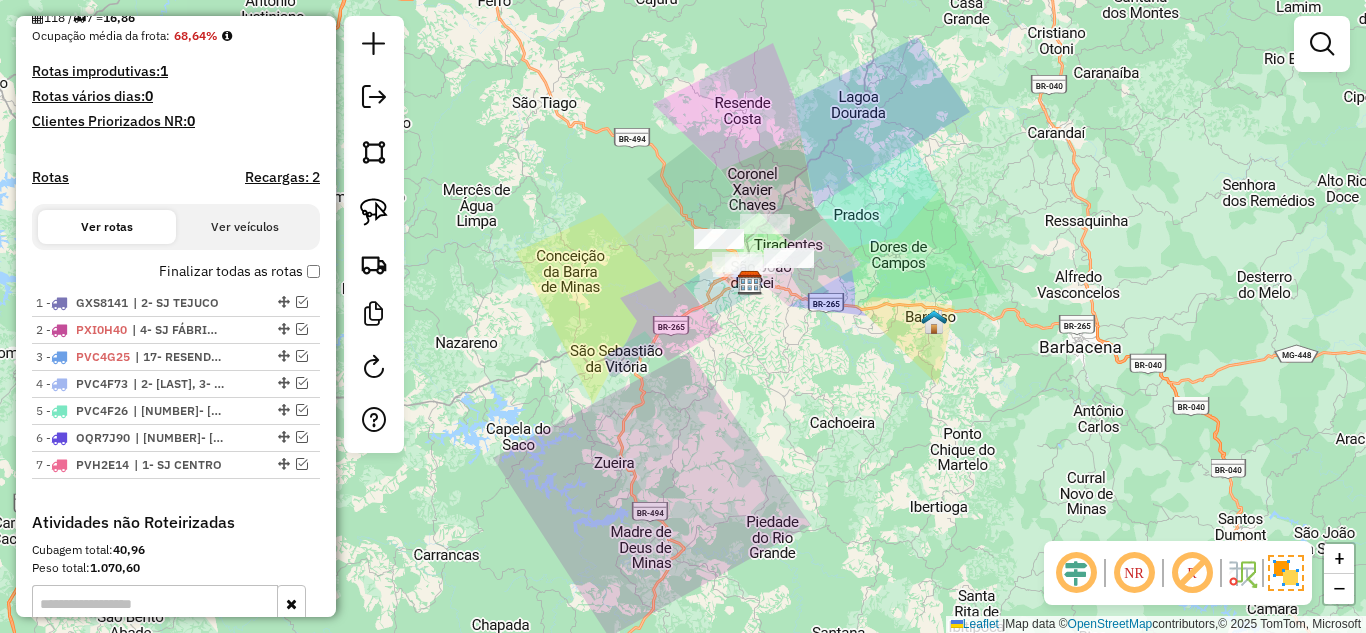 click on "Janela de atendimento Grade de atendimento Capacidade Transportadoras Veículos Cliente Pedidos  Rotas Selecione os dias de semana para filtrar as janelas de atendimento  Seg   Ter   Qua   Qui   Sex   Sáb   Dom  Informe o período da janela de atendimento: De: Até:  Filtrar exatamente a janela do cliente  Considerar janela de atendimento padrão  Selecione os dias de semana para filtrar as grades de atendimento  Seg   Ter   Qua   Qui   Sex   Sáb   Dom   Considerar clientes sem dia de atendimento cadastrado  Clientes fora do dia de atendimento selecionado Filtrar as atividades entre os valores definidos abaixo:  Peso mínimo:   Peso máximo:   Cubagem mínima:   Cubagem máxima:   De:   Até:  Filtrar as atividades entre o tempo de atendimento definido abaixo:  De:   Até:   Considerar capacidade total dos clientes não roteirizados Transportadora: Selecione um ou mais itens Tipo de veículo: Selecione um ou mais itens Veículo: Selecione um ou mais itens Motorista: Selecione um ou mais itens Nome: Rótulo:" 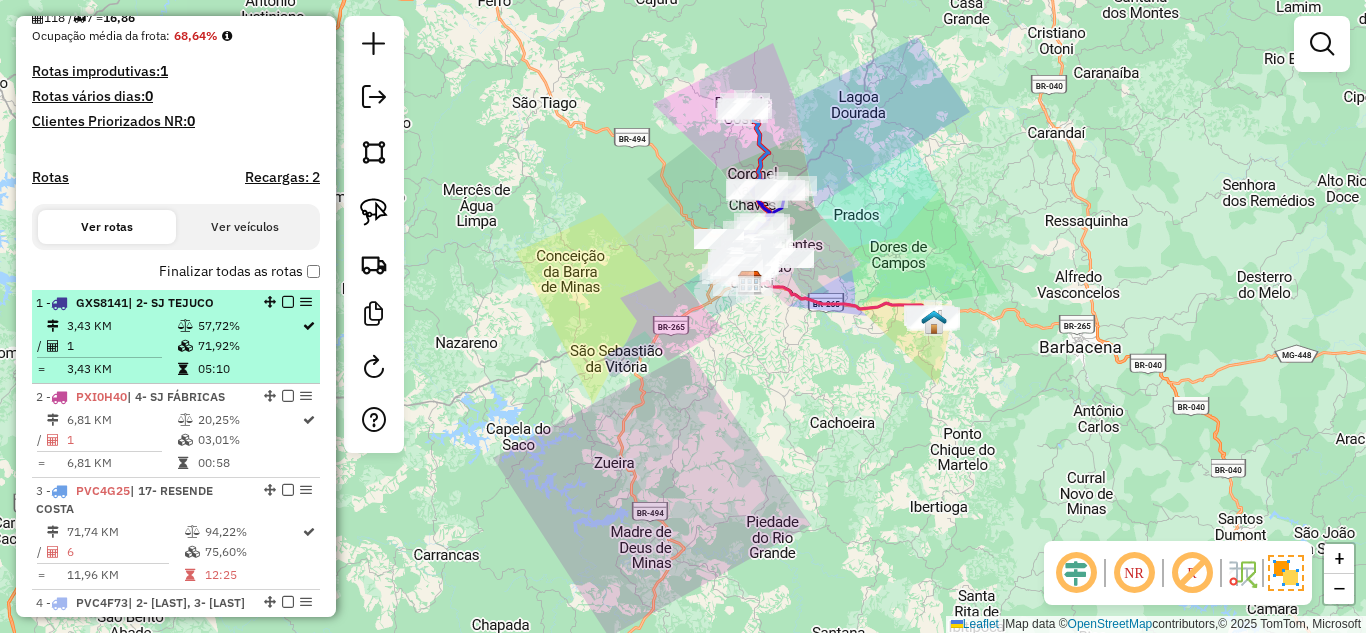 click on "71,92%" at bounding box center [249, 346] 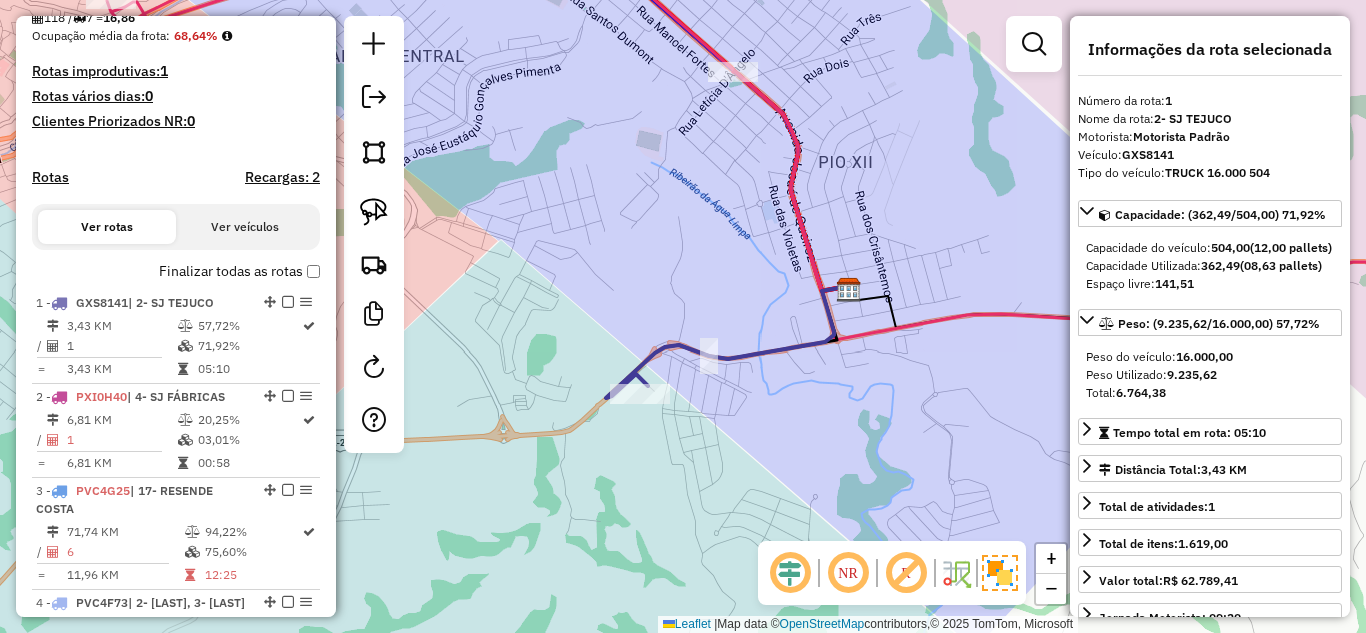 drag, startPoint x: 717, startPoint y: 485, endPoint x: 767, endPoint y: 372, distance: 123.567795 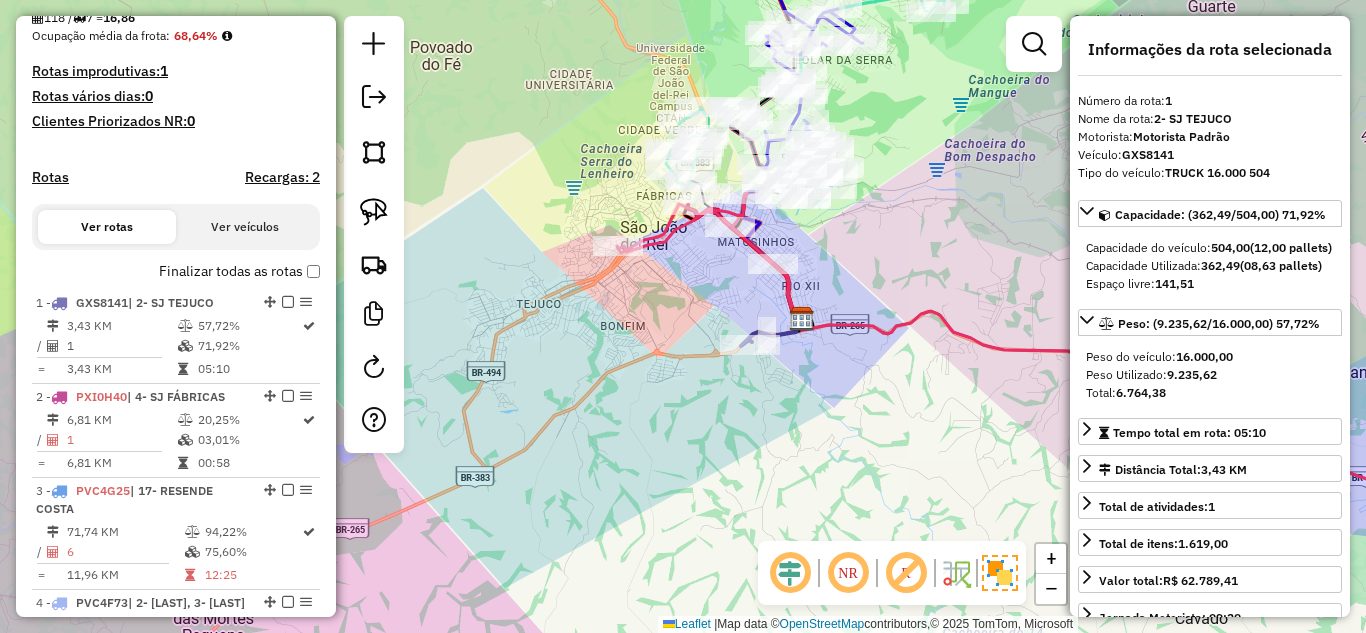 drag, startPoint x: 754, startPoint y: 440, endPoint x: 751, endPoint y: 407, distance: 33.13608 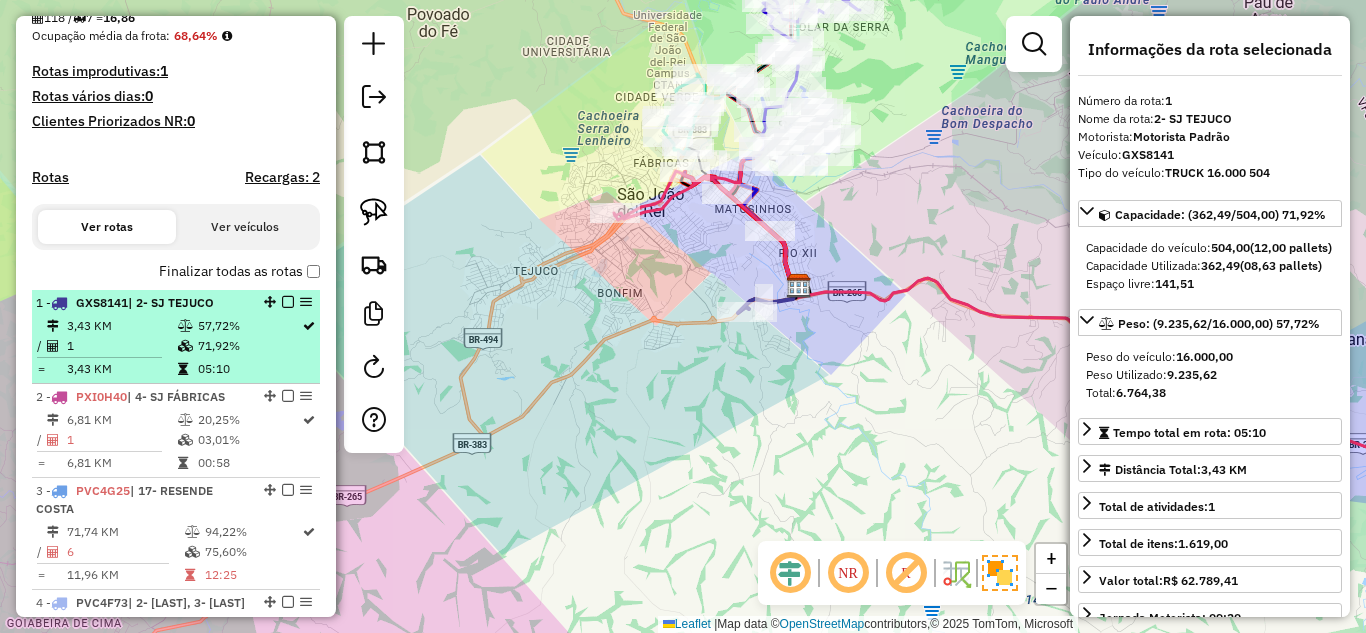 scroll, scrollTop: 600, scrollLeft: 0, axis: vertical 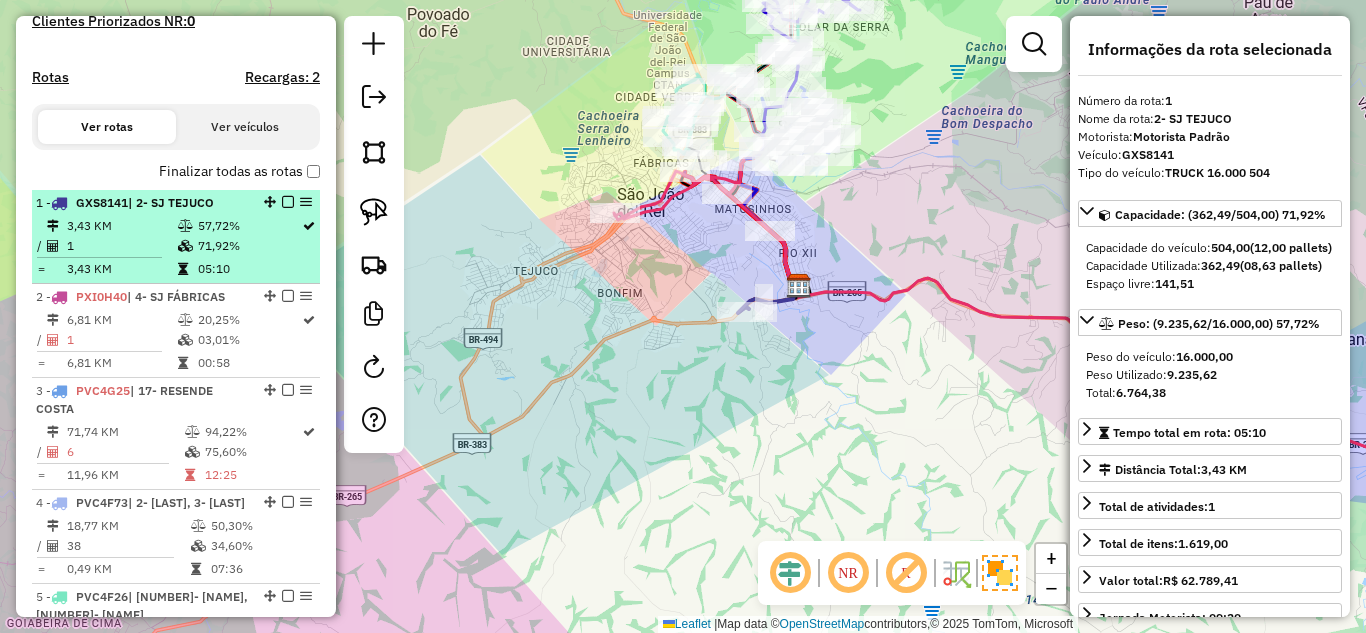 click on "71,92%" at bounding box center [249, 246] 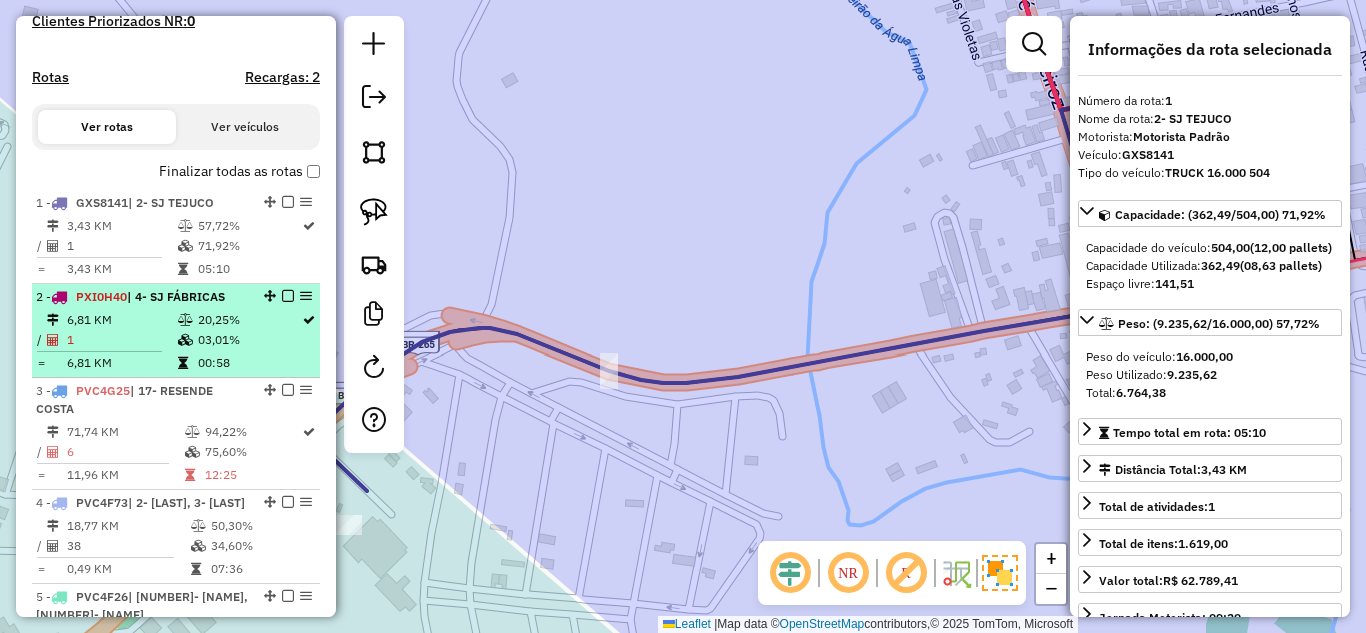 click at bounding box center [185, 340] 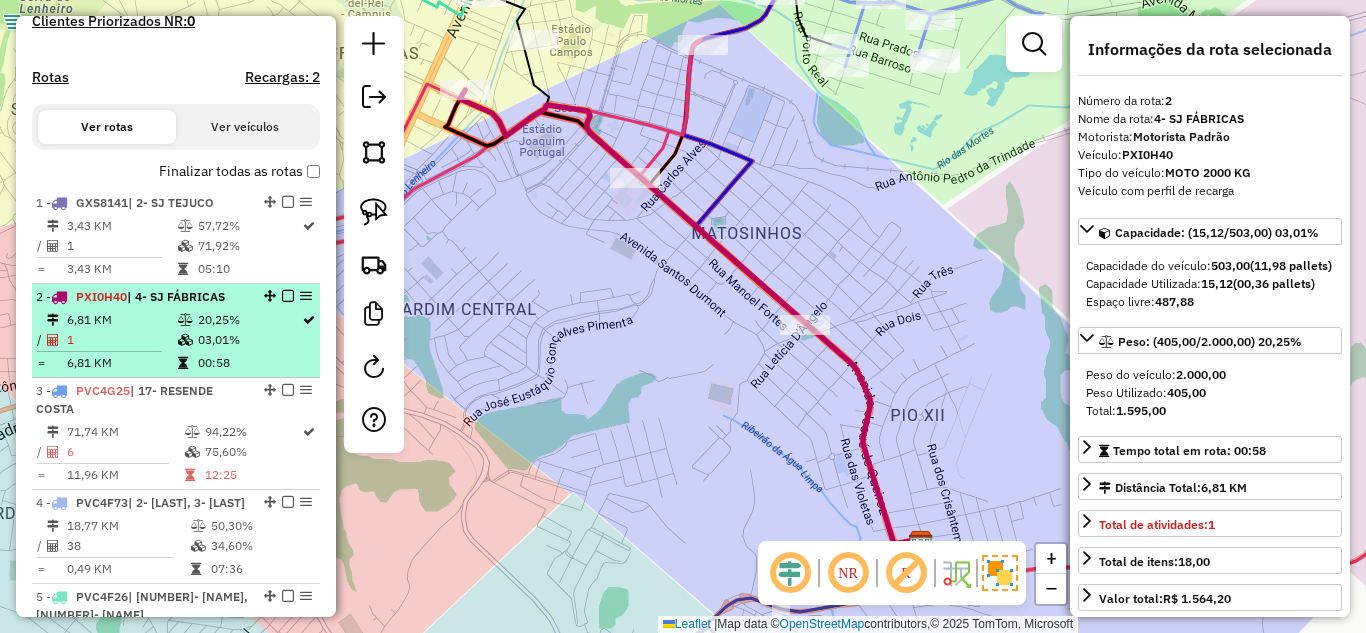 click at bounding box center (187, 340) 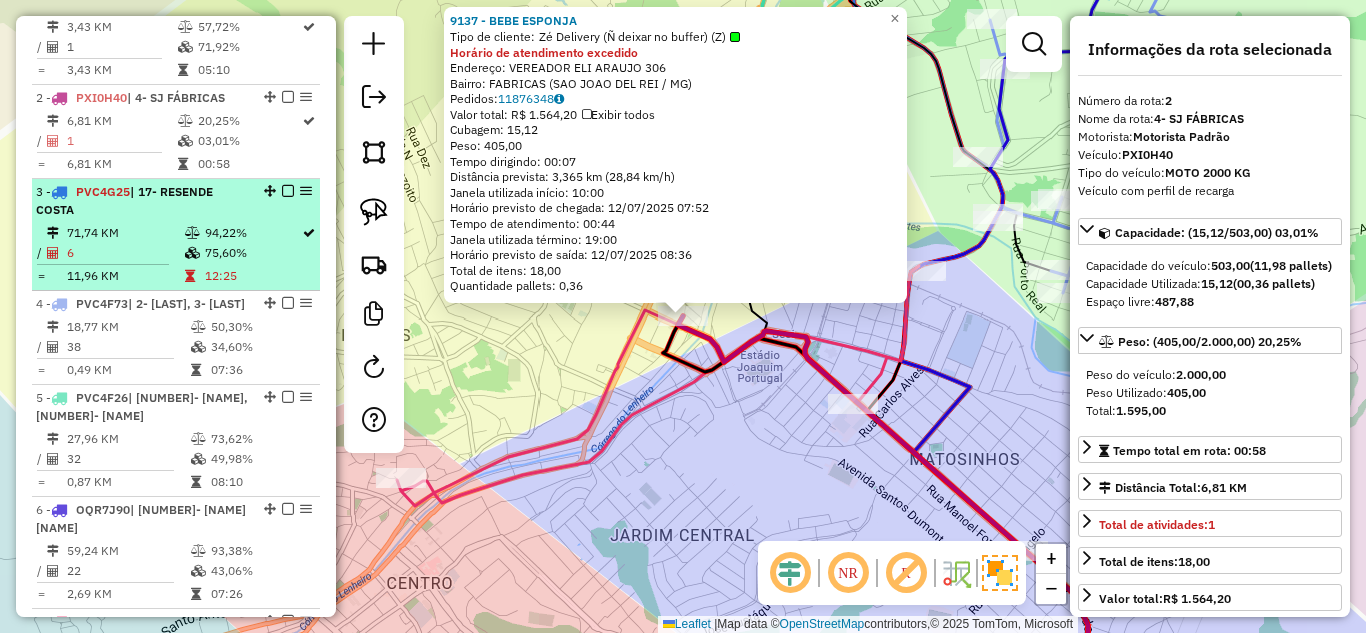scroll, scrollTop: 768, scrollLeft: 0, axis: vertical 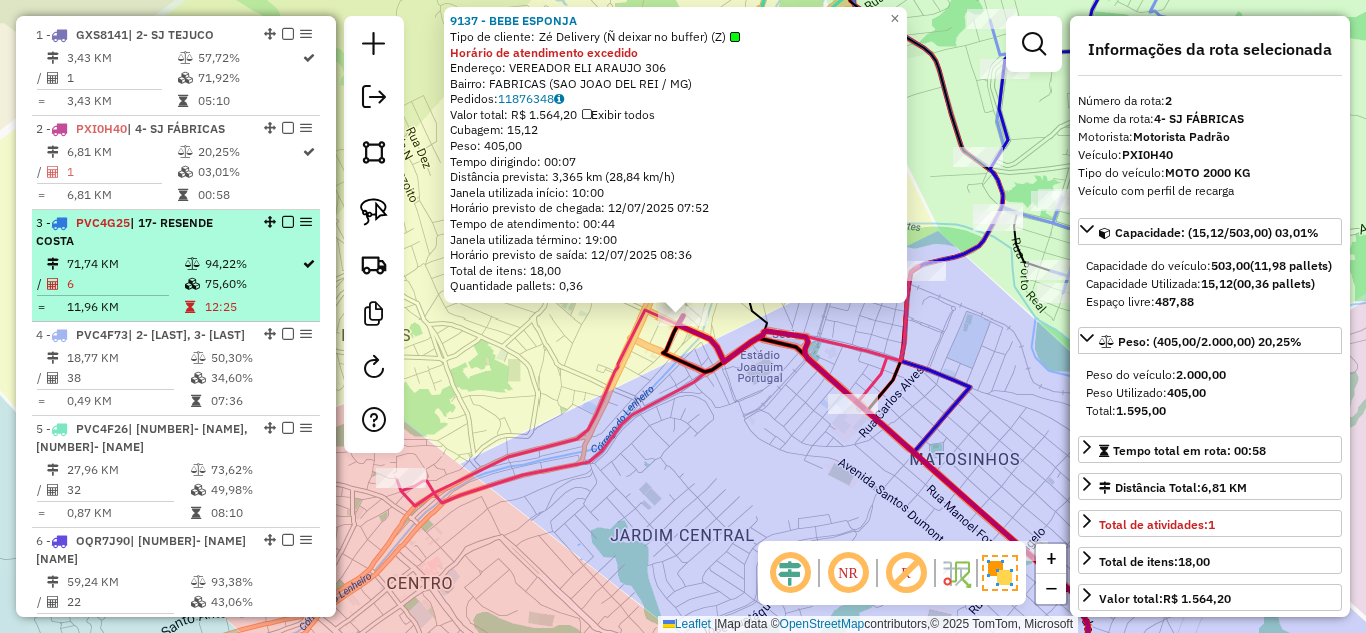click on "71,74 KM" at bounding box center [125, 264] 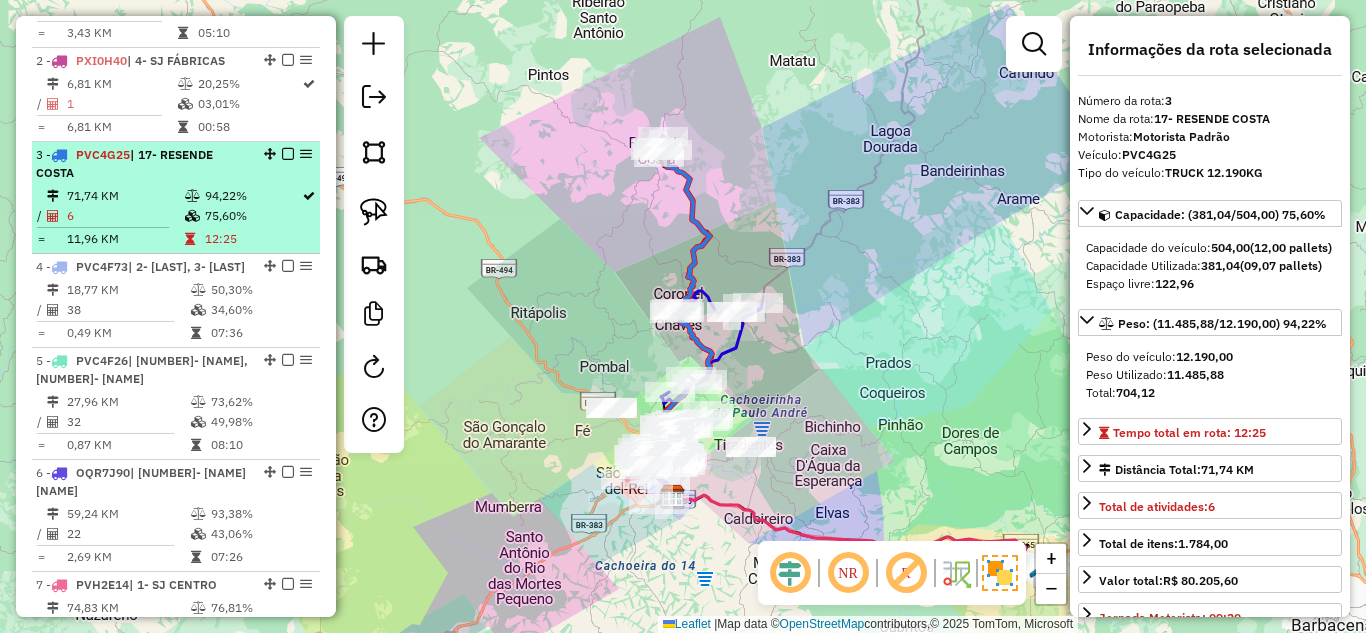 scroll, scrollTop: 868, scrollLeft: 0, axis: vertical 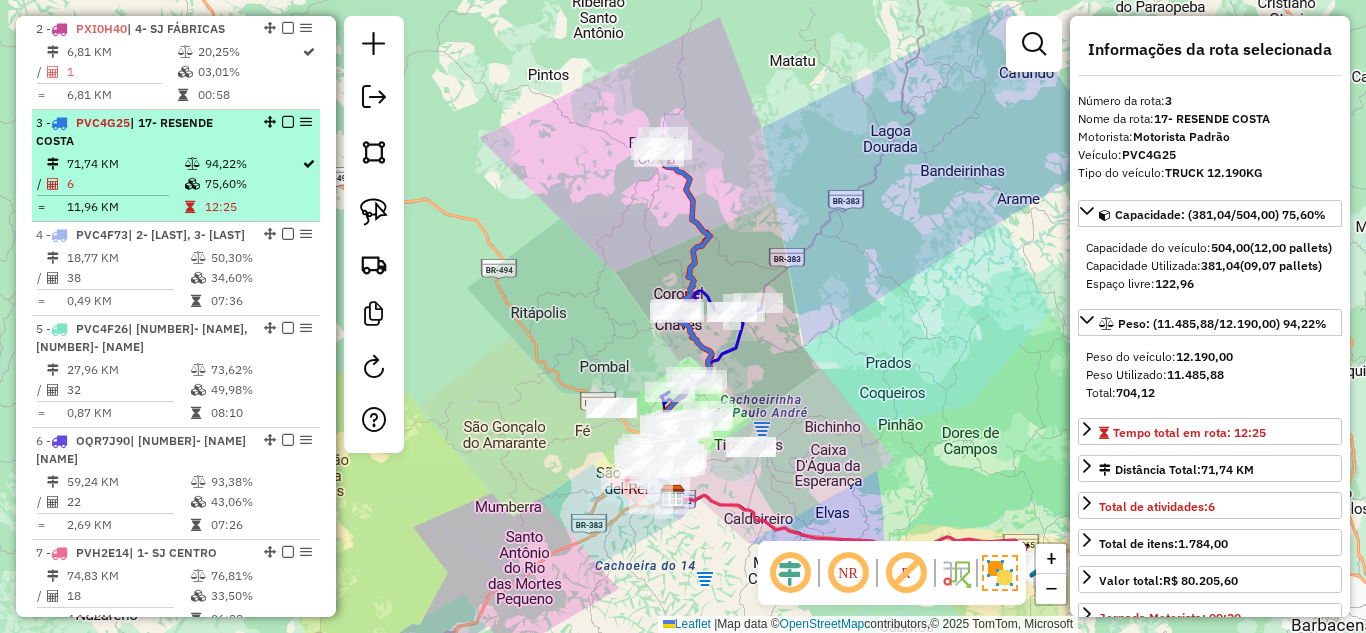 click on "| [NUMBER]- [NAME] | [NUMBER]- [NAME]" at bounding box center (142, 235) 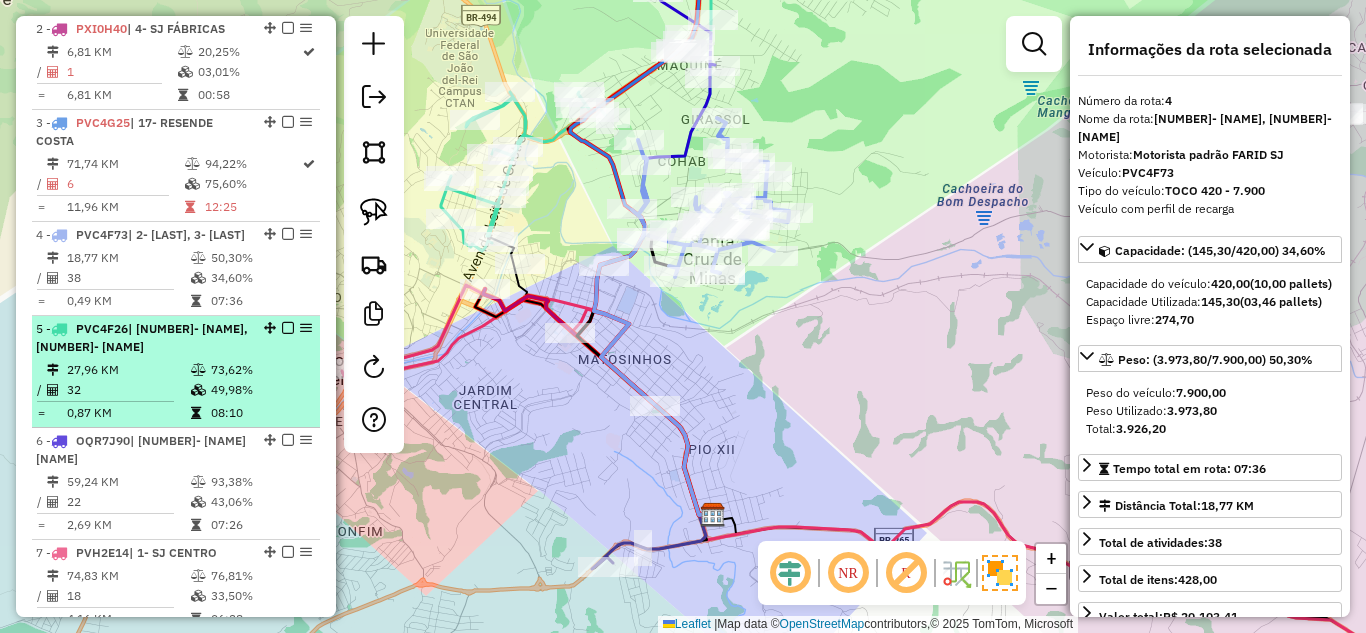 click on "27,96 KM" at bounding box center (128, 370) 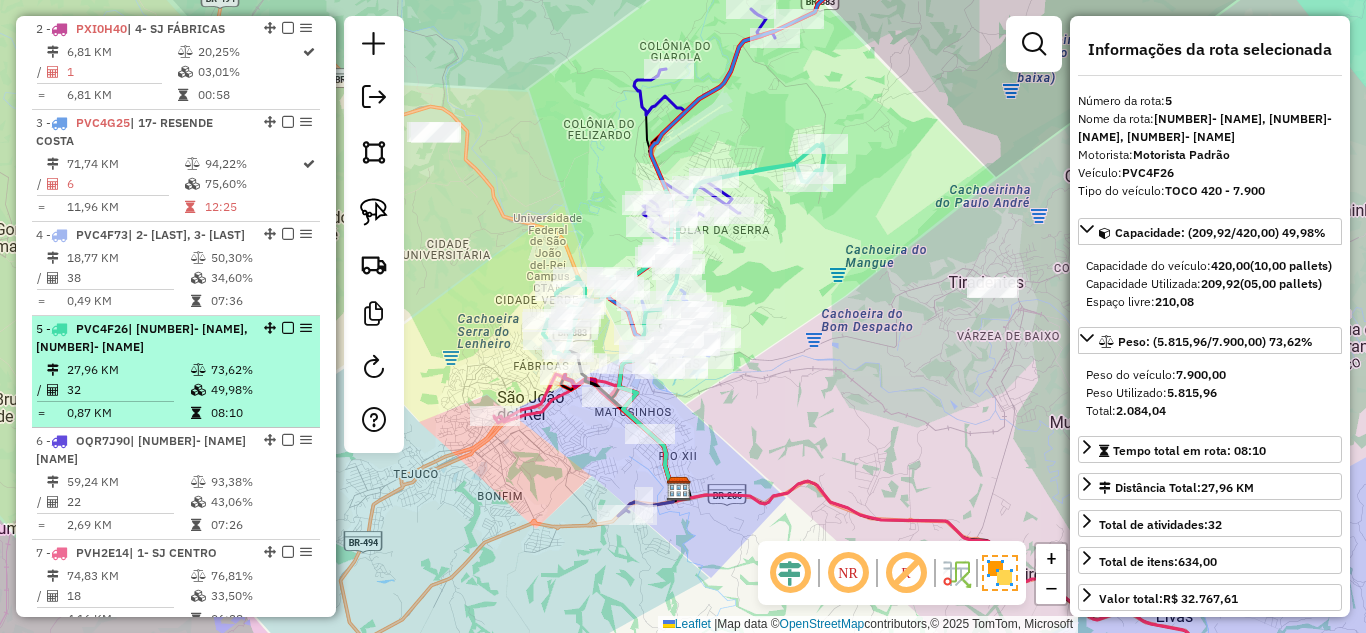 scroll, scrollTop: 968, scrollLeft: 0, axis: vertical 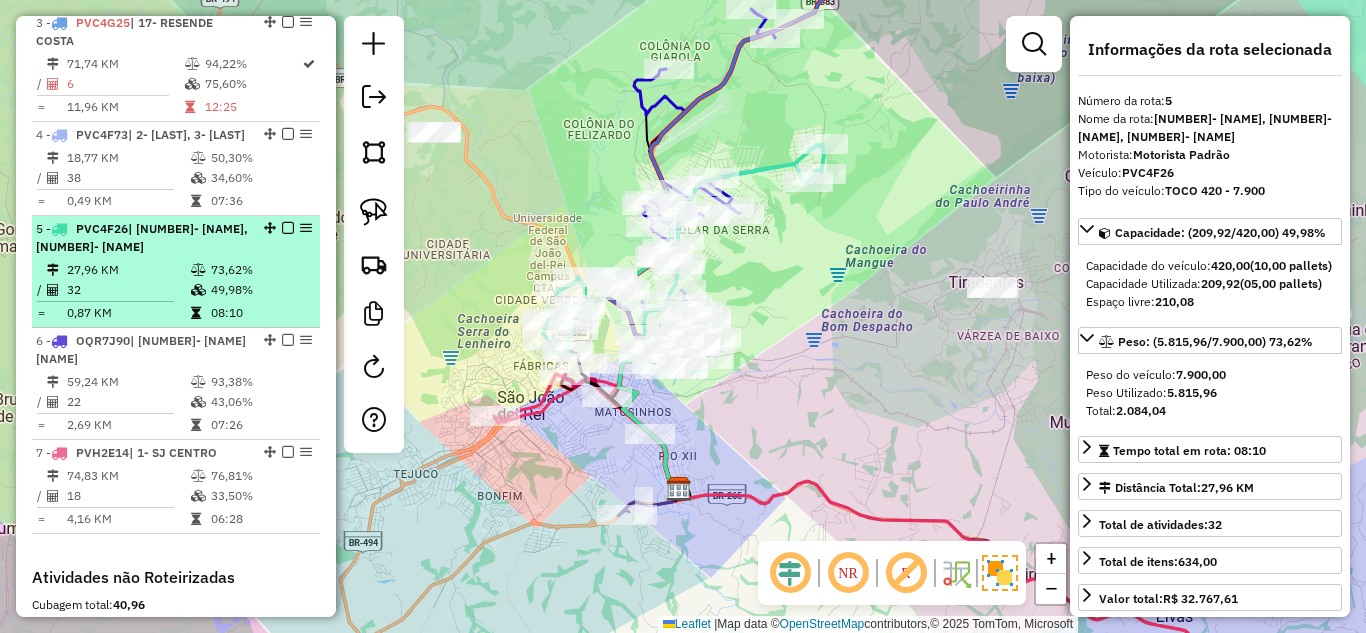 click on "| [NUMBER]- [NAME] [NAME]" at bounding box center (141, 349) 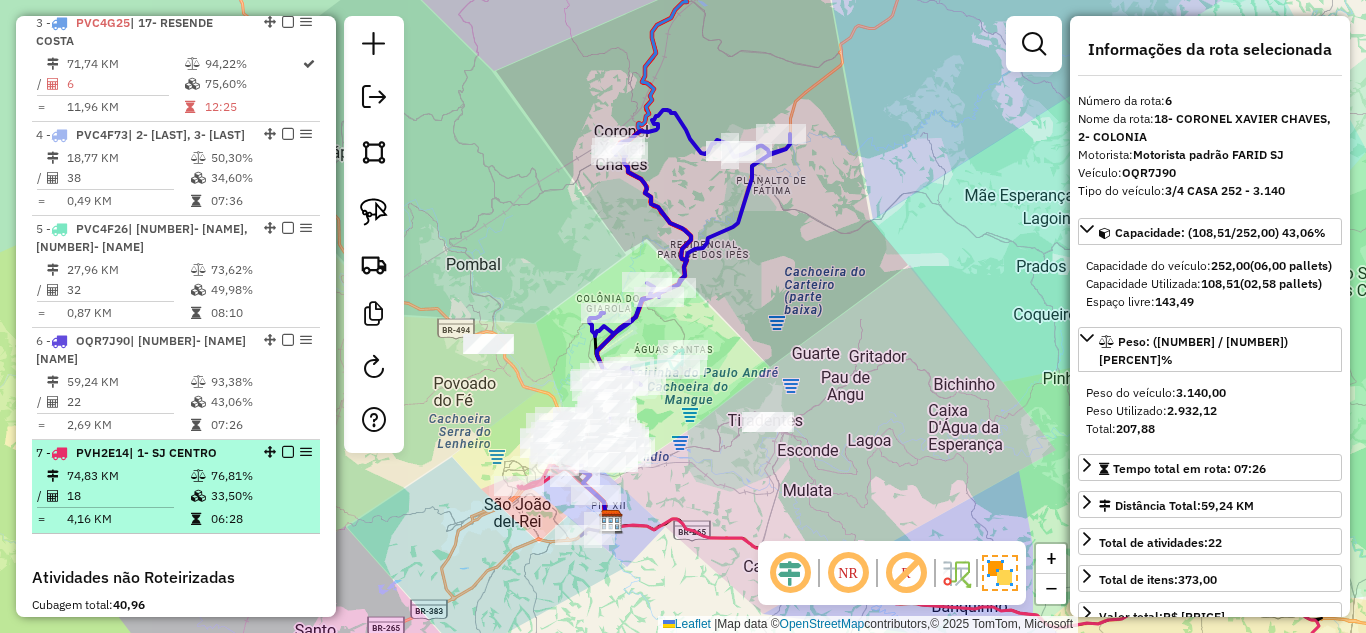 click on "18" at bounding box center (128, 496) 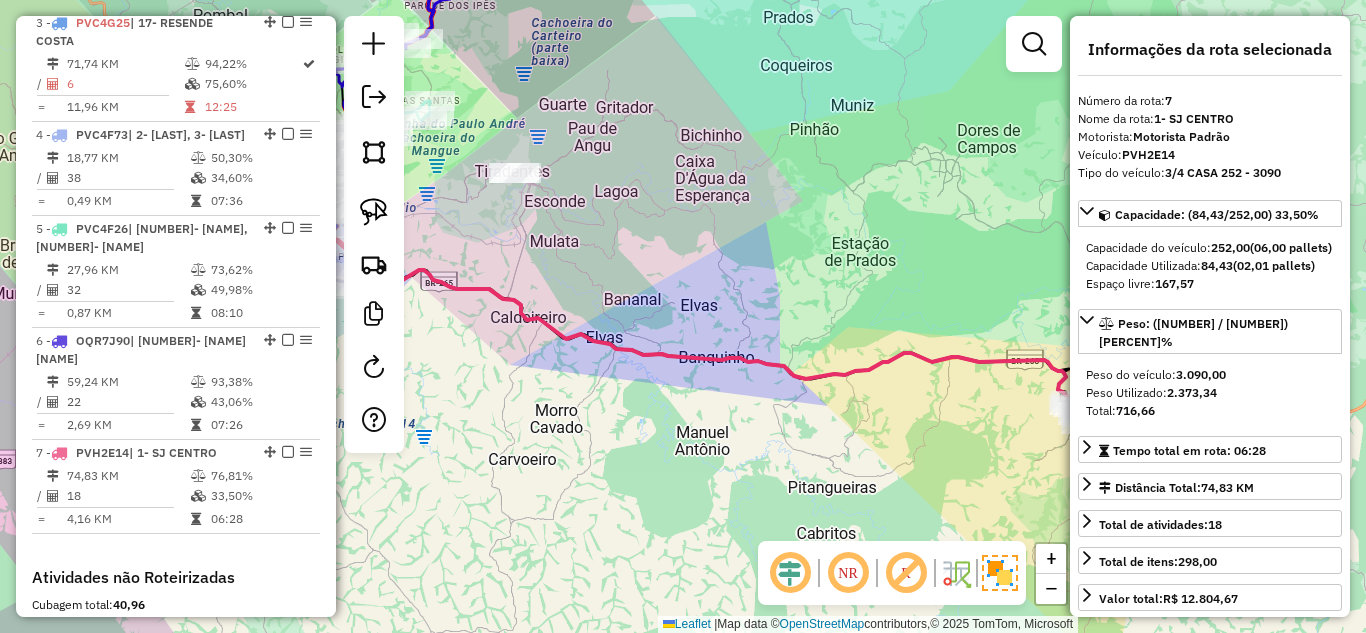 click on "Janela de atendimento Grade de atendimento Capacidade Transportadoras Veículos Cliente Pedidos  Rotas Selecione os dias de semana para filtrar as janelas de atendimento  Seg   Ter   Qua   Qui   Sex   Sáb   Dom  Informe o período da janela de atendimento: De: Até:  Filtrar exatamente a janela do cliente  Considerar janela de atendimento padrão  Selecione os dias de semana para filtrar as grades de atendimento  Seg   Ter   Qua   Qui   Sex   Sáb   Dom   Considerar clientes sem dia de atendimento cadastrado  Clientes fora do dia de atendimento selecionado Filtrar as atividades entre os valores definidos abaixo:  Peso mínimo:   Peso máximo:   Cubagem mínima:   Cubagem máxima:   De:   Até:  Filtrar as atividades entre o tempo de atendimento definido abaixo:  De:   Até:   Considerar capacidade total dos clientes não roteirizados Transportadora: Selecione um ou mais itens Tipo de veículo: Selecione um ou mais itens Veículo: Selecione um ou mais itens Motorista: Selecione um ou mais itens Nome: Rótulo:" 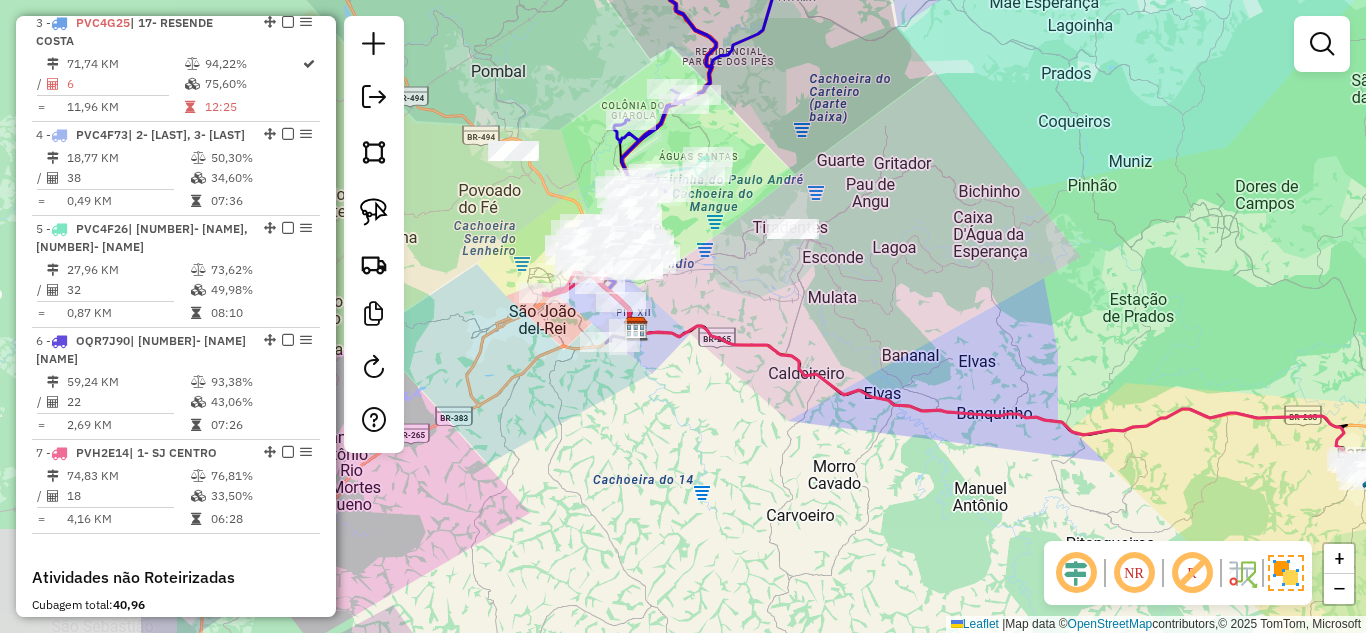 drag, startPoint x: 560, startPoint y: 234, endPoint x: 859, endPoint y: 319, distance: 310.84723 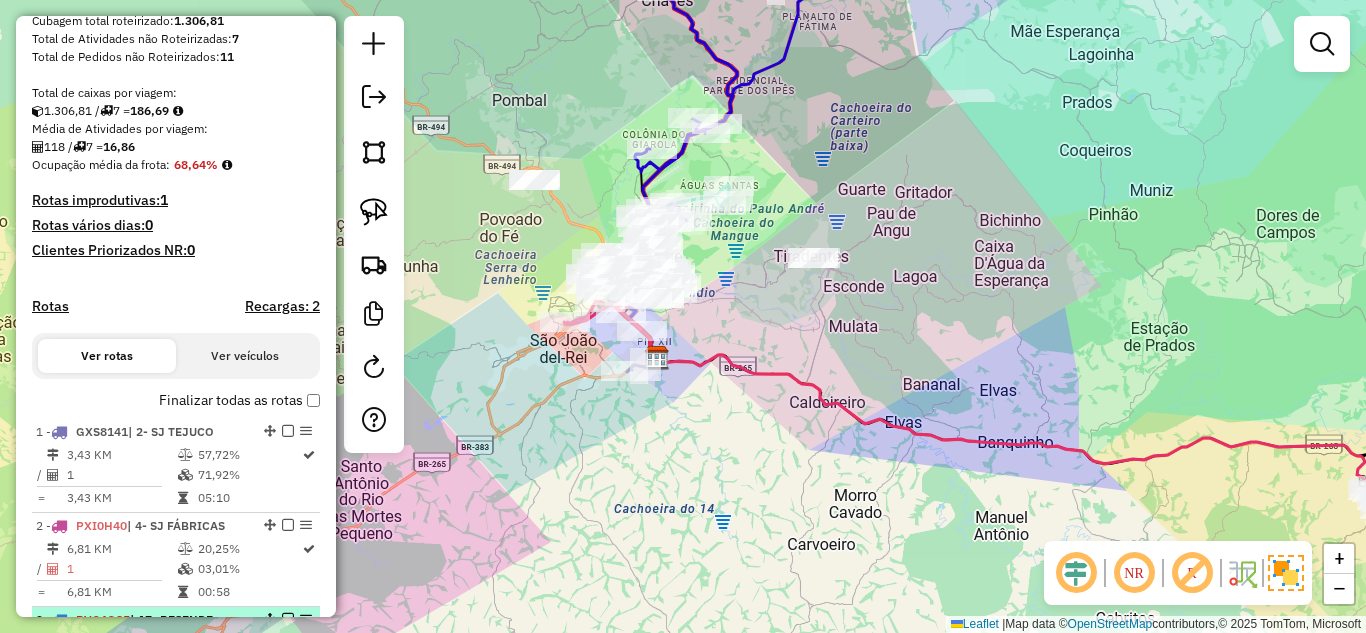 scroll, scrollTop: 368, scrollLeft: 0, axis: vertical 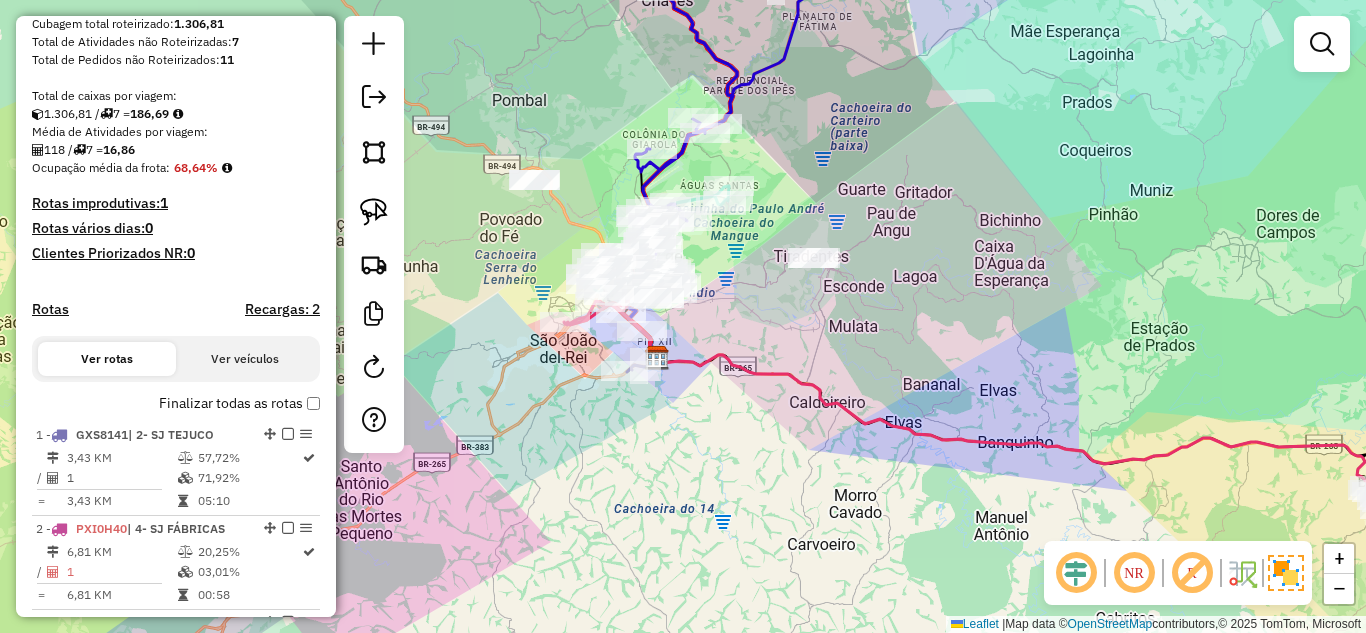 click on "Janela de atendimento Grade de atendimento Capacidade Transportadoras Veículos Cliente Pedidos  Rotas Selecione os dias de semana para filtrar as janelas de atendimento  Seg   Ter   Qua   Qui   Sex   Sáb   Dom  Informe o período da janela de atendimento: De: Até:  Filtrar exatamente a janela do cliente  Considerar janela de atendimento padrão  Selecione os dias de semana para filtrar as grades de atendimento  Seg   Ter   Qua   Qui   Sex   Sáb   Dom   Considerar clientes sem dia de atendimento cadastrado  Clientes fora do dia de atendimento selecionado Filtrar as atividades entre os valores definidos abaixo:  Peso mínimo:   Peso máximo:   Cubagem mínima:   Cubagem máxima:   De:   Até:  Filtrar as atividades entre o tempo de atendimento definido abaixo:  De:   Até:   Considerar capacidade total dos clientes não roteirizados Transportadora: Selecione um ou mais itens Tipo de veículo: Selecione um ou mais itens Veículo: Selecione um ou mais itens Motorista: Selecione um ou mais itens Nome: Rótulo:" 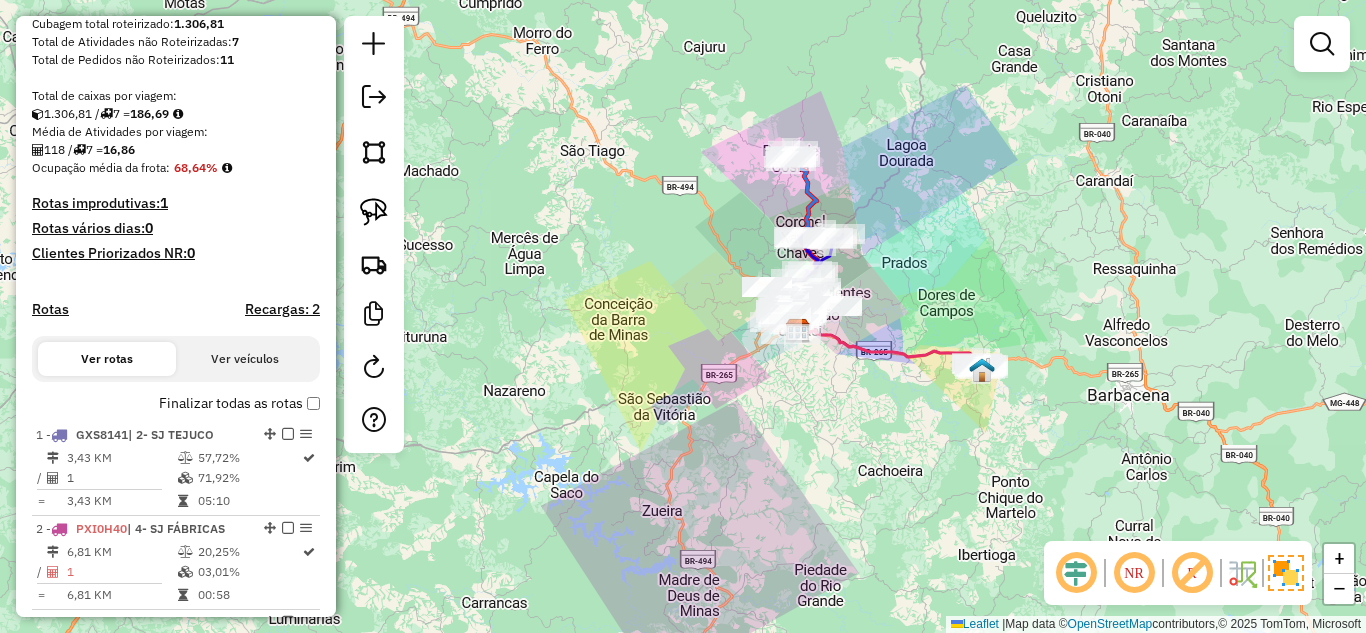 drag, startPoint x: 857, startPoint y: 440, endPoint x: 854, endPoint y: 421, distance: 19.235384 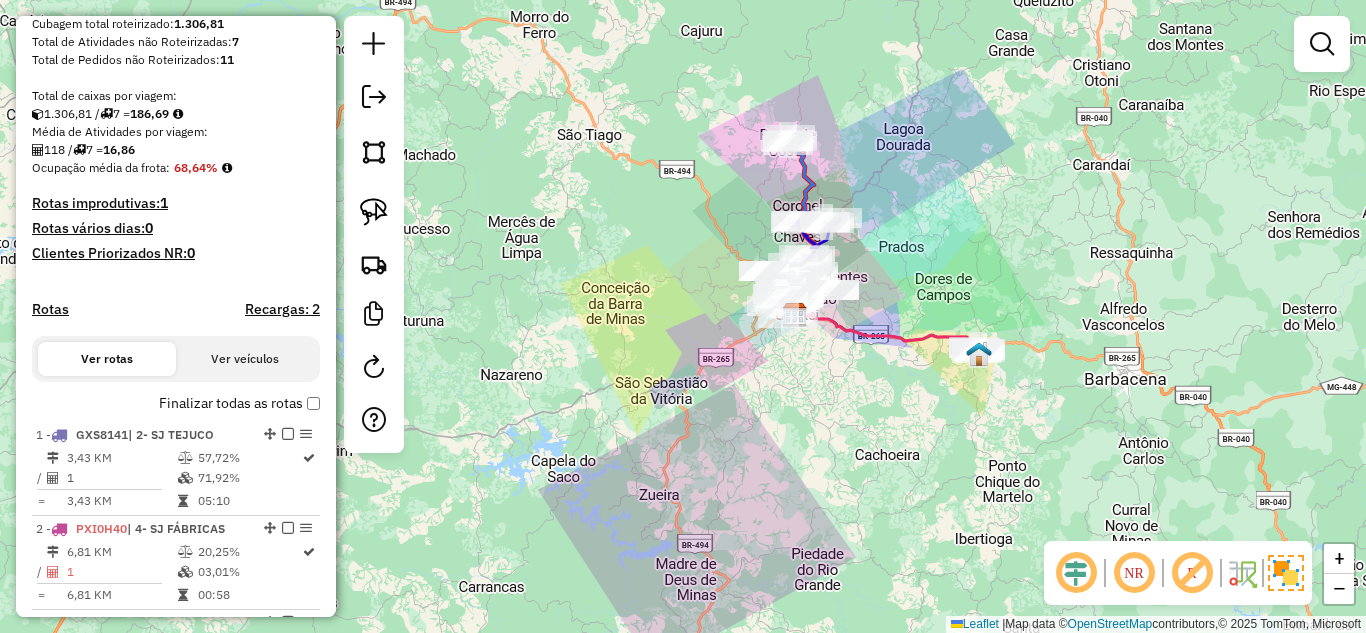scroll, scrollTop: 668, scrollLeft: 0, axis: vertical 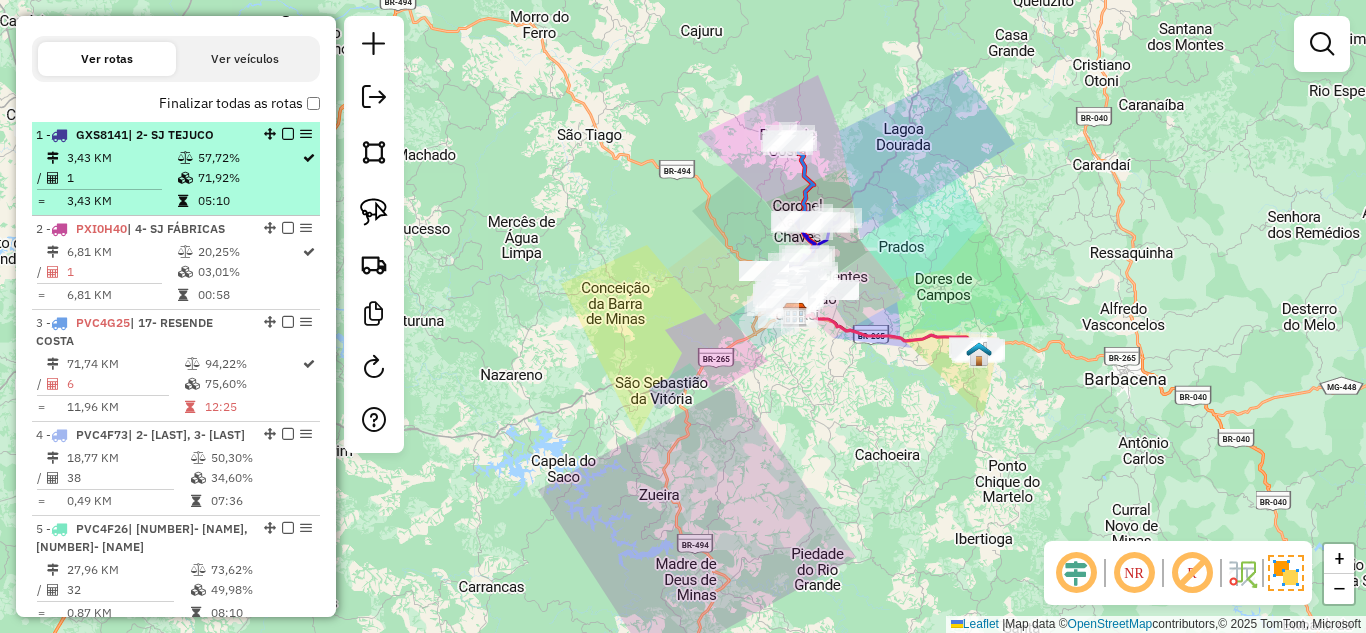 click on "1" at bounding box center (121, 178) 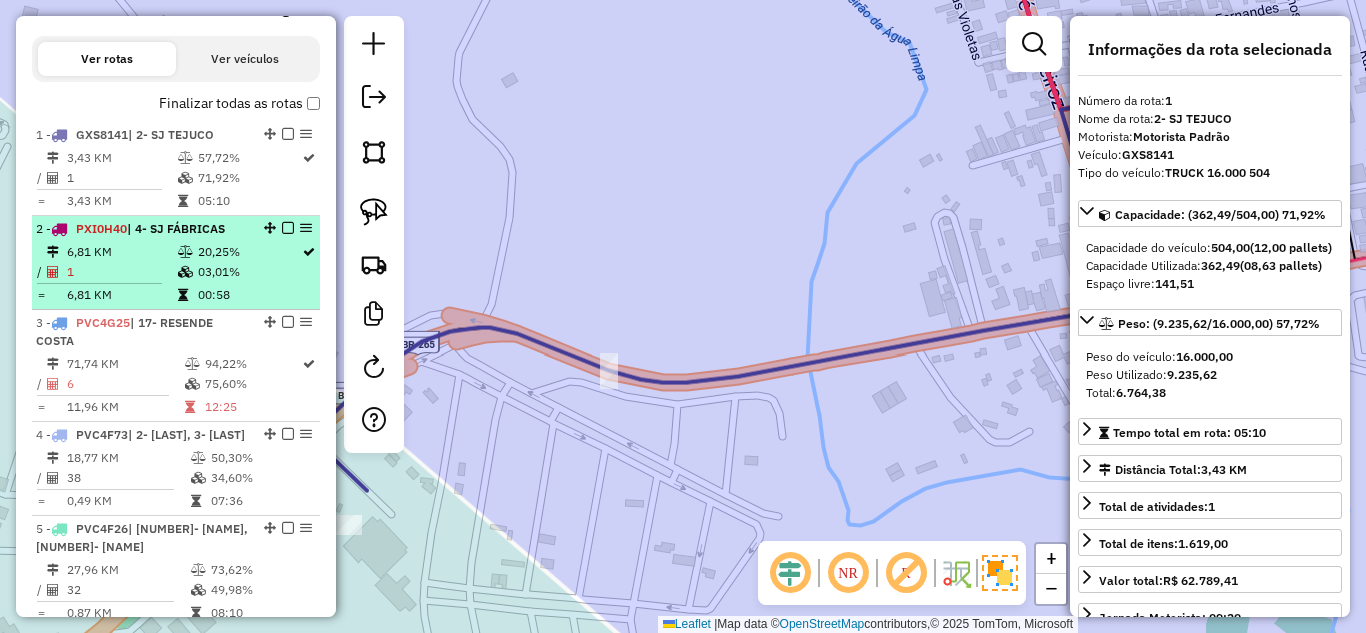 click on "1" at bounding box center [121, 272] 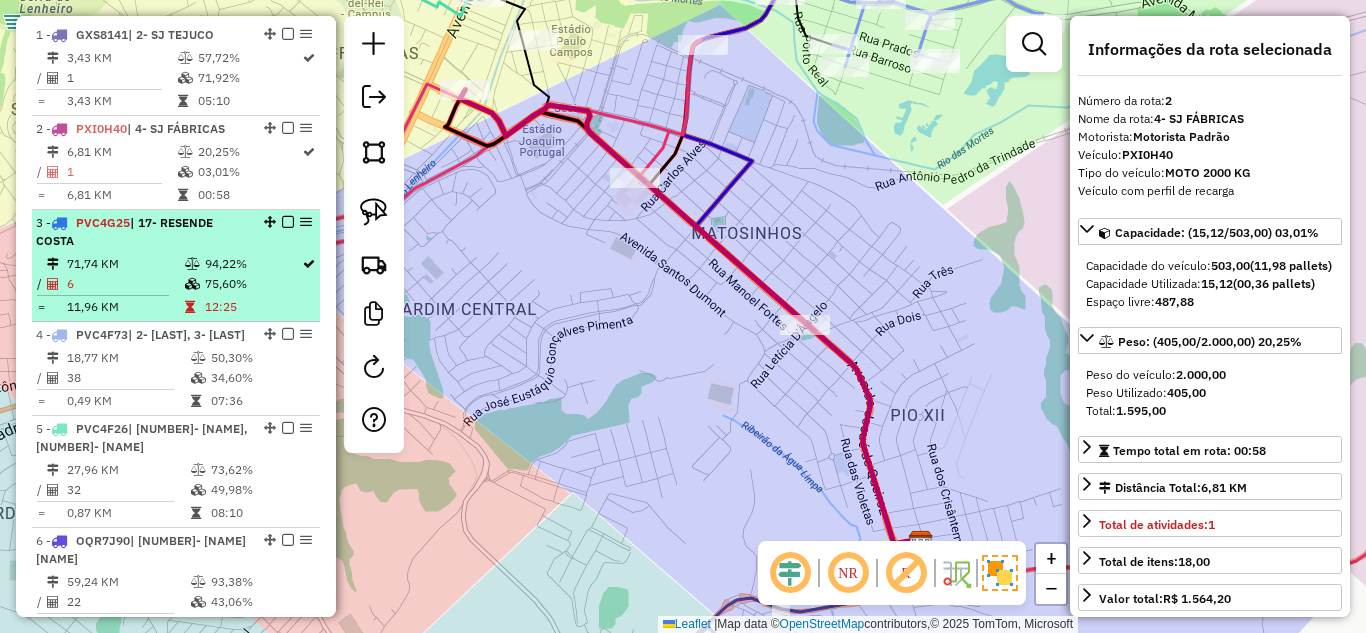 click on "71,74 KM" at bounding box center (125, 264) 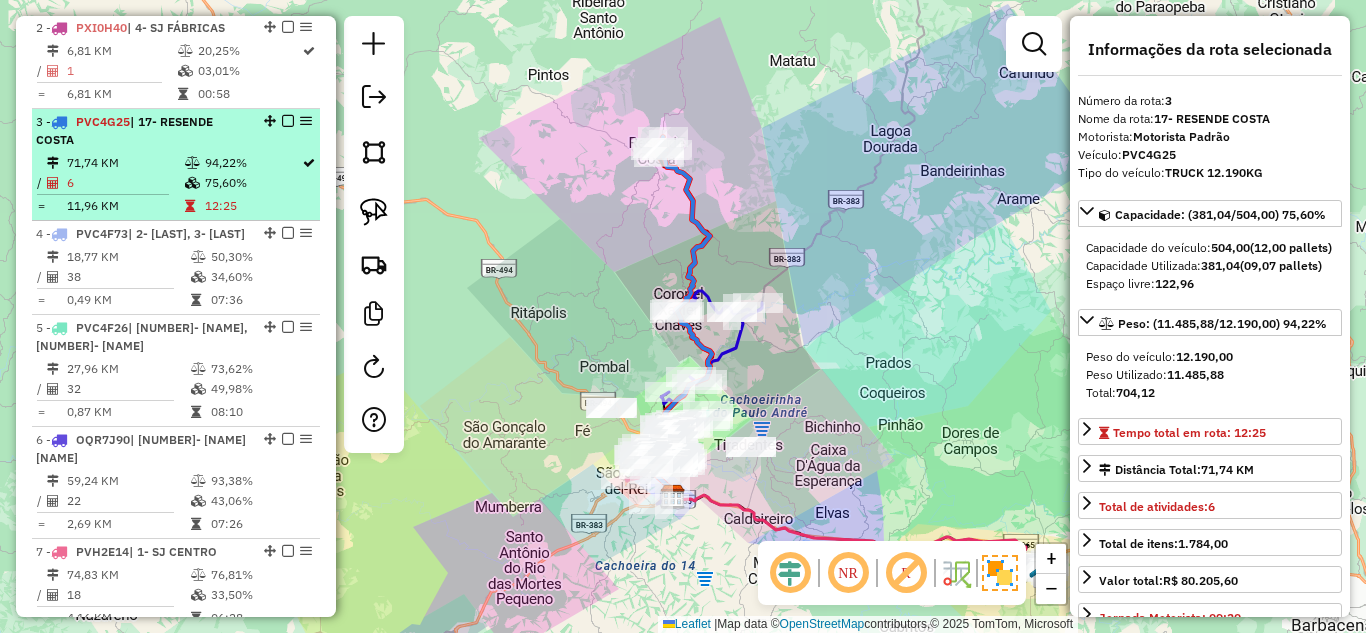 scroll, scrollTop: 968, scrollLeft: 0, axis: vertical 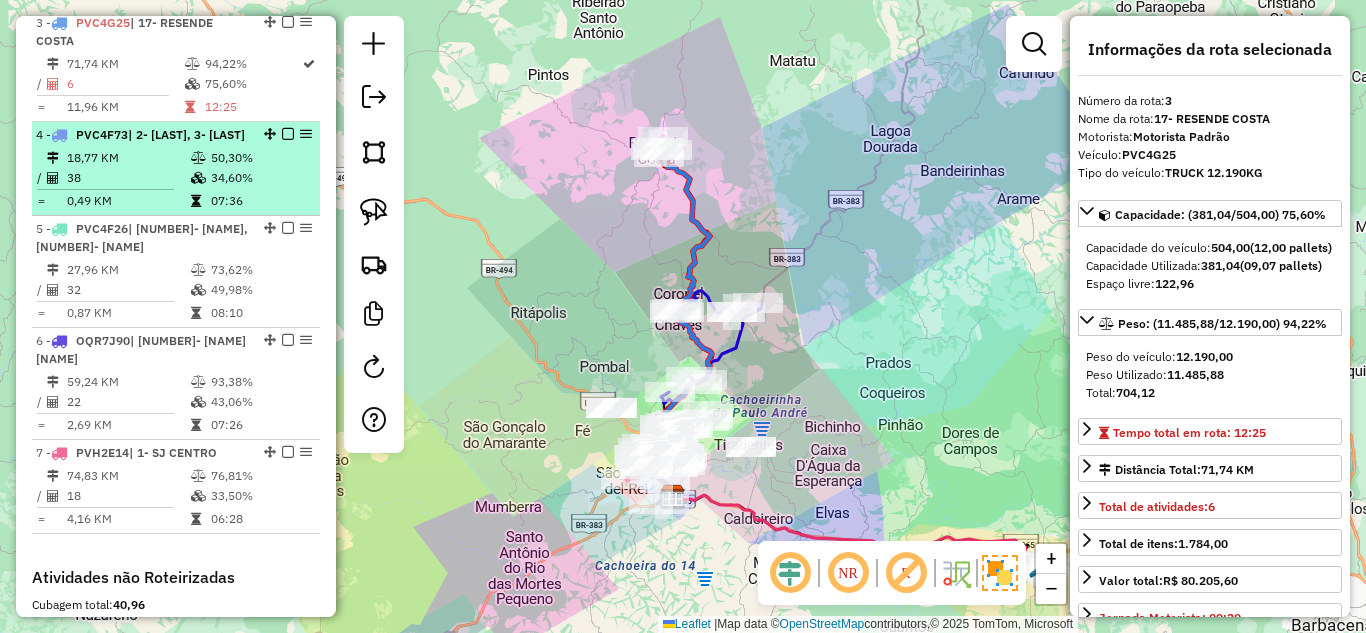 click on "38" at bounding box center (128, 178) 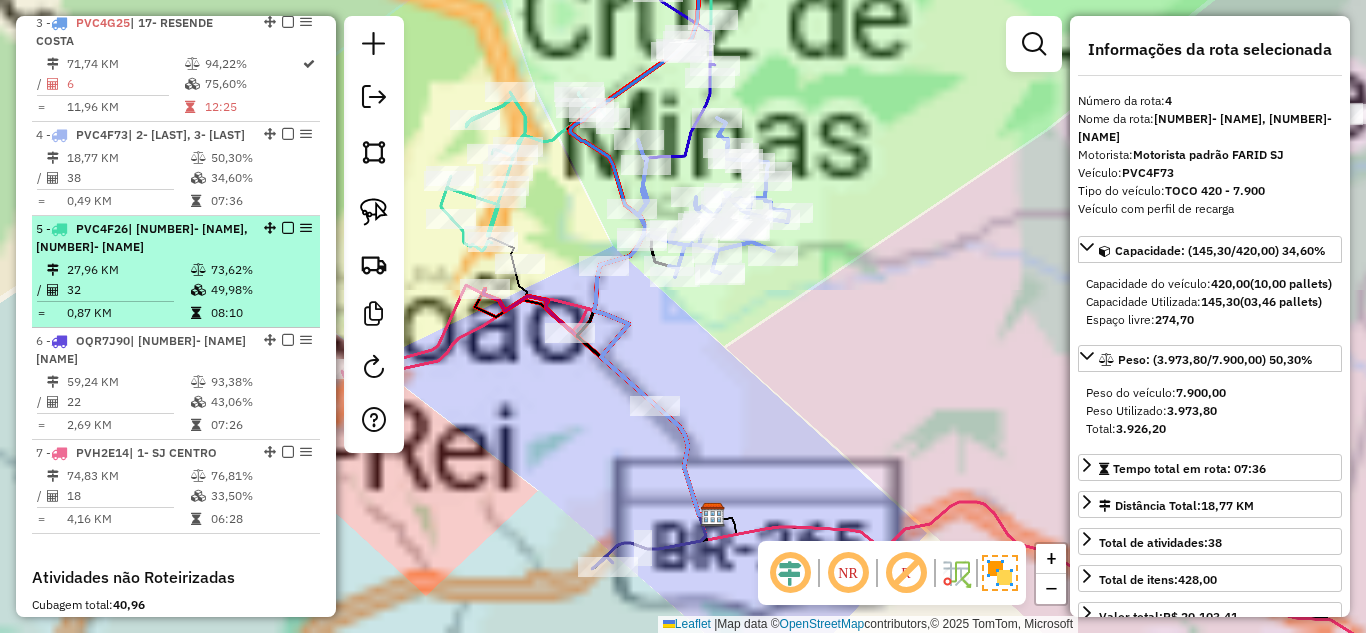 click on "27,96 KM" at bounding box center [128, 270] 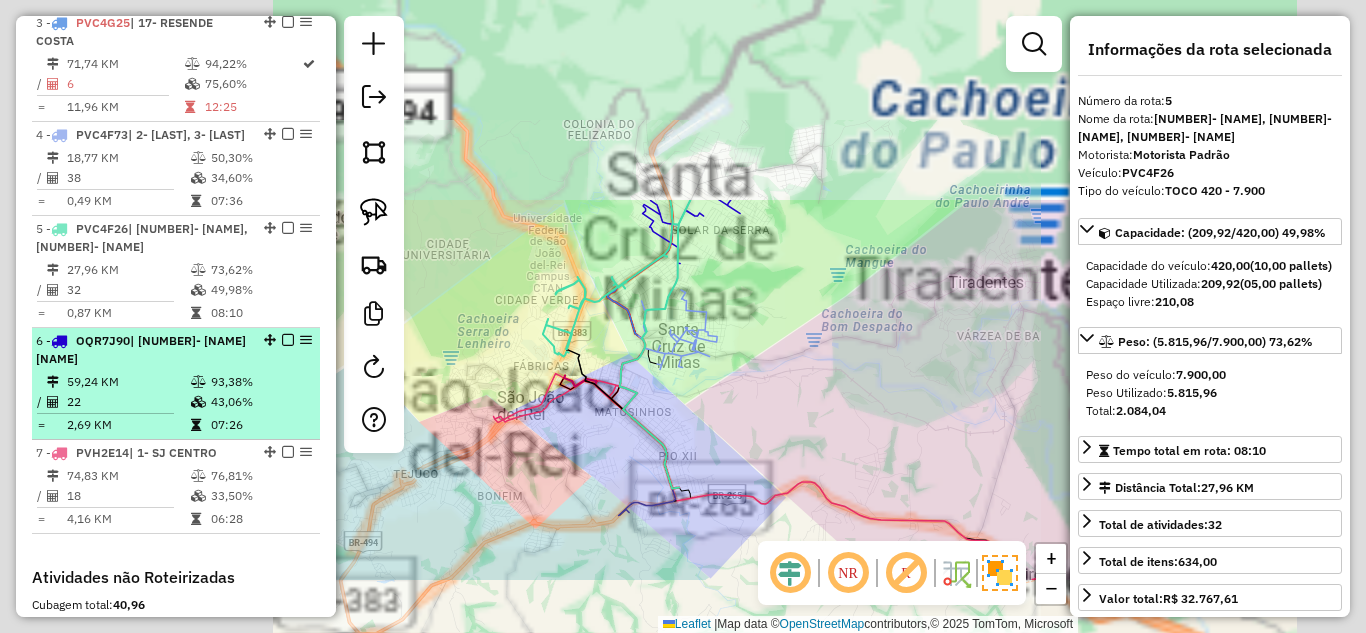 click on "59,24 KM" at bounding box center [128, 382] 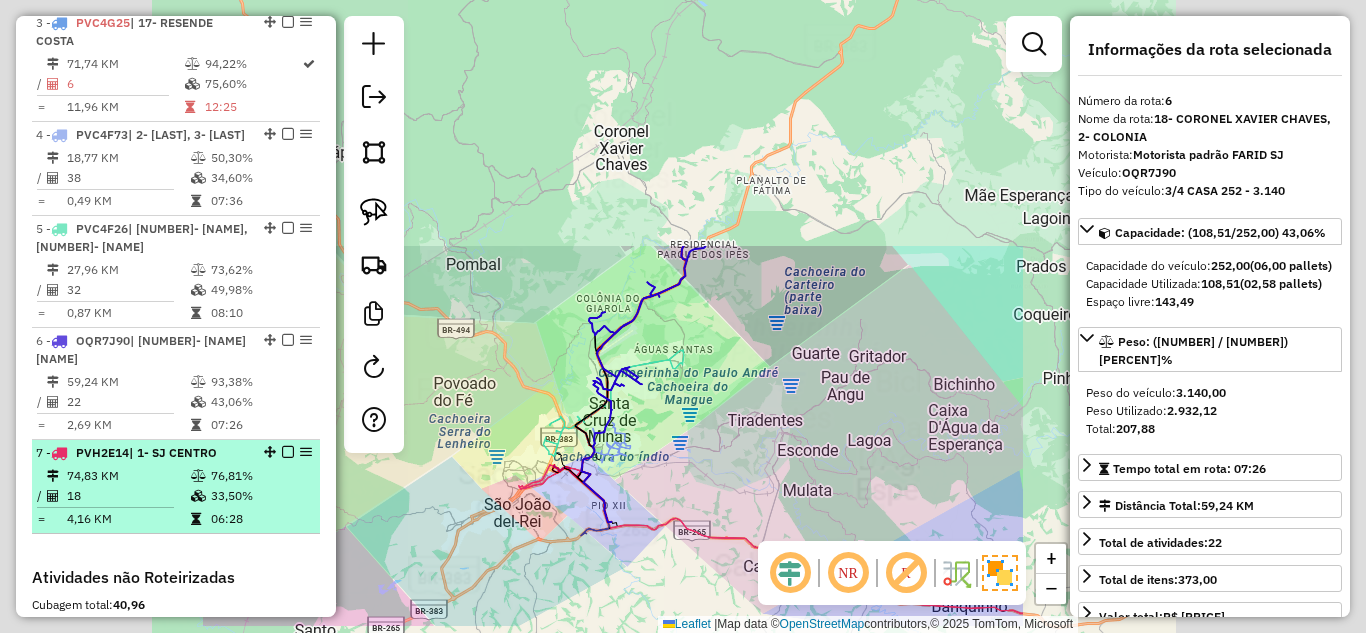click on "18" at bounding box center (128, 496) 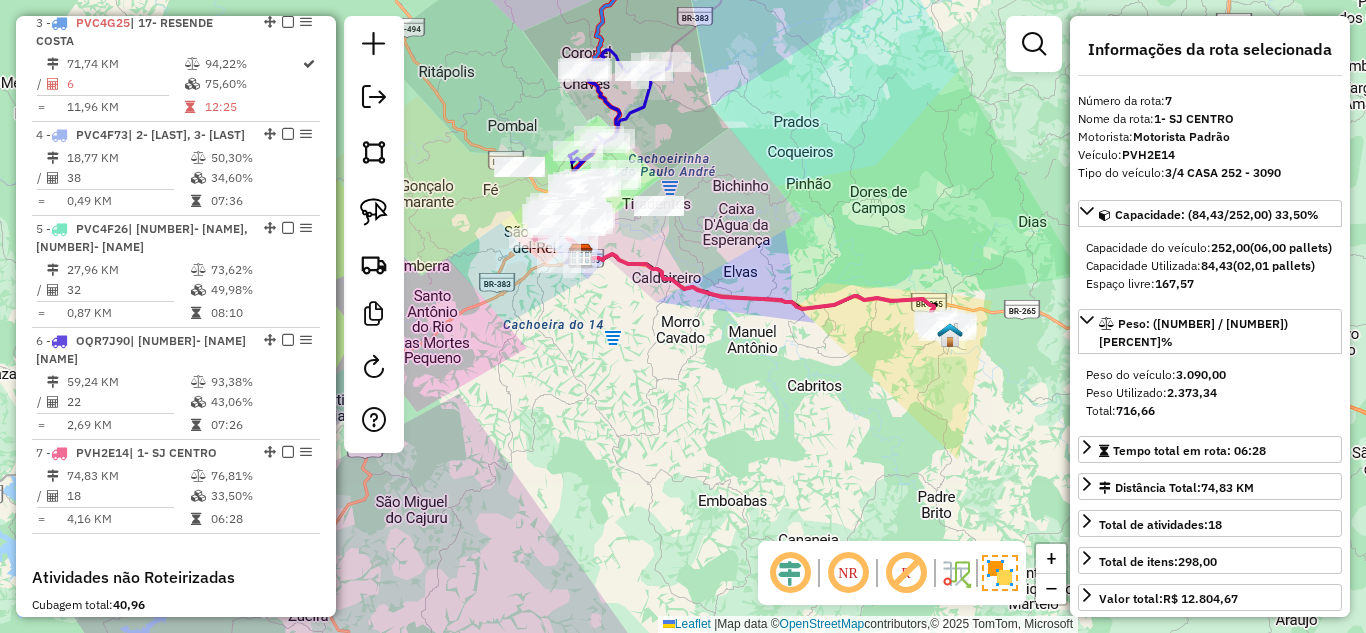 click on "Janela de atendimento Grade de atendimento Capacidade Transportadoras Veículos Cliente Pedidos  Rotas Selecione os dias de semana para filtrar as janelas de atendimento  Seg   Ter   Qua   Qui   Sex   Sáb   Dom  Informe o período da janela de atendimento: De: Até:  Filtrar exatamente a janela do cliente  Considerar janela de atendimento padrão  Selecione os dias de semana para filtrar as grades de atendimento  Seg   Ter   Qua   Qui   Sex   Sáb   Dom   Considerar clientes sem dia de atendimento cadastrado  Clientes fora do dia de atendimento selecionado Filtrar as atividades entre os valores definidos abaixo:  Peso mínimo:   Peso máximo:   Cubagem mínima:   Cubagem máxima:   De:   Até:  Filtrar as atividades entre o tempo de atendimento definido abaixo:  De:   Até:   Considerar capacidade total dos clientes não roteirizados Transportadora: Selecione um ou mais itens Tipo de veículo: Selecione um ou mais itens Veículo: Selecione um ou mais itens Motorista: Selecione um ou mais itens Nome: Rótulo:" 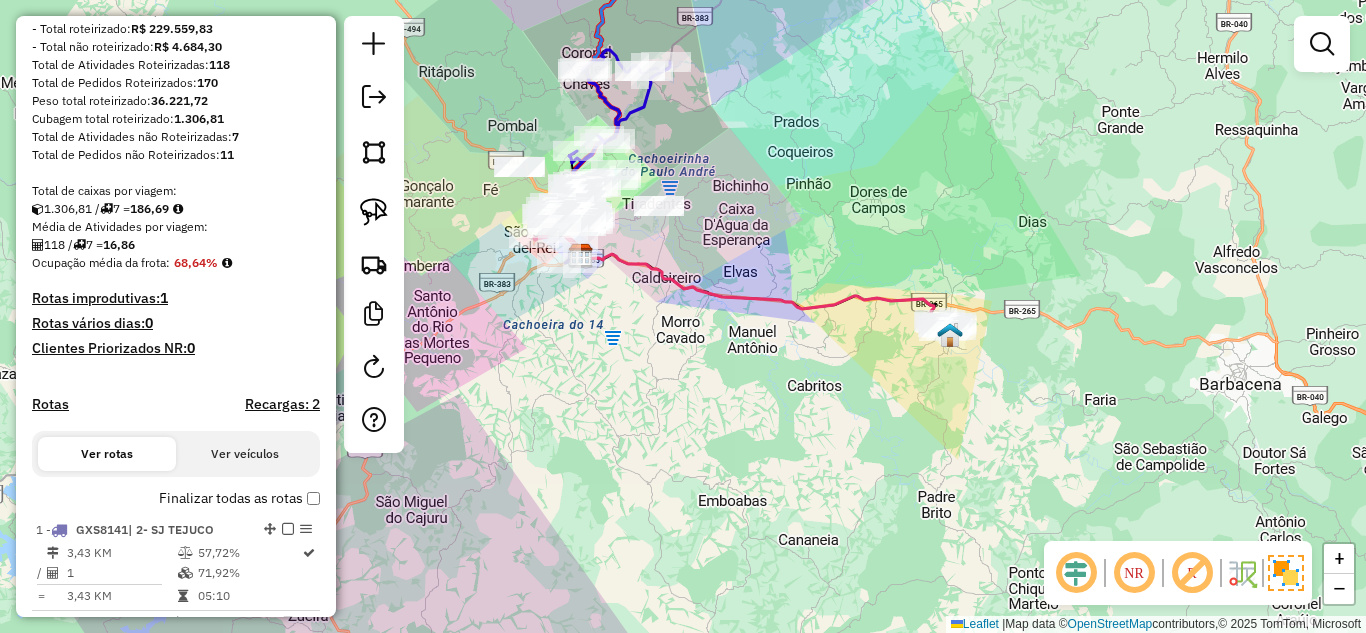 scroll, scrollTop: 268, scrollLeft: 0, axis: vertical 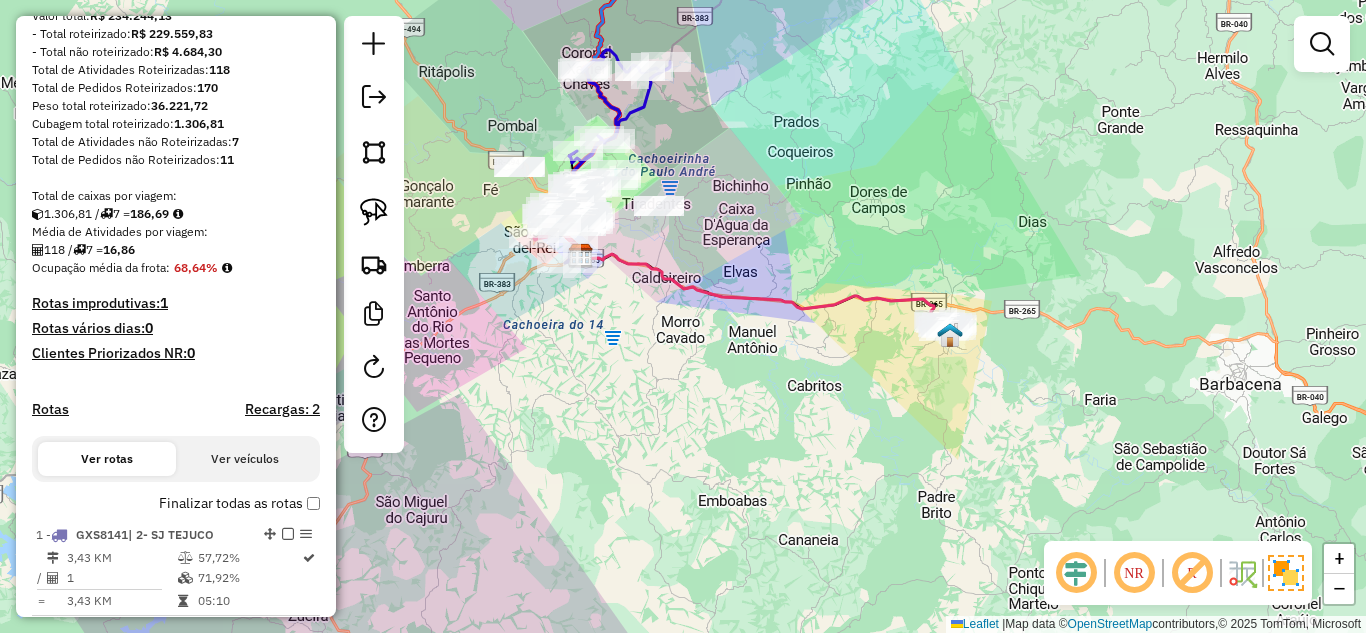 click on "Janela de atendimento Grade de atendimento Capacidade Transportadoras Veículos Cliente Pedidos  Rotas Selecione os dias de semana para filtrar as janelas de atendimento  Seg   Ter   Qua   Qui   Sex   Sáb   Dom  Informe o período da janela de atendimento: De: Até:  Filtrar exatamente a janela do cliente  Considerar janela de atendimento padrão  Selecione os dias de semana para filtrar as grades de atendimento  Seg   Ter   Qua   Qui   Sex   Sáb   Dom   Considerar clientes sem dia de atendimento cadastrado  Clientes fora do dia de atendimento selecionado Filtrar as atividades entre os valores definidos abaixo:  Peso mínimo:   Peso máximo:   Cubagem mínima:   Cubagem máxima:   De:   Até:  Filtrar as atividades entre o tempo de atendimento definido abaixo:  De:   Até:   Considerar capacidade total dos clientes não roteirizados Transportadora: Selecione um ou mais itens Tipo de veículo: Selecione um ou mais itens Veículo: Selecione um ou mais itens Motorista: Selecione um ou mais itens Nome: Rótulo:" 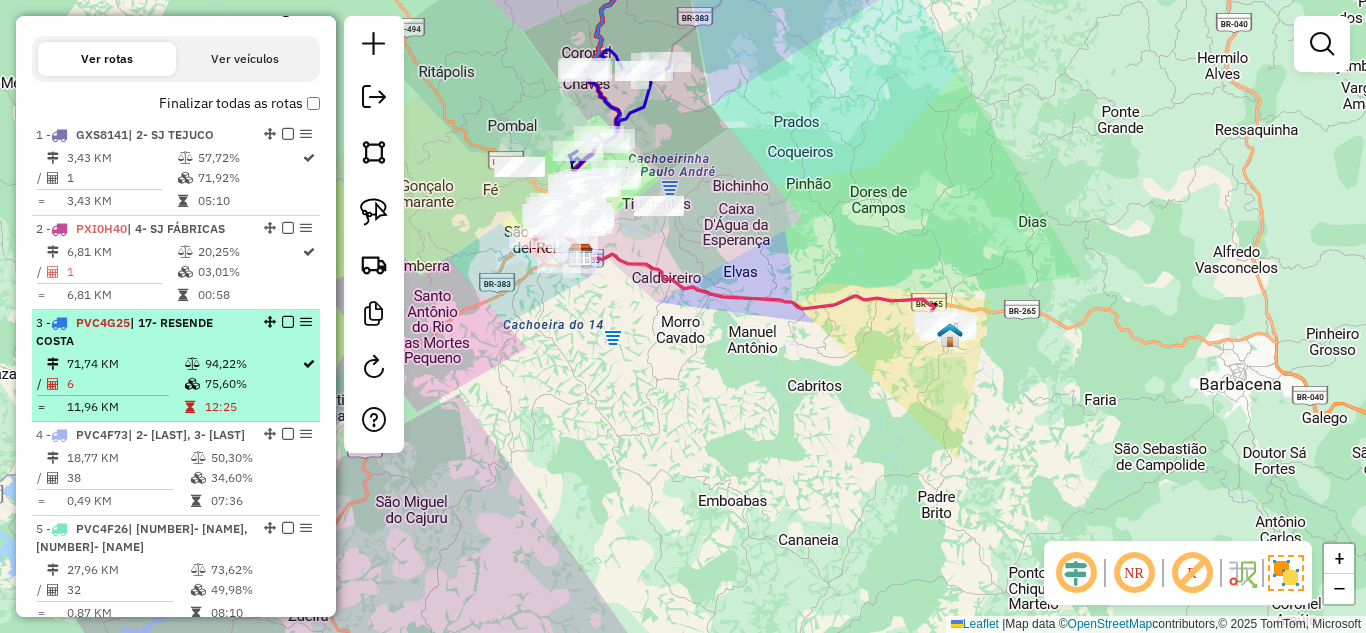 scroll, scrollTop: 768, scrollLeft: 0, axis: vertical 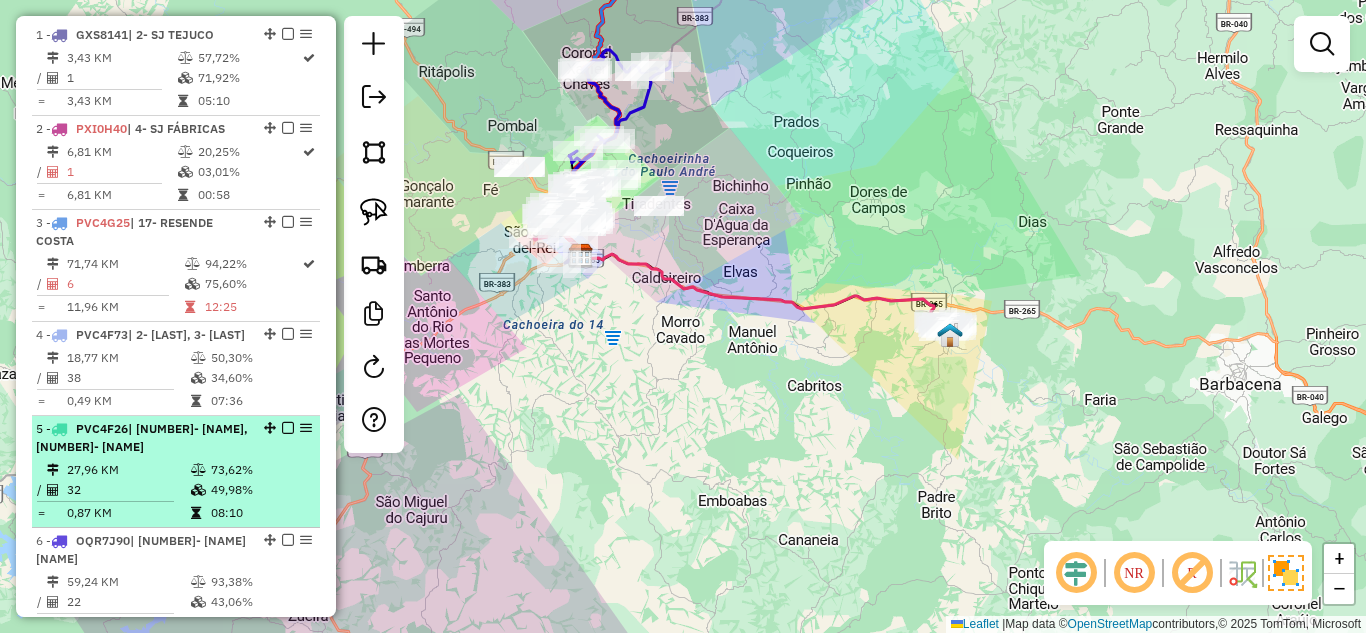 click on "| [NUMBER]- [NAME], [NUMBER]- [NAME]" at bounding box center [142, 437] 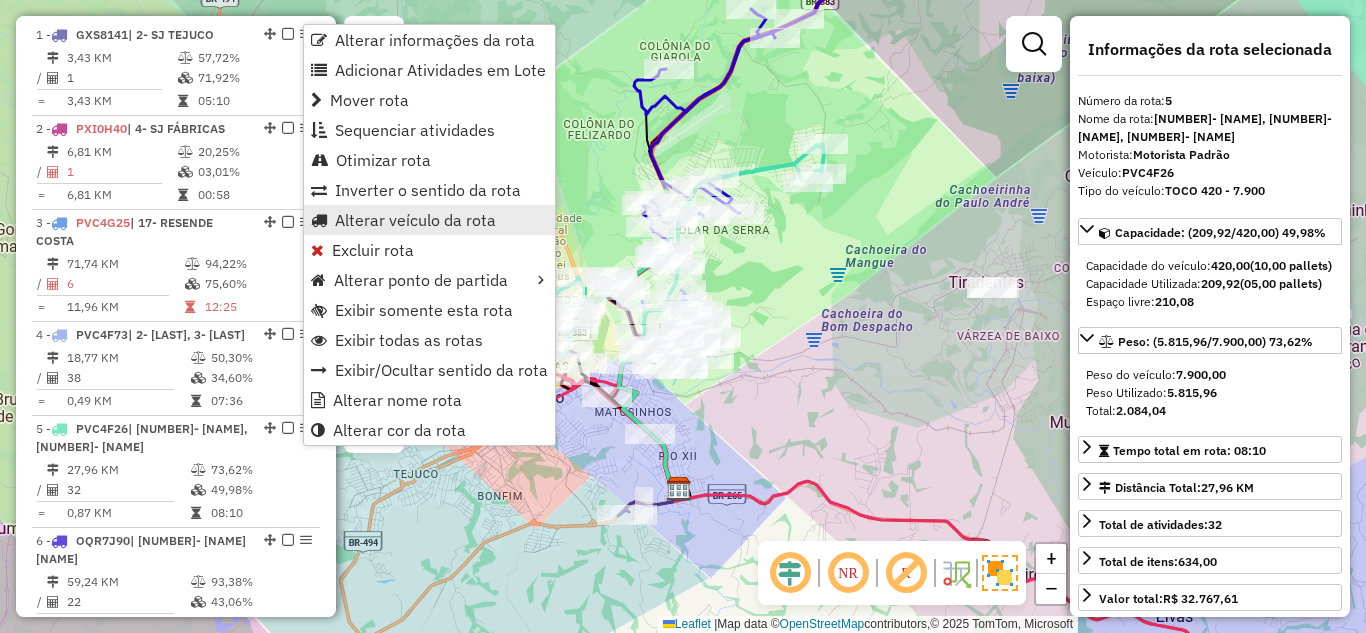 click on "Alterar veículo da rota" at bounding box center (415, 220) 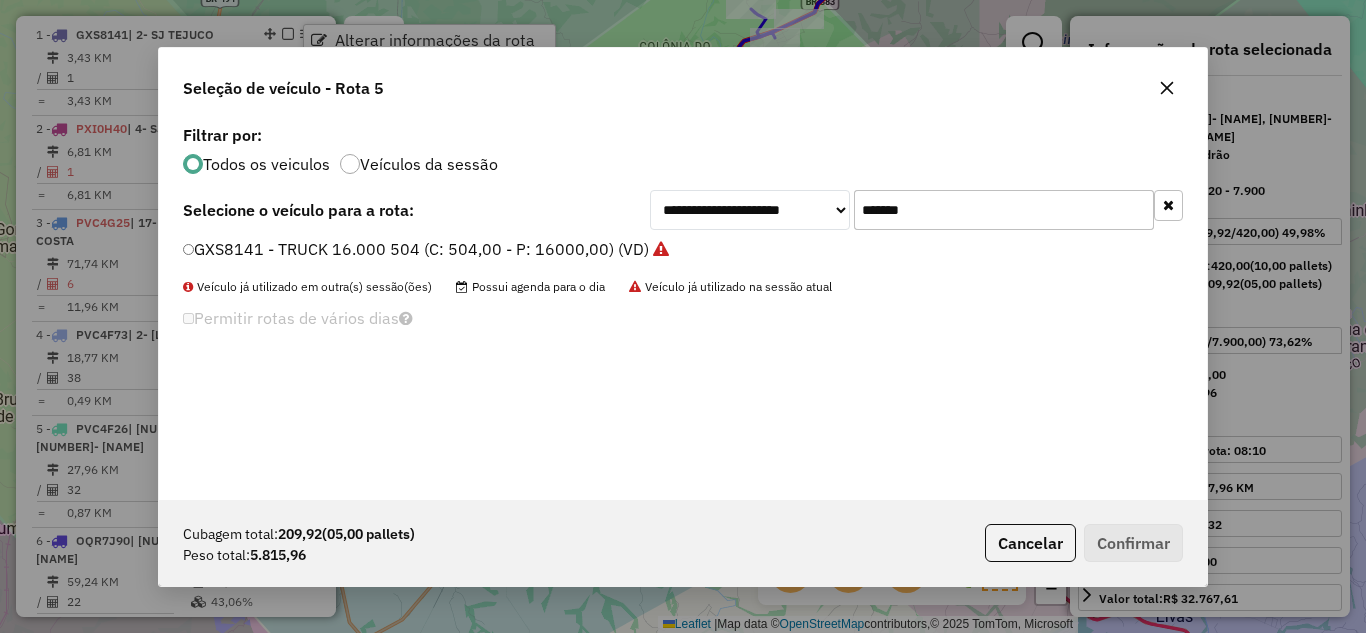 scroll, scrollTop: 11, scrollLeft: 6, axis: both 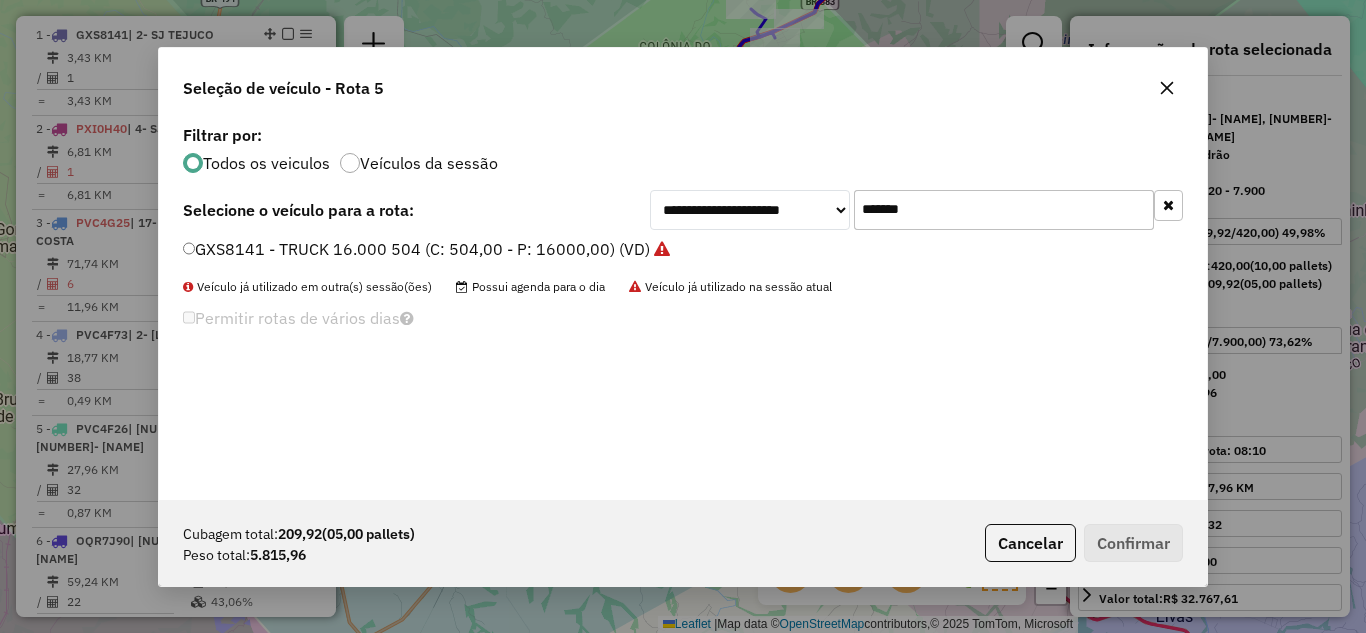 drag, startPoint x: 959, startPoint y: 208, endPoint x: 841, endPoint y: 194, distance: 118.82761 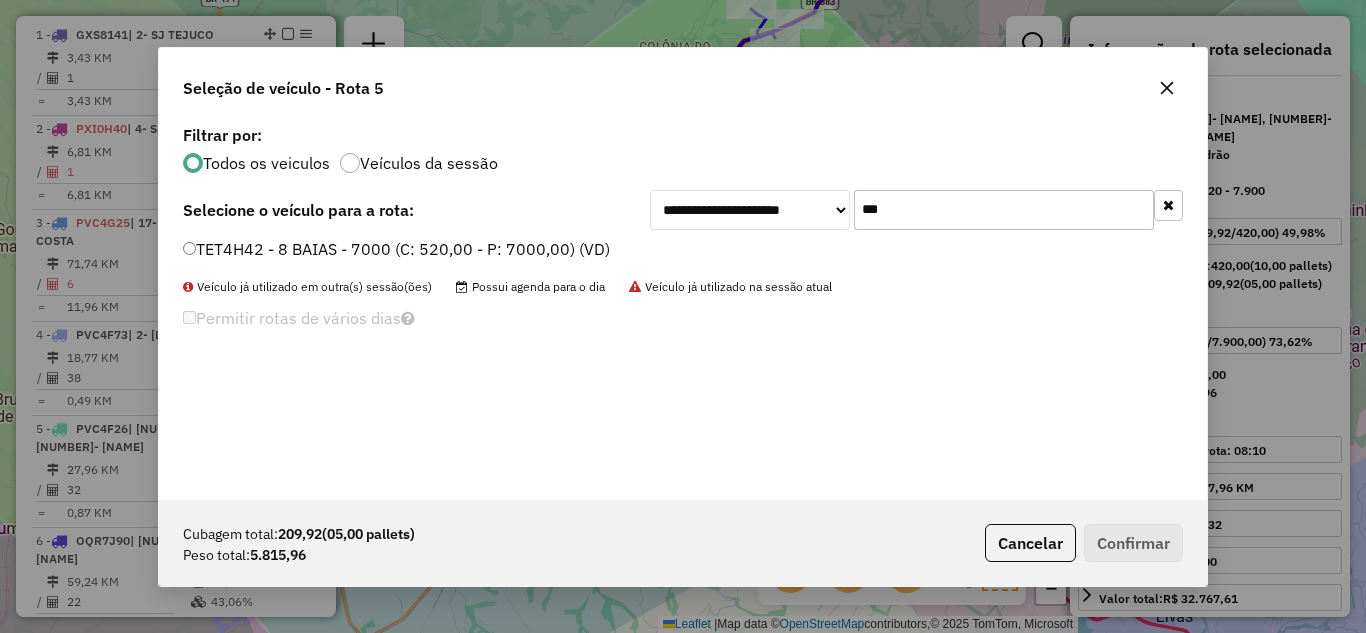 type on "***" 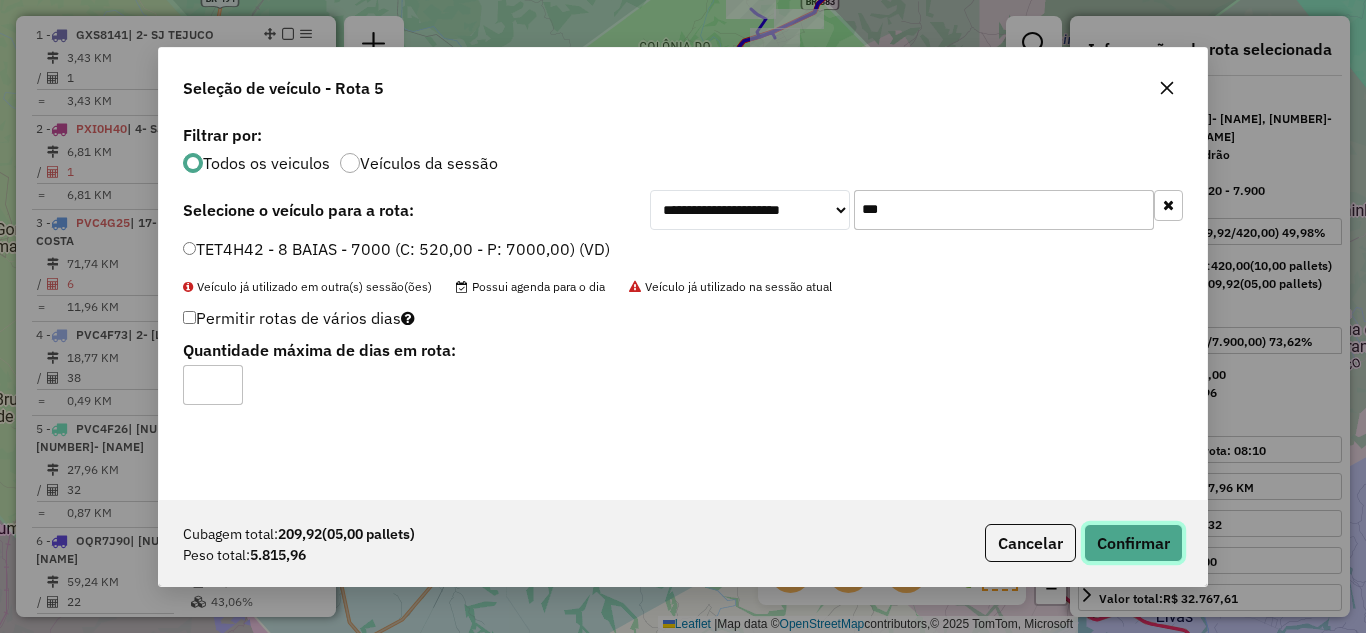 click on "Confirmar" 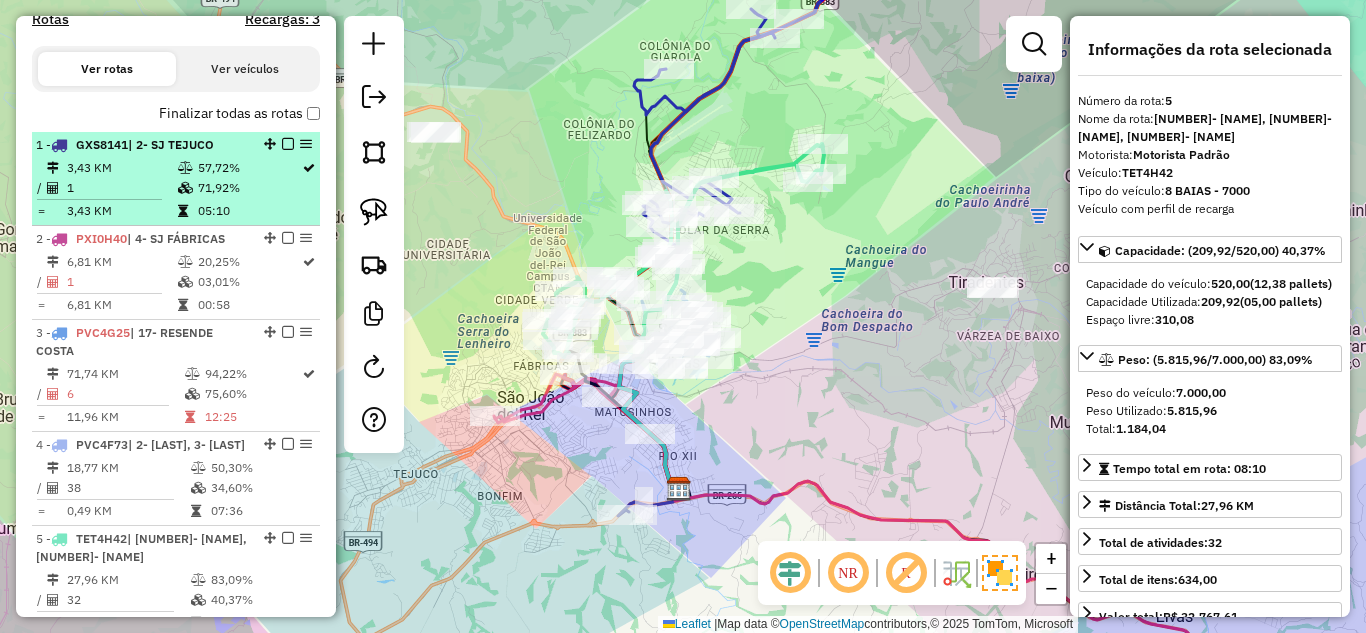 scroll, scrollTop: 686, scrollLeft: 0, axis: vertical 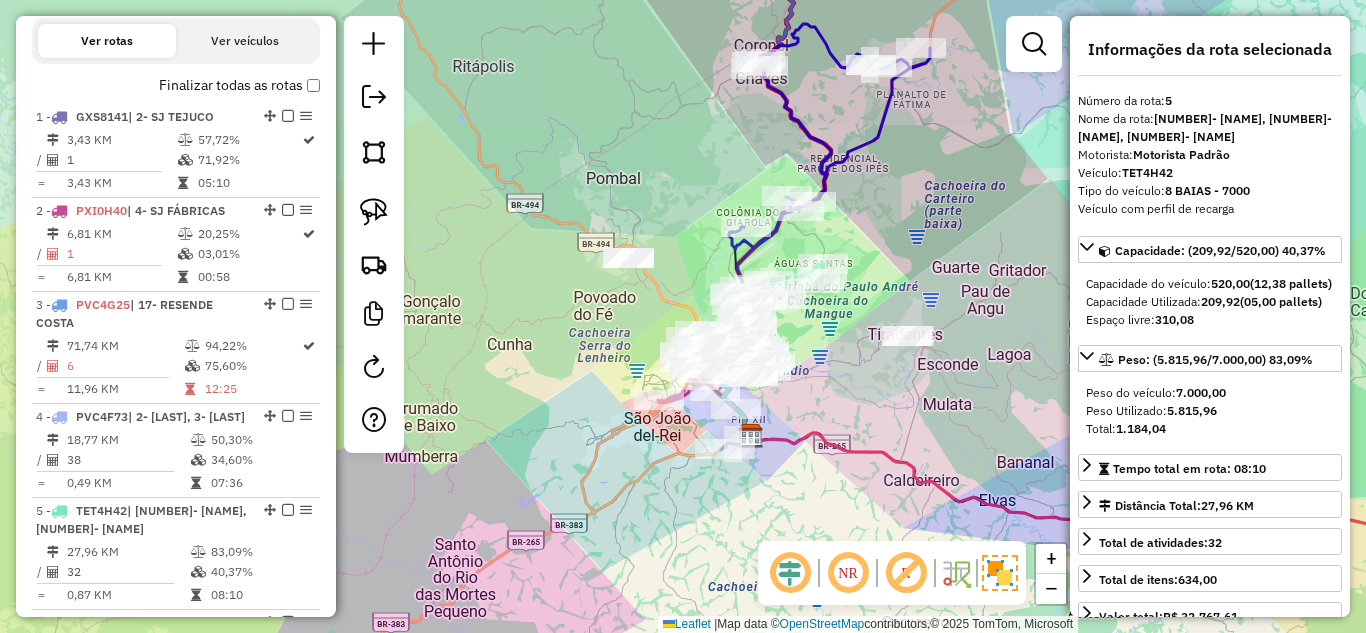 click on "Janela de atendimento Grade de atendimento Capacidade Transportadoras Veículos Cliente Pedidos  Rotas Selecione os dias de semana para filtrar as janelas de atendimento  Seg   Ter   Qua   Qui   Sex   Sáb   Dom  Informe o período da janela de atendimento: De: Até:  Filtrar exatamente a janela do cliente  Considerar janela de atendimento padrão  Selecione os dias de semana para filtrar as grades de atendimento  Seg   Ter   Qua   Qui   Sex   Sáb   Dom   Considerar clientes sem dia de atendimento cadastrado  Clientes fora do dia de atendimento selecionado Filtrar as atividades entre os valores definidos abaixo:  Peso mínimo:   Peso máximo:   Cubagem mínima:   Cubagem máxima:   De:   Até:  Filtrar as atividades entre o tempo de atendimento definido abaixo:  De:   Até:   Considerar capacidade total dos clientes não roteirizados Transportadora: Selecione um ou mais itens Tipo de veículo: Selecione um ou mais itens Veículo: Selecione um ou mais itens Motorista: Selecione um ou mais itens Nome: Rótulo:" 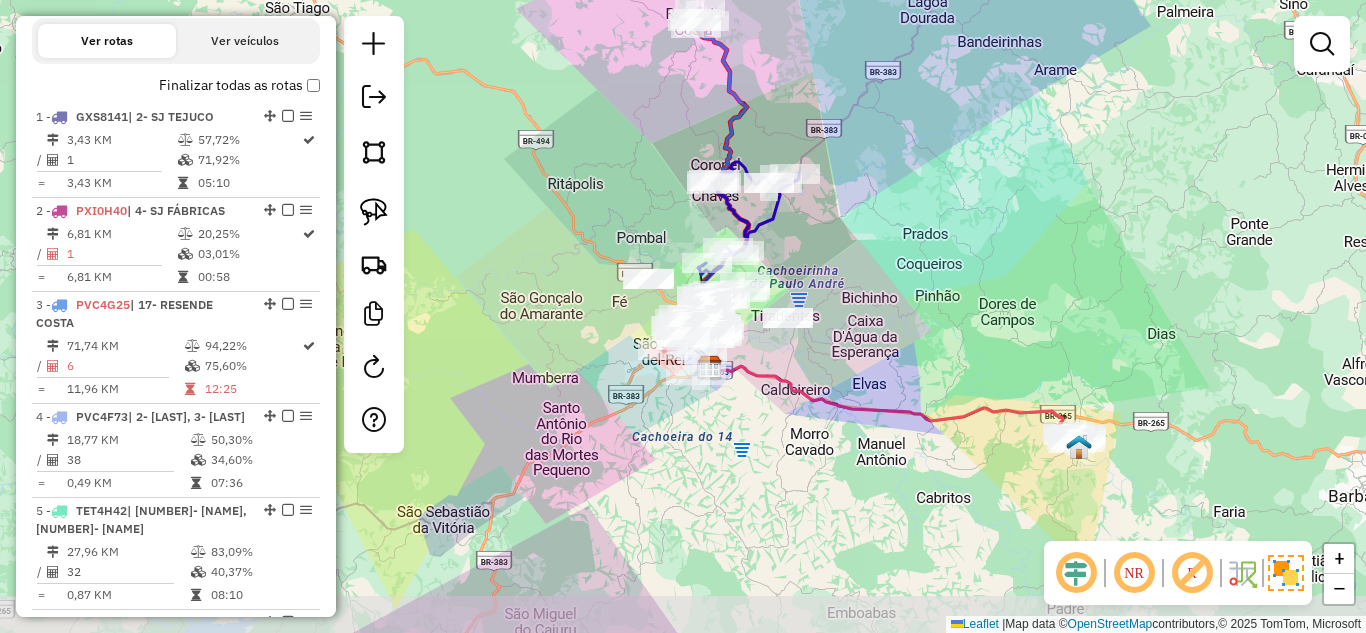 drag, startPoint x: 838, startPoint y: 494, endPoint x: 760, endPoint y: 452, distance: 88.588936 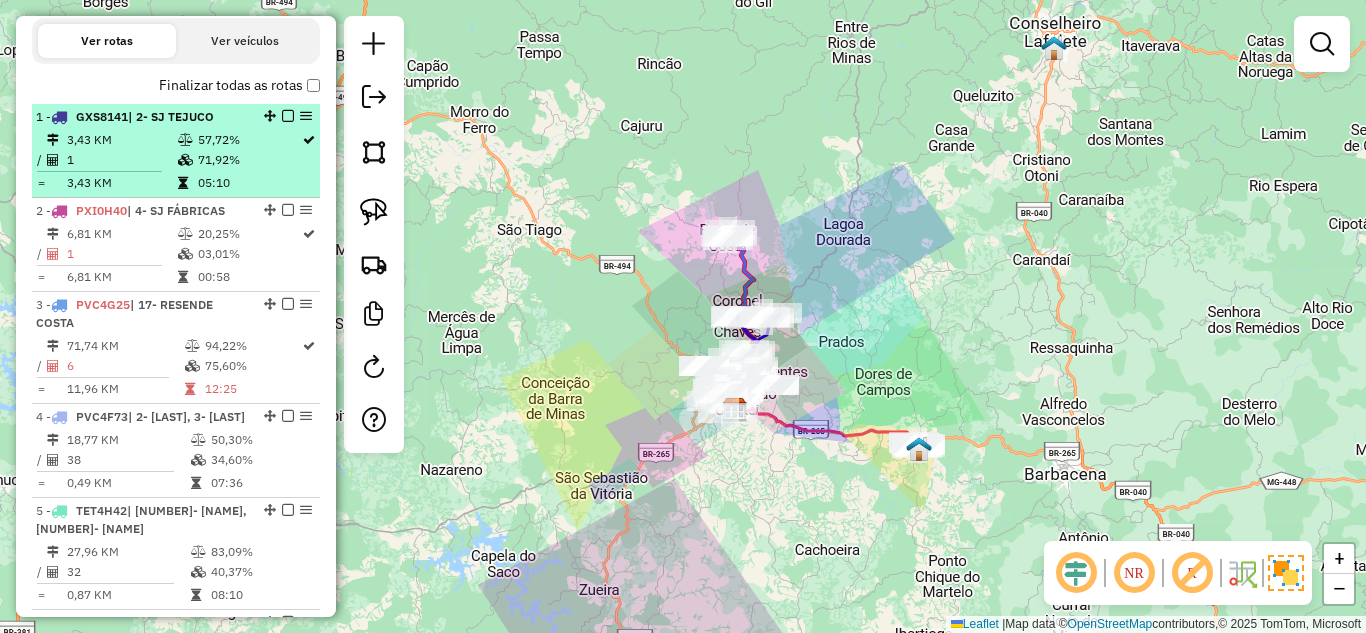 click on "1" at bounding box center [121, 160] 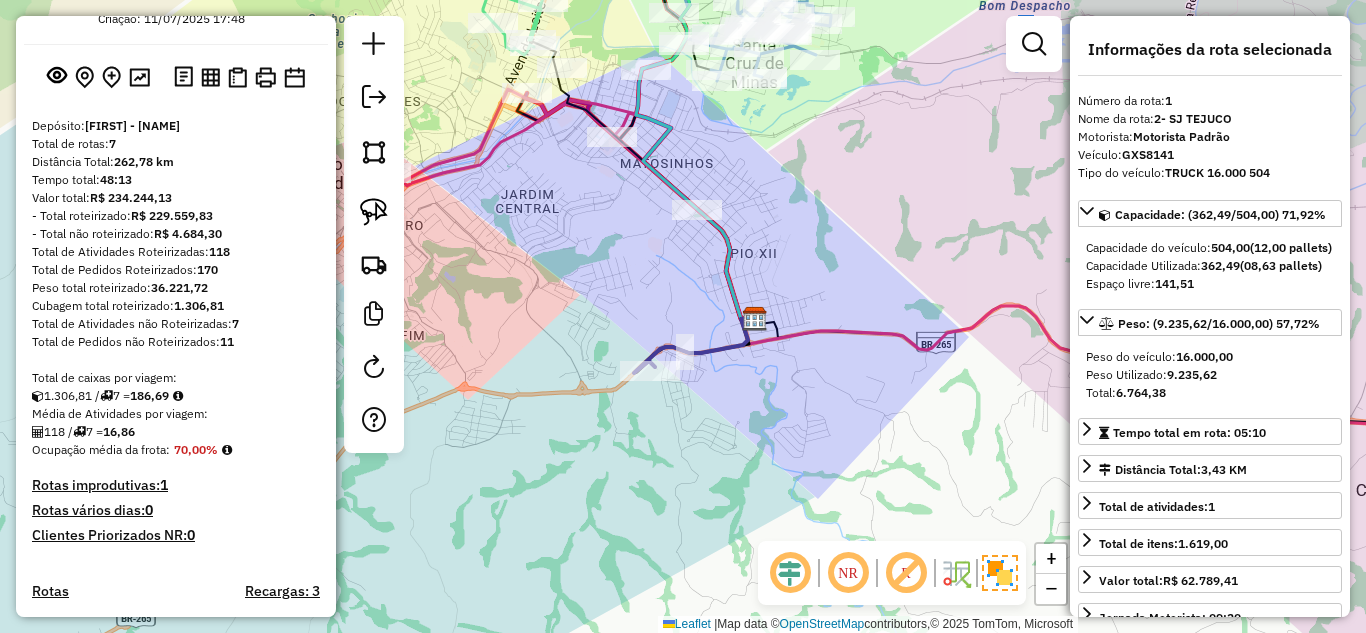 scroll, scrollTop: 0, scrollLeft: 0, axis: both 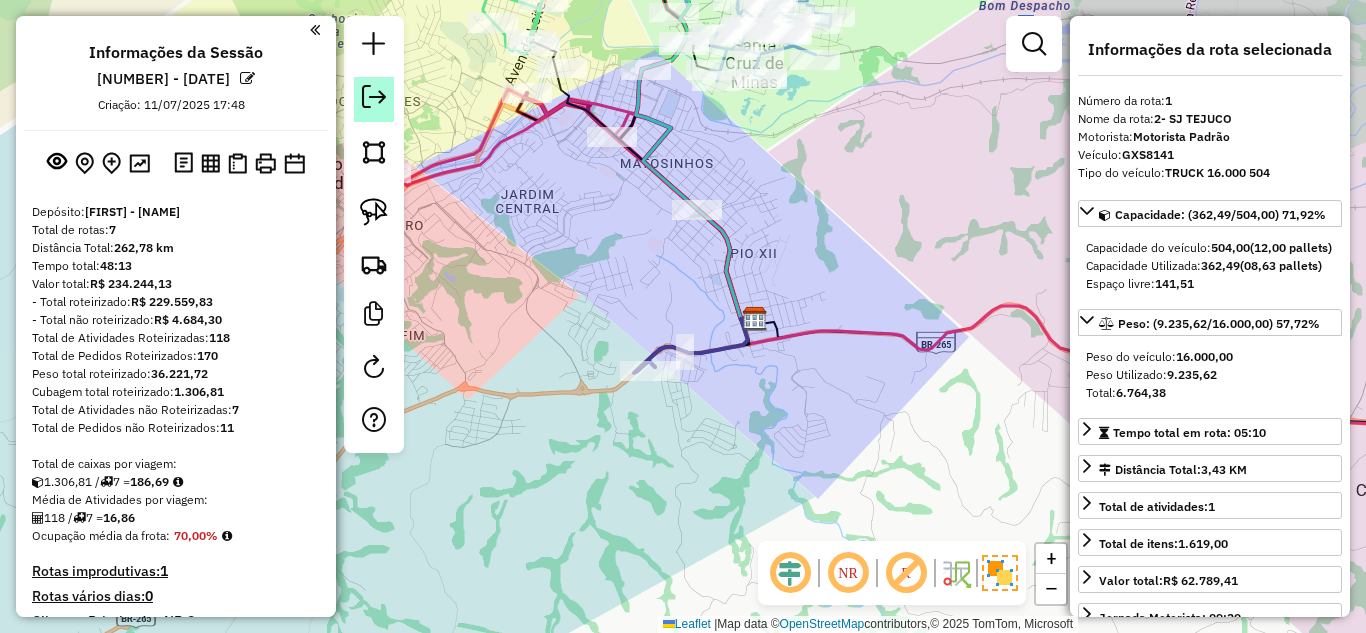 click 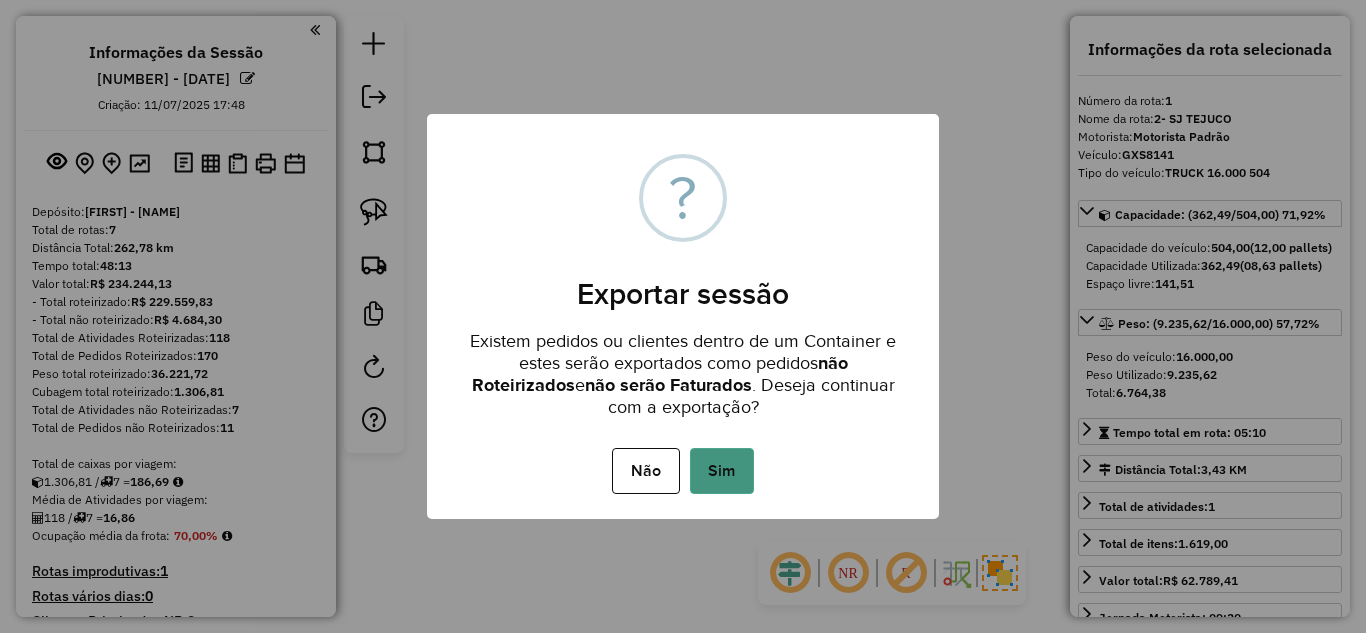 click on "Sim" at bounding box center (722, 471) 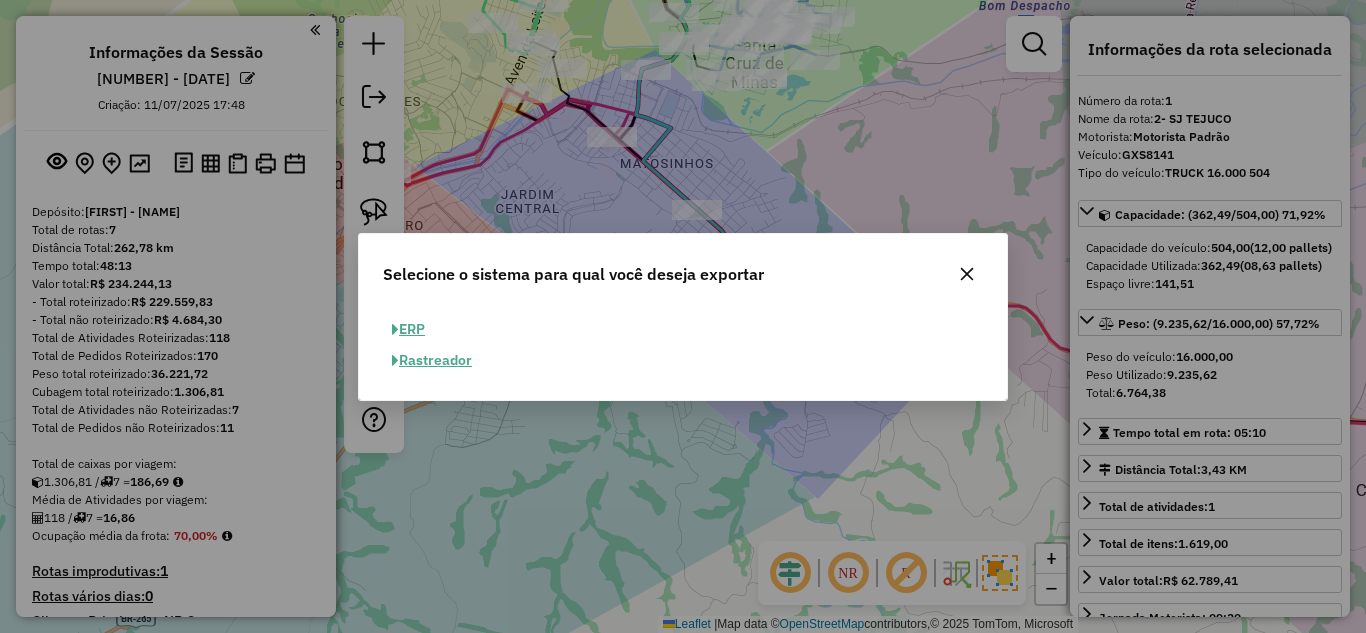 click on "ERP" 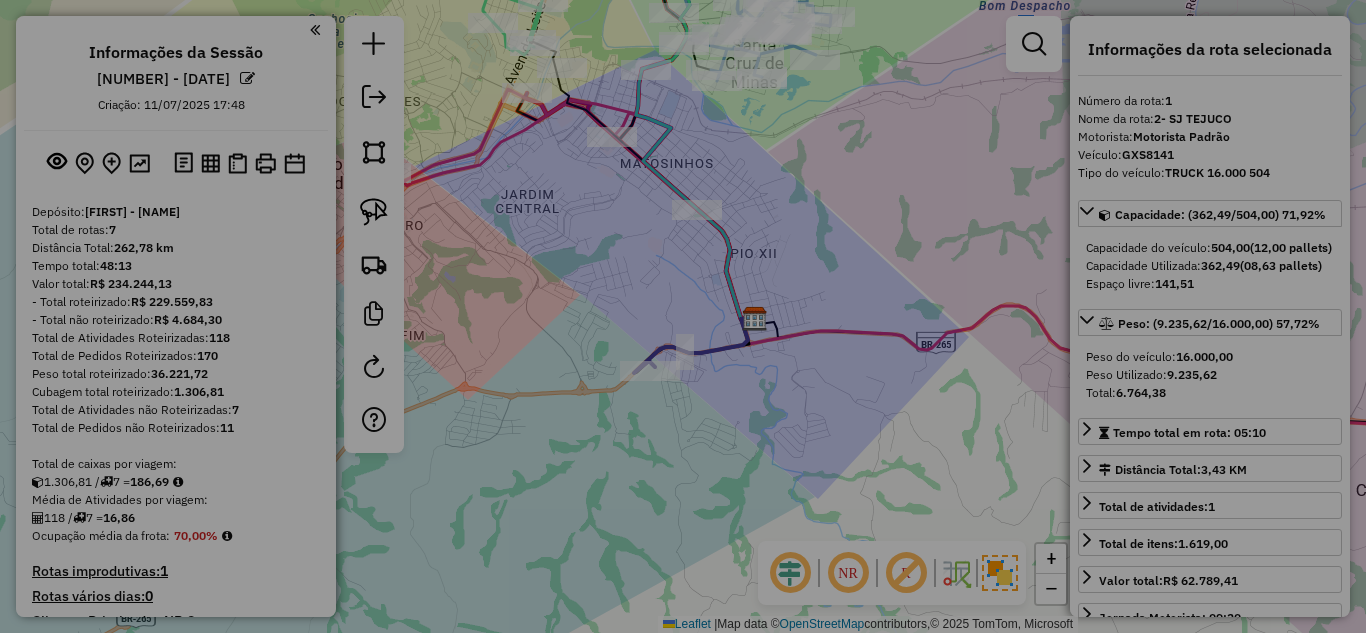 select on "**" 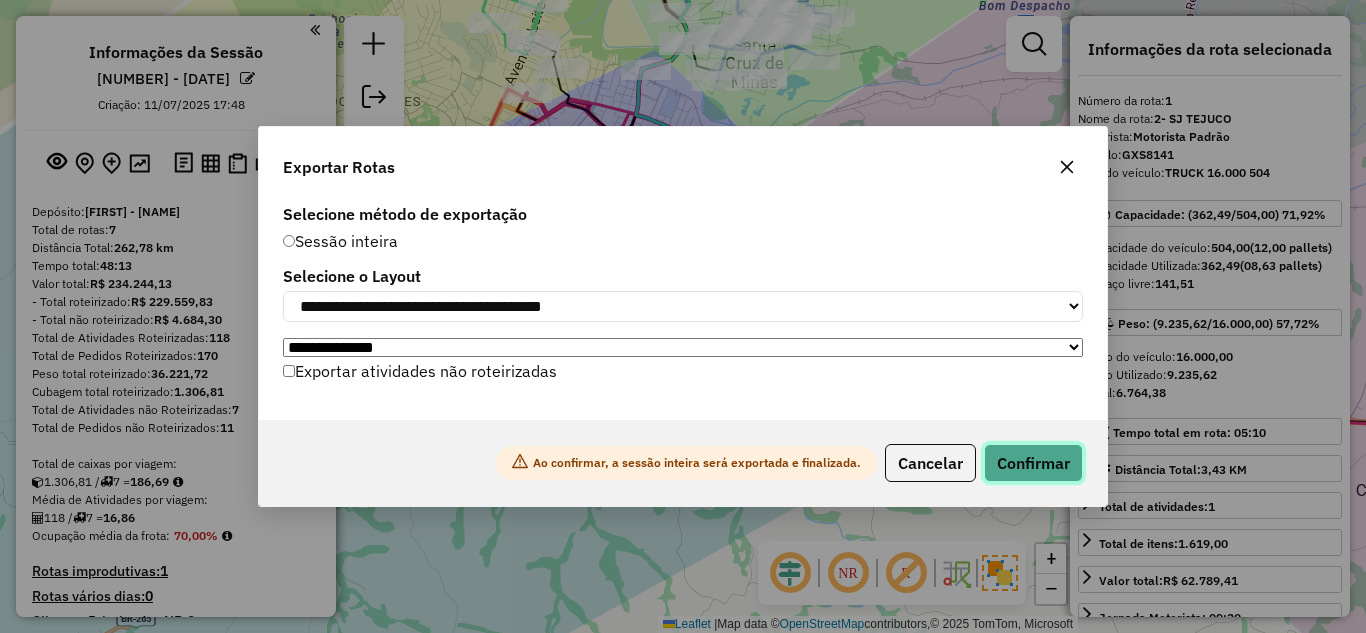 click on "Confirmar" 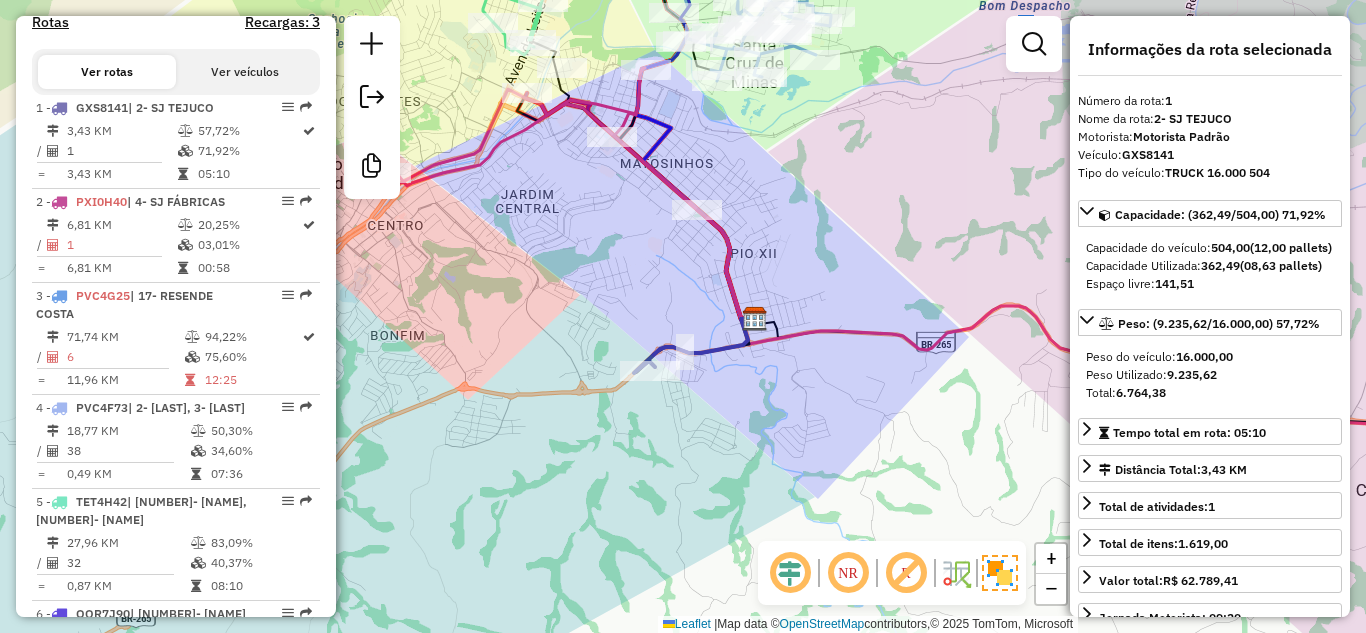scroll, scrollTop: 788, scrollLeft: 0, axis: vertical 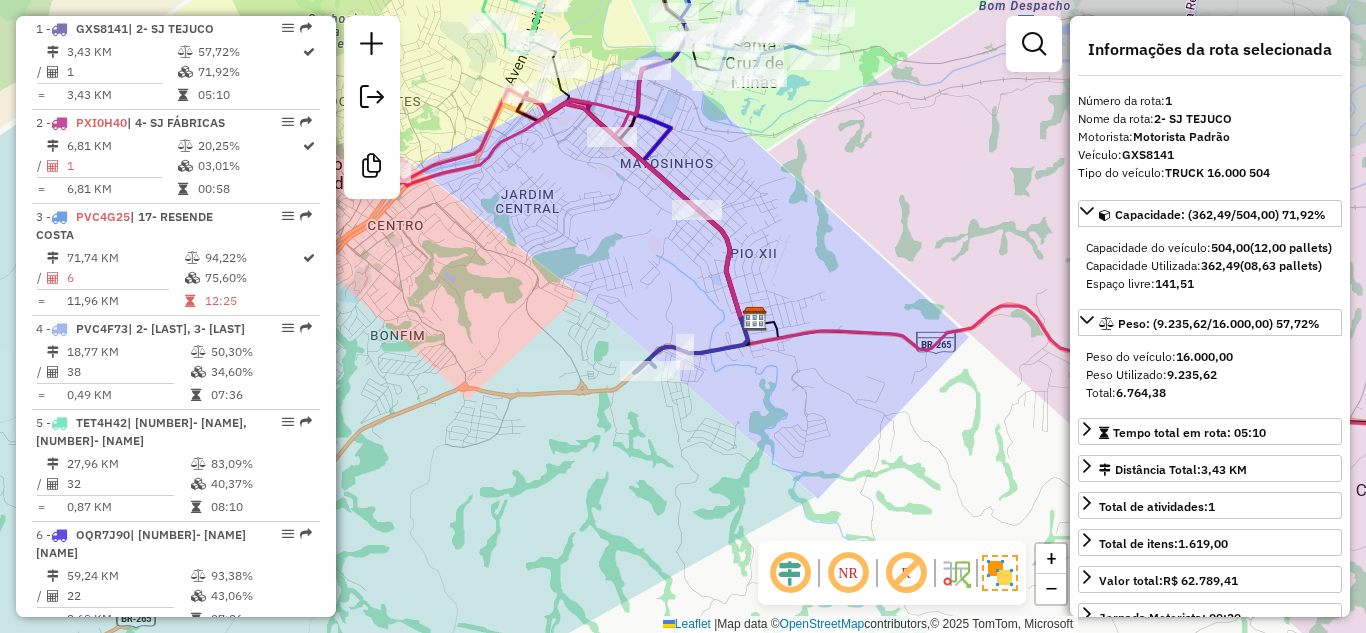 click on "Janela de atendimento Grade de atendimento Capacidade Transportadoras Veículos Cliente Pedidos  Rotas Selecione os dias de semana para filtrar as janelas de atendimento  Seg   Ter   Qua   Qui   Sex   Sáb   Dom  Informe o período da janela de atendimento: De: Até:  Filtrar exatamente a janela do cliente  Considerar janela de atendimento padrão  Selecione os dias de semana para filtrar as grades de atendimento  Seg   Ter   Qua   Qui   Sex   Sáb   Dom   Considerar clientes sem dia de atendimento cadastrado  Clientes fora do dia de atendimento selecionado Filtrar as atividades entre os valores definidos abaixo:  Peso mínimo:   Peso máximo:   Cubagem mínima:   Cubagem máxima:   De:   Até:  Filtrar as atividades entre o tempo de atendimento definido abaixo:  De:   Até:   Considerar capacidade total dos clientes não roteirizados Transportadora: Selecione um ou mais itens Tipo de veículo: Selecione um ou mais itens Veículo: Selecione um ou mais itens Motorista: Selecione um ou mais itens Nome: Rótulo:" 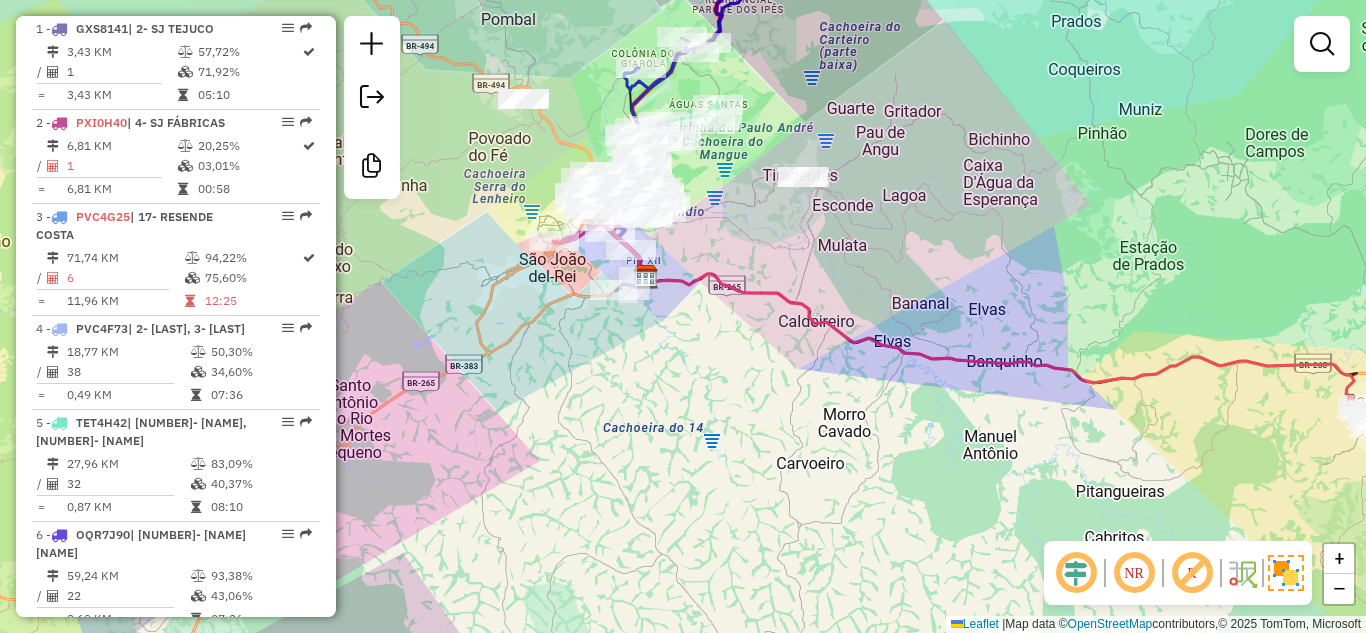 drag, startPoint x: 698, startPoint y: 368, endPoint x: 684, endPoint y: 364, distance: 14.56022 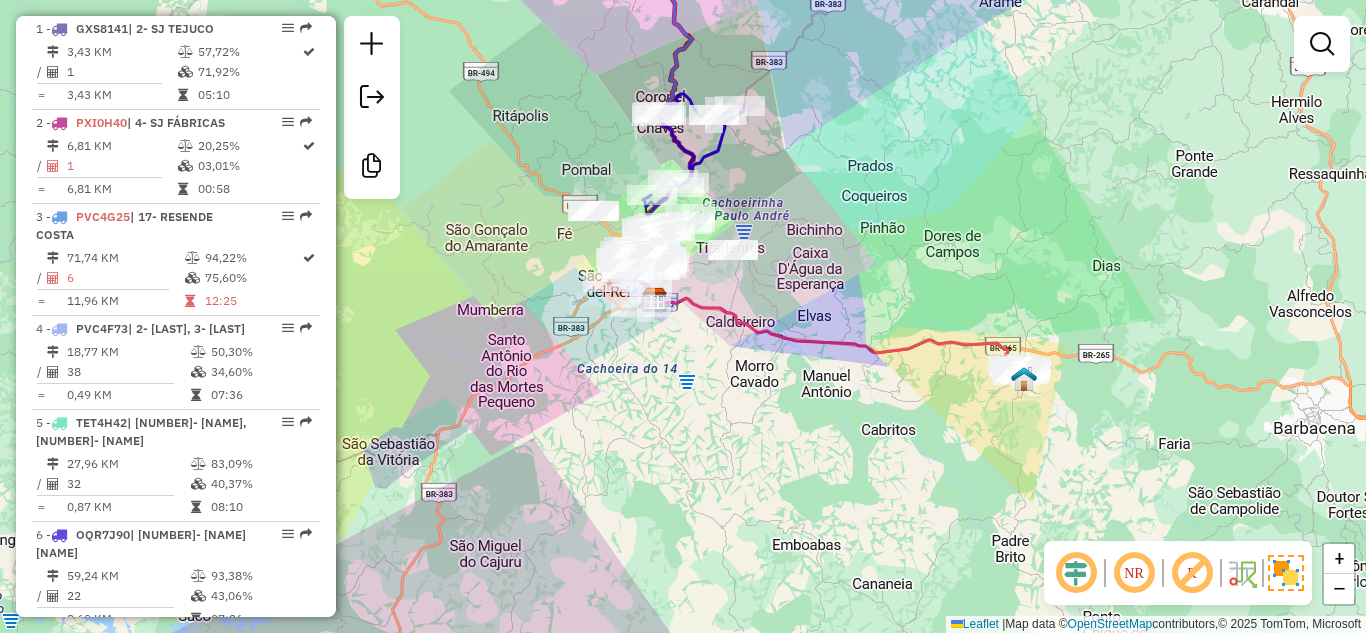 drag, startPoint x: 720, startPoint y: 427, endPoint x: 718, endPoint y: 375, distance: 52.03845 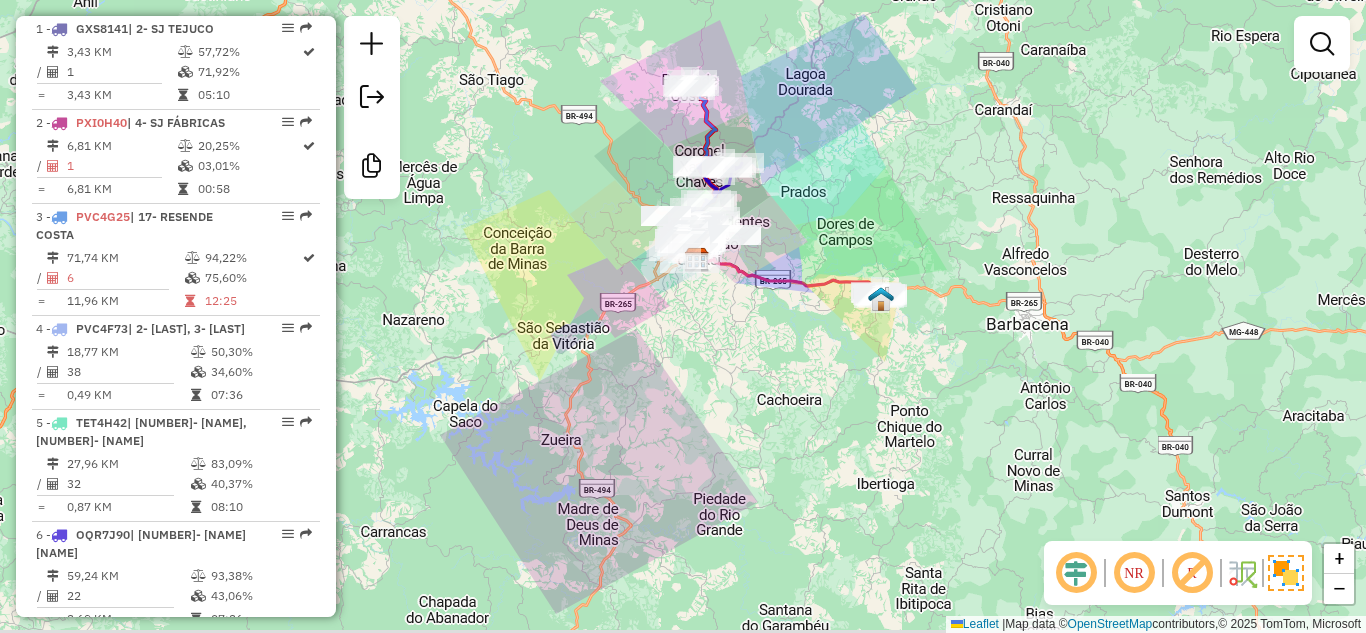drag, startPoint x: 721, startPoint y: 433, endPoint x: 732, endPoint y: 369, distance: 64.93843 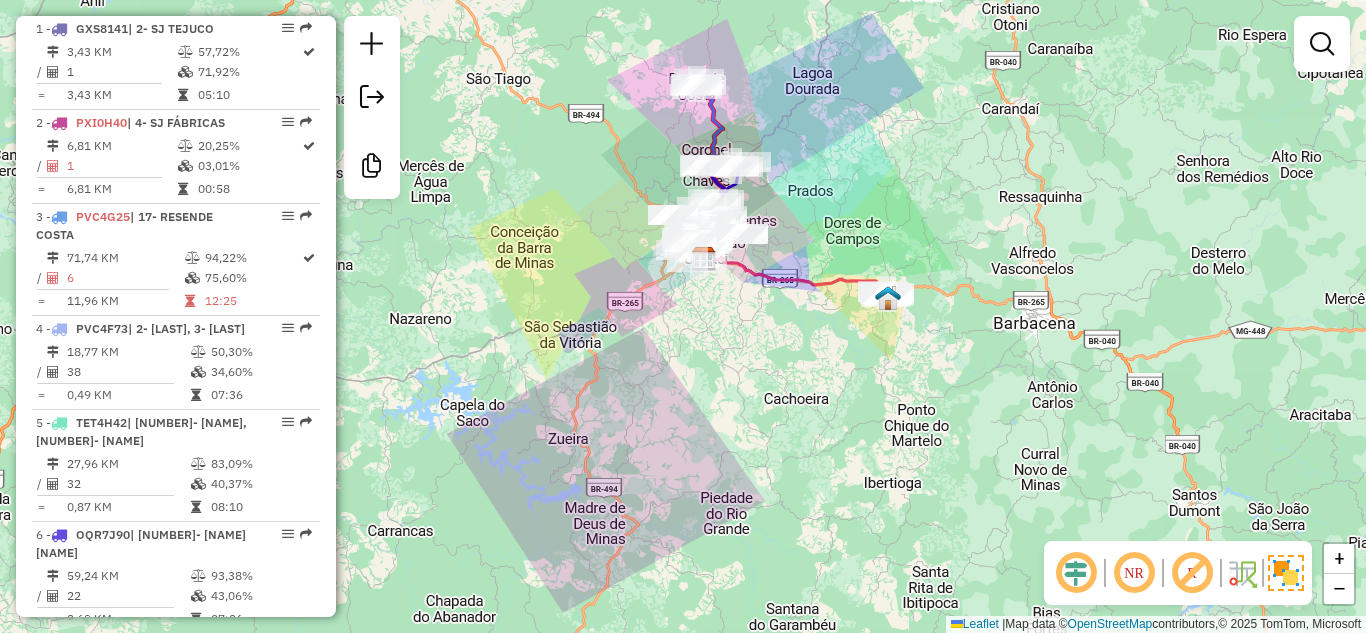 click on "Janela de atendimento Grade de atendimento Capacidade Transportadoras Veículos Cliente Pedidos  Rotas Selecione os dias de semana para filtrar as janelas de atendimento  Seg   Ter   Qua   Qui   Sex   Sáb   Dom  Informe o período da janela de atendimento: De: Até:  Filtrar exatamente a janela do cliente  Considerar janela de atendimento padrão  Selecione os dias de semana para filtrar as grades de atendimento  Seg   Ter   Qua   Qui   Sex   Sáb   Dom   Considerar clientes sem dia de atendimento cadastrado  Clientes fora do dia de atendimento selecionado Filtrar as atividades entre os valores definidos abaixo:  Peso mínimo:   Peso máximo:   Cubagem mínima:   Cubagem máxima:   De:   Até:  Filtrar as atividades entre o tempo de atendimento definido abaixo:  De:   Até:   Considerar capacidade total dos clientes não roteirizados Transportadora: Selecione um ou mais itens Tipo de veículo: Selecione um ou mais itens Veículo: Selecione um ou mais itens Motorista: Selecione um ou mais itens Nome: Rótulo:" 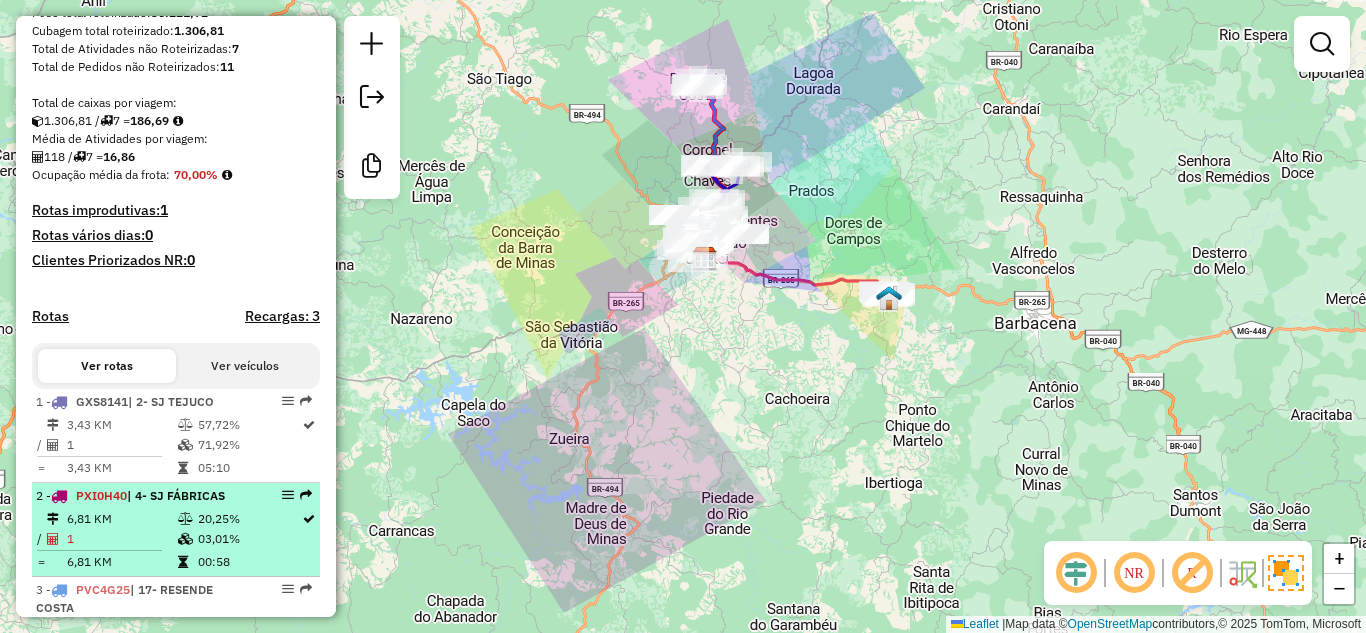 scroll, scrollTop: 388, scrollLeft: 0, axis: vertical 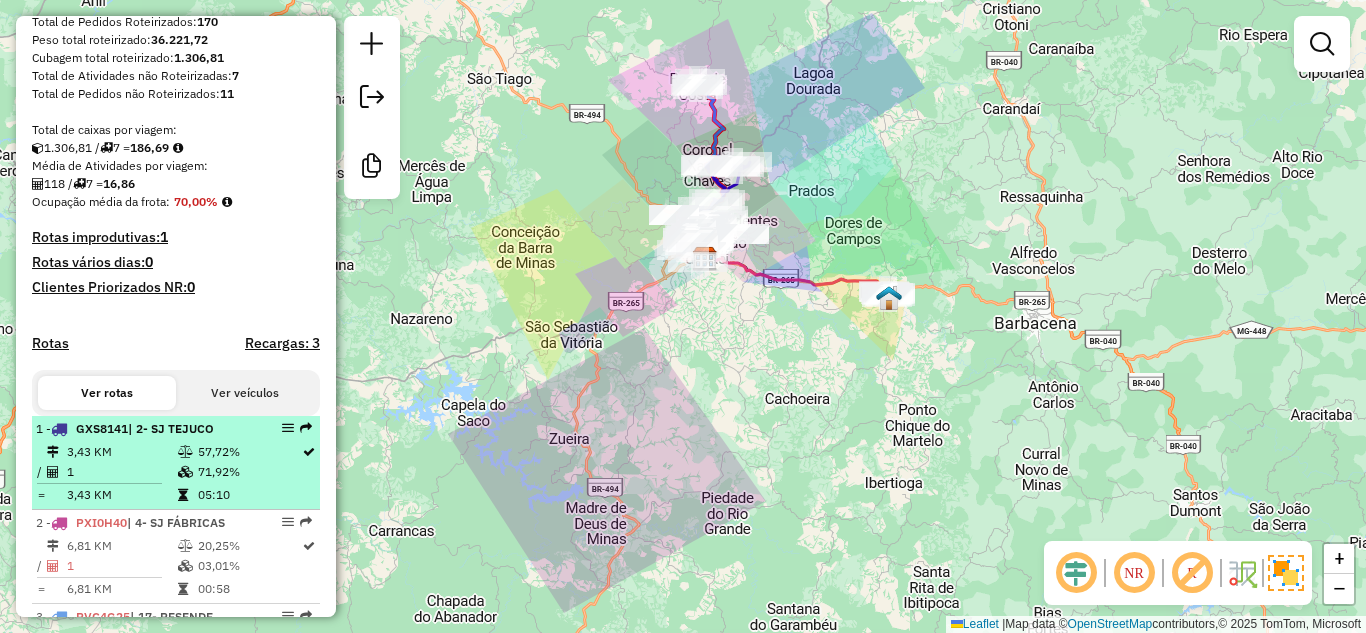 click on "3,43 KM" at bounding box center [121, 452] 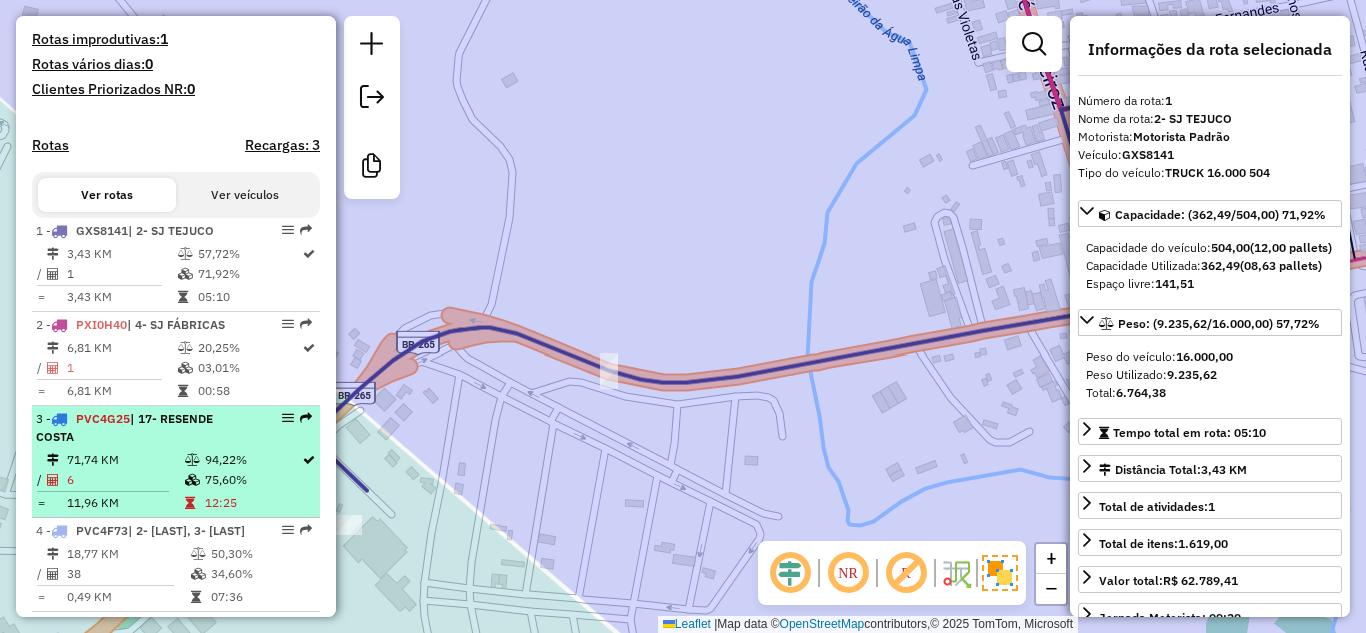 scroll, scrollTop: 588, scrollLeft: 0, axis: vertical 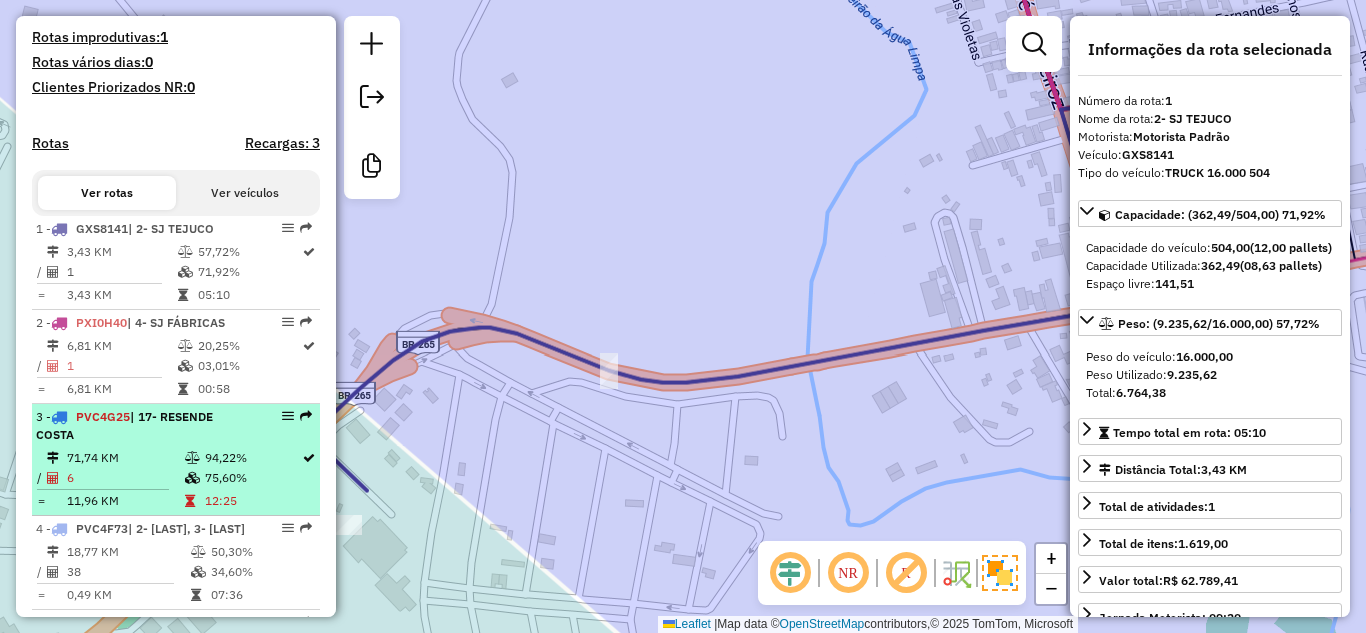 click on "71,74 KM" at bounding box center (125, 458) 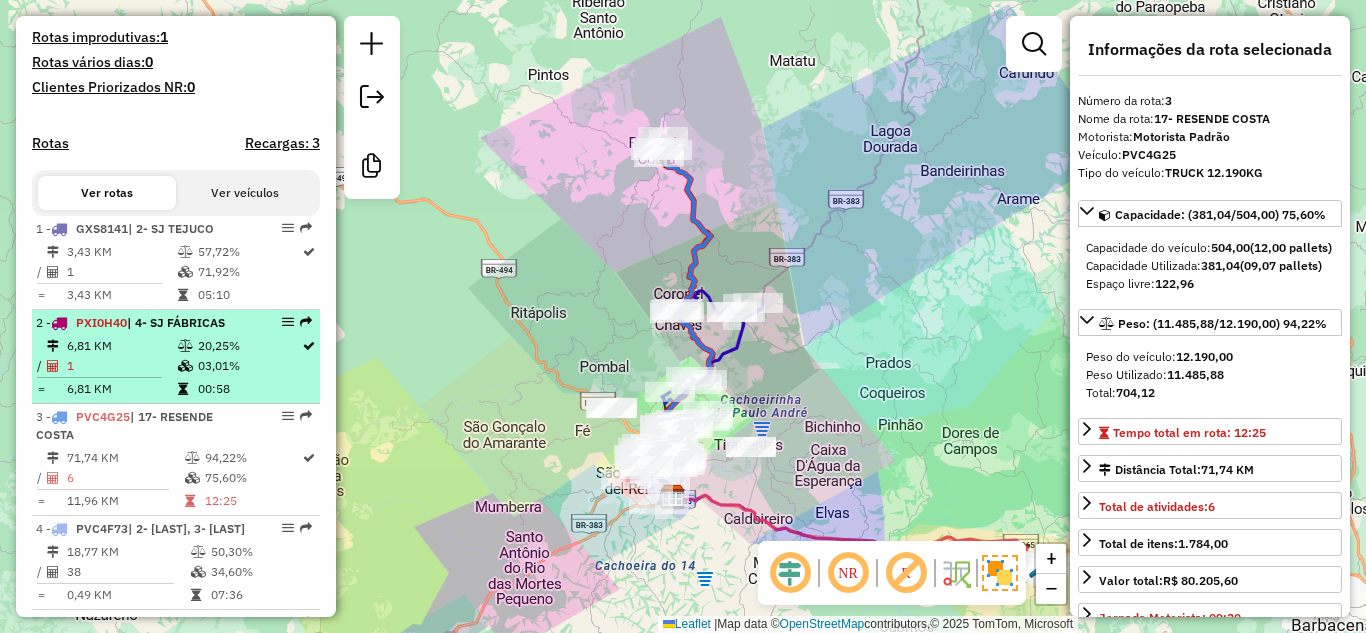 click at bounding box center (187, 346) 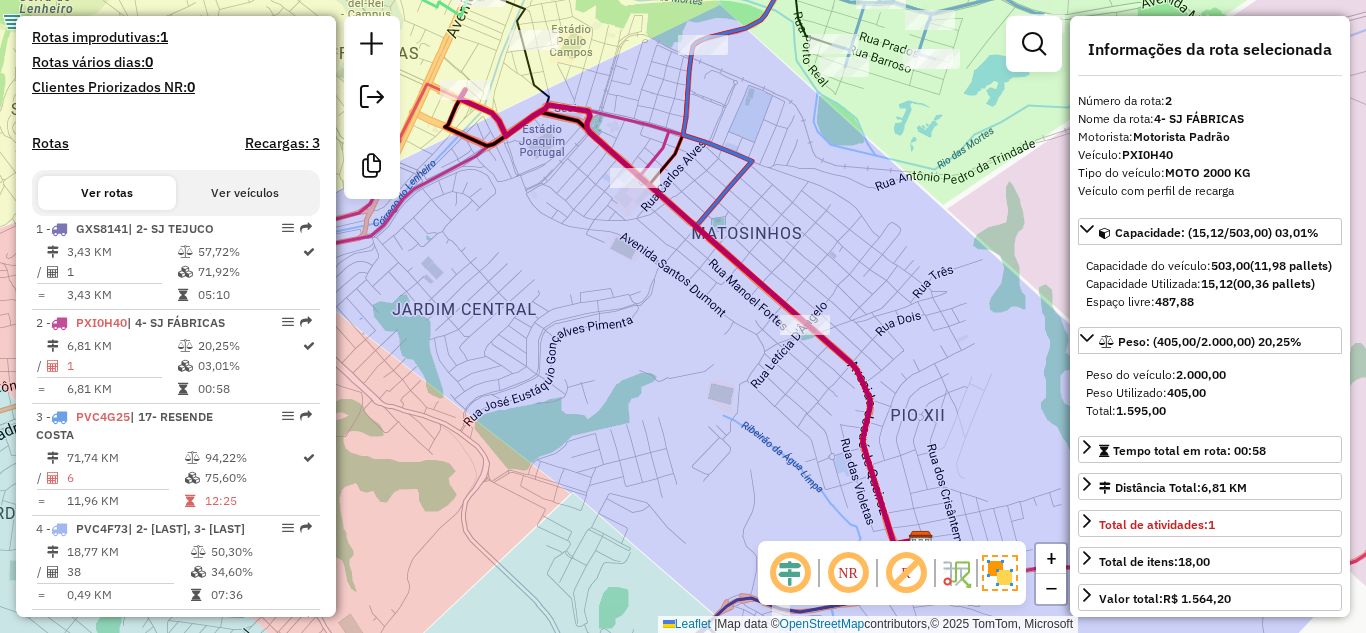 click on "Janela de atendimento Grade de atendimento Capacidade Transportadoras Veículos Cliente Pedidos  Rotas Selecione os dias de semana para filtrar as janelas de atendimento  Seg   Ter   Qua   Qui   Sex   Sáb   Dom  Informe o período da janela de atendimento: De: Até:  Filtrar exatamente a janela do cliente  Considerar janela de atendimento padrão  Selecione os dias de semana para filtrar as grades de atendimento  Seg   Ter   Qua   Qui   Sex   Sáb   Dom   Considerar clientes sem dia de atendimento cadastrado  Clientes fora do dia de atendimento selecionado Filtrar as atividades entre os valores definidos abaixo:  Peso mínimo:   Peso máximo:   Cubagem mínima:   Cubagem máxima:   De:   Até:  Filtrar as atividades entre o tempo de atendimento definido abaixo:  De:   Até:   Considerar capacidade total dos clientes não roteirizados Transportadora: Selecione um ou mais itens Tipo de veículo: Selecione um ou mais itens Veículo: Selecione um ou mais itens Motorista: Selecione um ou mais itens Nome: Rótulo:" 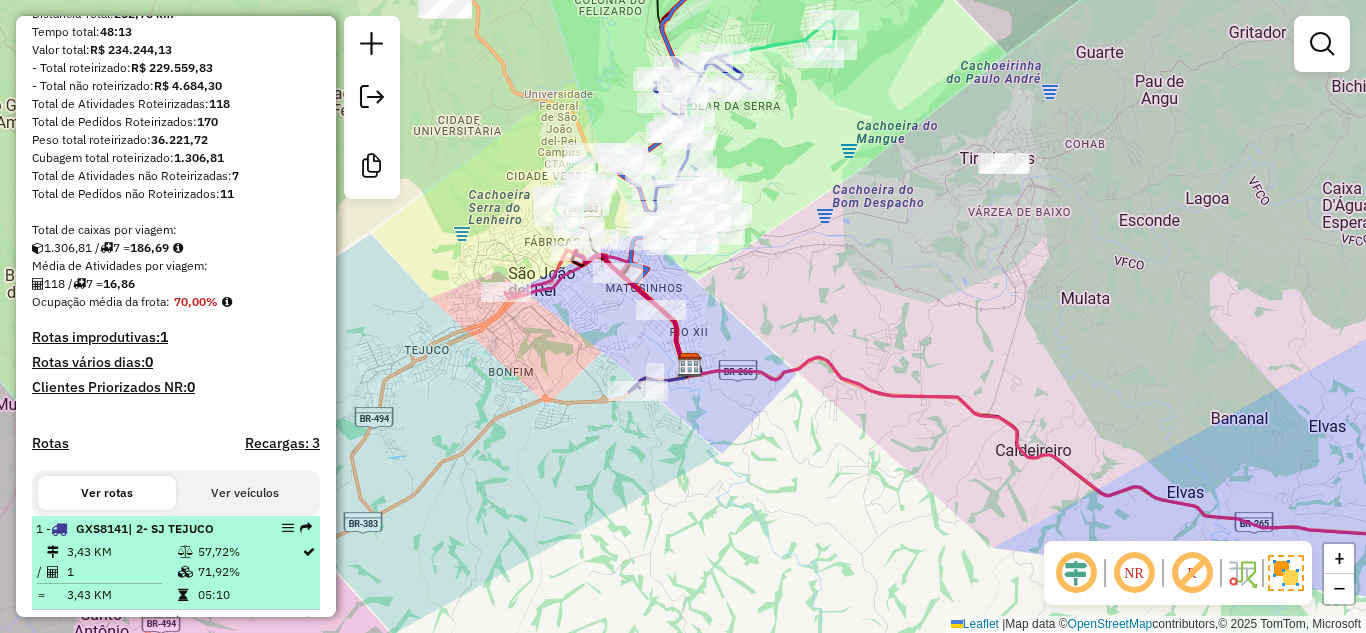 scroll, scrollTop: 0, scrollLeft: 0, axis: both 